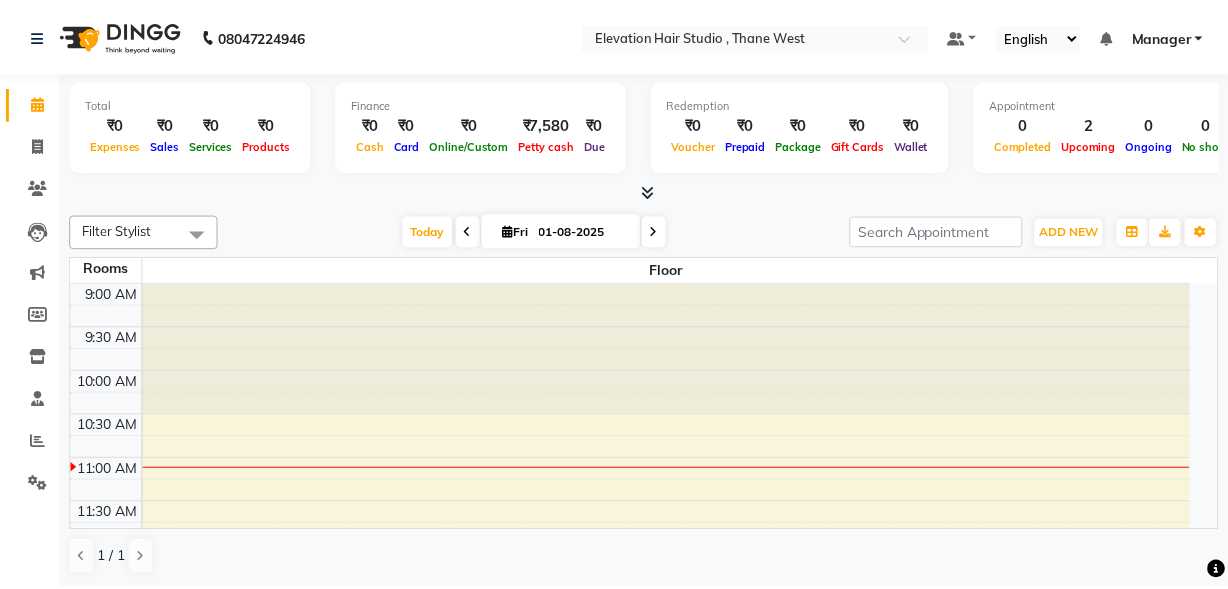 scroll, scrollTop: 0, scrollLeft: 0, axis: both 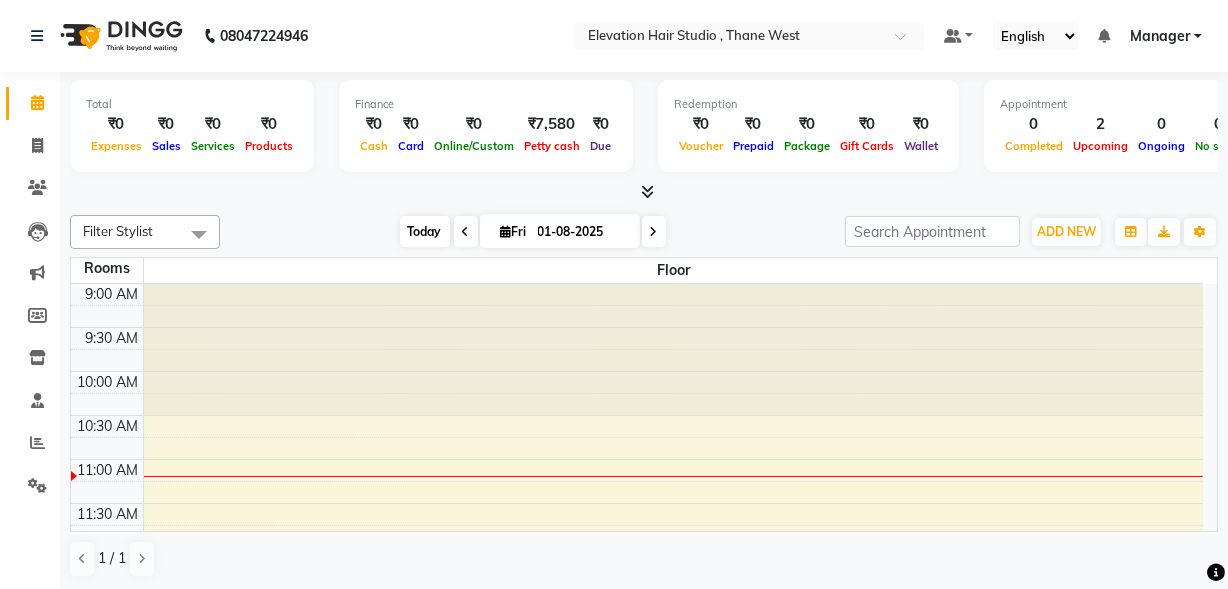 click on "Today" at bounding box center (425, 231) 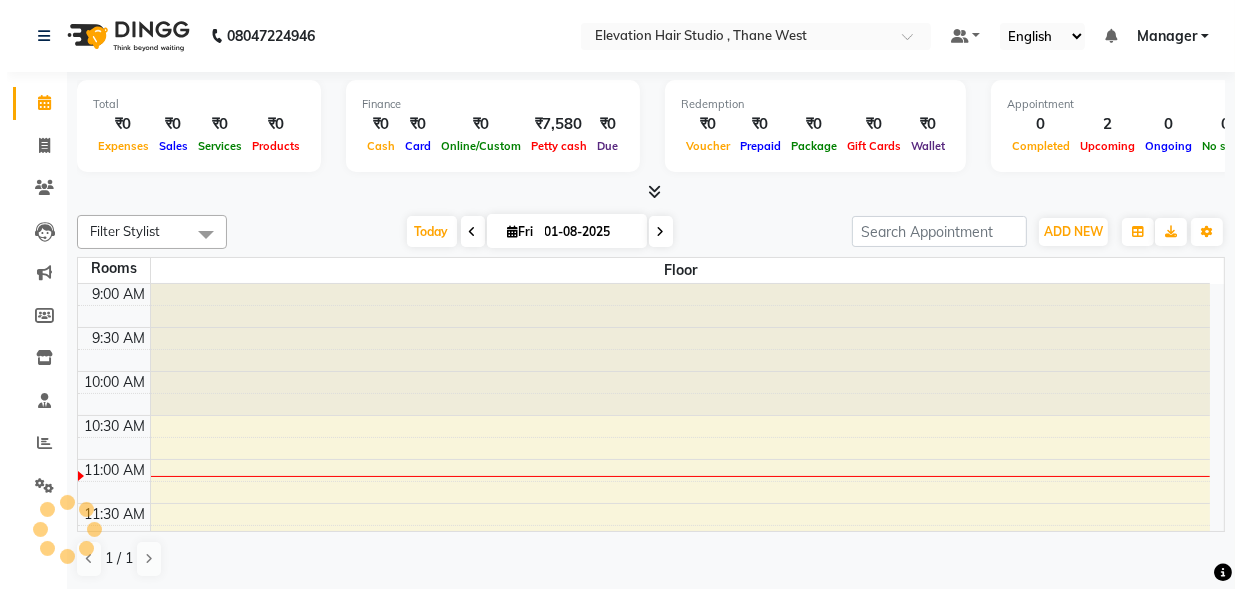 scroll, scrollTop: 176, scrollLeft: 0, axis: vertical 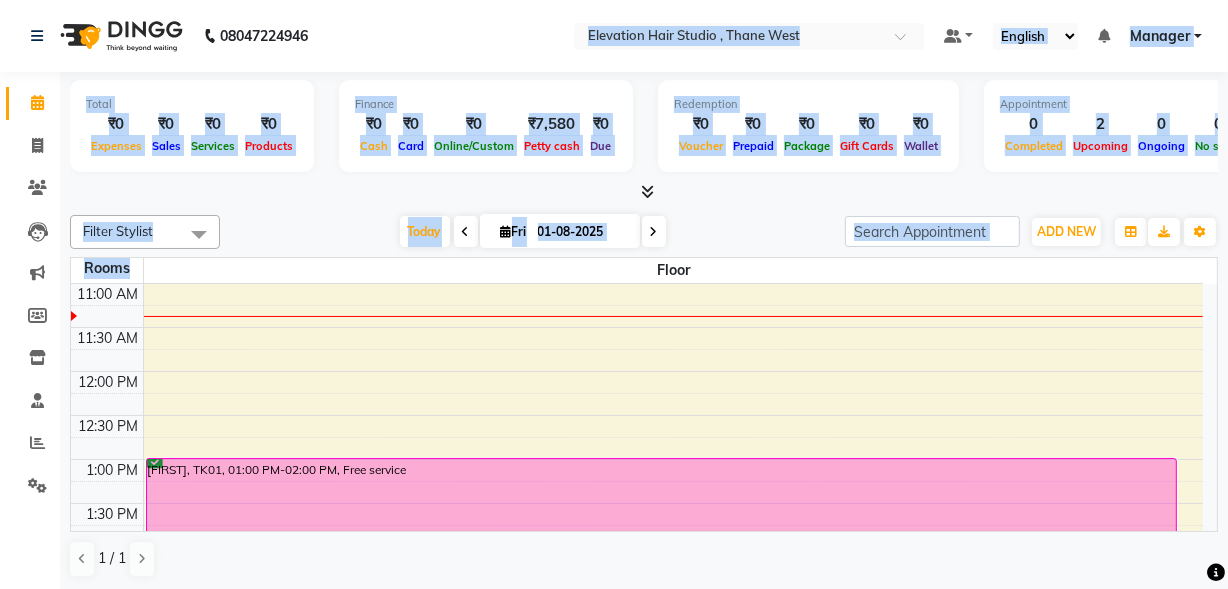 drag, startPoint x: 601, startPoint y: -80, endPoint x: 689, endPoint y: -80, distance: 88 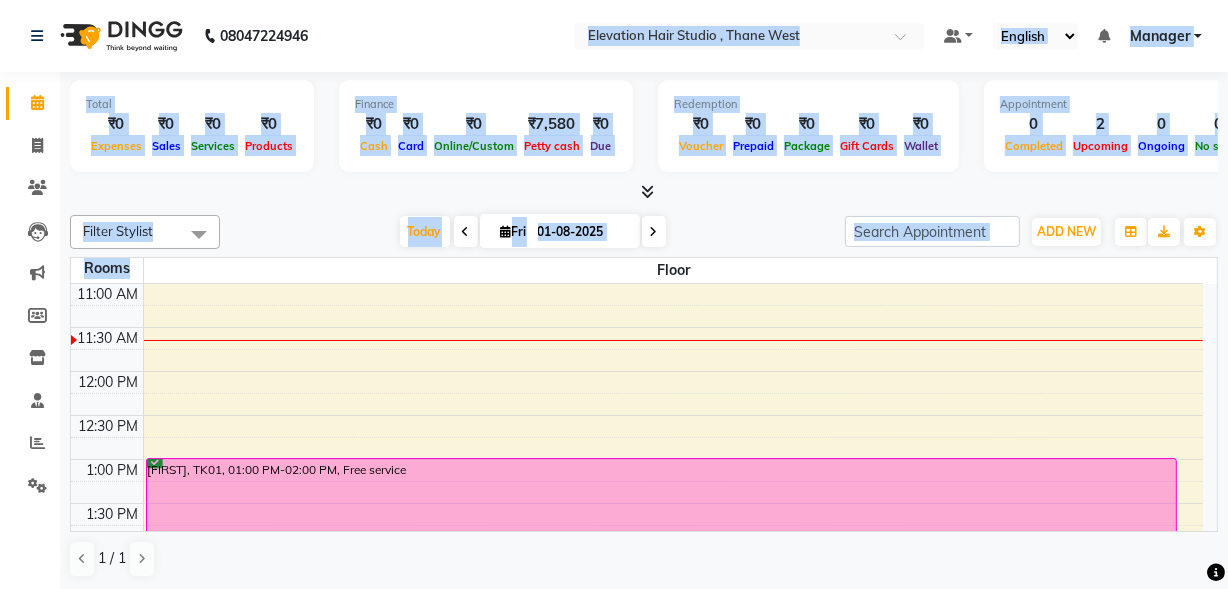 click at bounding box center (644, 192) 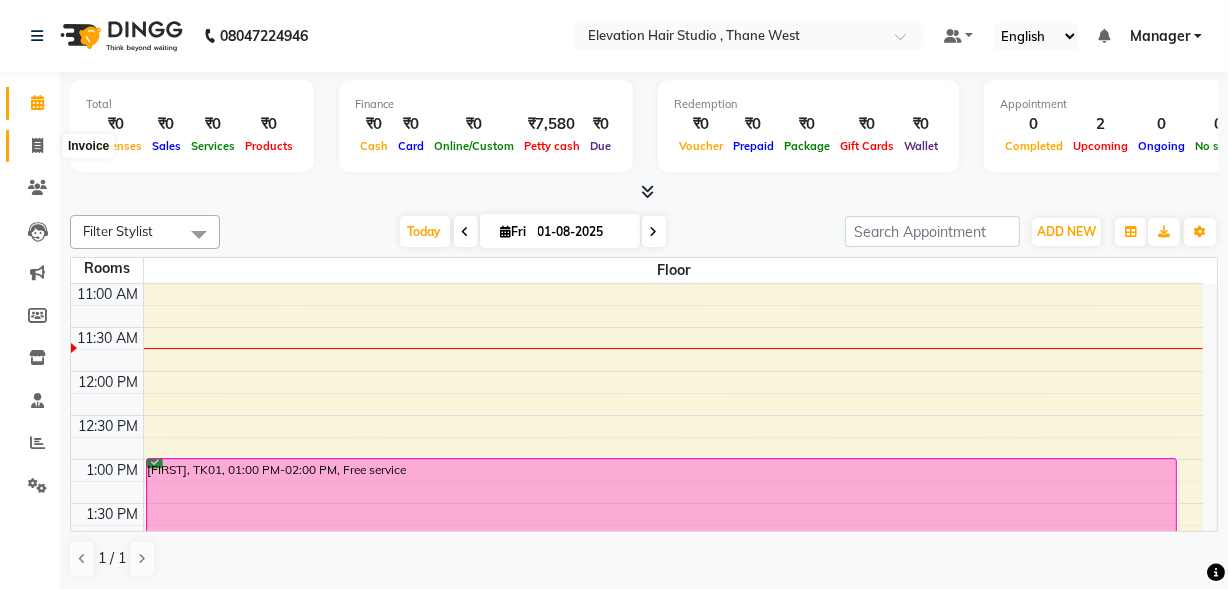 click 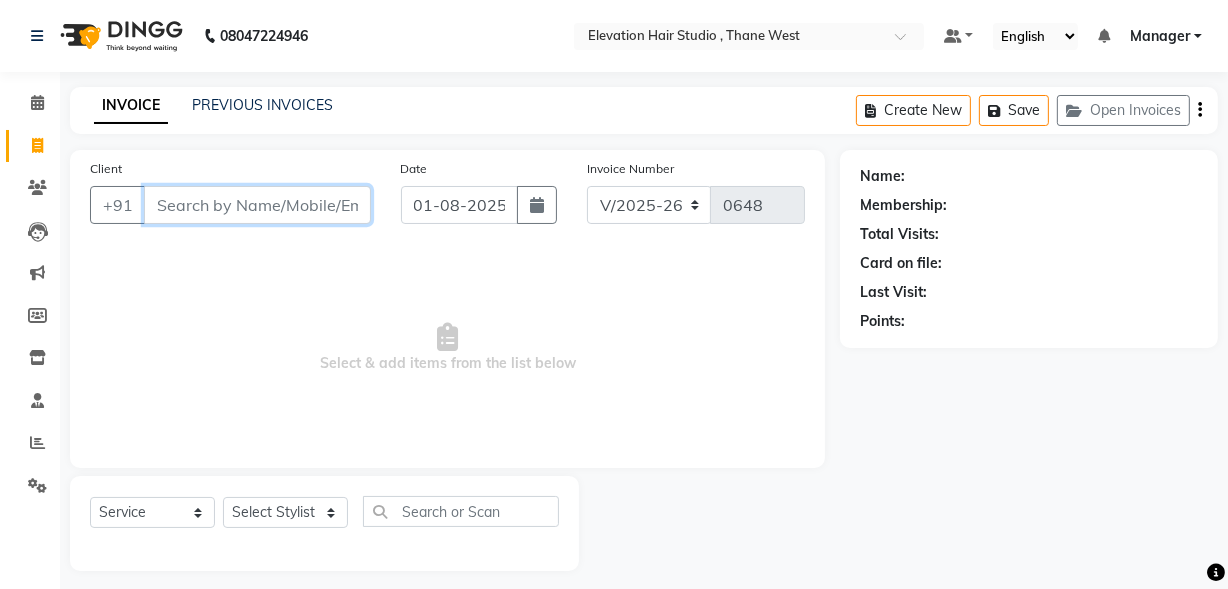 click on "Client" at bounding box center (257, 205) 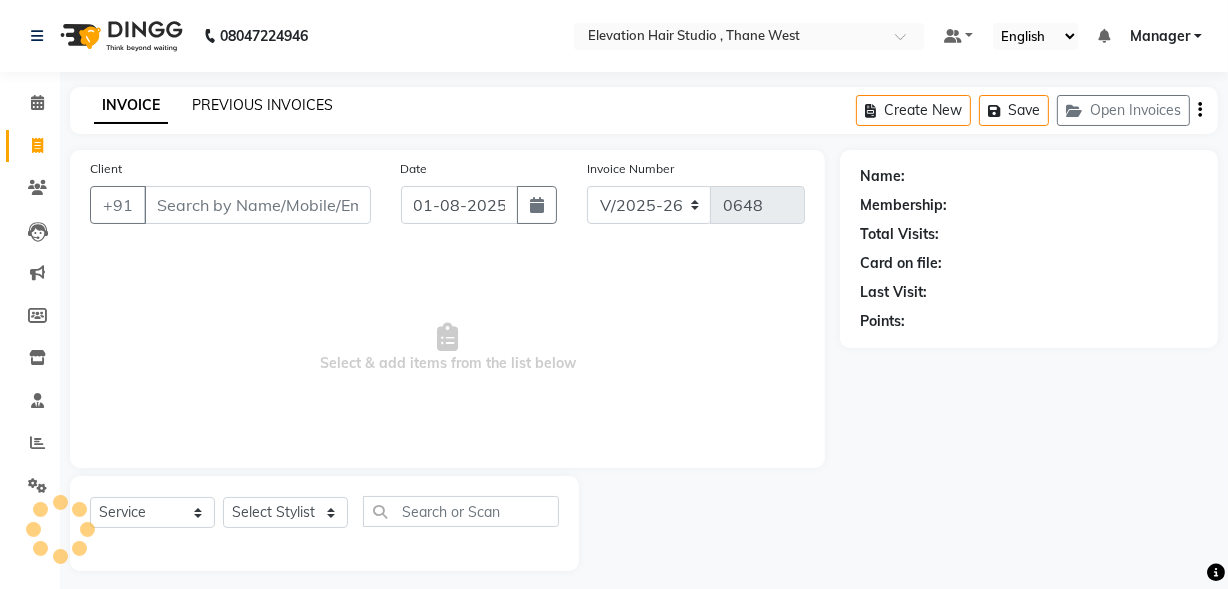 click on "PREVIOUS INVOICES" 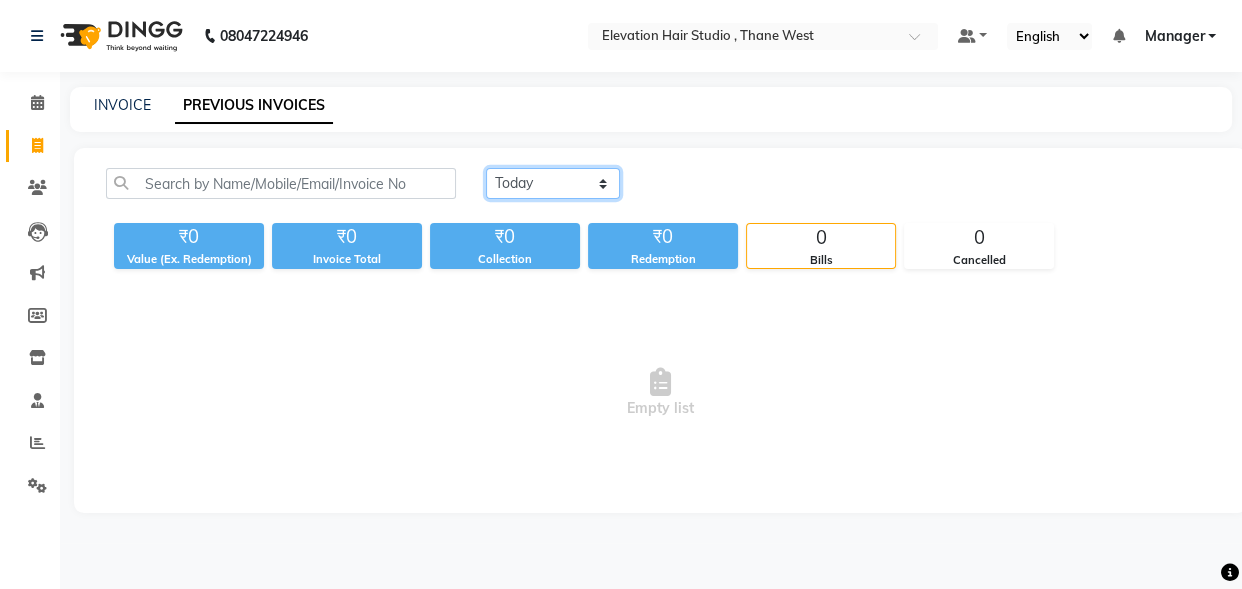 click on "Today Yesterday Custom Range" 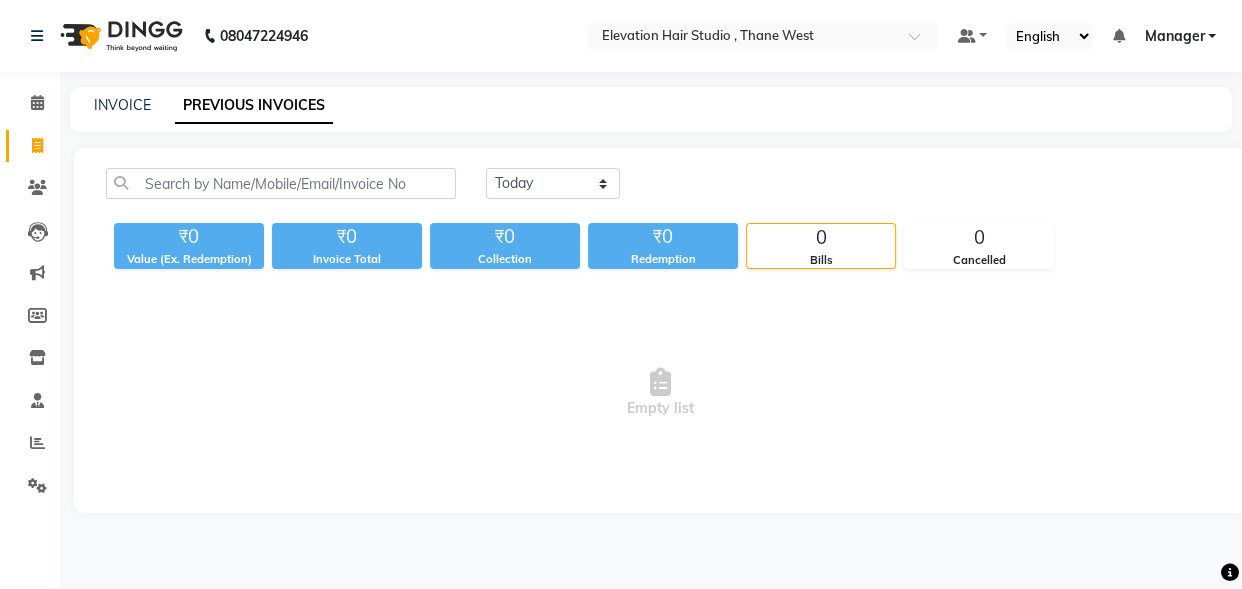 click on "Today Yesterday Custom Range ₹0 Value (Ex. Redemption) ₹0 Invoice Total  ₹0 Collection ₹0 Redemption 0 Bills 0 Cancelled  Empty list" 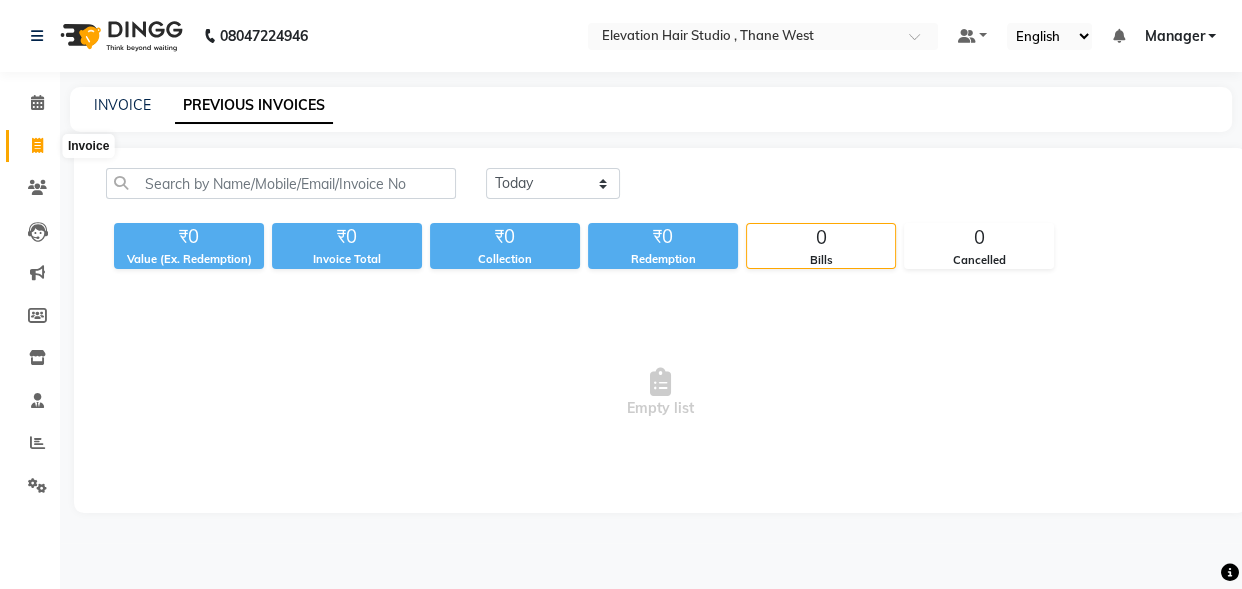 drag, startPoint x: 35, startPoint y: 142, endPoint x: 45, endPoint y: 124, distance: 20.59126 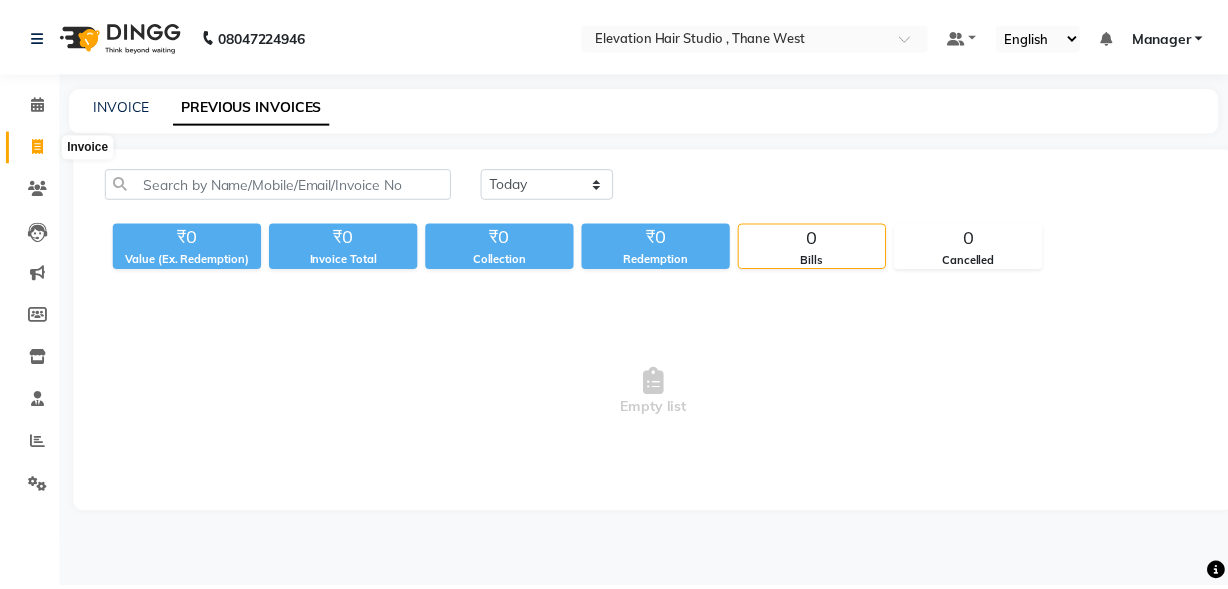scroll, scrollTop: 12, scrollLeft: 0, axis: vertical 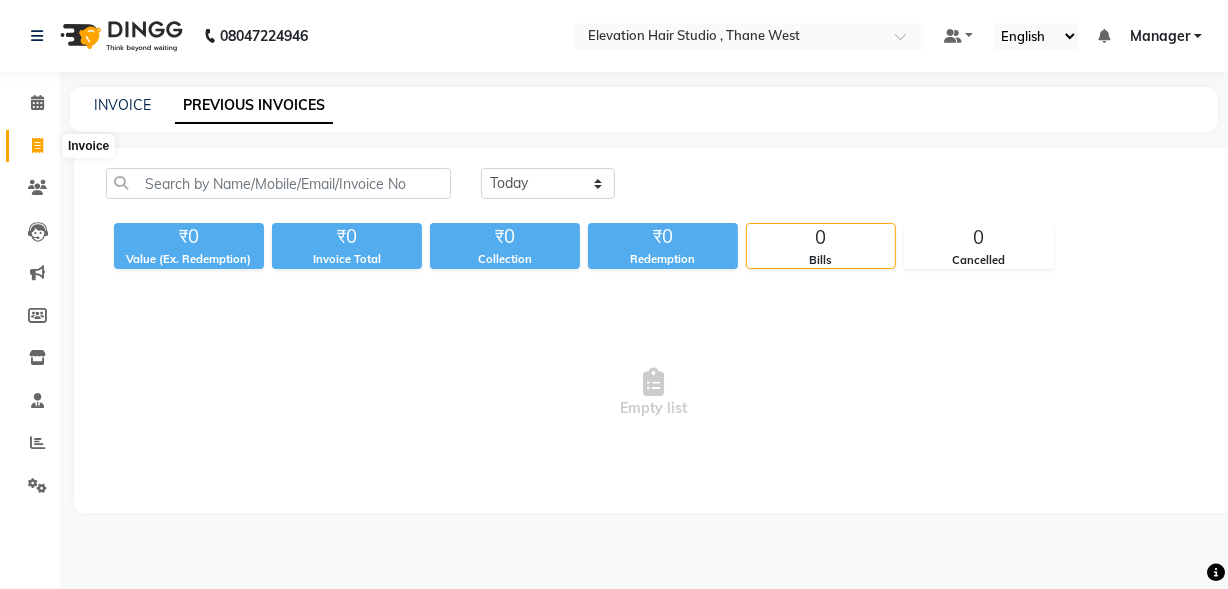 select on "service" 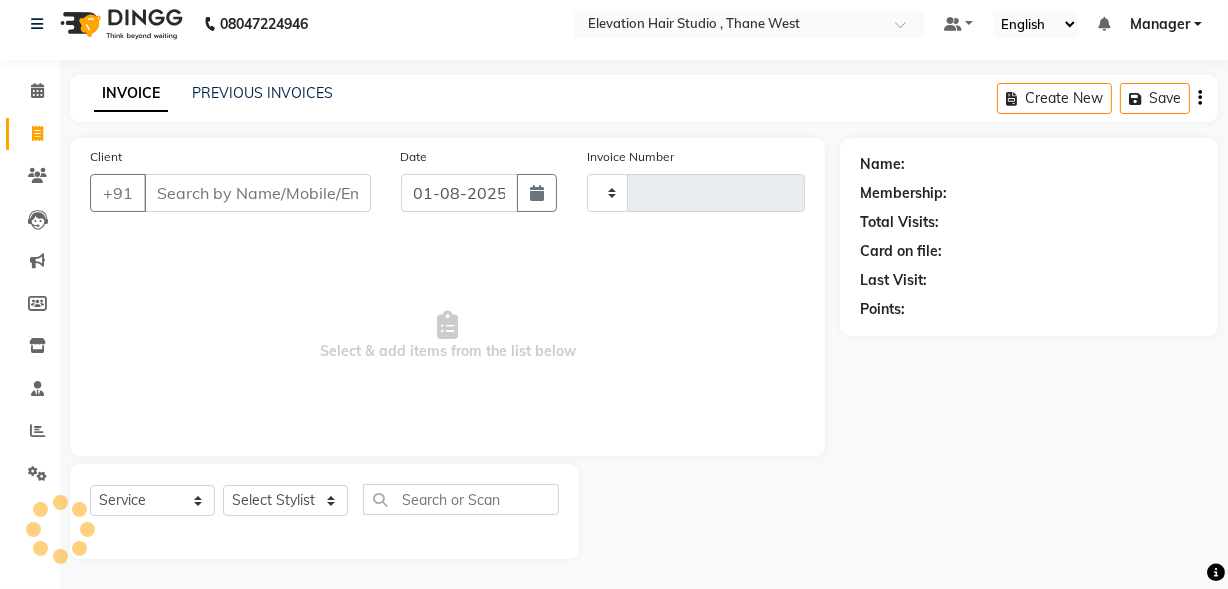 type on "0648" 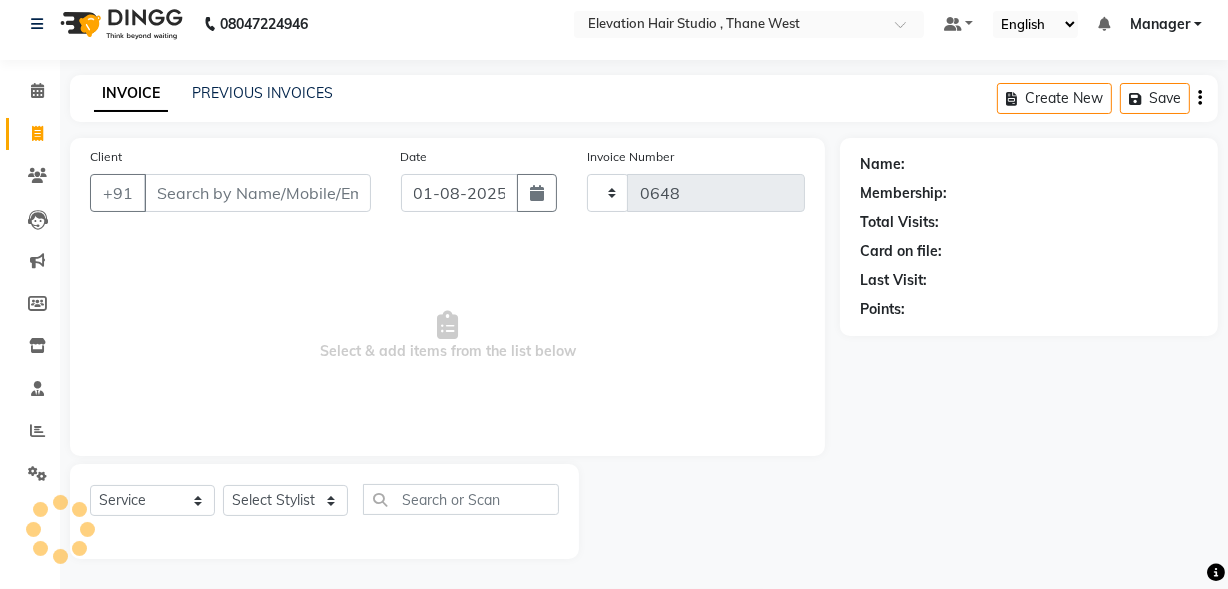 select on "6886" 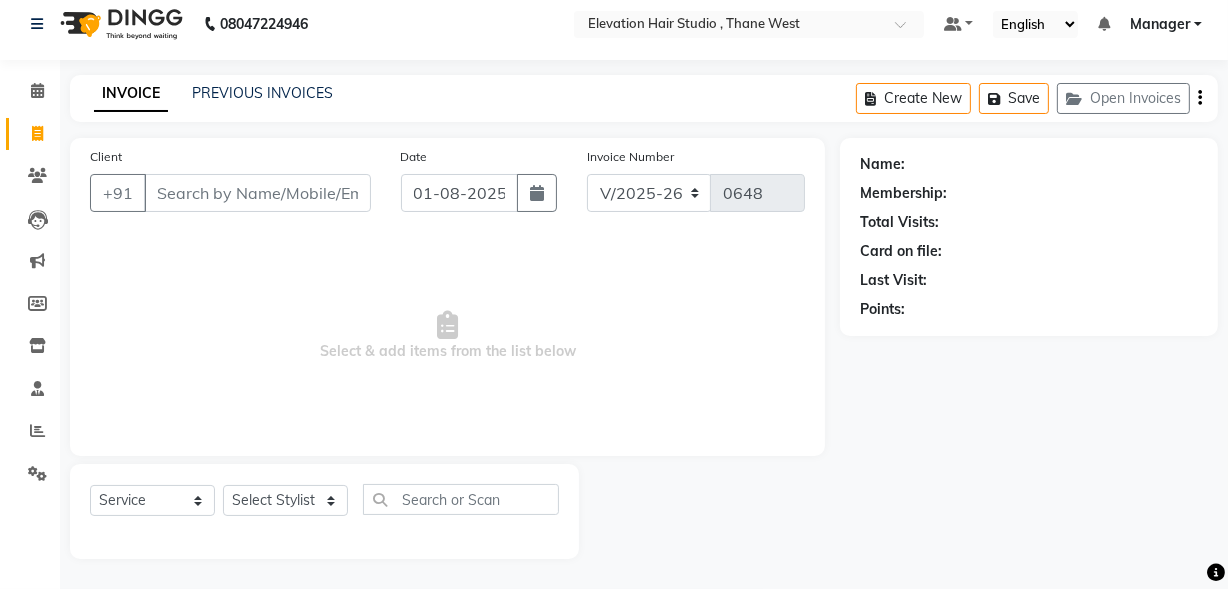 click on "Client" at bounding box center [257, 193] 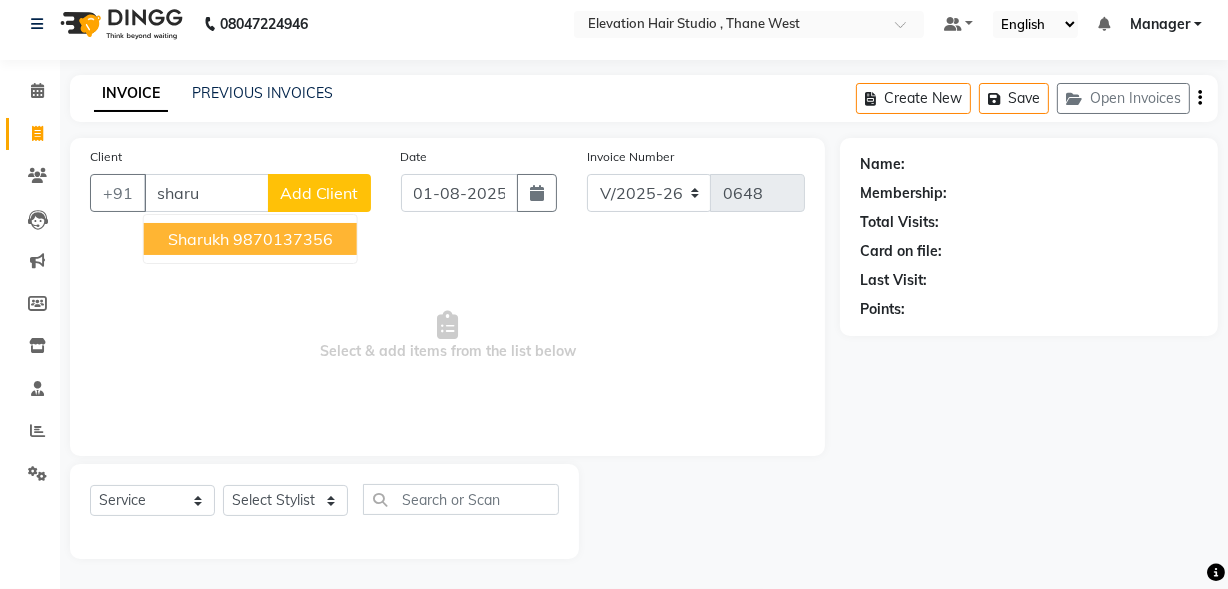 click on "9870137356" at bounding box center [283, 239] 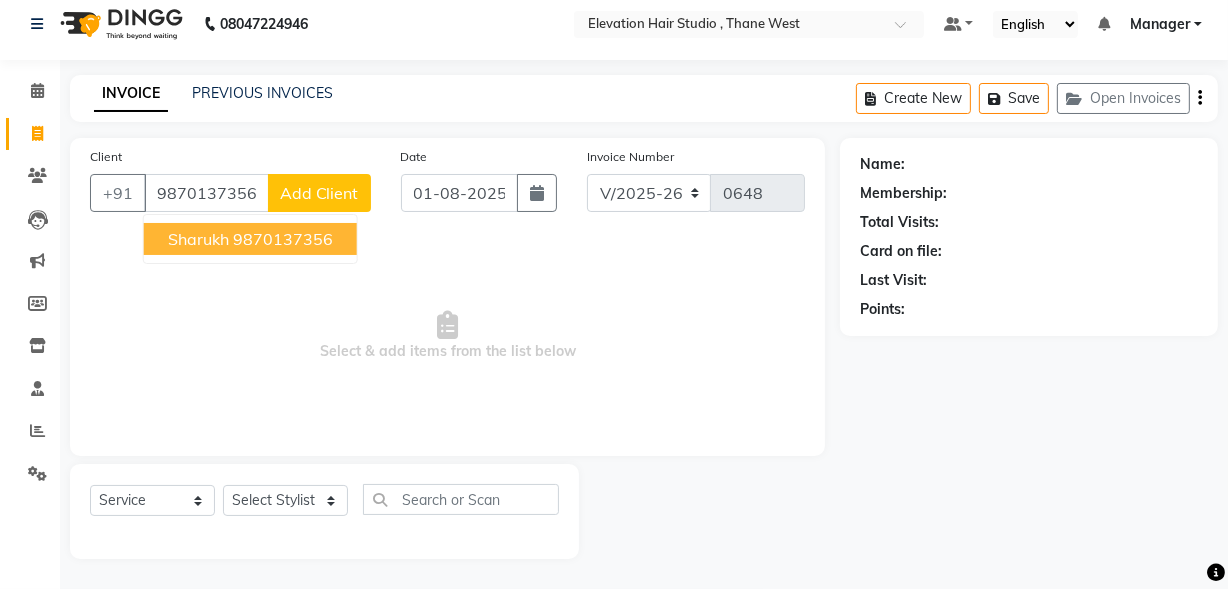 type on "9870137356" 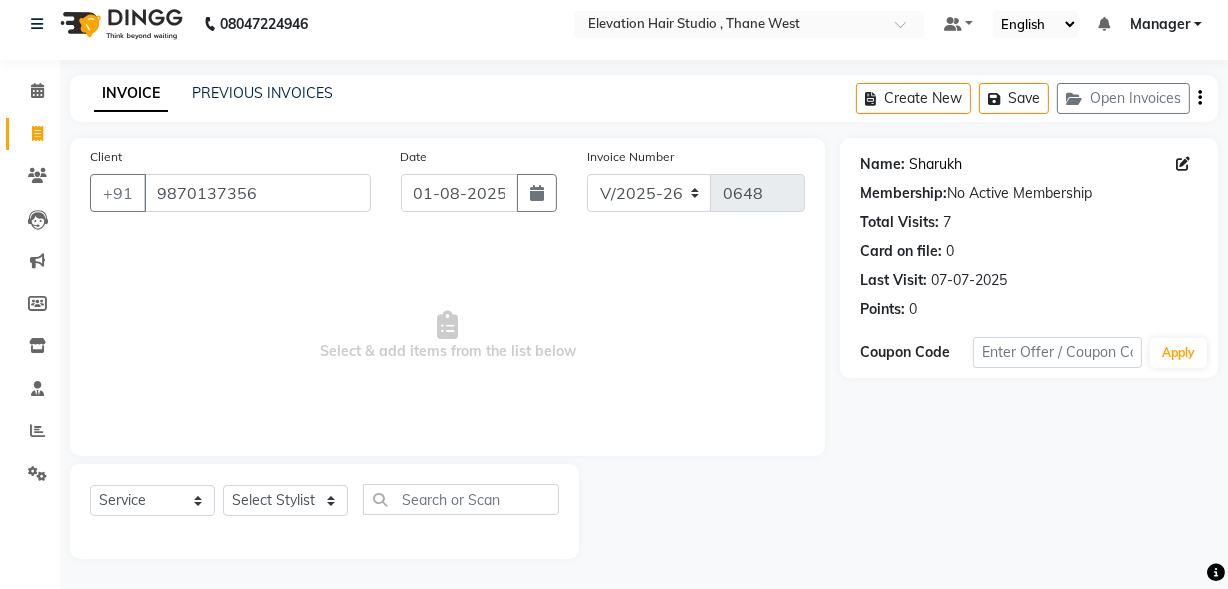 click on "Sharukh" 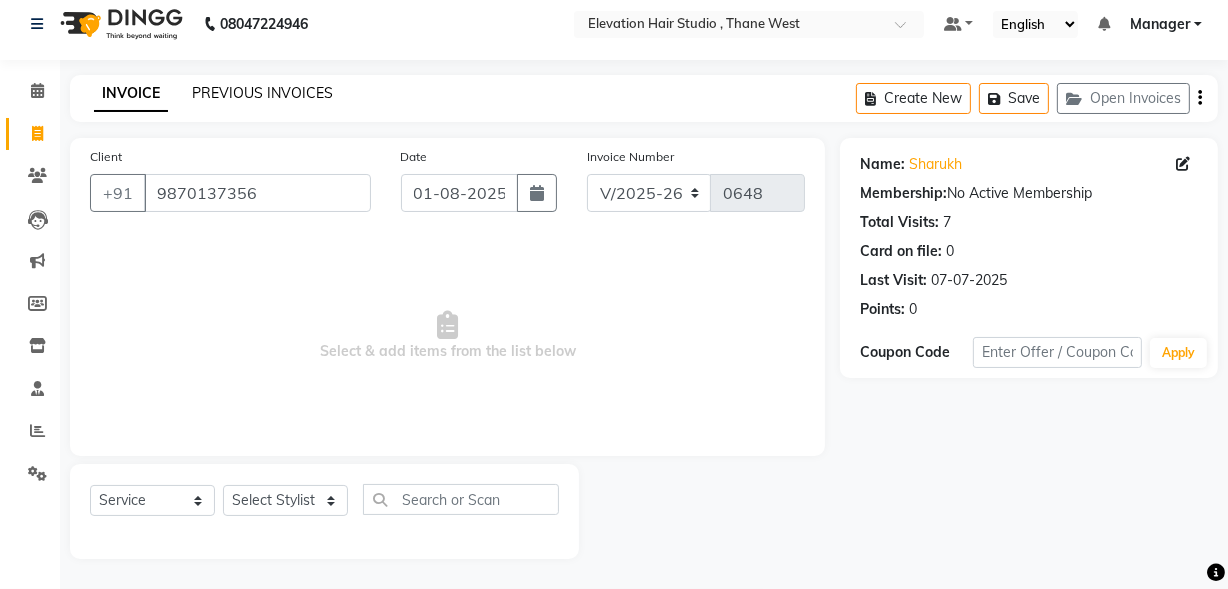 click on "PREVIOUS INVOICES" 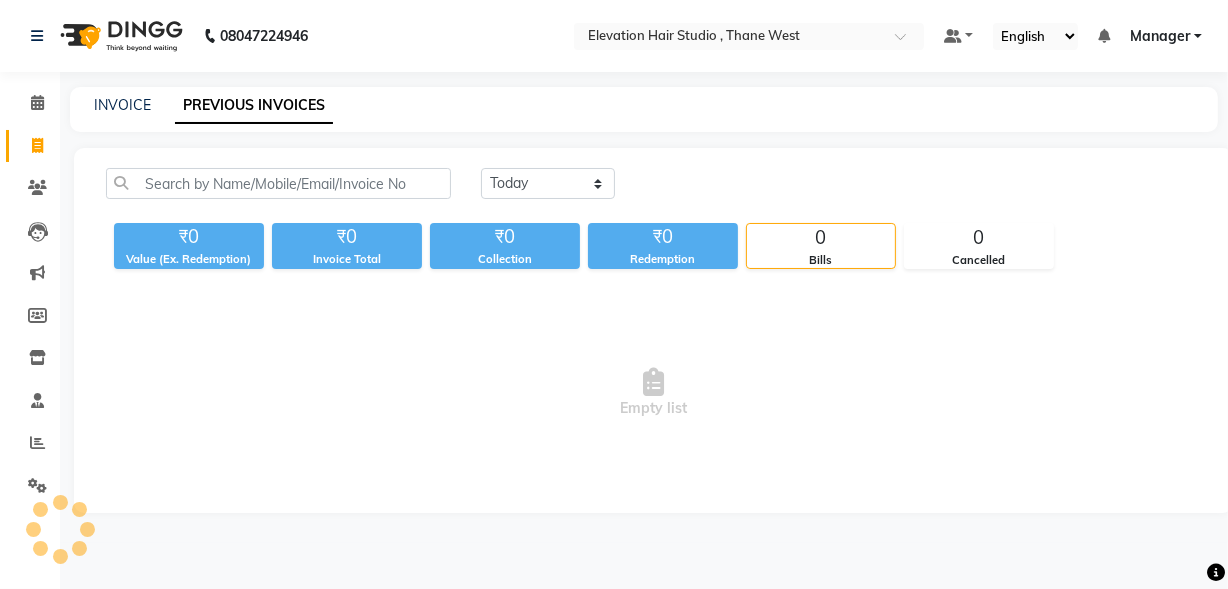 scroll, scrollTop: 0, scrollLeft: 0, axis: both 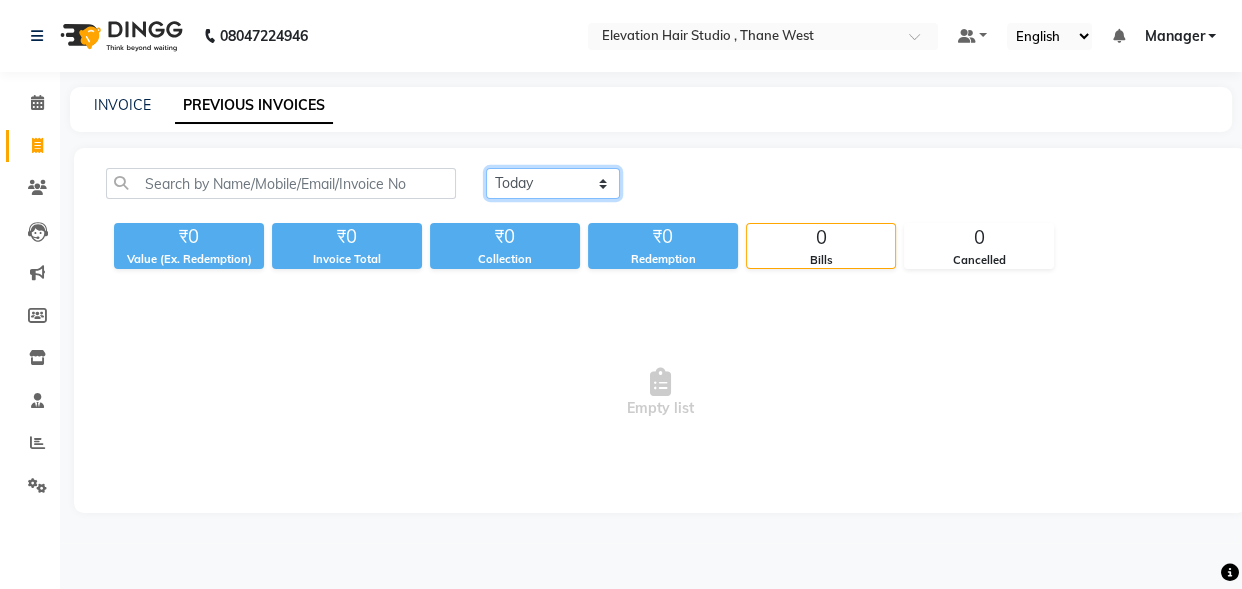 click on "Today Yesterday Custom Range" 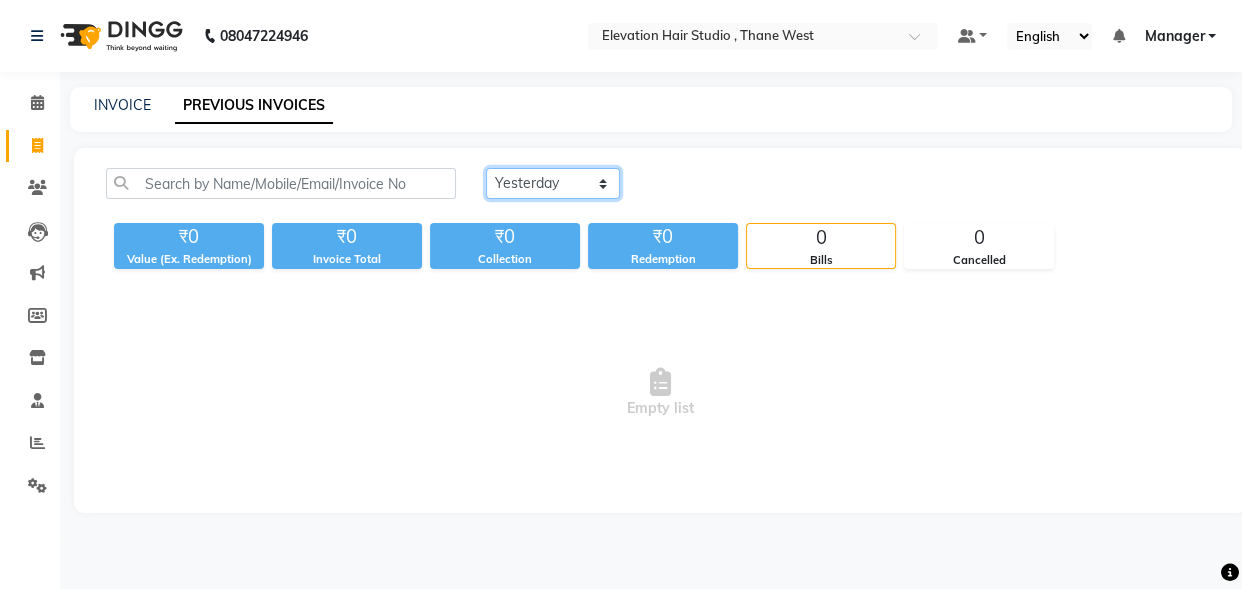click on "Today Yesterday Custom Range" 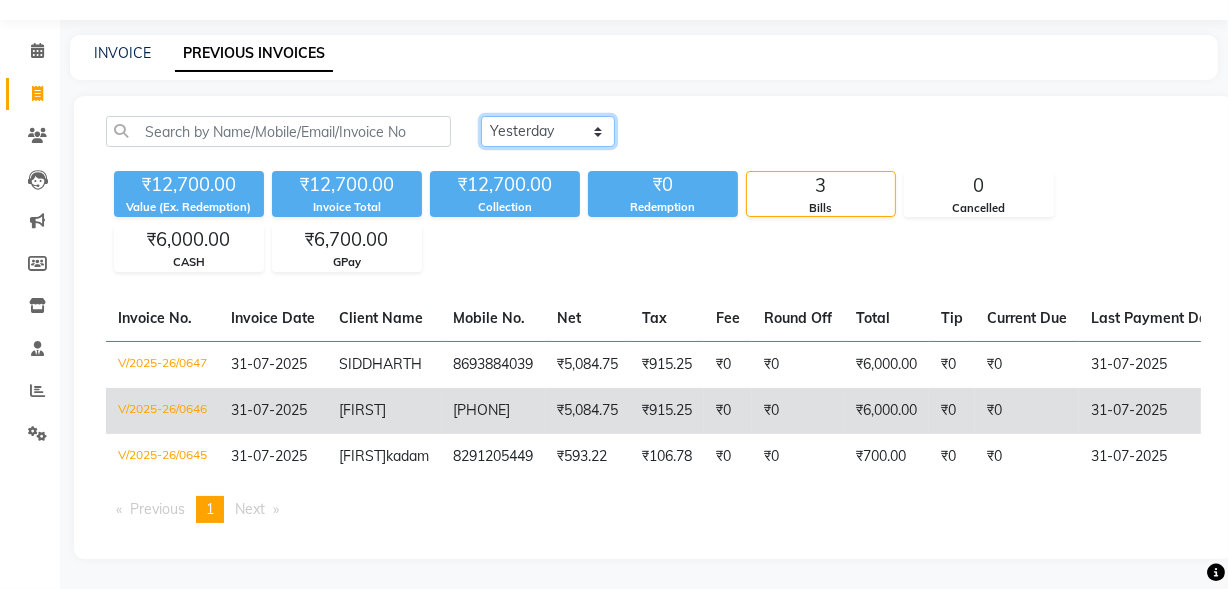 scroll, scrollTop: 85, scrollLeft: 0, axis: vertical 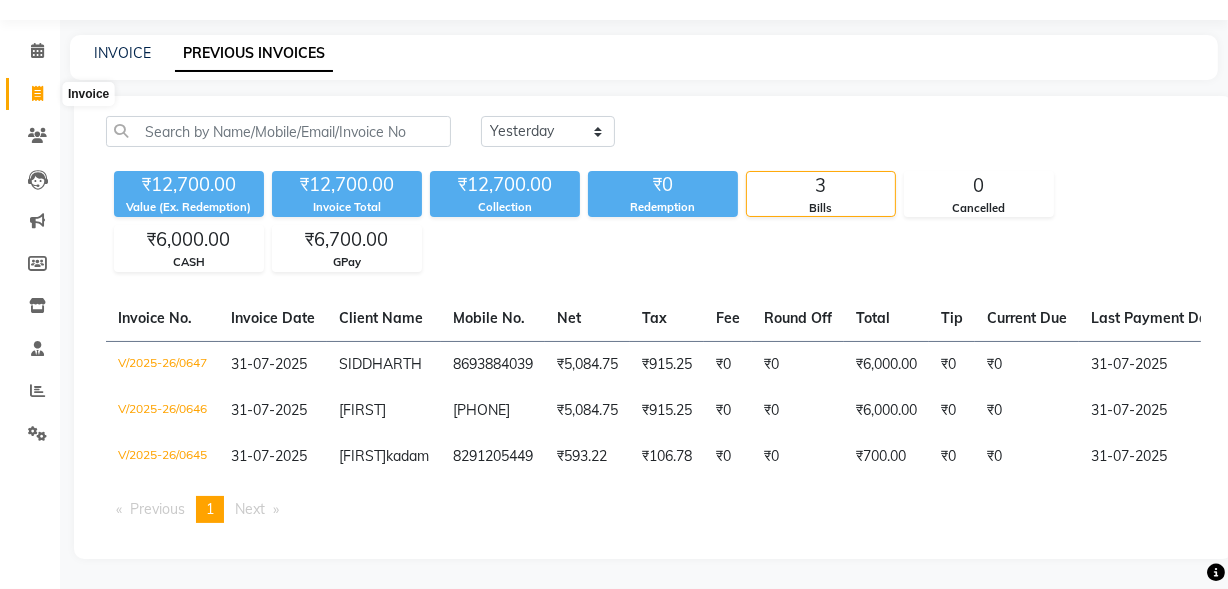 click 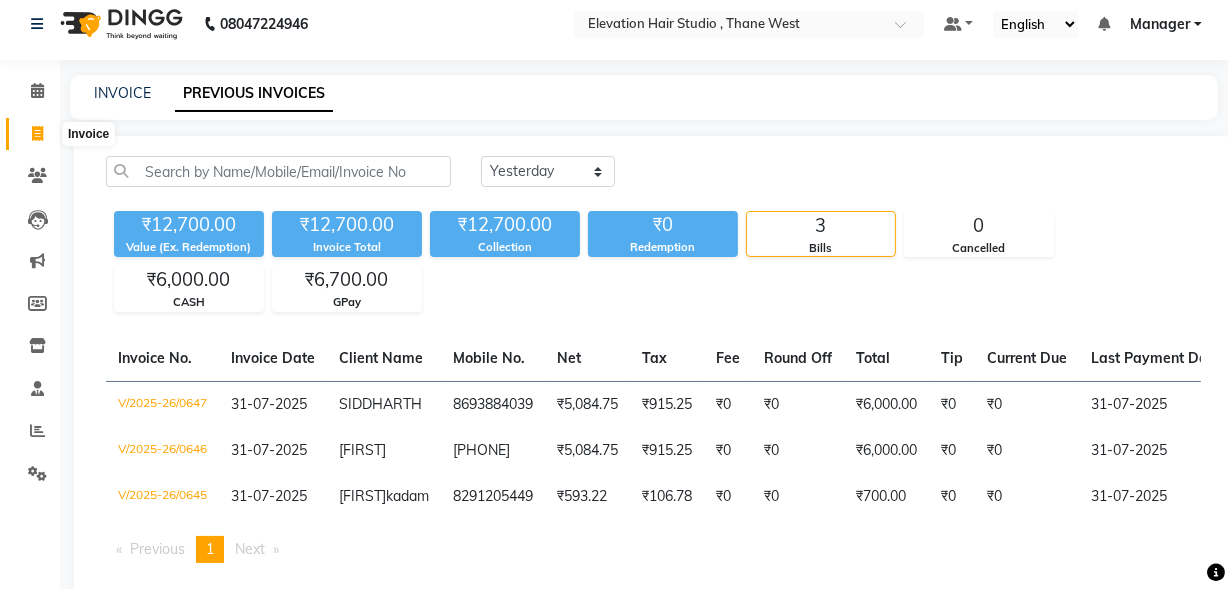 select on "6886" 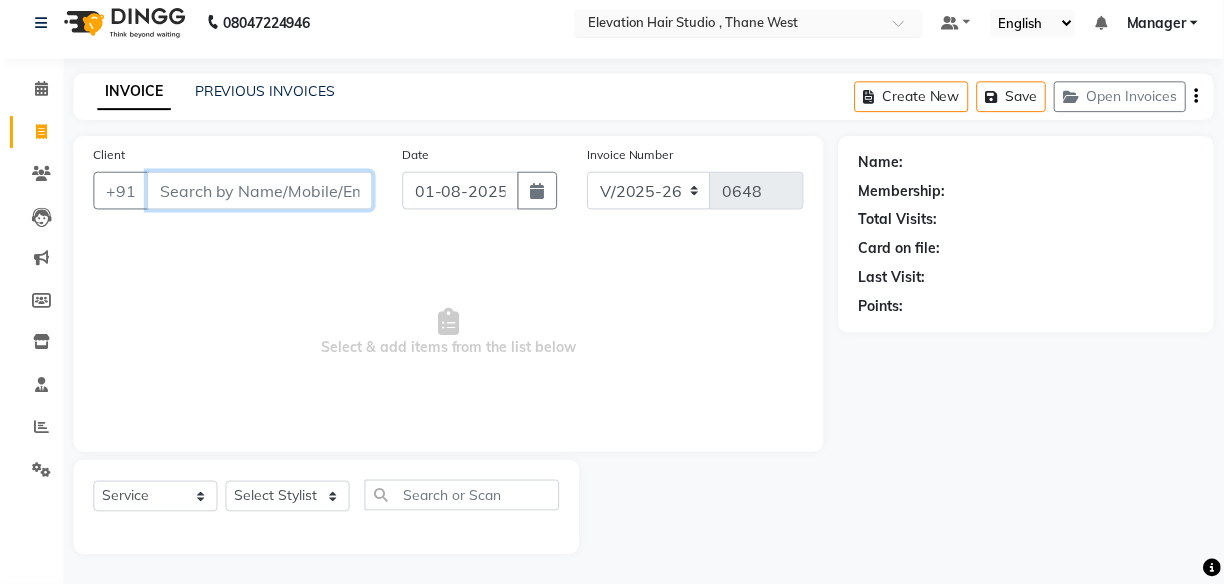 scroll, scrollTop: 18, scrollLeft: 0, axis: vertical 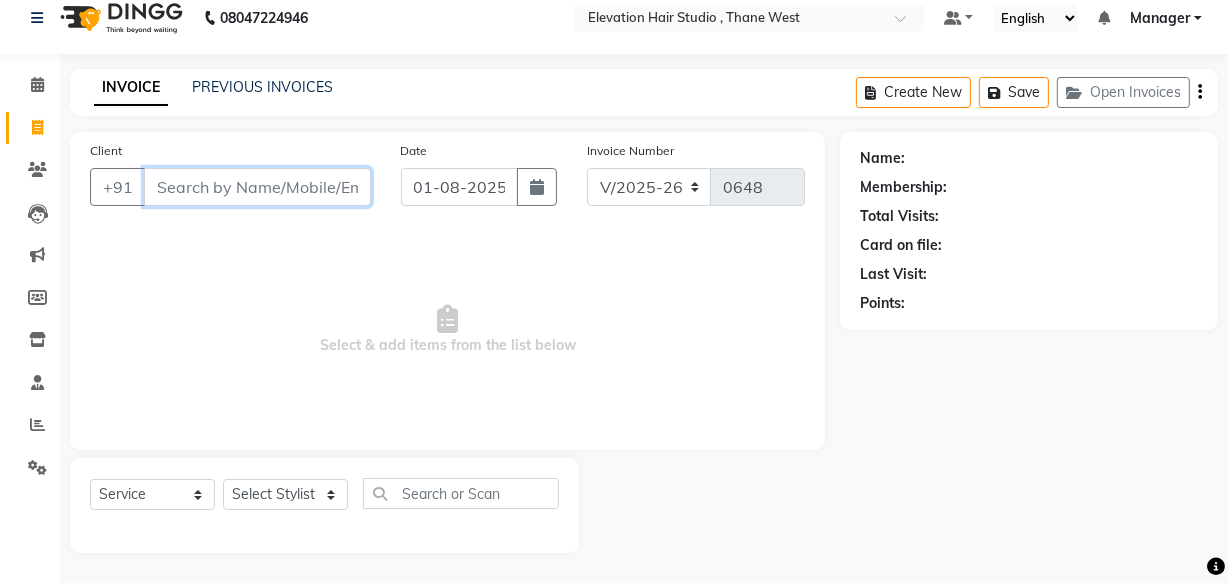 click on "Client" at bounding box center (257, 187) 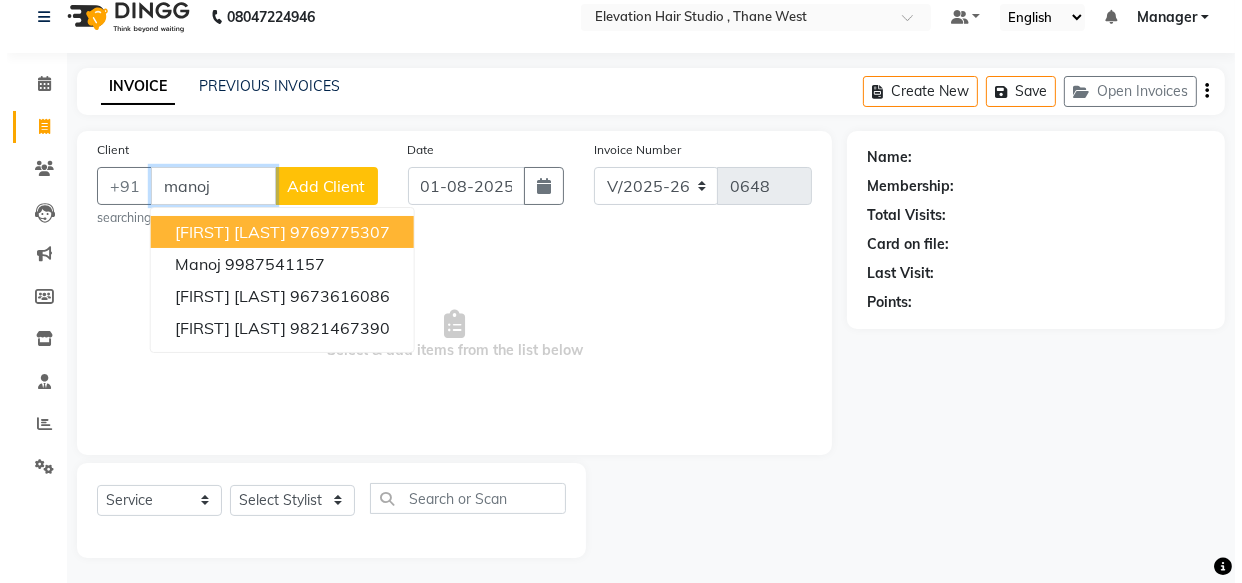 scroll, scrollTop: 19, scrollLeft: 0, axis: vertical 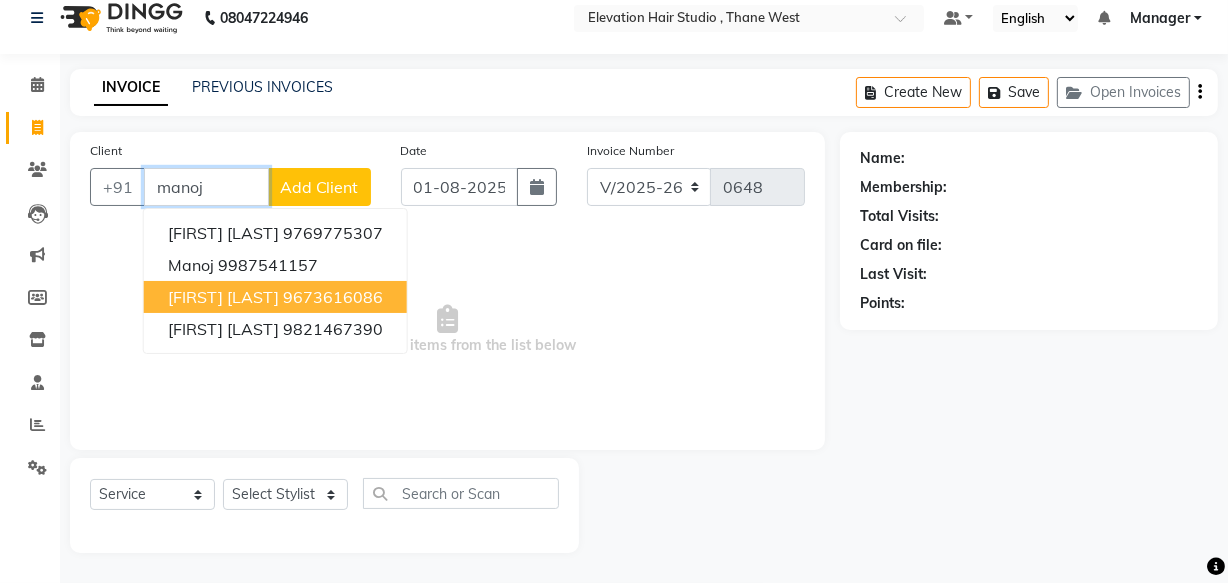 click on "9673616086" at bounding box center [333, 297] 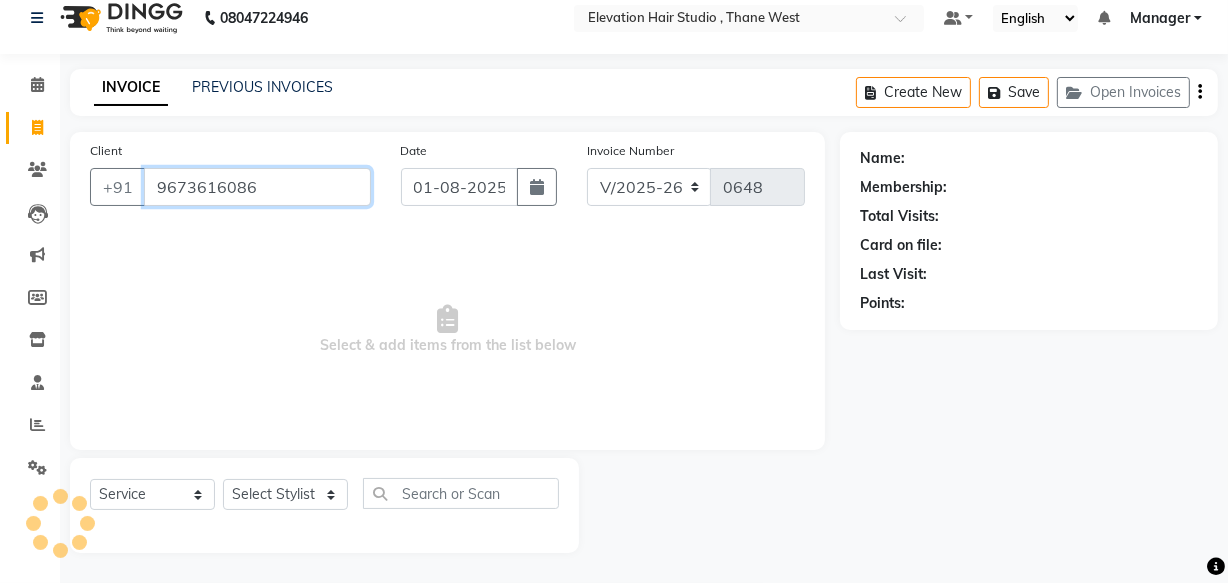 type on "9673616086" 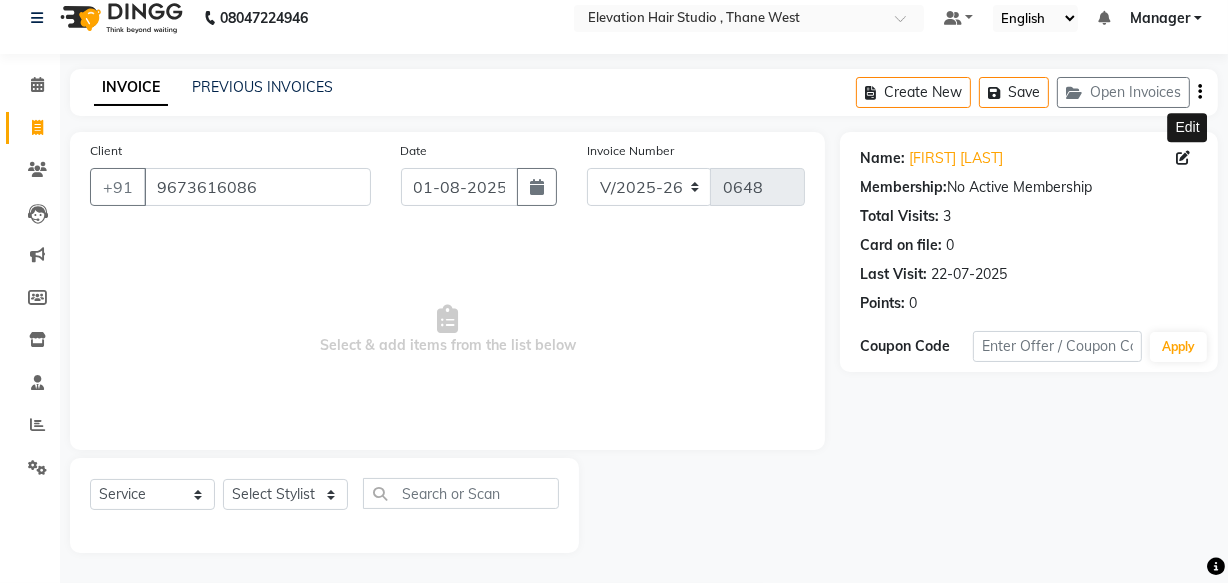 click 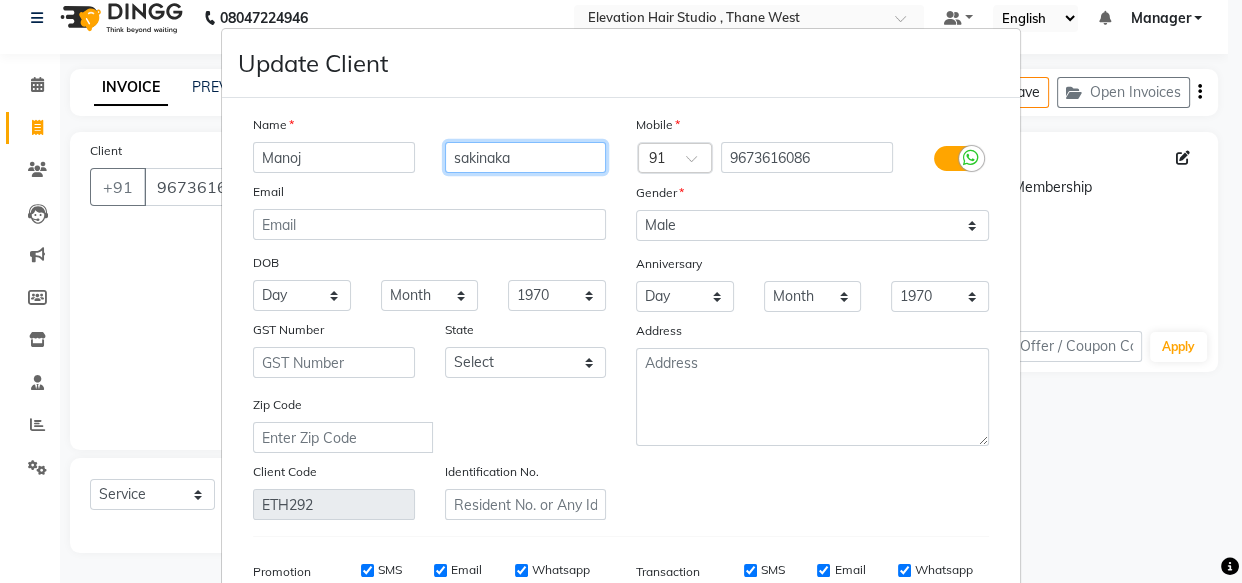 drag, startPoint x: 562, startPoint y: 149, endPoint x: 162, endPoint y: 190, distance: 402.09576 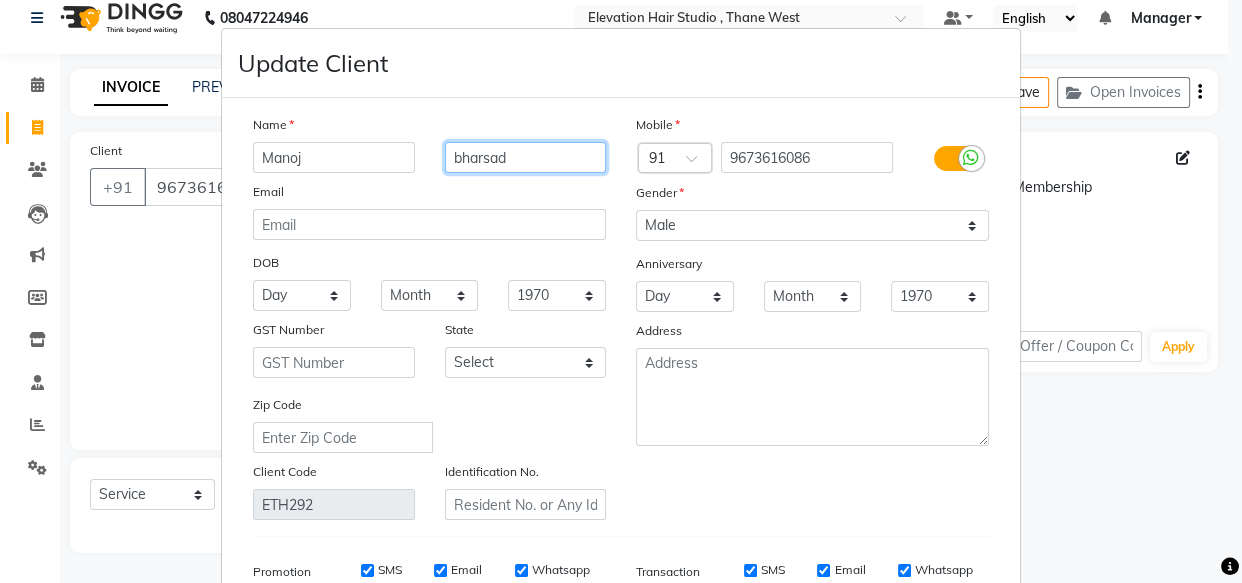 type on "bharsade" 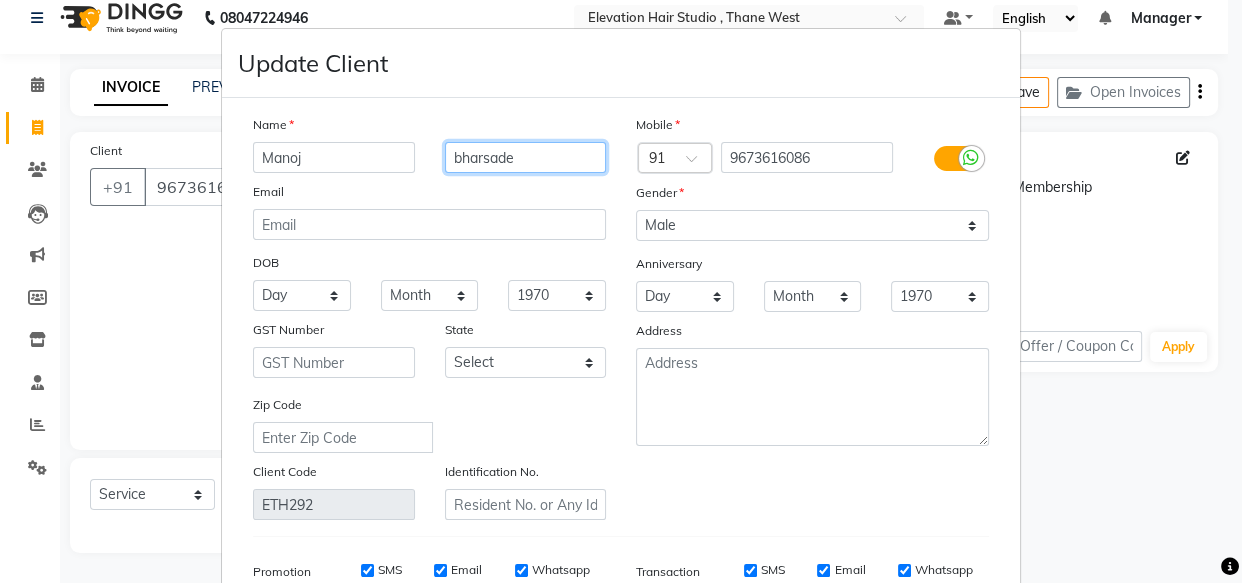 drag, startPoint x: 514, startPoint y: 163, endPoint x: 439, endPoint y: 170, distance: 75.32596 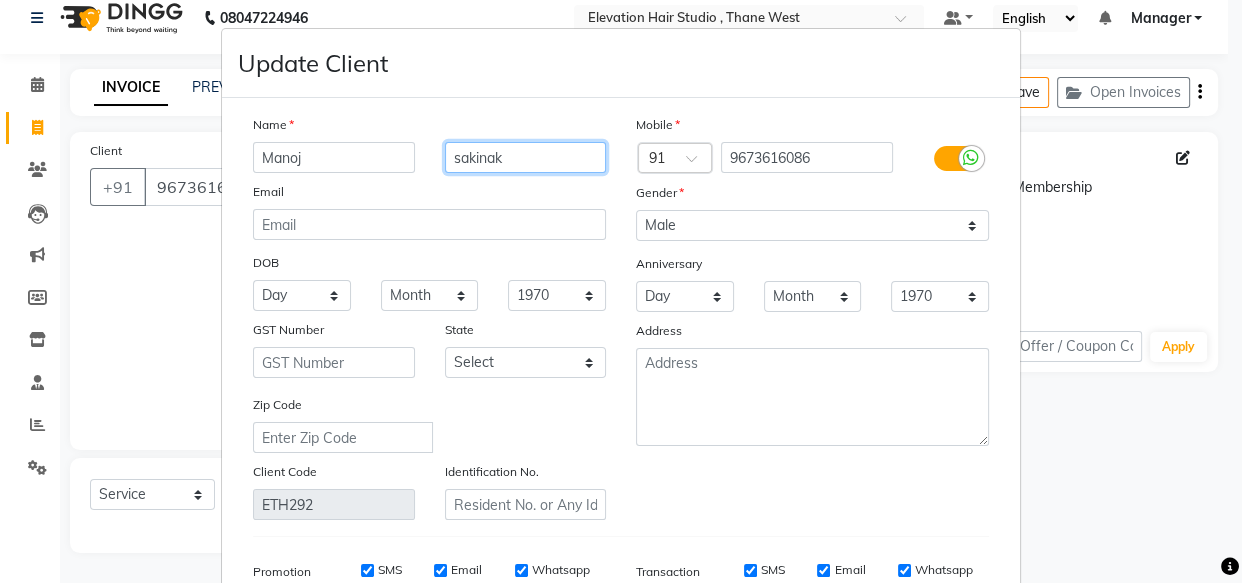 type on "sakinaka" 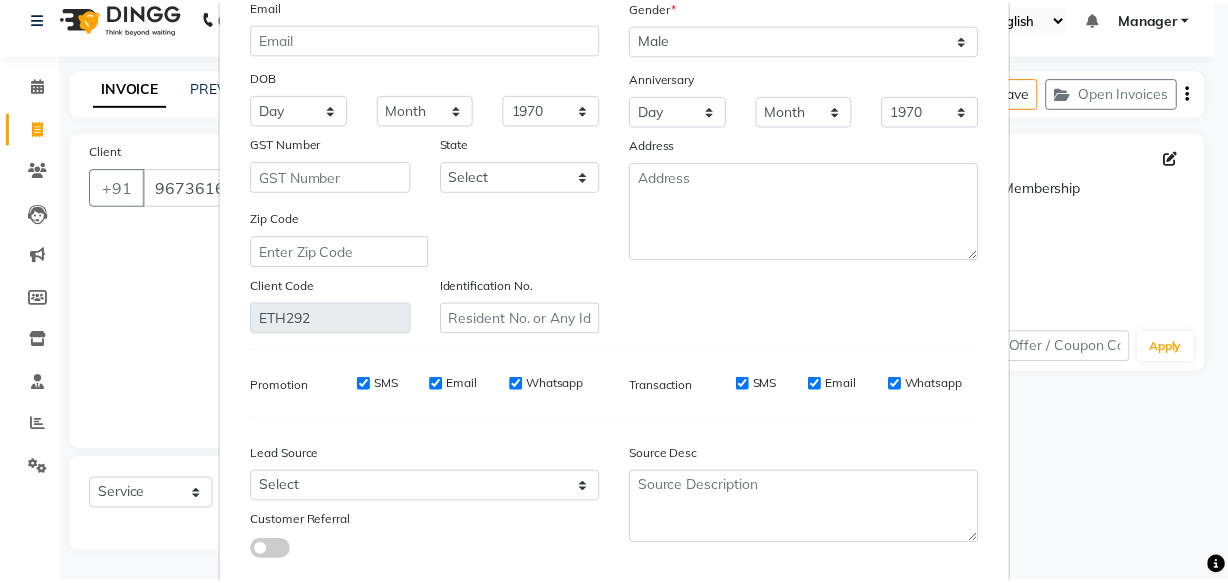 scroll, scrollTop: 310, scrollLeft: 0, axis: vertical 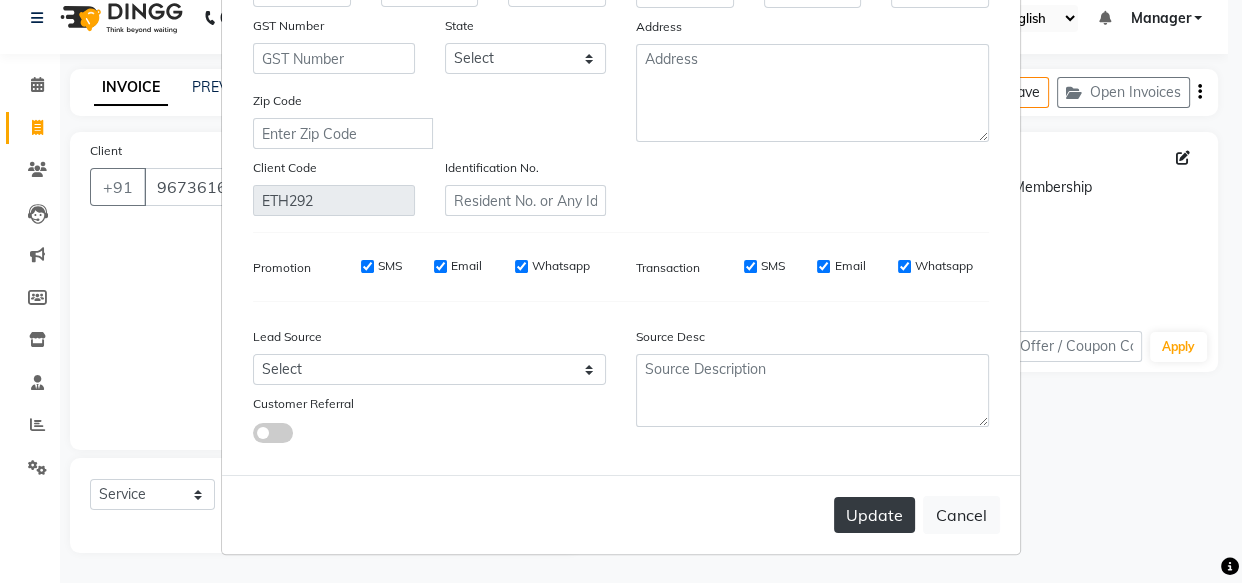 click on "Update" at bounding box center (874, 515) 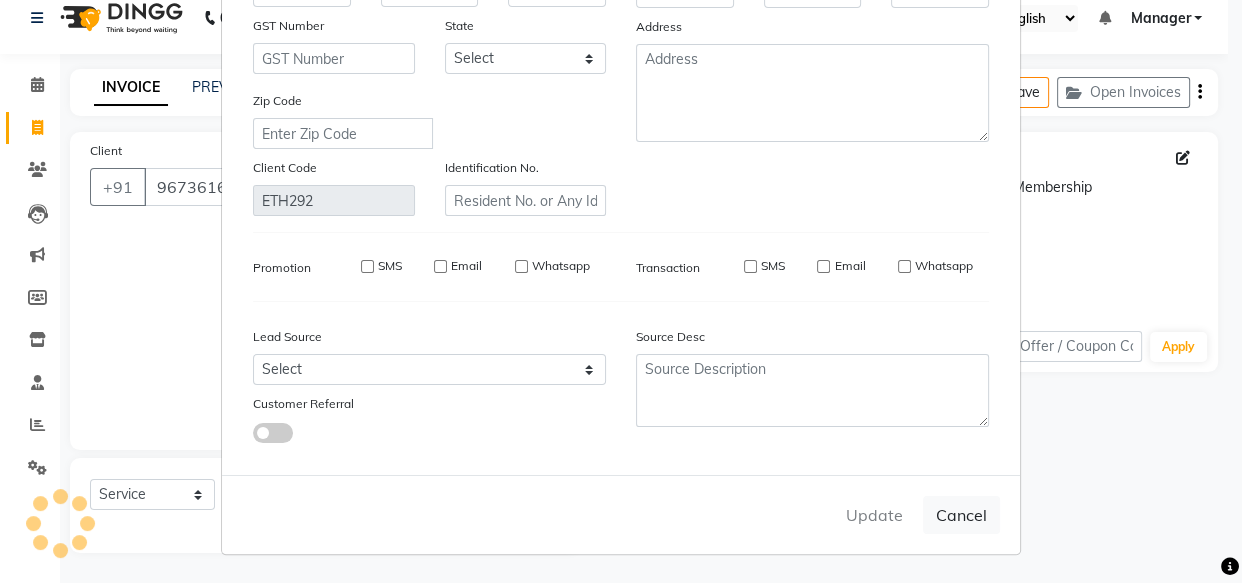 type 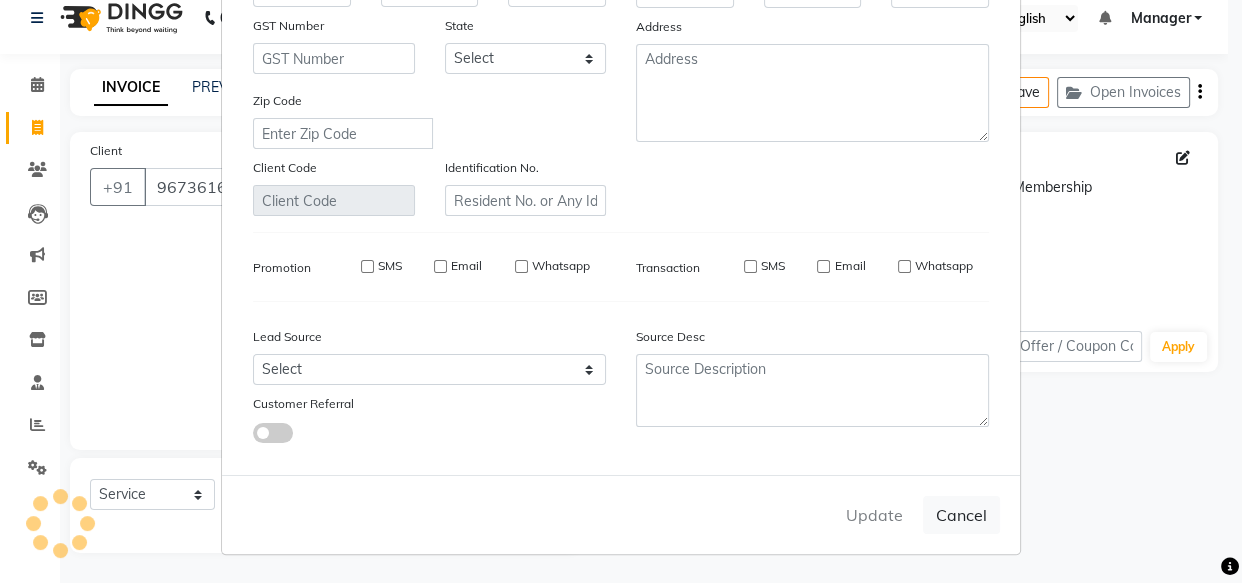 select 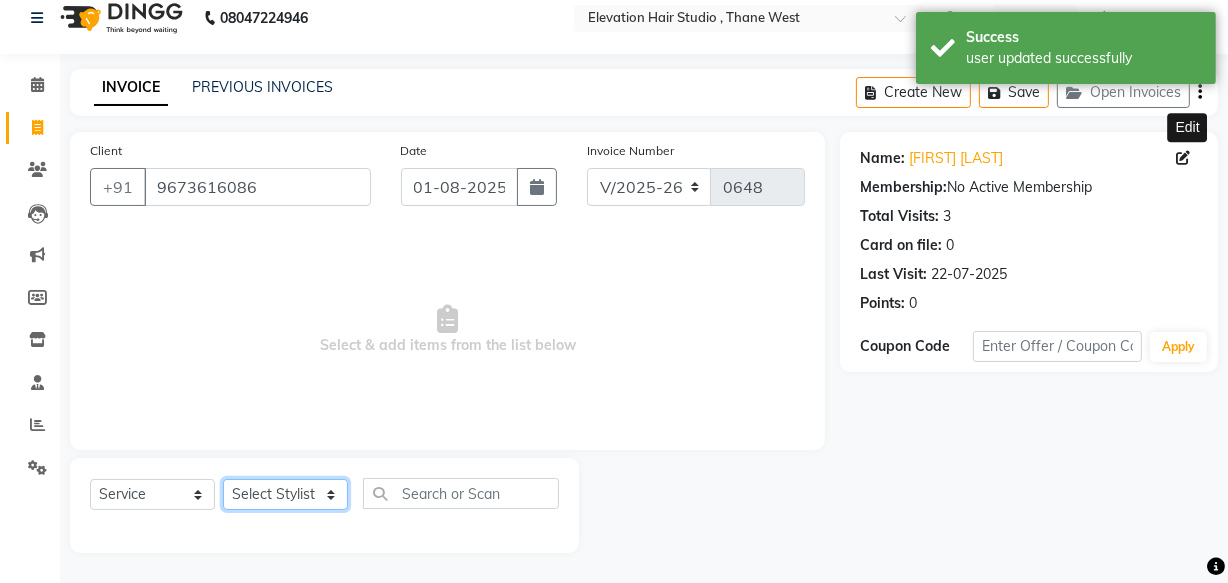 click on "Select Stylist Anish shaikh Dilip Manager mehboob  PARVEEN sahil  SAKSHI sameer Sanjay Sarfaraz" 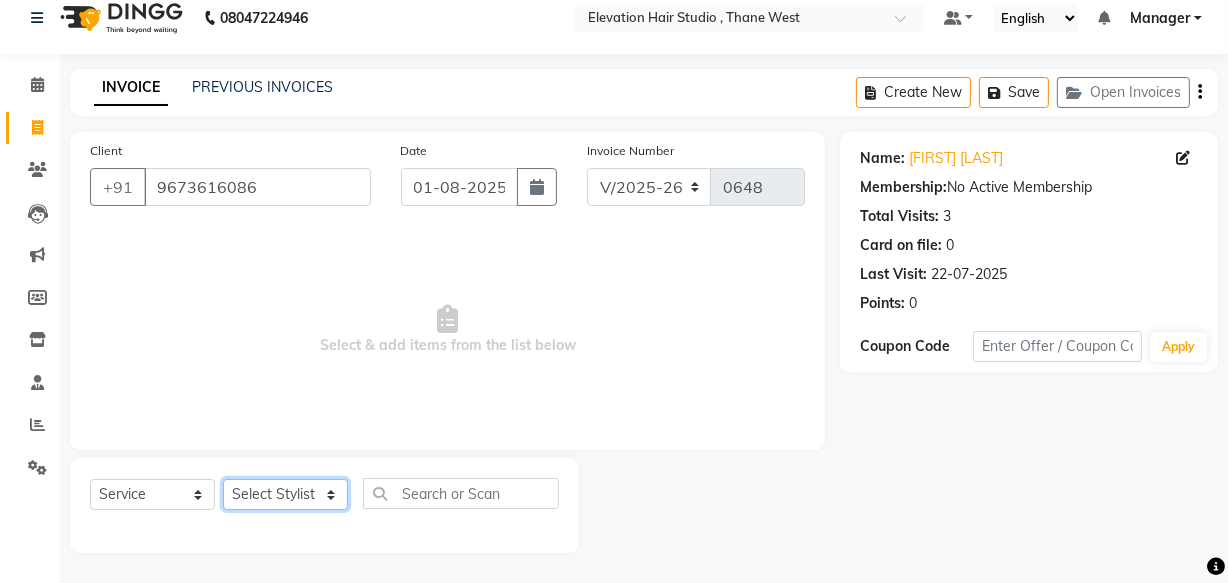 select on "62586" 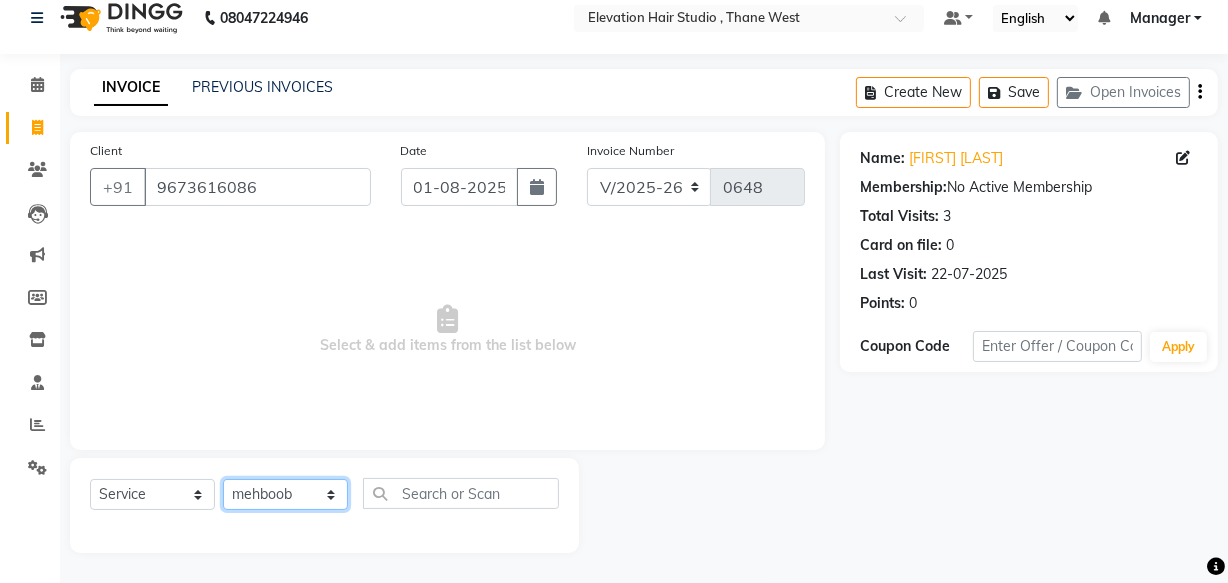 click on "Select Stylist Anish shaikh Dilip Manager mehboob  PARVEEN sahil  SAKSHI sameer Sanjay Sarfaraz" 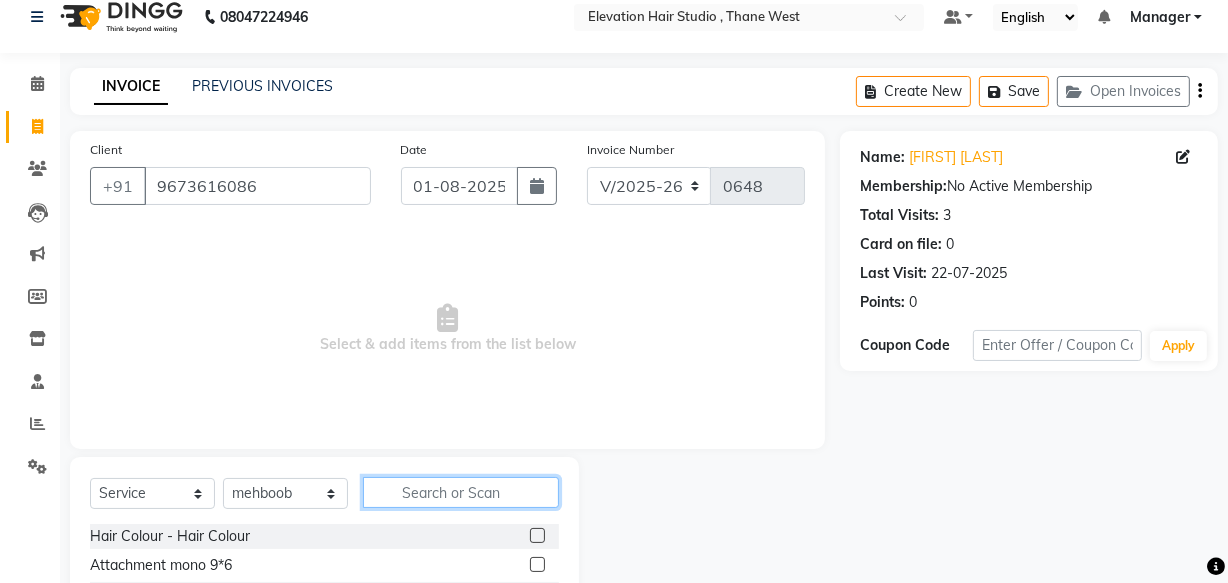 click 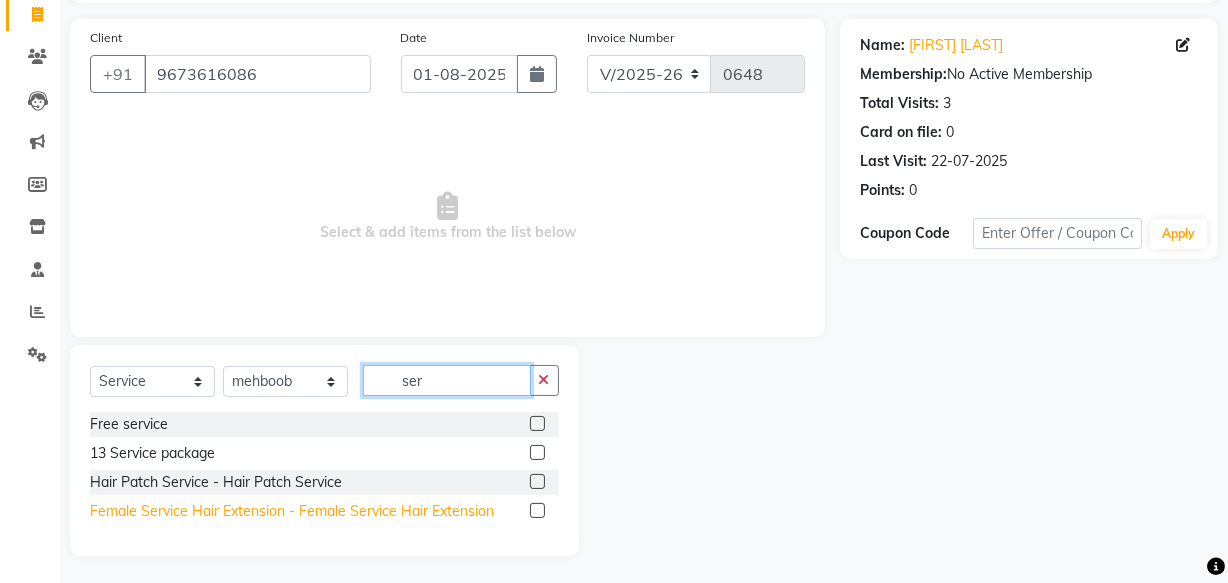scroll, scrollTop: 134, scrollLeft: 0, axis: vertical 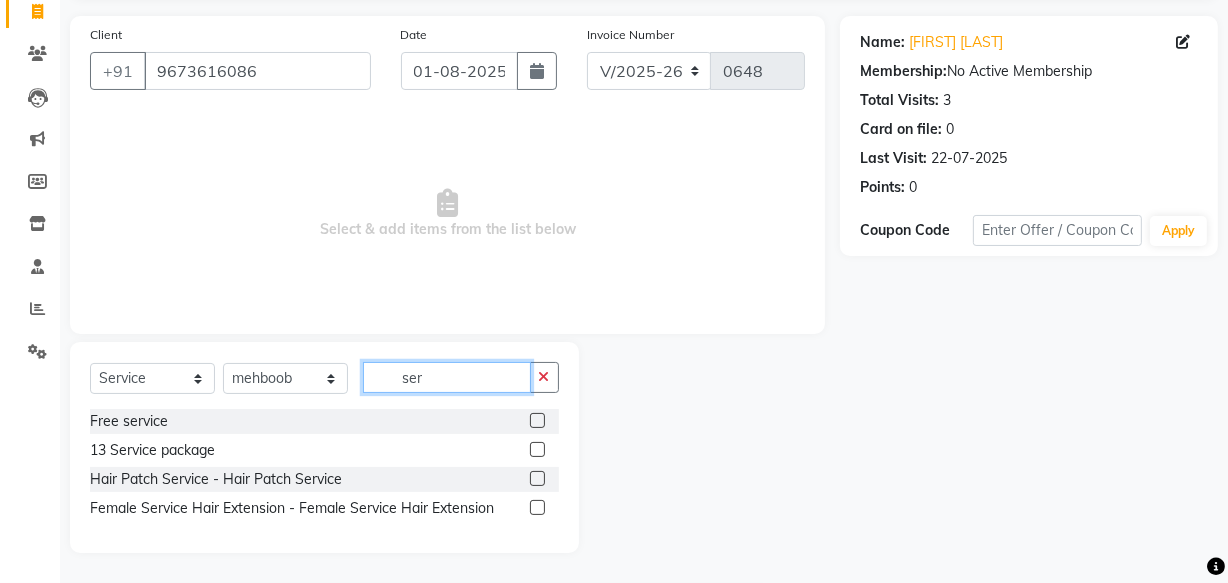 type on "ser" 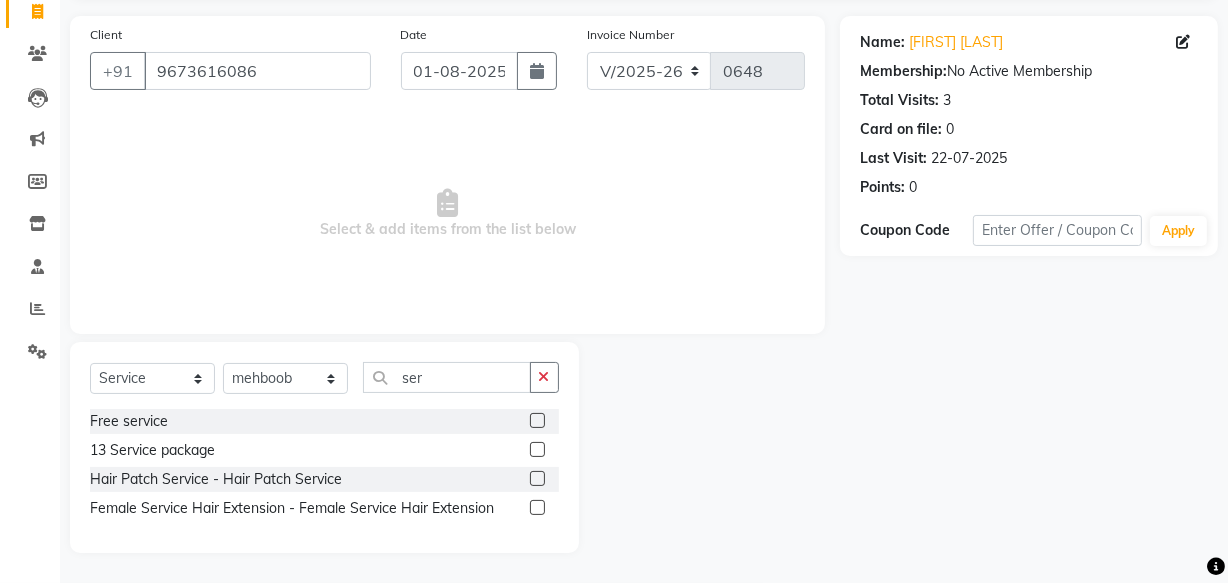 click 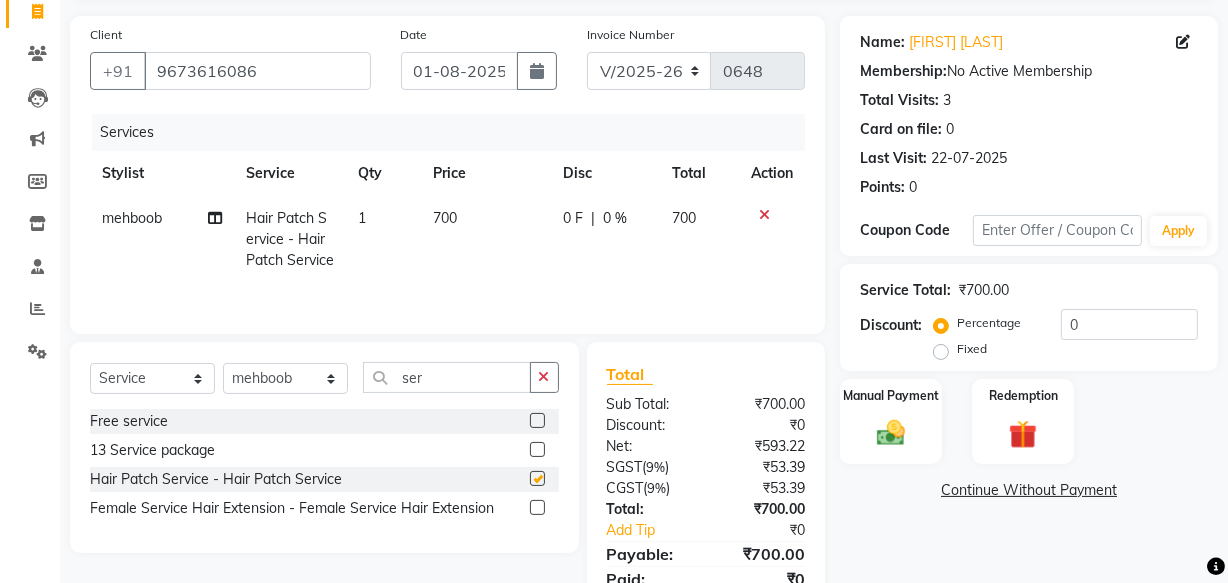 checkbox on "false" 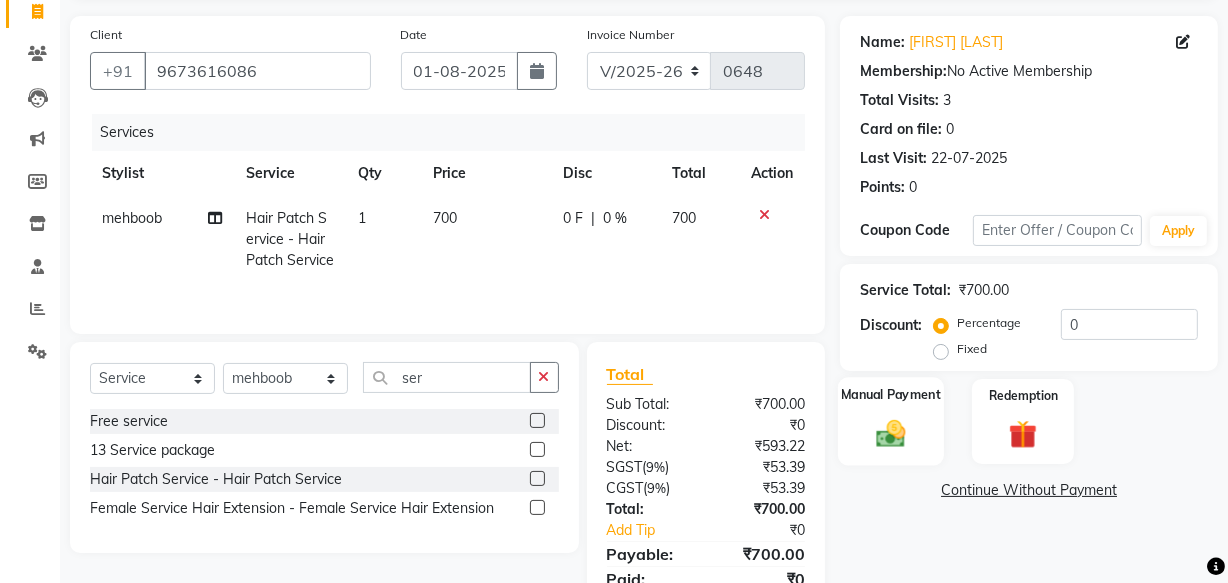 click 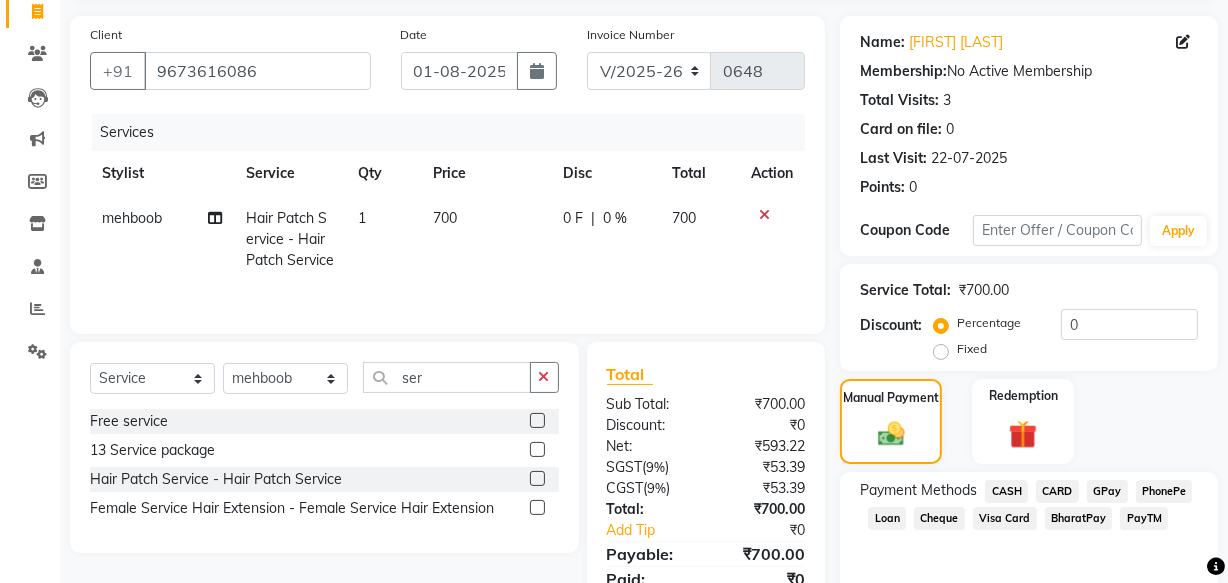 click on "GPay" 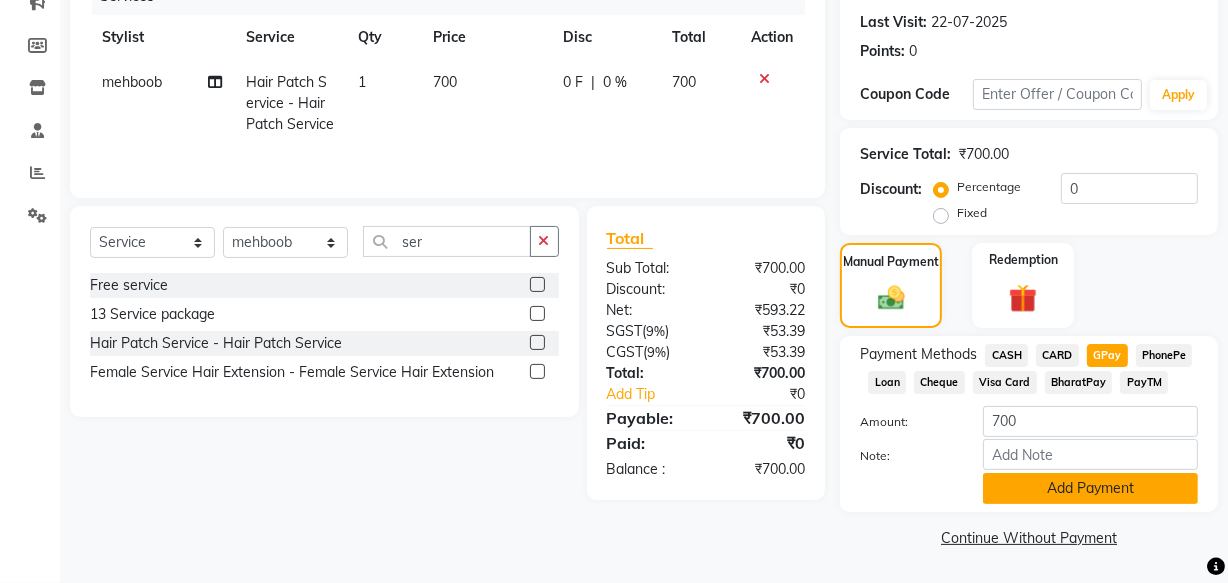 click on "Add Payment" 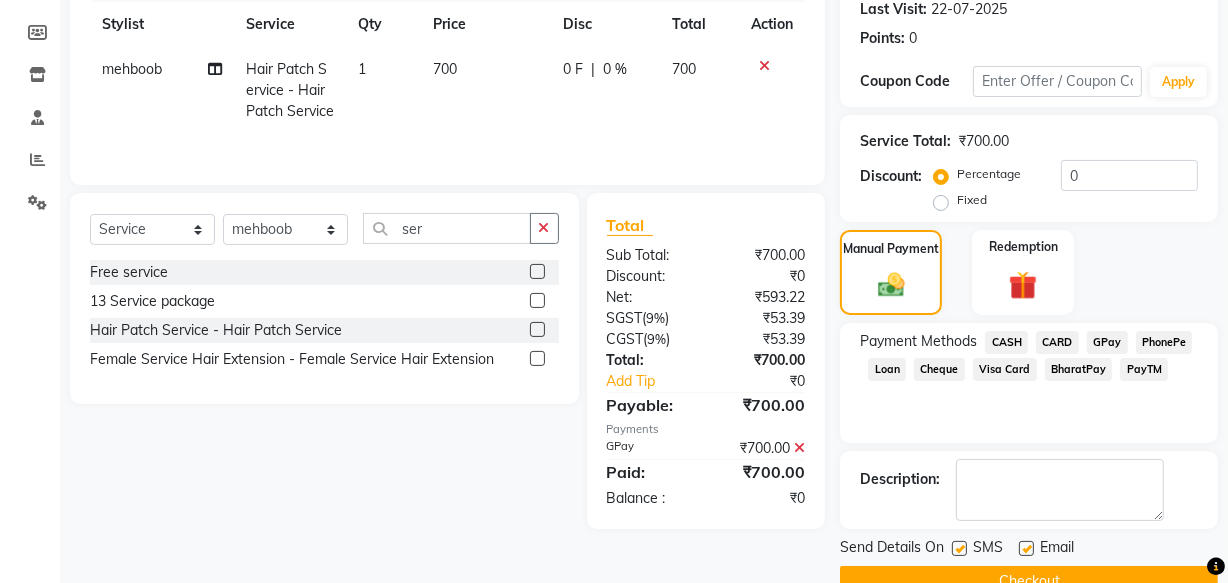 scroll, scrollTop: 326, scrollLeft: 0, axis: vertical 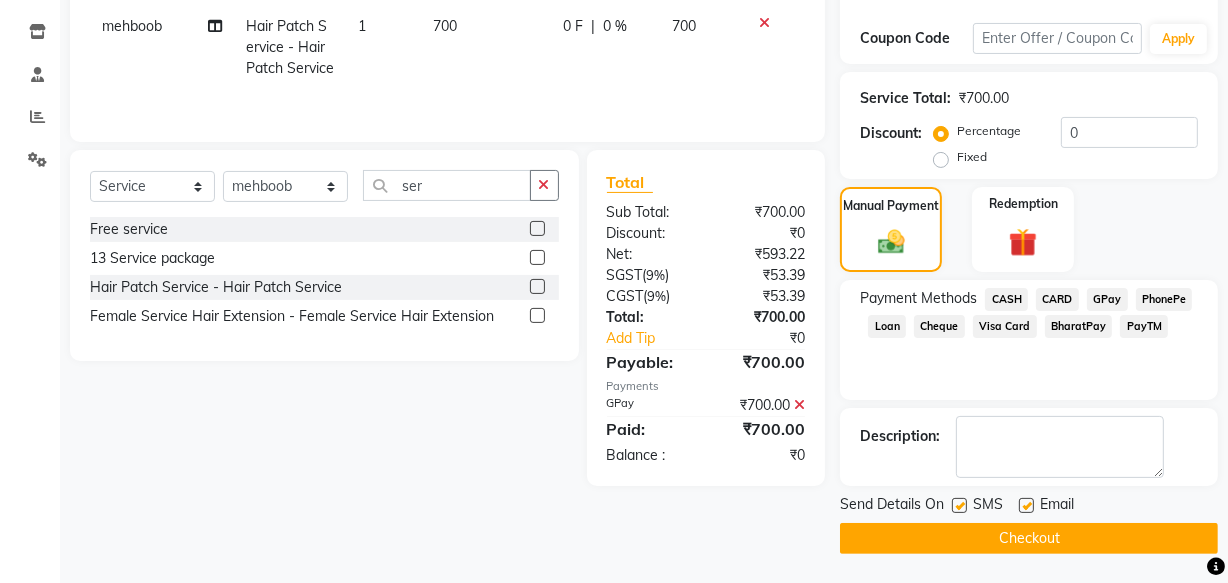 click 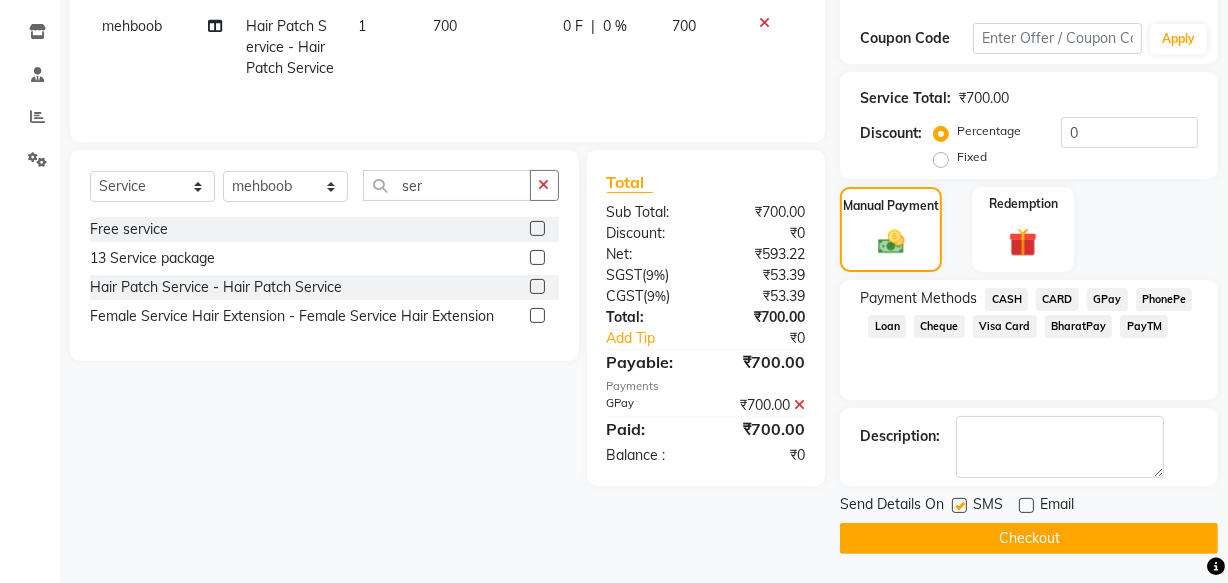 click 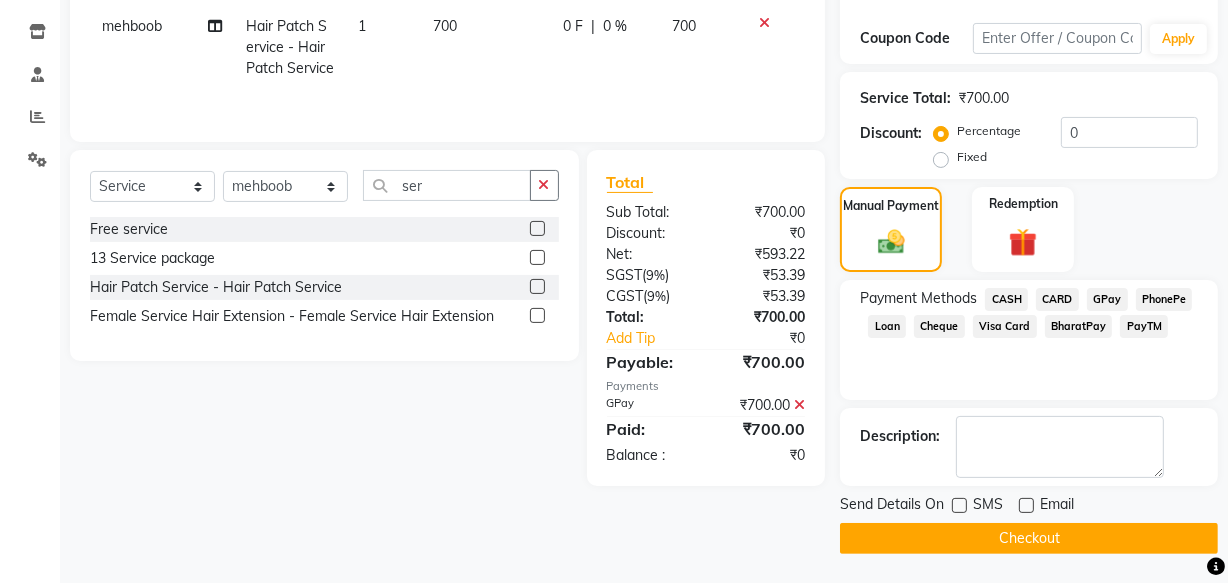 click on "Checkout" 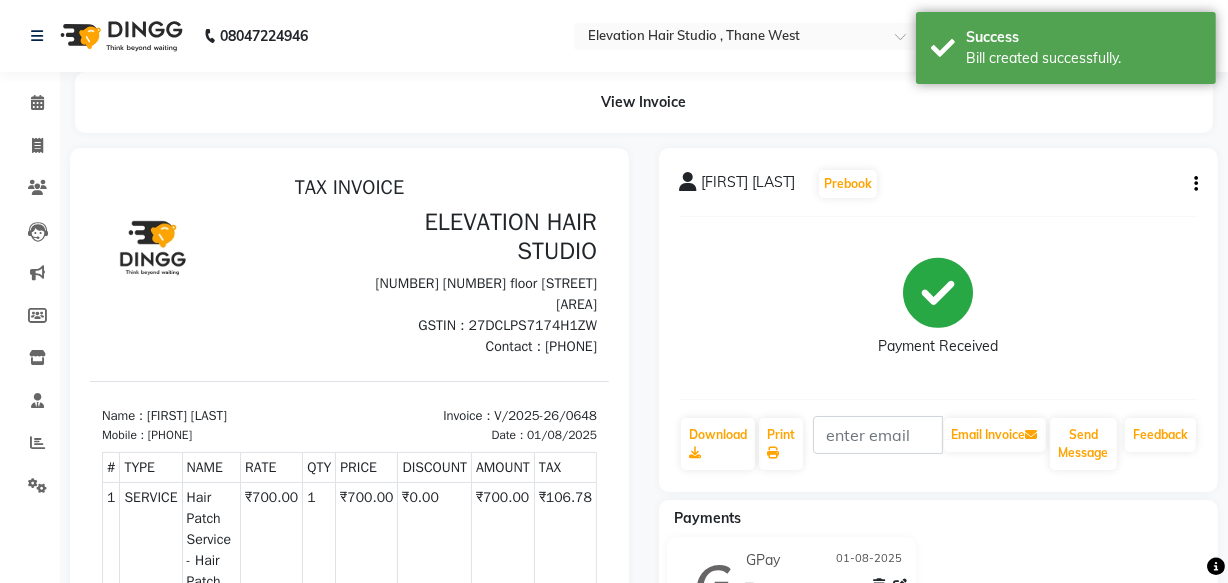scroll, scrollTop: 0, scrollLeft: 0, axis: both 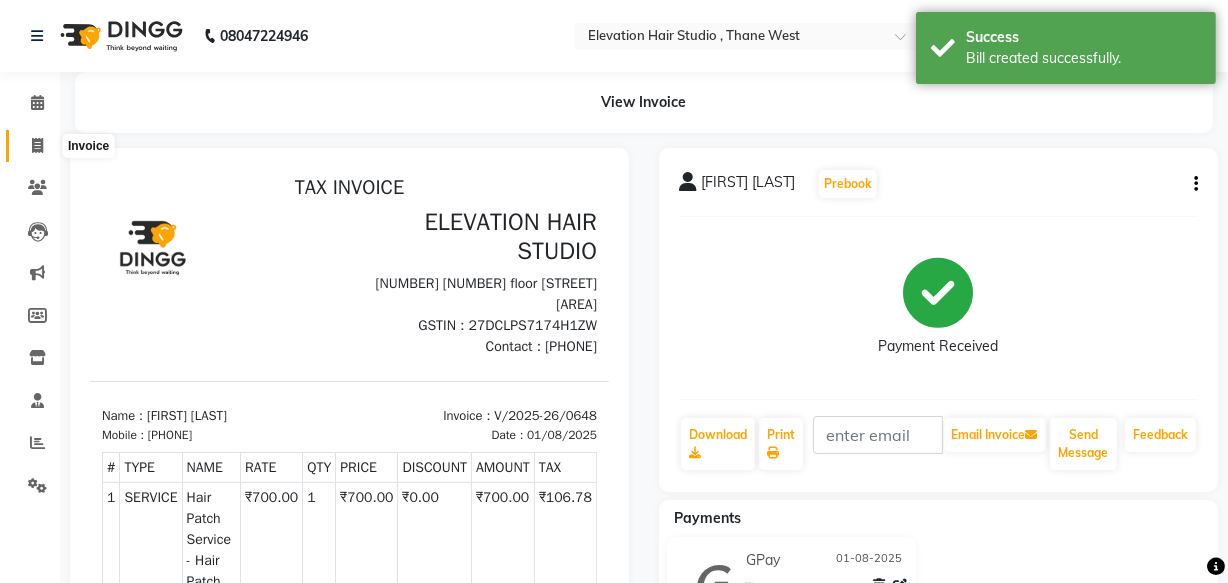 click 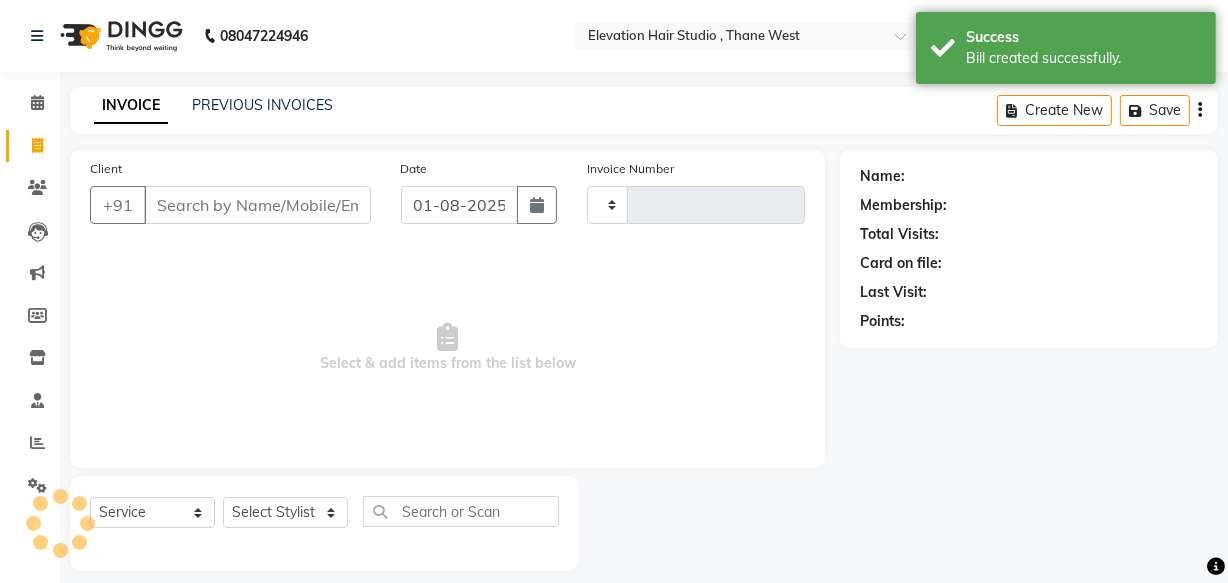 type on "0649" 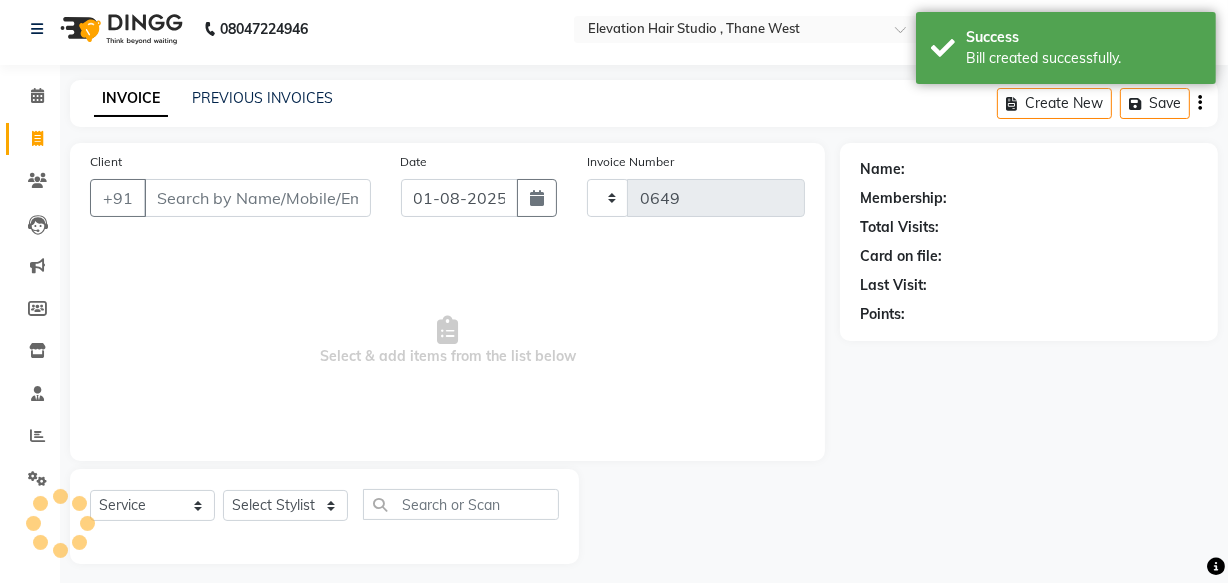 select on "6886" 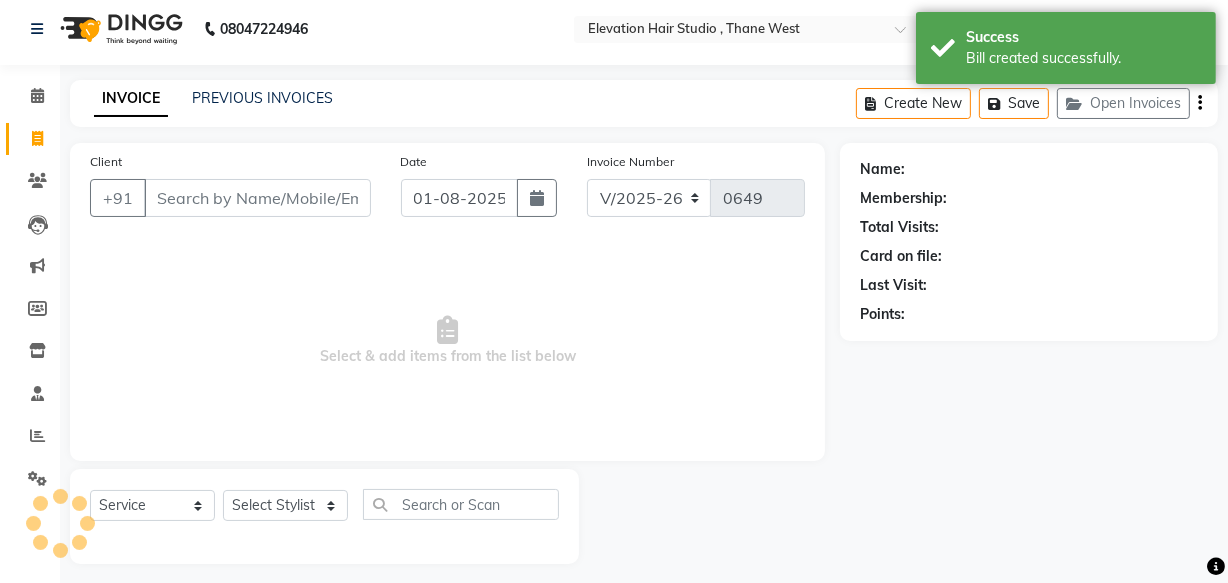 scroll, scrollTop: 19, scrollLeft: 0, axis: vertical 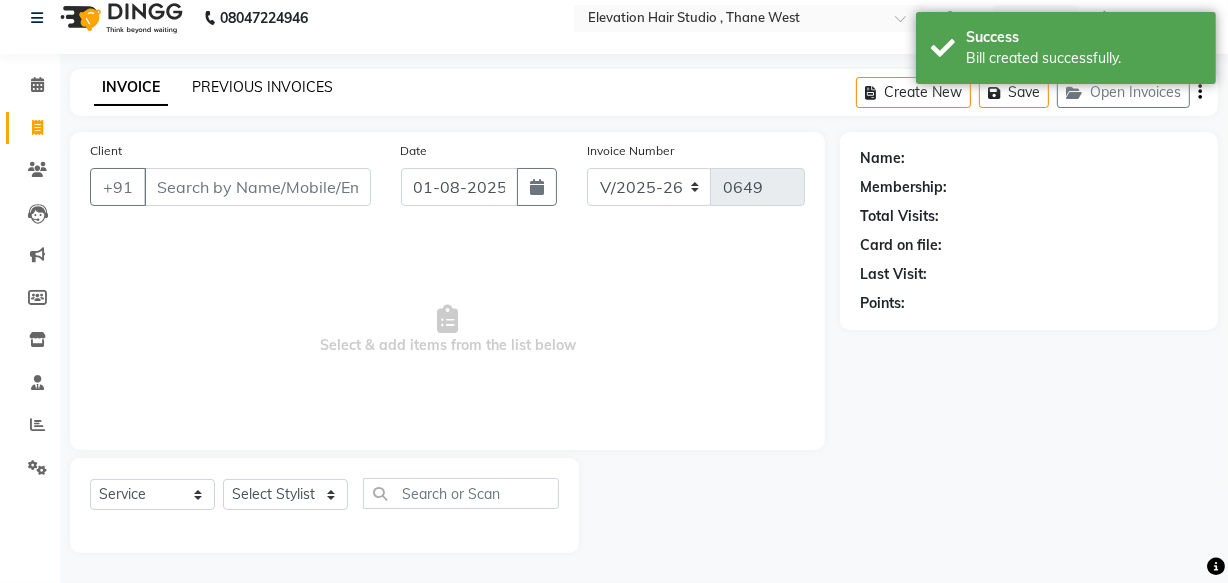 click on "PREVIOUS INVOICES" 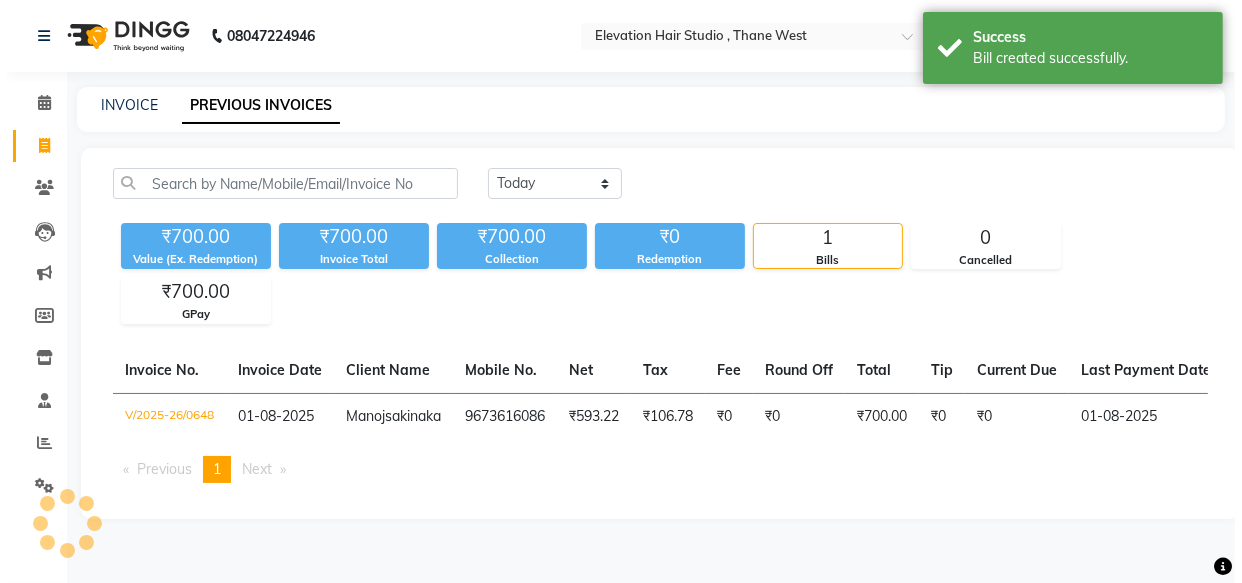 scroll, scrollTop: 0, scrollLeft: 0, axis: both 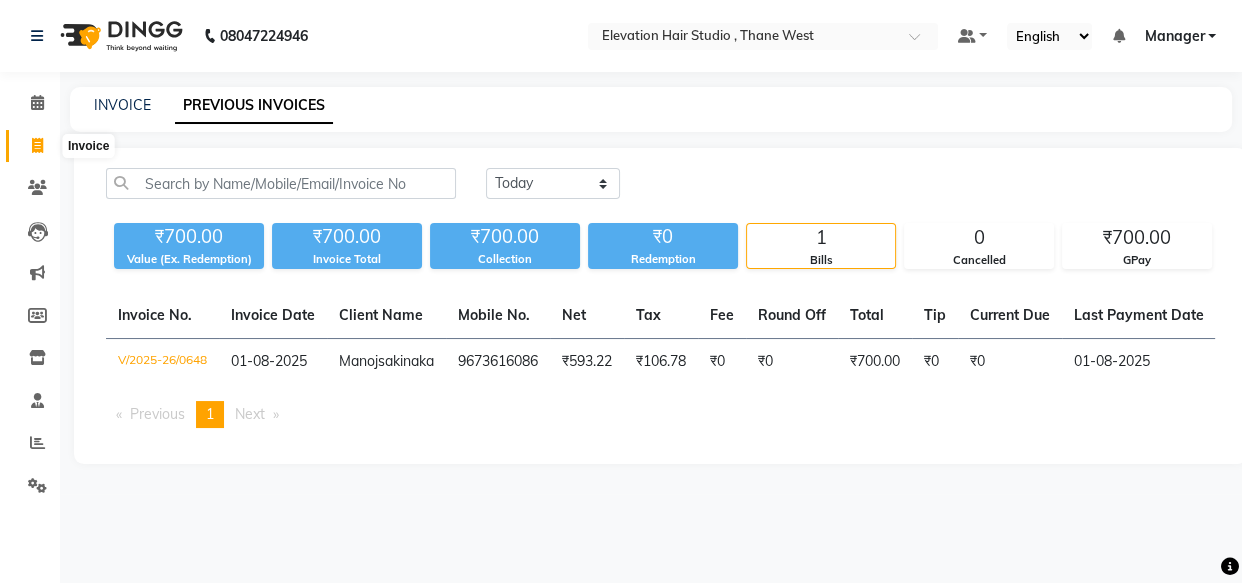 click 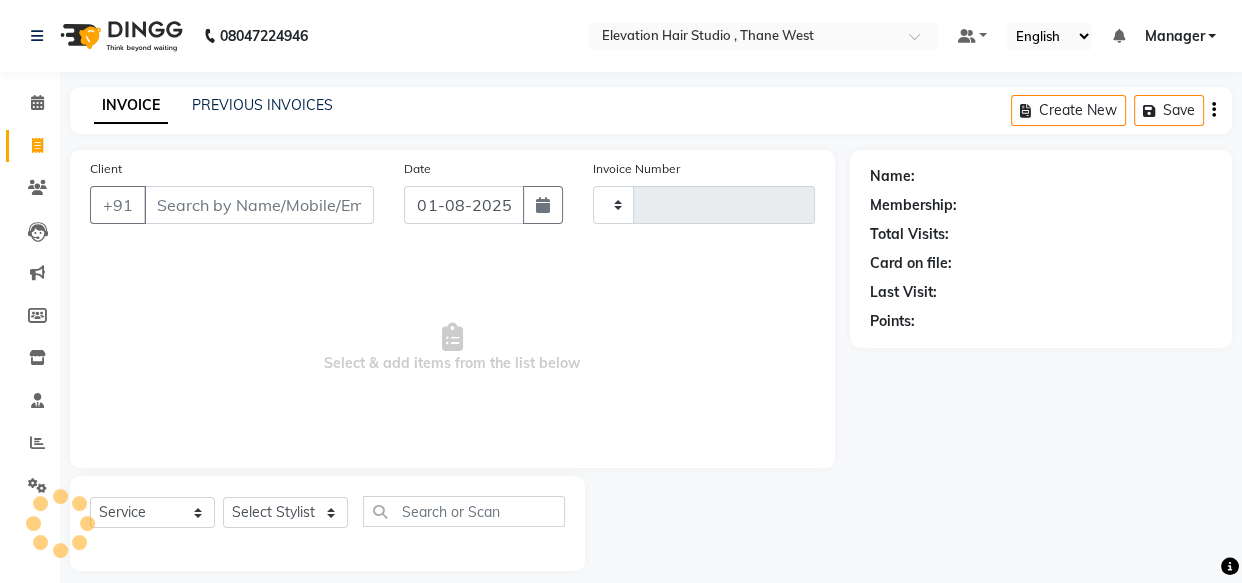 type on "0649" 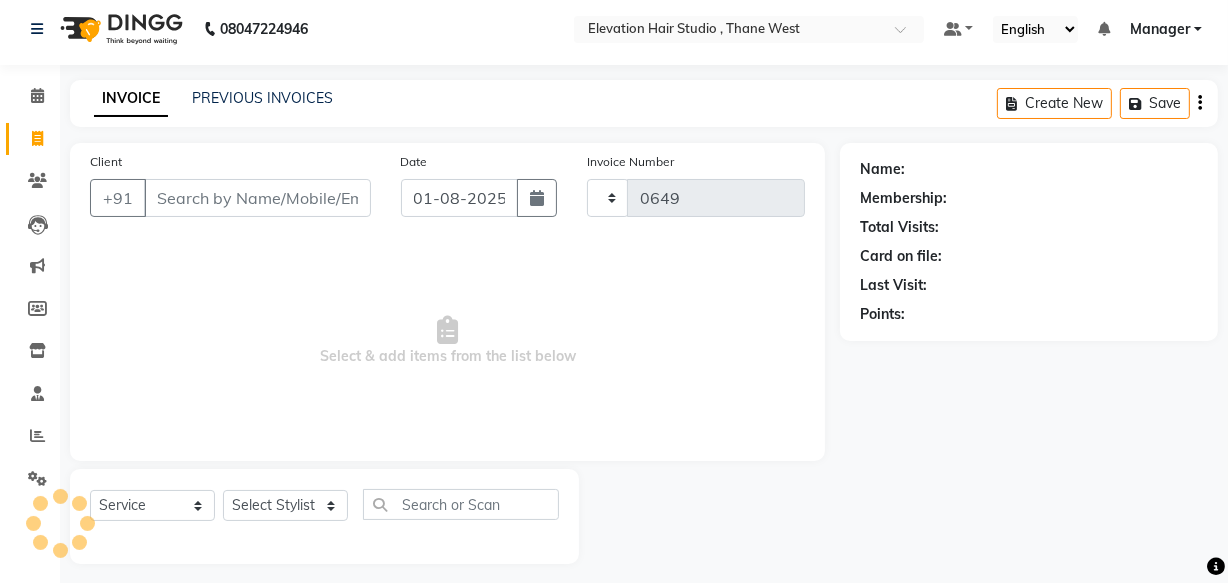 select on "6886" 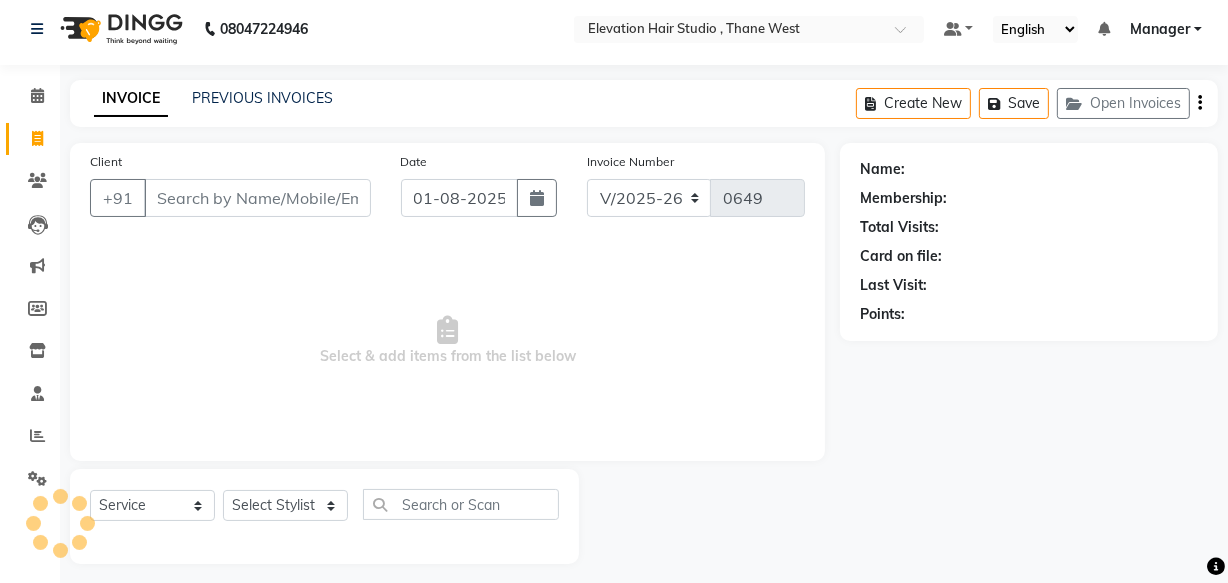 scroll, scrollTop: 19, scrollLeft: 0, axis: vertical 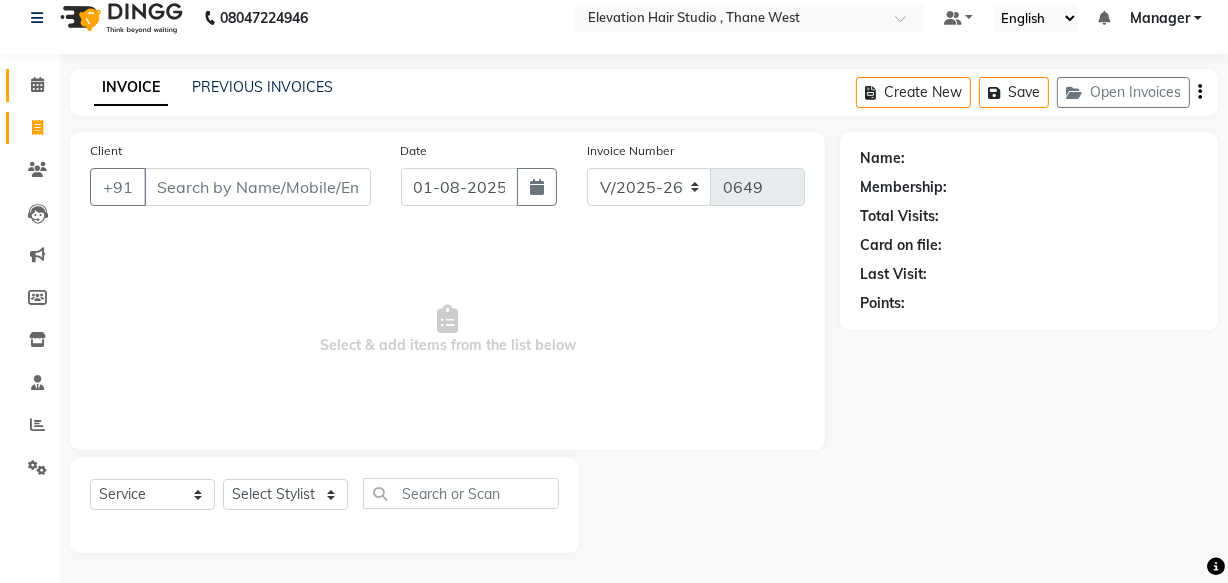 click 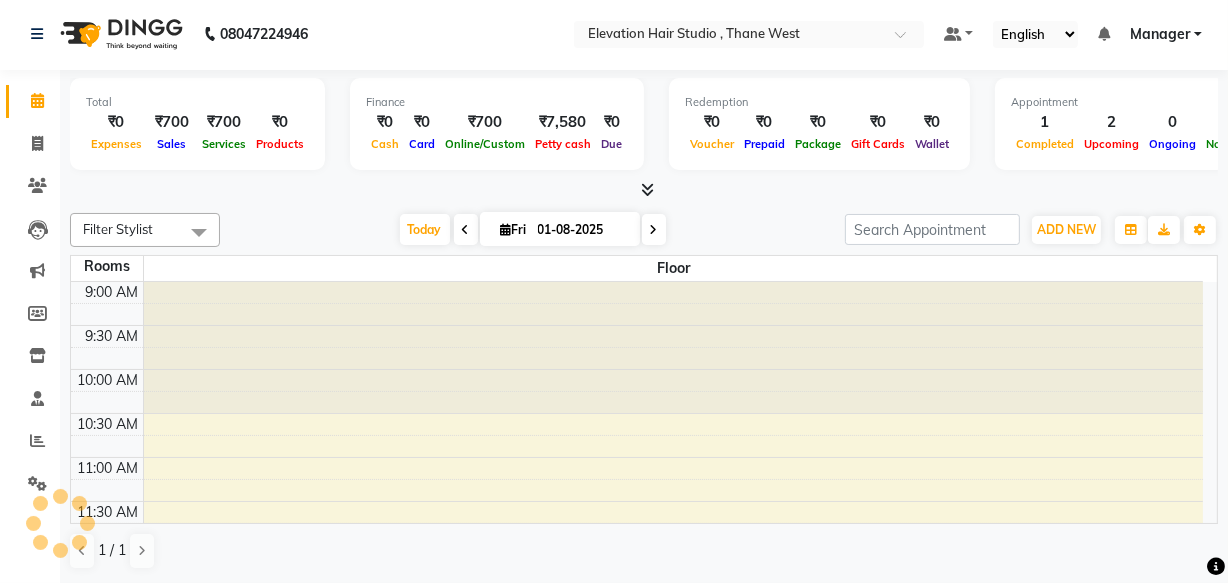 scroll, scrollTop: 0, scrollLeft: 0, axis: both 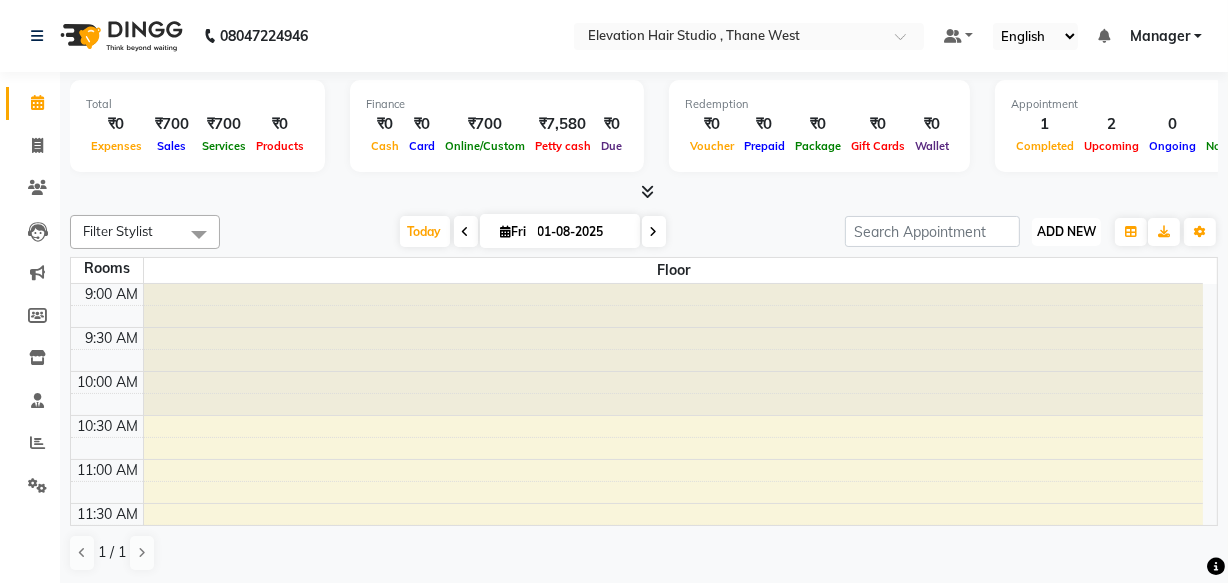 click on "ADD NEW Toggle Dropdown" at bounding box center (1066, 232) 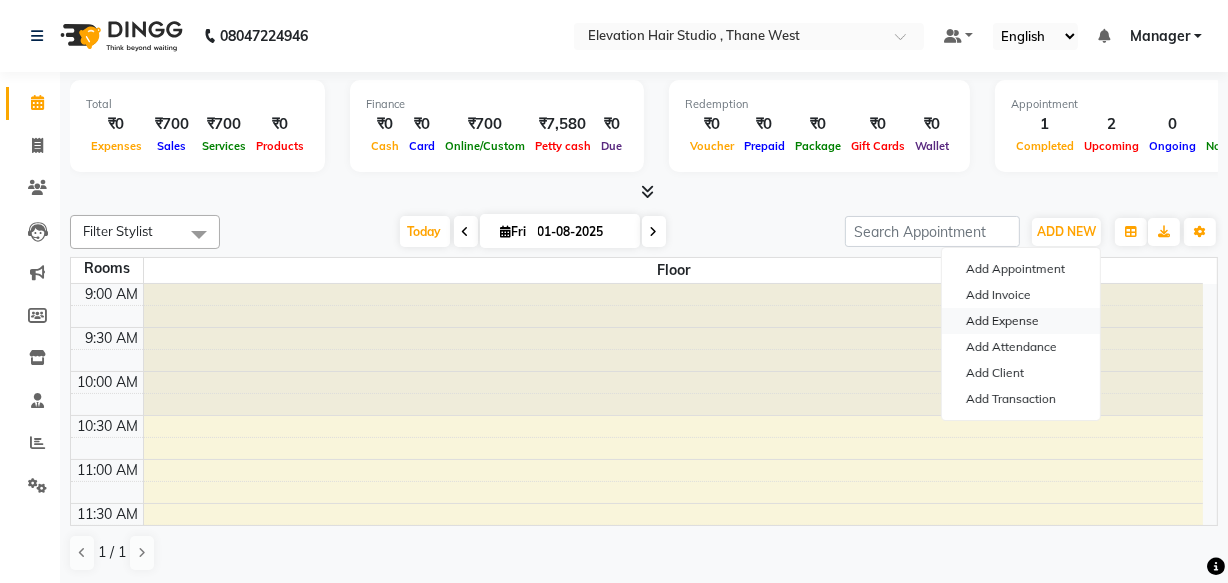 click on "Add Expense" at bounding box center [1021, 321] 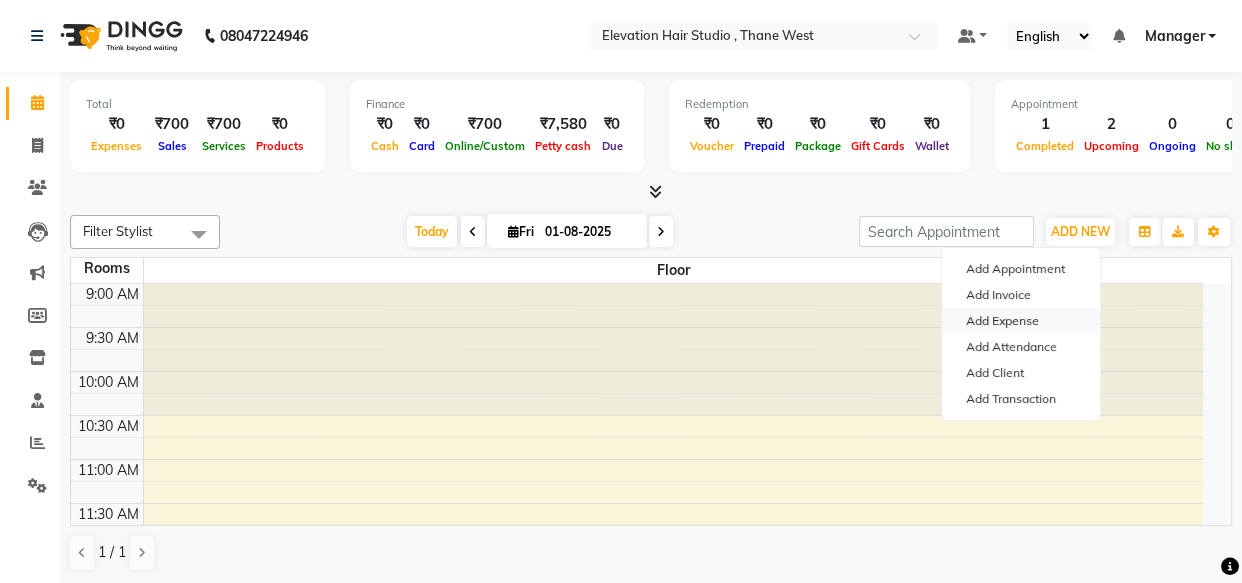 select on "1" 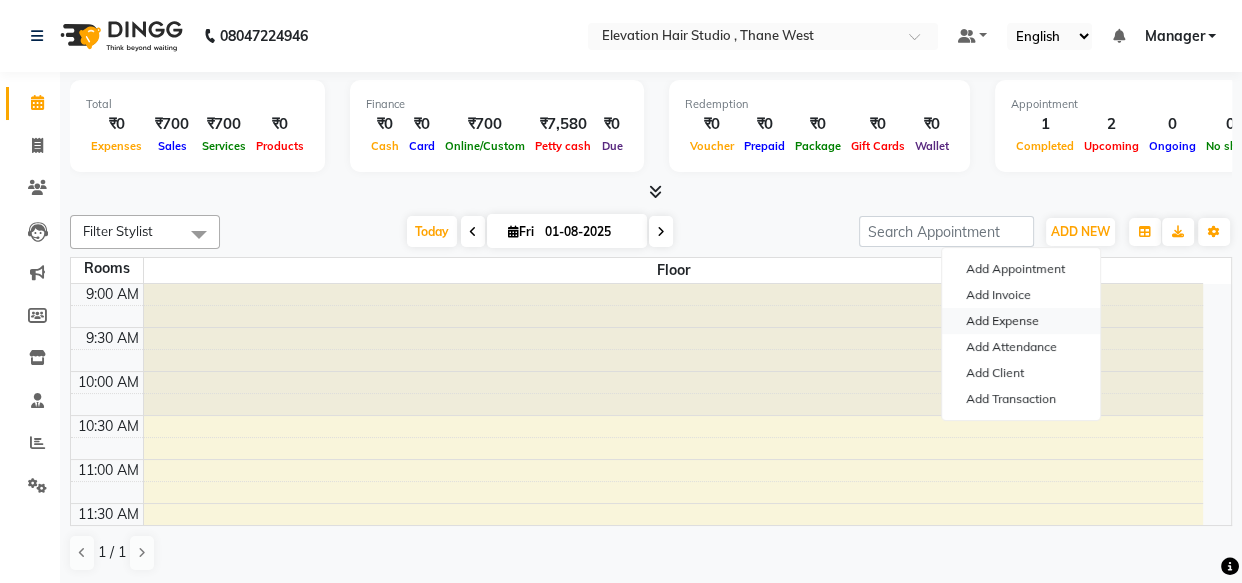 select on "5950" 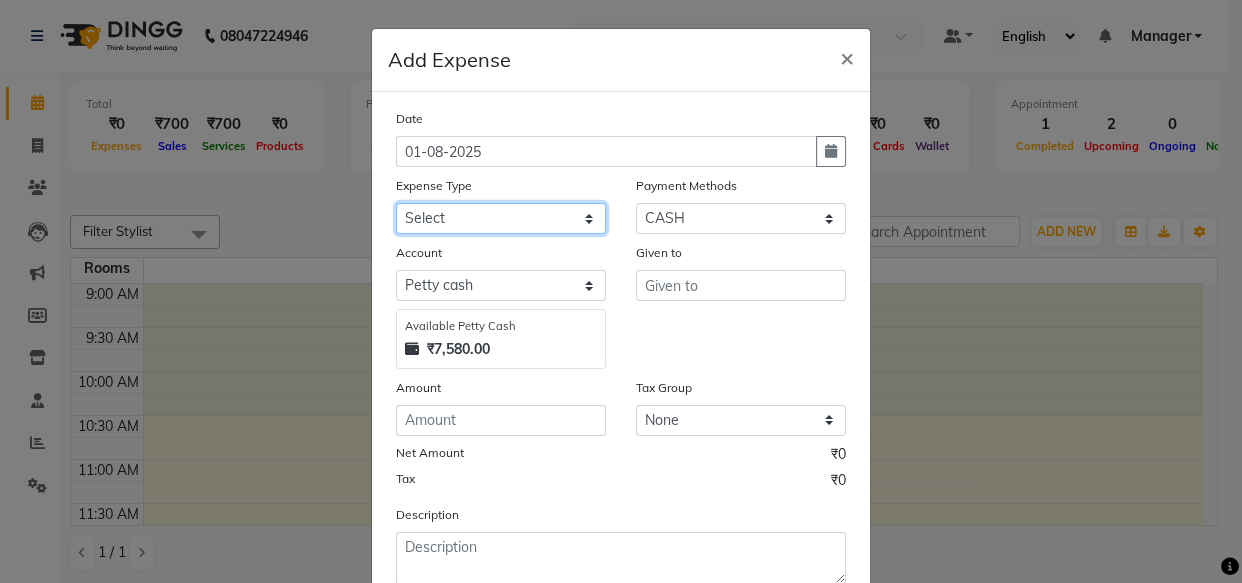click on "Select AC Adrak Advance Salary agarbatti anees Appron asmoul advance salary Bank charges Car maintenance  CARPENTER Cash Deposited to bank Cash Handed over to Owner cellphone Client Snacks Clinical charges coffee conditioner courier diliptip dustbinplatebottle Equipment extrastuff fridge Fuel glue Govt fee greaser hairpatch hardware Incentive Insurance International purchase israil key lead light bill Loan Repayment Maintenance Marketing medicine milk Miscellaneous MRA ola Other paddlebrush PAINTER Pantry plumber Product product recharge rehman Rent Salary salary salary sandwich shampoo Staff Snacks sugar TAPE Tax Tea & Refreshment tissue towel trolly Utilities velocity VIDEO water web side WEFAST wireboard xerox" 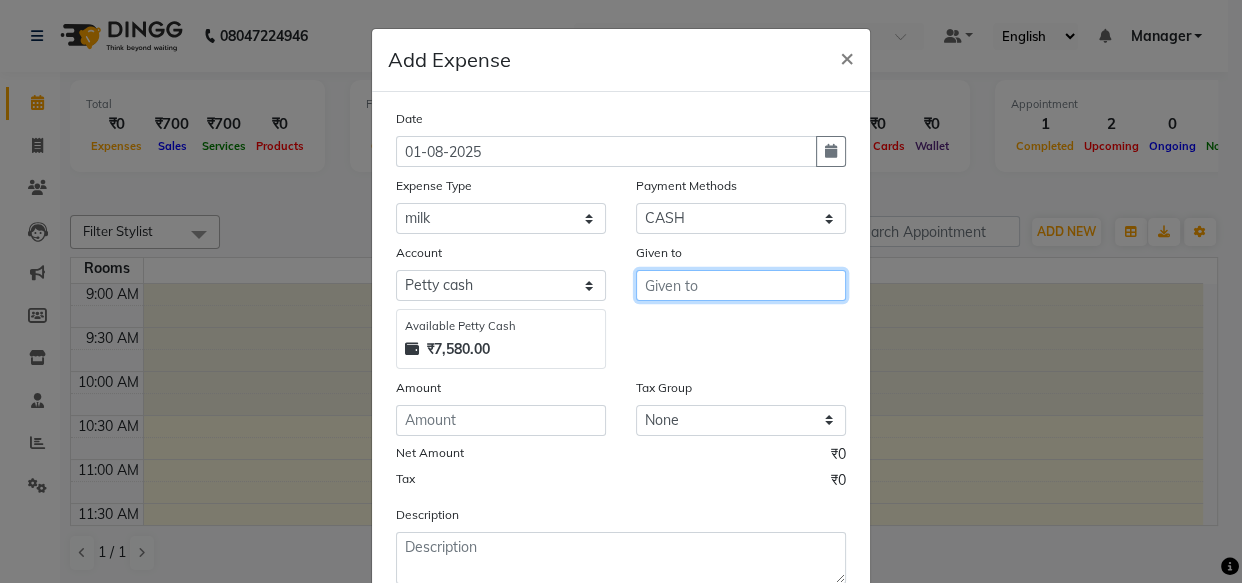 click at bounding box center [741, 285] 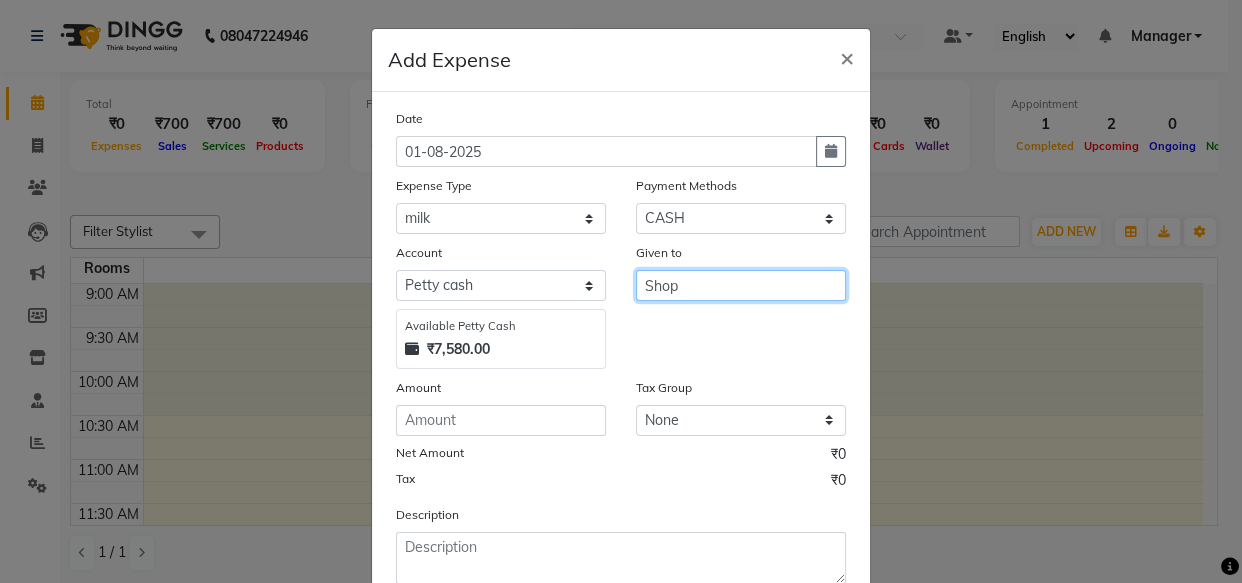 type on "Shop" 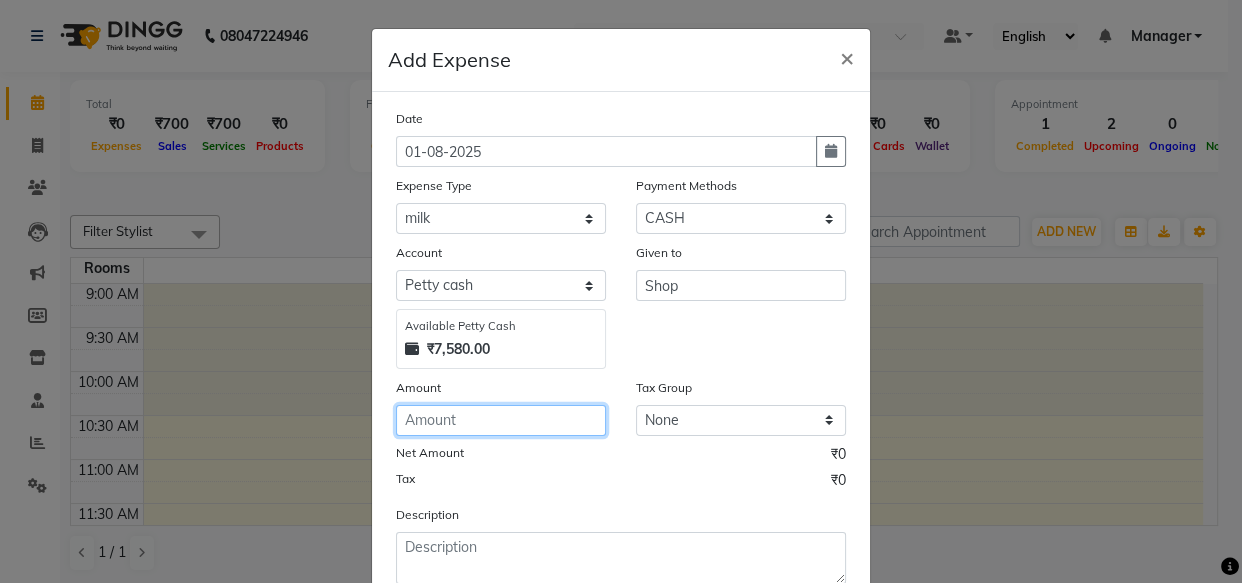 click 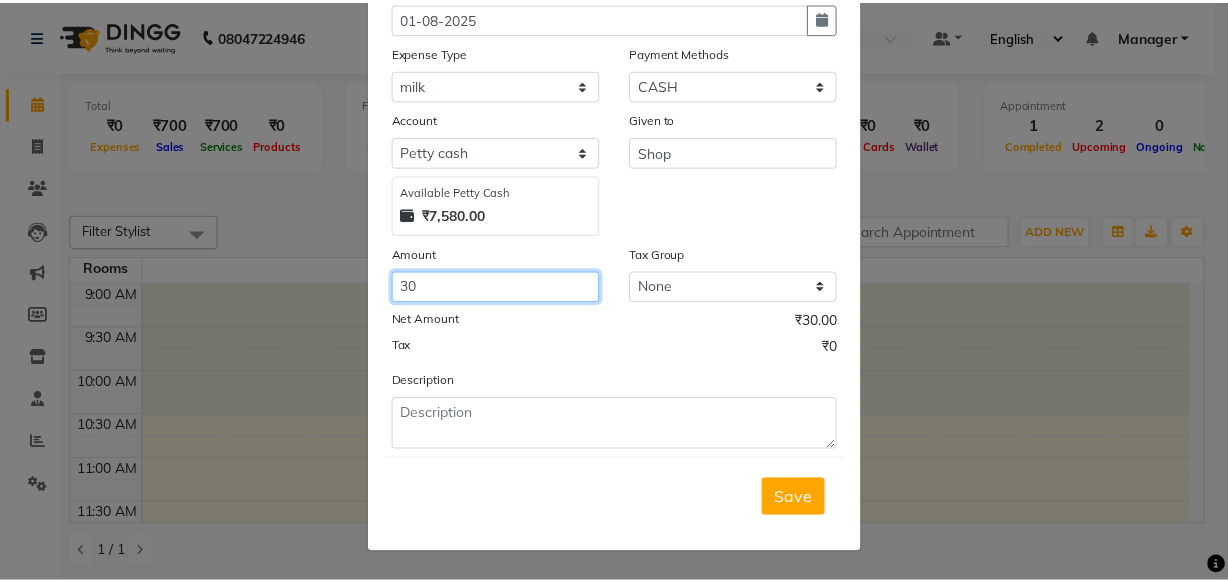 scroll, scrollTop: 135, scrollLeft: 0, axis: vertical 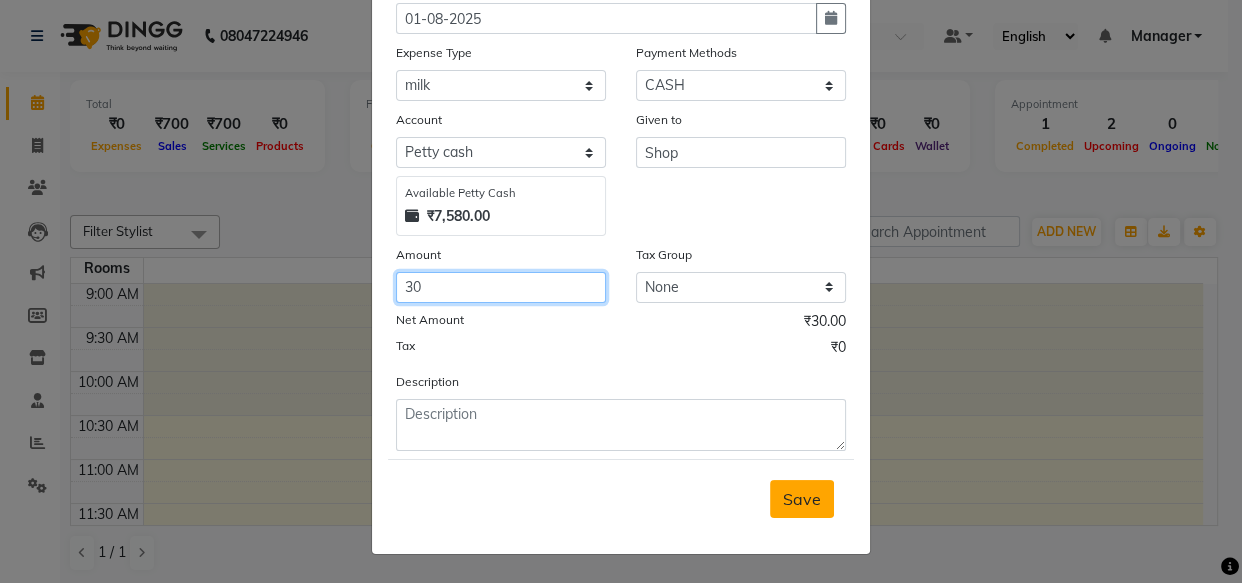 type on "30" 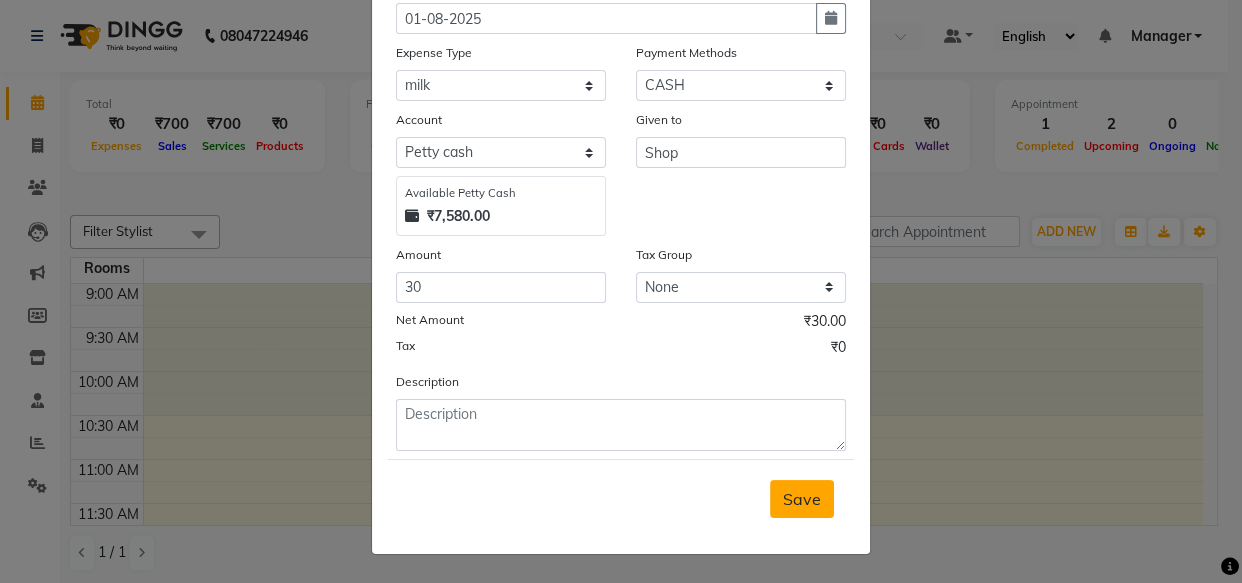 click on "Save" at bounding box center [802, 499] 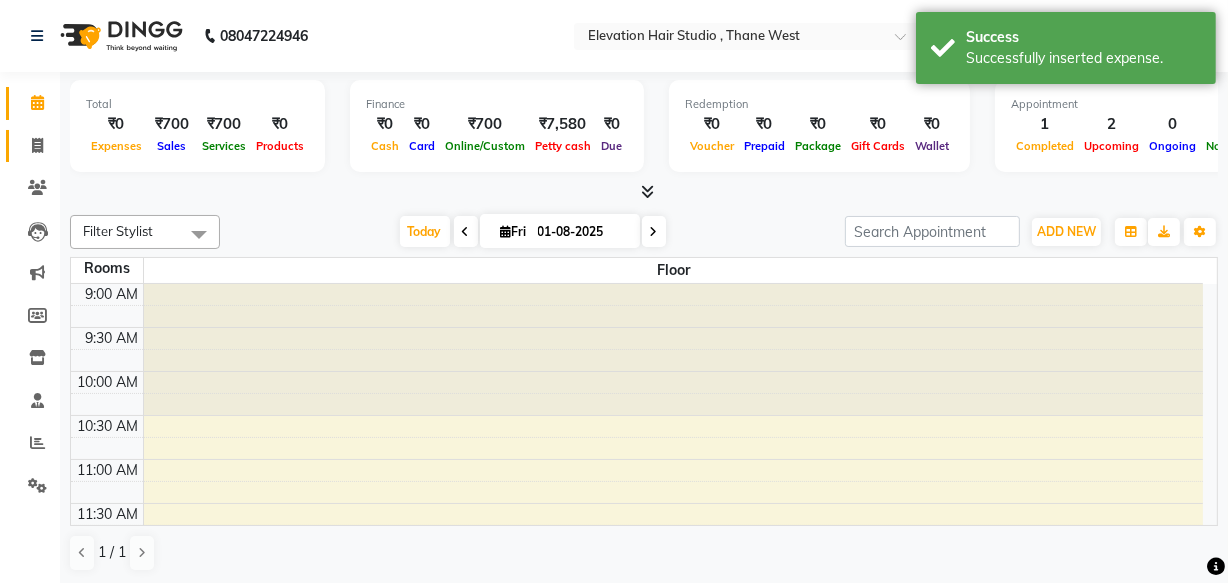 click 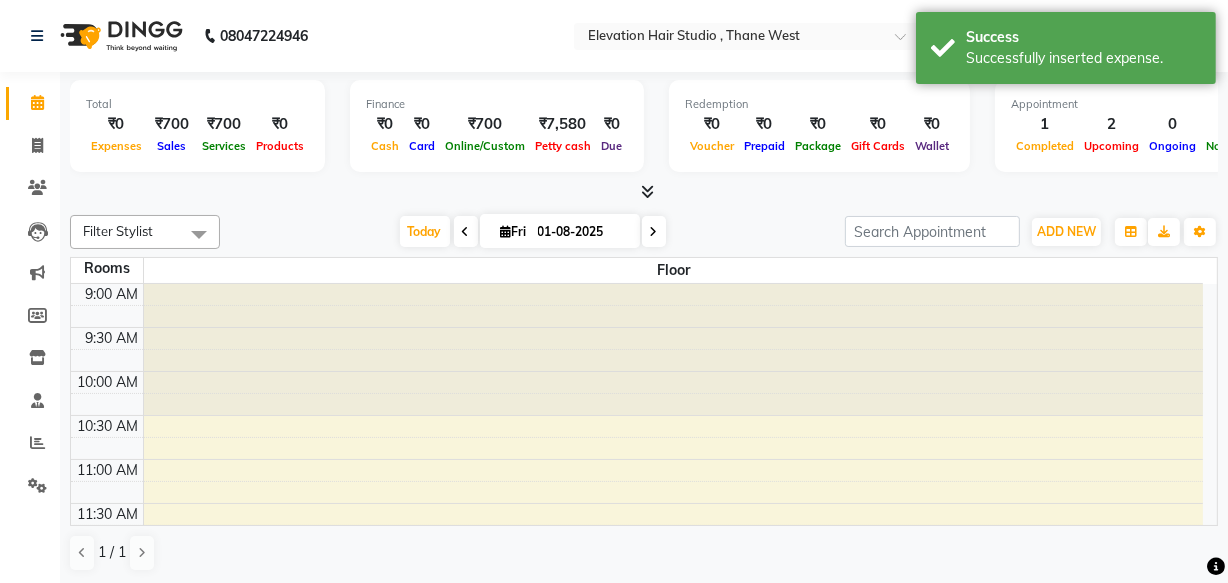 select on "6886" 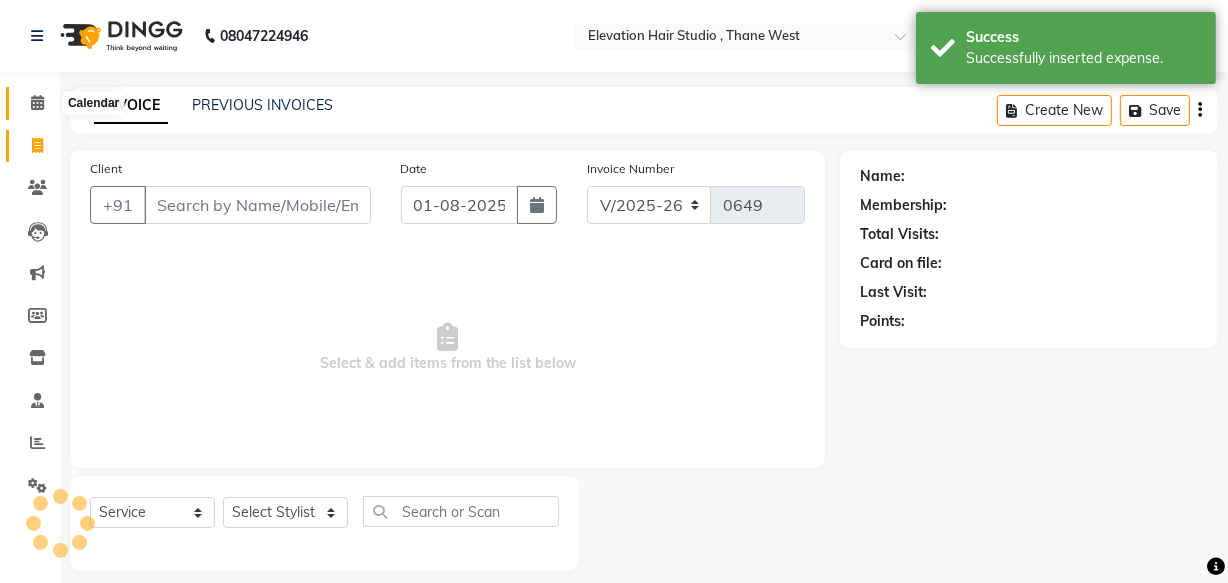 click 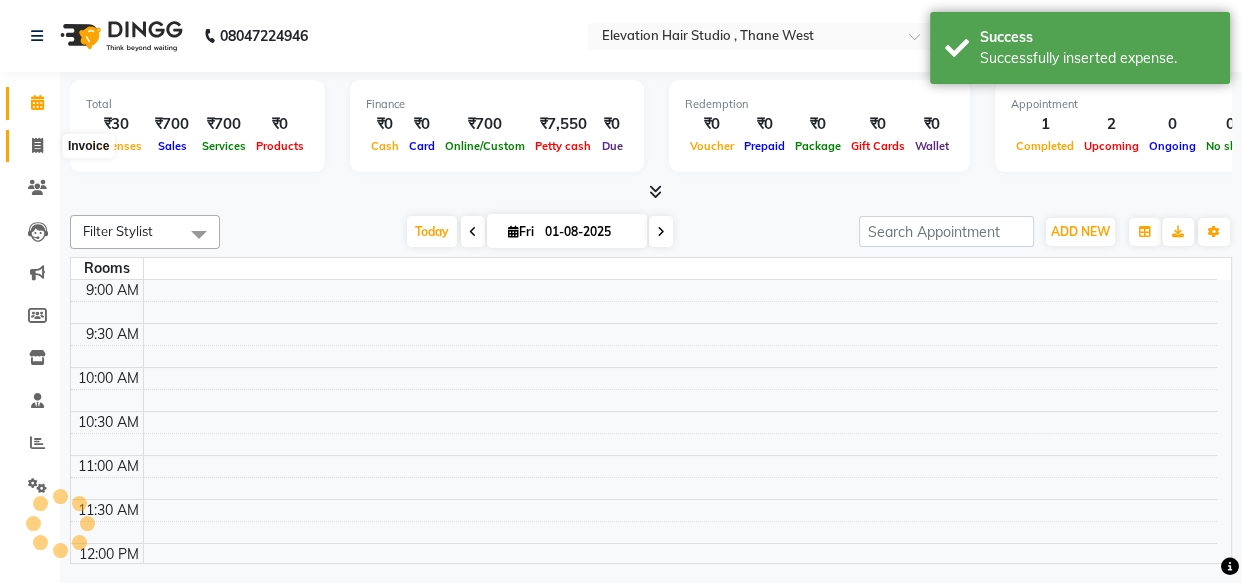 click 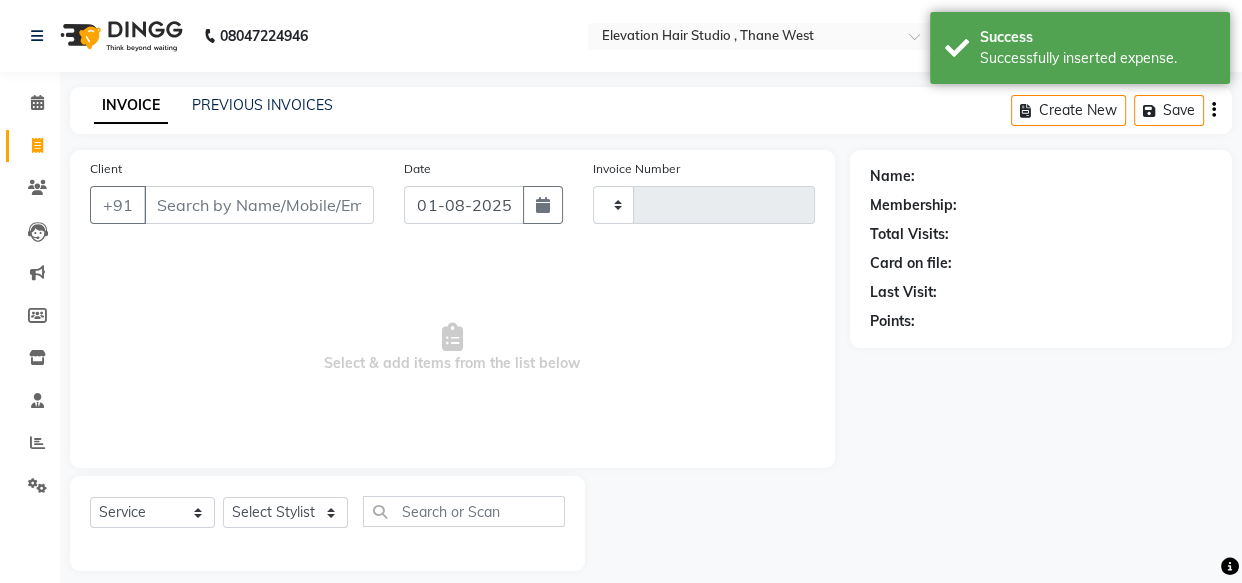 type on "0649" 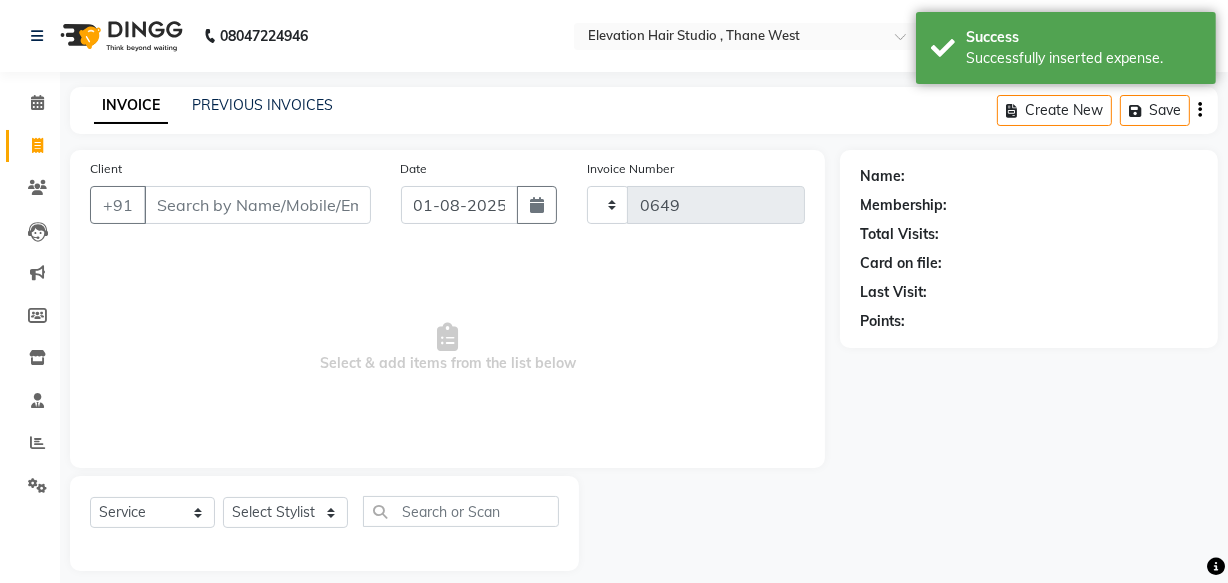 select on "6886" 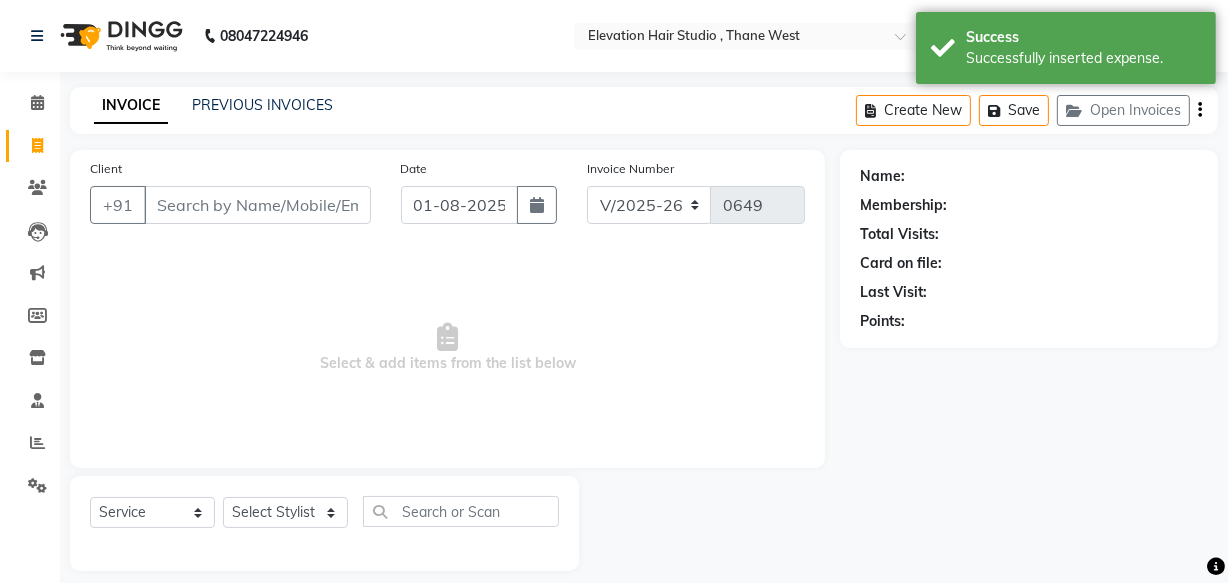 click on "Client" at bounding box center [257, 205] 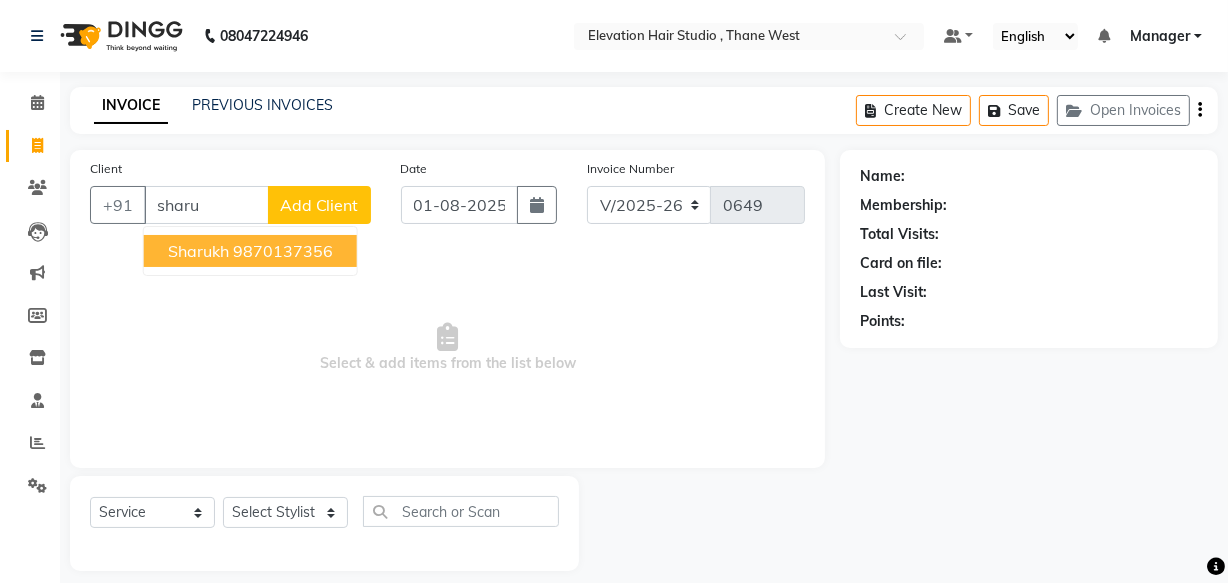 click on "Sharukh" at bounding box center (198, 251) 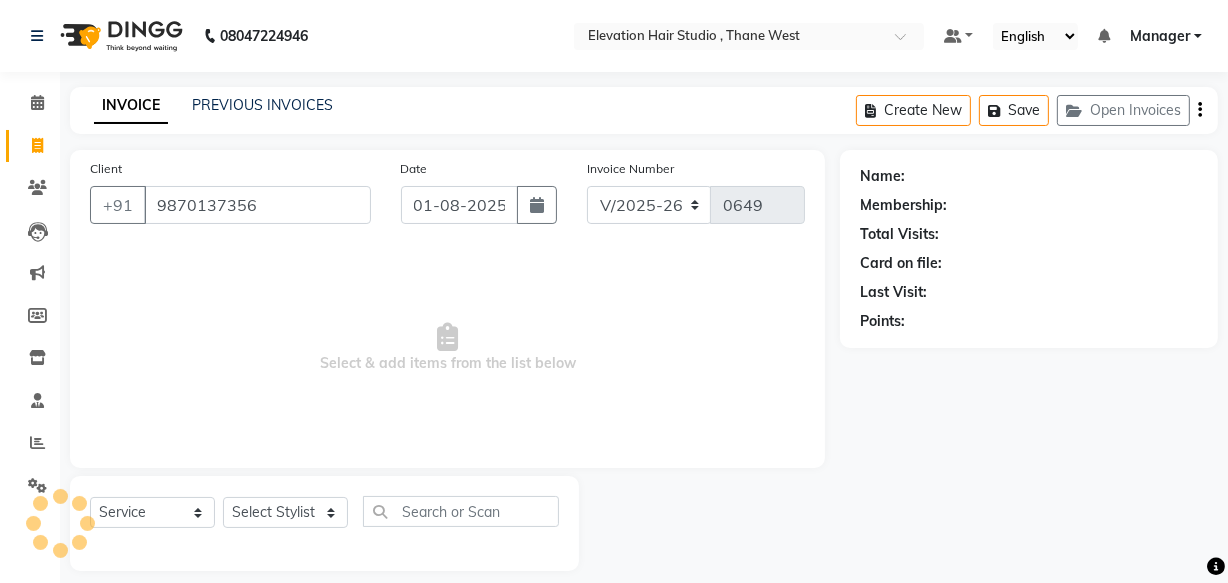 type on "9870137356" 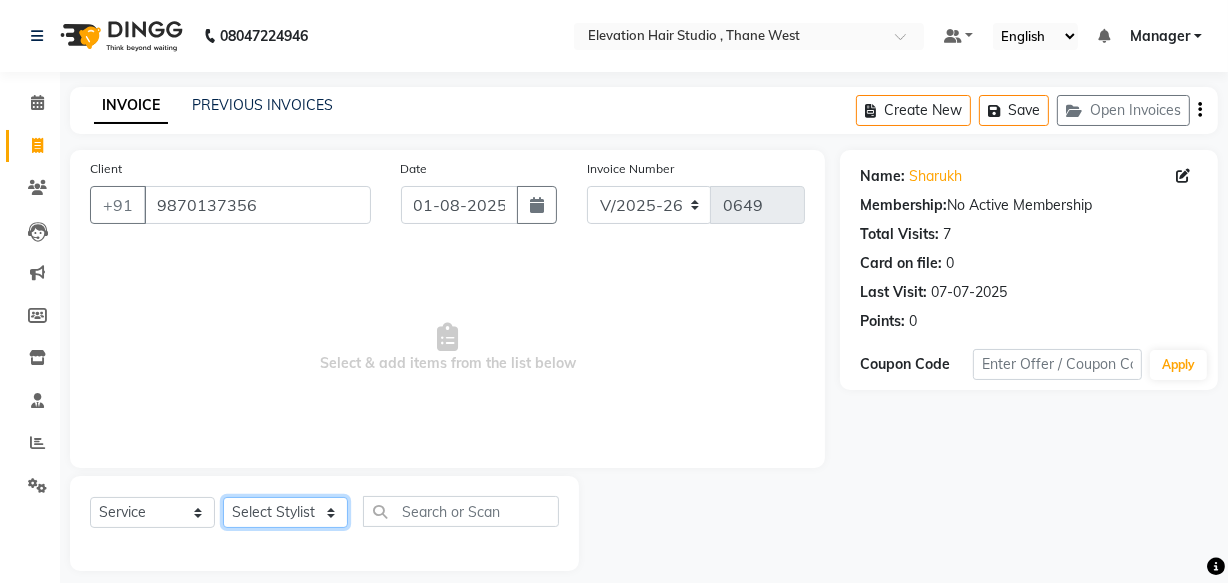 click on "Select Stylist Anish shaikh Dilip Manager mehboob  PARVEEN sahil  SAKSHI sameer Sanjay Sarfaraz" 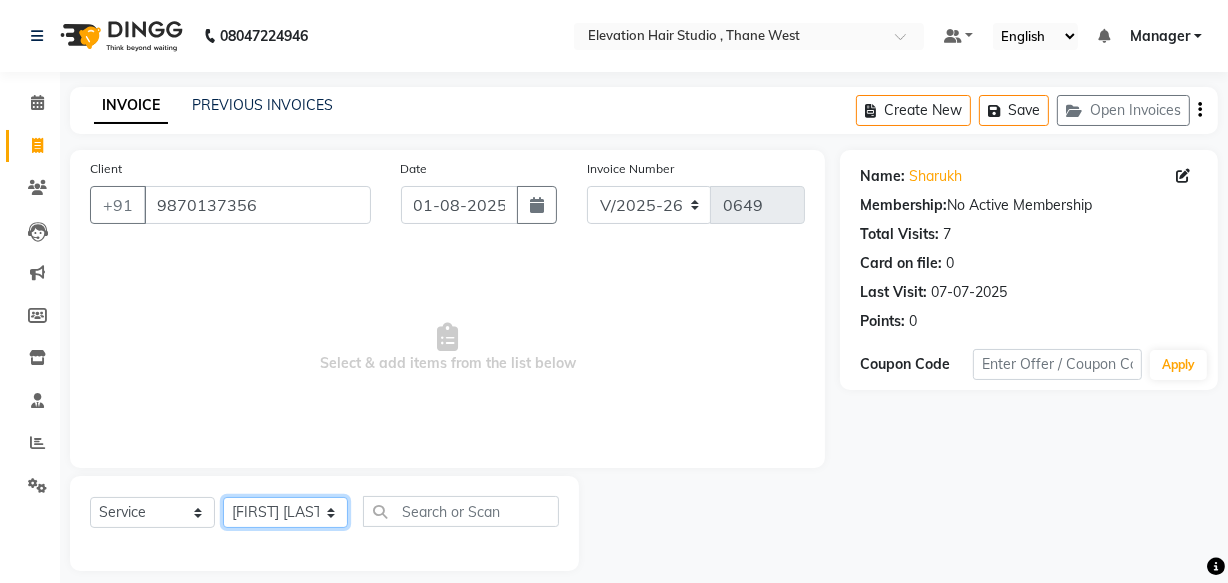 click on "Select Stylist Anish shaikh Dilip Manager mehboob  PARVEEN sahil  SAKSHI sameer Sanjay Sarfaraz" 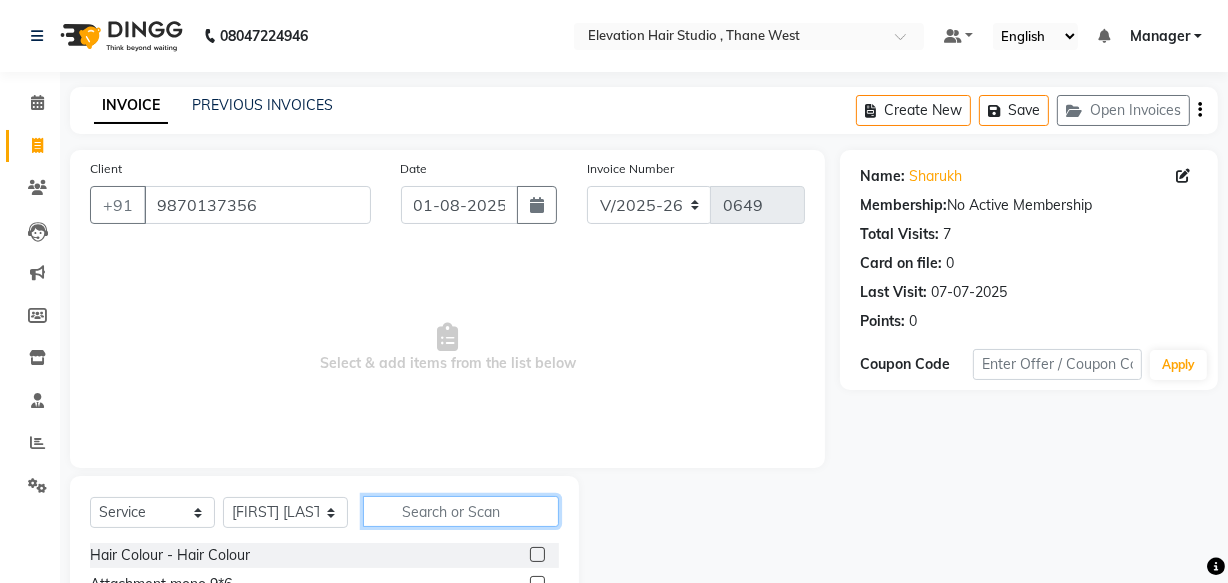click 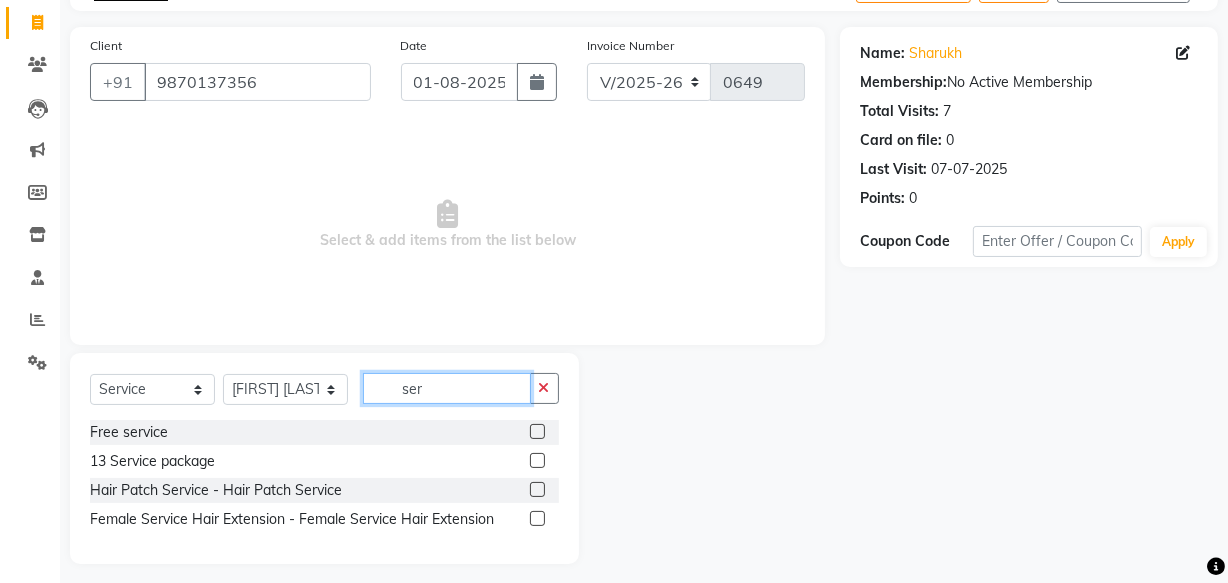 scroll, scrollTop: 134, scrollLeft: 0, axis: vertical 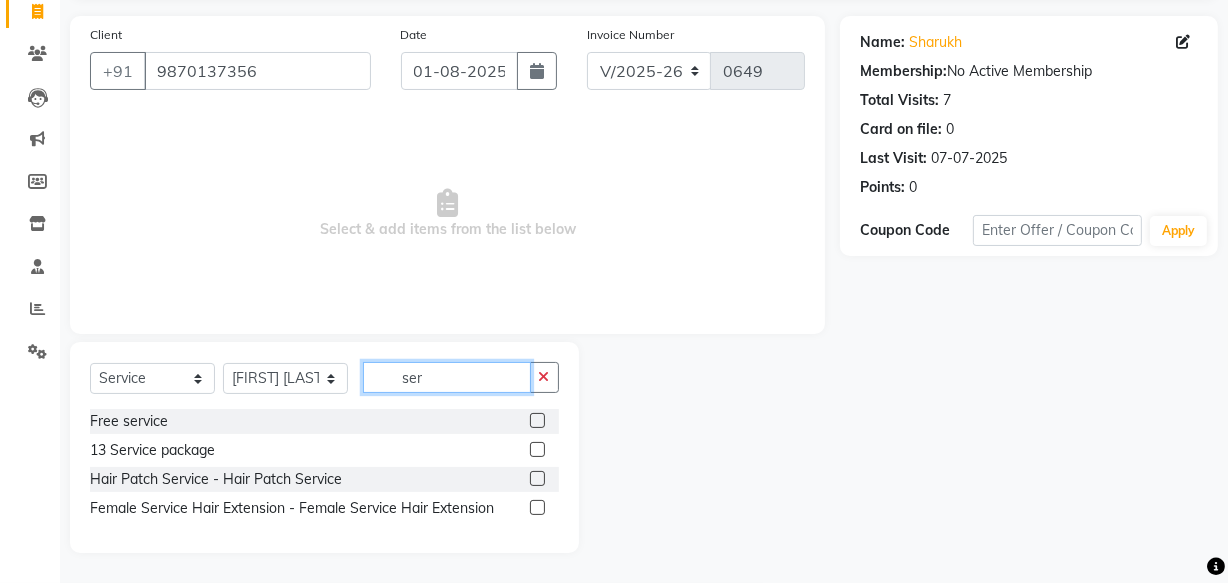 type on "ser" 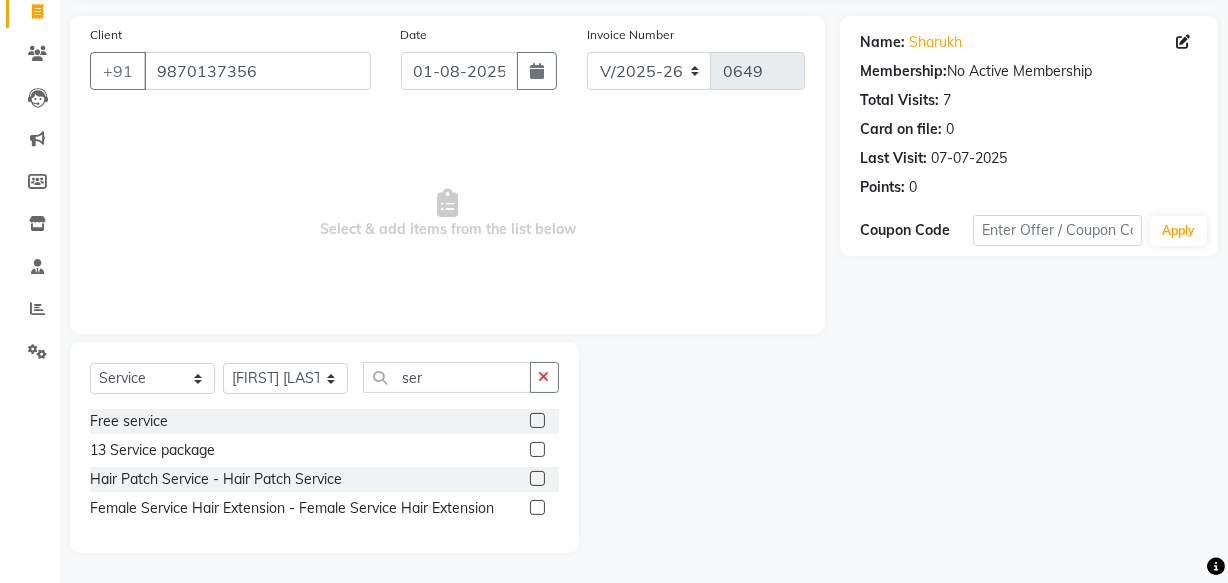 click 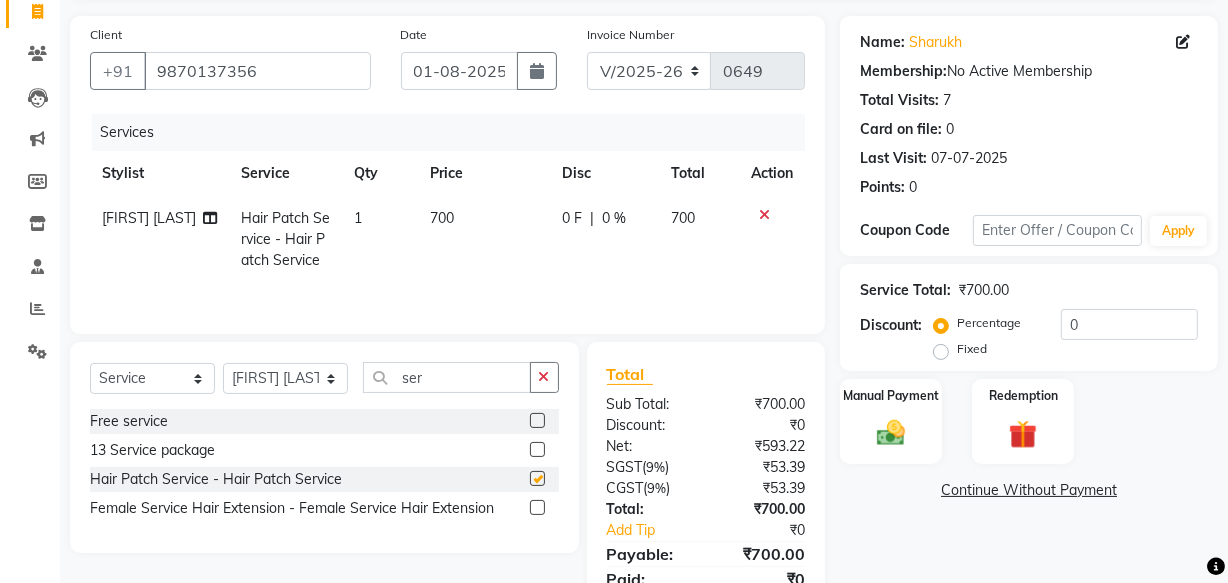 checkbox on "false" 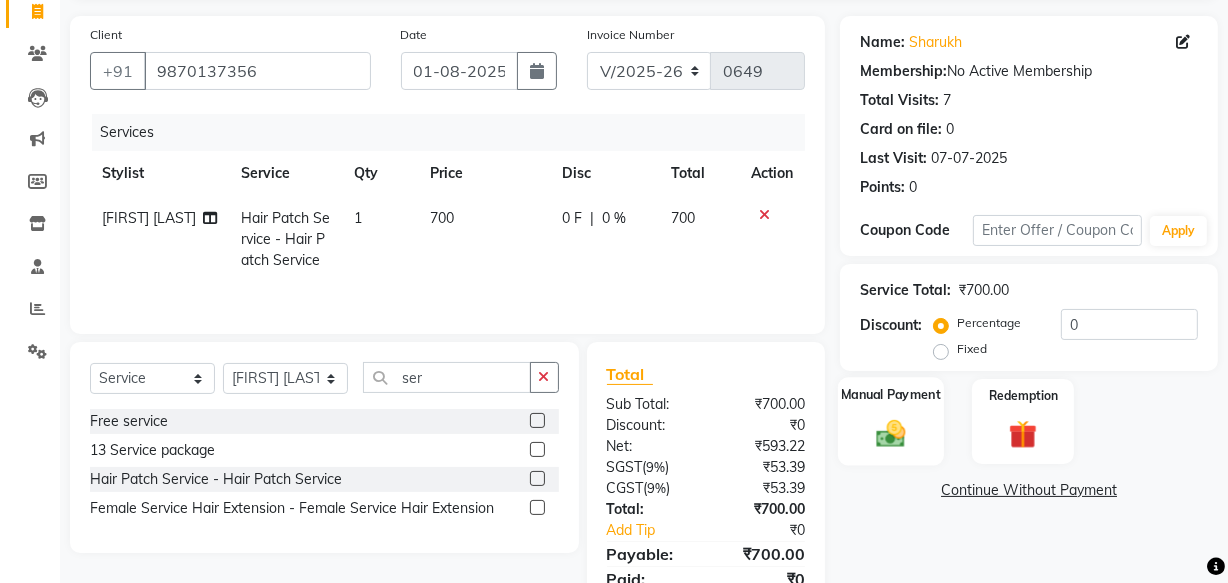 click 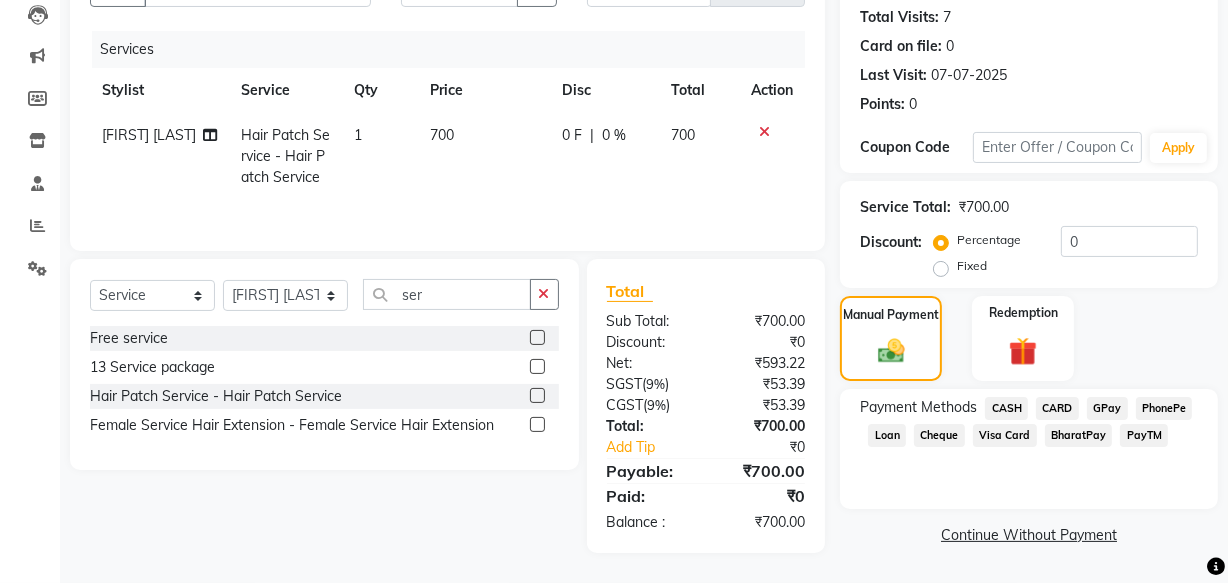 click on "CARD" 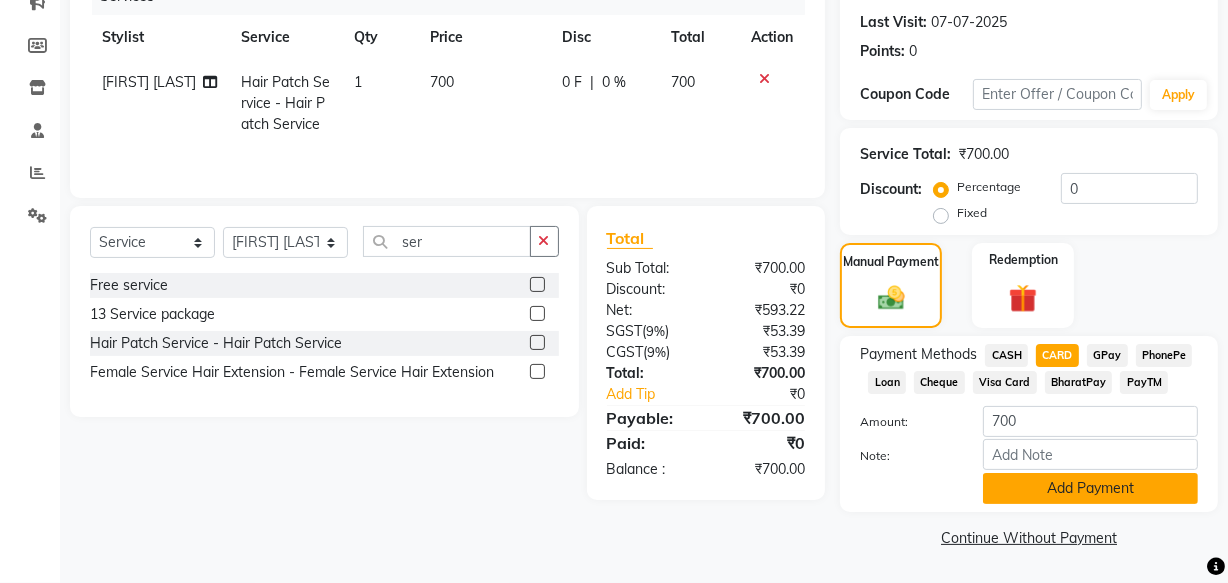 click on "Add Payment" 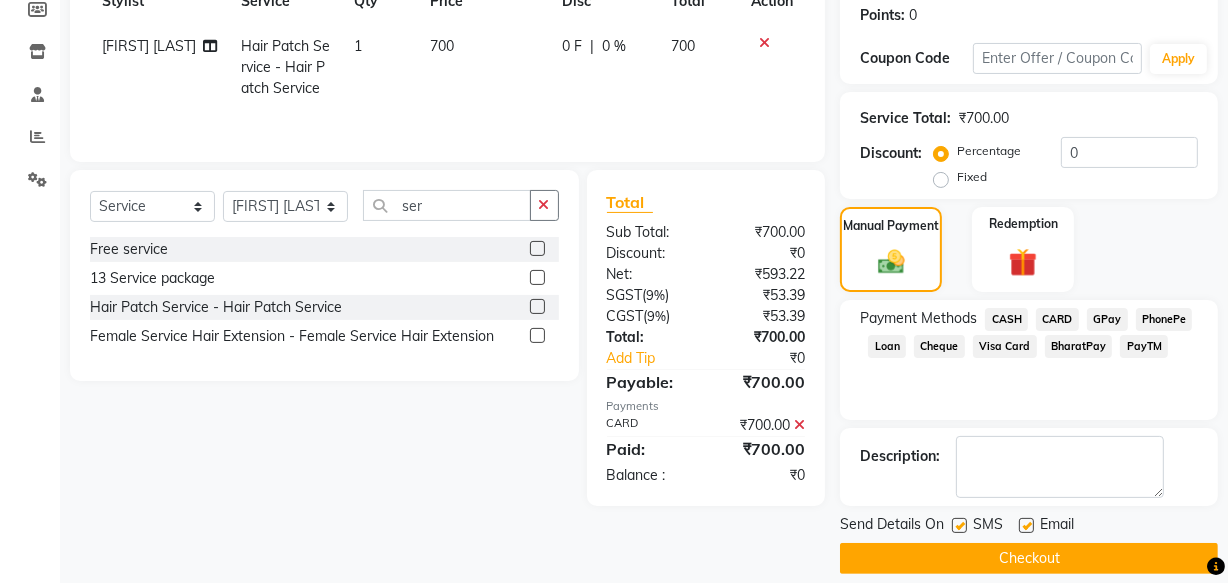 scroll, scrollTop: 326, scrollLeft: 0, axis: vertical 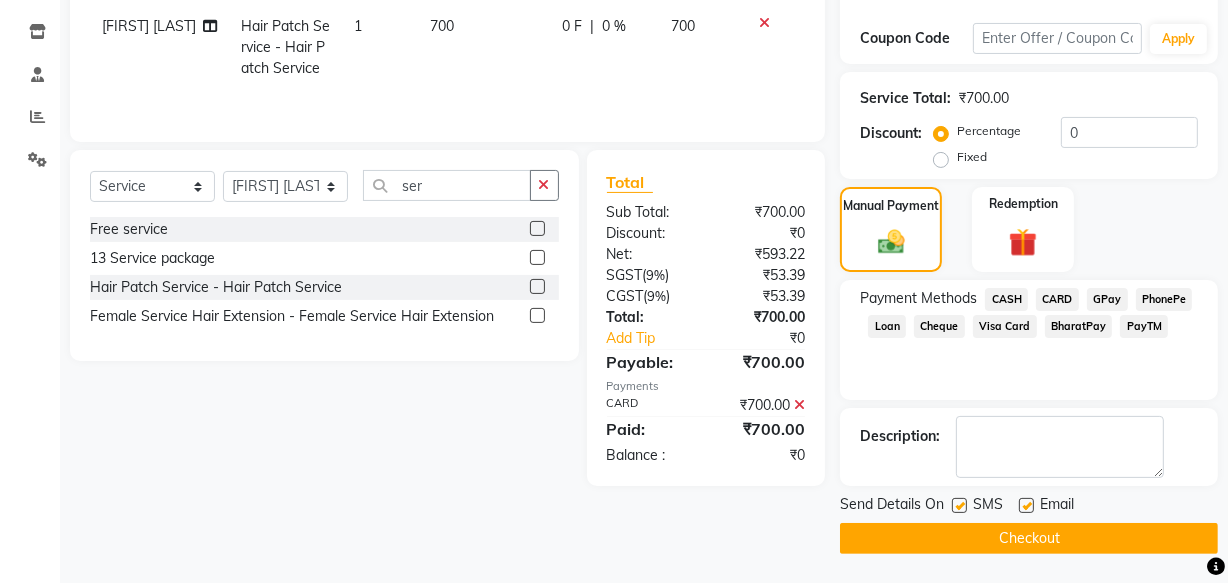 click 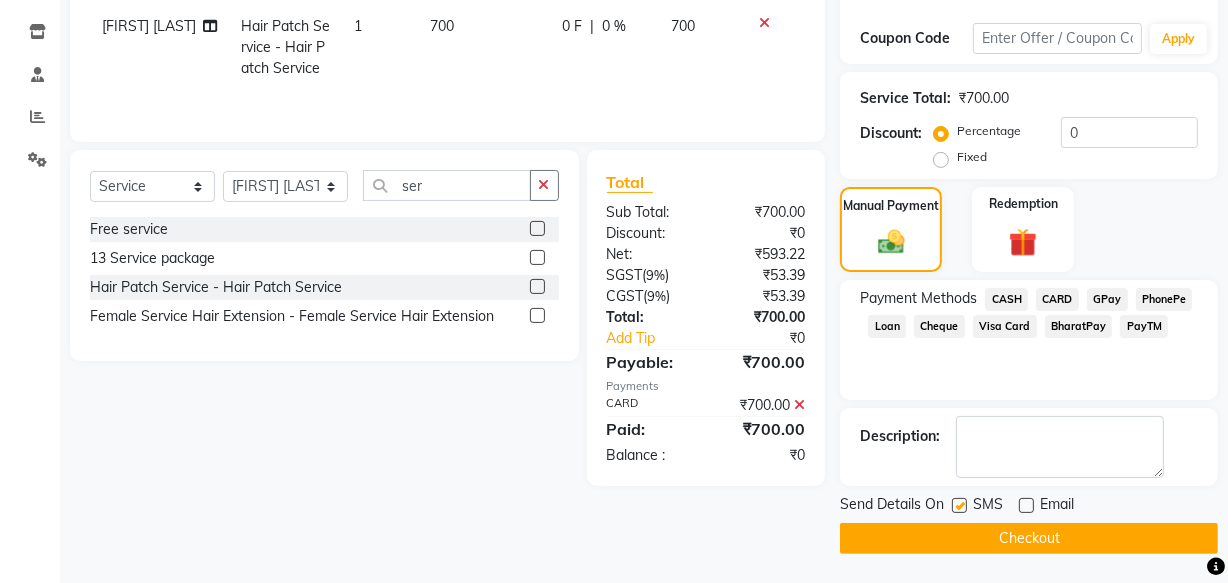 click 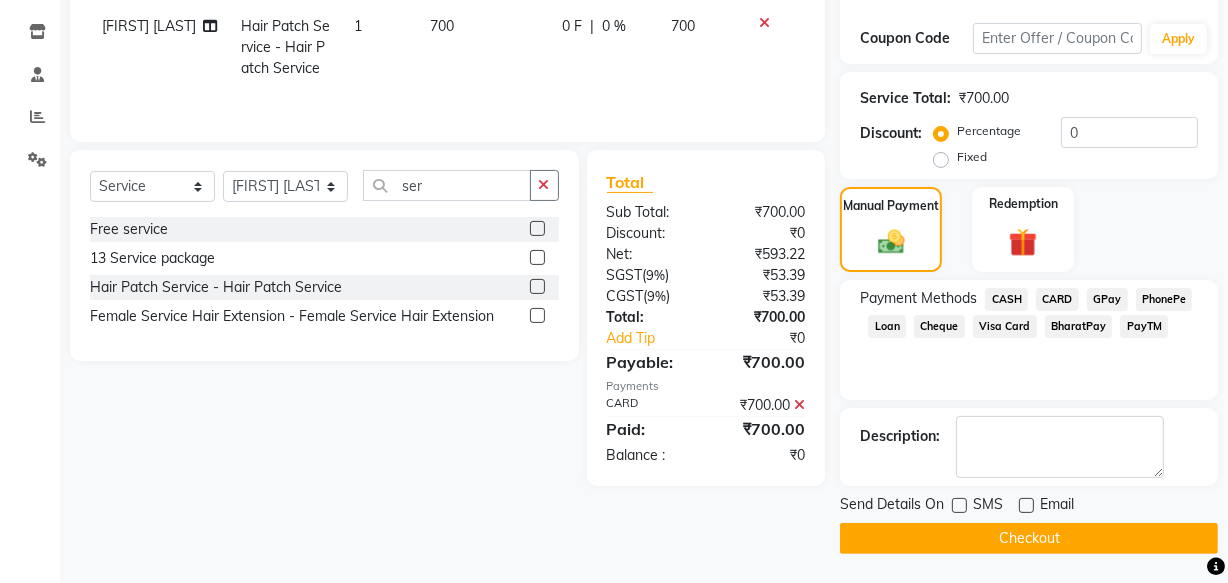 click on "Checkout" 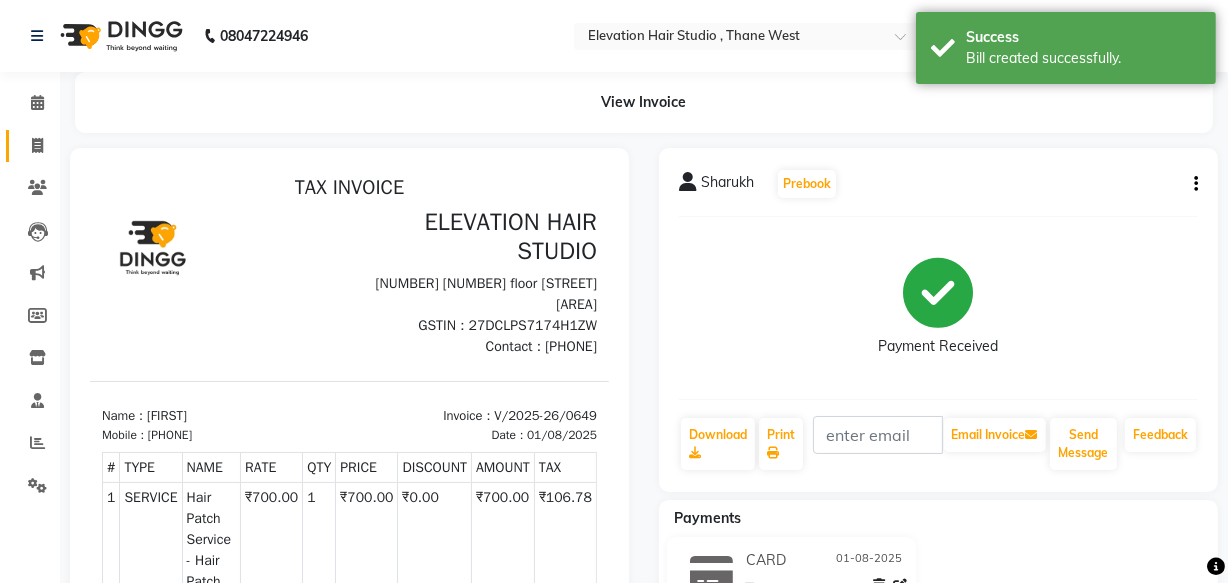 scroll, scrollTop: 0, scrollLeft: 0, axis: both 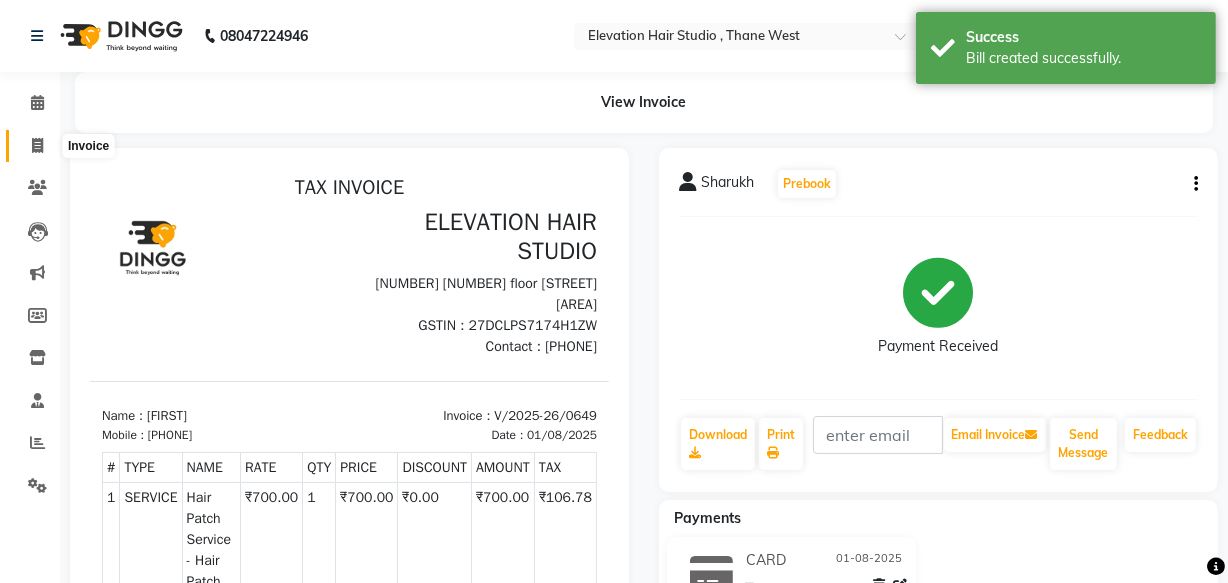 click 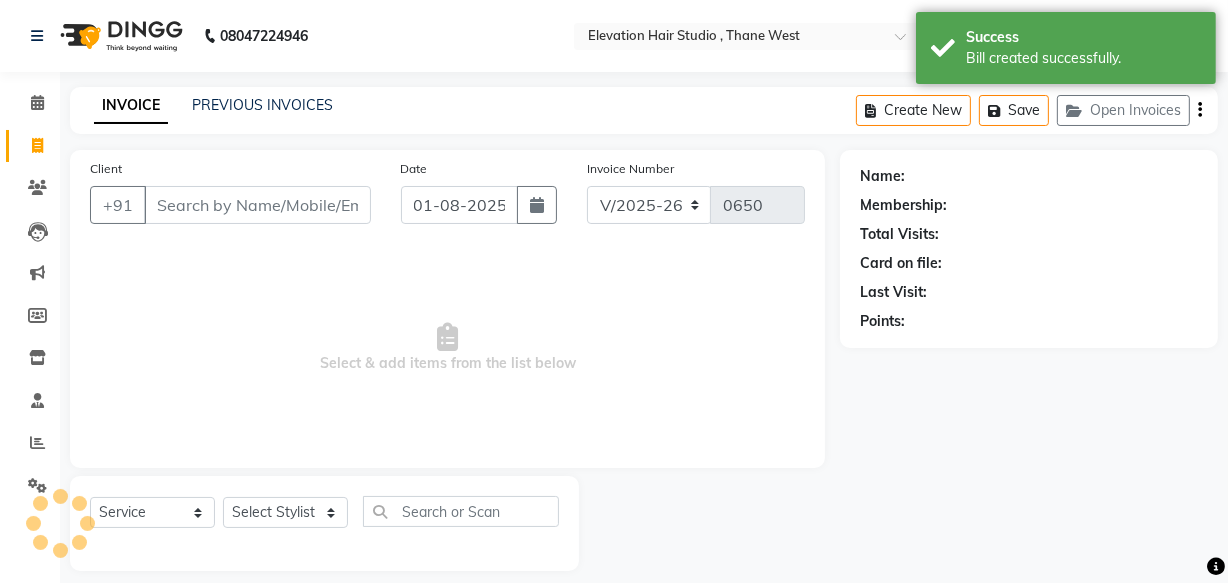 scroll, scrollTop: 19, scrollLeft: 0, axis: vertical 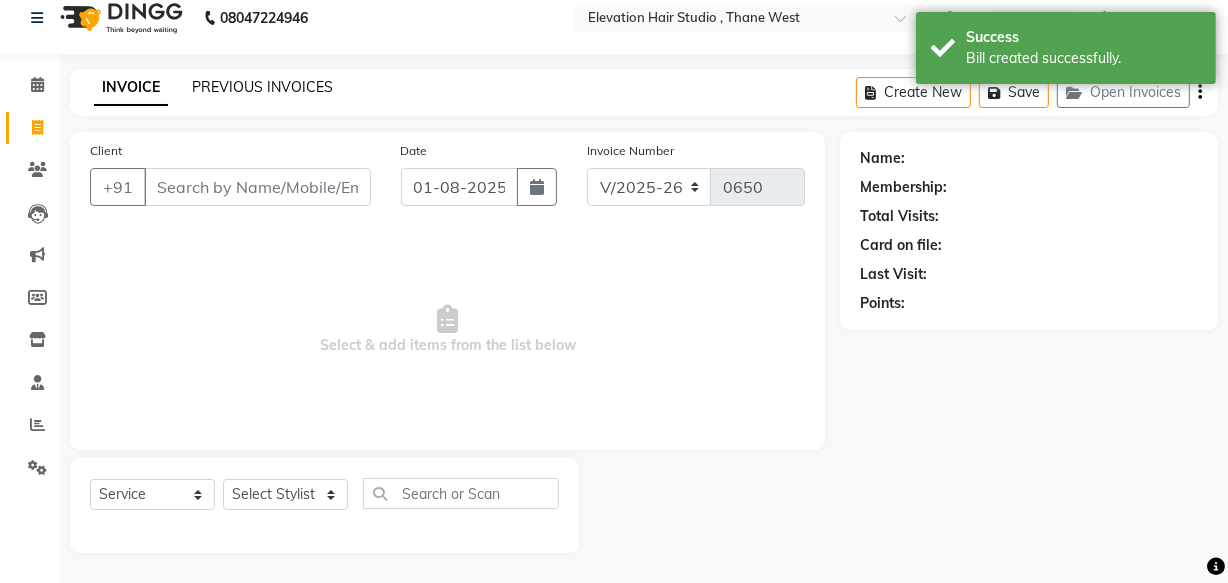 click on "PREVIOUS INVOICES" 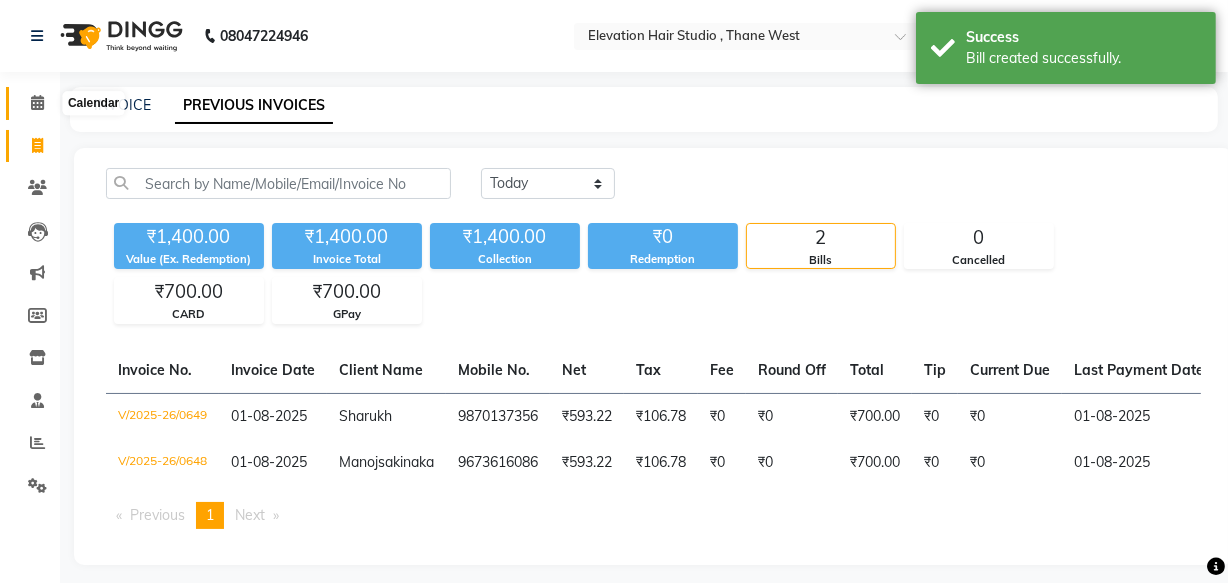 click 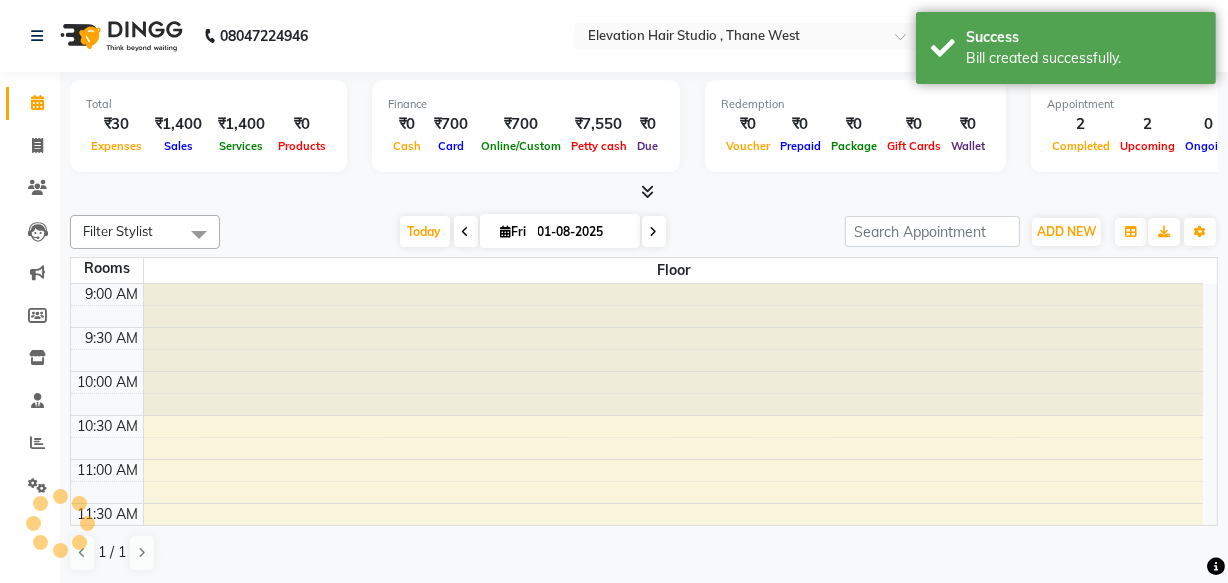 scroll, scrollTop: 0, scrollLeft: 0, axis: both 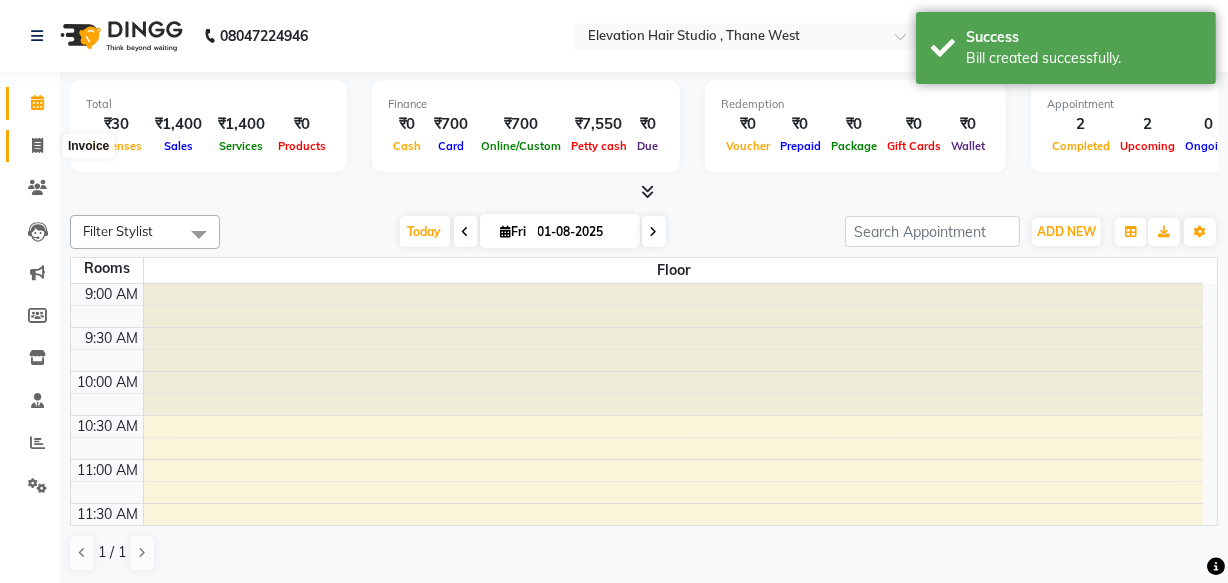 click 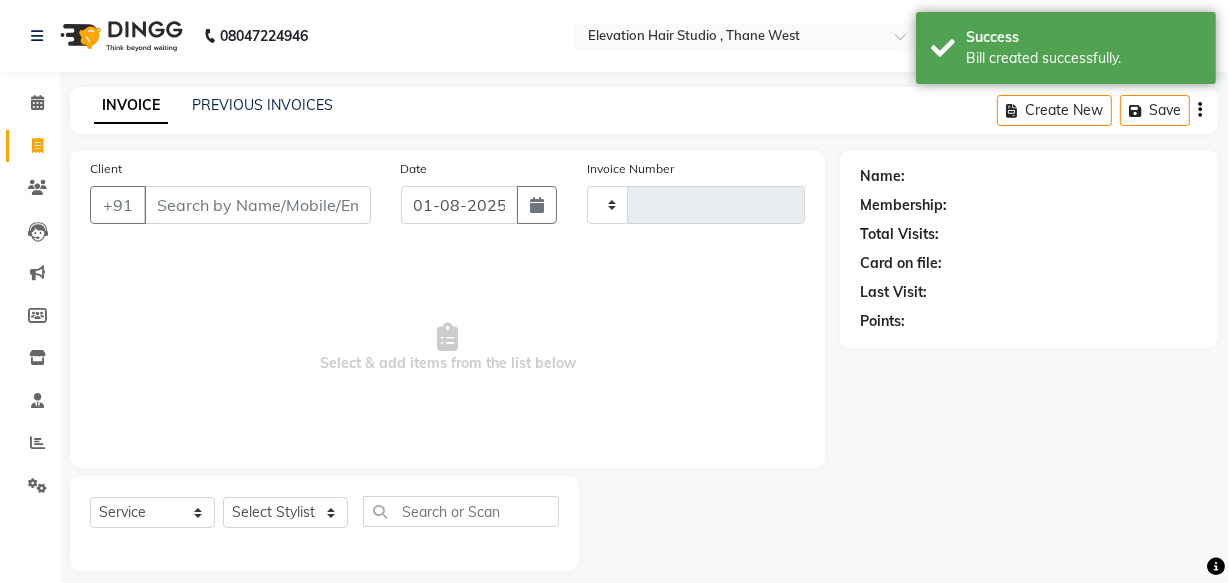 type on "0650" 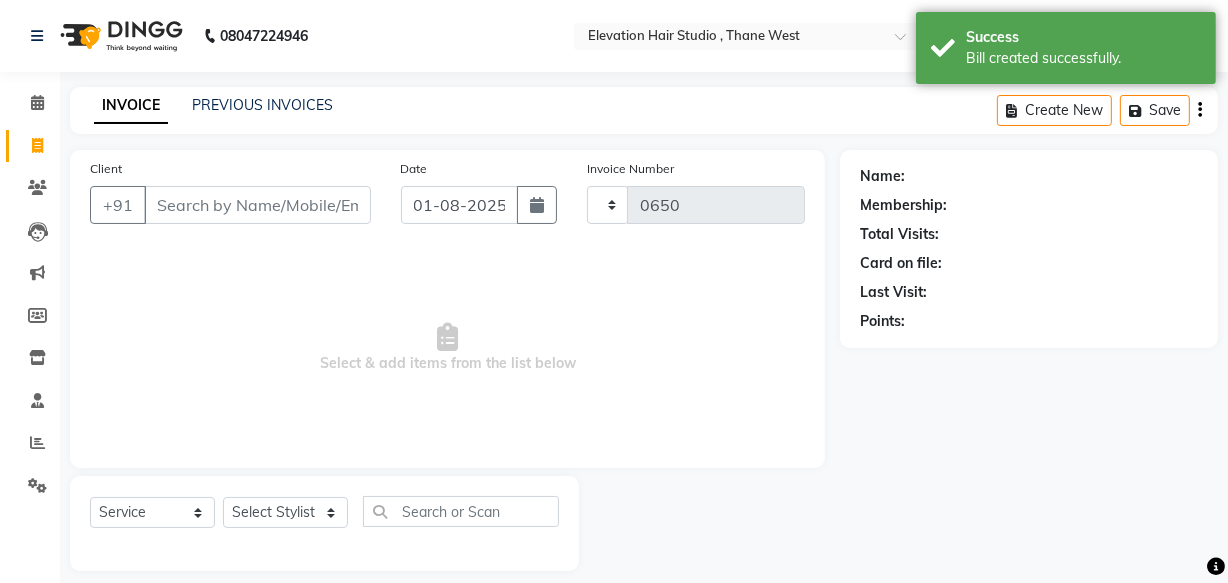 select on "6886" 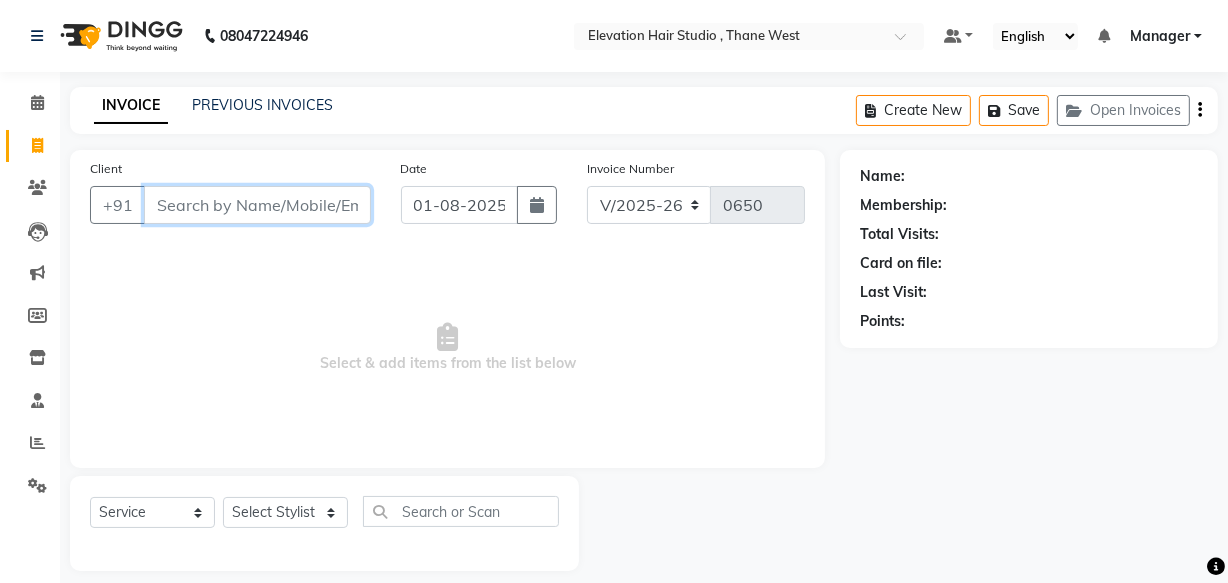 click on "Client" at bounding box center (257, 205) 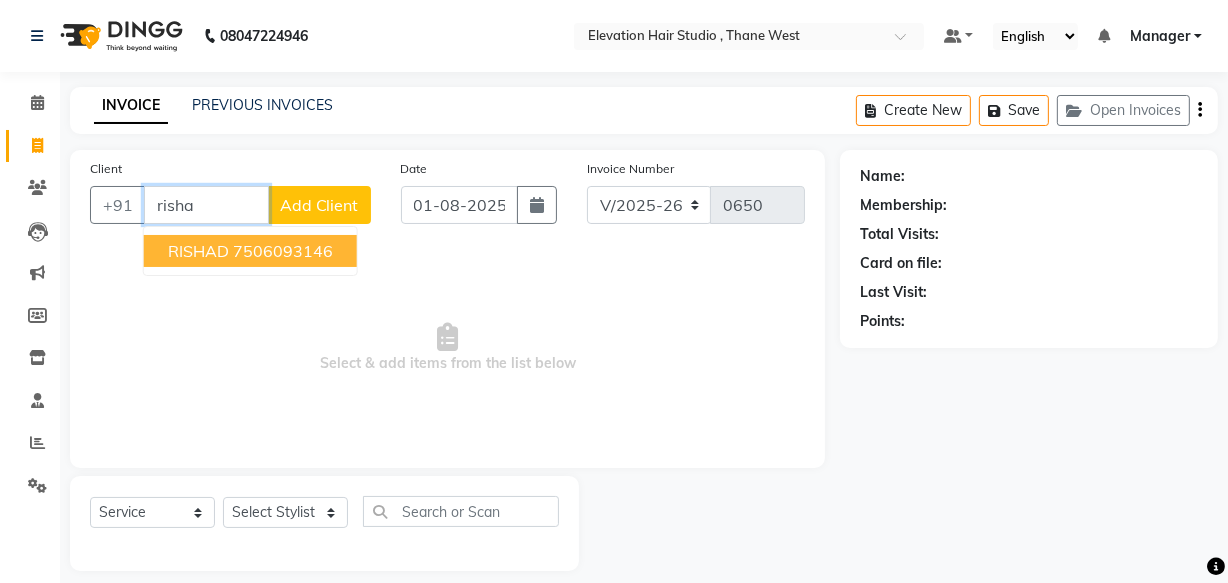 click on "7506093146" at bounding box center (283, 251) 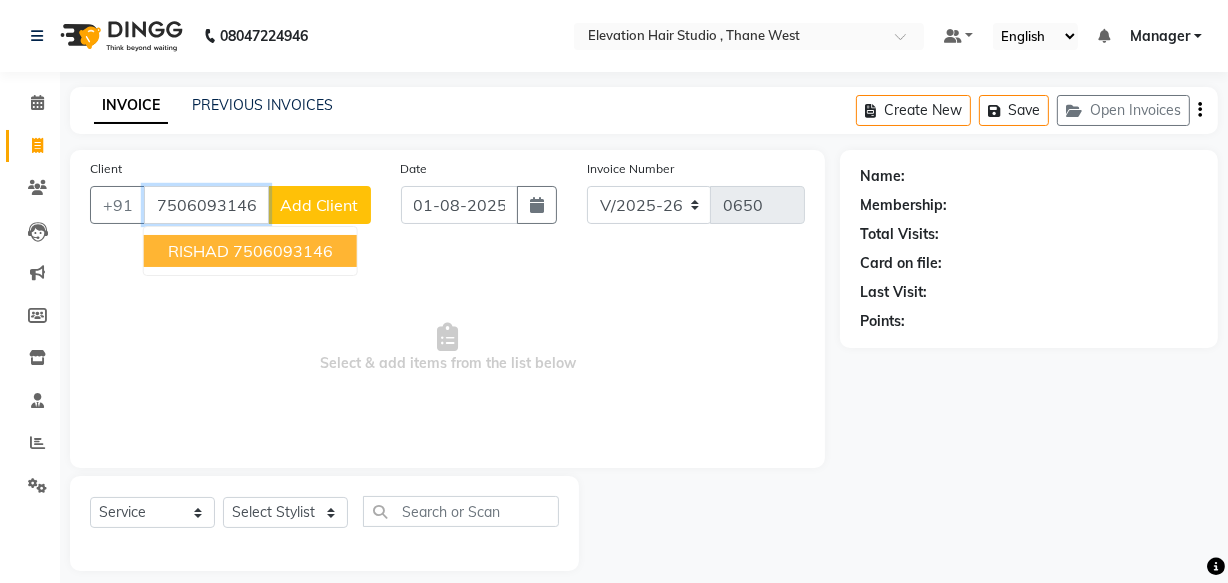 type on "7506093146" 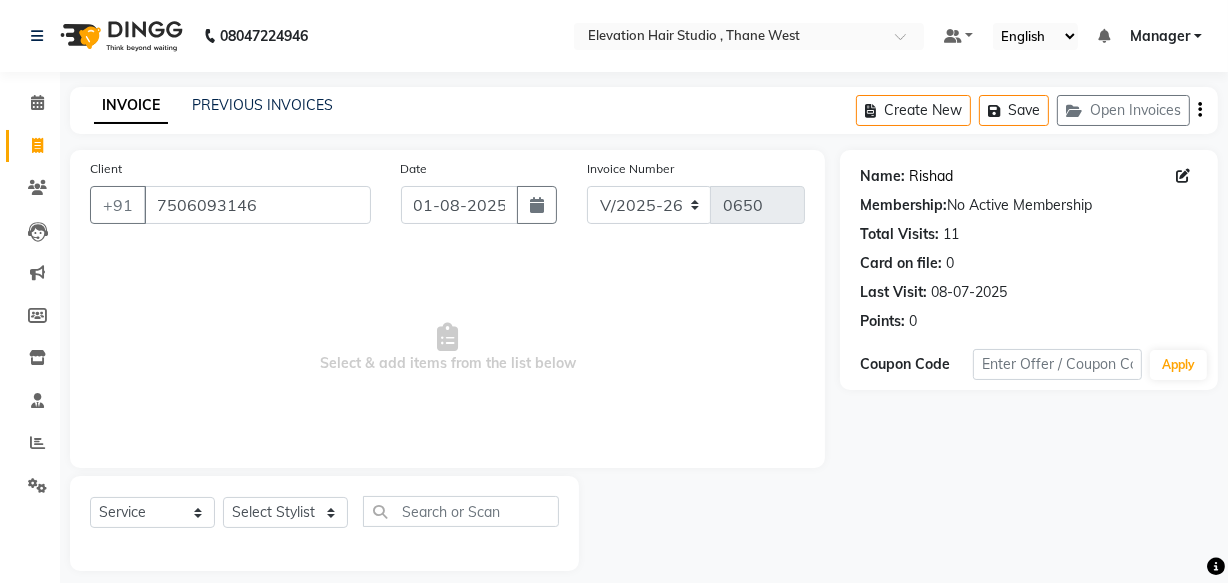 click on "Rishad" 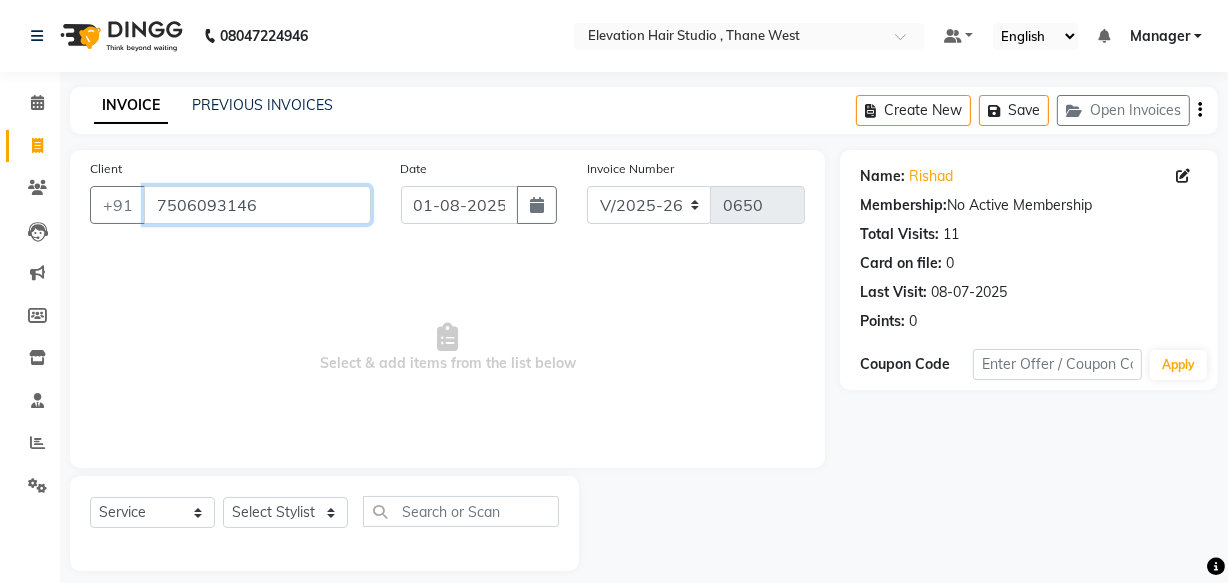 drag, startPoint x: 270, startPoint y: 194, endPoint x: 156, endPoint y: 201, distance: 114.21471 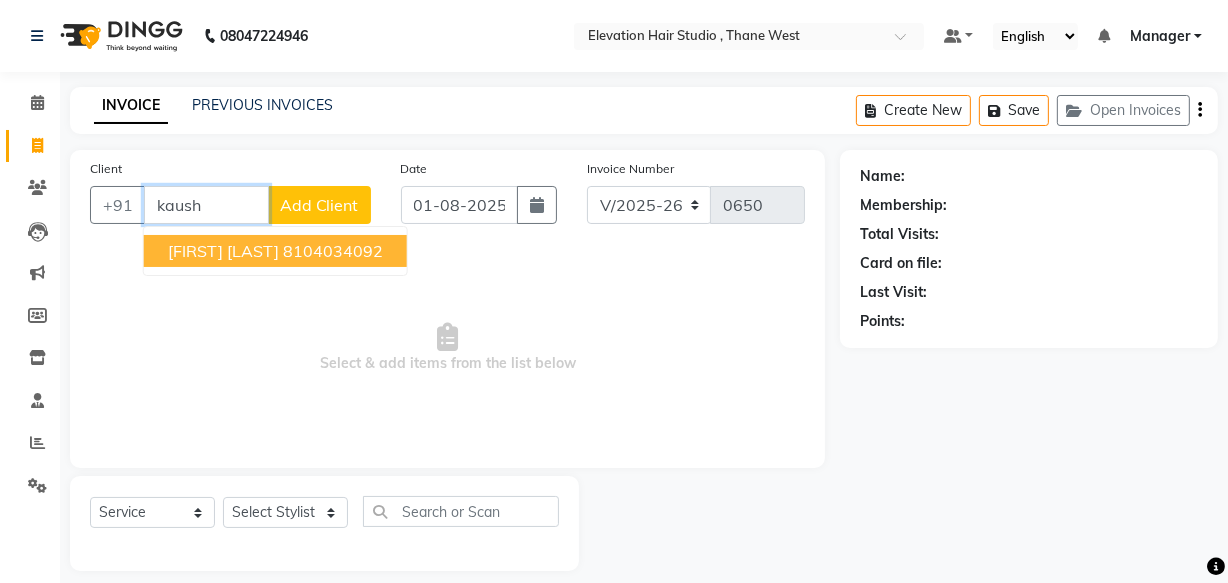 click on "KAUSHAL DEDHIA" at bounding box center [223, 251] 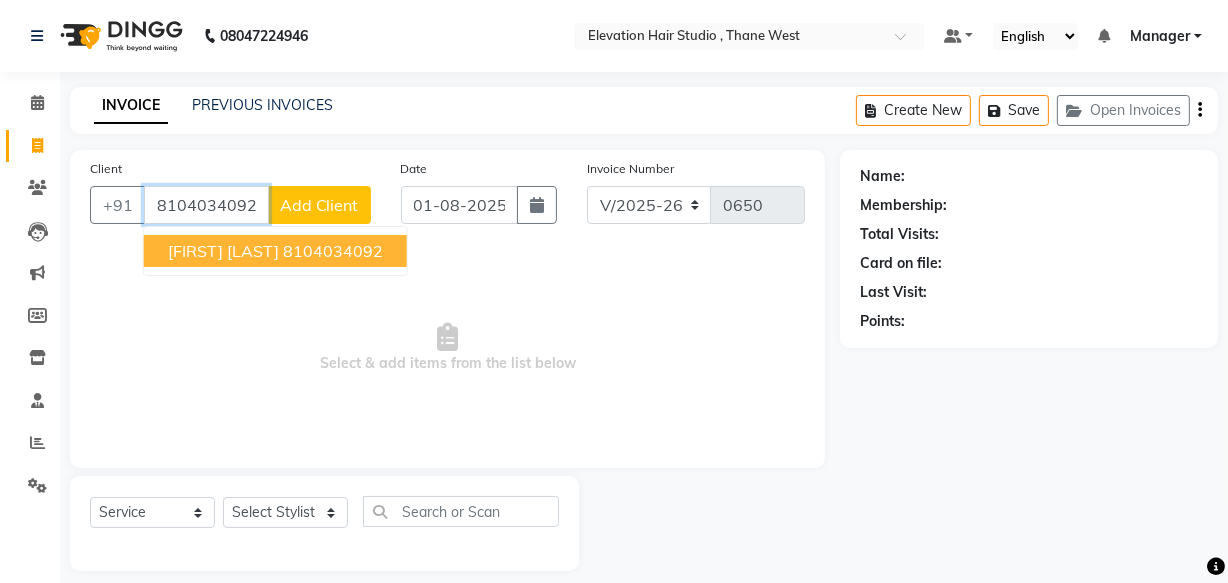 type on "8104034092" 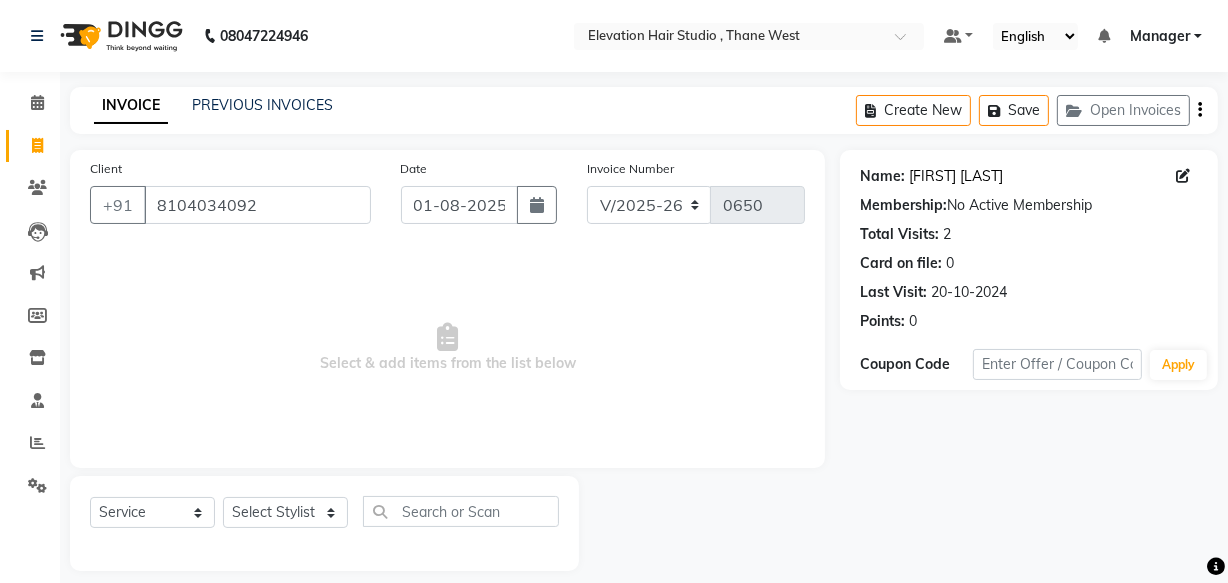 click on "Kaushal Dedhia" 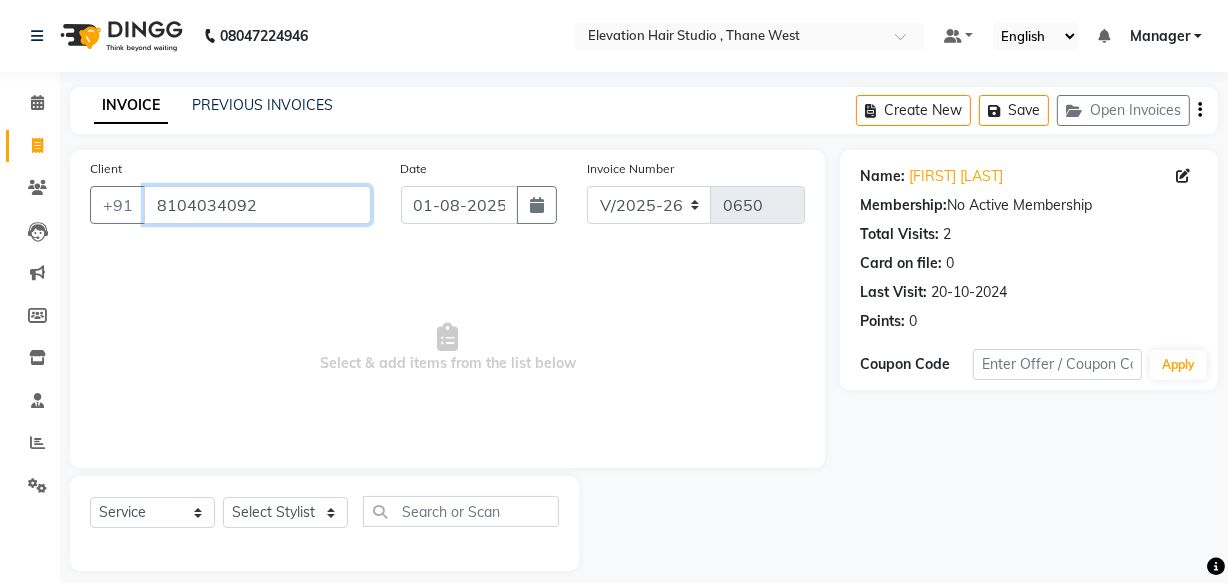 drag, startPoint x: 266, startPoint y: 198, endPoint x: 76, endPoint y: 209, distance: 190.31816 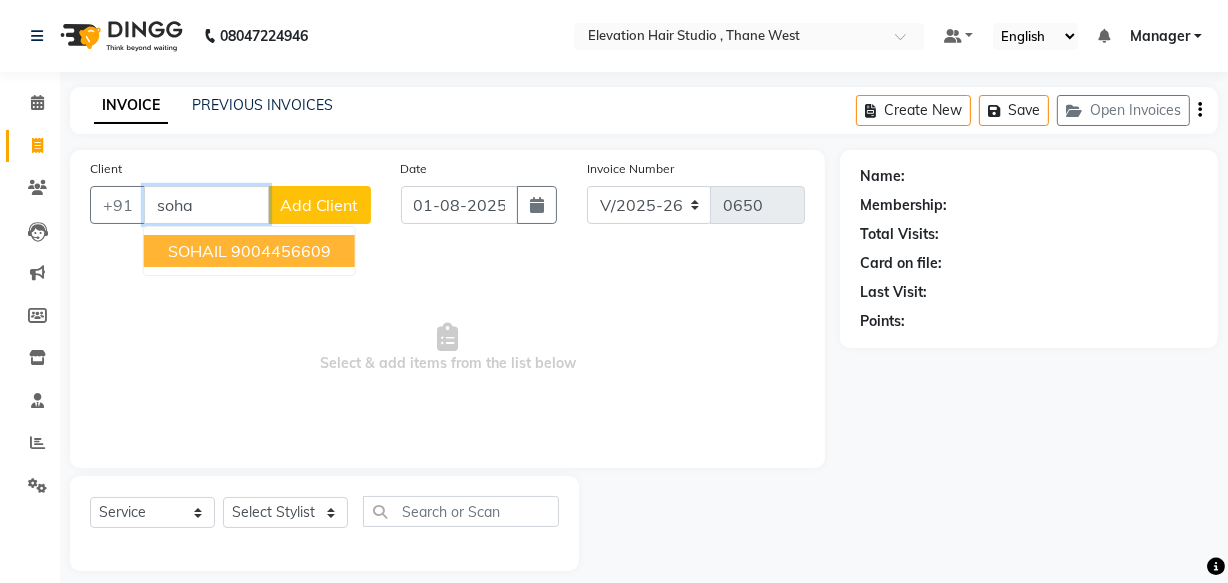 click on "9004456609" at bounding box center (281, 251) 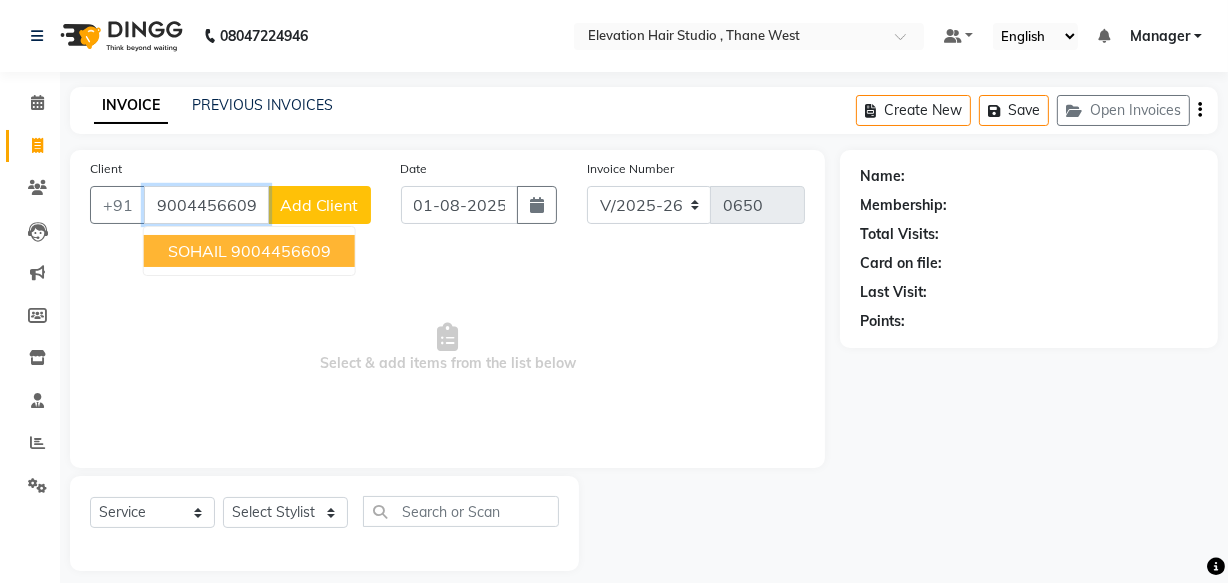 type on "9004456609" 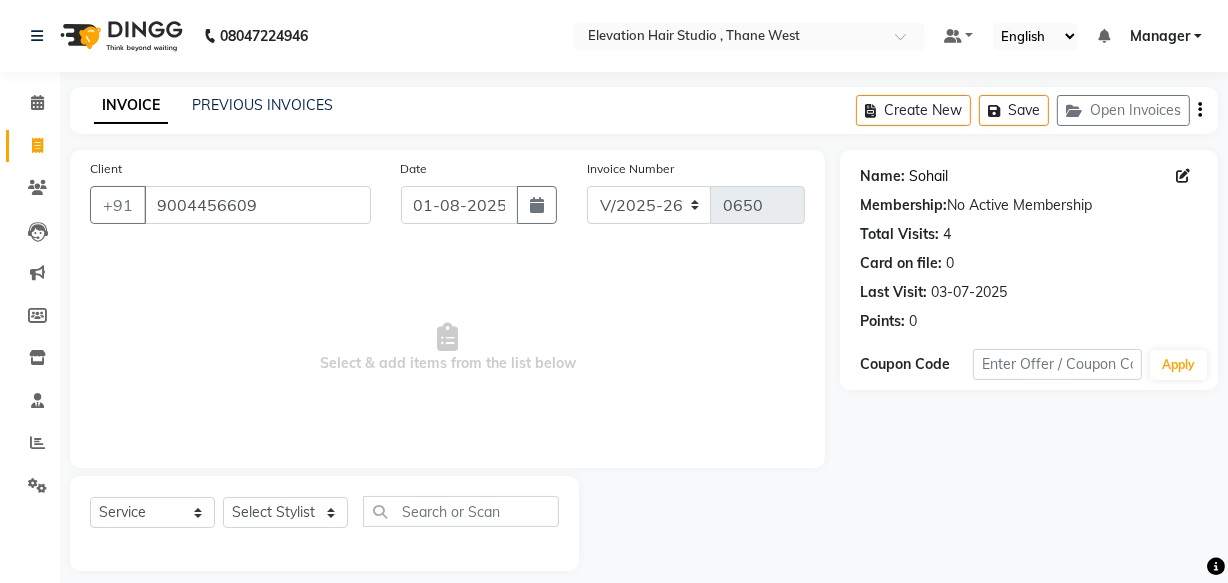 click on "Sohail" 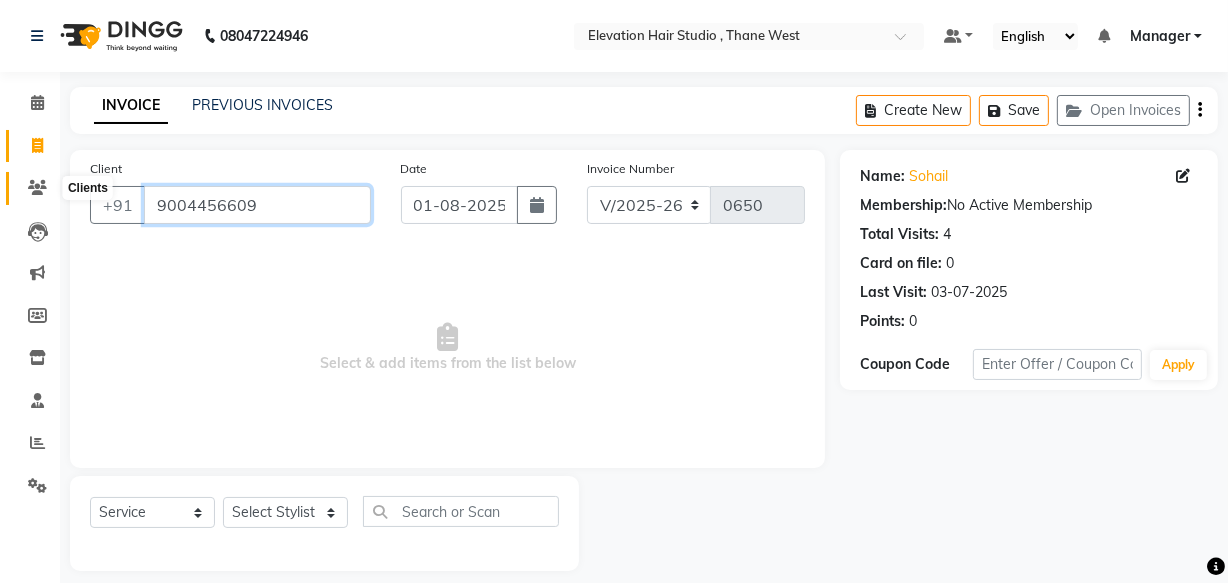 drag, startPoint x: 264, startPoint y: 205, endPoint x: 25, endPoint y: 198, distance: 239.1025 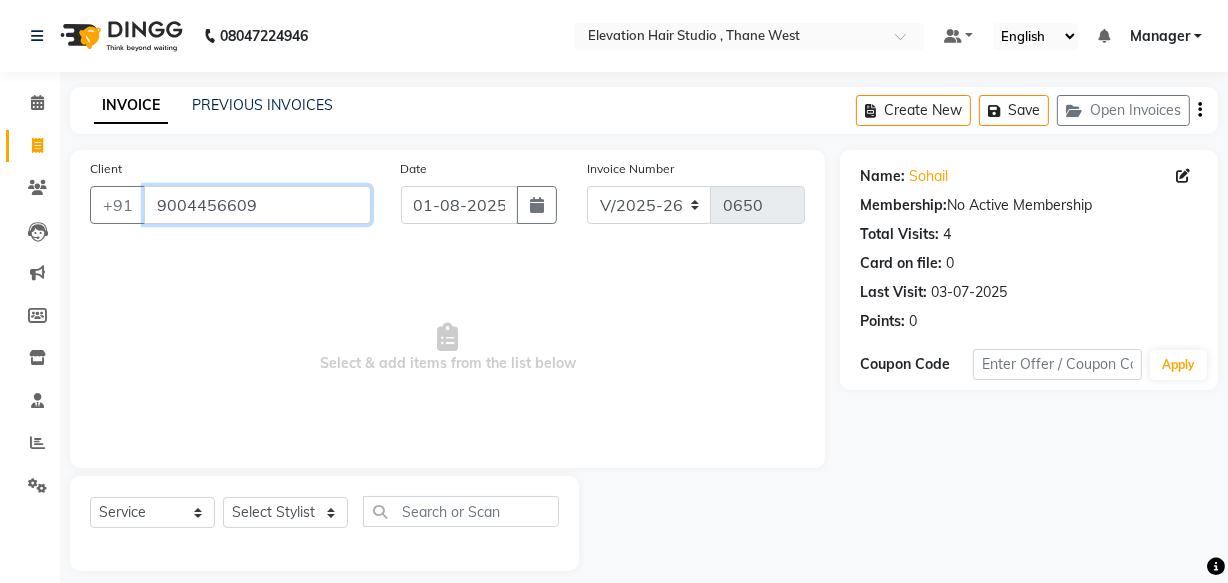 click on "9004456609" at bounding box center (257, 205) 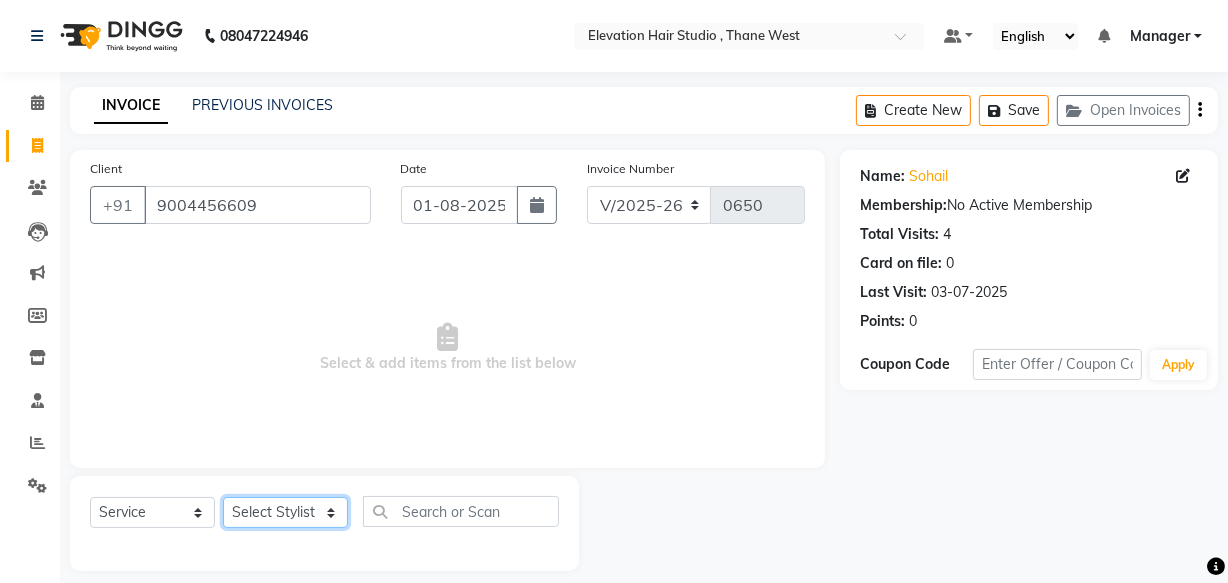 click on "Select Stylist Anish shaikh Dilip Manager mehboob  PARVEEN sahil  SAKSHI sameer Sanjay Sarfaraz" 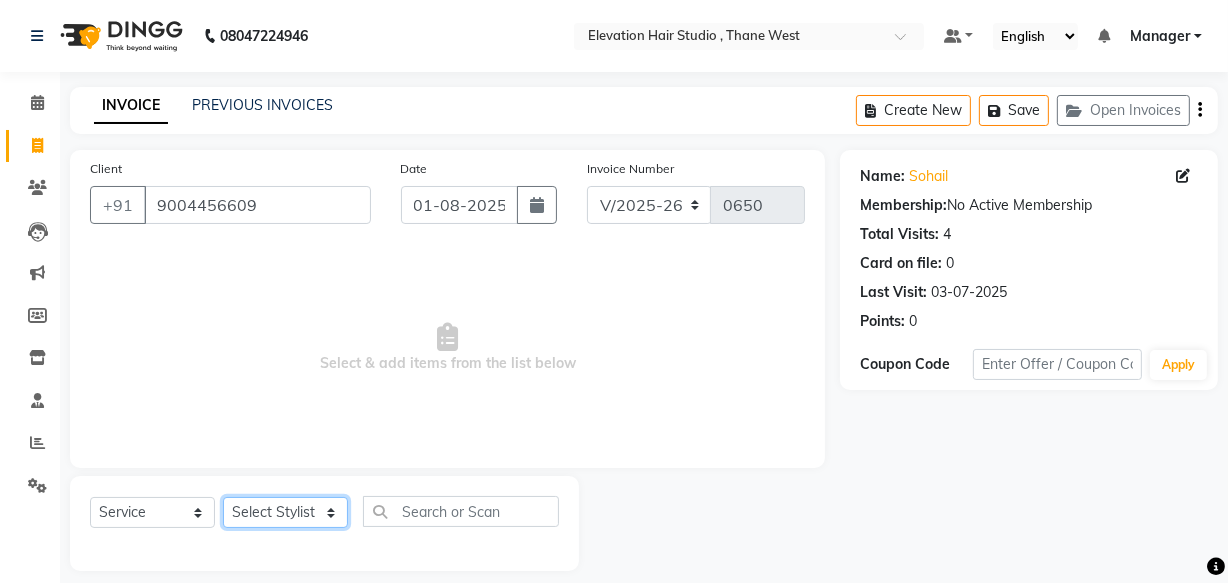 select on "54147" 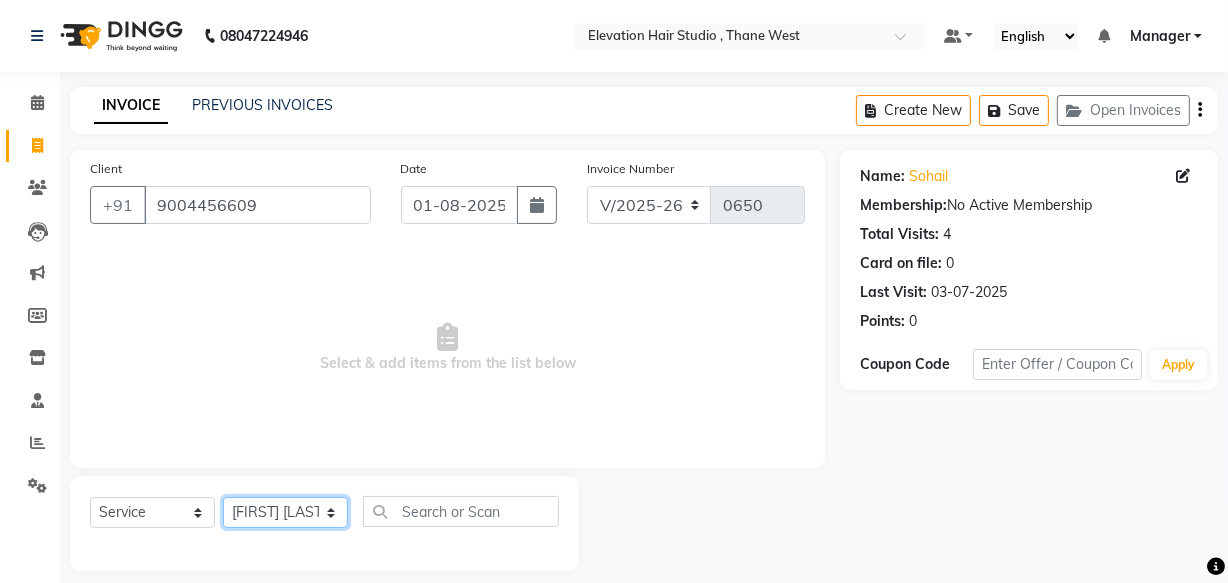 click on "Select Stylist Anish shaikh Dilip Manager mehboob  PARVEEN sahil  SAKSHI sameer Sanjay Sarfaraz" 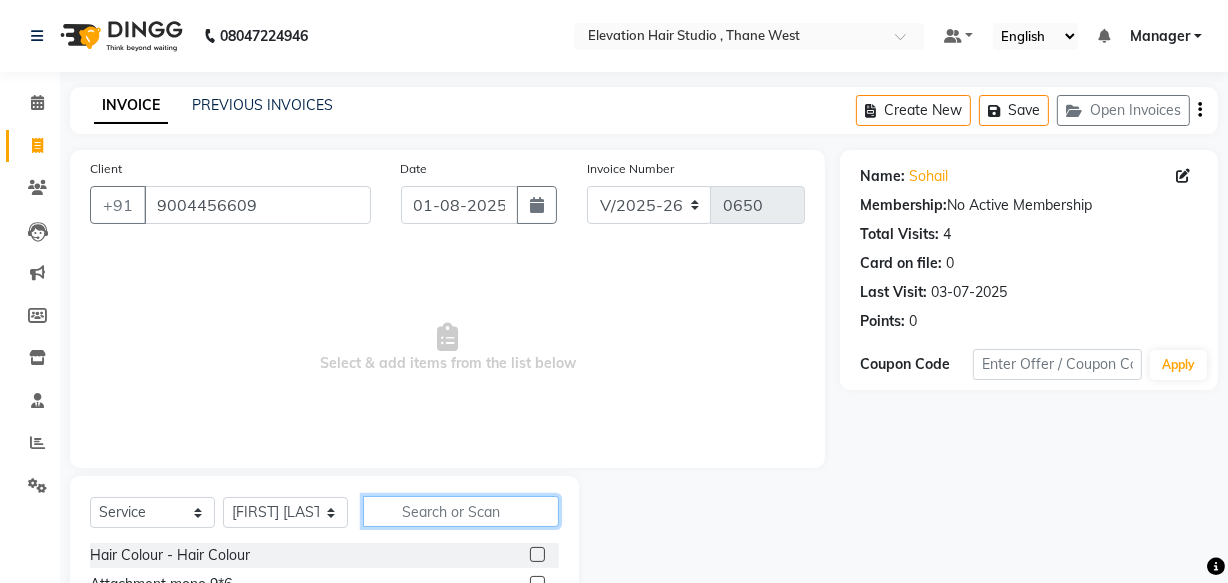 click 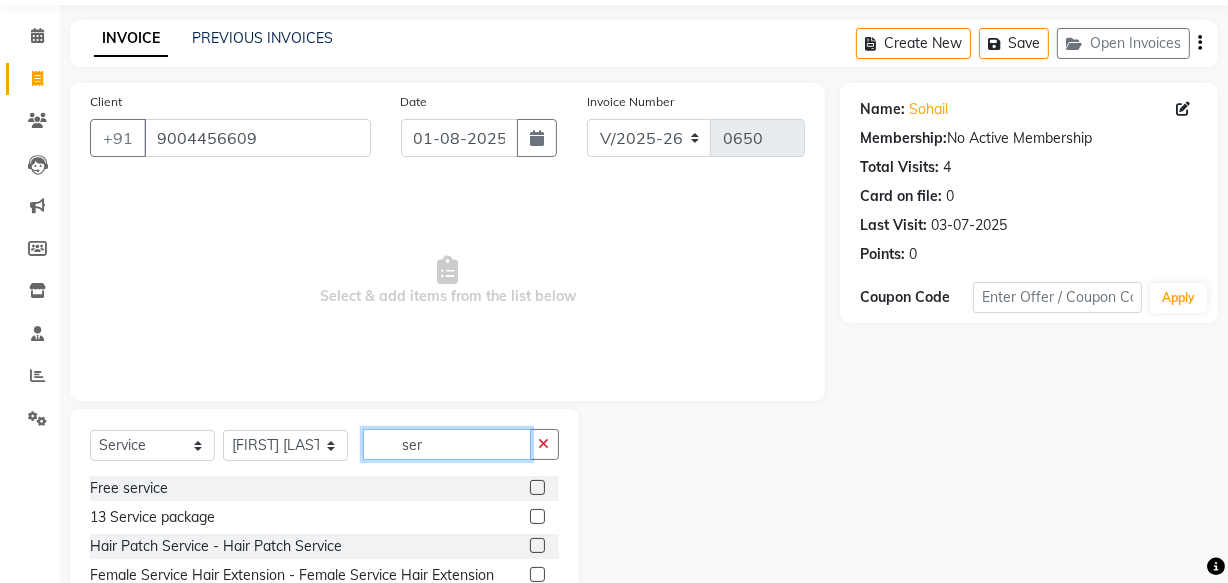 scroll, scrollTop: 134, scrollLeft: 0, axis: vertical 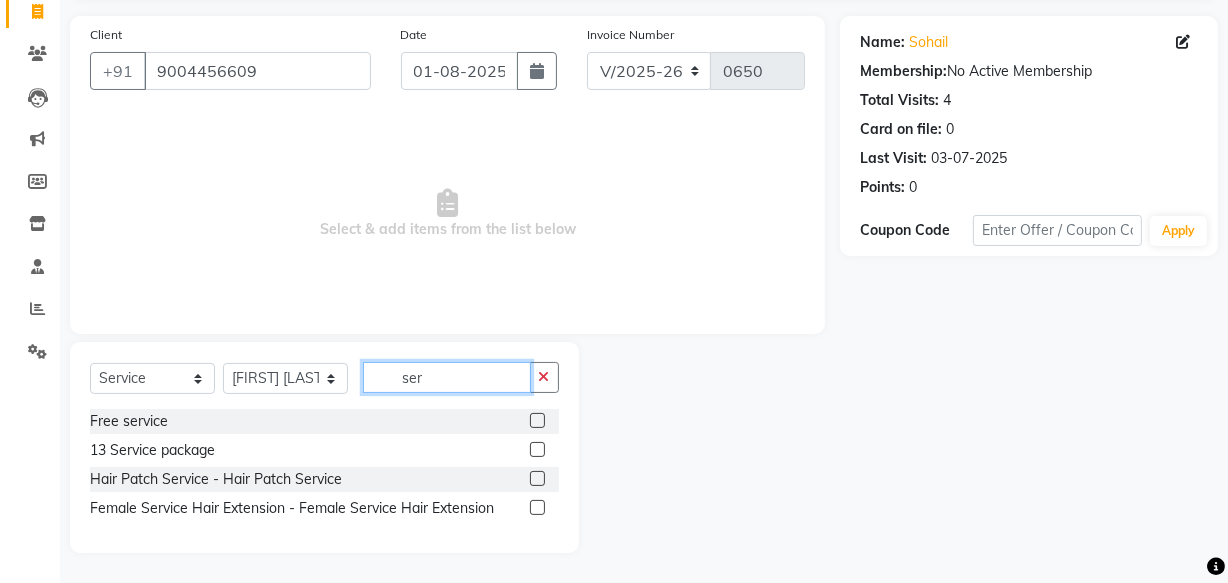 type on "ser" 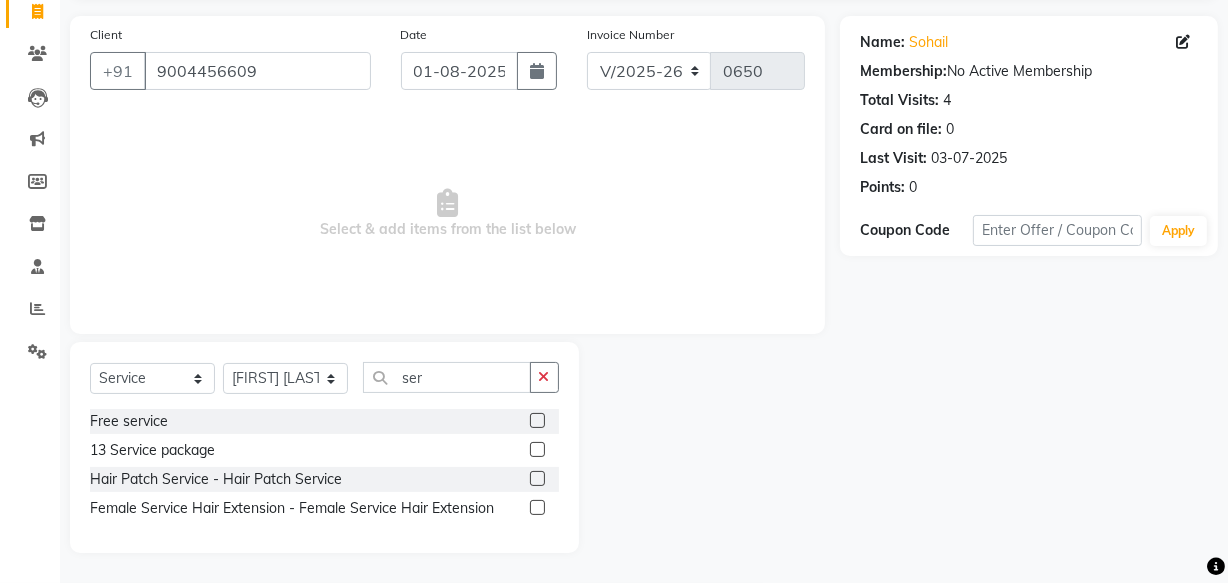 click 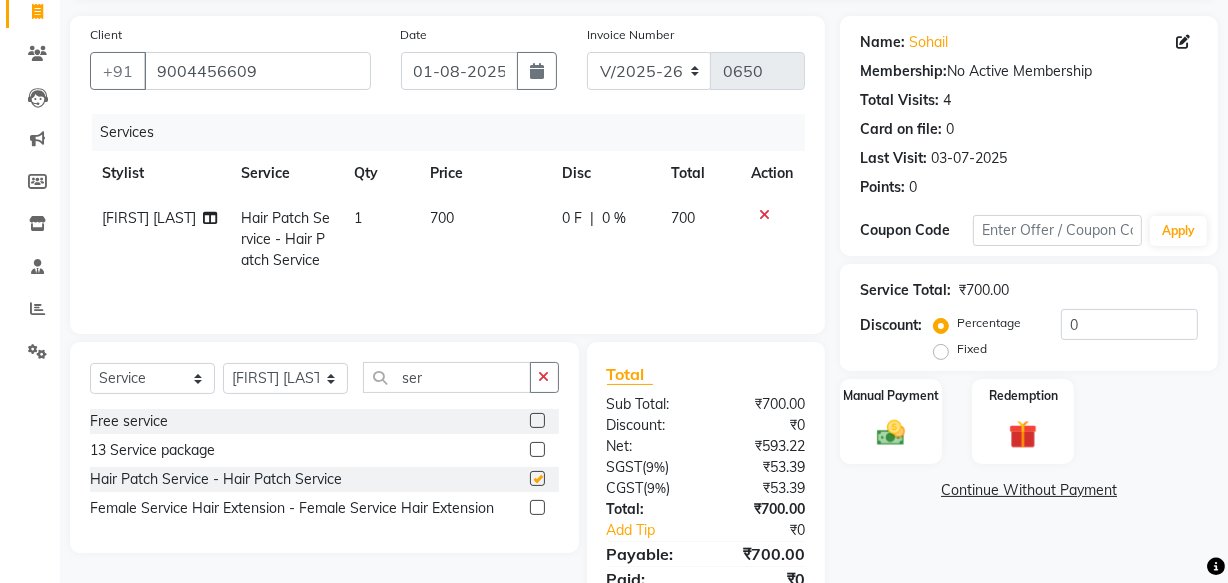 checkbox on "false" 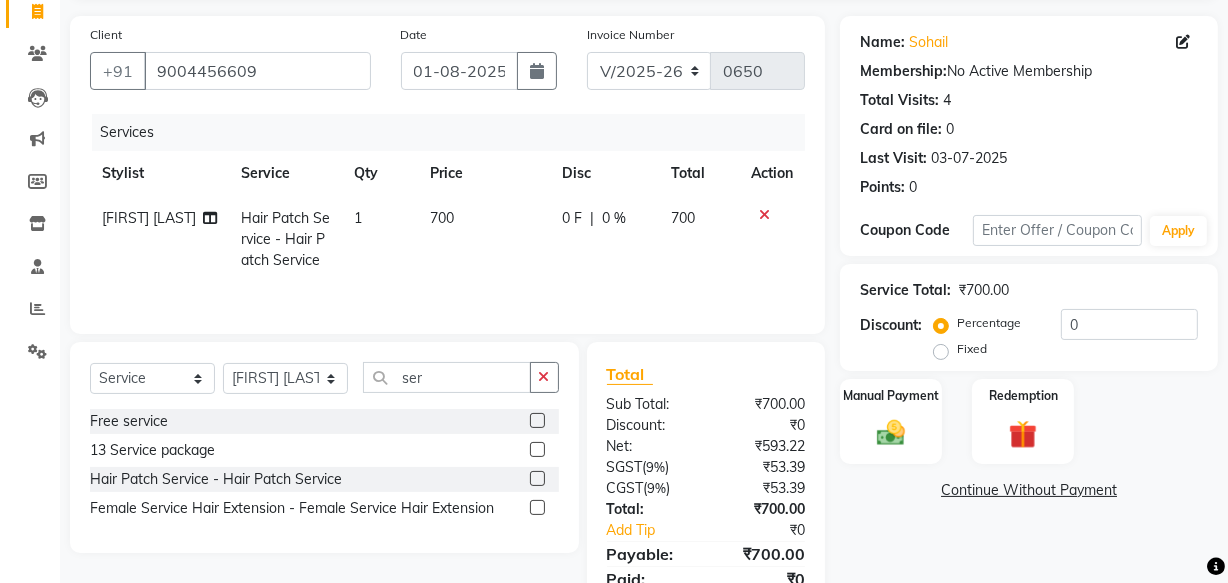 click on "700" 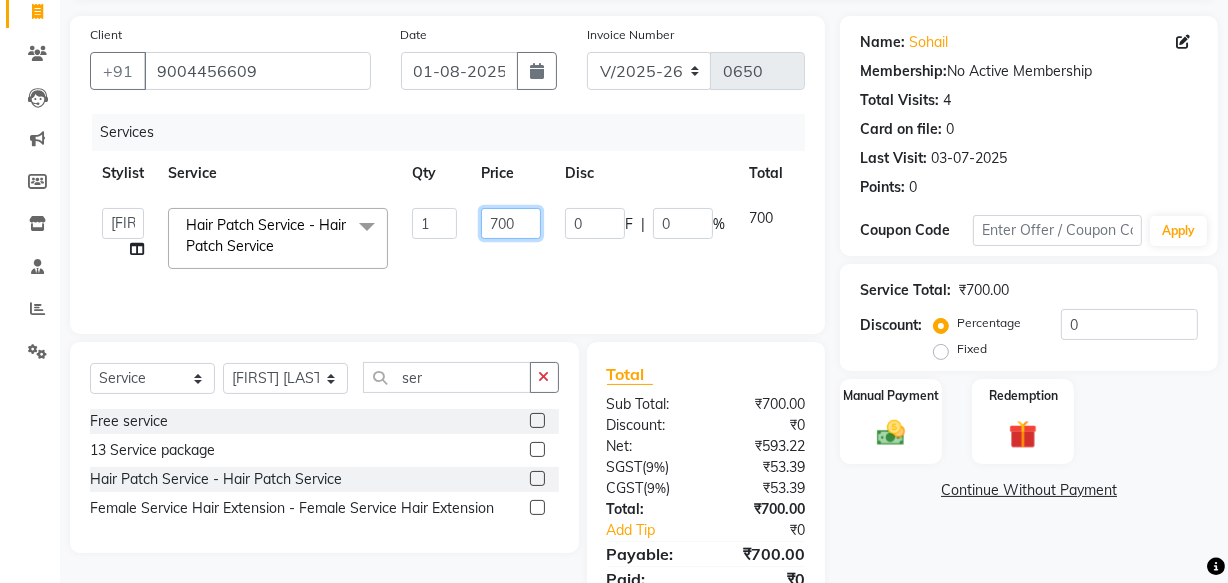 drag, startPoint x: 499, startPoint y: 219, endPoint x: 458, endPoint y: 245, distance: 48.548943 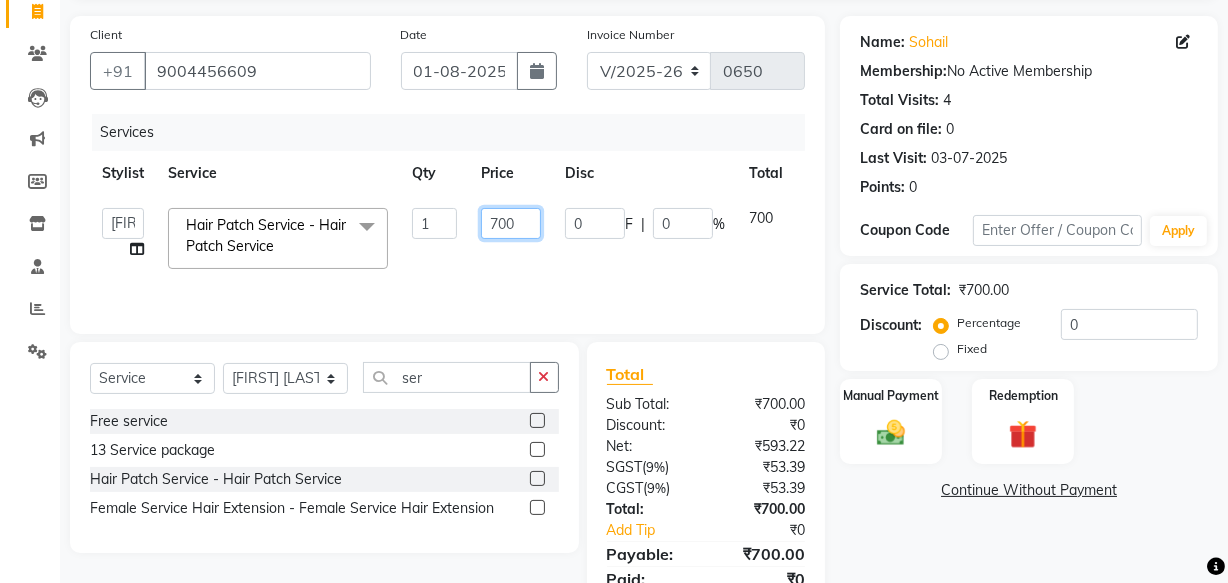 click on "Anish shaikh   Dilip   Manager   mehboob    PARVEEN   sahil    SAKSHI   sameer   Sanjay   Sarfaraz   Hair Patch Service - Hair Patch Service  x Hair Colour - Hair Colour Attachment mono 9*6 Attachment 9*6 switch lace Attachment silk 9*7 Attachment 9*6 dura Attachment 9*6 front lace Attachment 8*6 miraj Highlights Refilling Attachment 8*6 dura mono Attachment 8*6 front lace Attachment 5*5 topper Attachment 7*5 topper Attachment 8*6 poly Patch hair cutting CONSULTATION Attachment 10*8 silk Free service Attachment of 9*7 miraj 13 Service package Attachment 5*5 mono hairline Hair cutting Miraj 8*6 Front line Attachment front lace miraj 8*6 Attachment 10*7  front lace Attachment 9*7  dura hair Attachment of 9*7 black mono Attachment of 7*5 mono silk Attachment 10*8 miraj Attachment 10*7 Australian Full wig Attachment full lace 8*6 Patch Replacement Attachment 4*4 mono Hair style tongs poly 9*6 Attachment 10*7 mono Attachment 7*5 mono Attachment 8*6 Premium mono Olaplex Treatment Attachment 9*7 poly Smoothening 1" 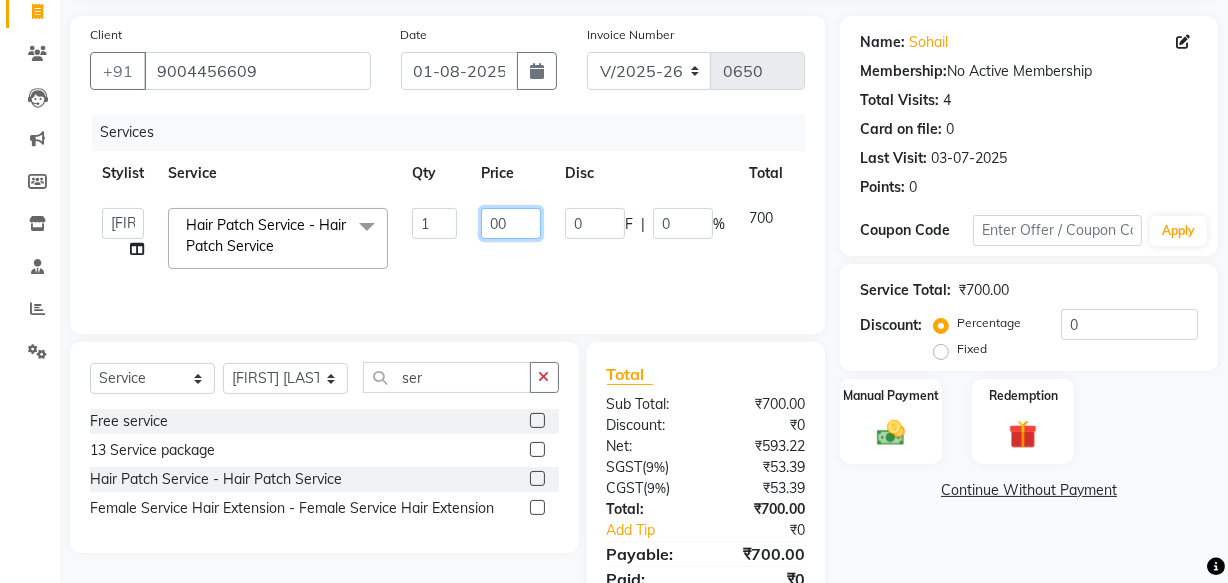 type on "600" 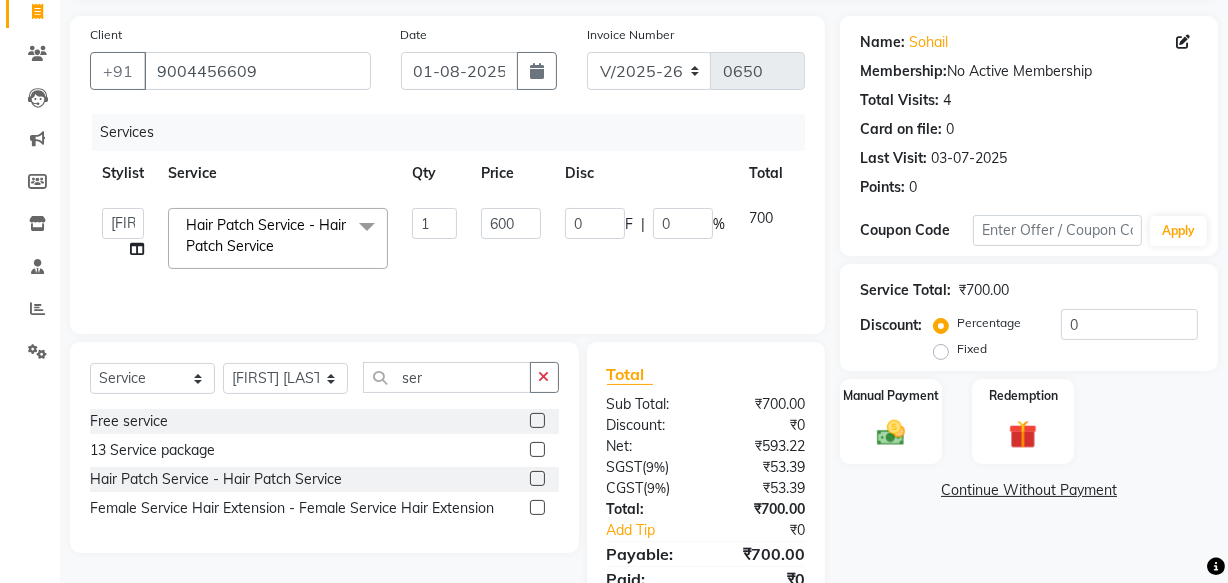 drag, startPoint x: 750, startPoint y: 251, endPoint x: 737, endPoint y: 269, distance: 22.203604 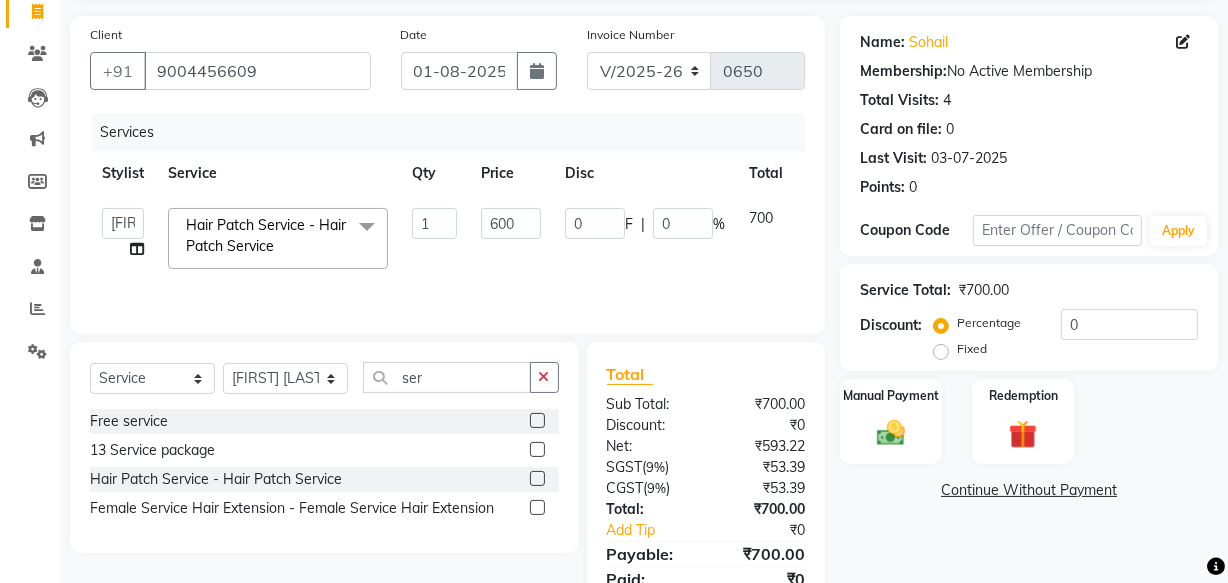 click on "700" 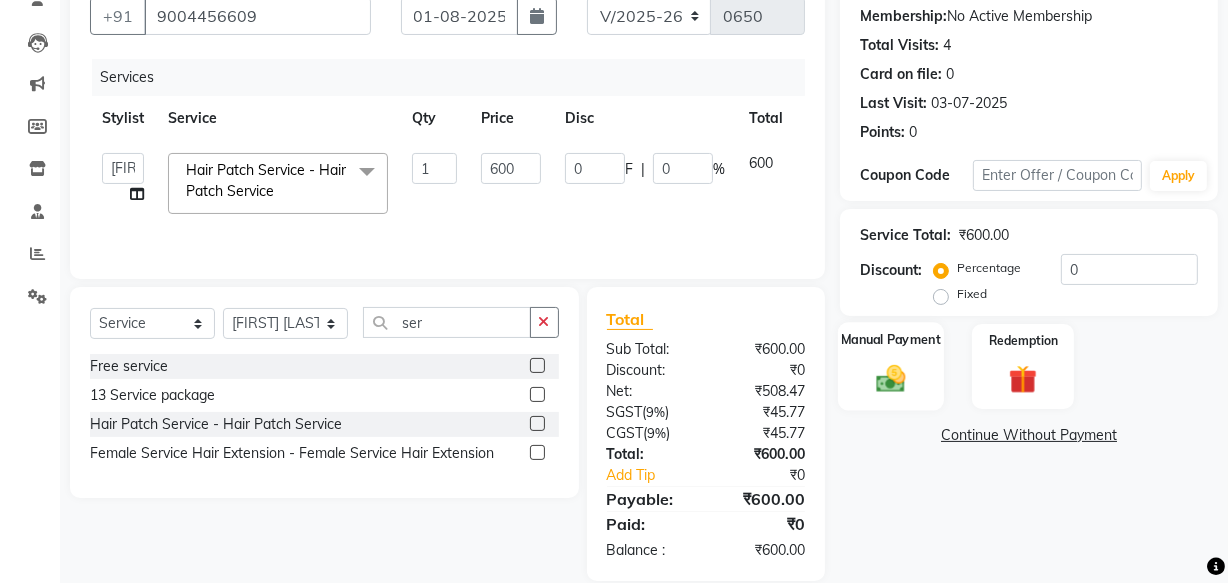 scroll, scrollTop: 218, scrollLeft: 0, axis: vertical 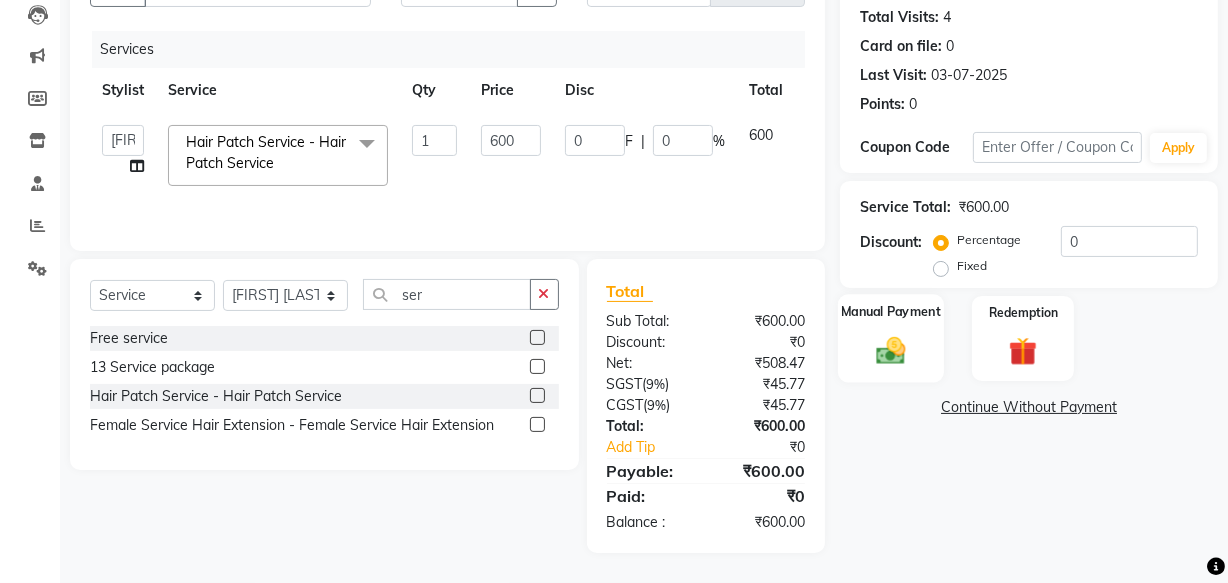 click on "Manual Payment" 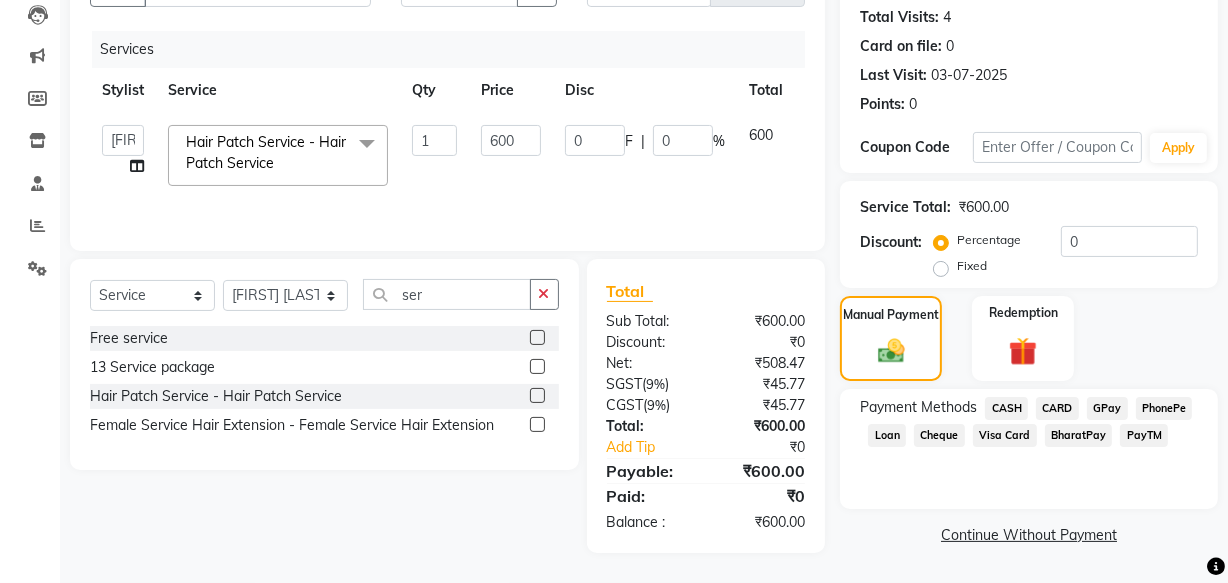 click on "GPay" 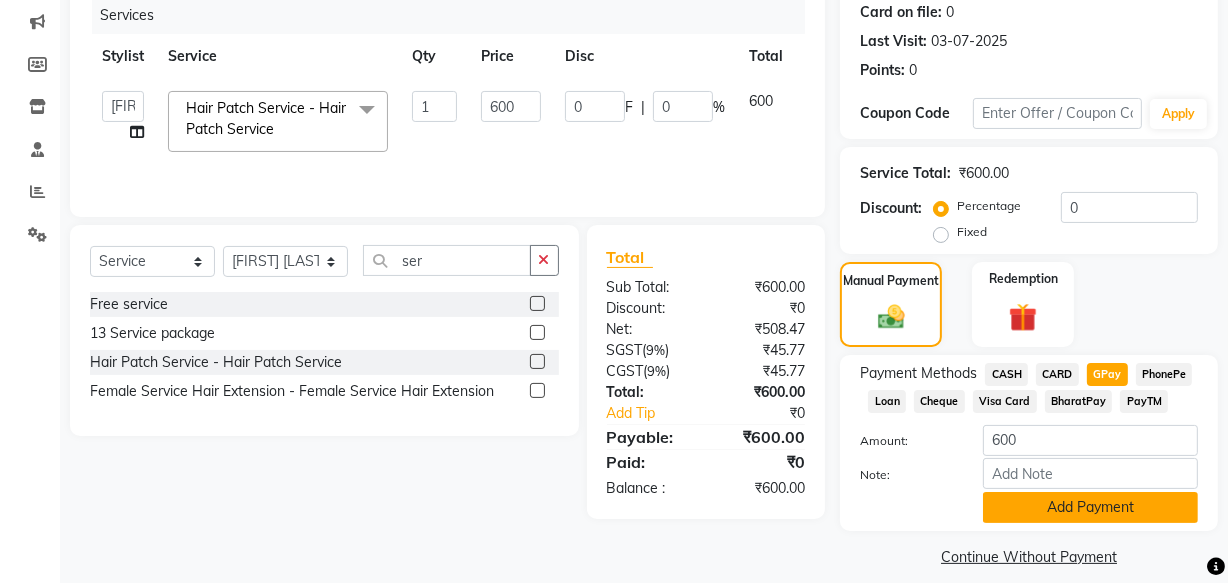 scroll, scrollTop: 270, scrollLeft: 0, axis: vertical 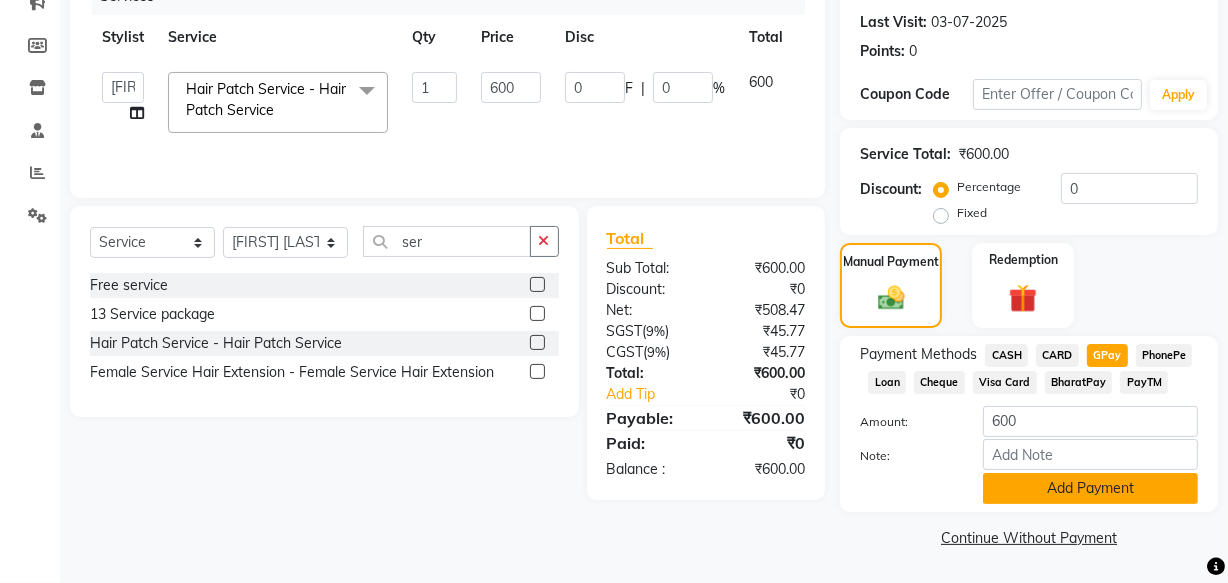 click on "Add Payment" 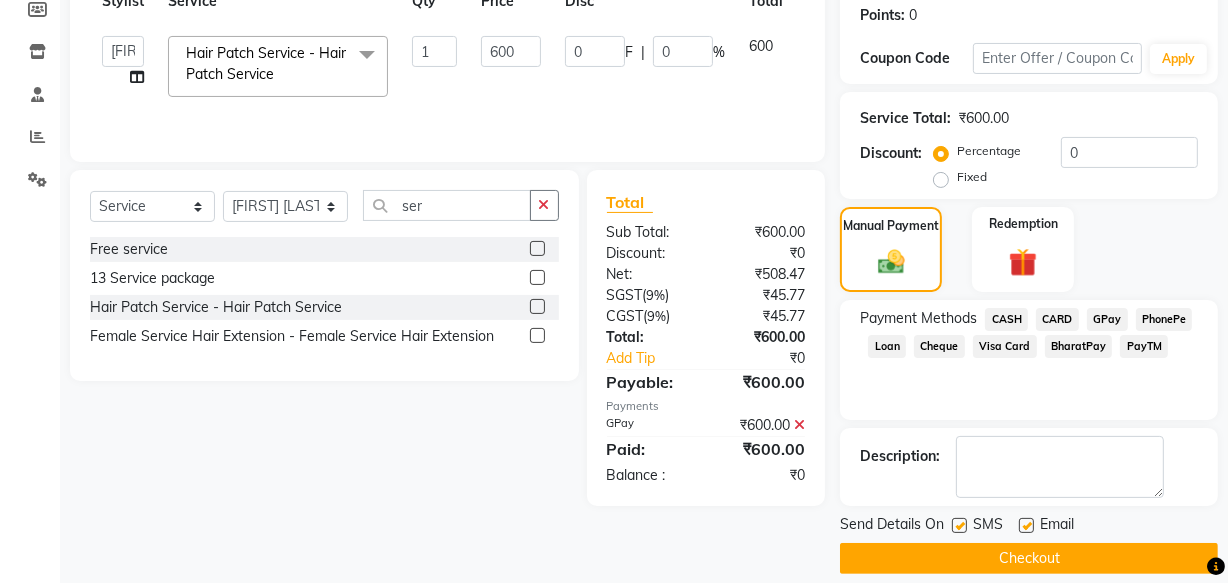 scroll, scrollTop: 326, scrollLeft: 0, axis: vertical 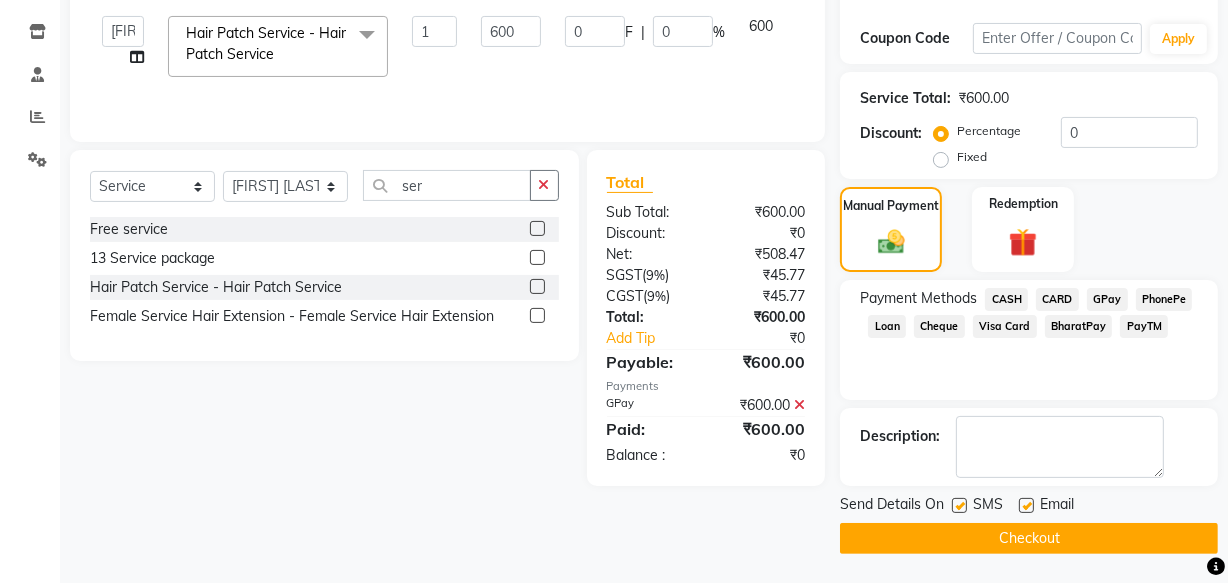 click 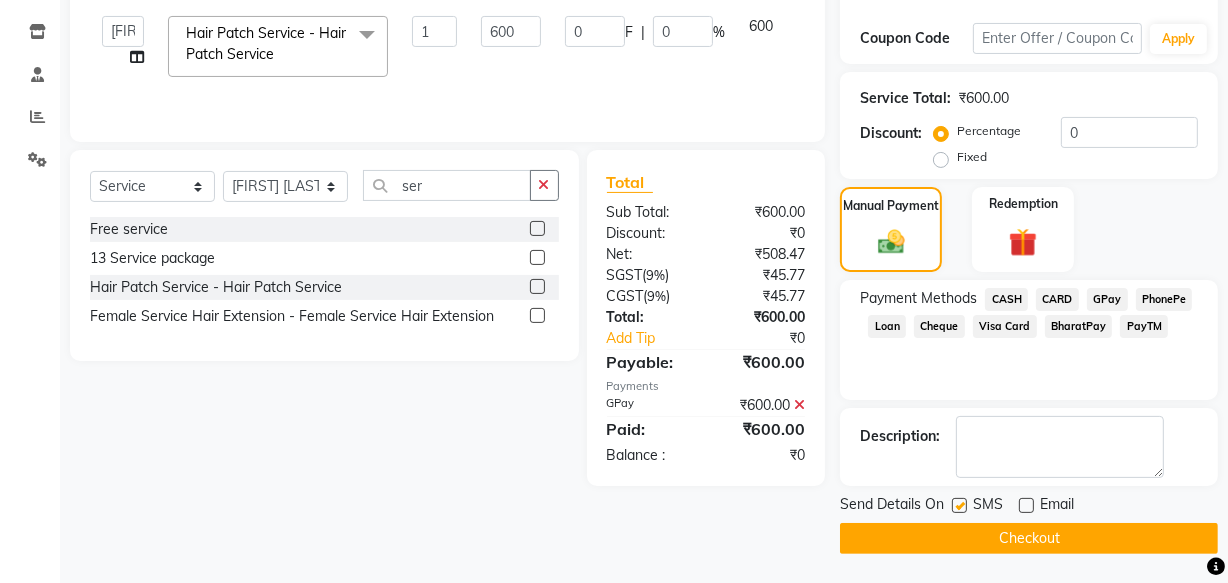 click 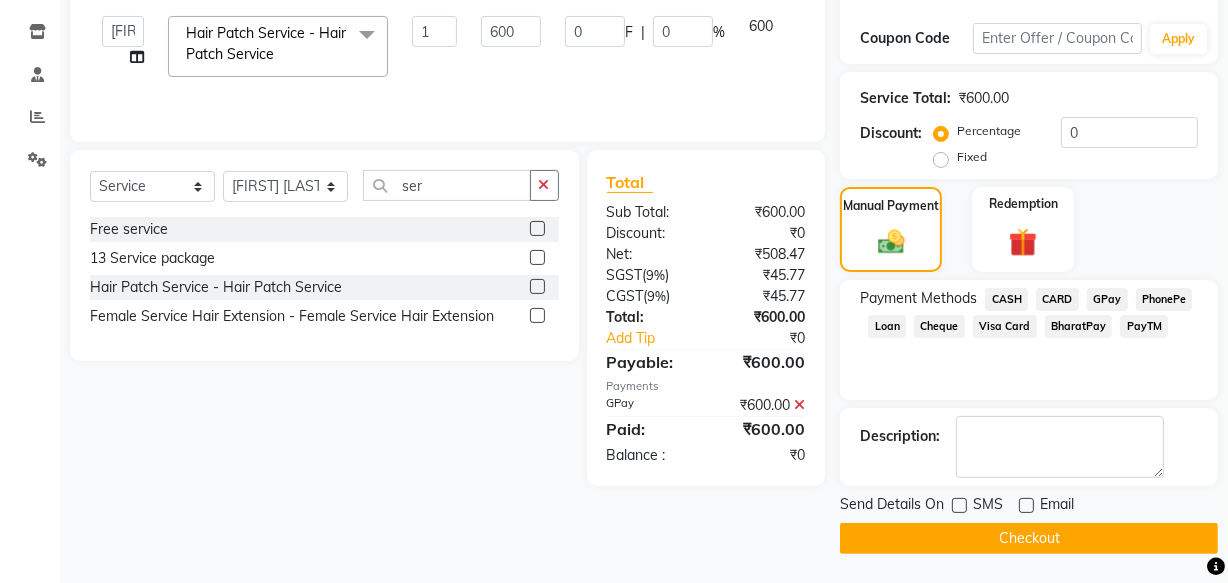 click on "Checkout" 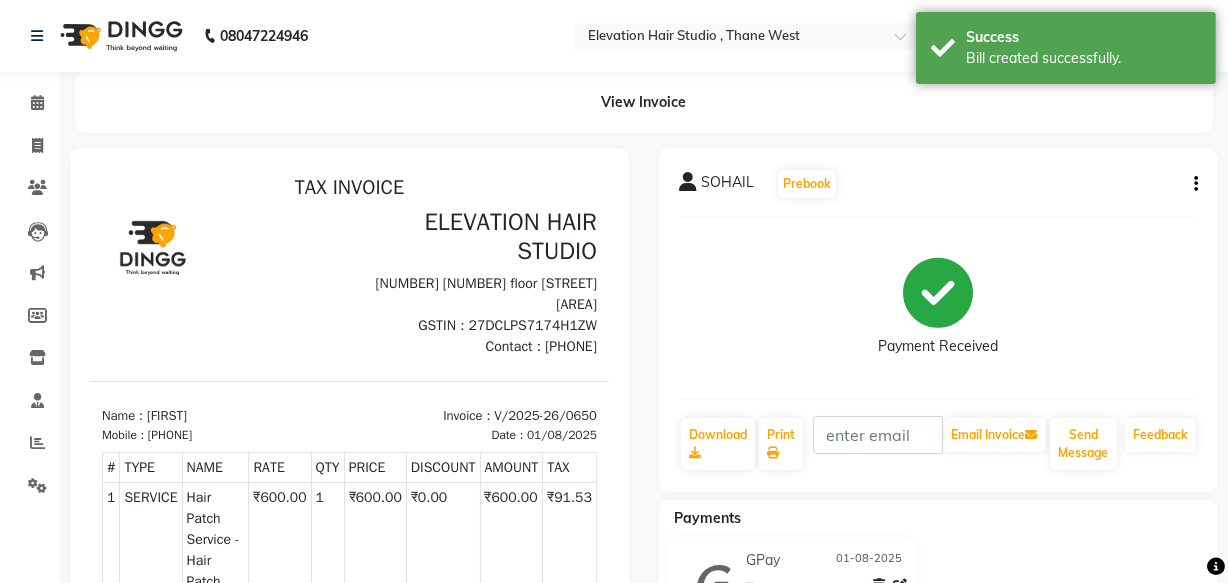scroll, scrollTop: 0, scrollLeft: 0, axis: both 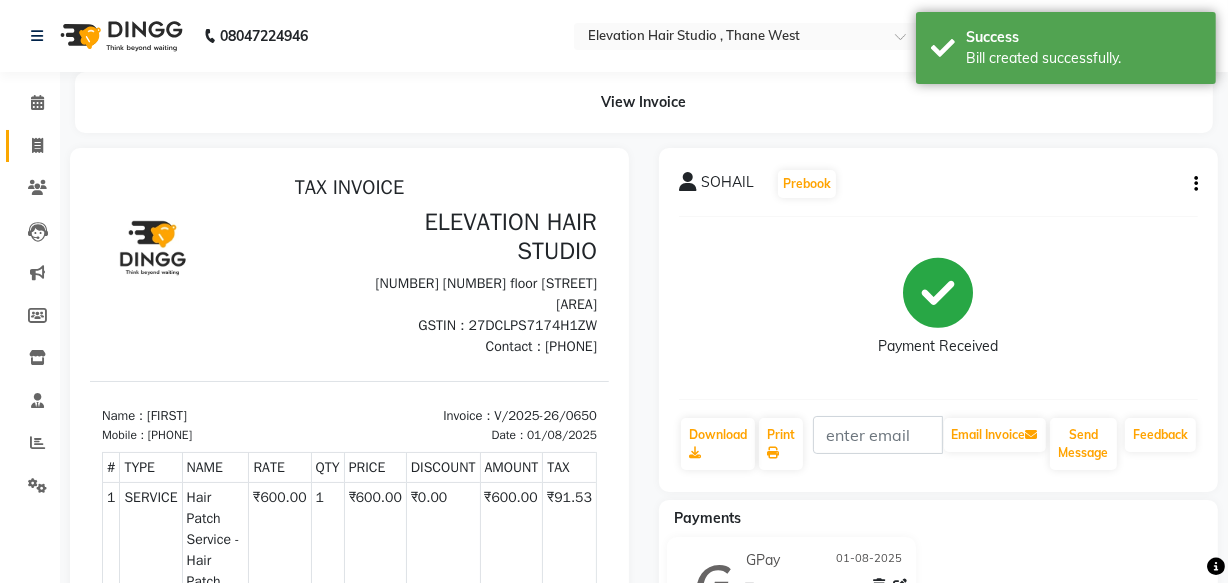 click 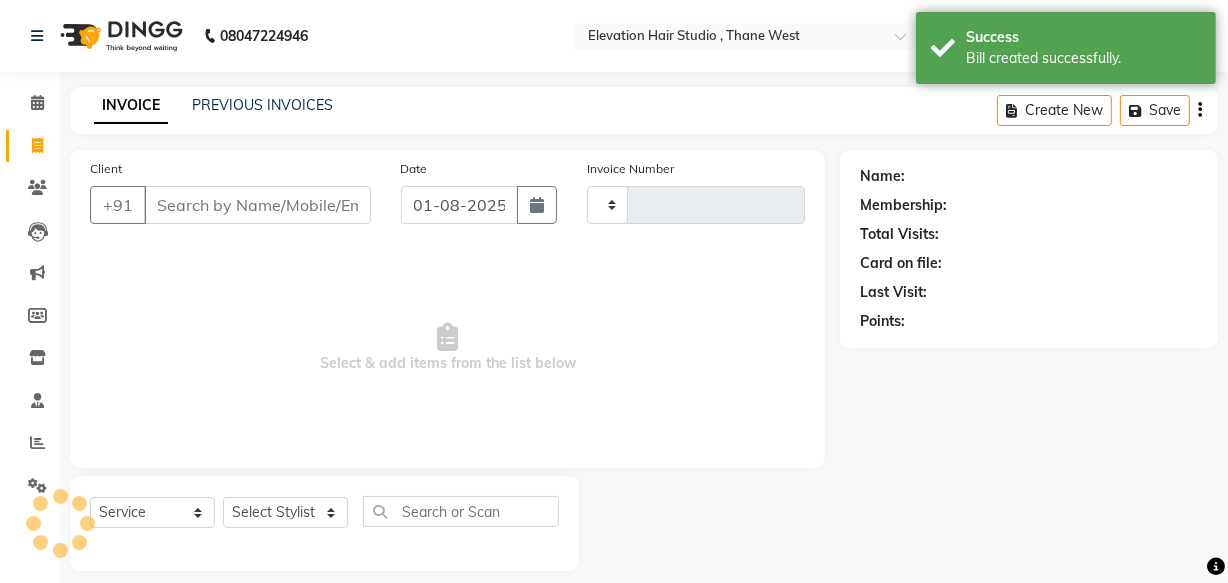 scroll, scrollTop: 19, scrollLeft: 0, axis: vertical 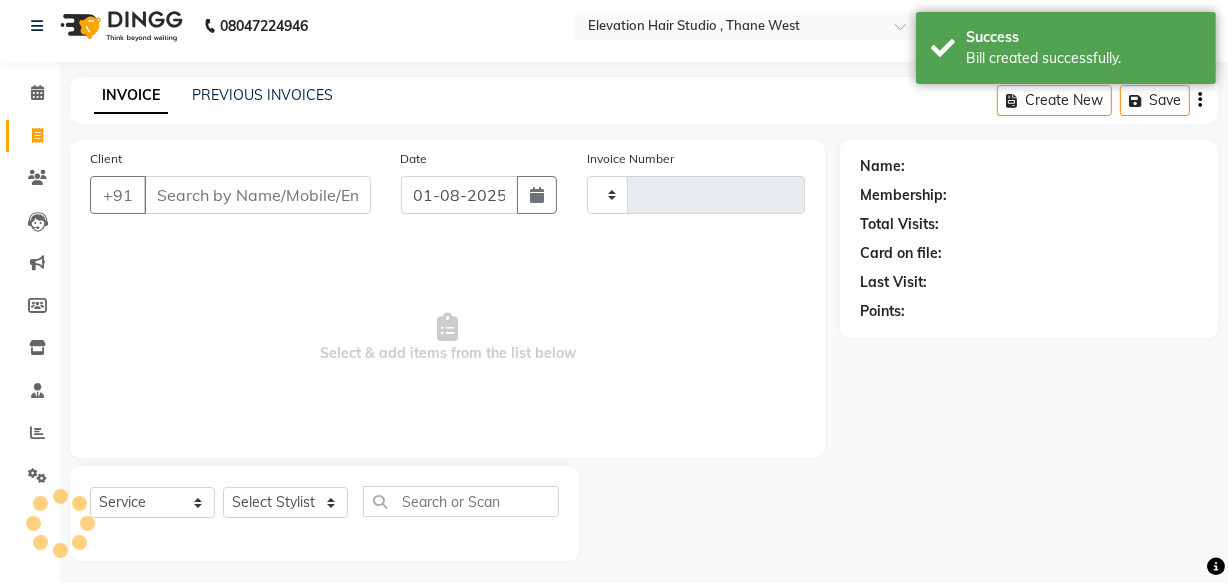 type on "0651" 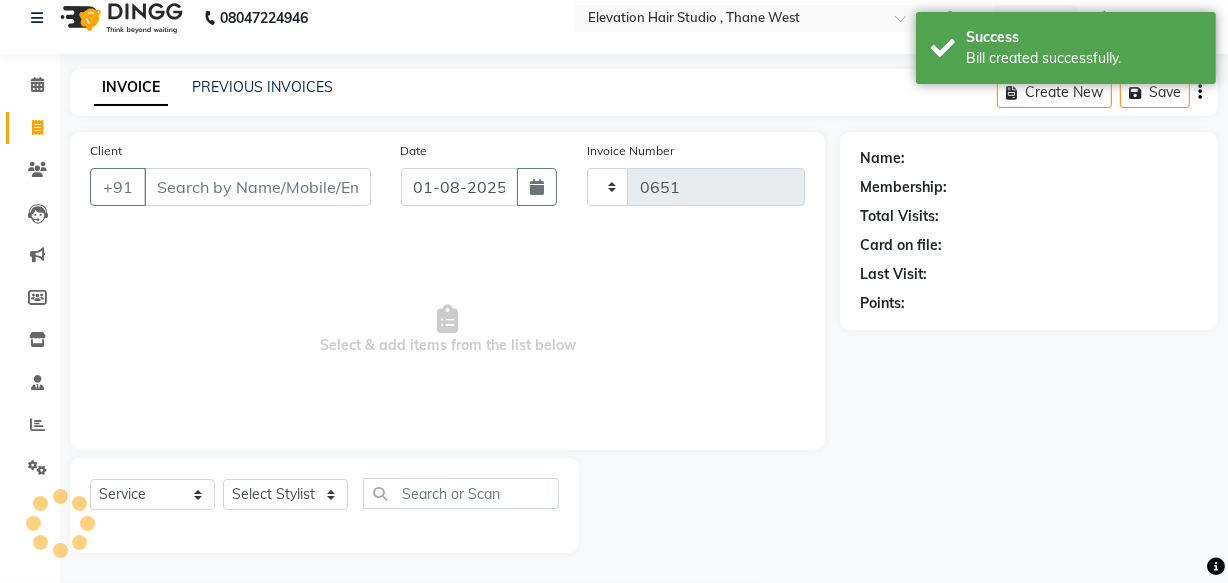 select on "6886" 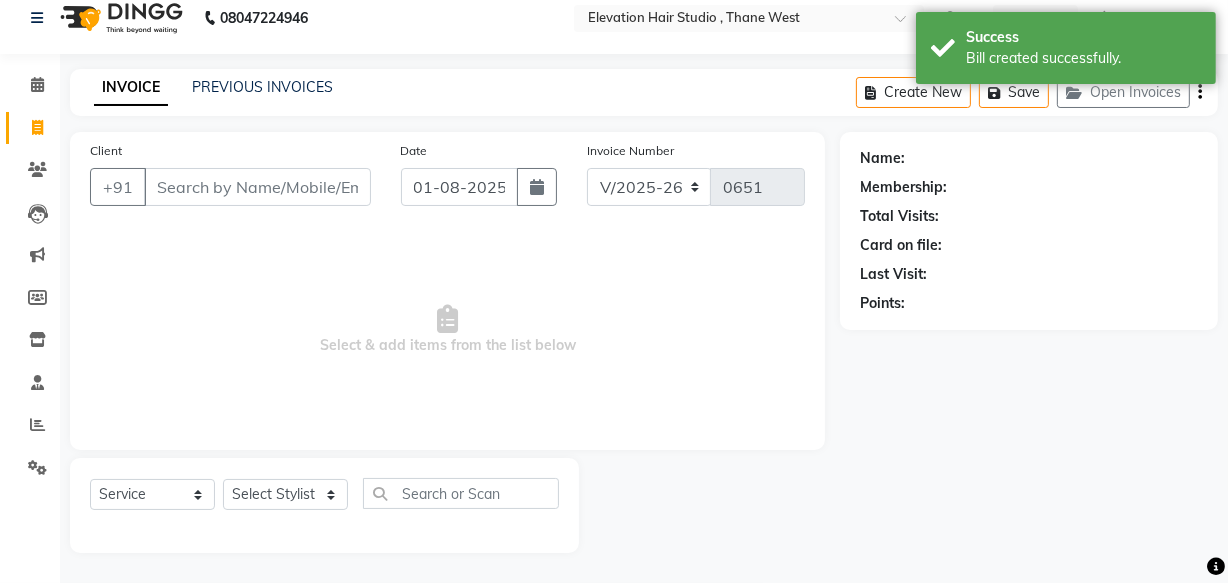 click on "Client" at bounding box center [257, 187] 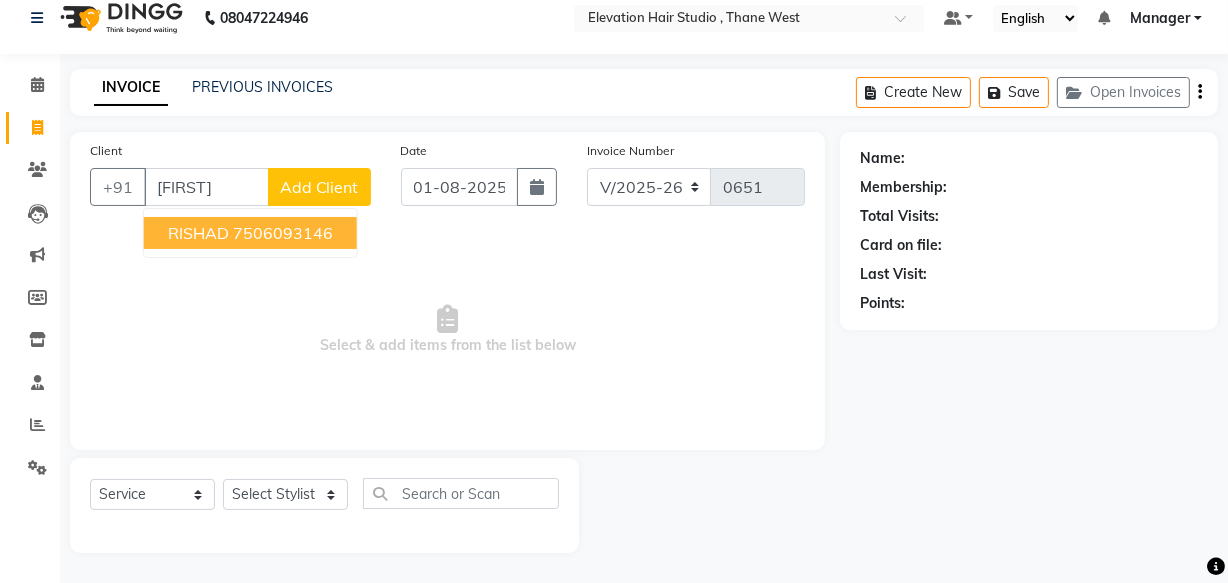 click on "7506093146" at bounding box center (283, 233) 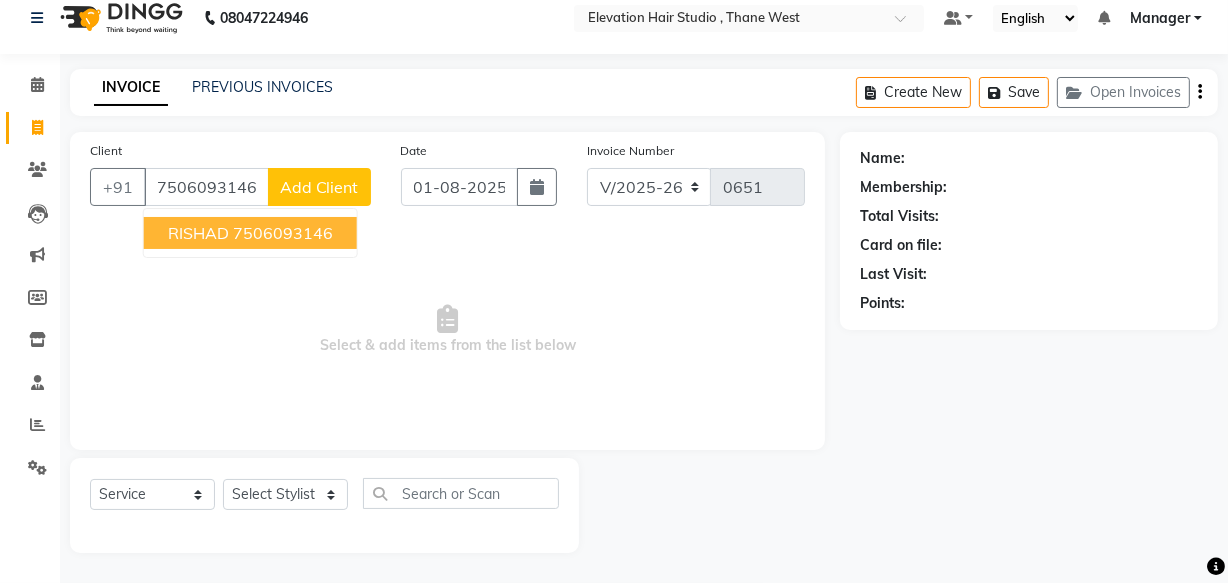 type on "7506093146" 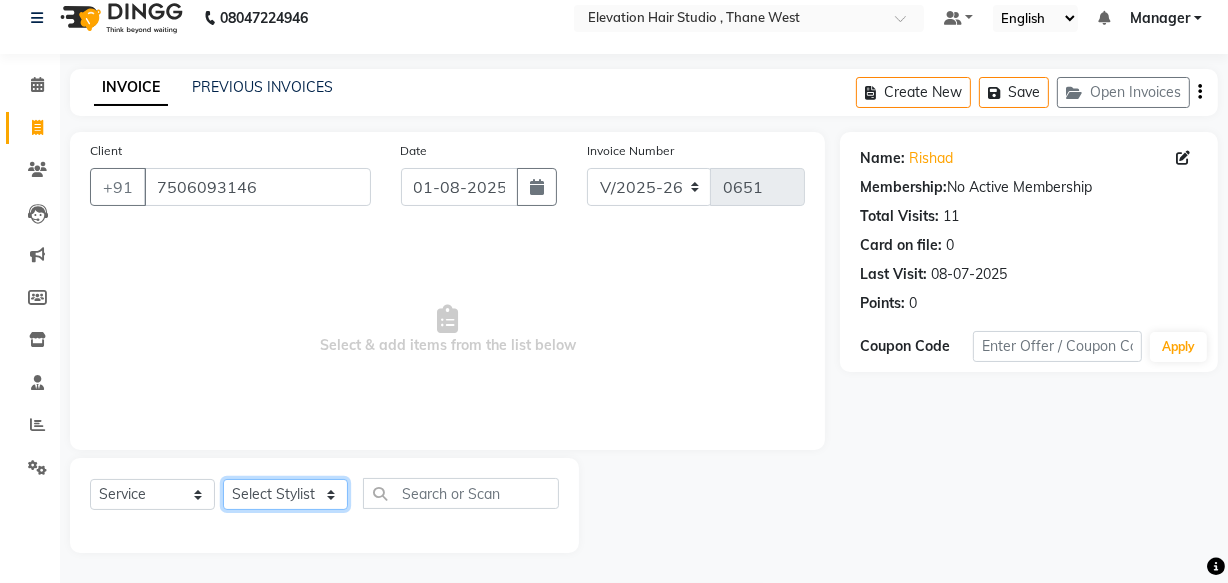 click on "Select Stylist Anish shaikh Dilip Manager mehboob  PARVEEN sahil  SAKSHI sameer Sanjay Sarfaraz" 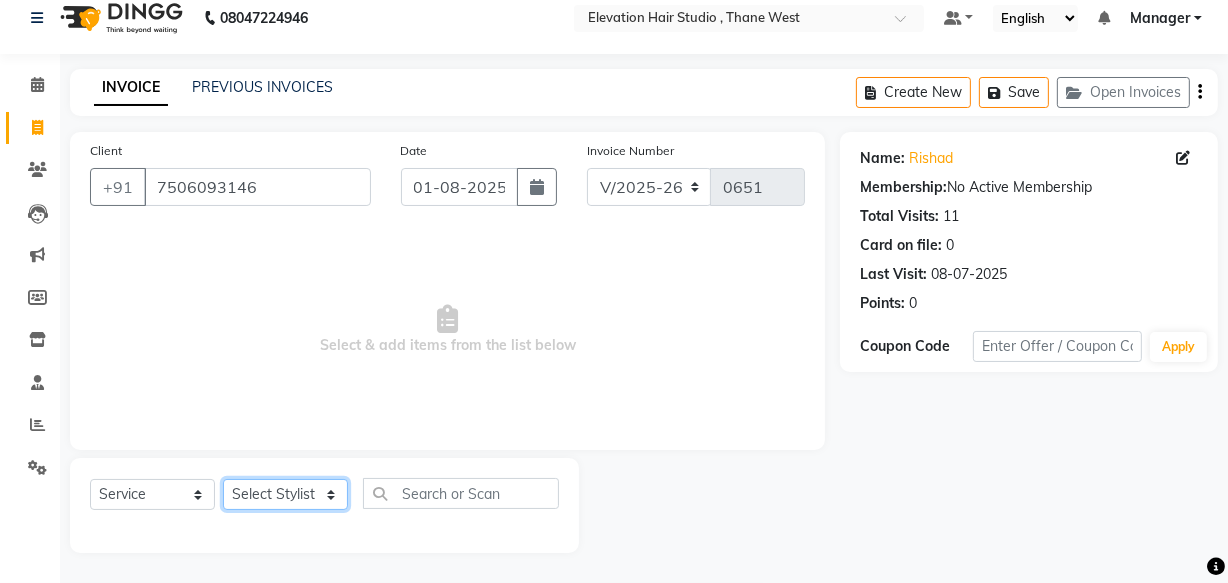 select on "62586" 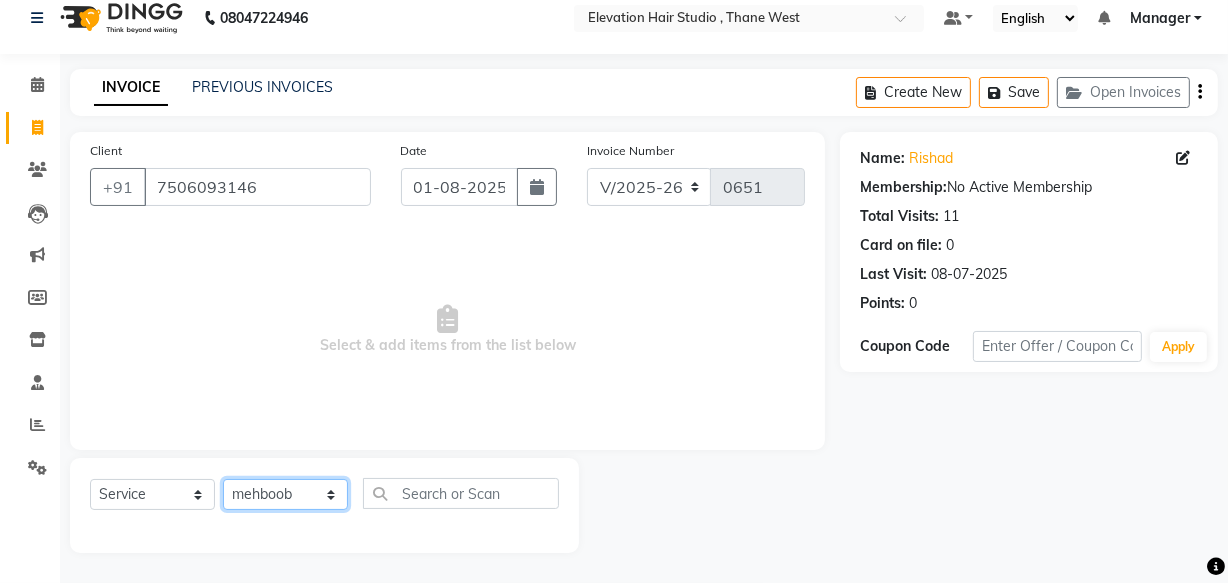 click on "Select Stylist Anish shaikh Dilip Manager mehboob  PARVEEN sahil  SAKSHI sameer Sanjay Sarfaraz" 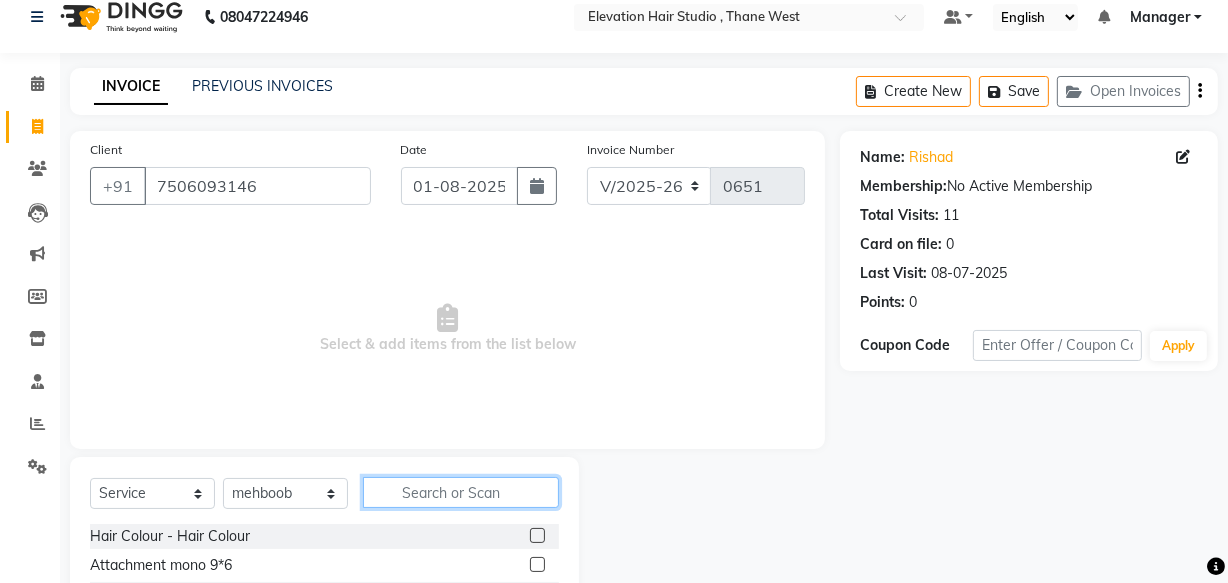 click 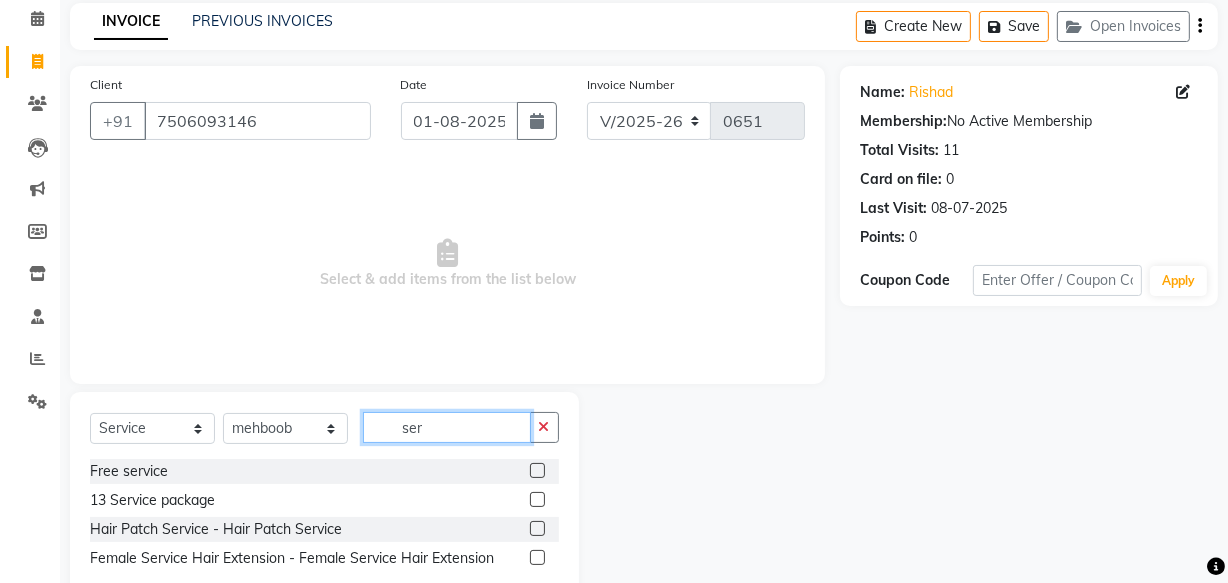 scroll, scrollTop: 134, scrollLeft: 0, axis: vertical 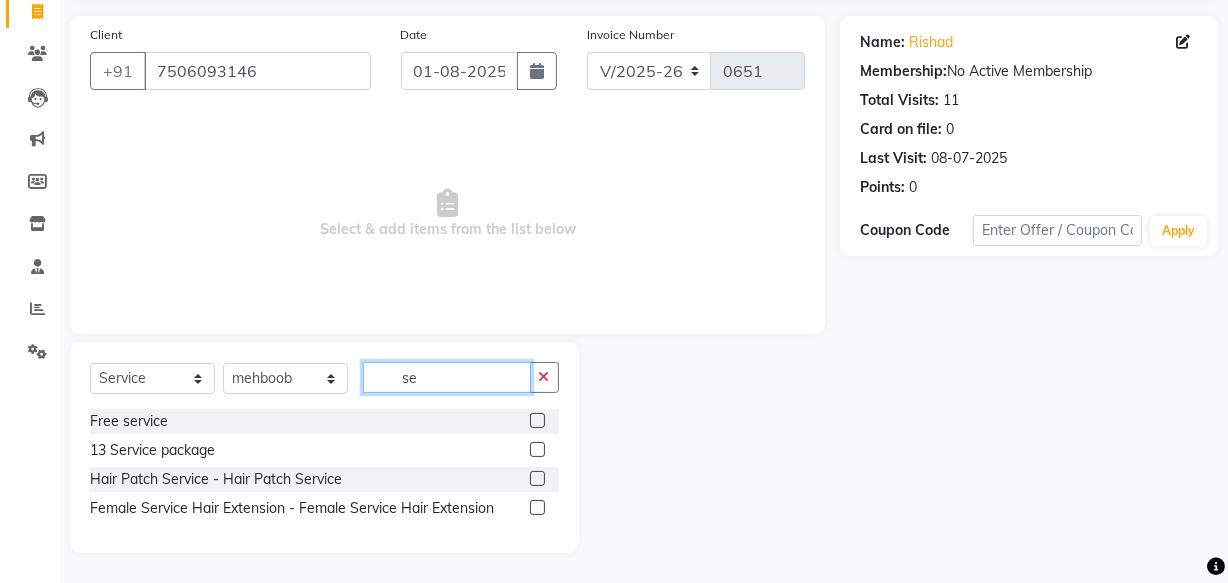 type on "s" 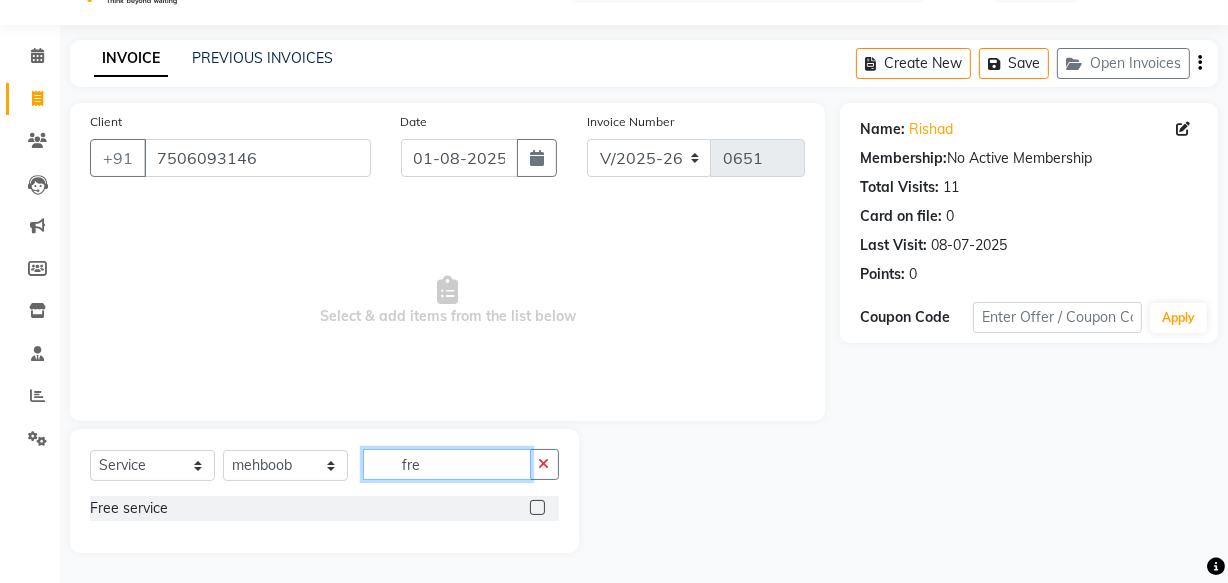 scroll, scrollTop: 48, scrollLeft: 0, axis: vertical 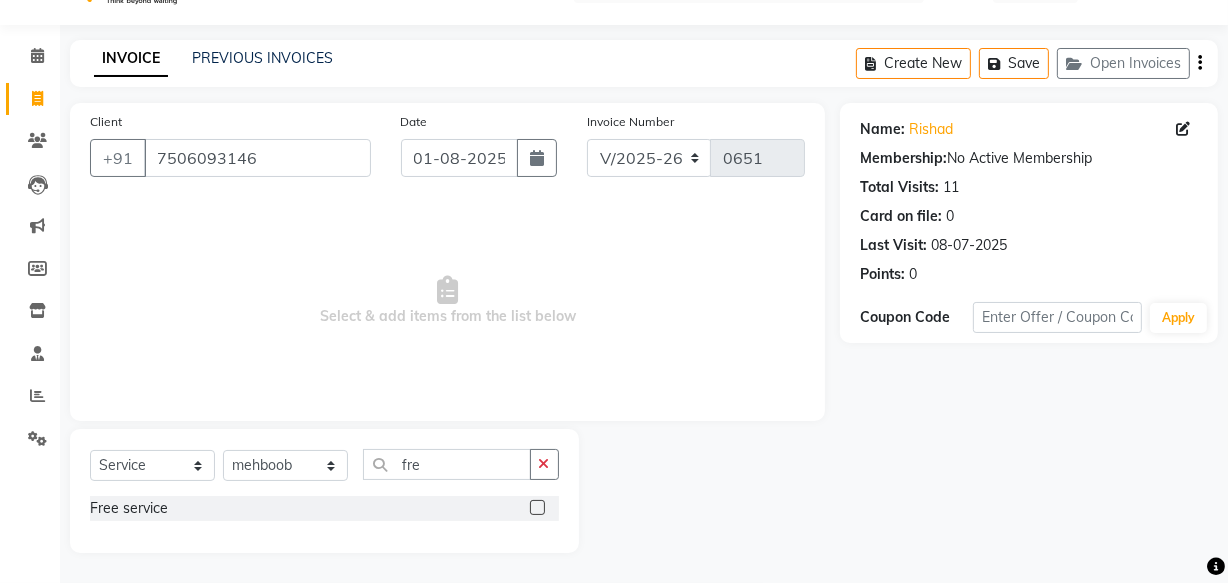 click 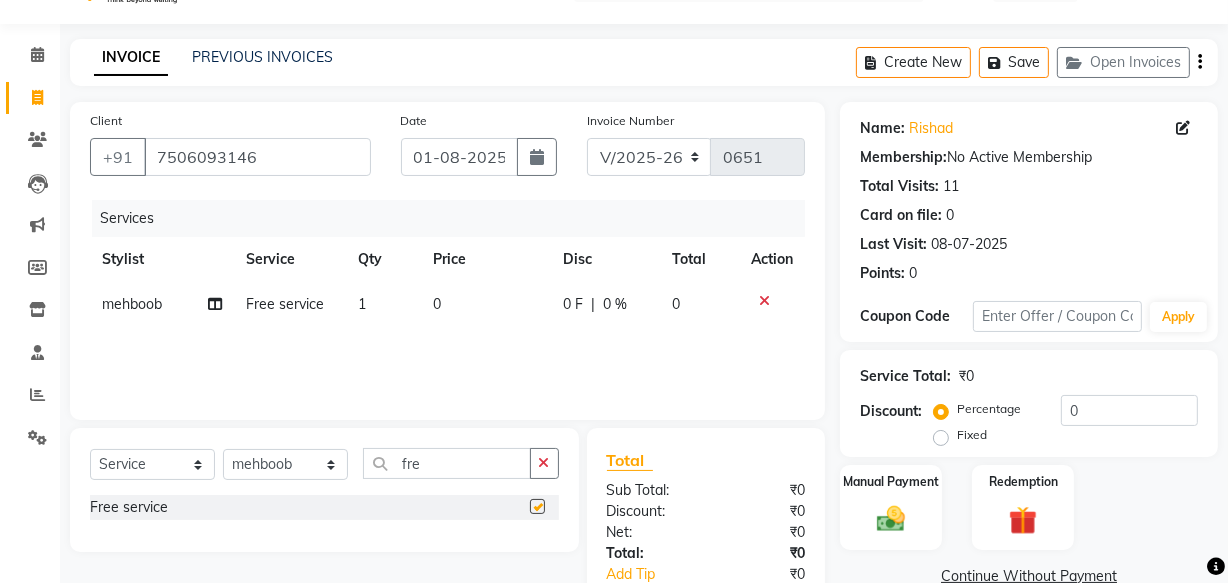 checkbox on "false" 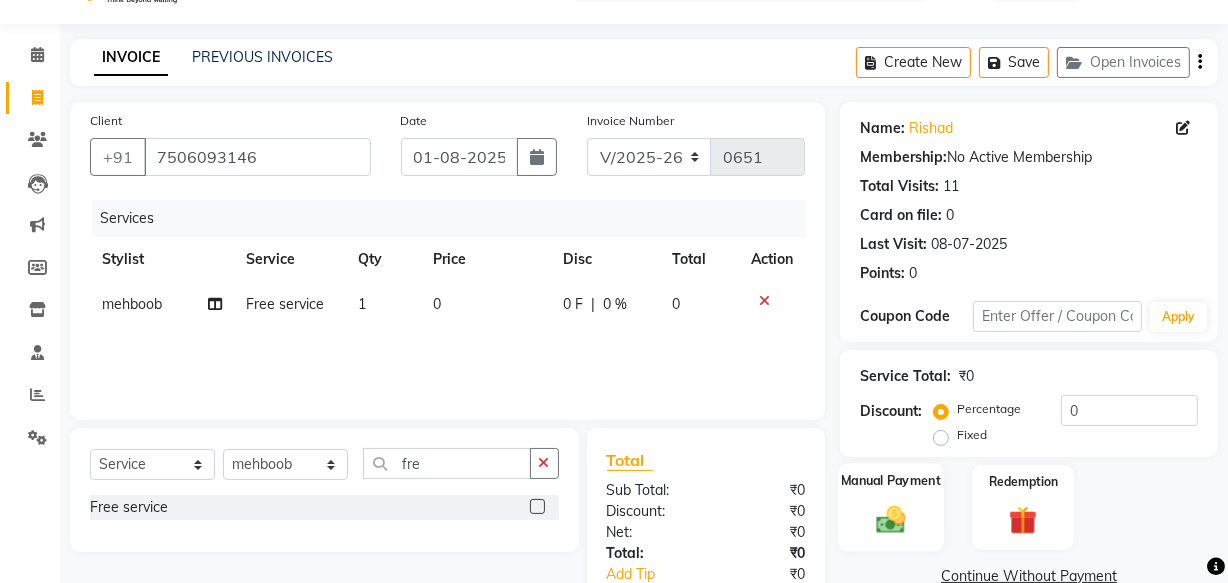 click 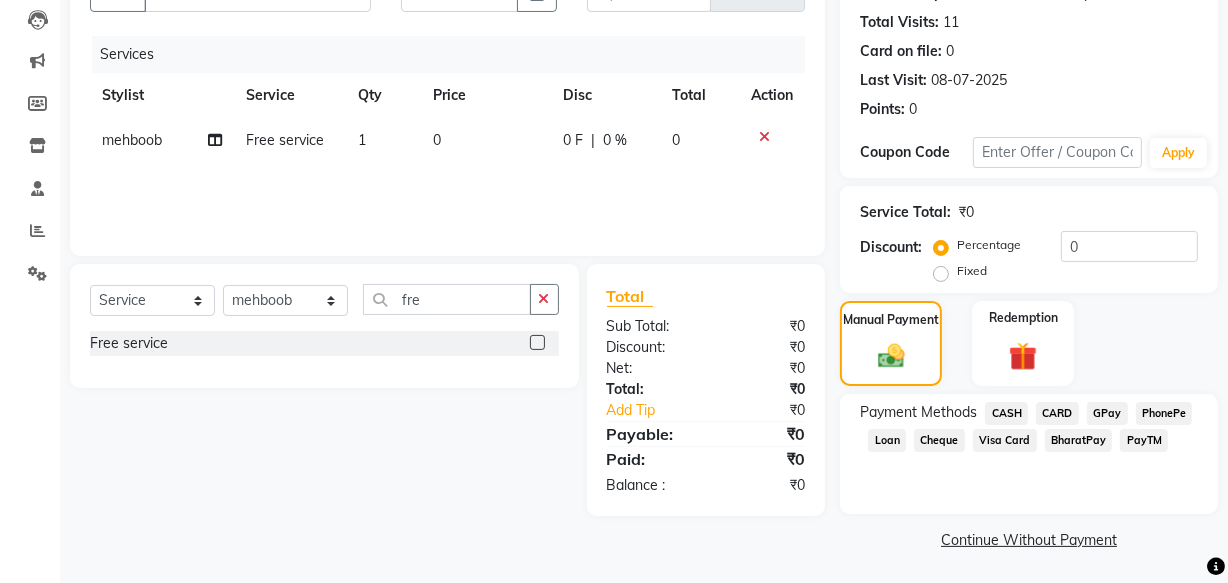 scroll, scrollTop: 213, scrollLeft: 0, axis: vertical 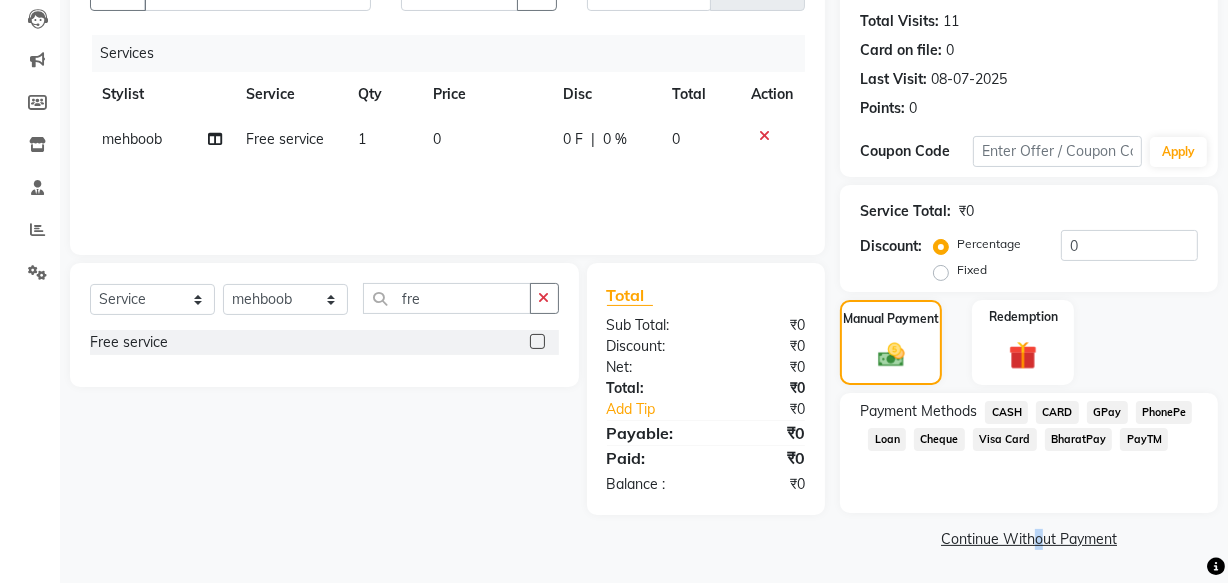 click on "Continue Without Payment" 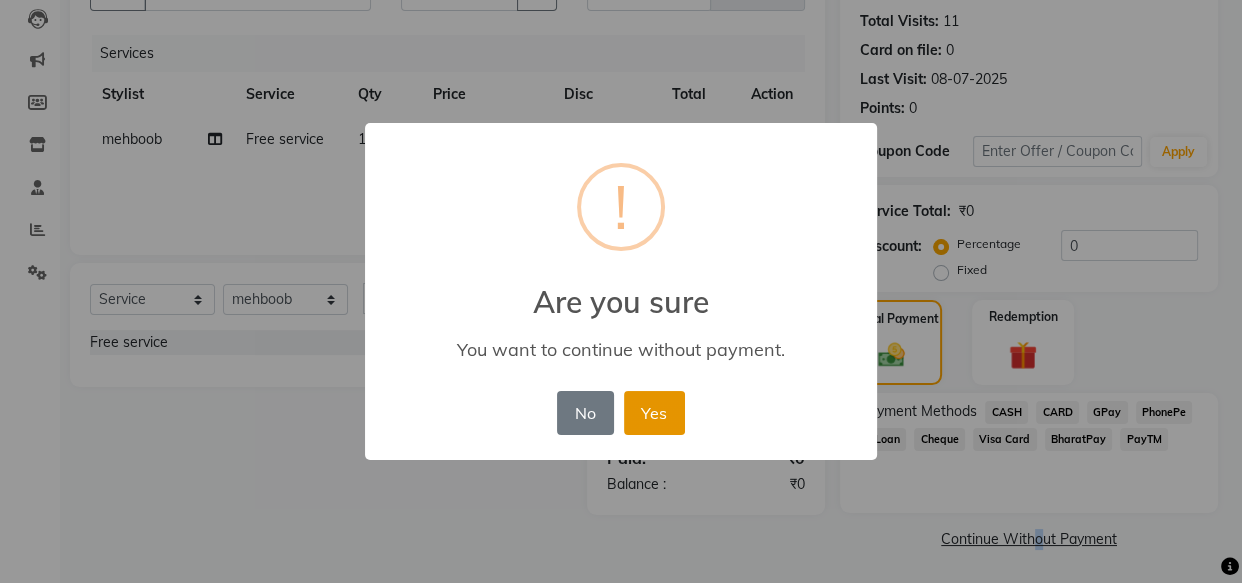 click on "Yes" at bounding box center [654, 413] 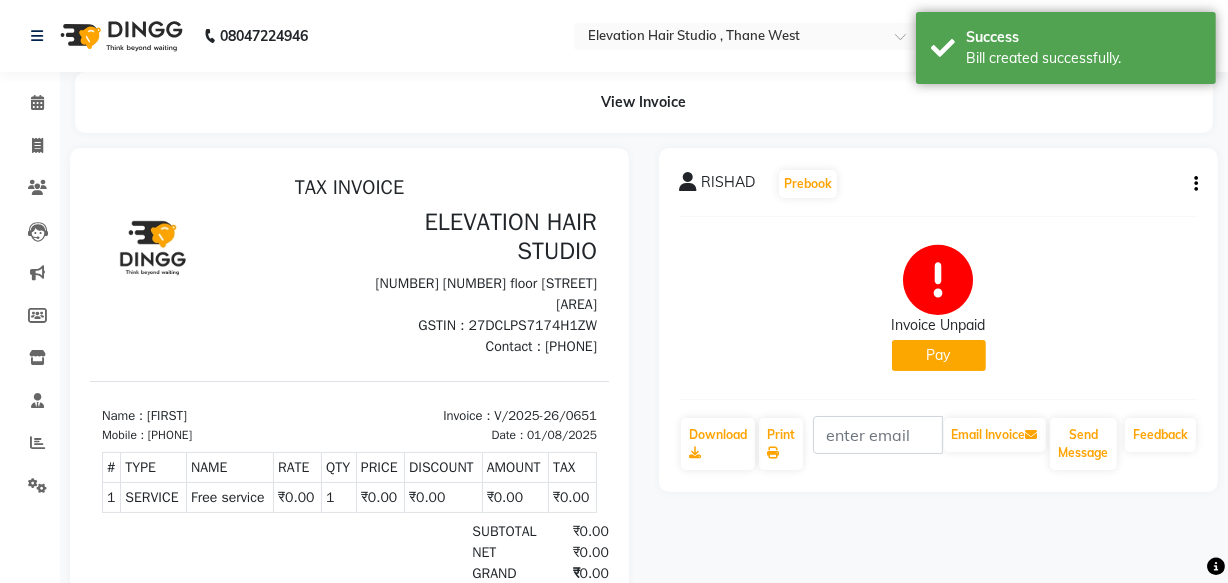 scroll, scrollTop: 0, scrollLeft: 0, axis: both 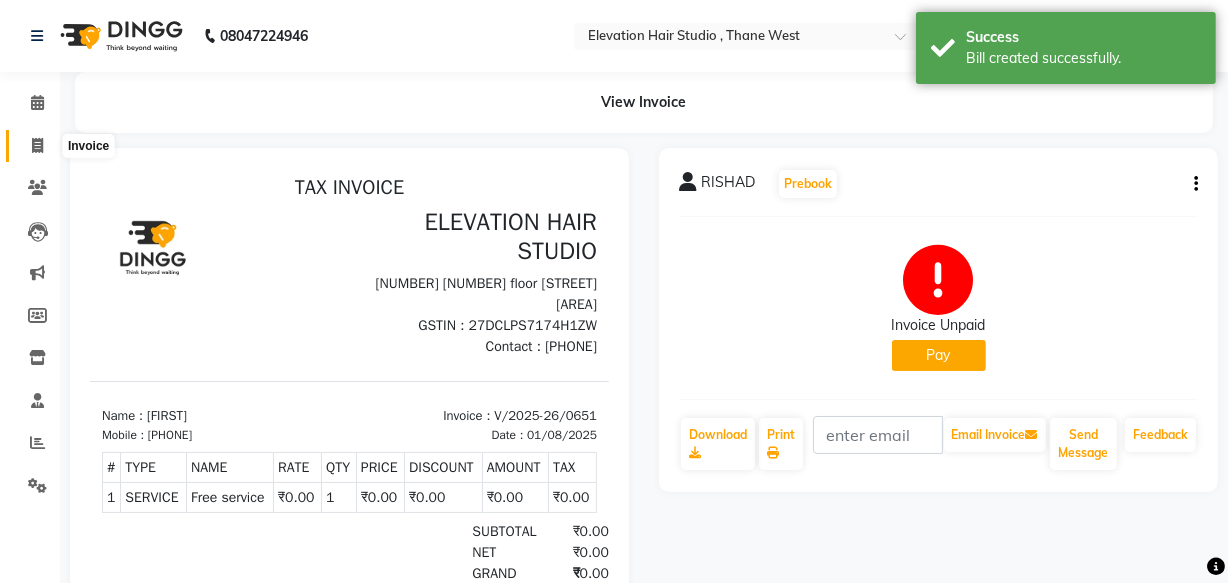 click 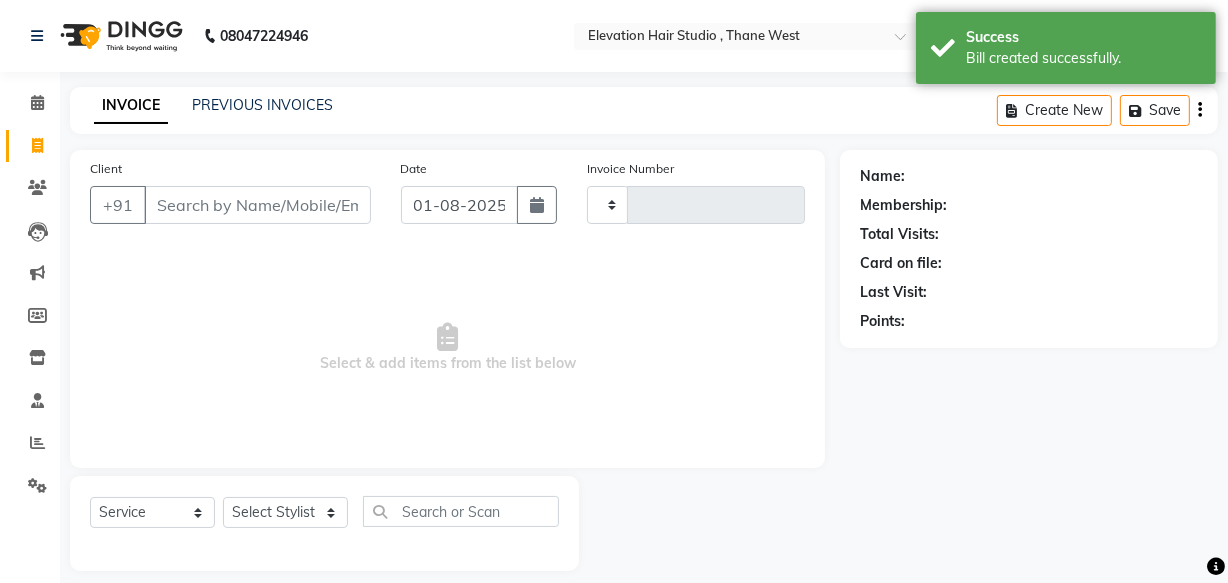 scroll, scrollTop: 19, scrollLeft: 0, axis: vertical 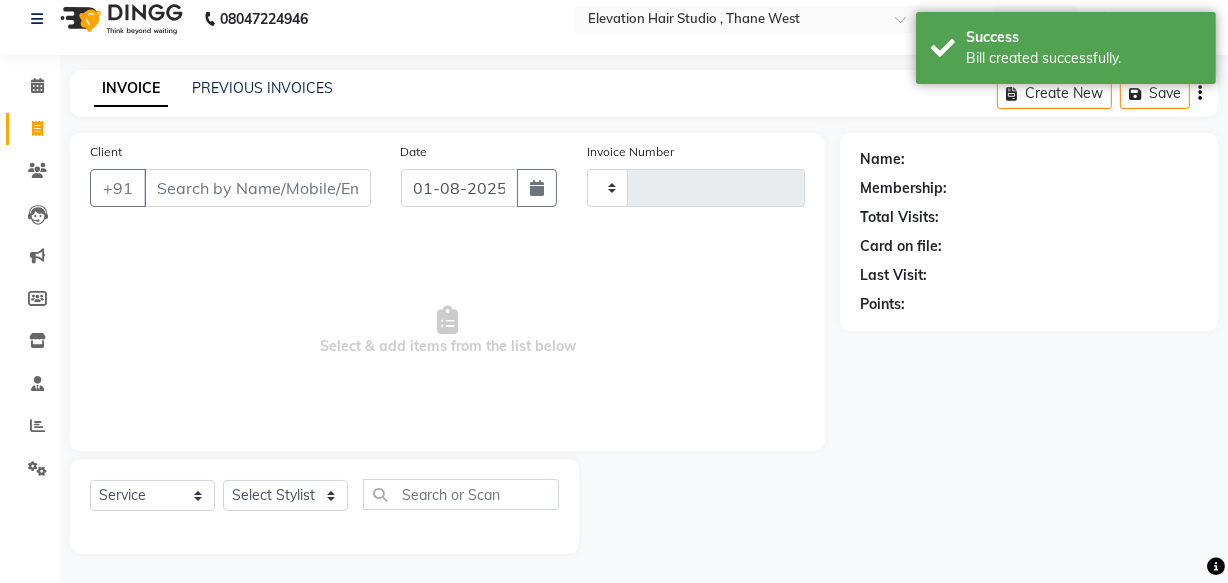 type on "0652" 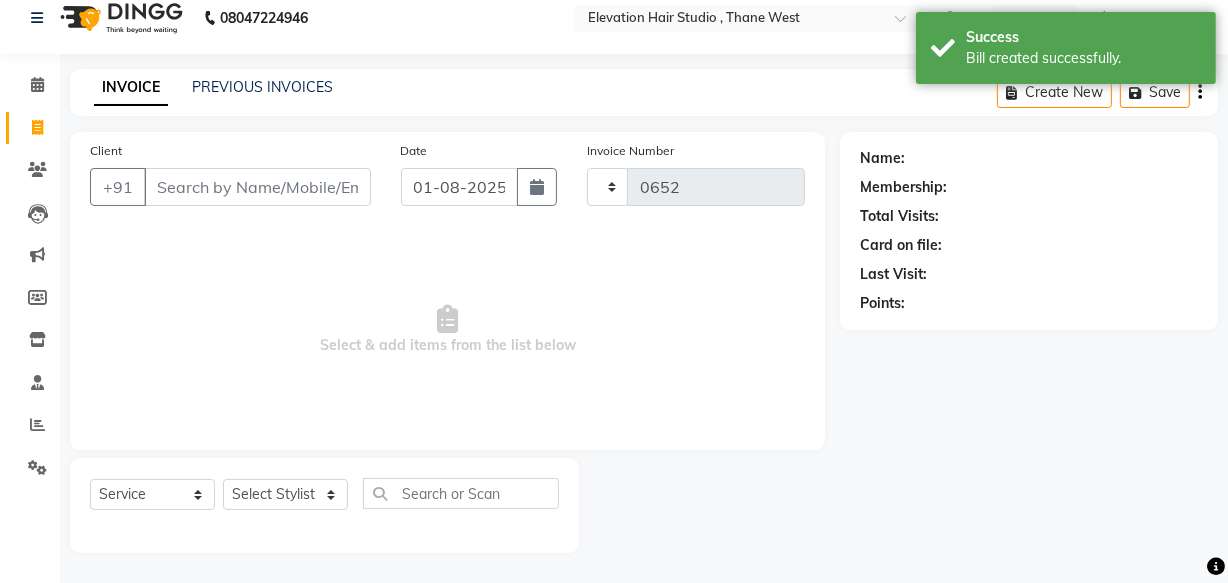 select on "6886" 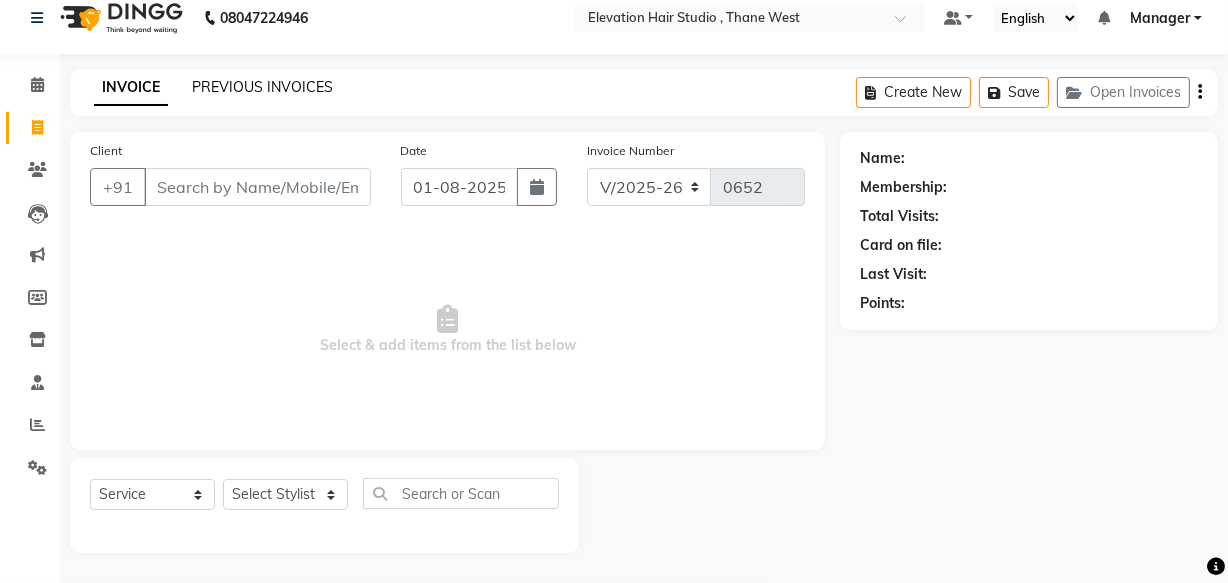 click on "PREVIOUS INVOICES" 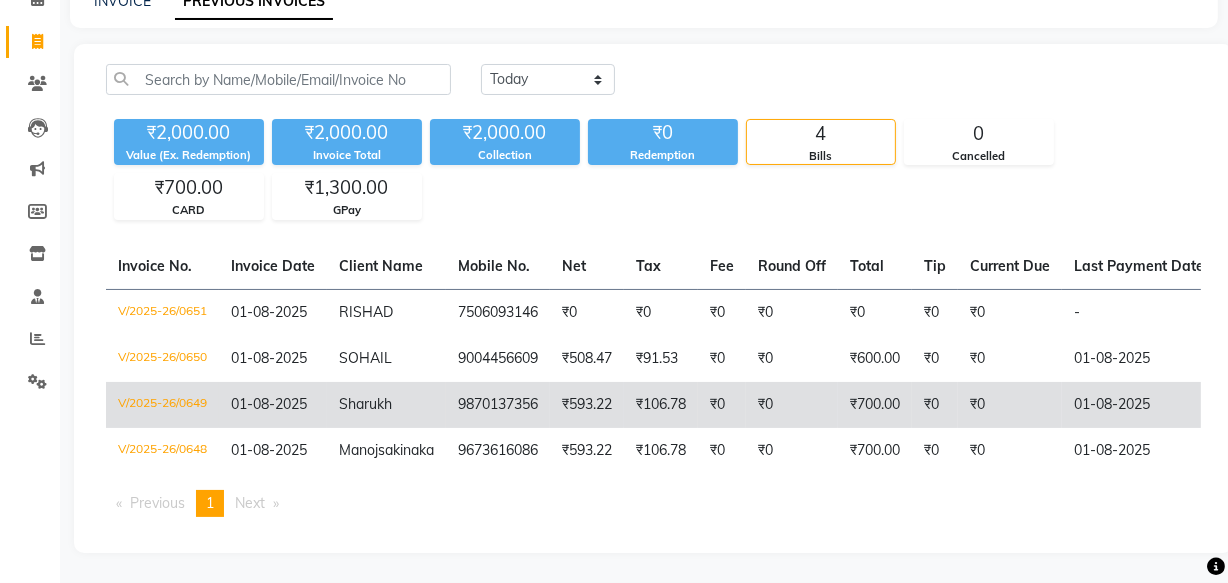 scroll, scrollTop: 138, scrollLeft: 0, axis: vertical 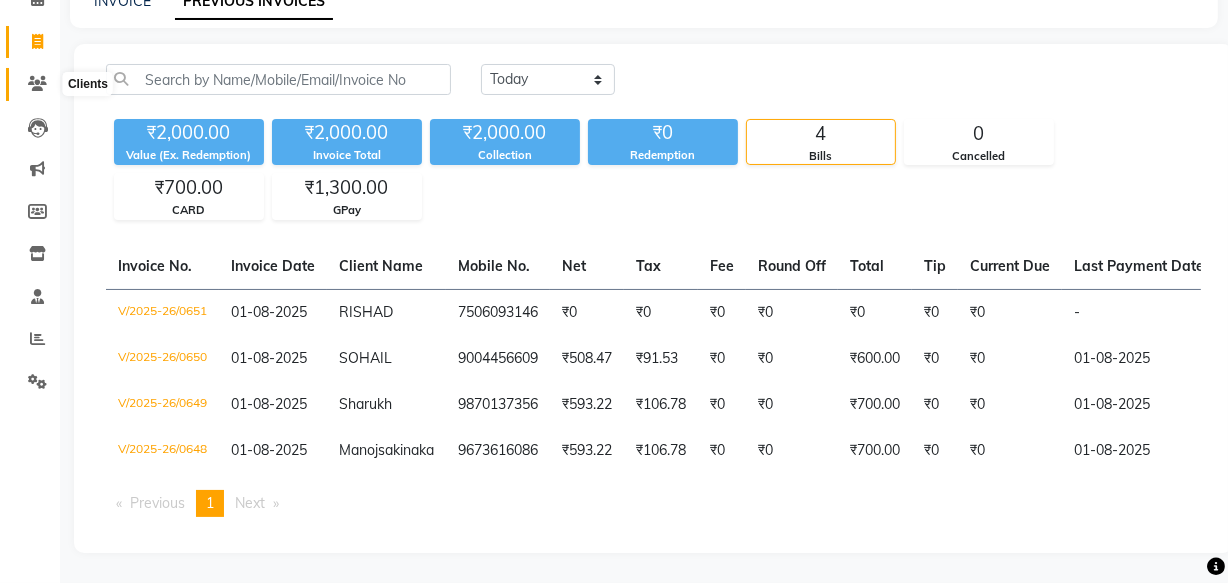 click 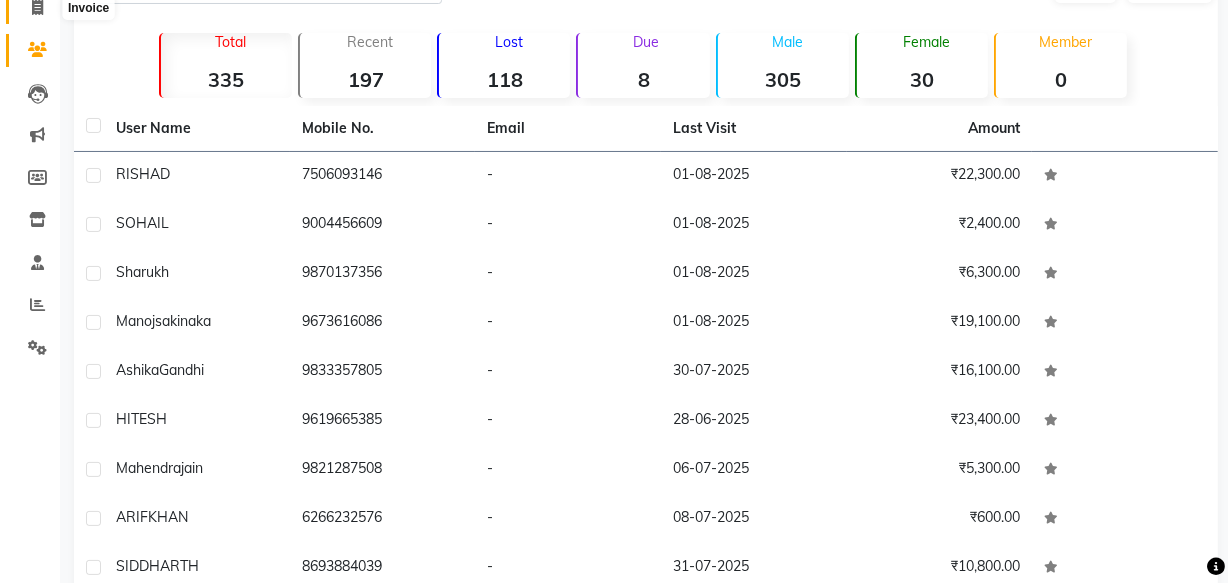 click 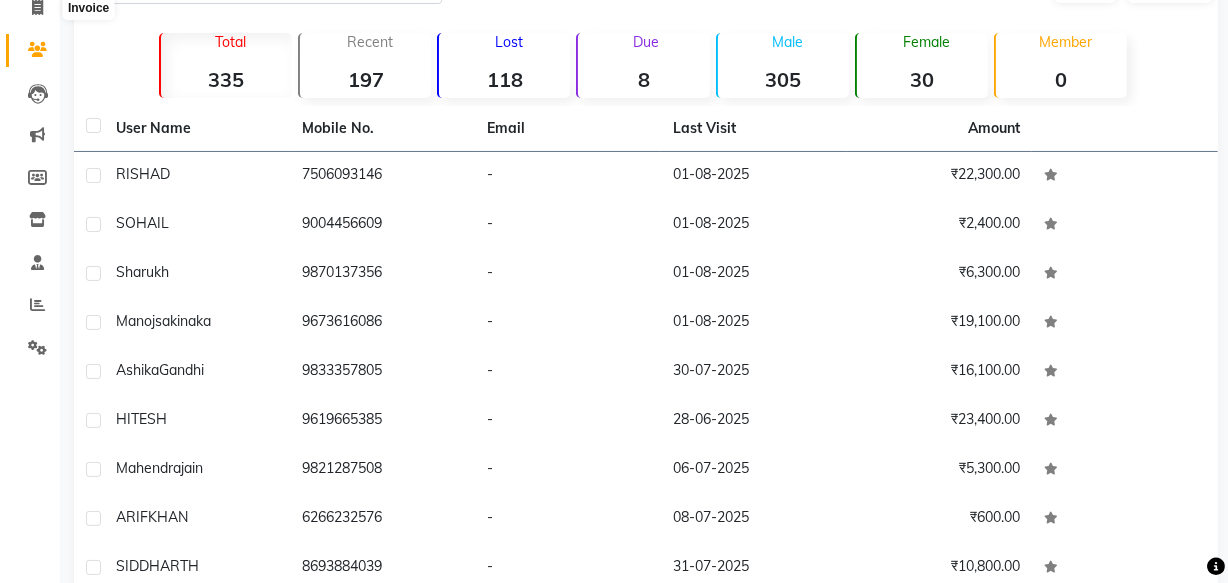 select on "6886" 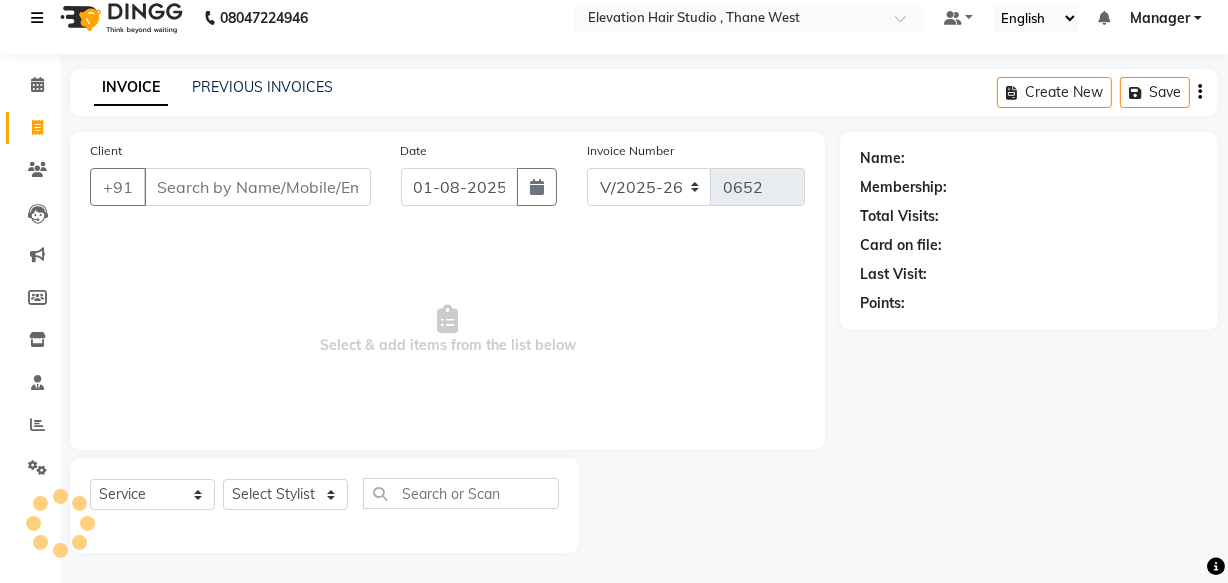 scroll, scrollTop: 19, scrollLeft: 0, axis: vertical 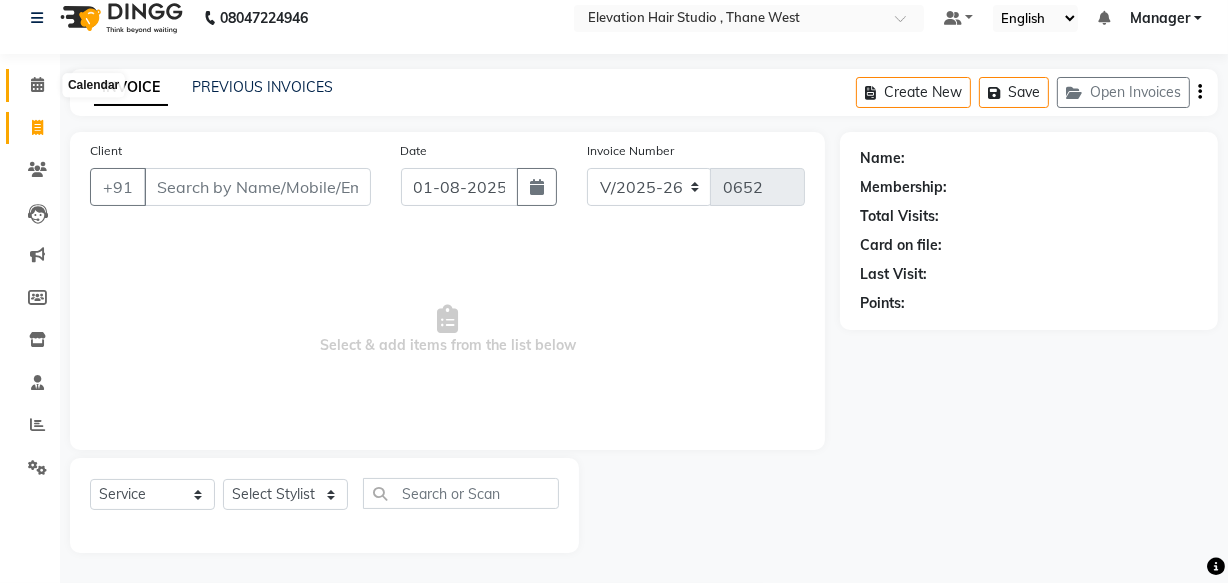 click 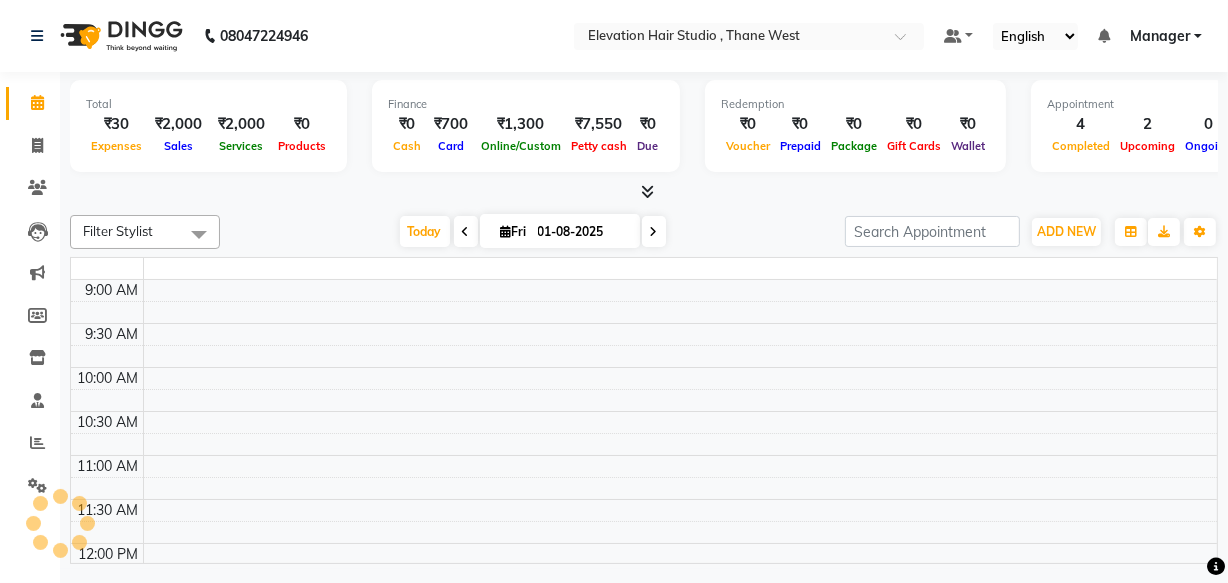 scroll, scrollTop: 0, scrollLeft: 0, axis: both 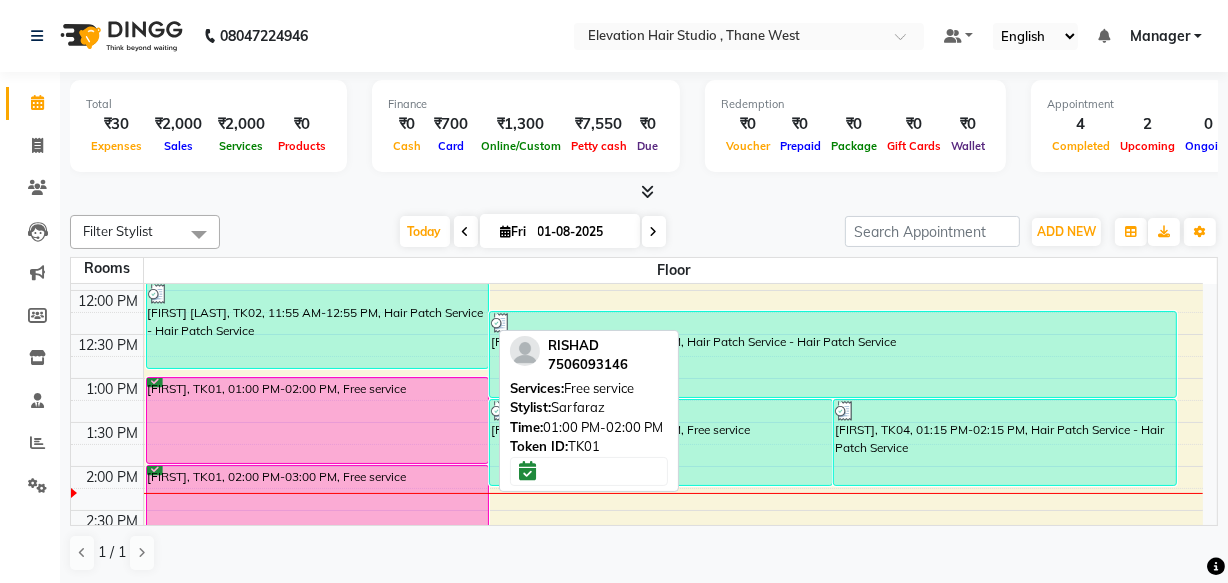 click on "RISHAD, TK01, 01:00 PM-02:00 PM, Free service" at bounding box center [318, 420] 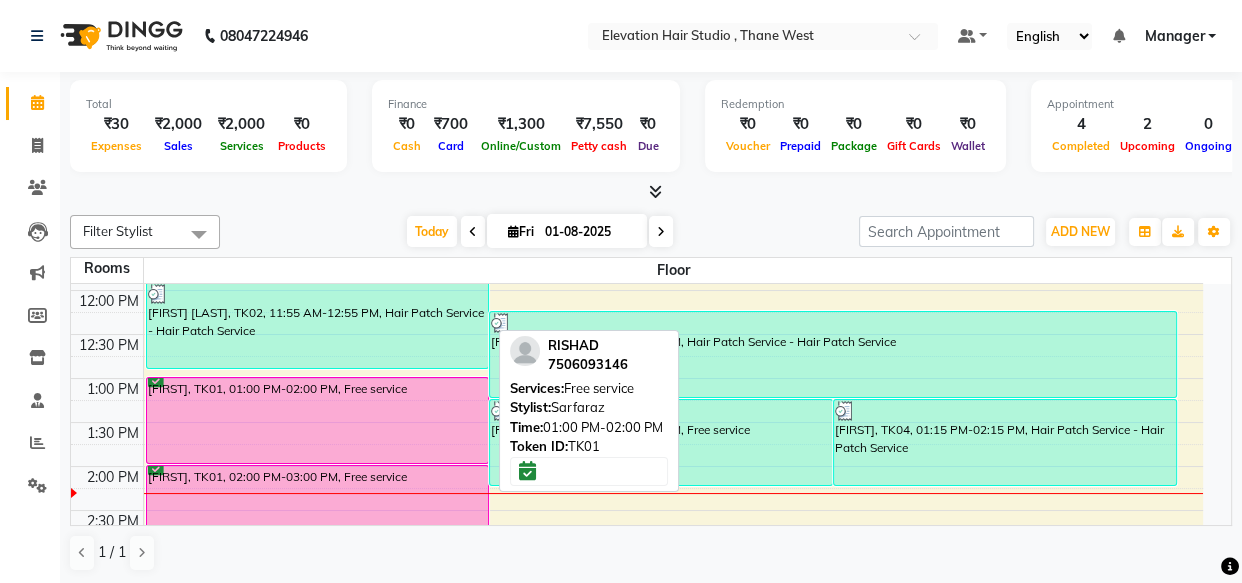 select on "6" 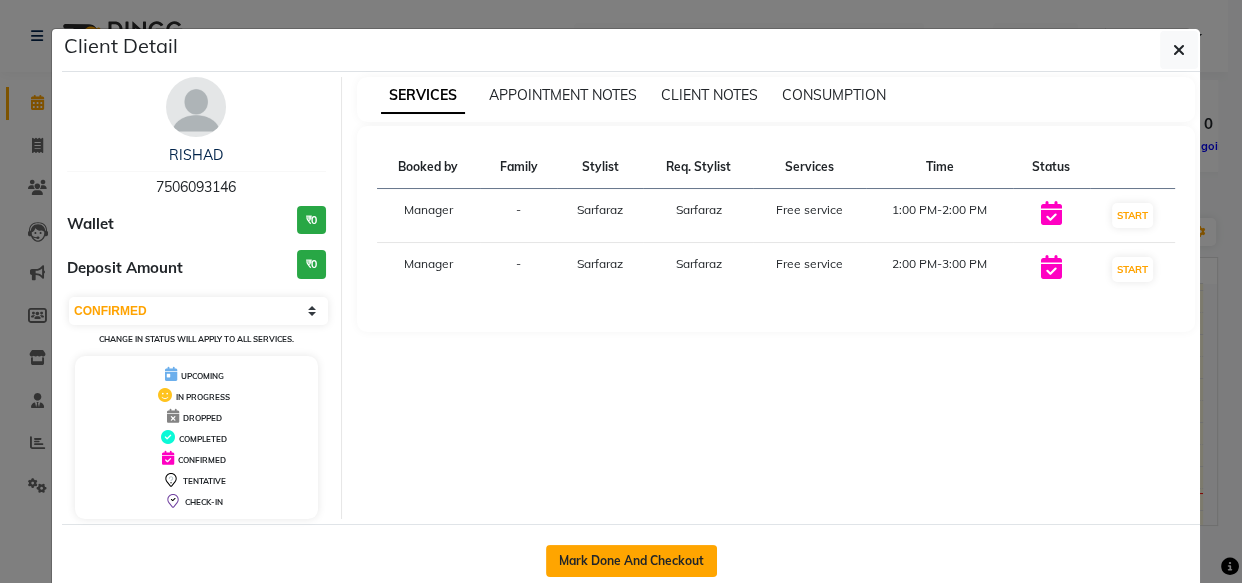 click on "Mark Done And Checkout" 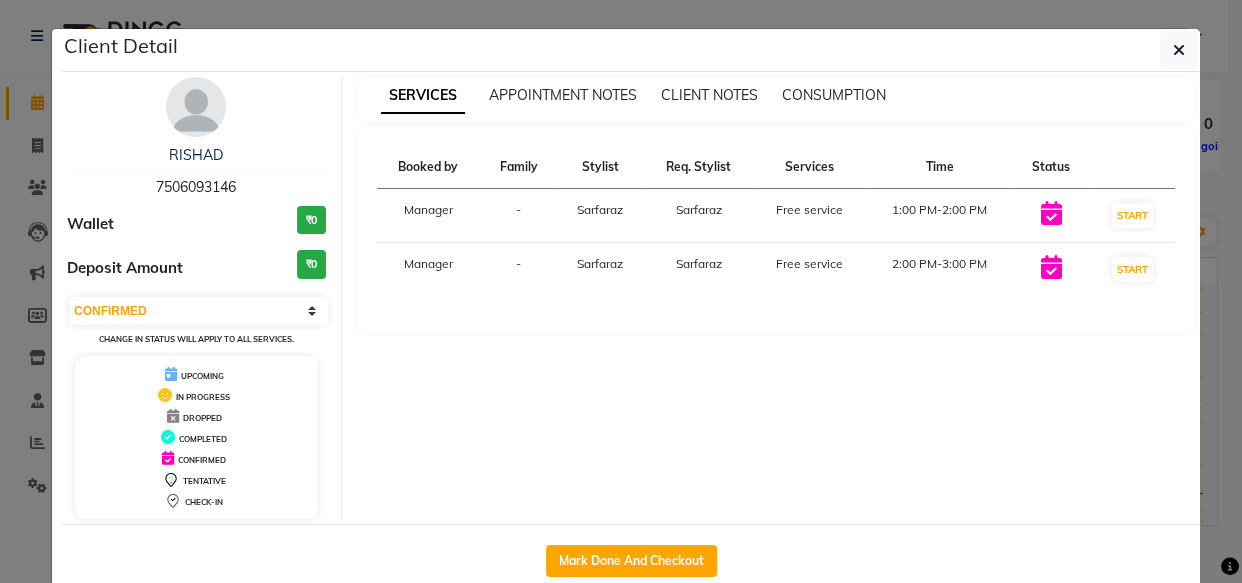select on "6886" 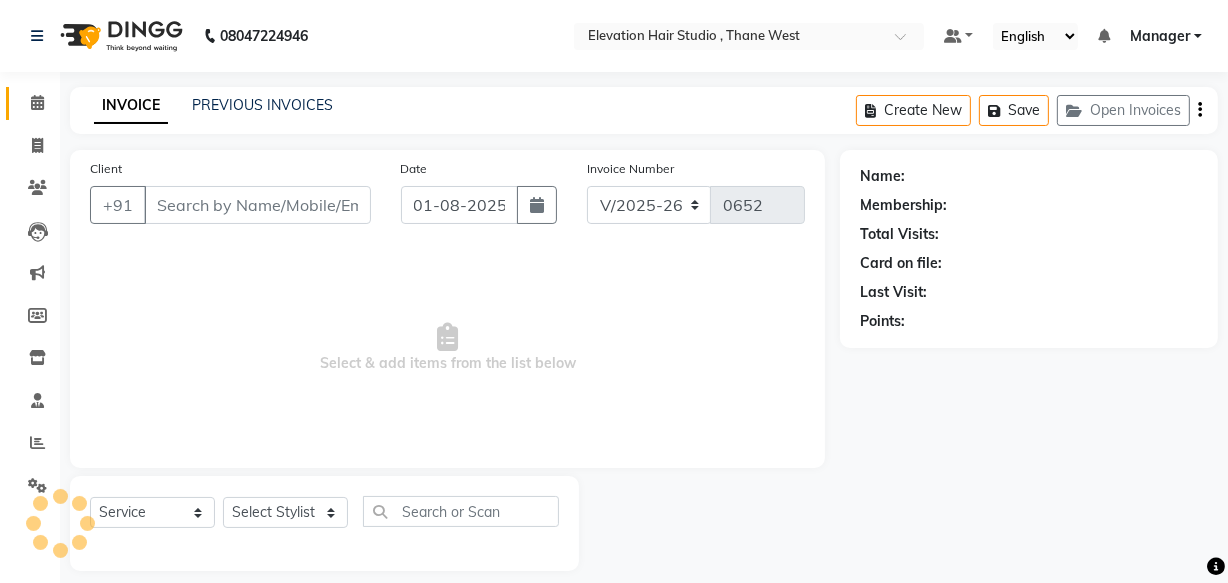 type on "7506093146" 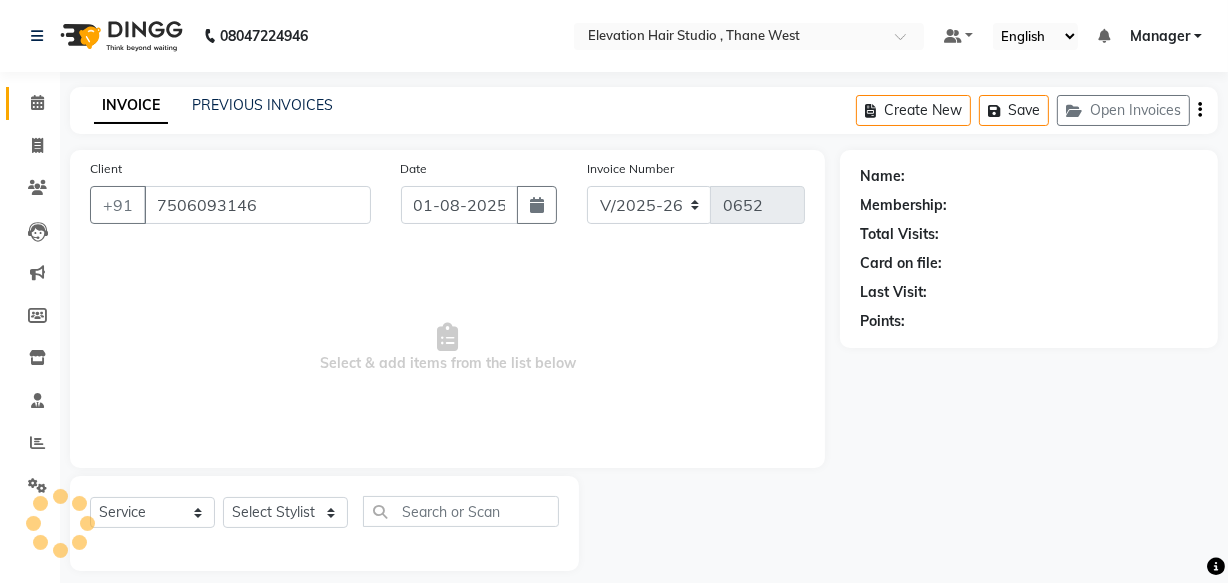 select on "57513" 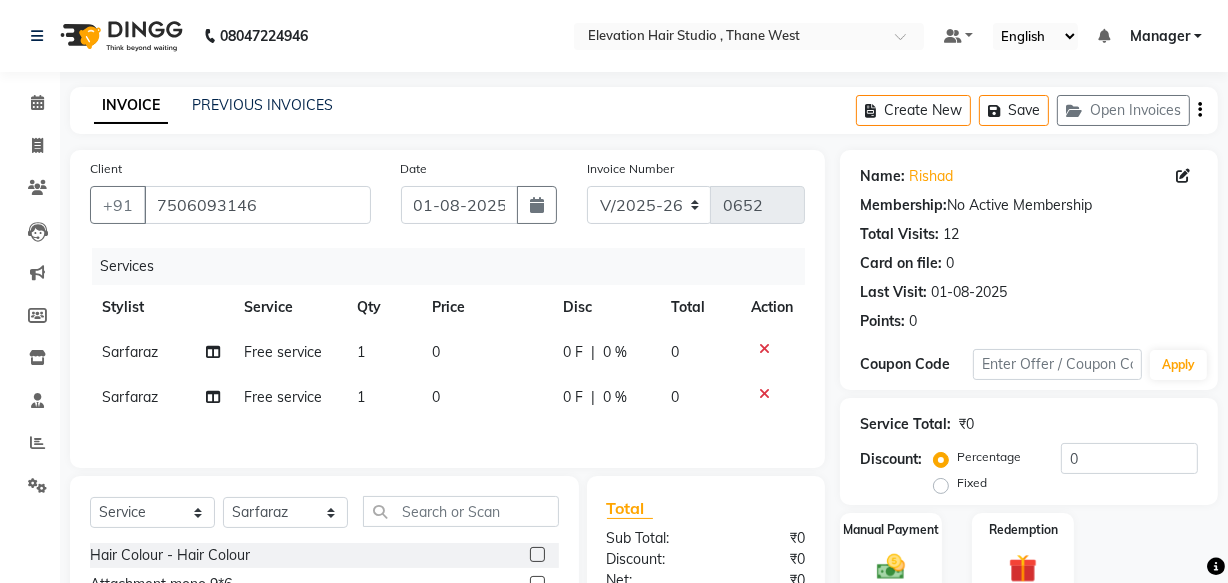 click 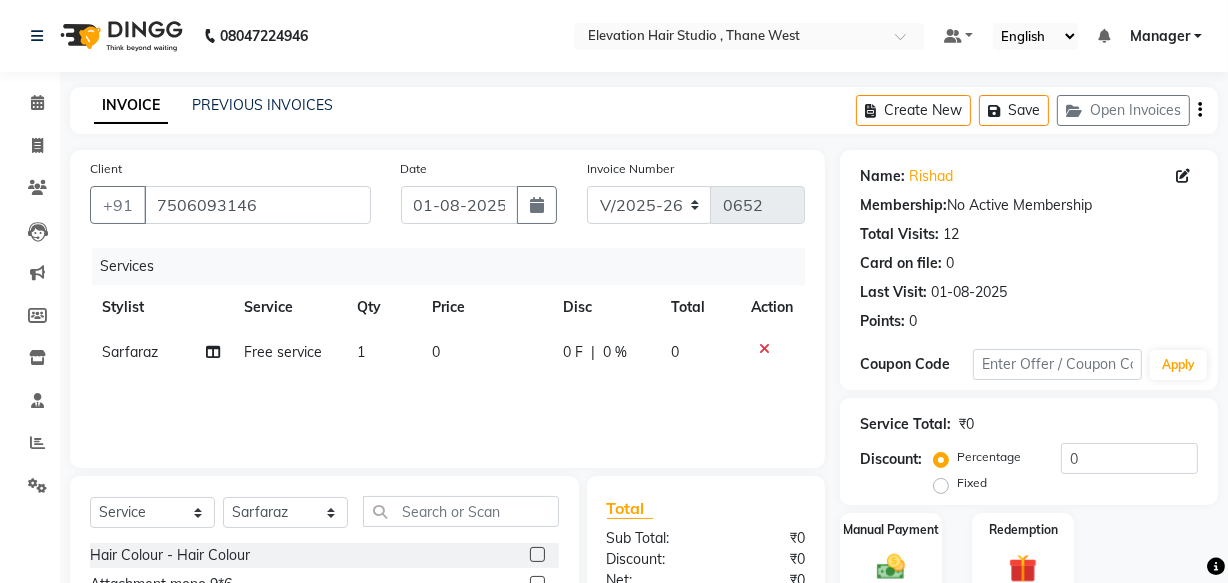 click 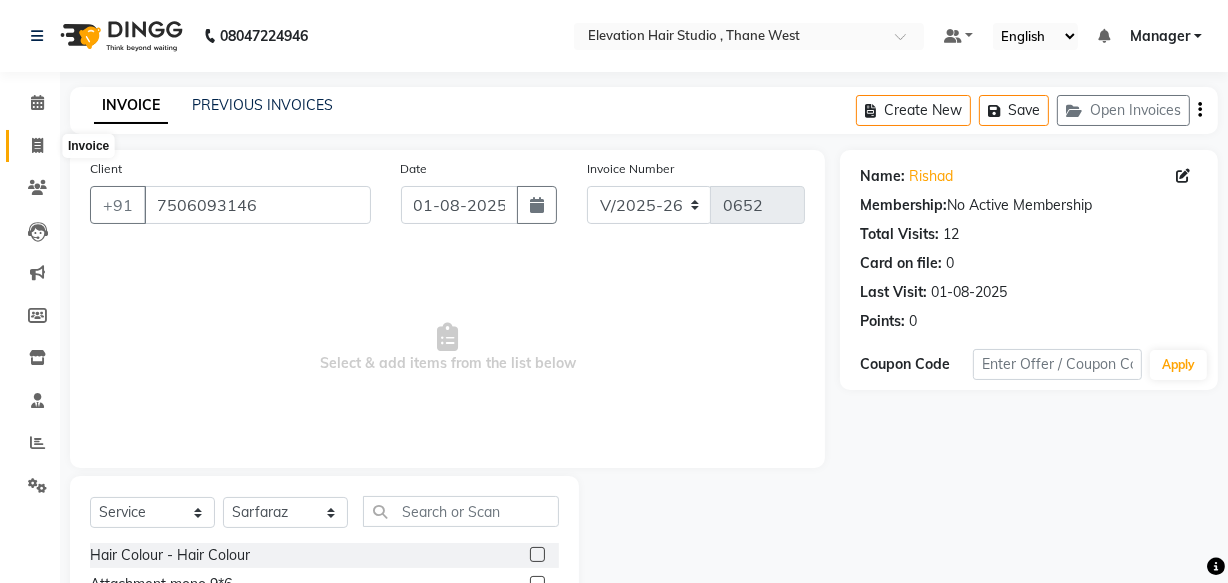 click 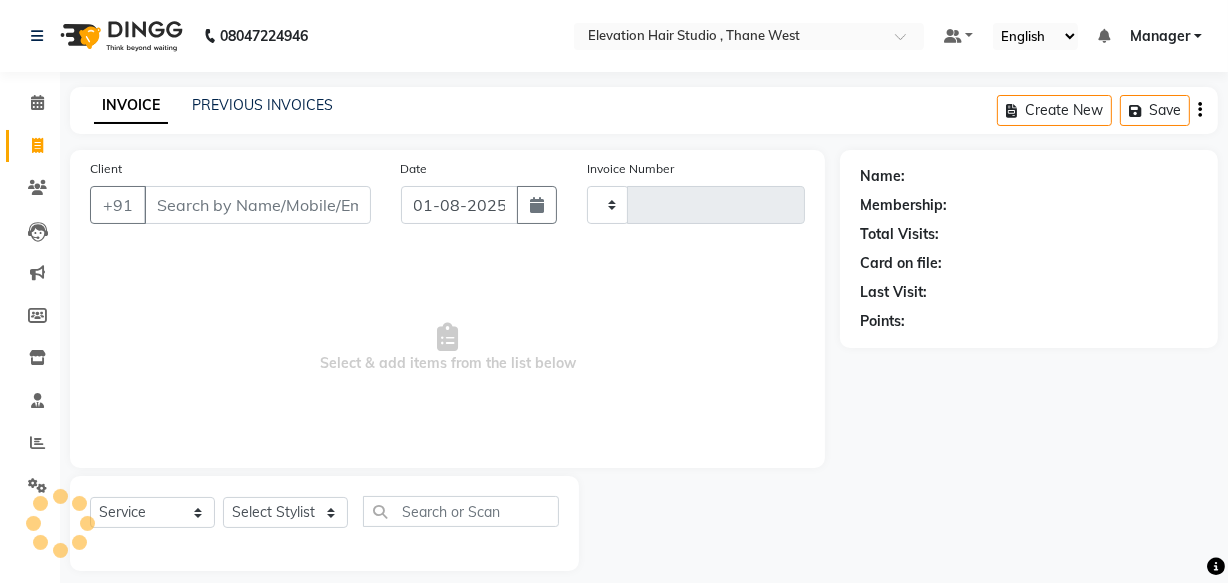type on "0652" 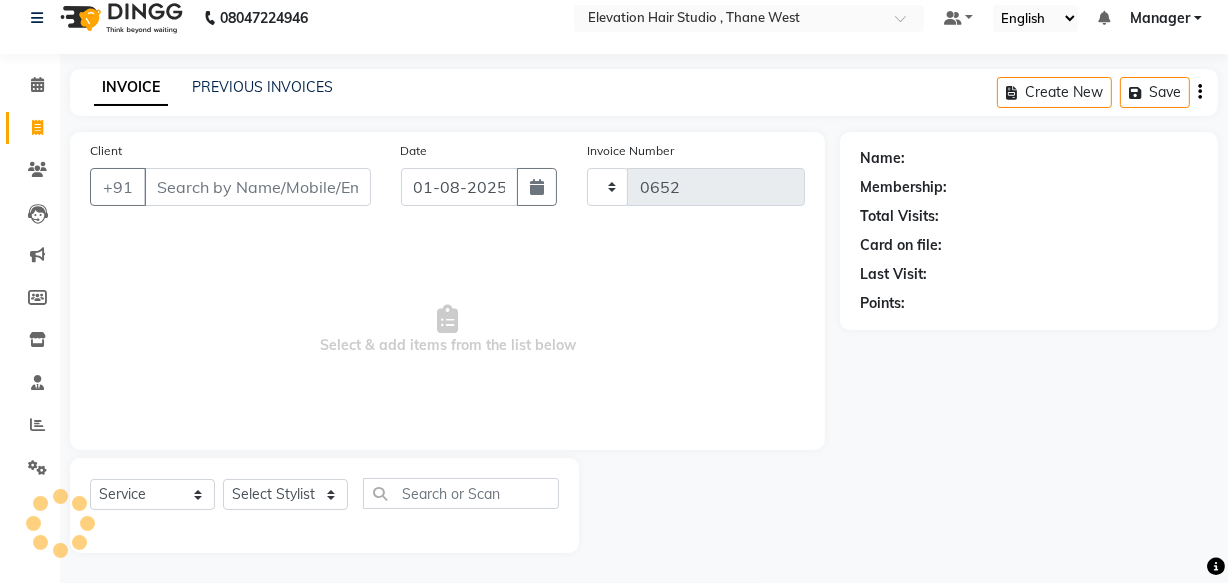 select on "6886" 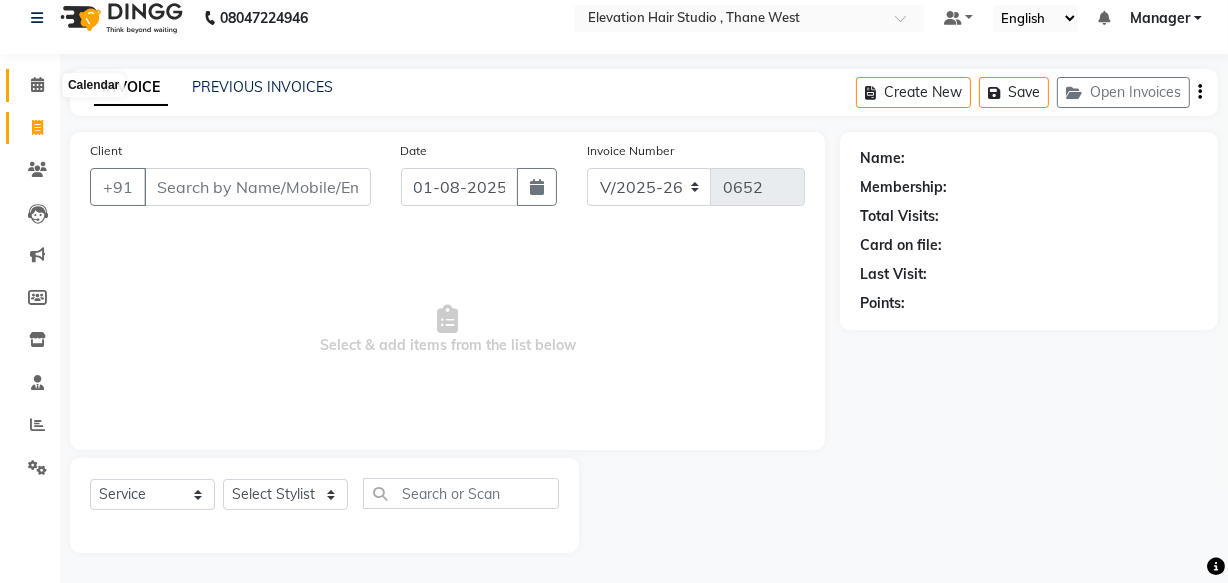 click 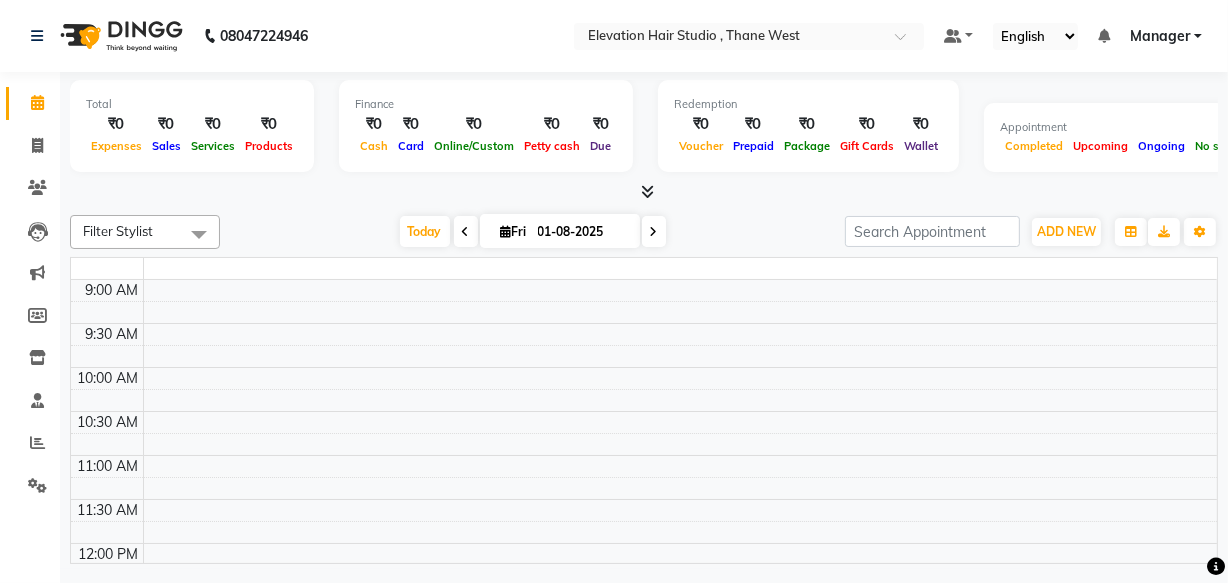 scroll, scrollTop: 0, scrollLeft: 0, axis: both 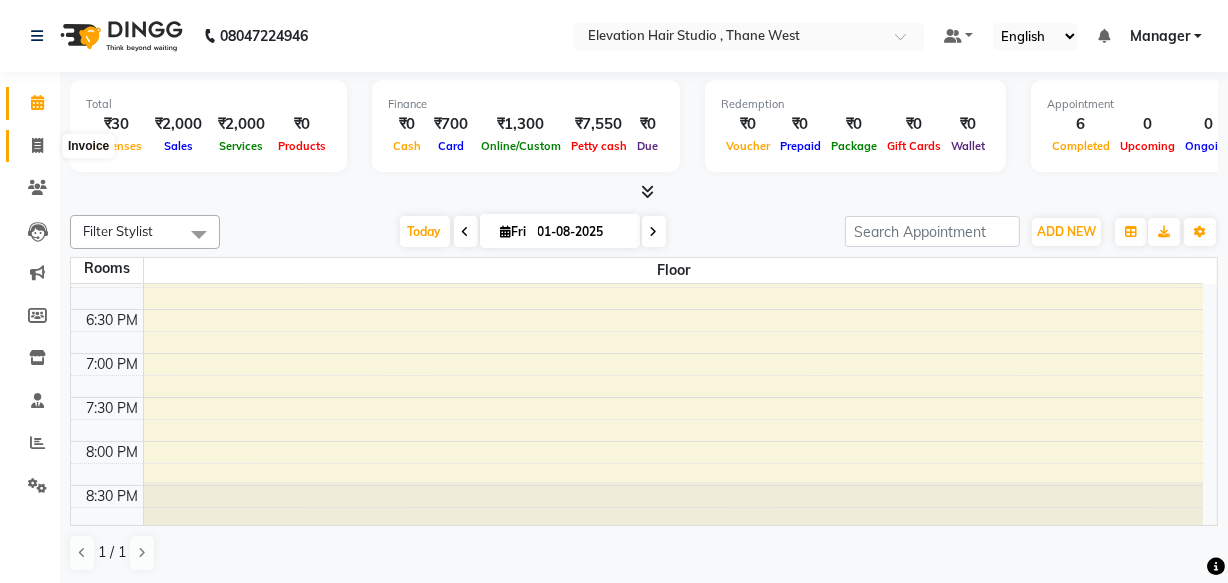 click 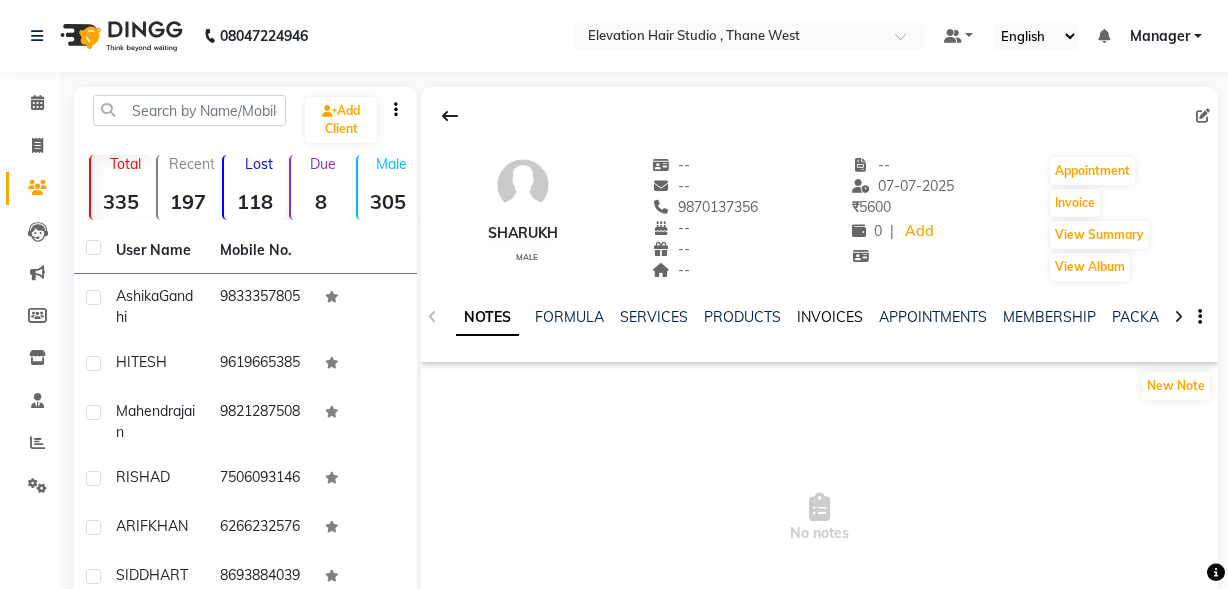 scroll, scrollTop: 0, scrollLeft: 0, axis: both 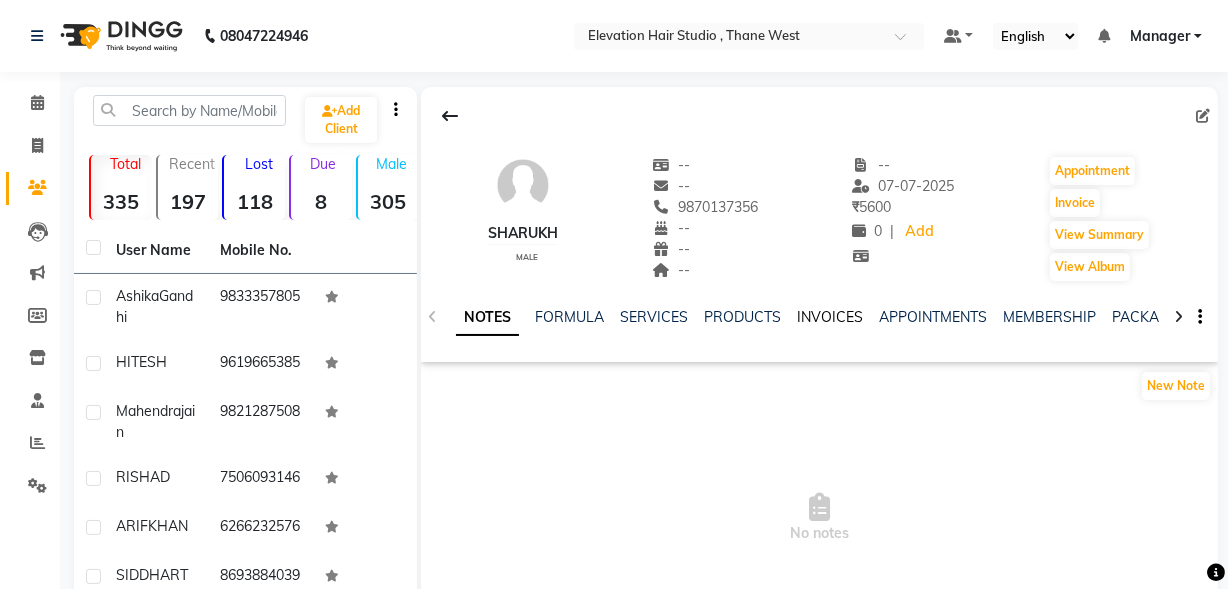 click on "INVOICES" 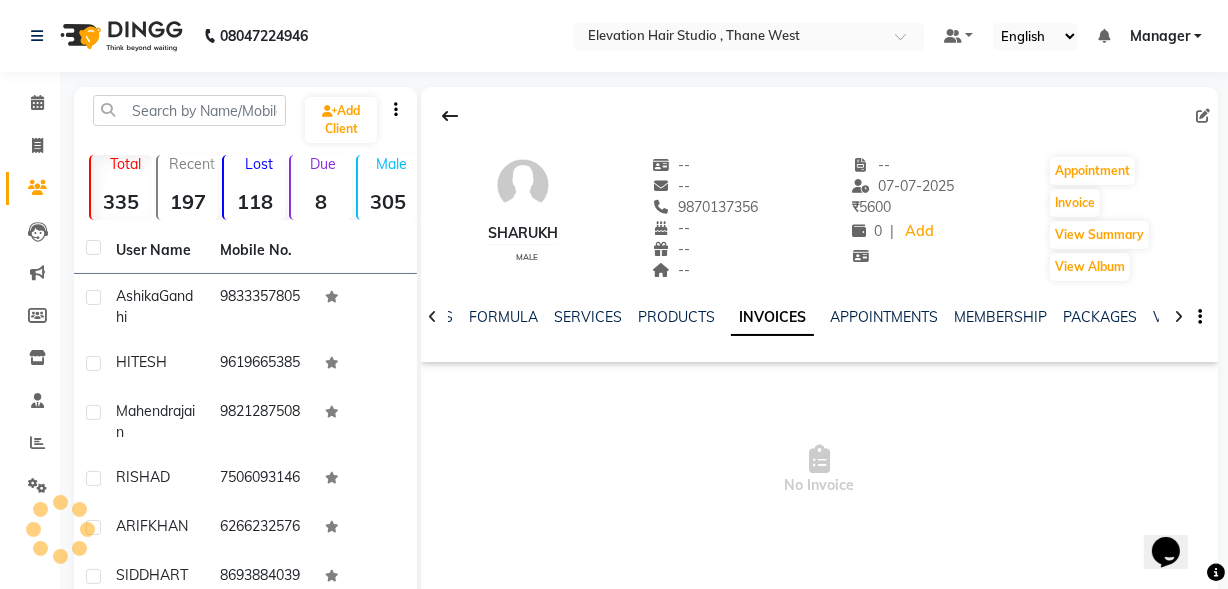 scroll, scrollTop: 0, scrollLeft: 0, axis: both 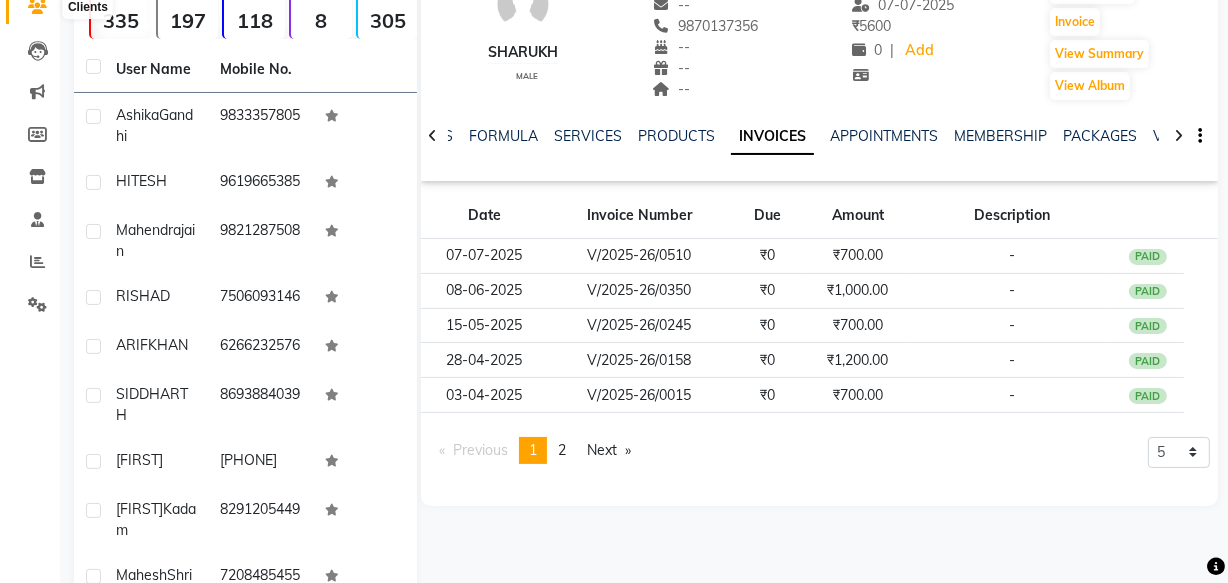 click 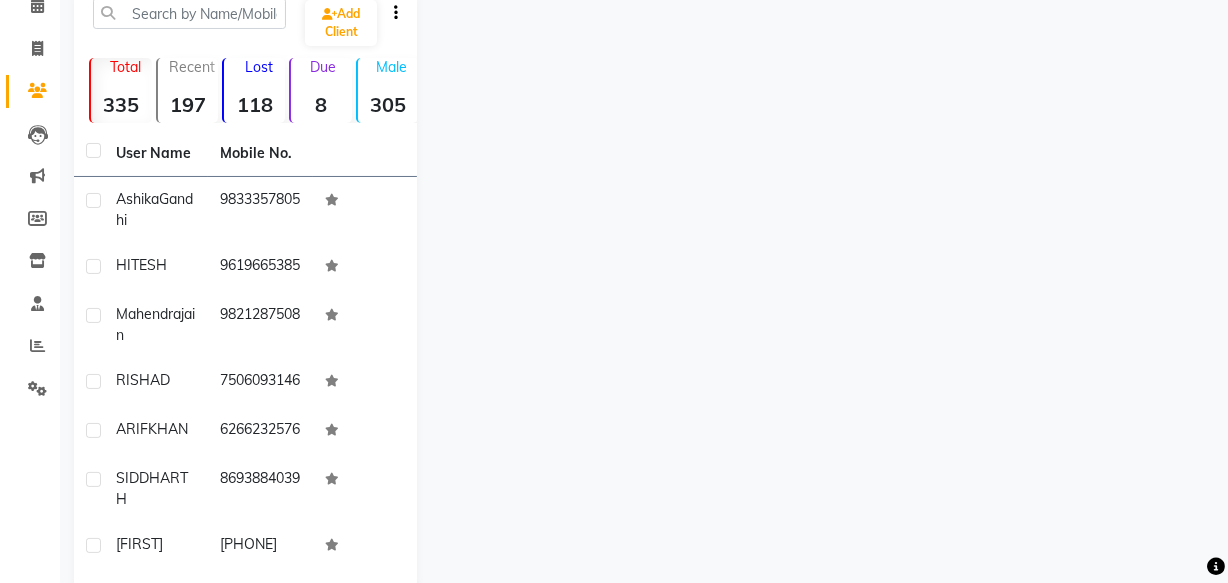 scroll, scrollTop: 0, scrollLeft: 0, axis: both 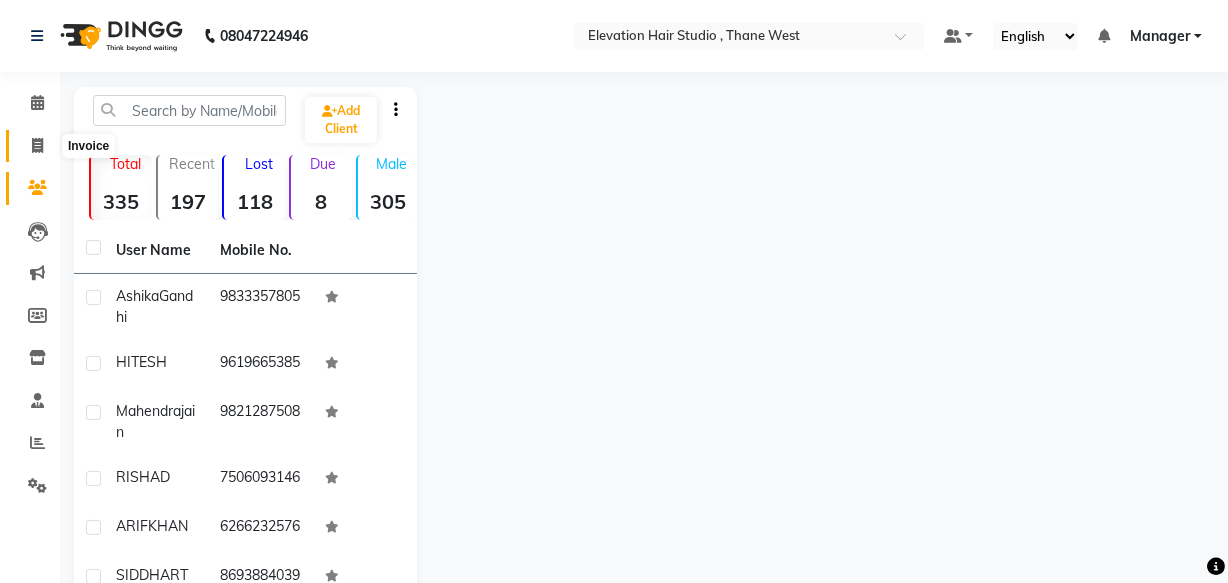 click 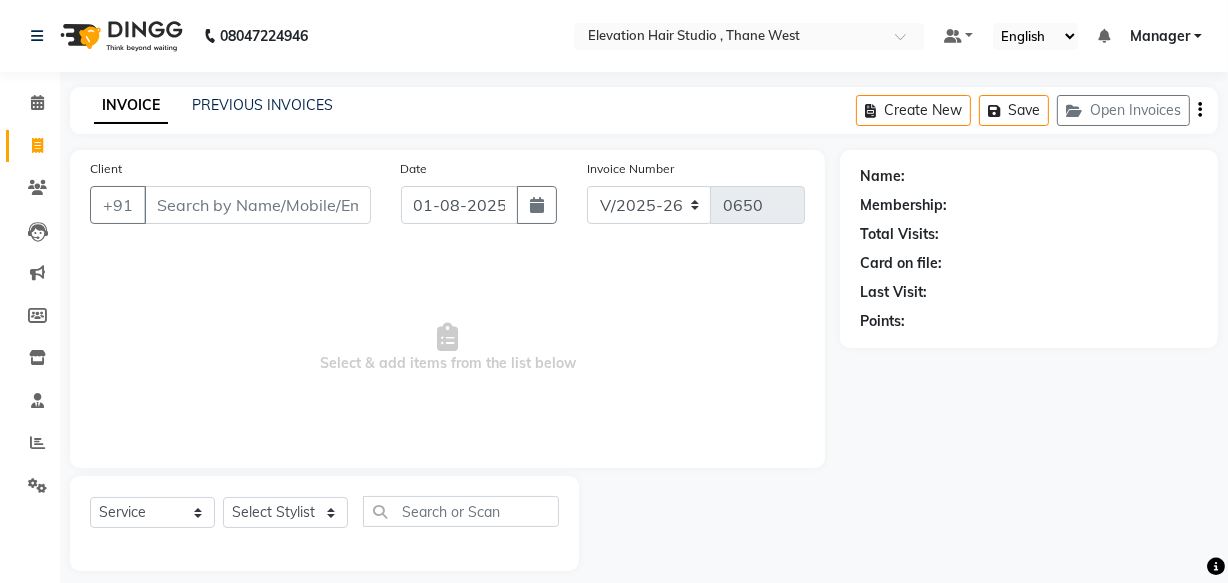 scroll, scrollTop: 19, scrollLeft: 0, axis: vertical 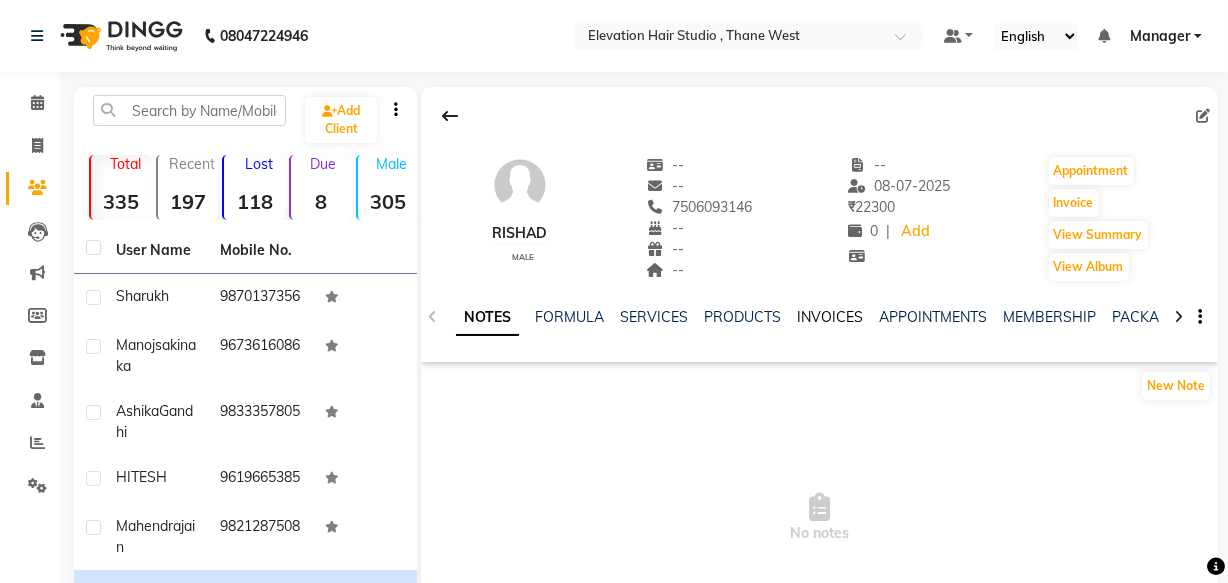 click on "INVOICES" 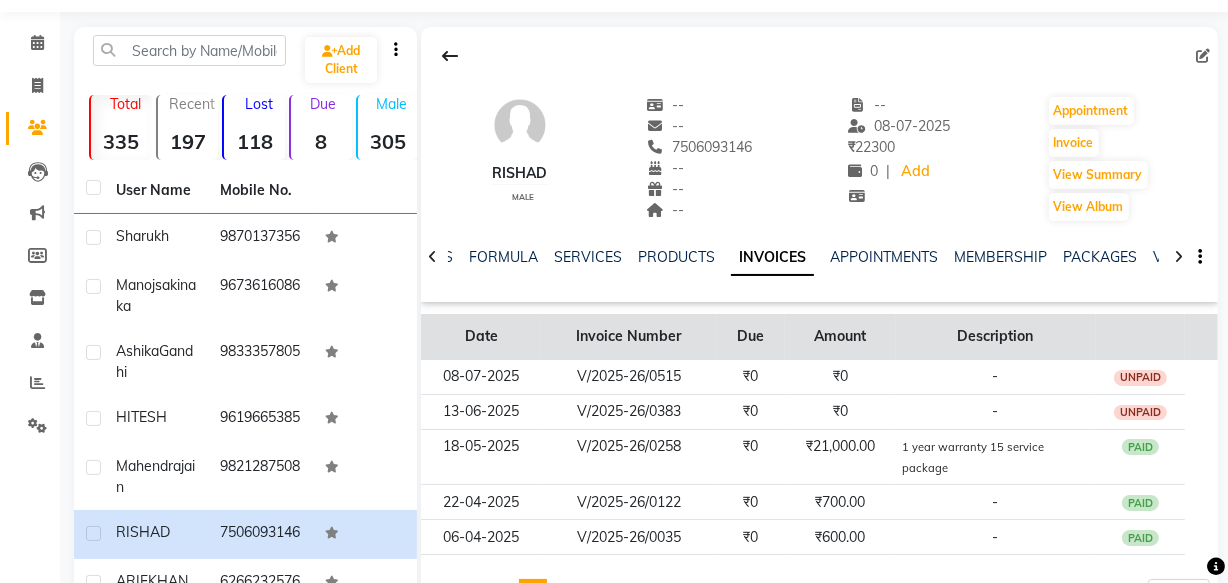 scroll, scrollTop: 90, scrollLeft: 0, axis: vertical 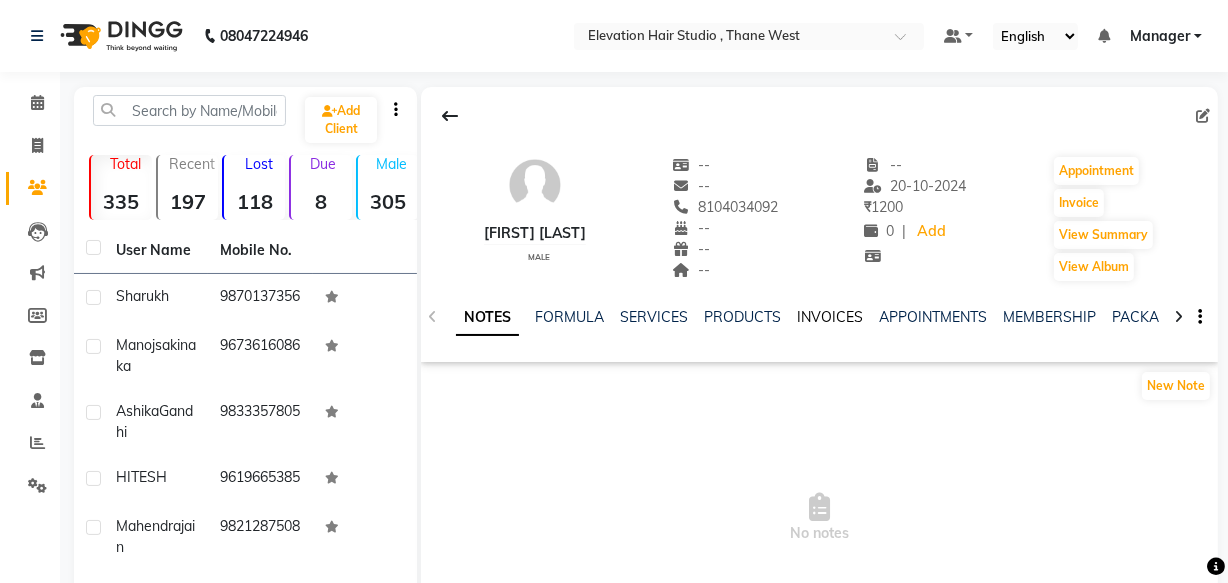click on "INVOICES" 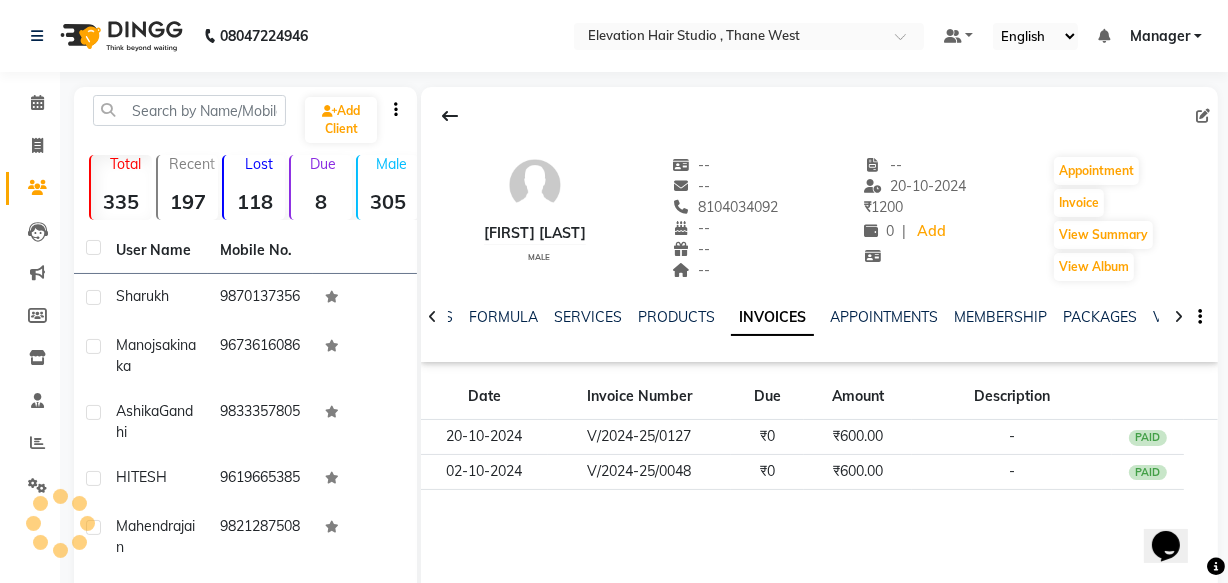 scroll, scrollTop: 0, scrollLeft: 0, axis: both 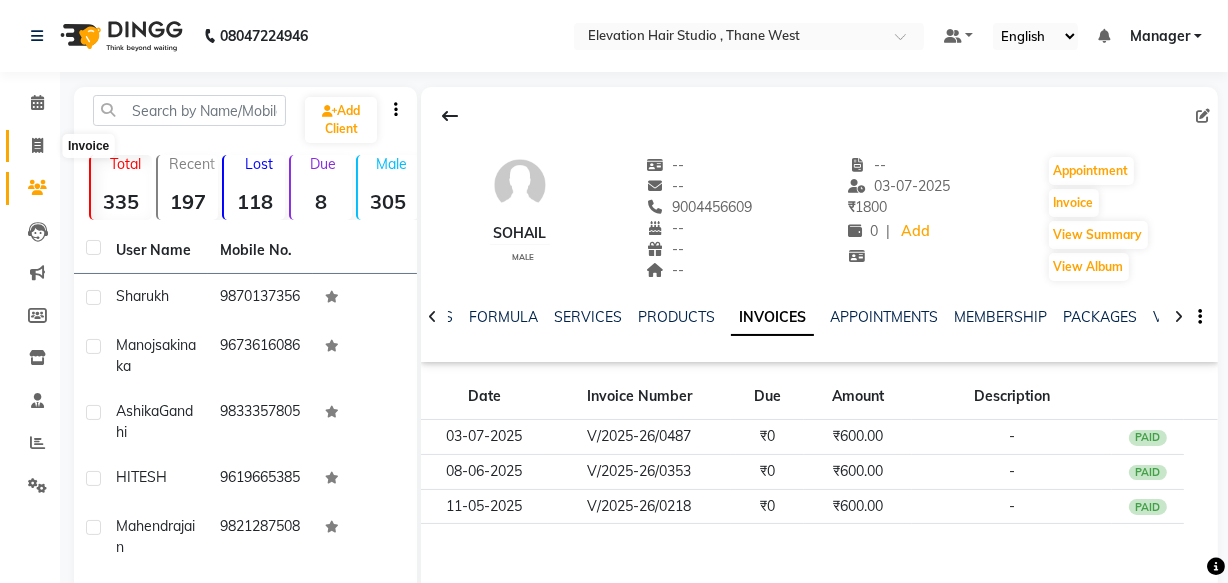 click 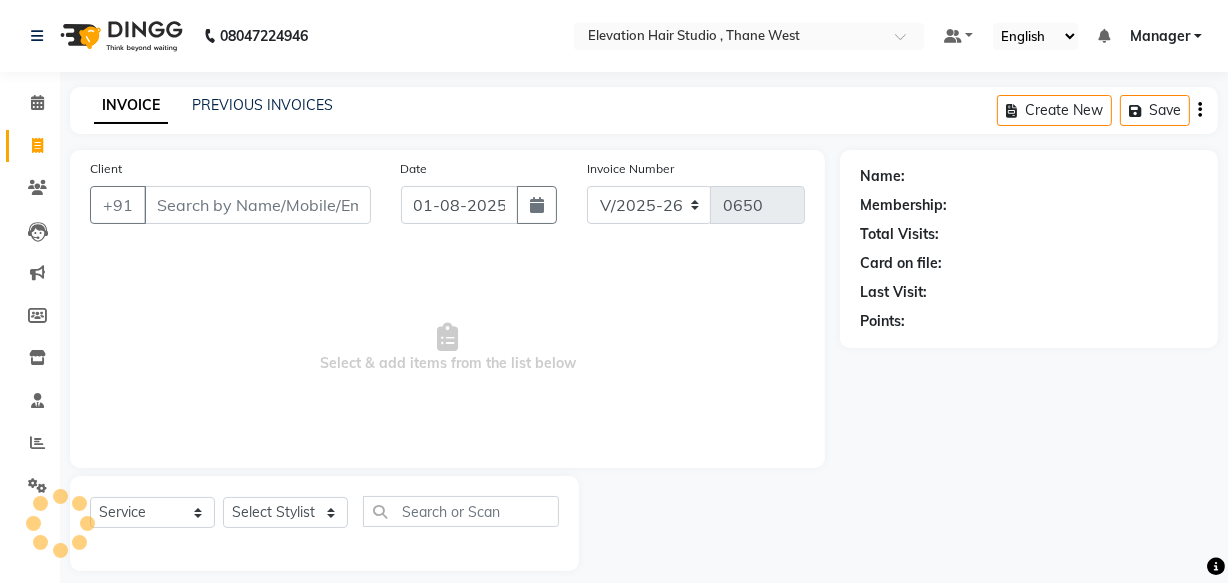 scroll, scrollTop: 19, scrollLeft: 0, axis: vertical 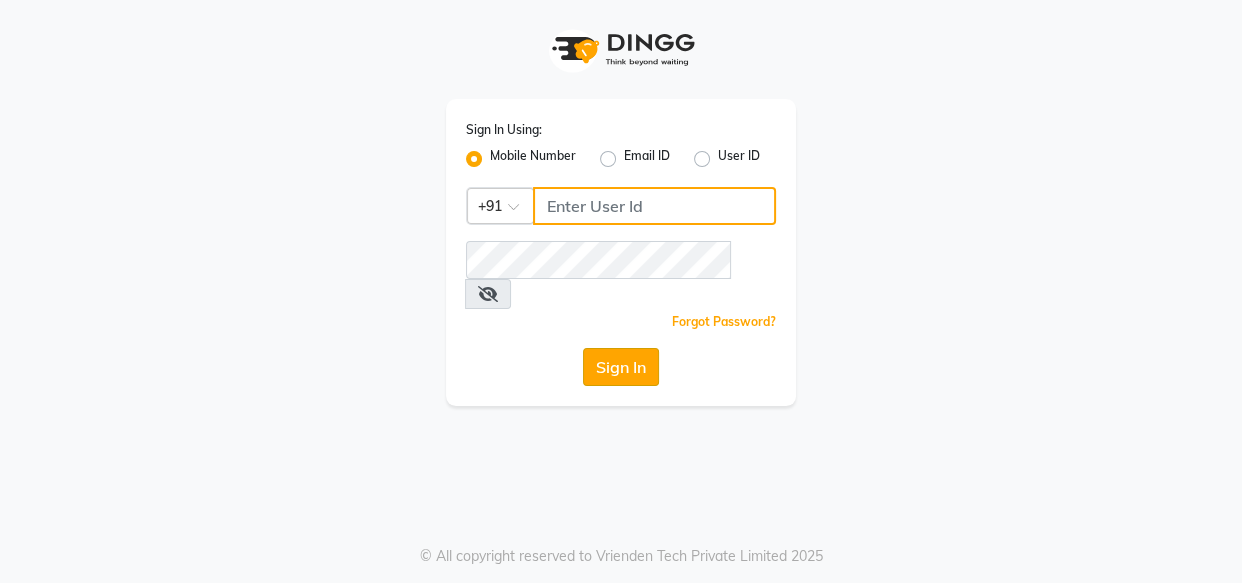 type on "9769013817" 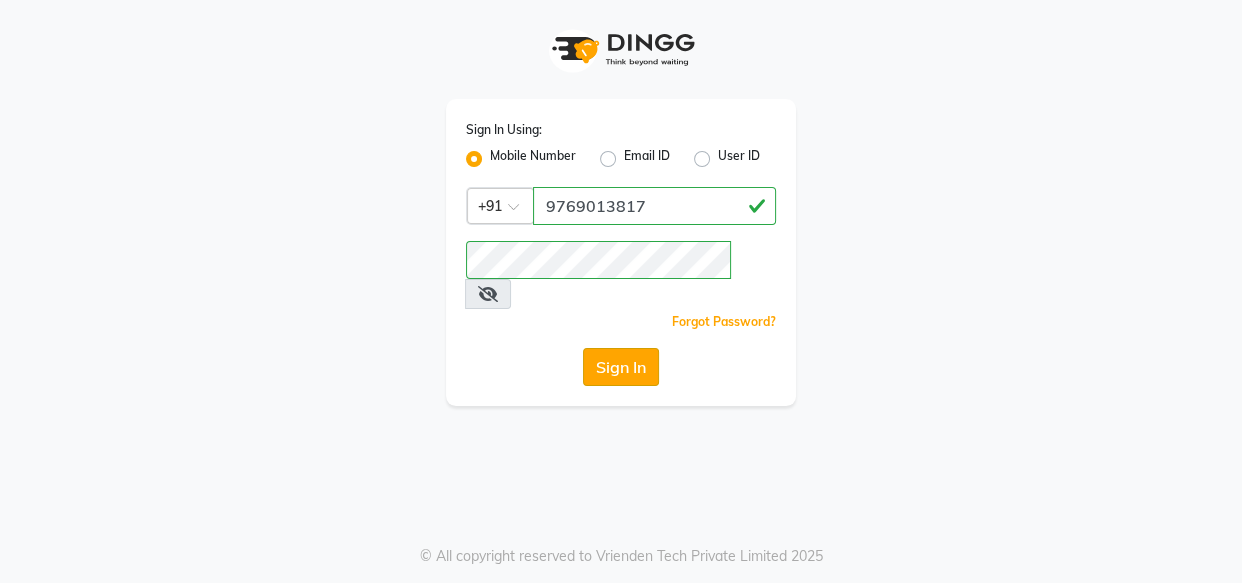 click on "Sign In" 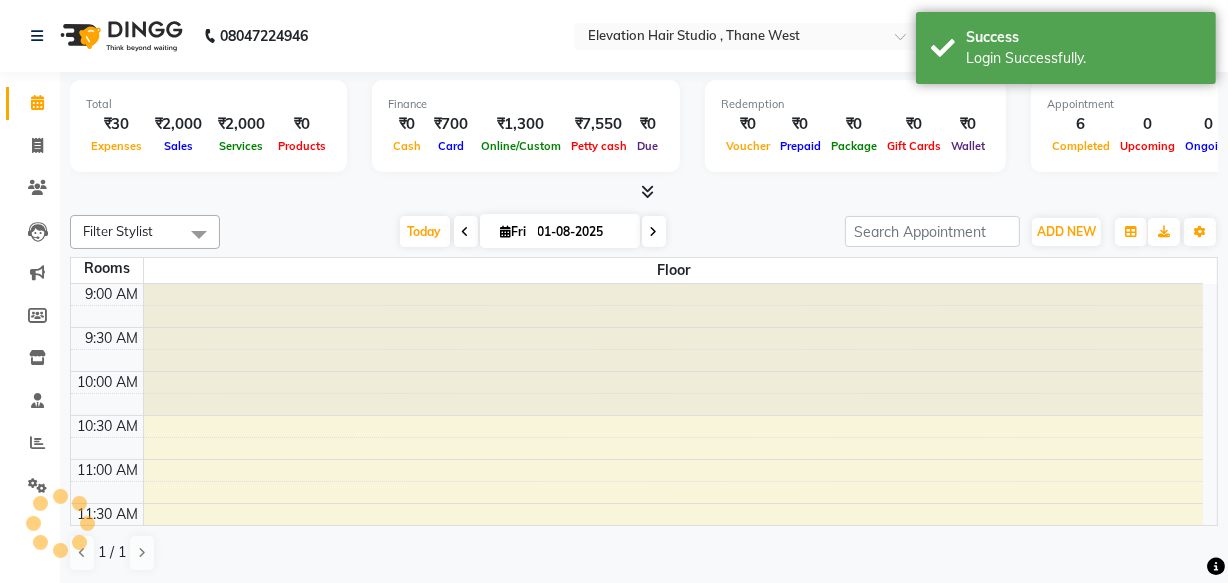 scroll, scrollTop: 0, scrollLeft: 0, axis: both 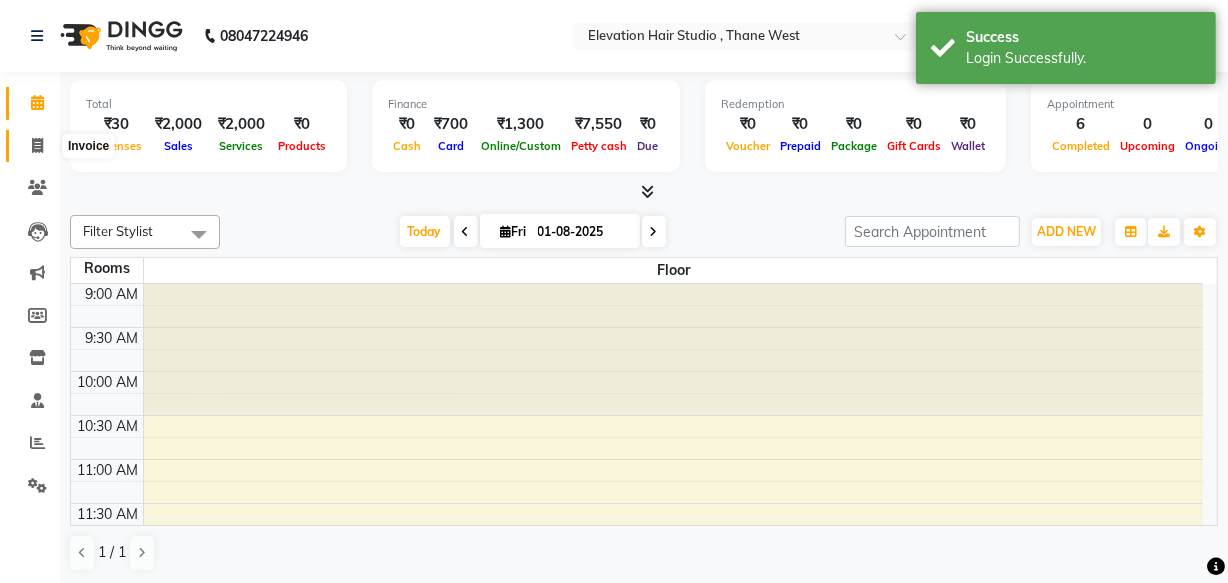 click 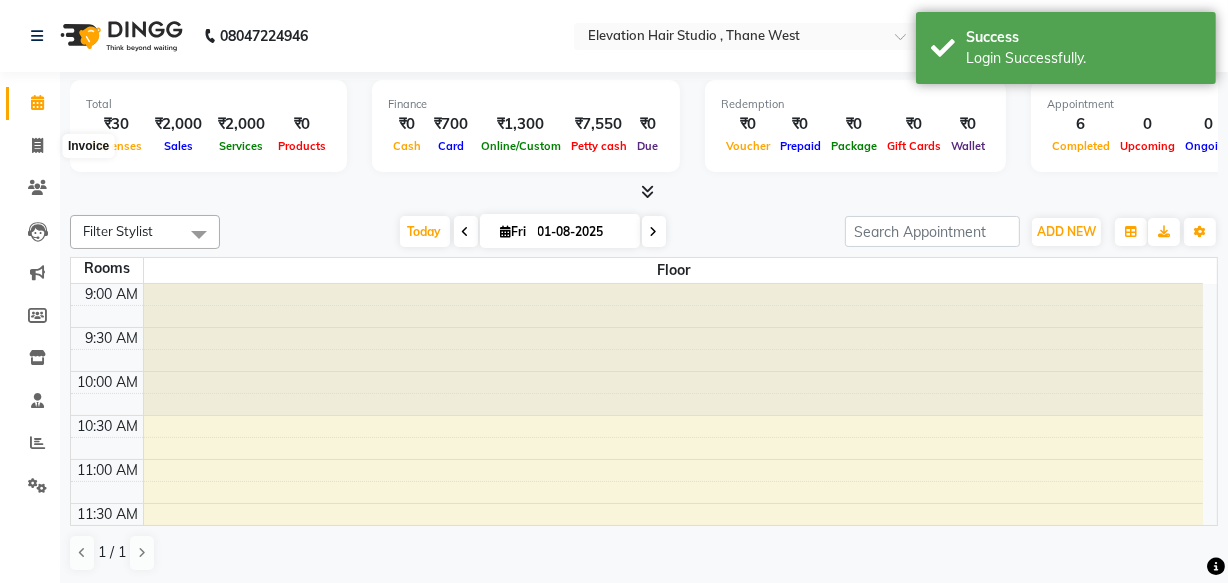 select on "6886" 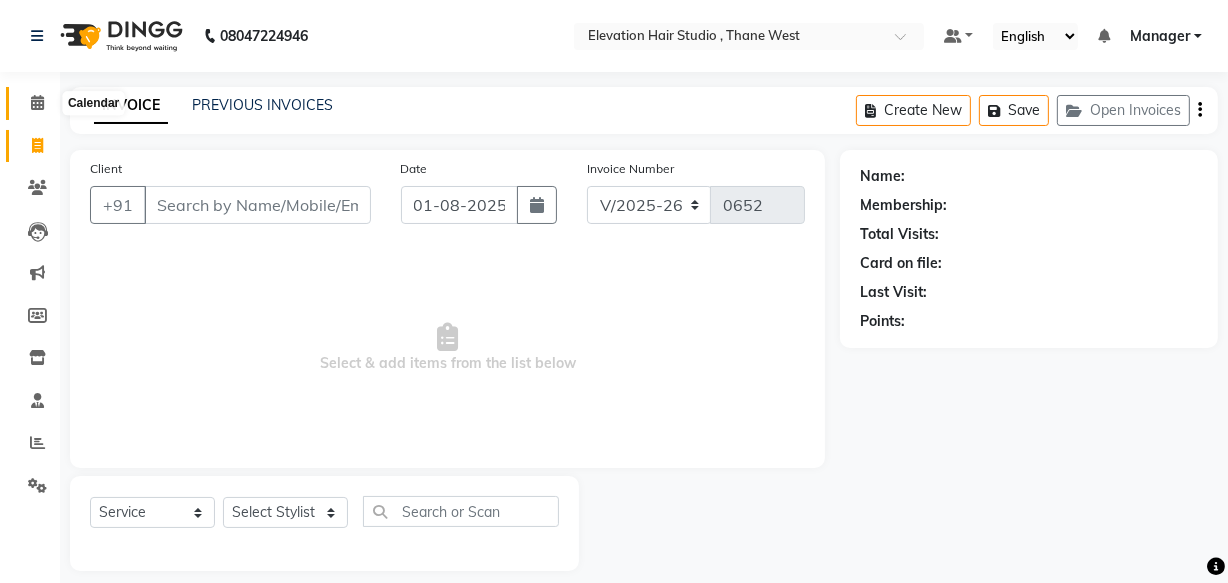 click 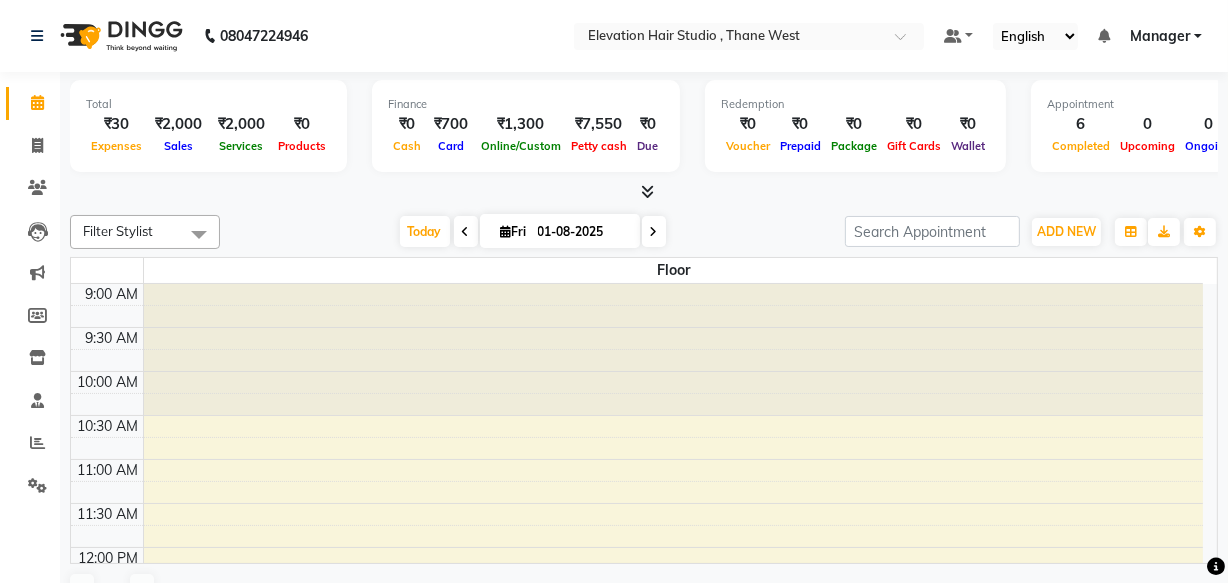 scroll, scrollTop: 0, scrollLeft: 0, axis: both 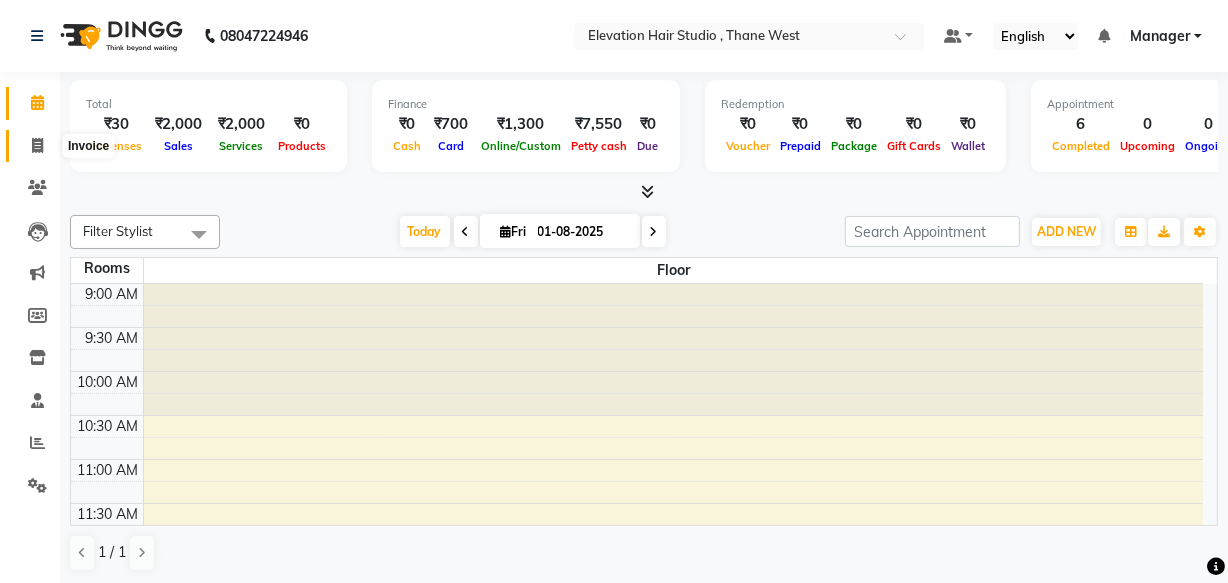 click 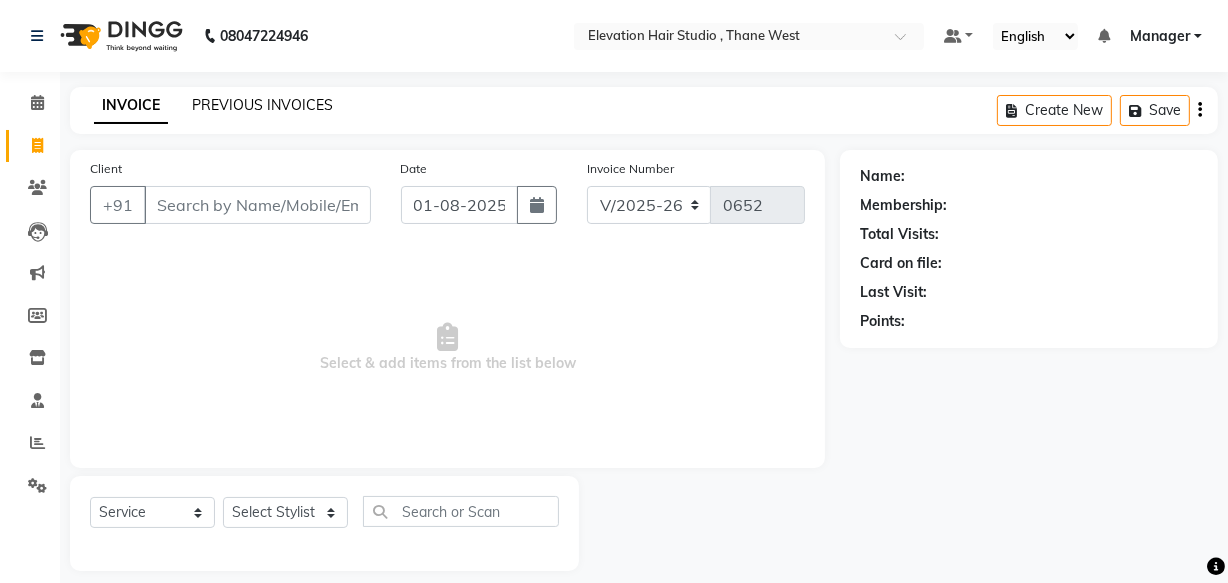 click on "PREVIOUS INVOICES" 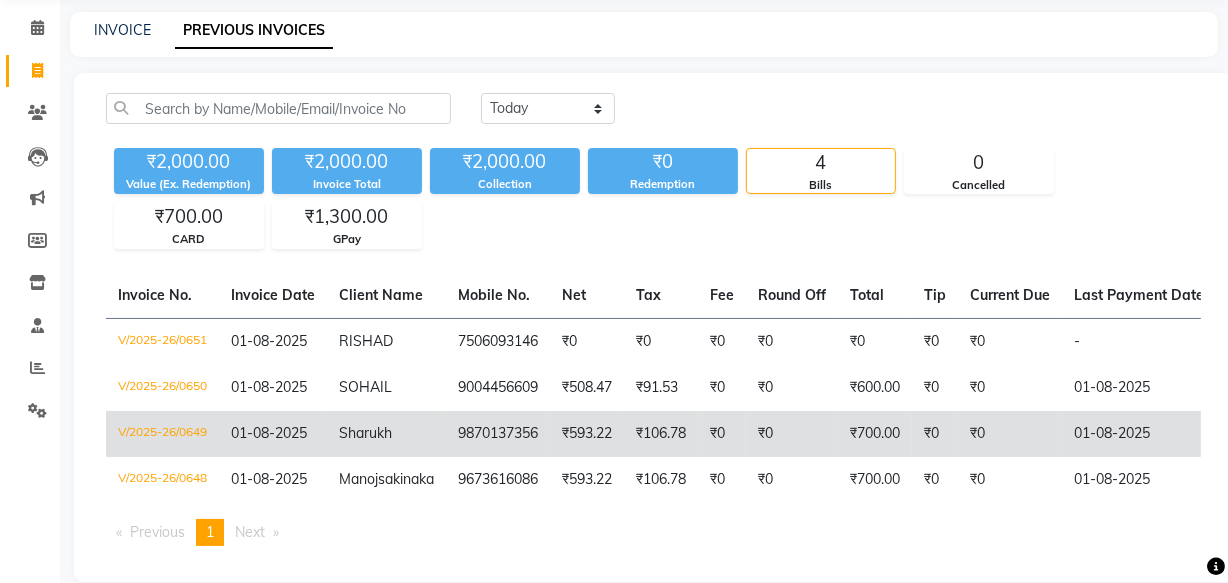 scroll, scrollTop: 0, scrollLeft: 0, axis: both 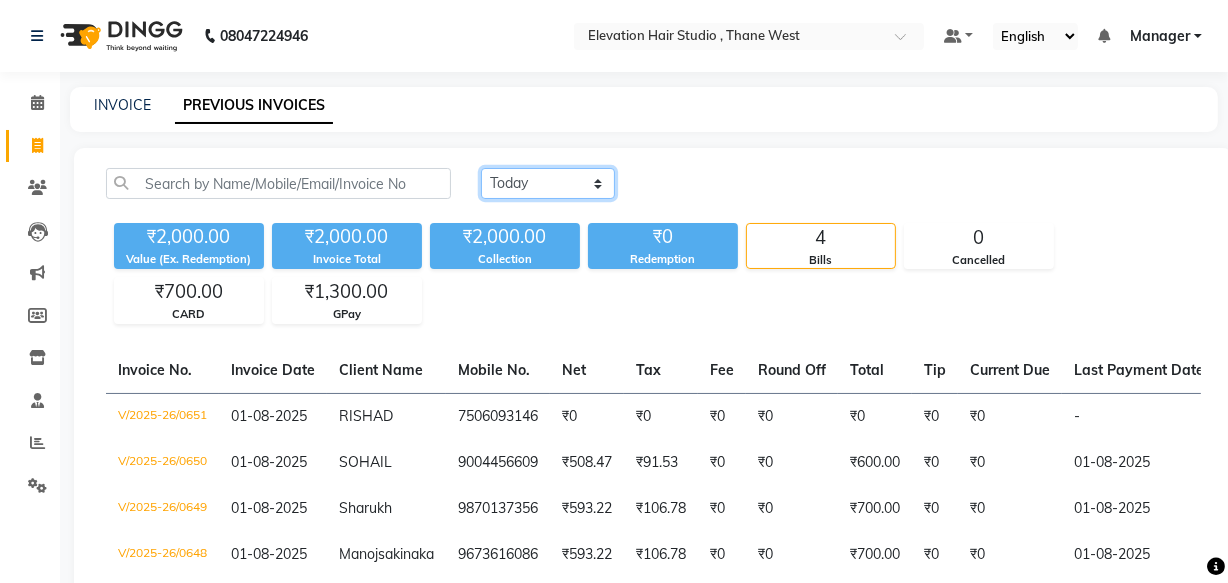 click on "Today Yesterday Custom Range" 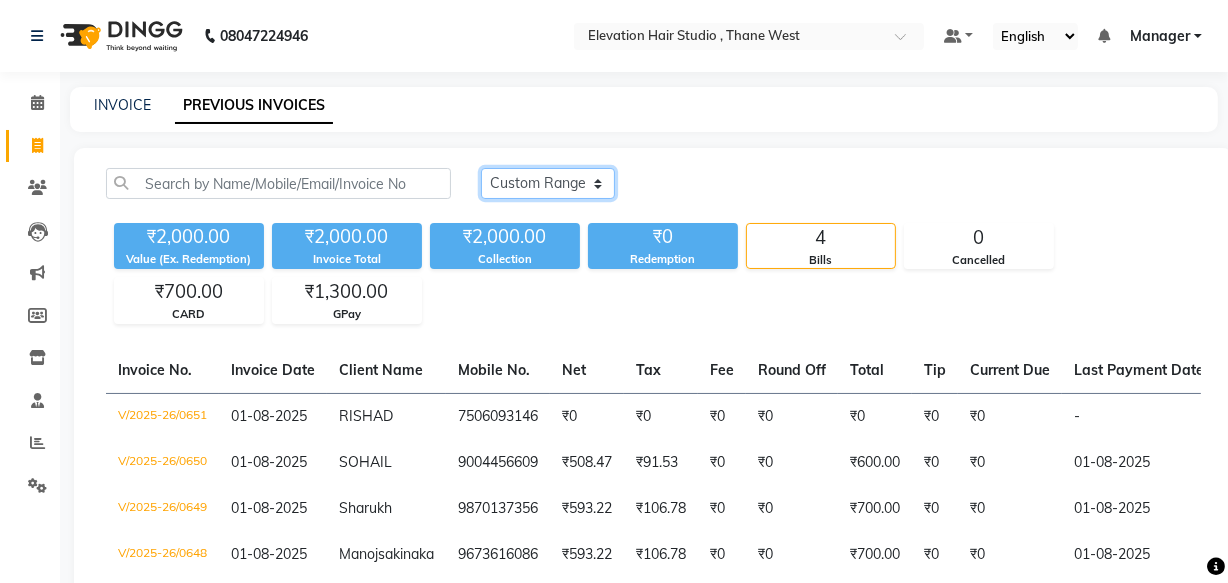 click on "Today Yesterday Custom Range" 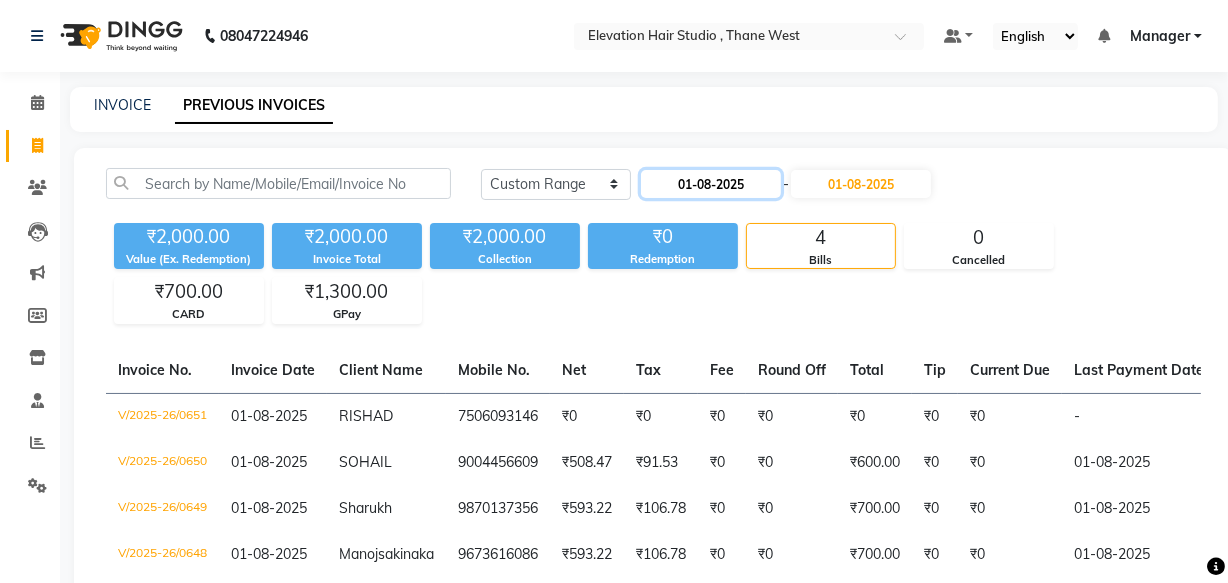click on "01-08-2025" 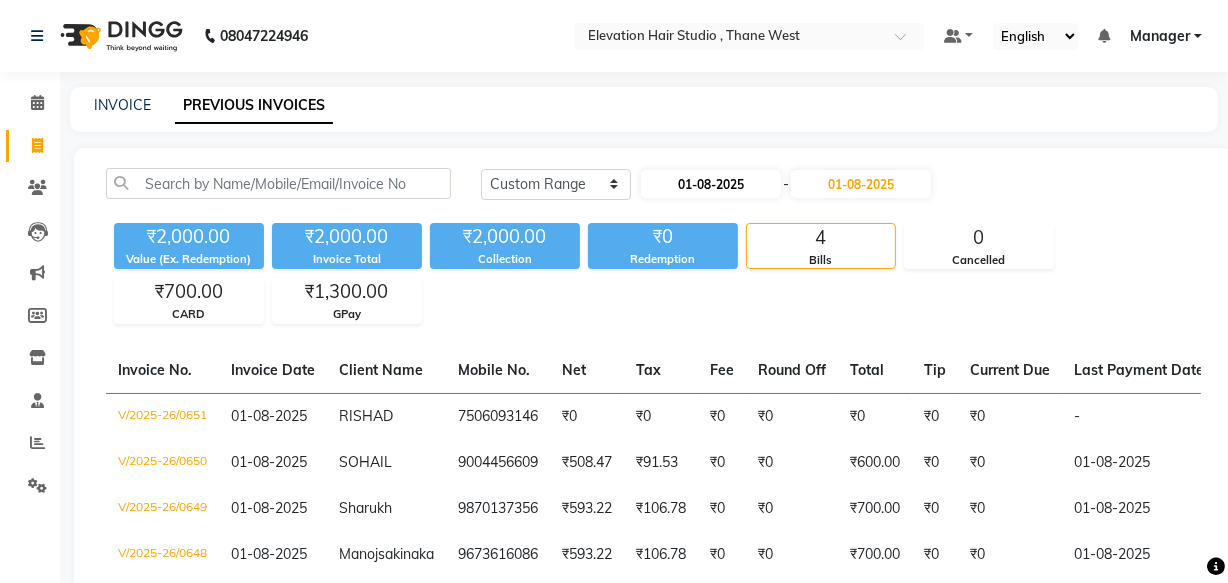 select on "8" 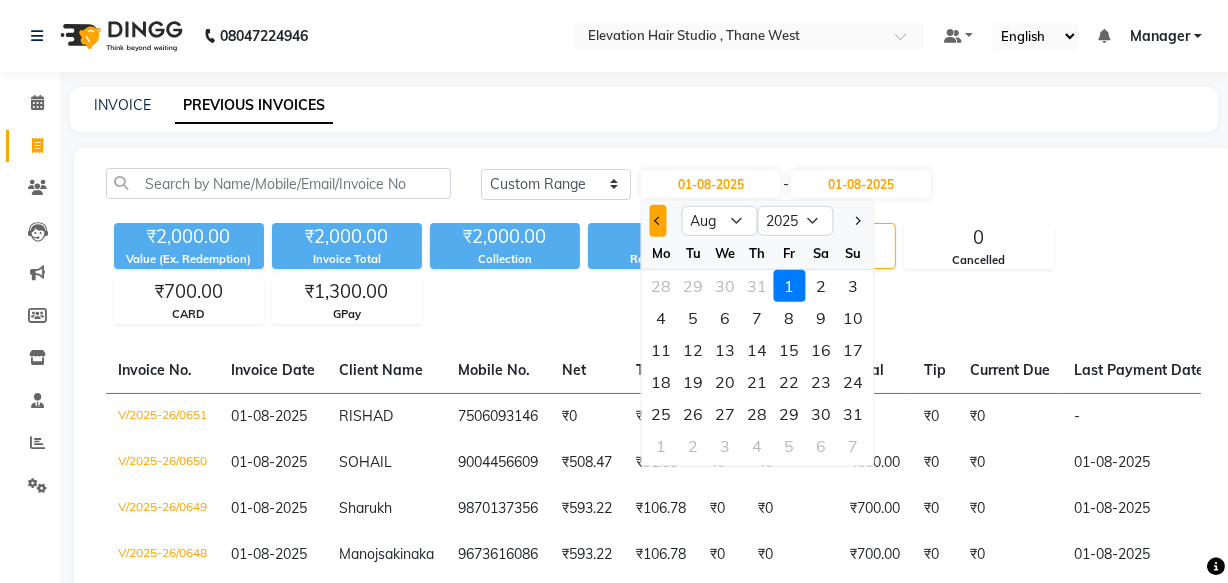 click 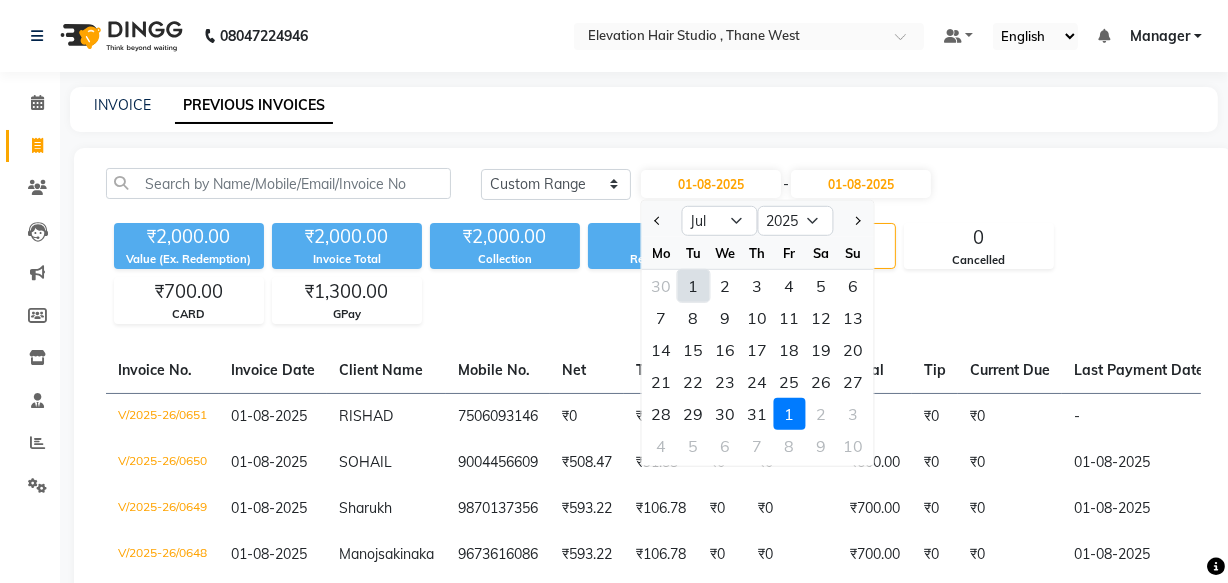 click on "1" 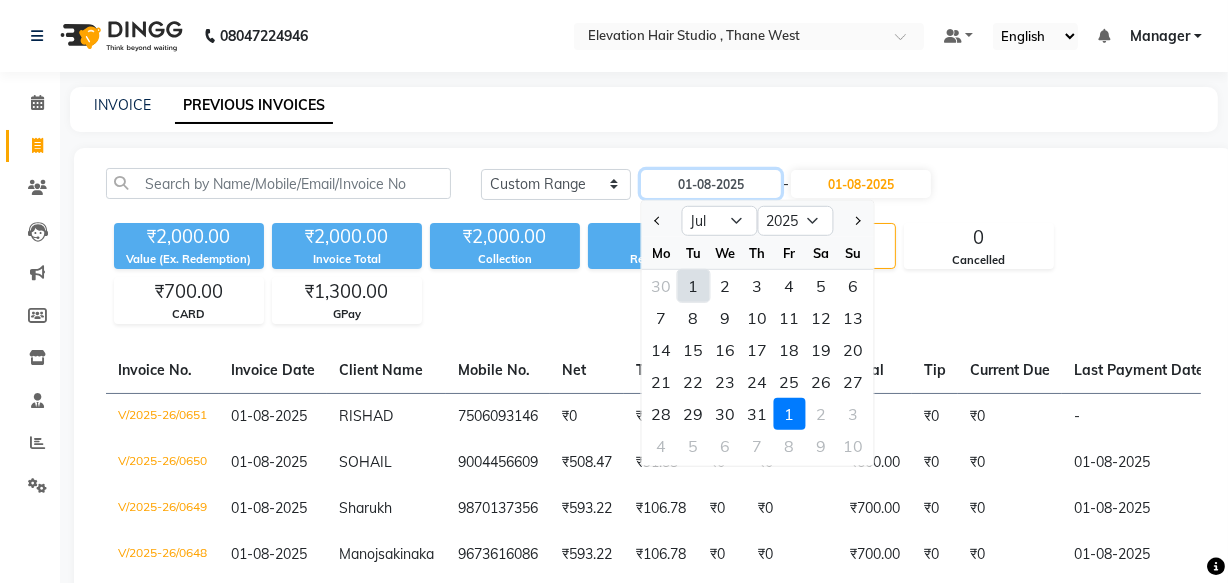 type on "01-07-2025" 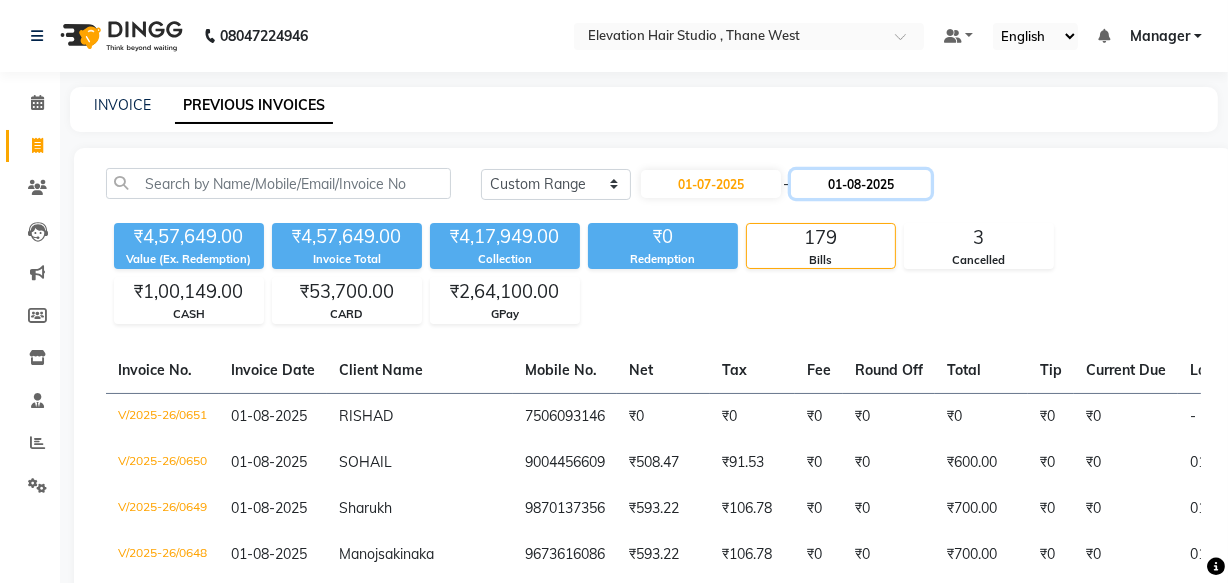 click on "01-08-2025" 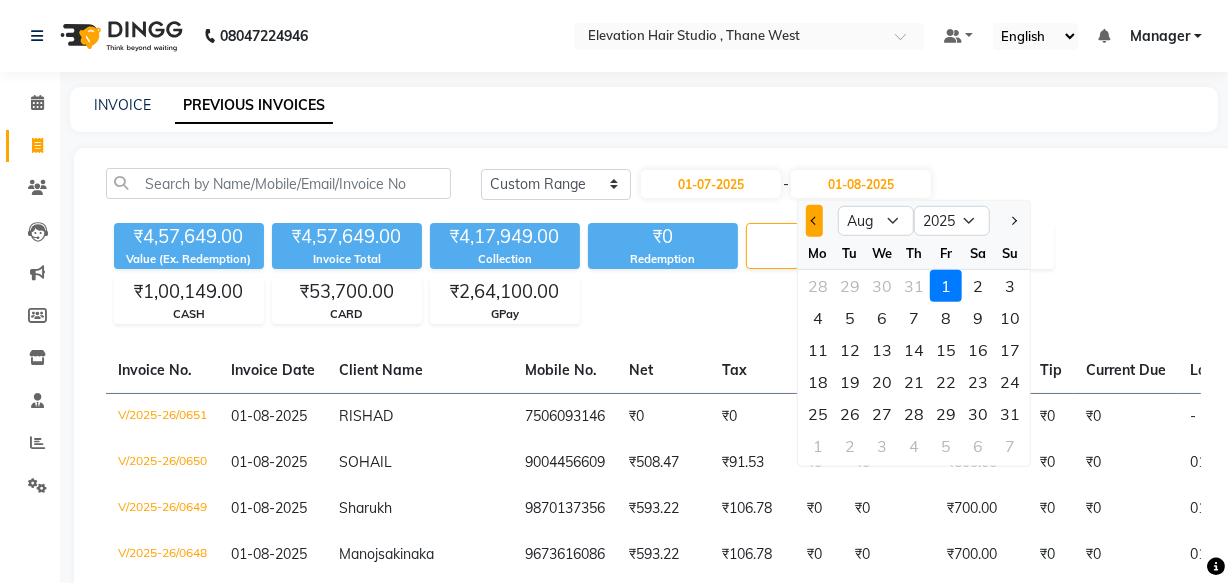 click 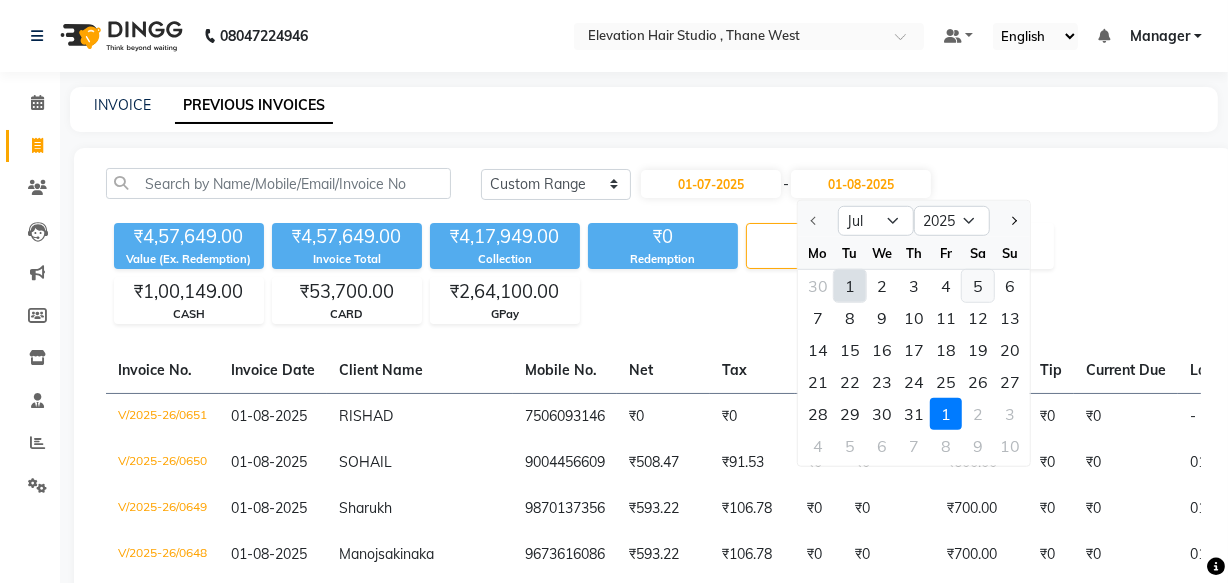 click on "5" 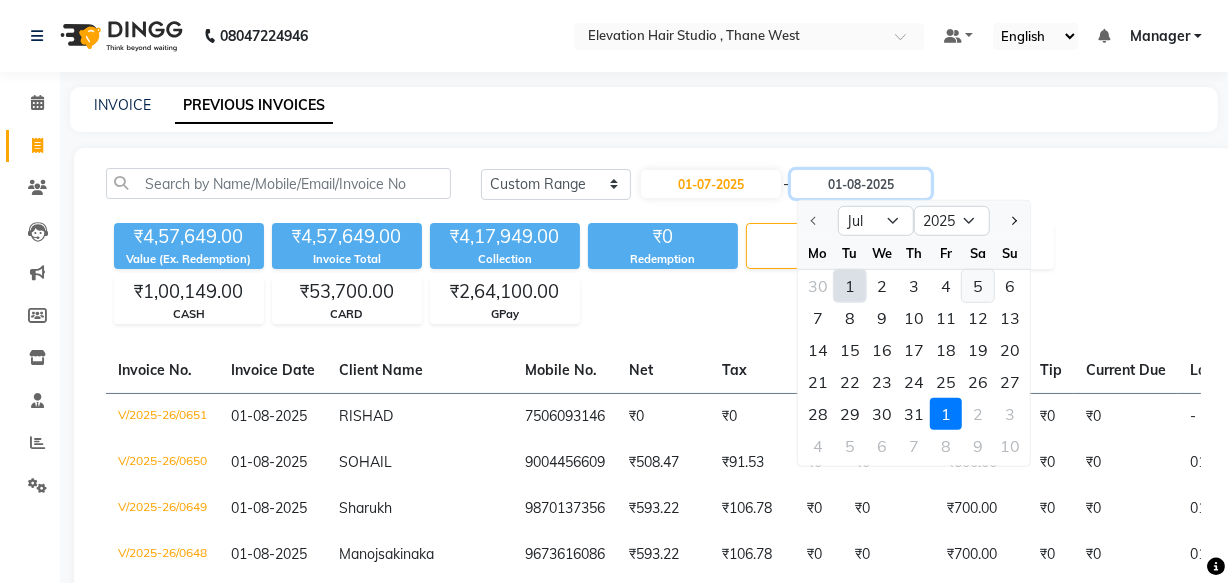 type on "05-07-2025" 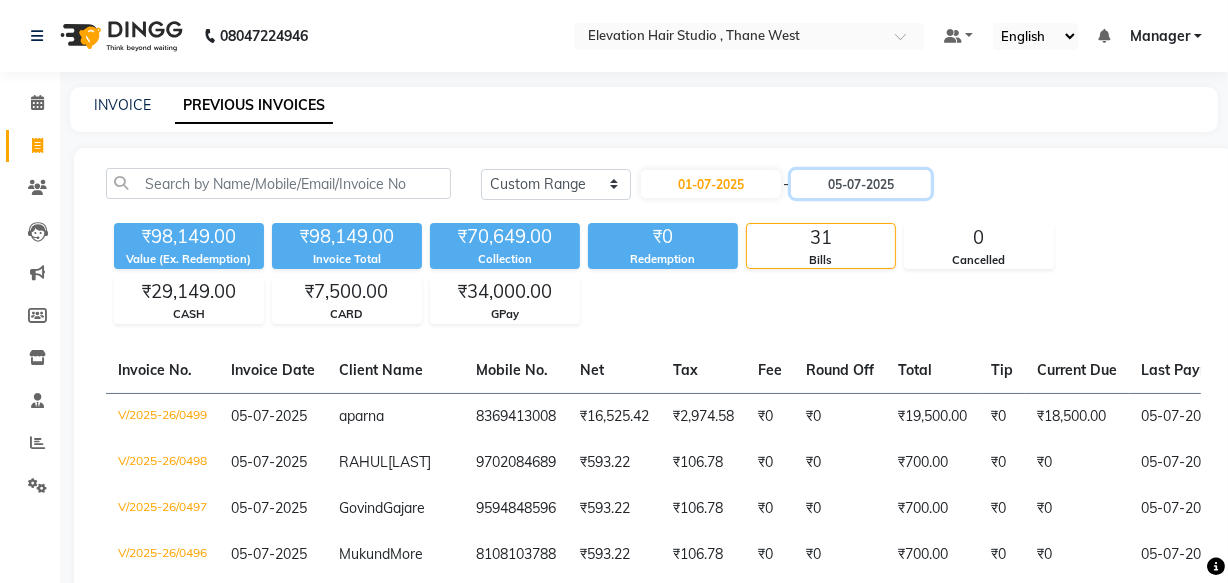 scroll, scrollTop: 90, scrollLeft: 0, axis: vertical 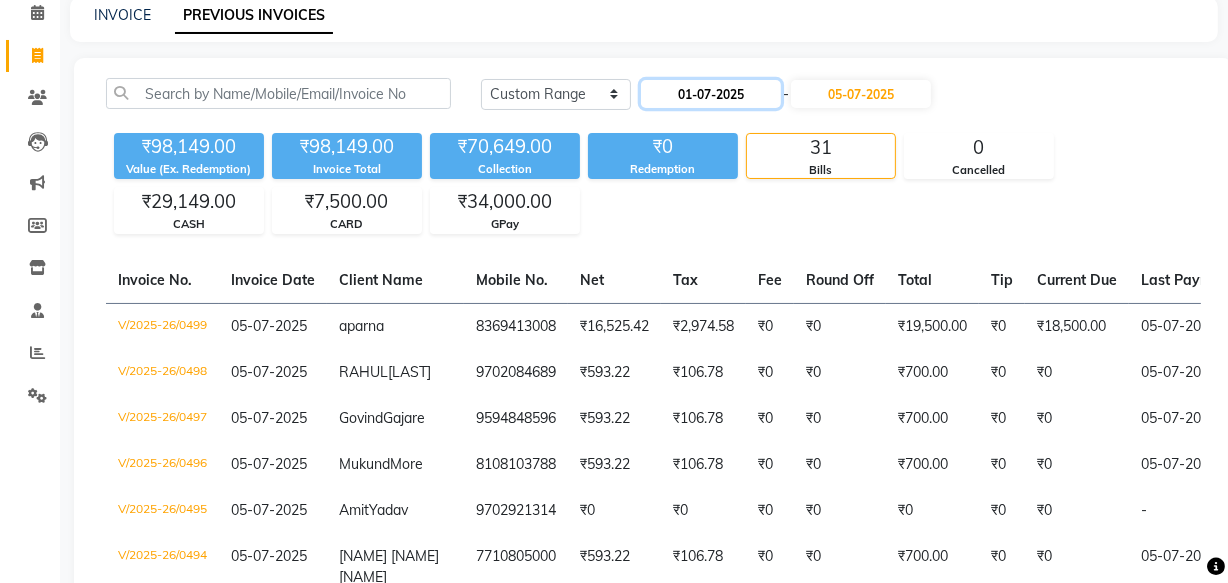 click on "01-07-2025" 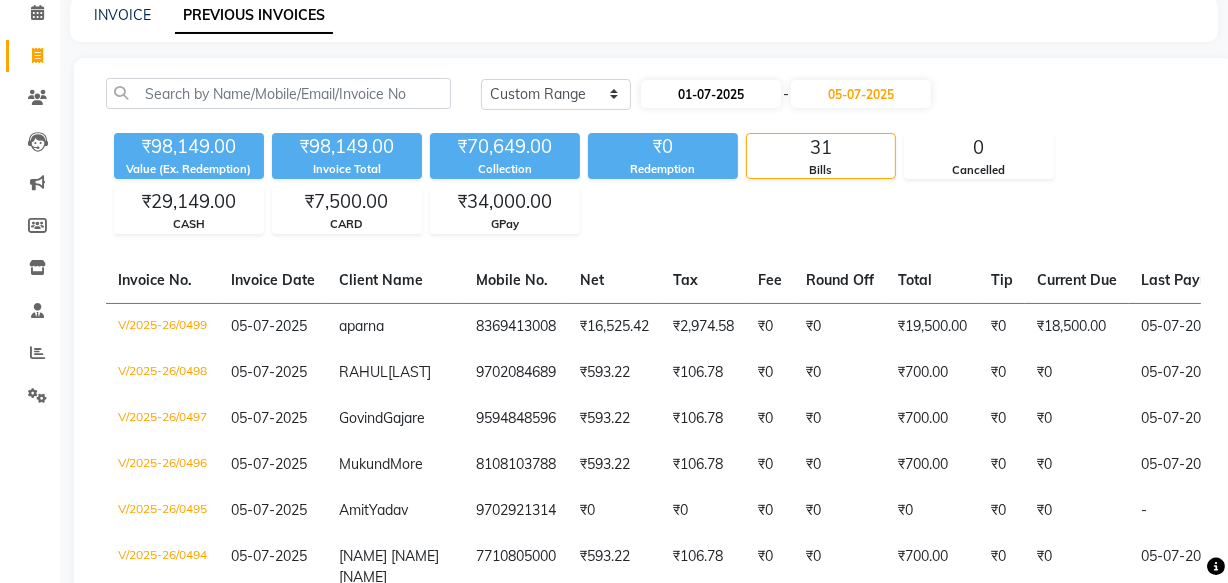 select on "7" 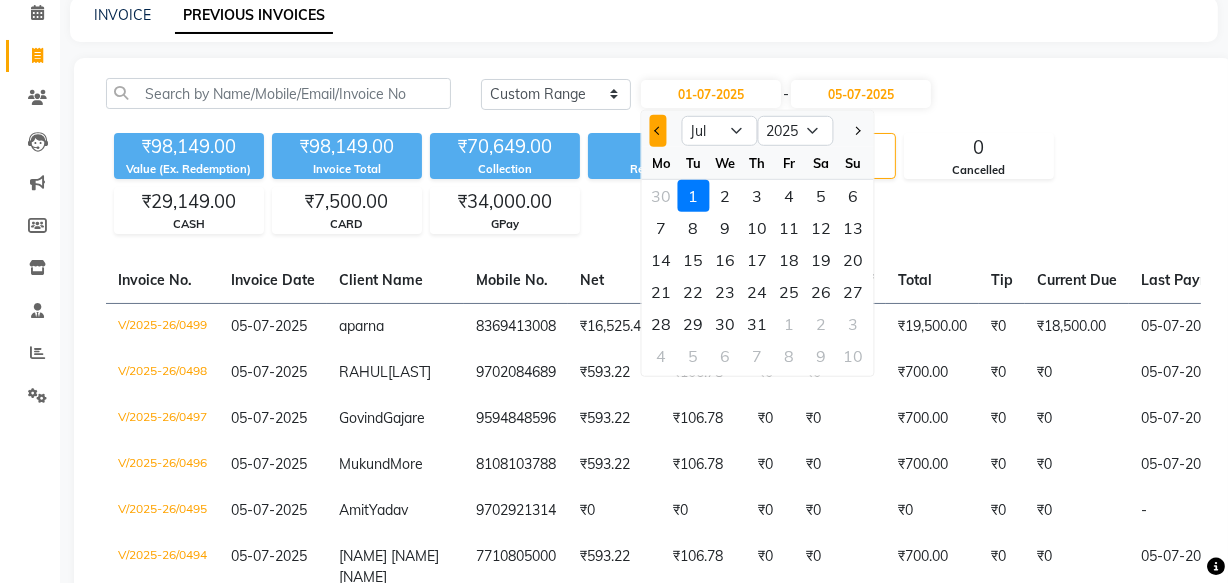 click 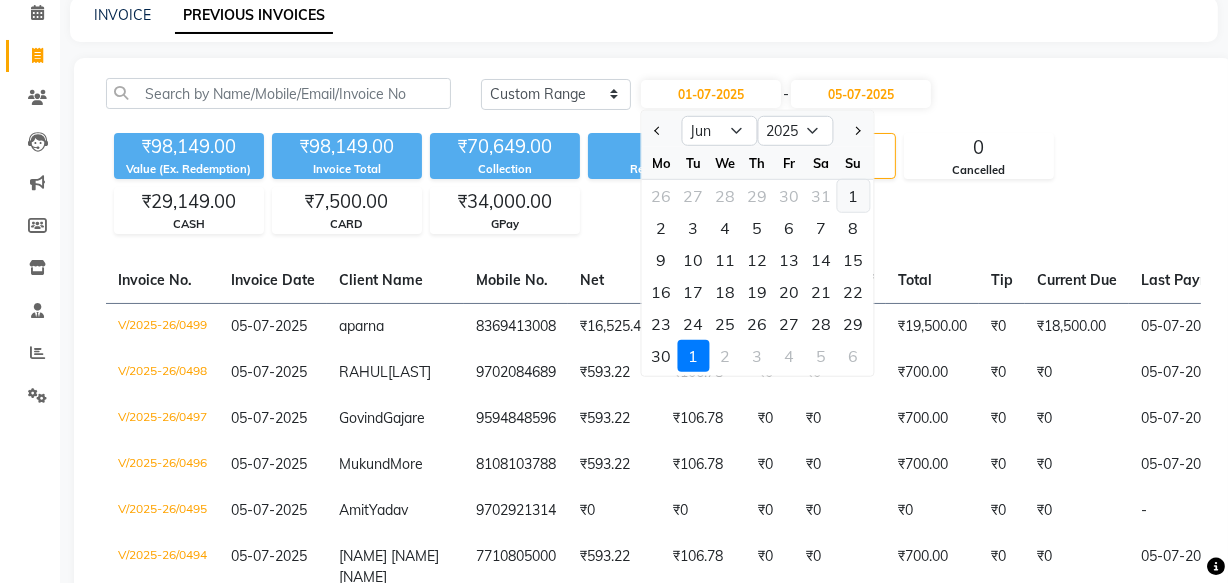 click on "1" 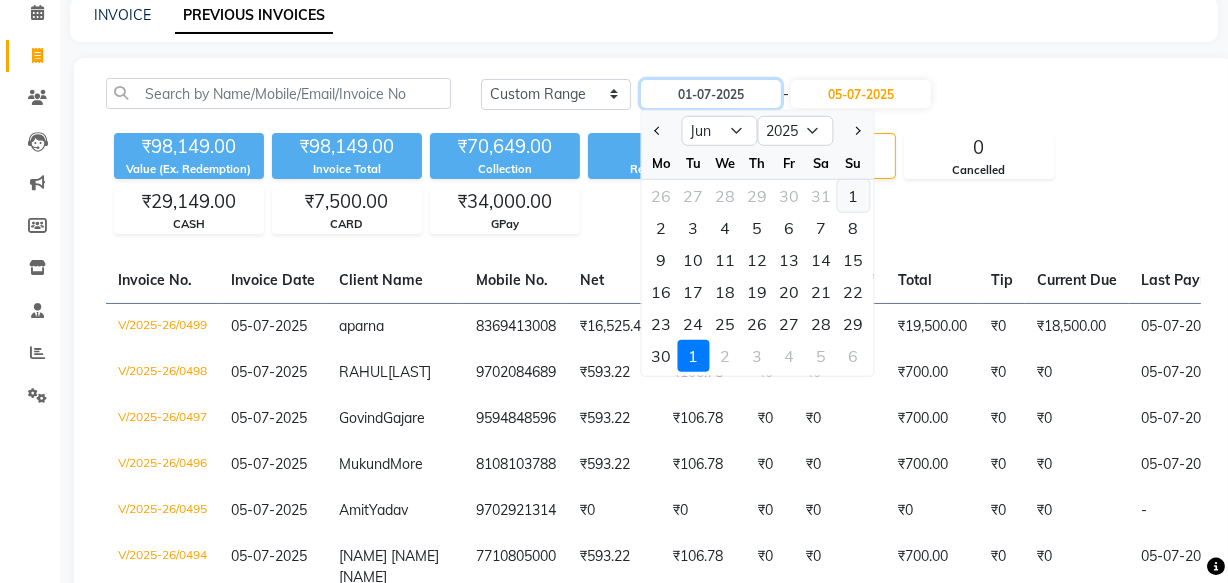 type on "01-06-2025" 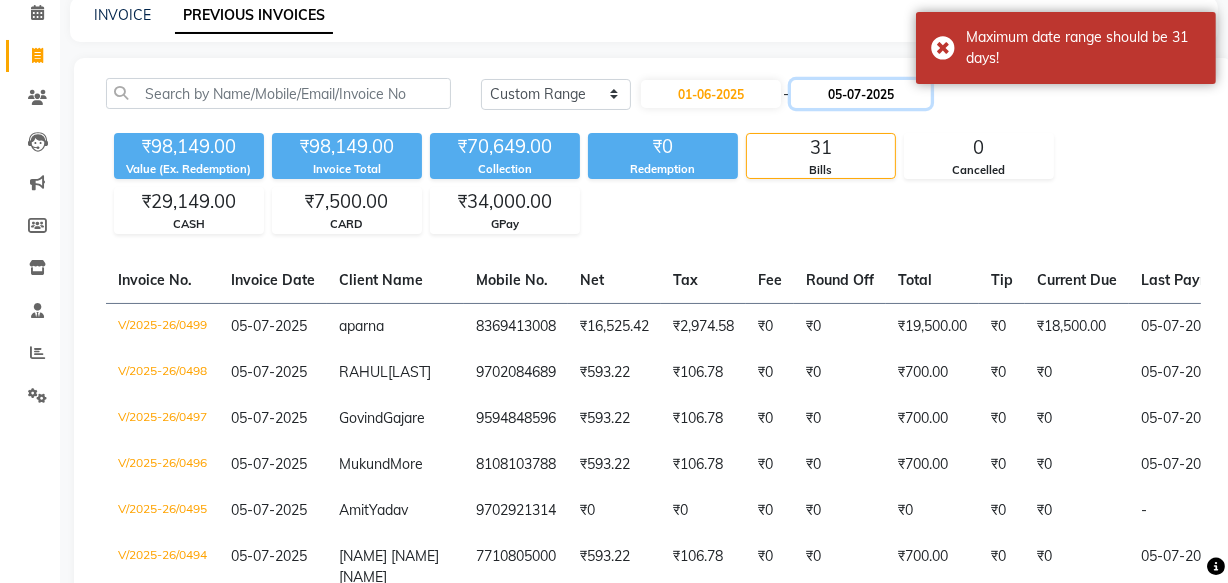 click on "05-07-2025" 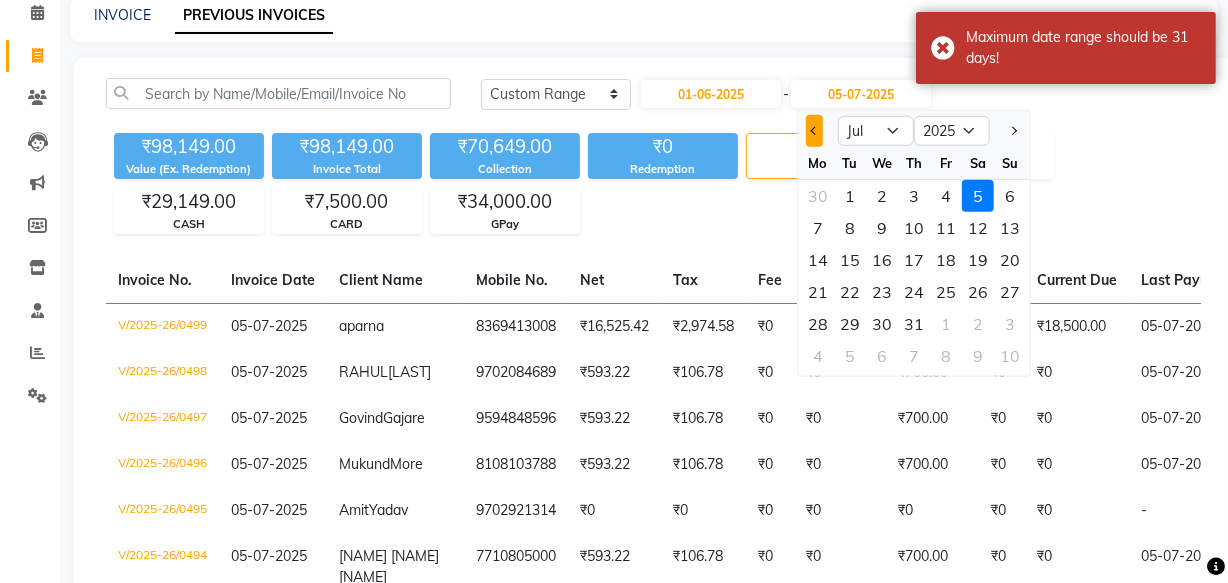 click 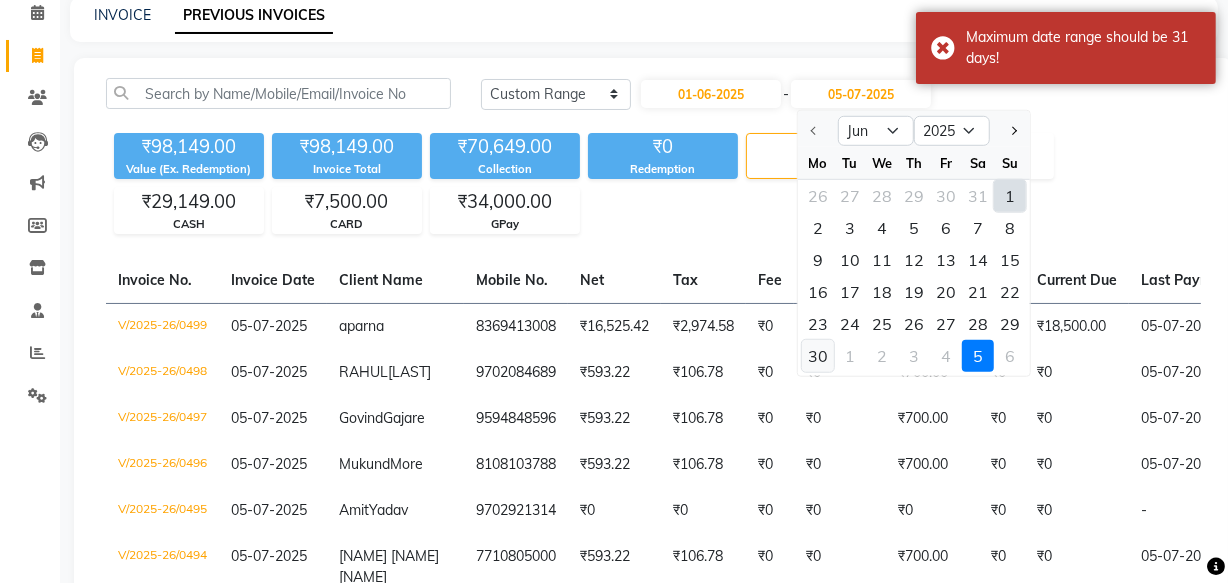 click on "30" 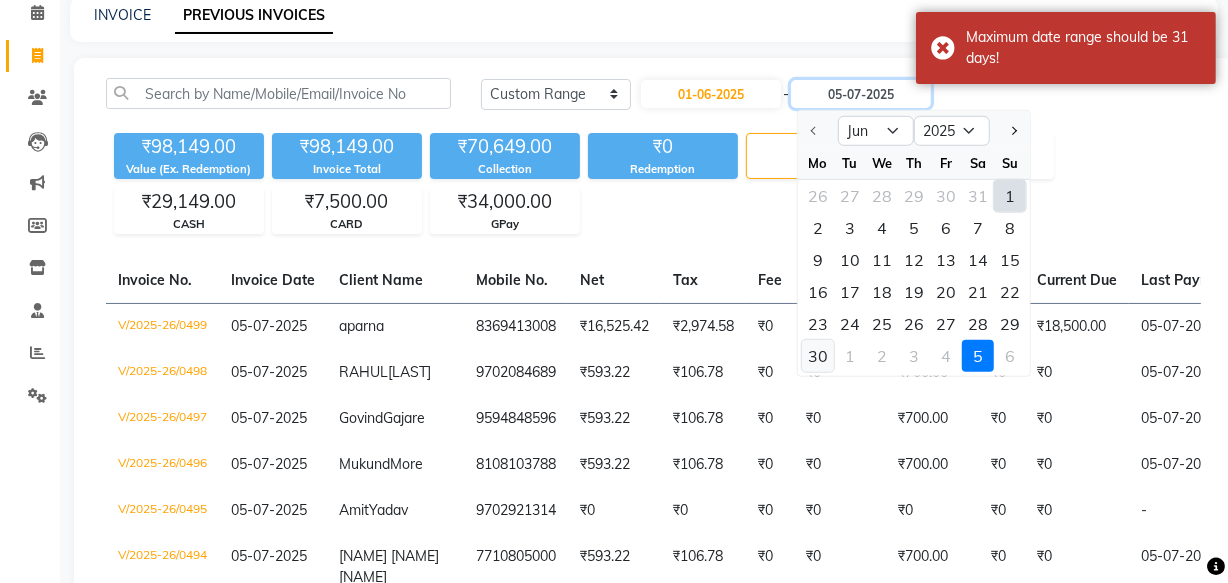 type on "30-06-2025" 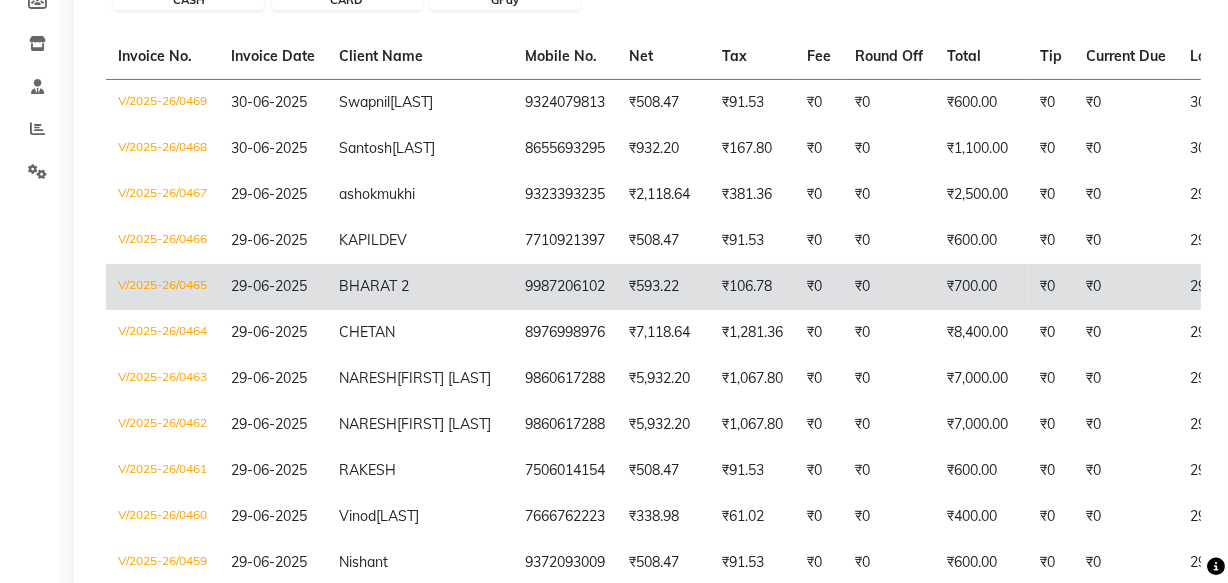 scroll, scrollTop: 90, scrollLeft: 0, axis: vertical 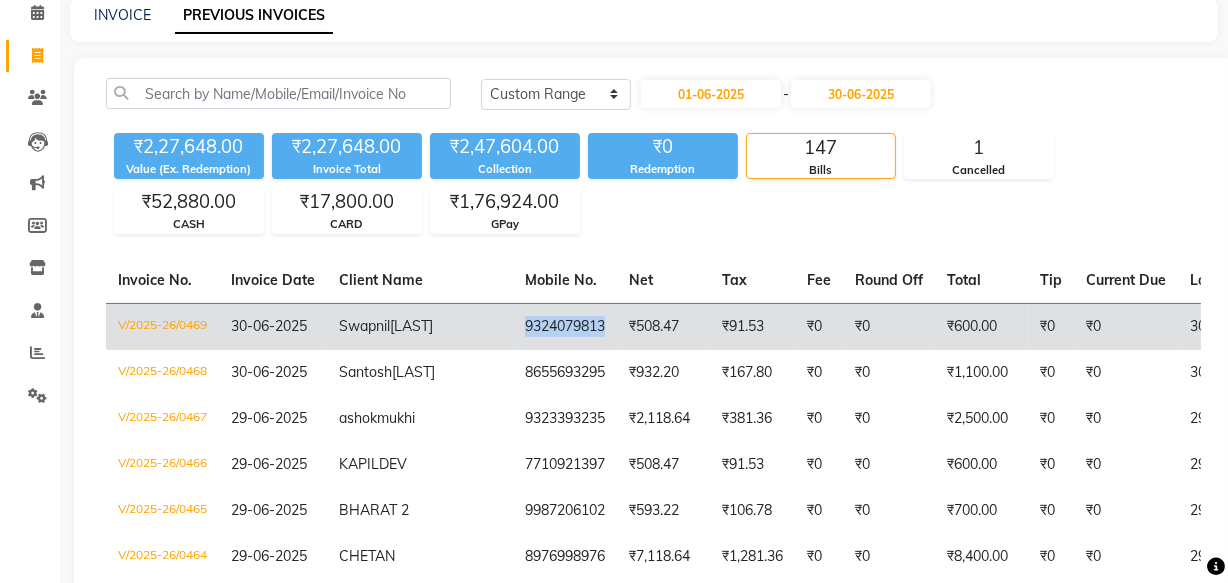 copy on "9324079813" 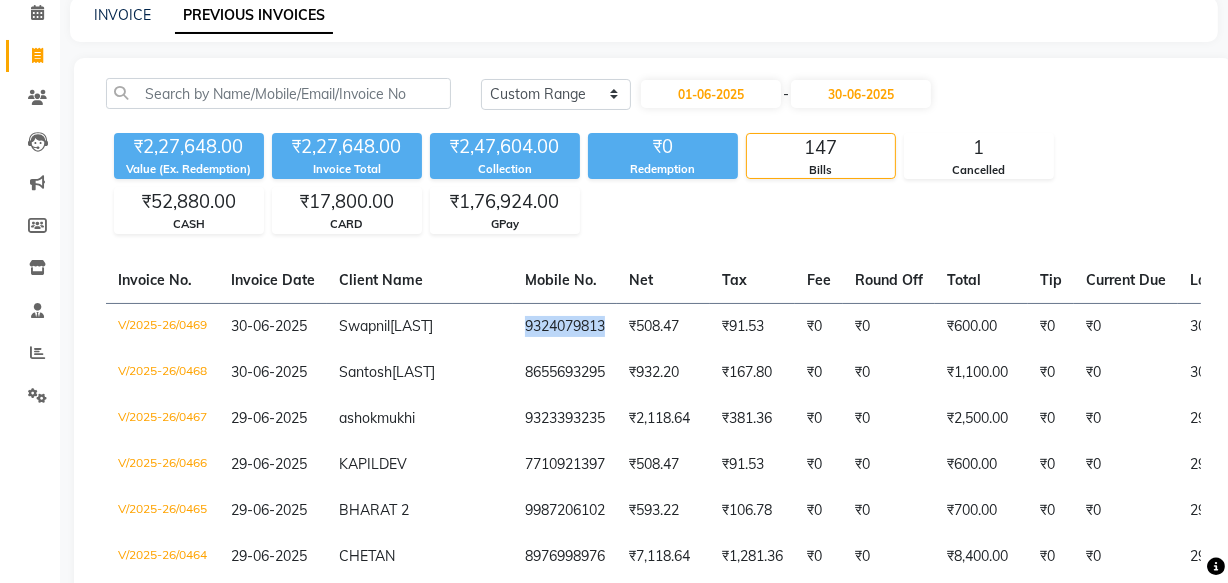drag, startPoint x: 463, startPoint y: 326, endPoint x: 560, endPoint y: 271, distance: 111.50785 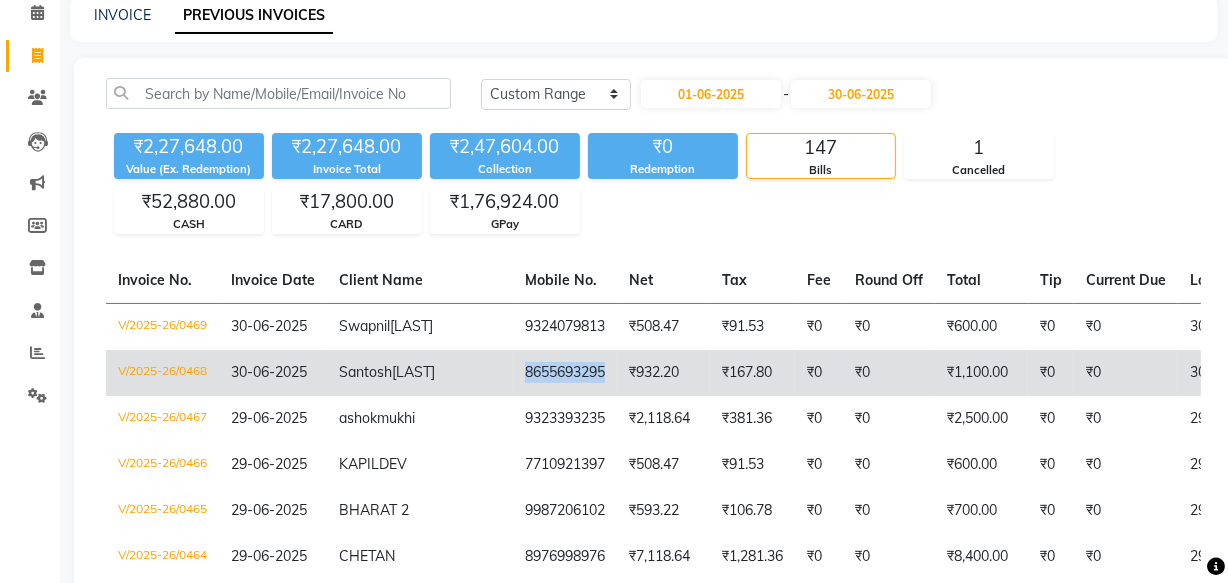 copy on "8655693295" 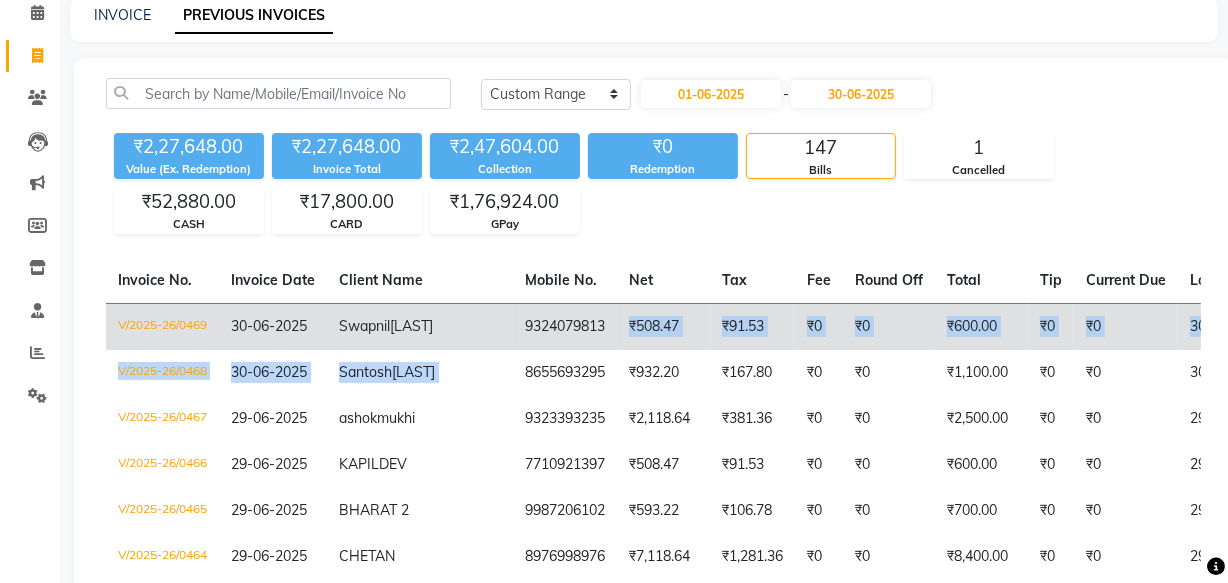 drag, startPoint x: 459, startPoint y: 385, endPoint x: 560, endPoint y: 361, distance: 103.81233 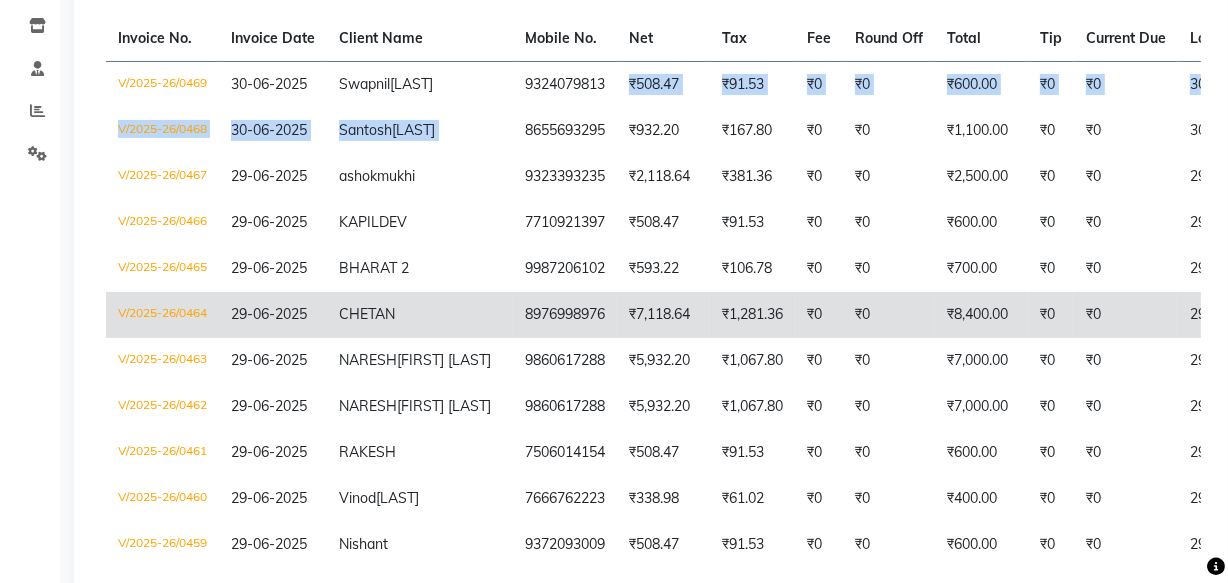 scroll, scrollTop: 363, scrollLeft: 0, axis: vertical 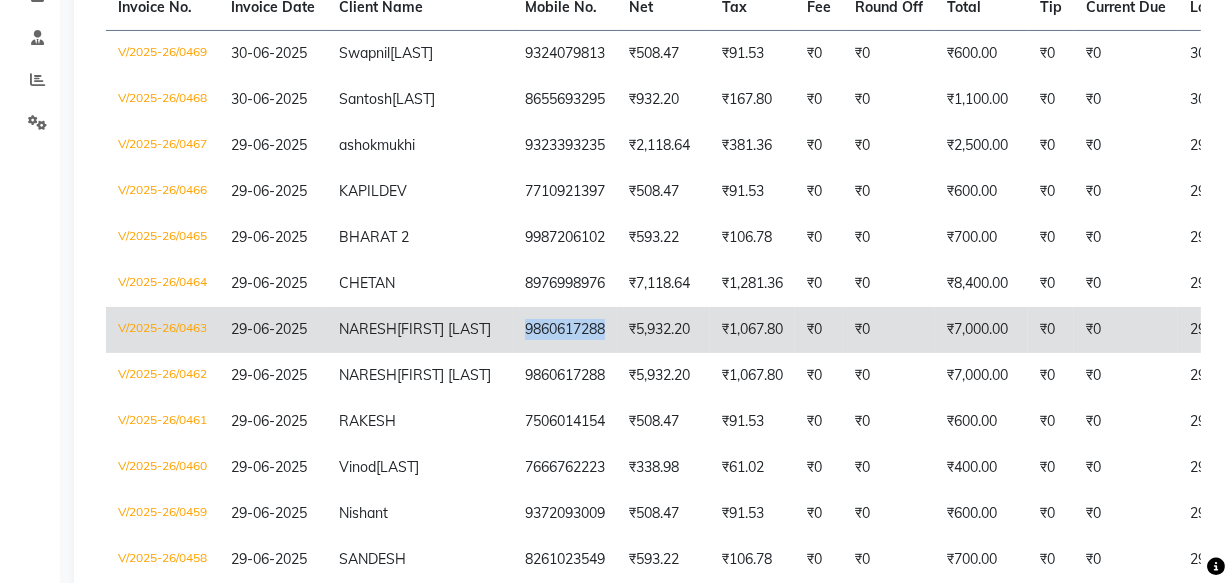copy on "9860617288" 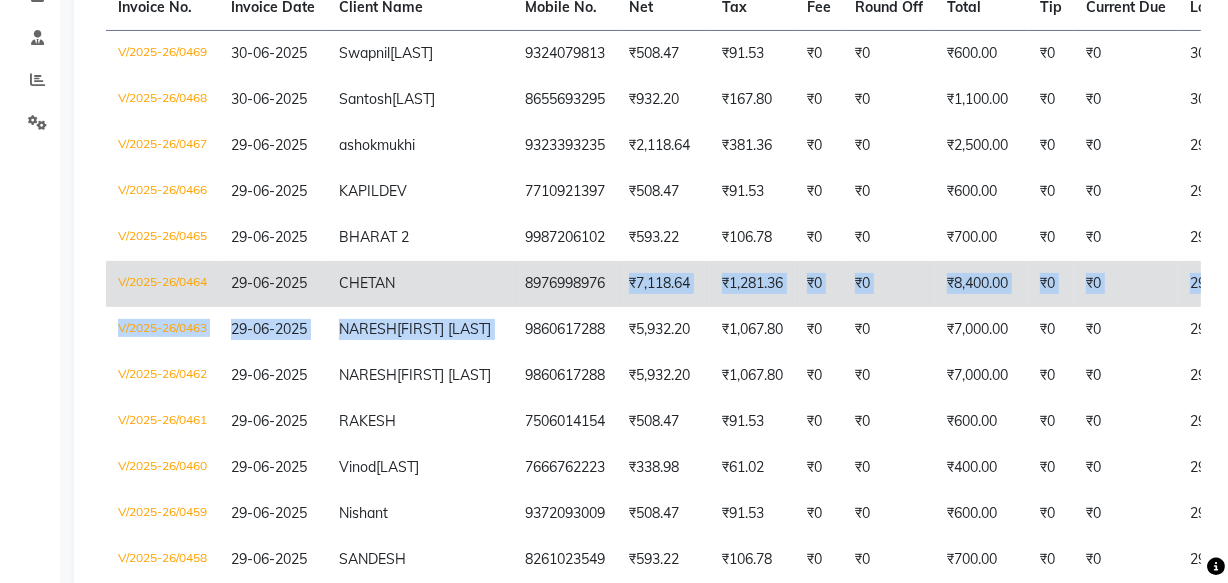 drag, startPoint x: 460, startPoint y: 347, endPoint x: 574, endPoint y: 315, distance: 118.40608 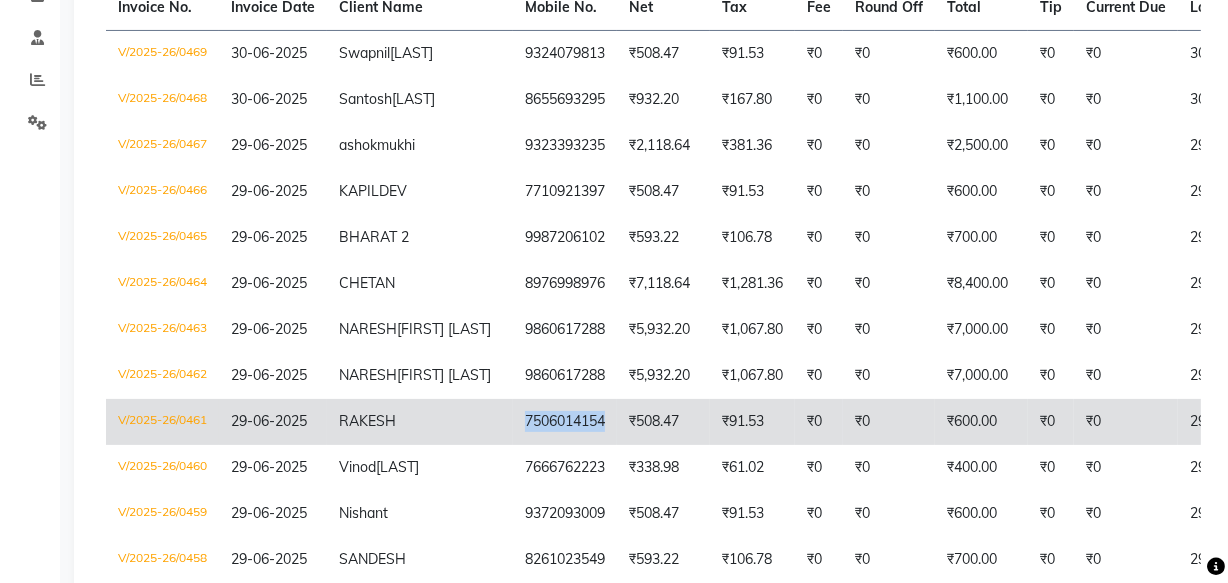 copy on "7506014154" 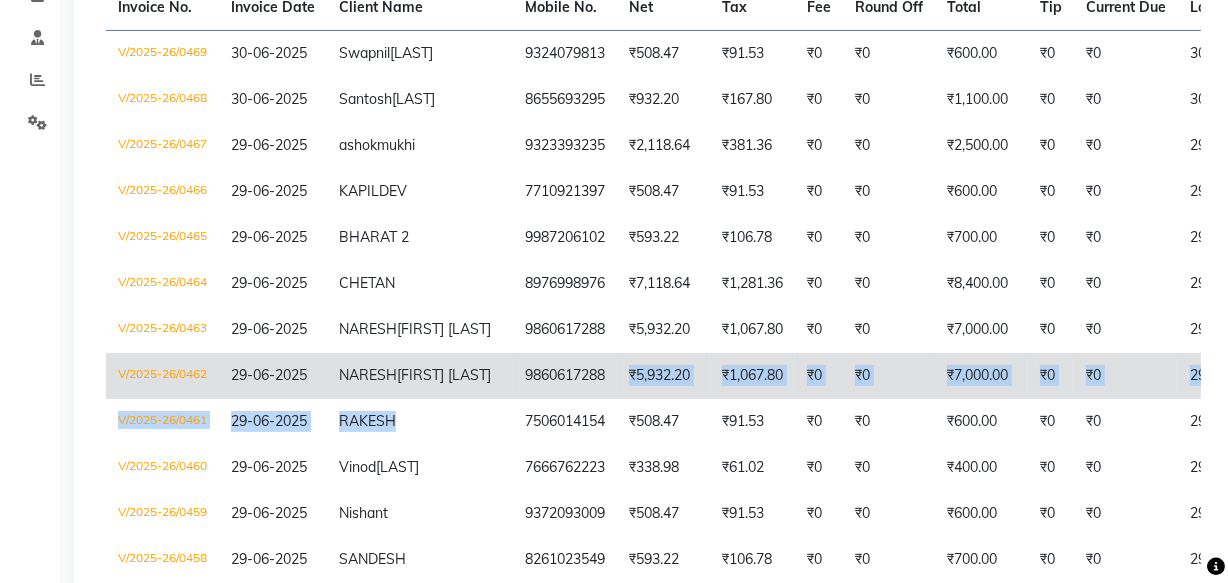 drag, startPoint x: 459, startPoint y: 488, endPoint x: 560, endPoint y: 449, distance: 108.26819 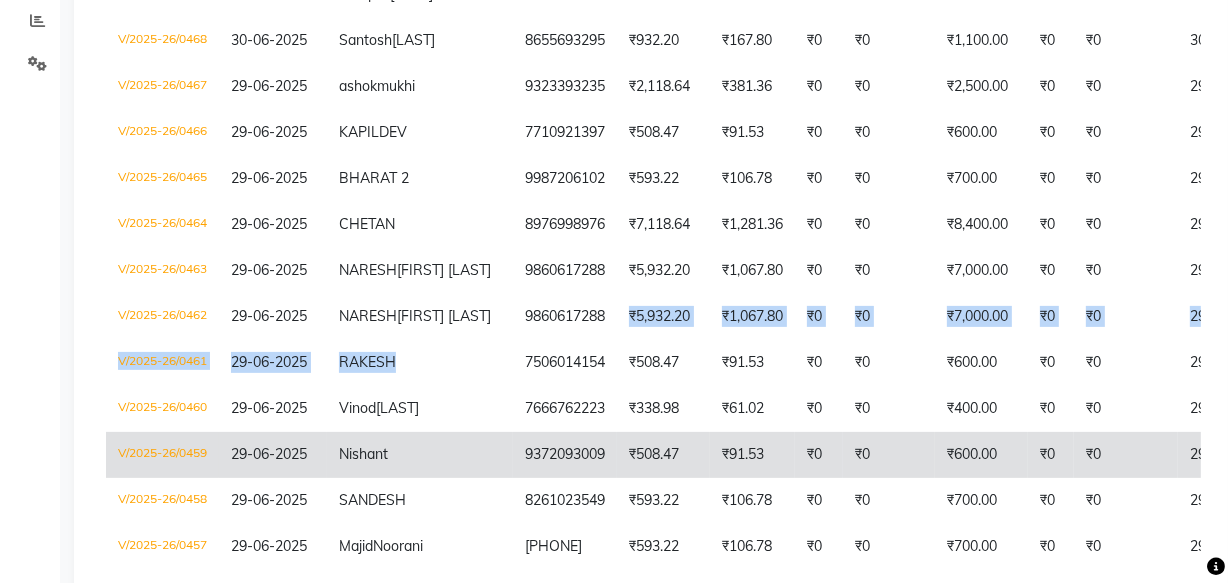 scroll, scrollTop: 454, scrollLeft: 0, axis: vertical 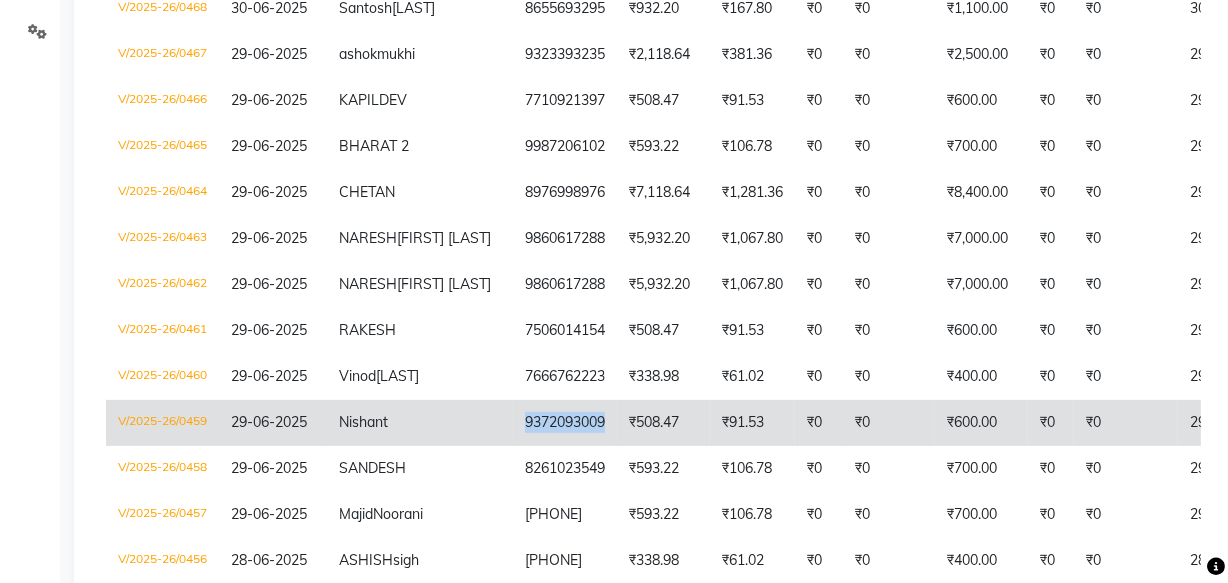 copy on "9372093009" 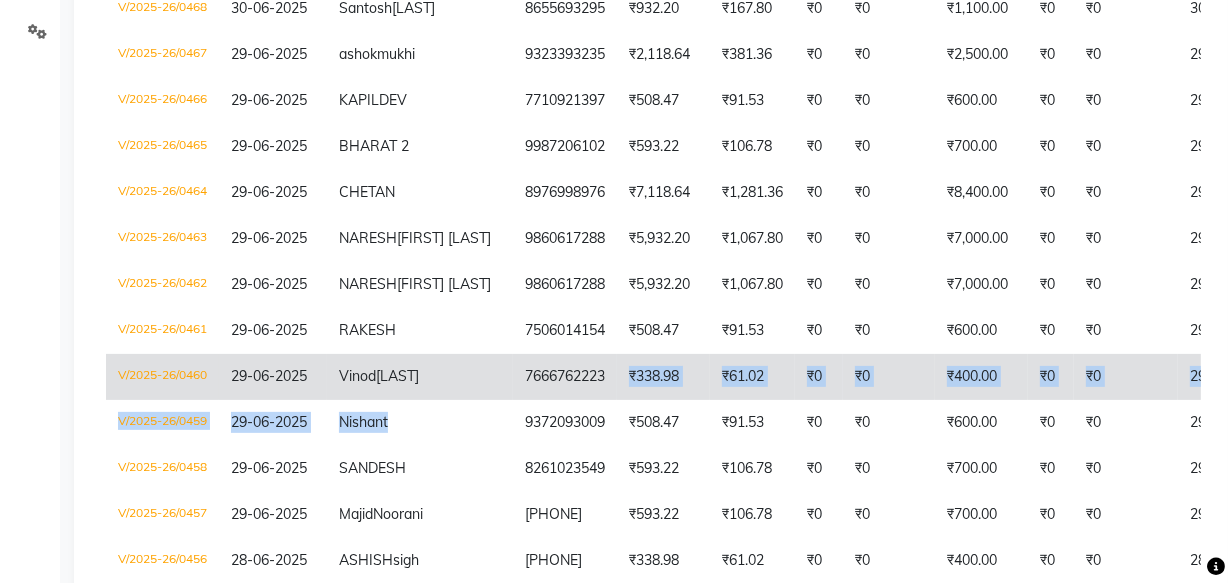 drag, startPoint x: 462, startPoint y: 480, endPoint x: 539, endPoint y: 452, distance: 81.9329 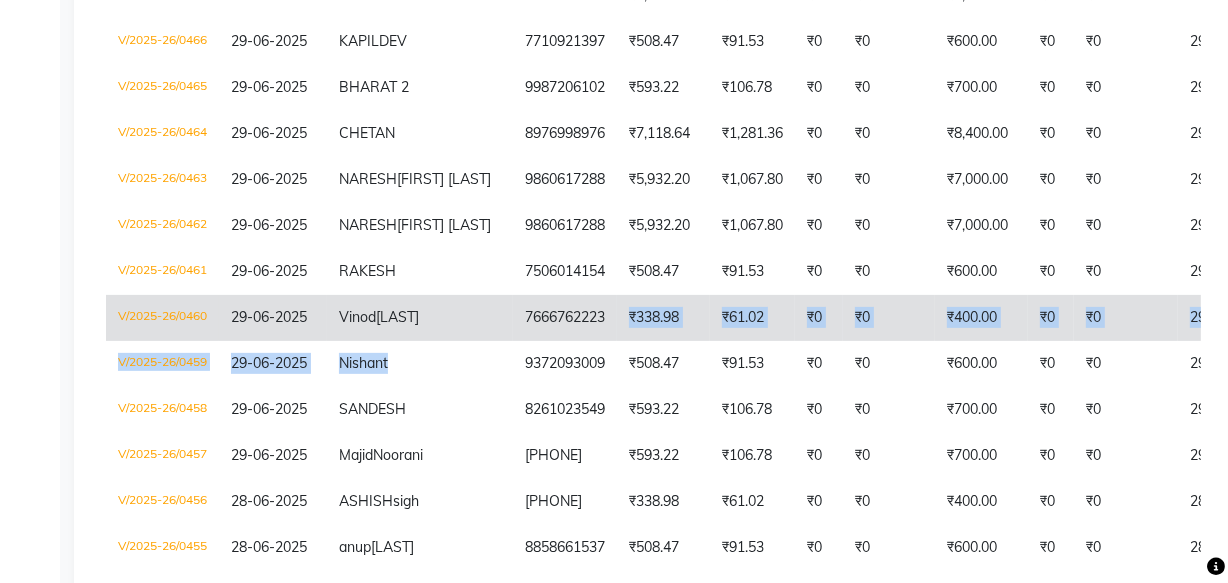 scroll, scrollTop: 545, scrollLeft: 0, axis: vertical 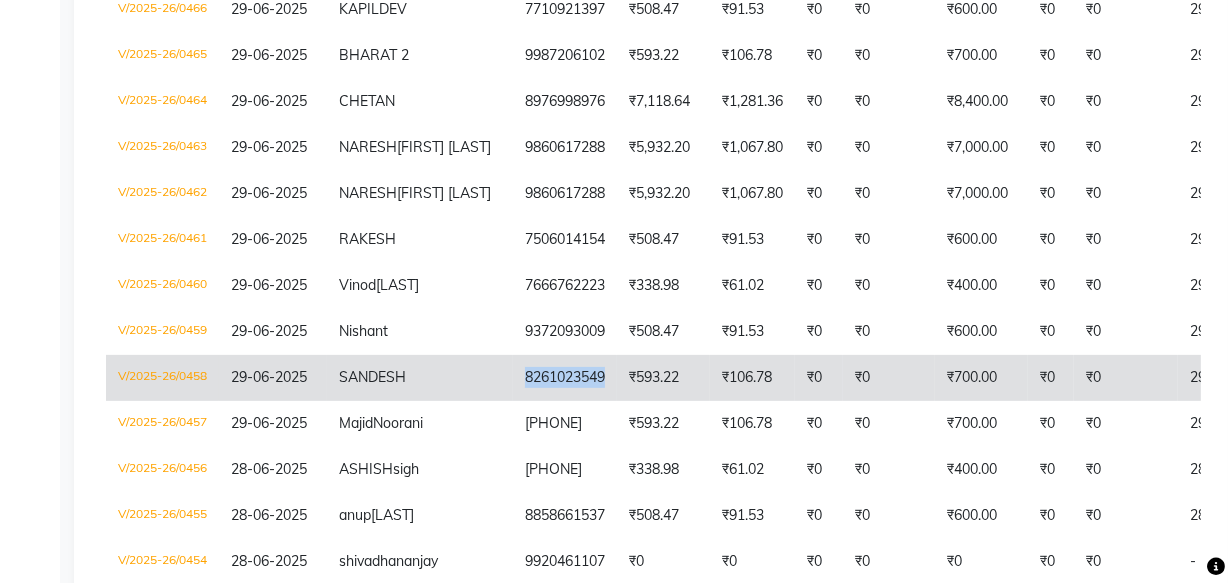 copy on "8261023549" 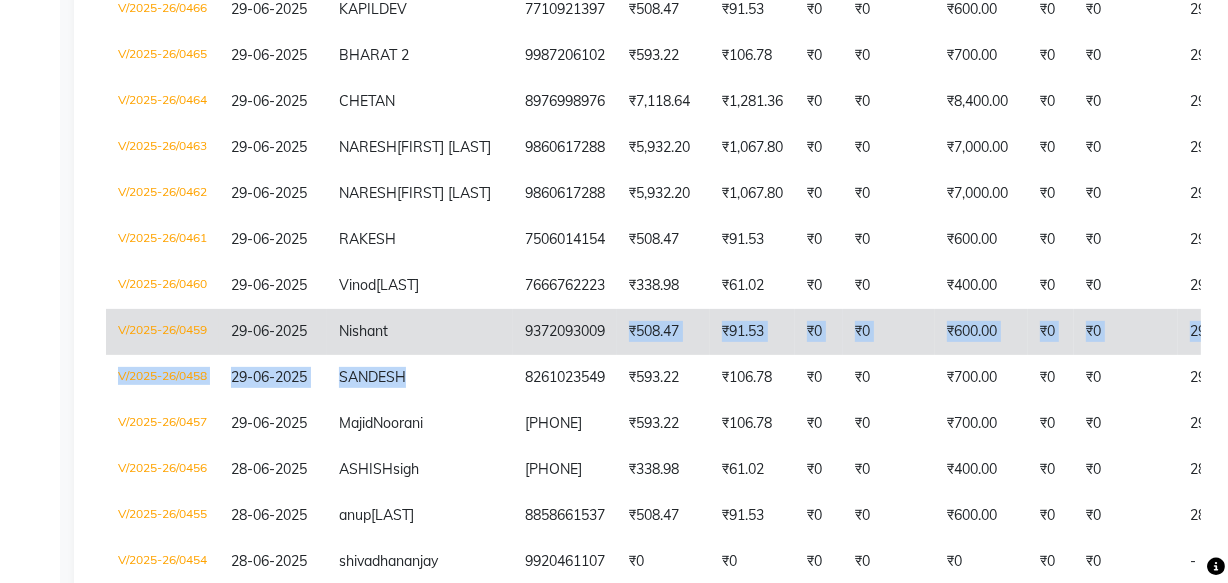 drag, startPoint x: 461, startPoint y: 447, endPoint x: 555, endPoint y: 399, distance: 105.546196 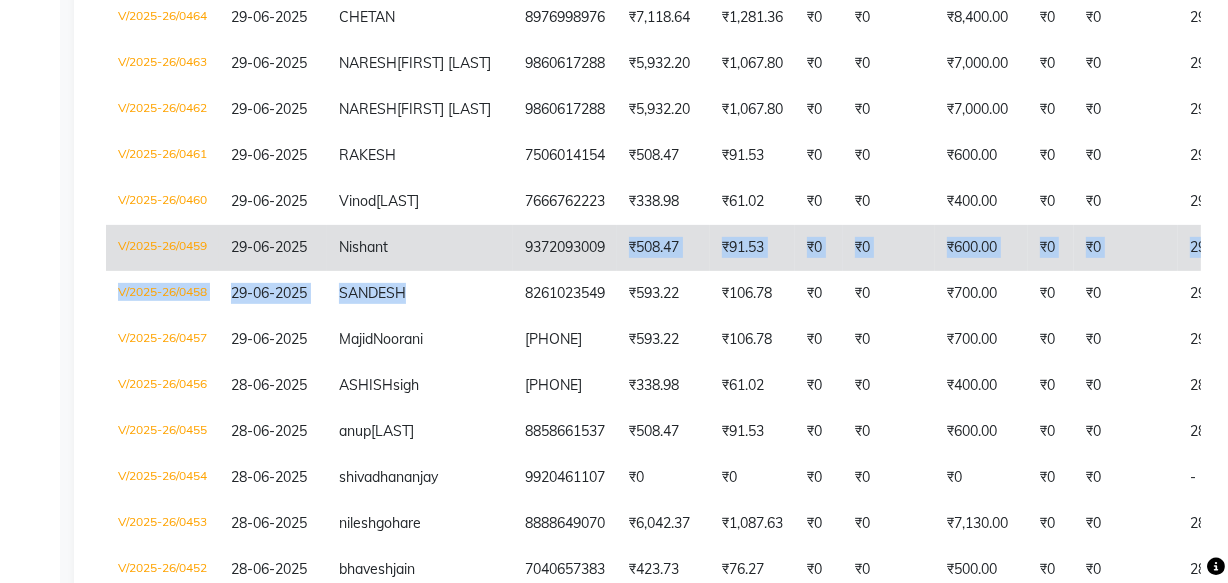 scroll, scrollTop: 727, scrollLeft: 0, axis: vertical 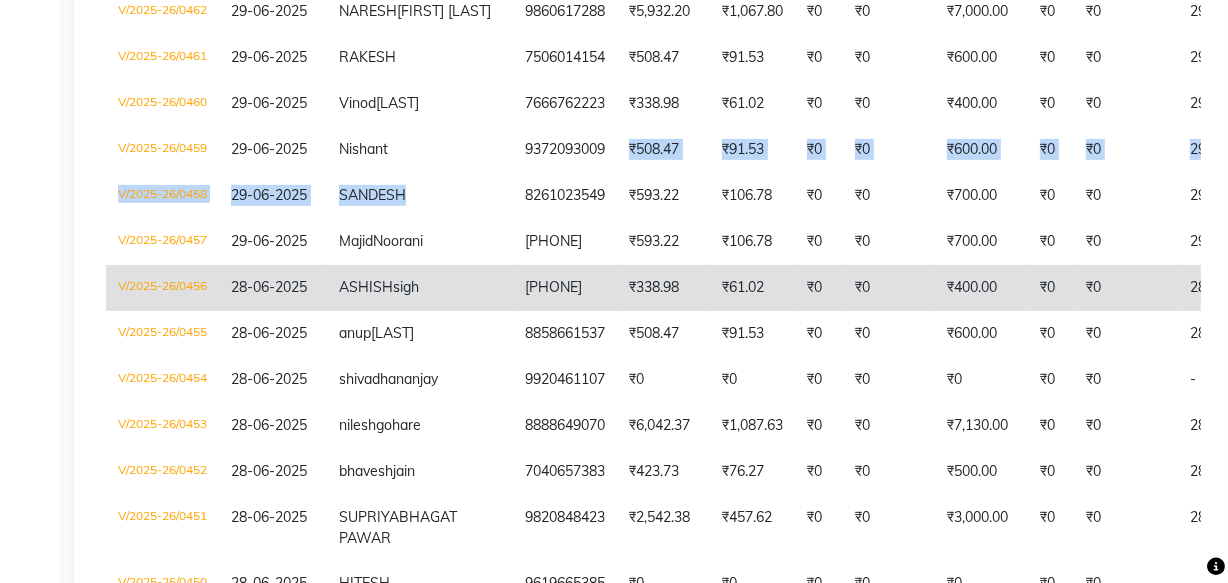 copy on "9833348110" 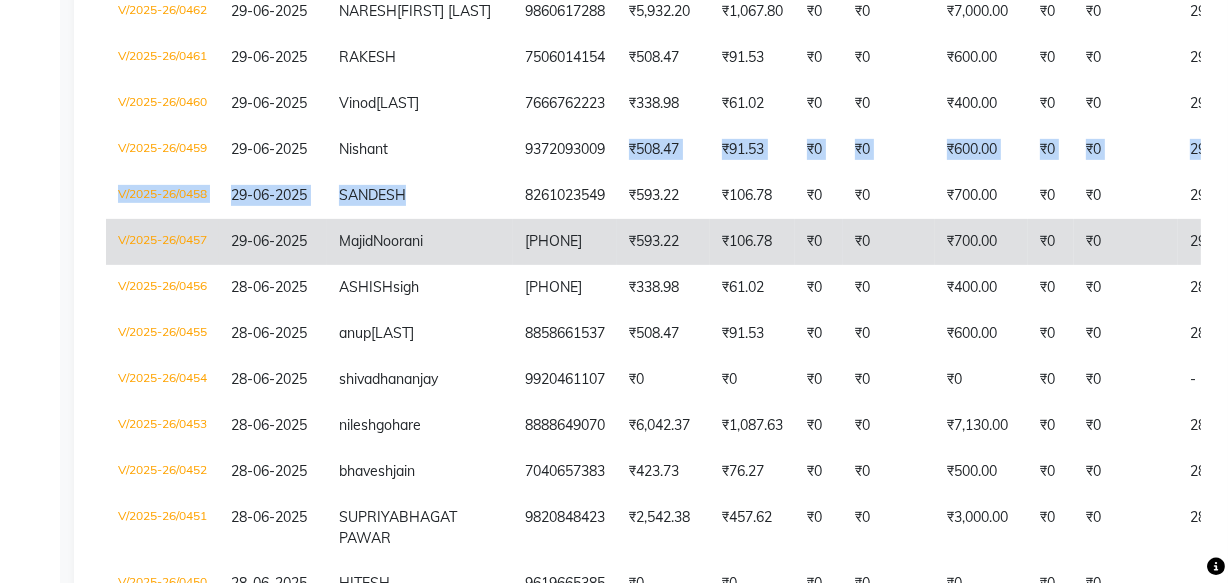 drag, startPoint x: 464, startPoint y: 349, endPoint x: 548, endPoint y: 324, distance: 87.64131 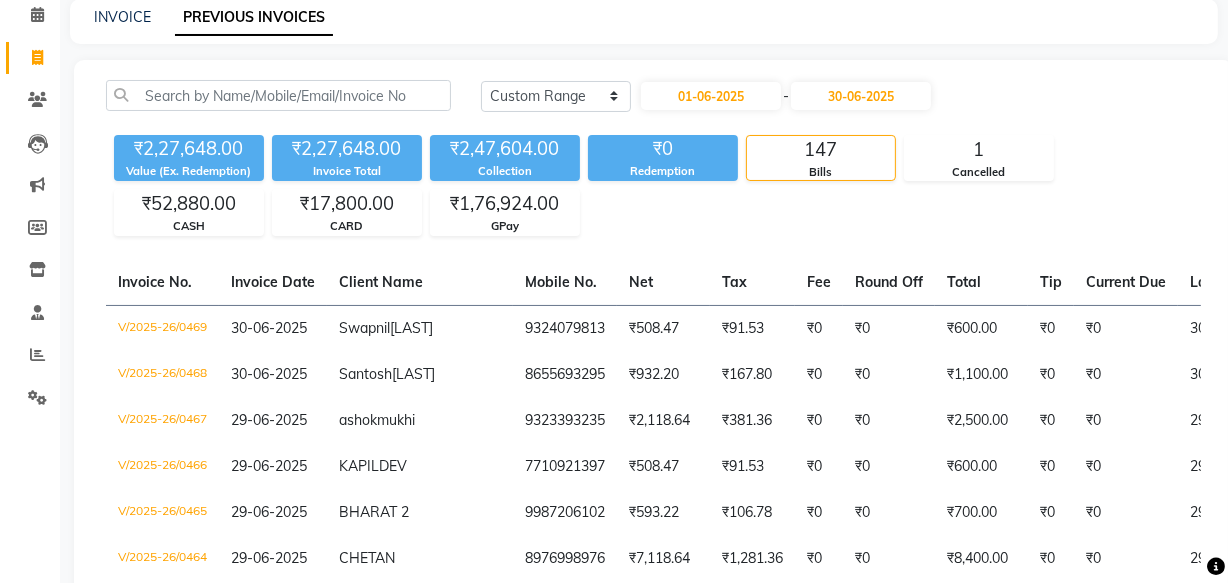 scroll, scrollTop: 0, scrollLeft: 0, axis: both 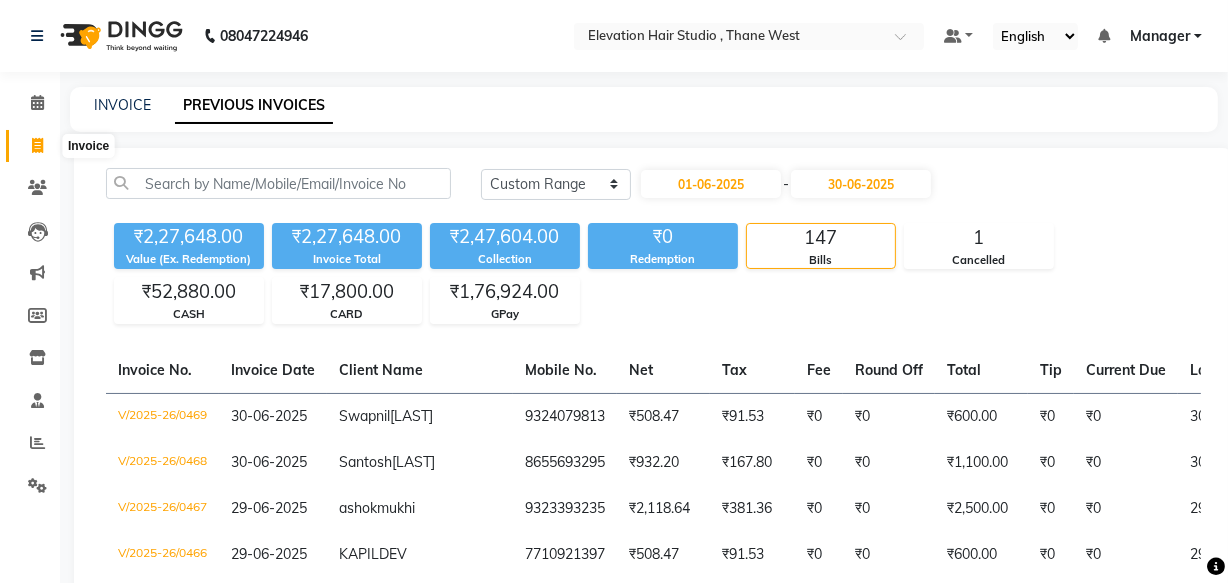 click 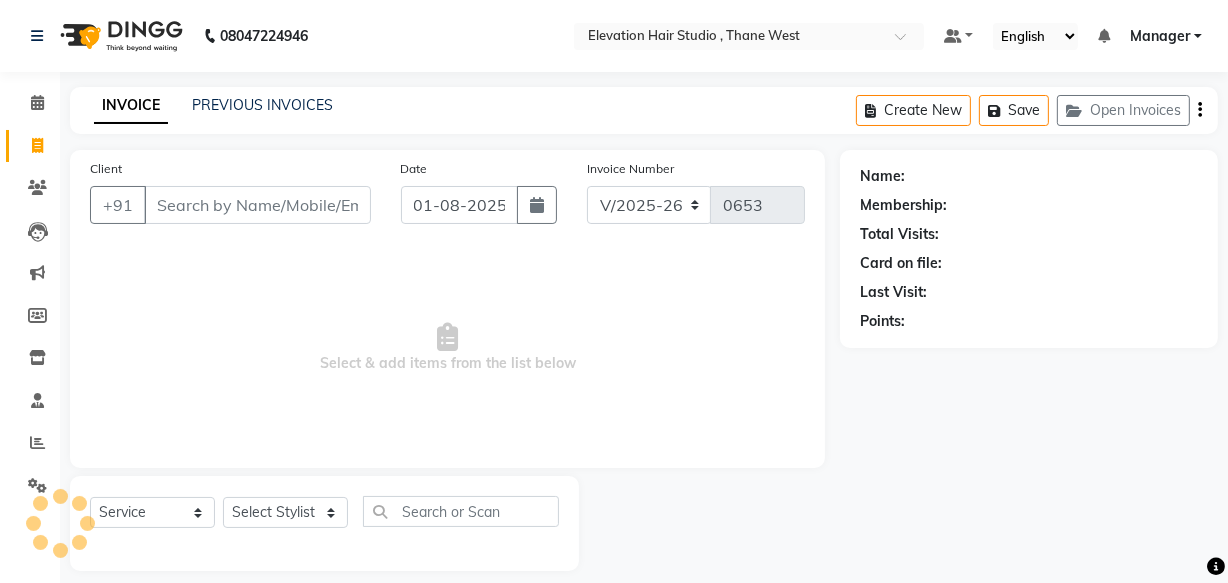 scroll, scrollTop: 19, scrollLeft: 0, axis: vertical 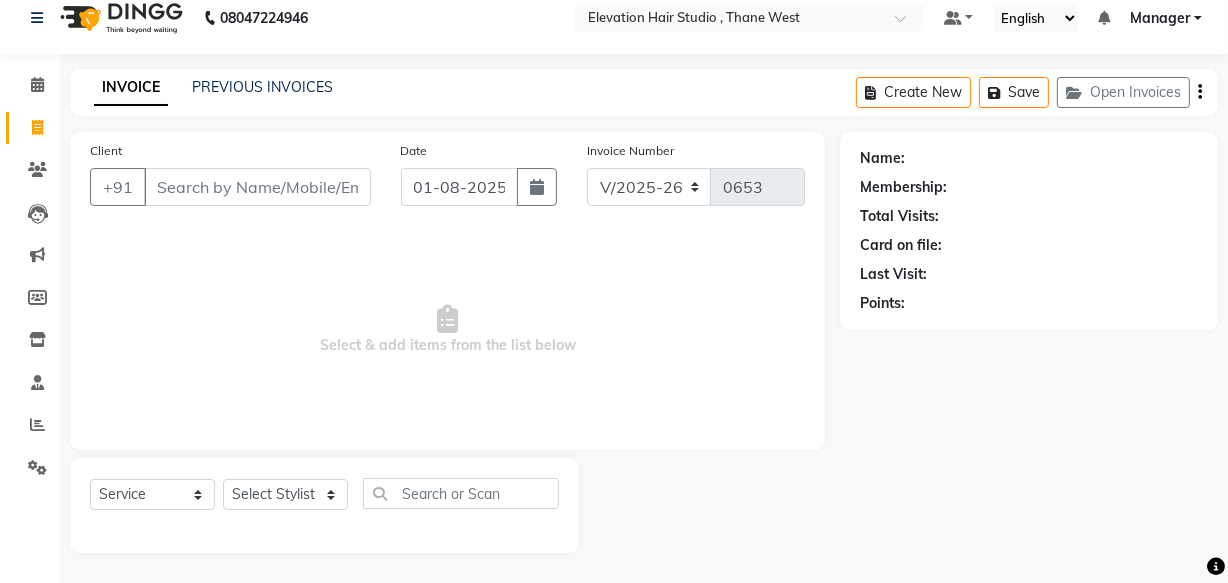 click on "INVOICE PREVIOUS INVOICES Create New   Save   Open Invoices" 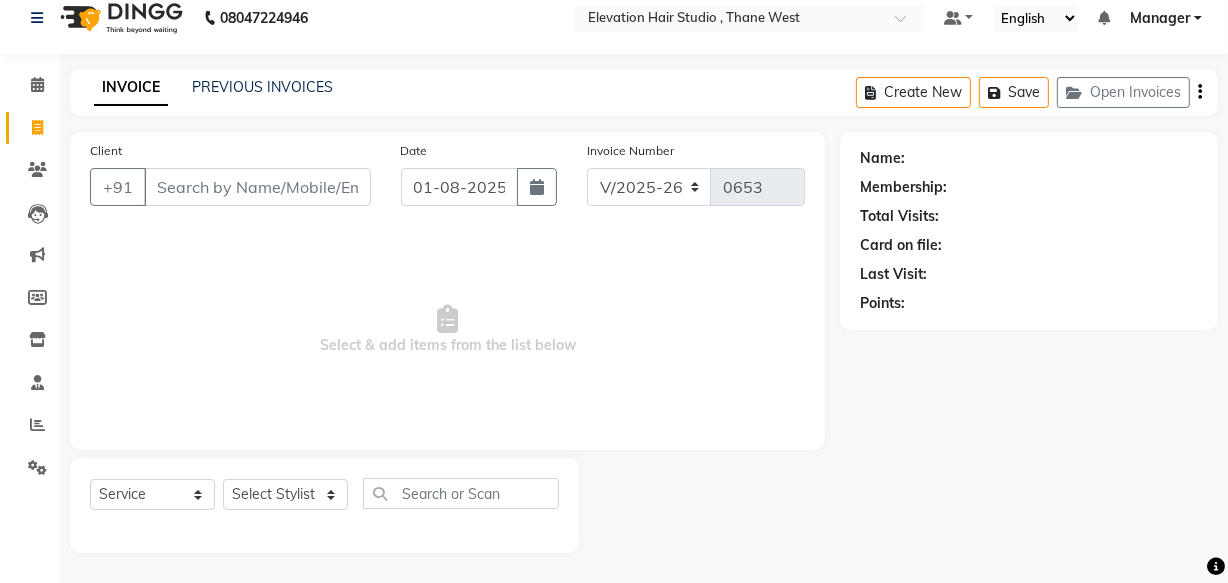 click on "Select & add items from the list below" at bounding box center [447, 330] 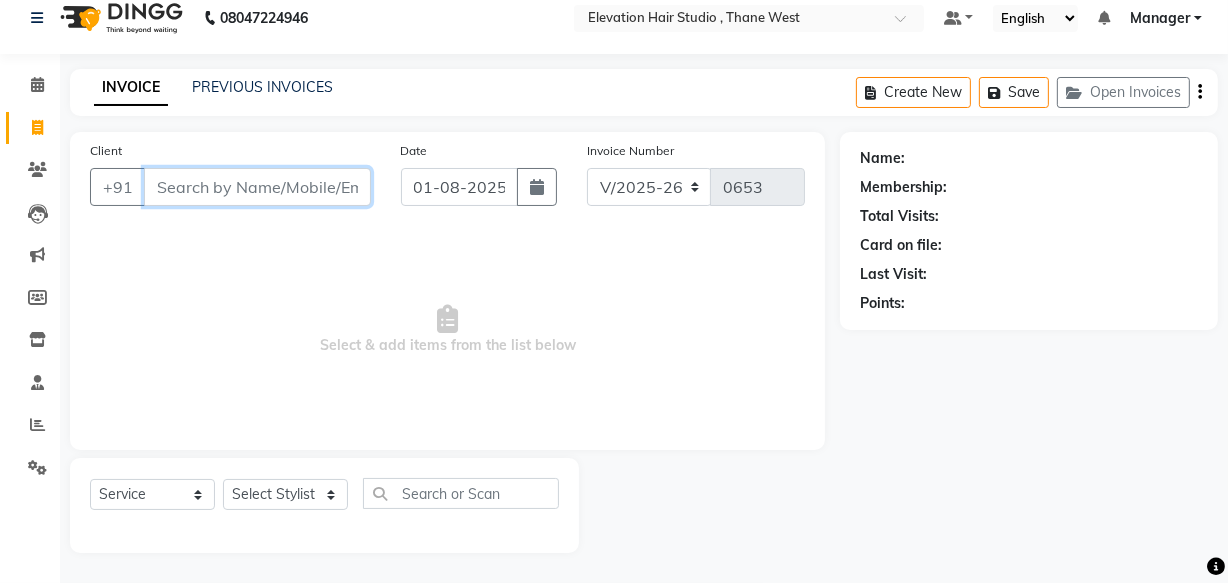 click on "Client" at bounding box center (257, 187) 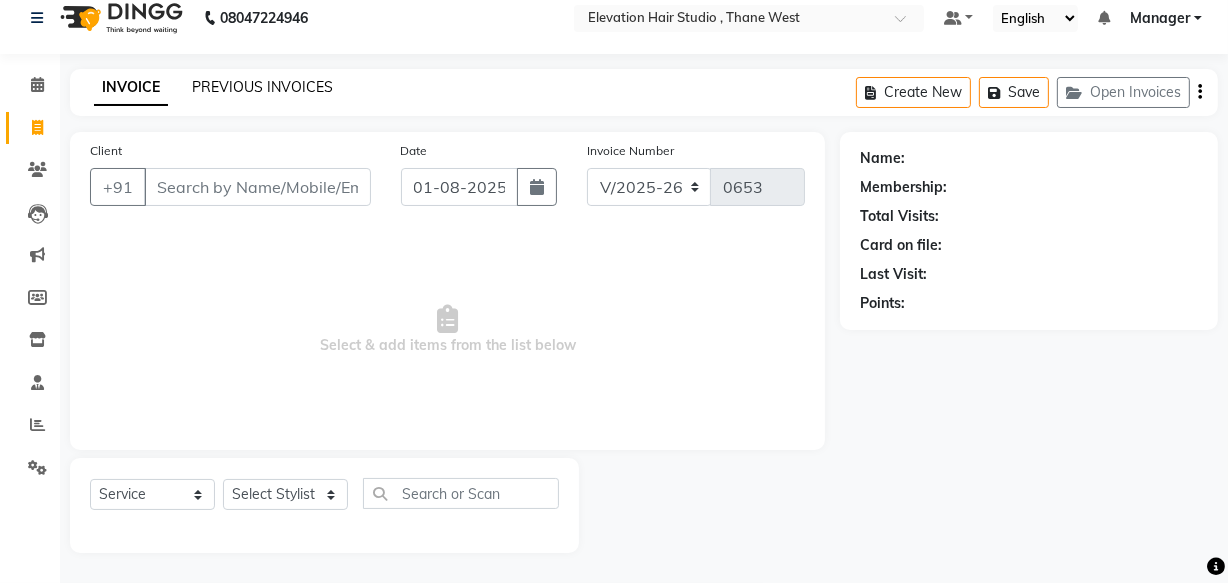 click on "PREVIOUS INVOICES" 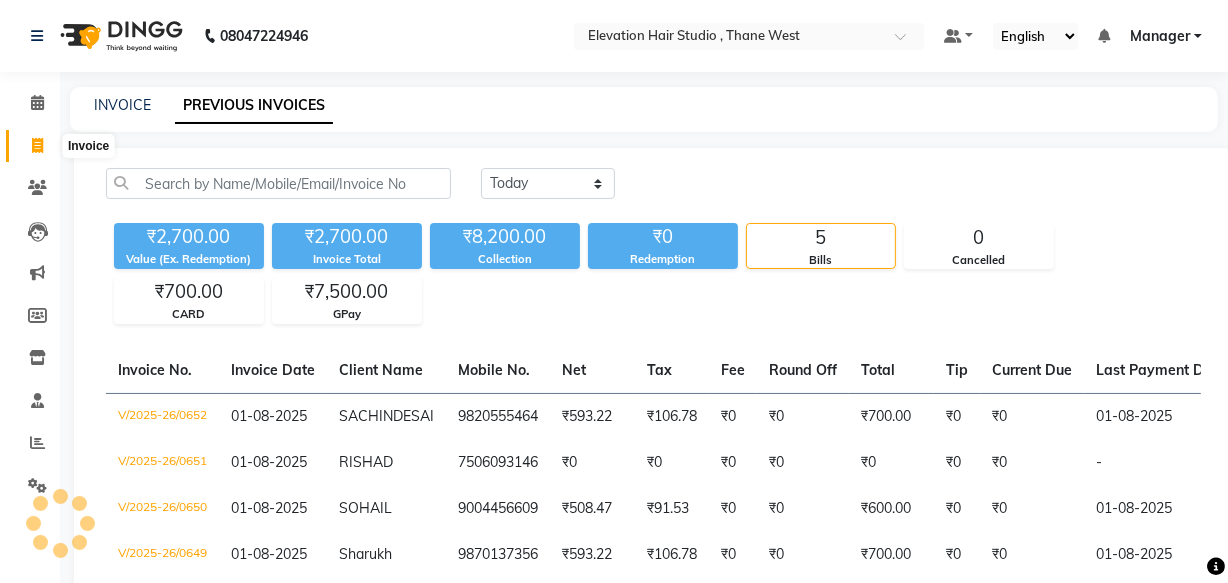 click 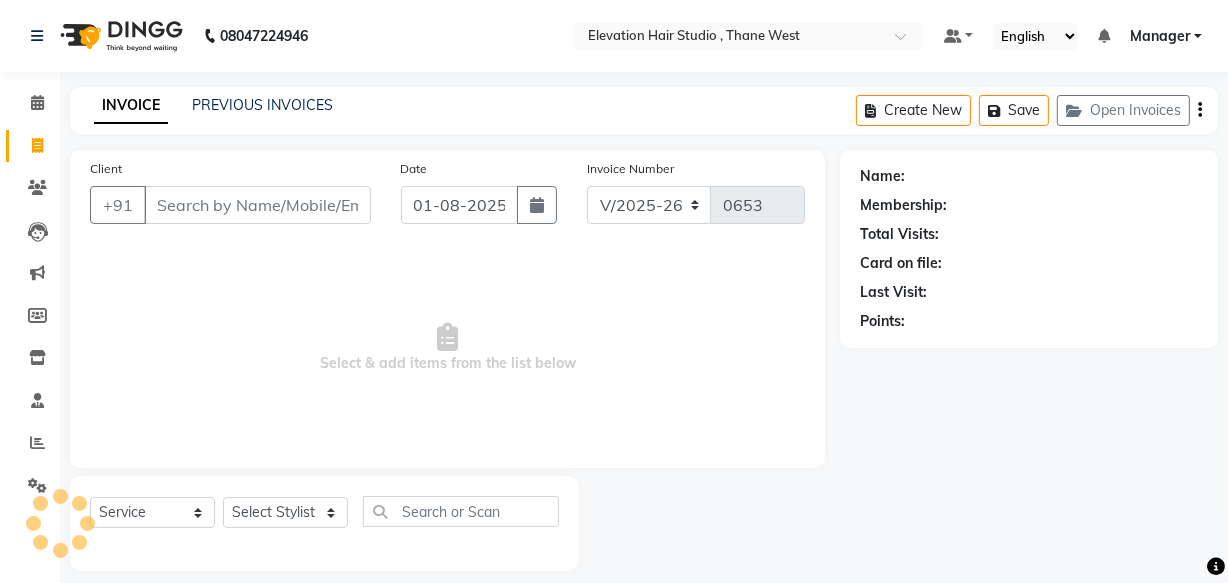 scroll, scrollTop: 19, scrollLeft: 0, axis: vertical 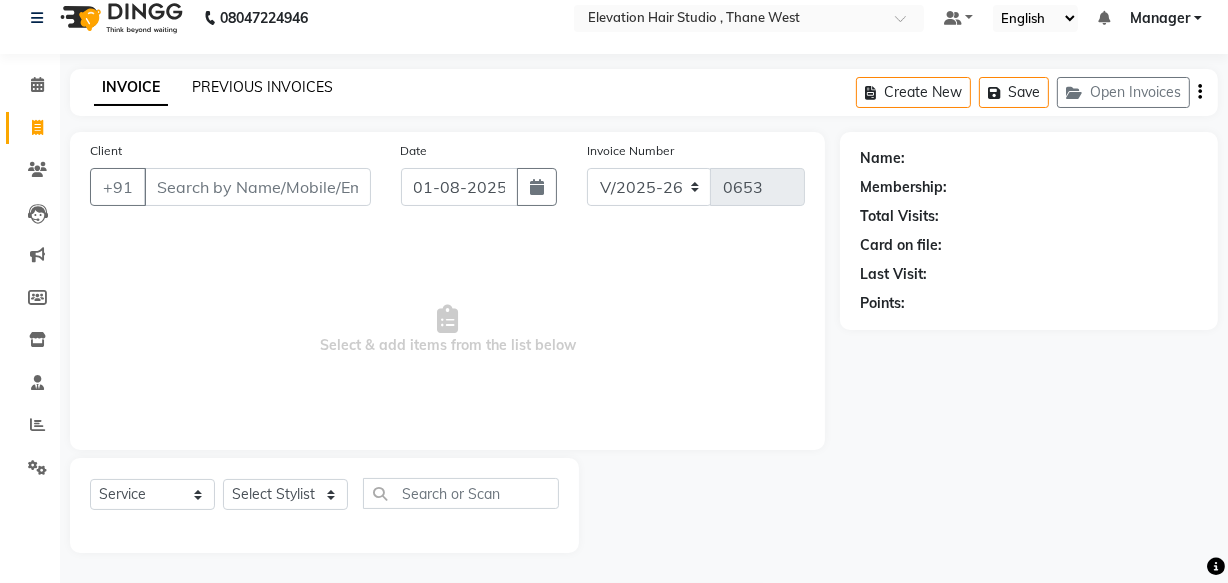 click on "PREVIOUS INVOICES" 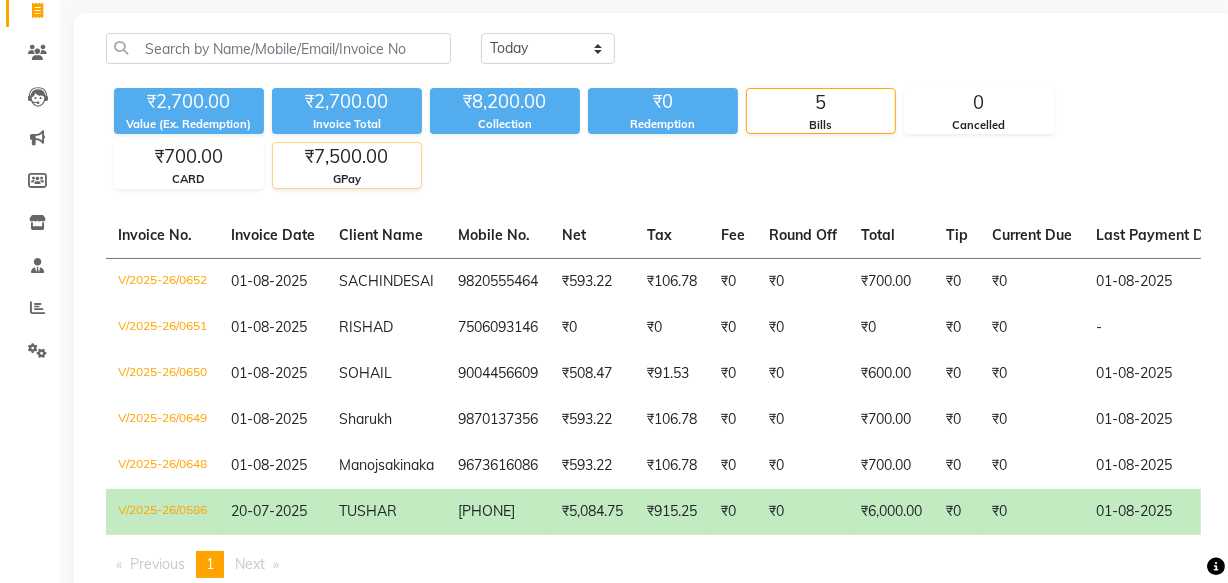 scroll, scrollTop: 181, scrollLeft: 0, axis: vertical 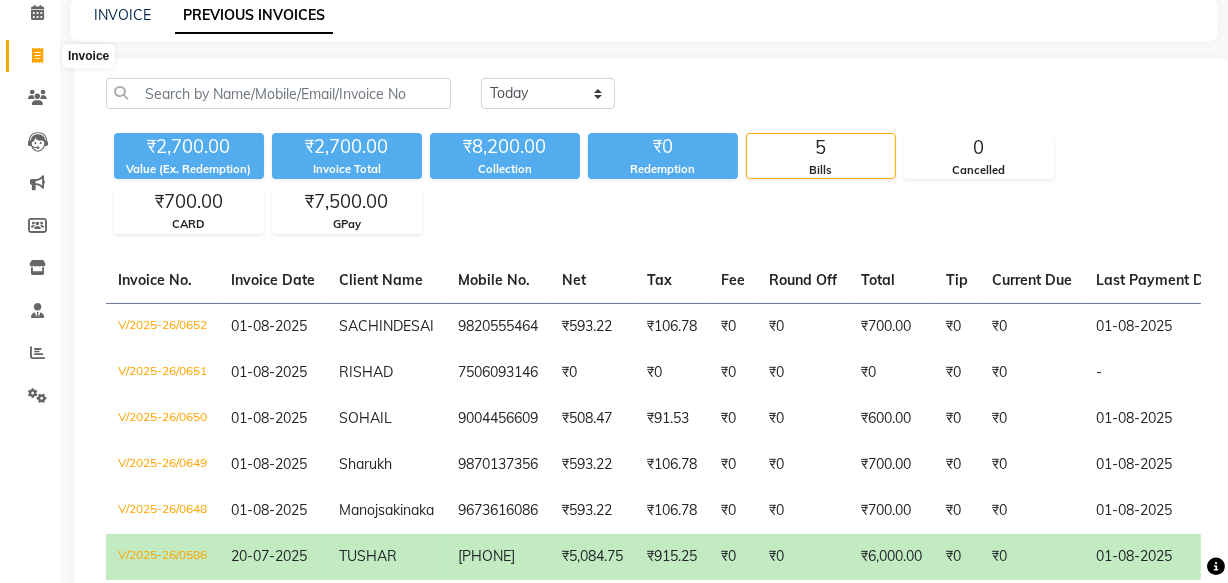 click 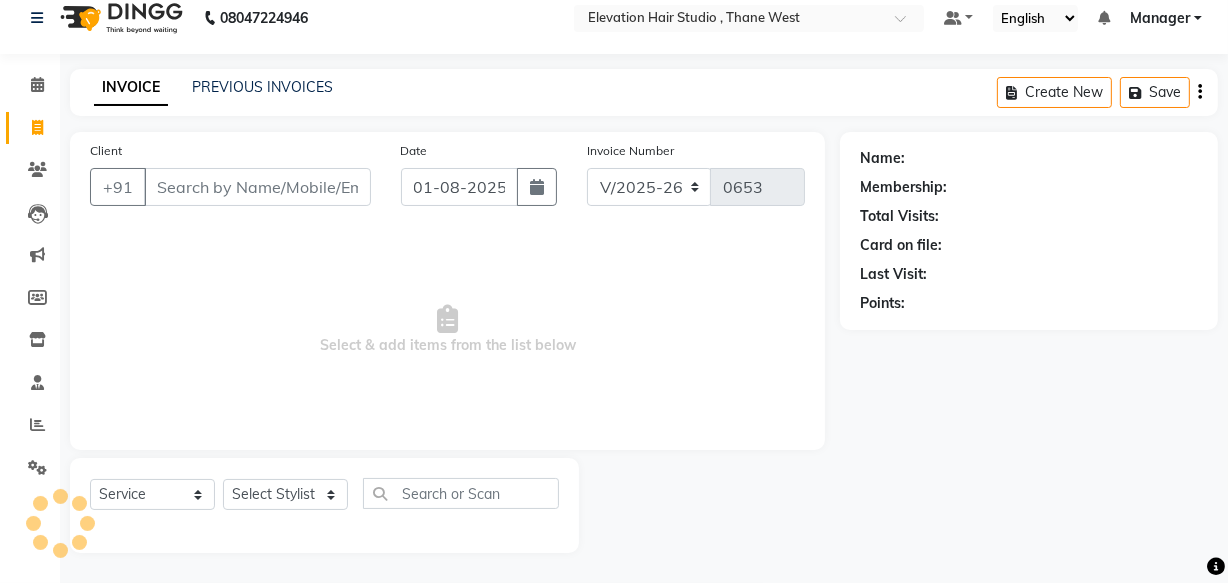 scroll, scrollTop: 19, scrollLeft: 0, axis: vertical 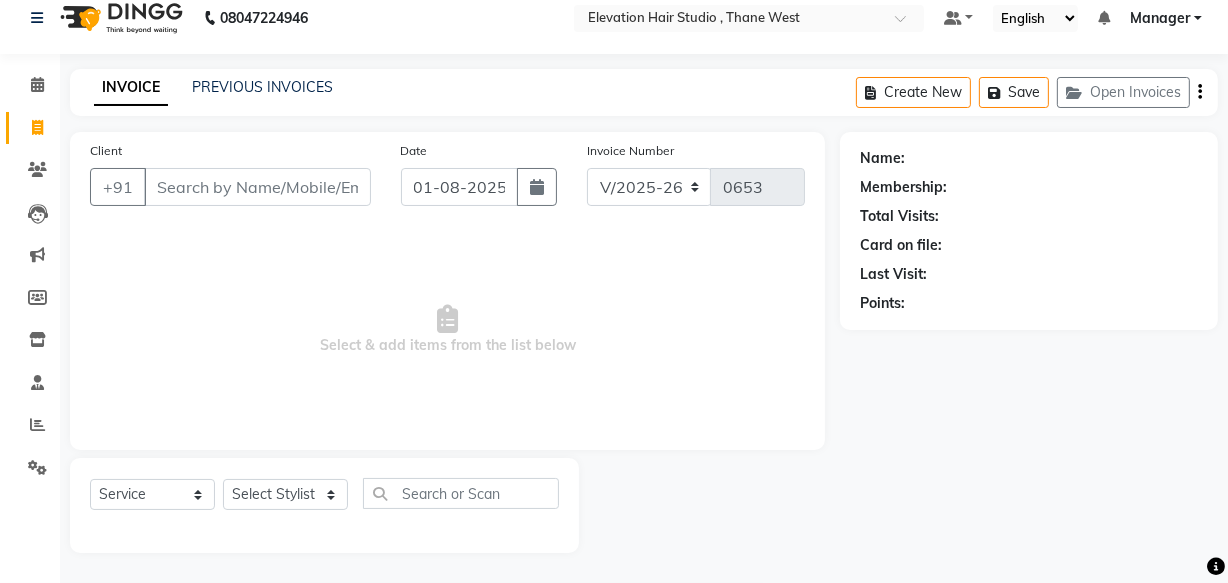 click on "Client" at bounding box center [257, 187] 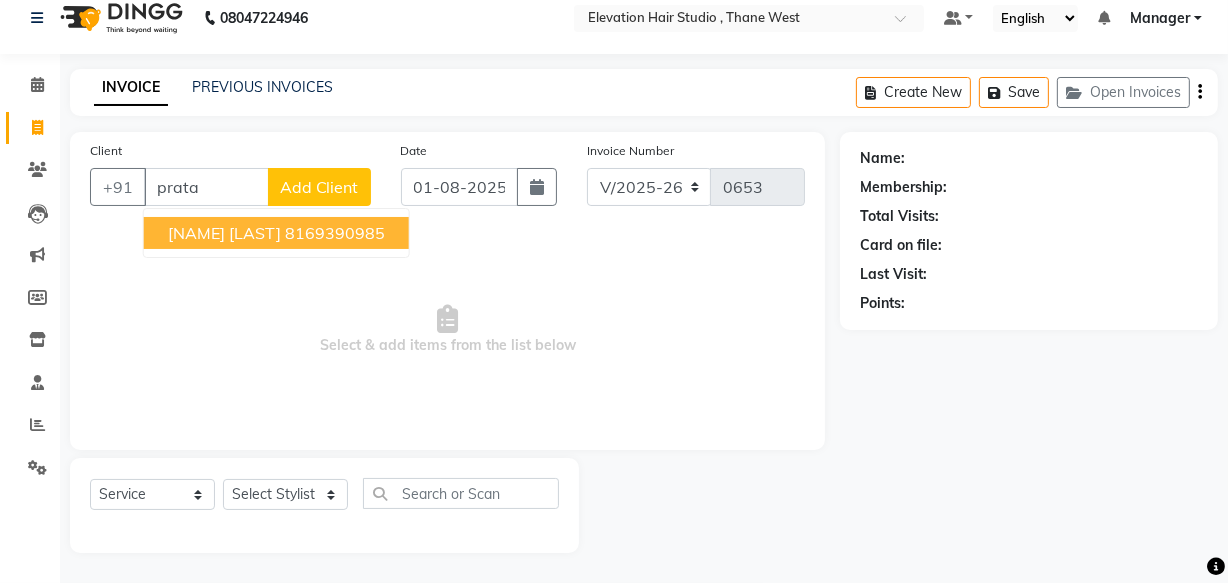click on "Pratap Poojari  8169390985" at bounding box center [276, 233] 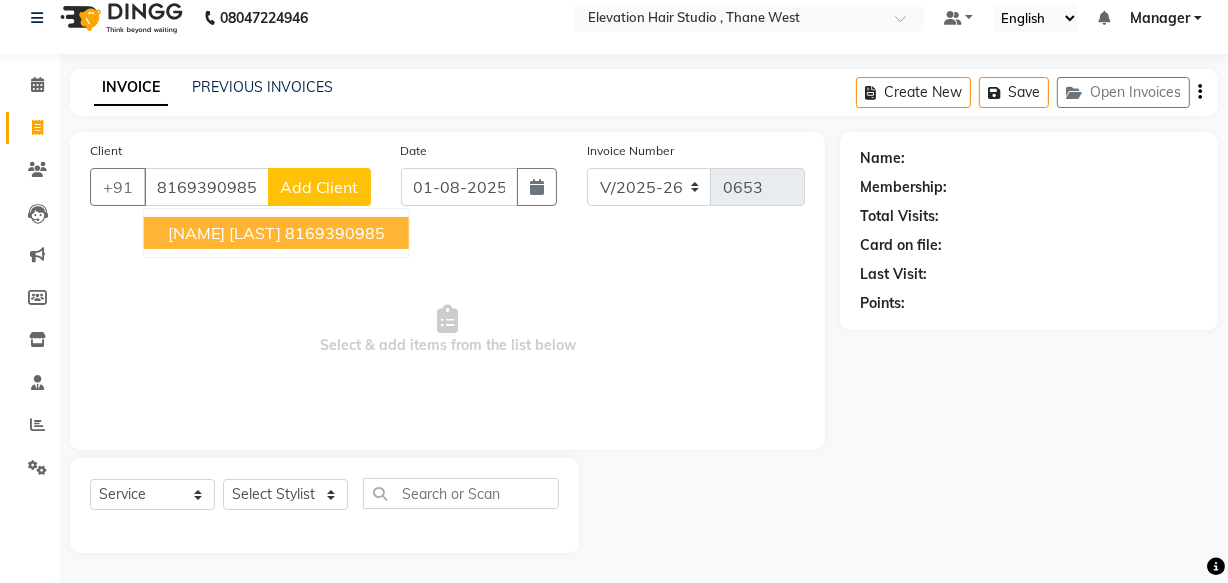 type on "8169390985" 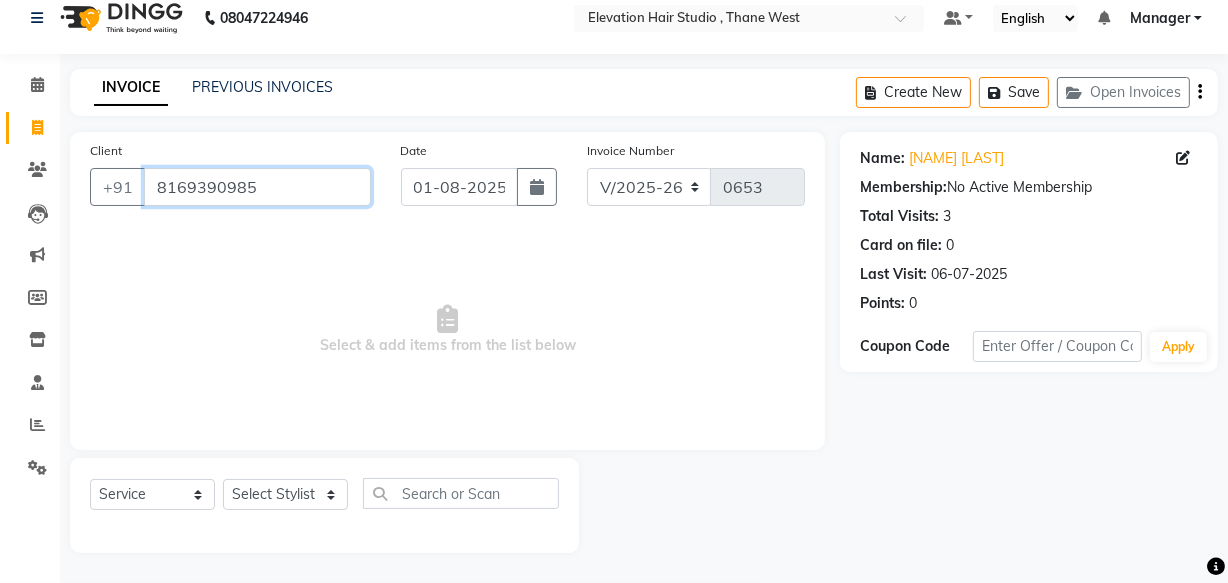 drag, startPoint x: 283, startPoint y: 190, endPoint x: 0, endPoint y: 260, distance: 291.52872 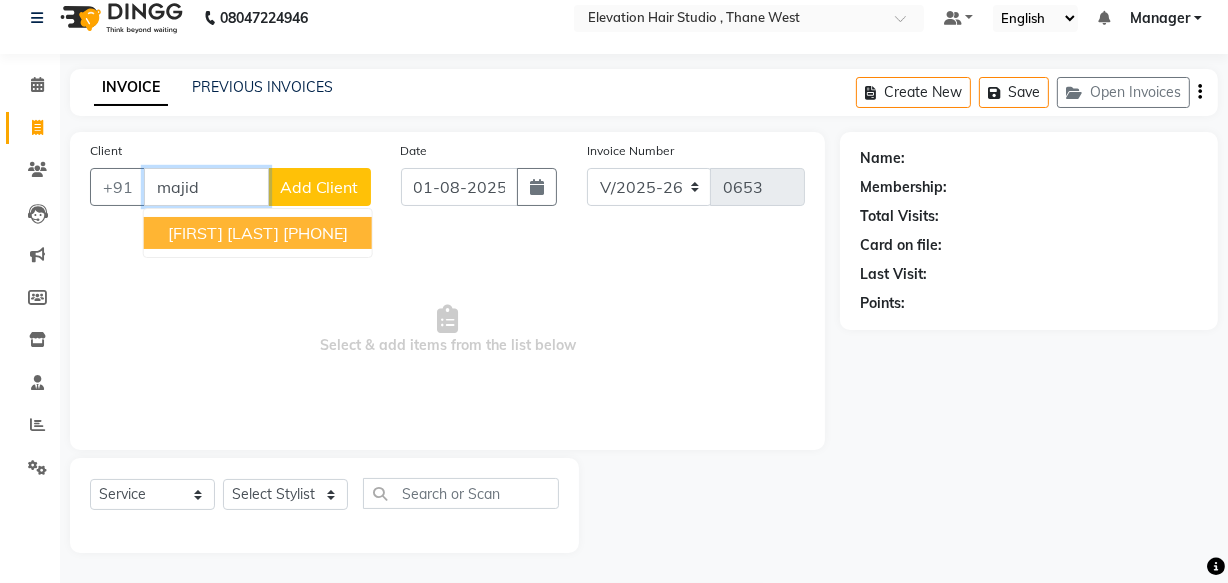 click on "Majid Noorani" at bounding box center [223, 233] 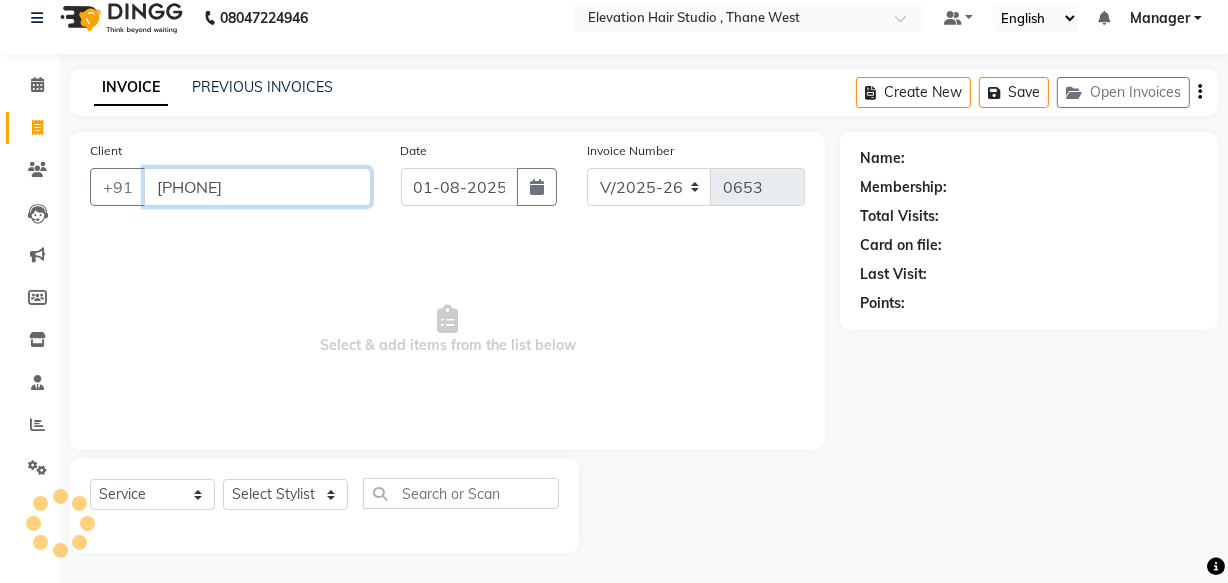 type on "9899925560" 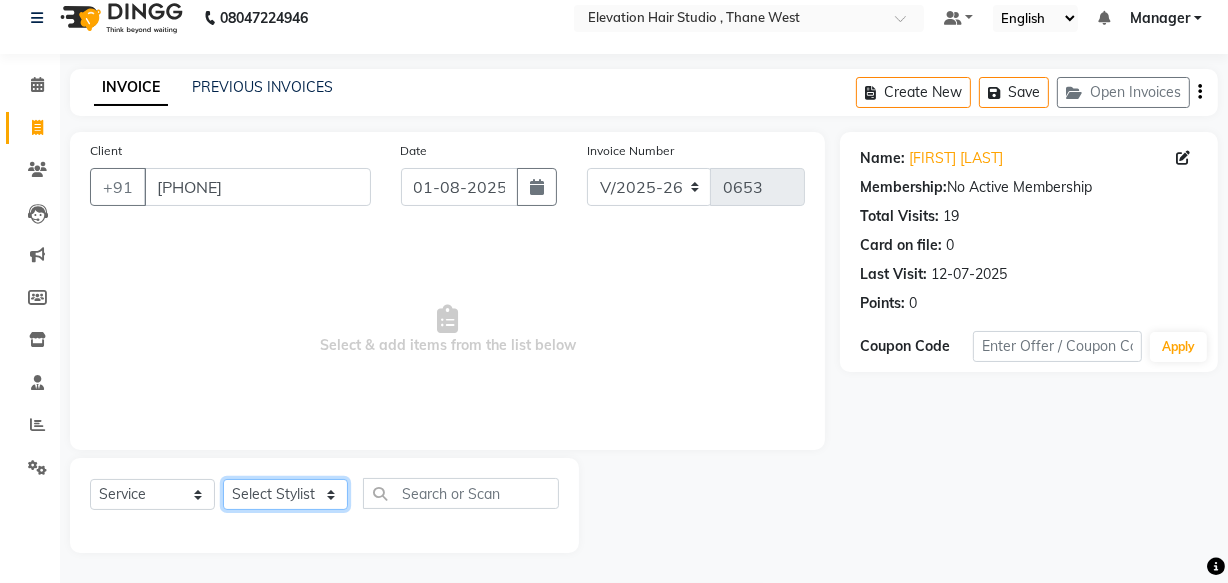 click on "Select Stylist Anish shaikh Dilip Manager mehboob  PARVEEN sahil  SAKSHI sameer Sanjay Sarfaraz" 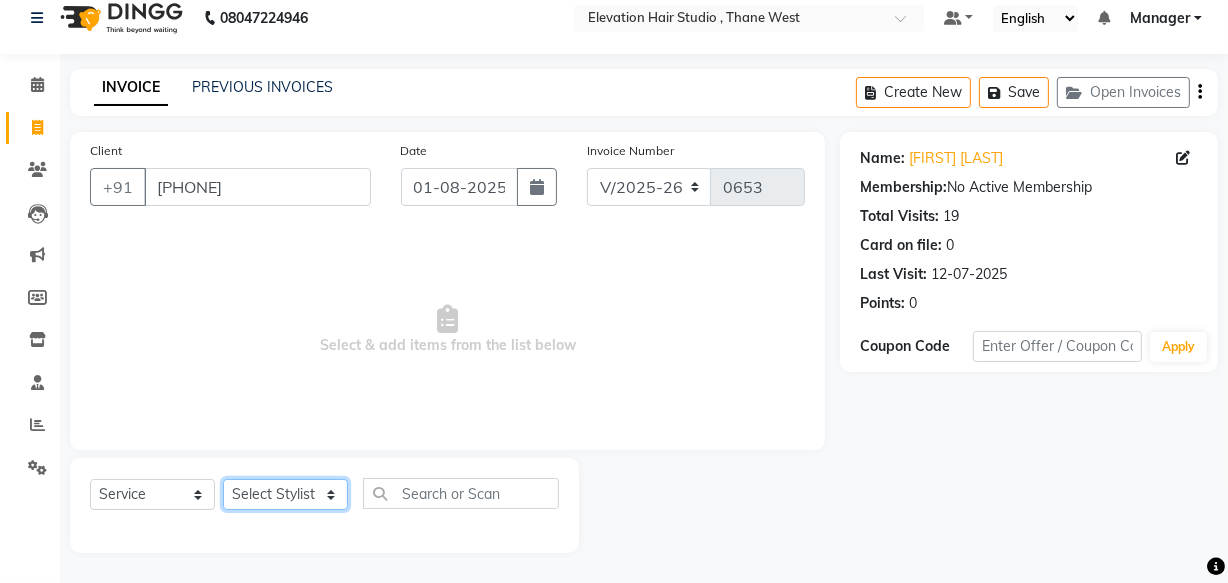 select on "62586" 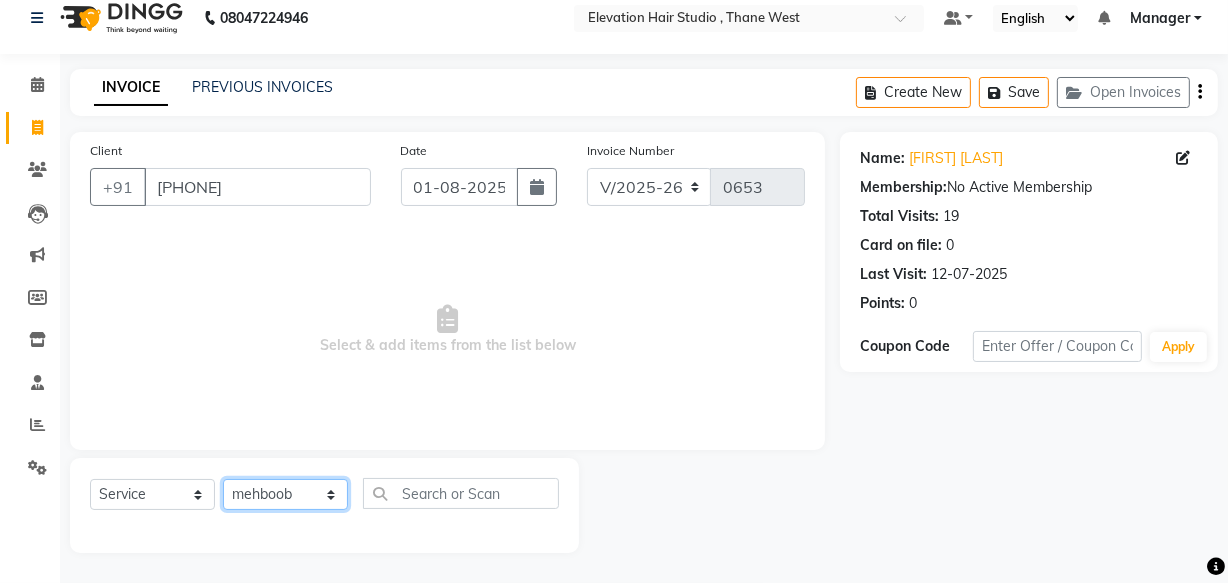 click on "Select Stylist Anish shaikh Dilip Manager mehboob  PARVEEN sahil  SAKSHI sameer Sanjay Sarfaraz" 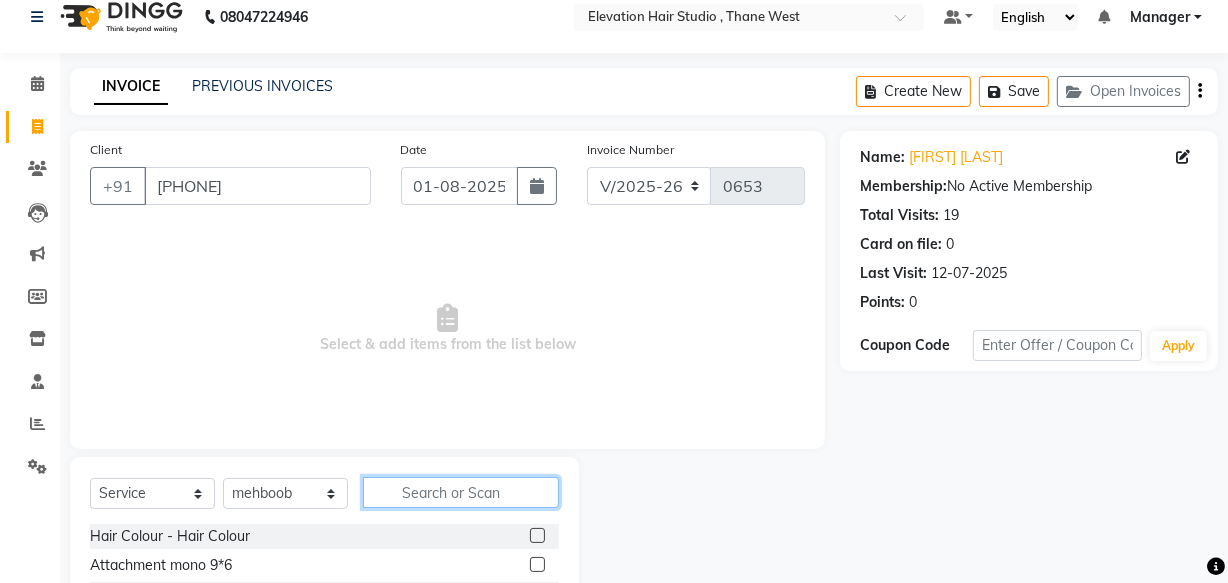 click 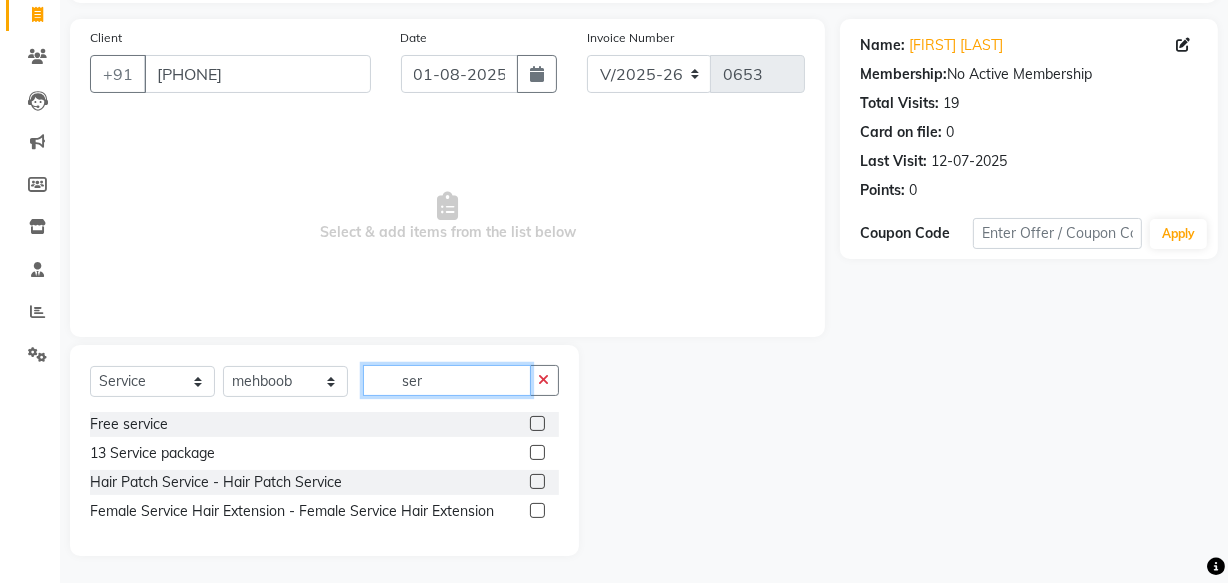 scroll, scrollTop: 134, scrollLeft: 0, axis: vertical 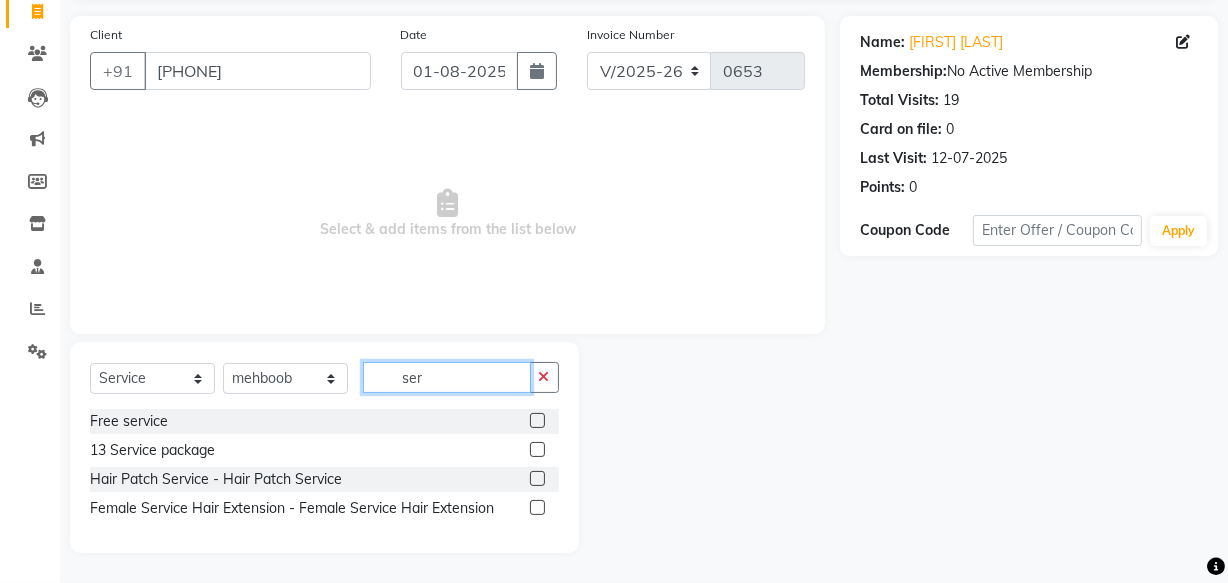 type on "ser" 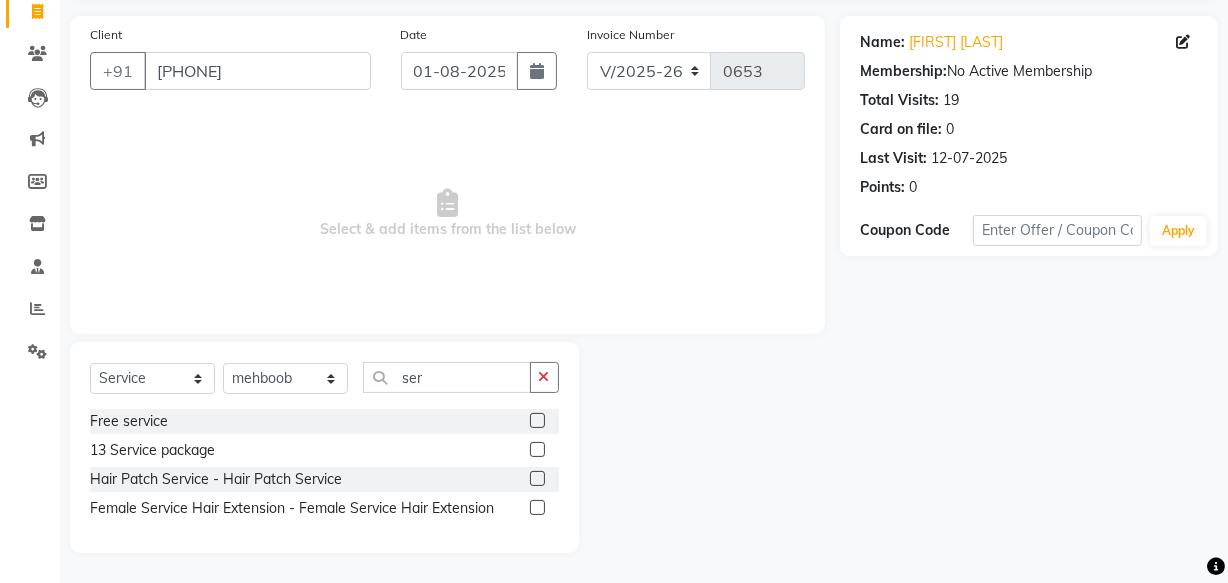 click 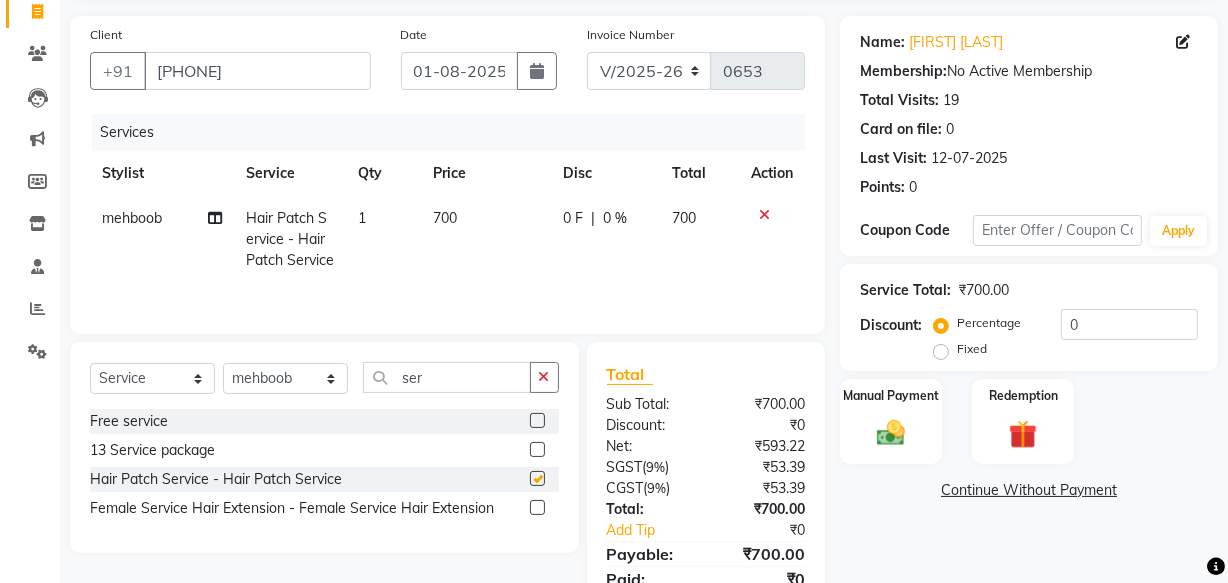 checkbox on "false" 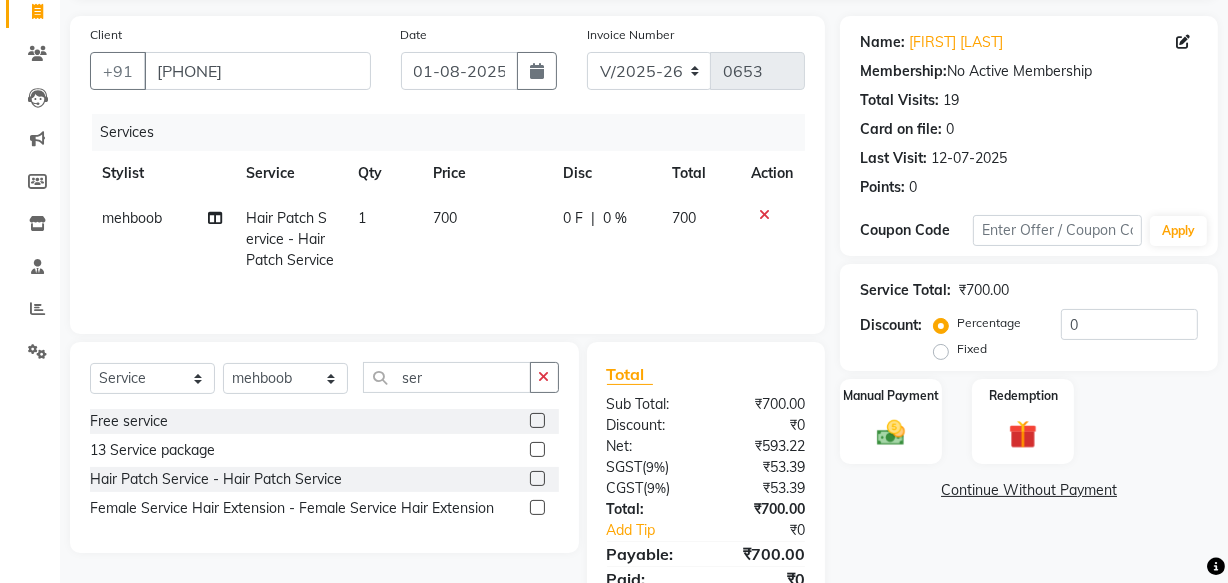 click on "700" 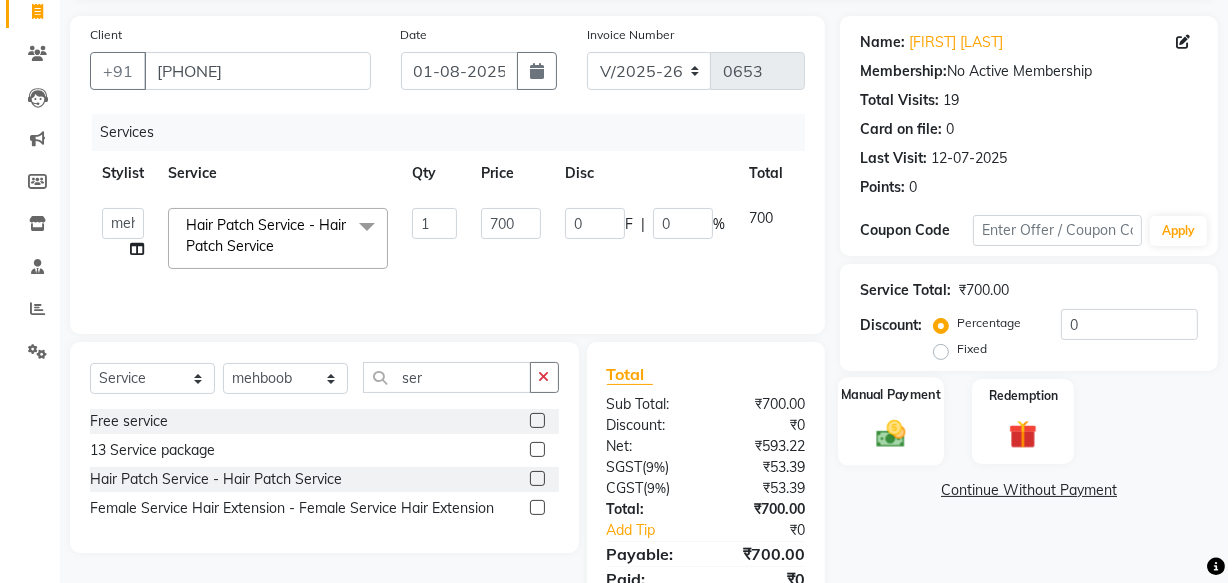 click 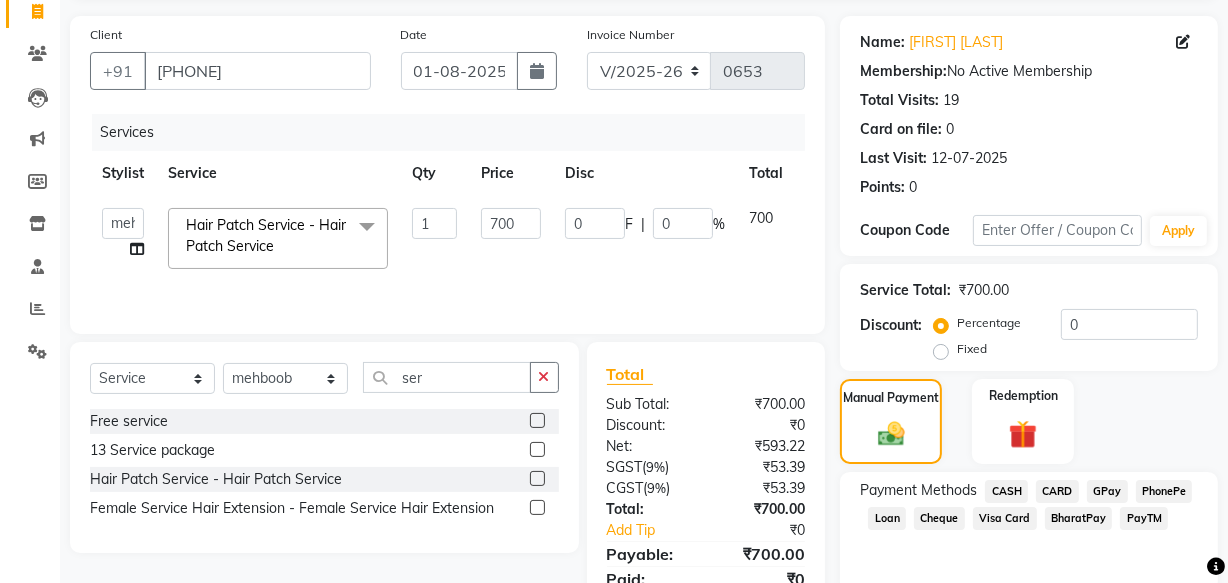 click on "GPay" 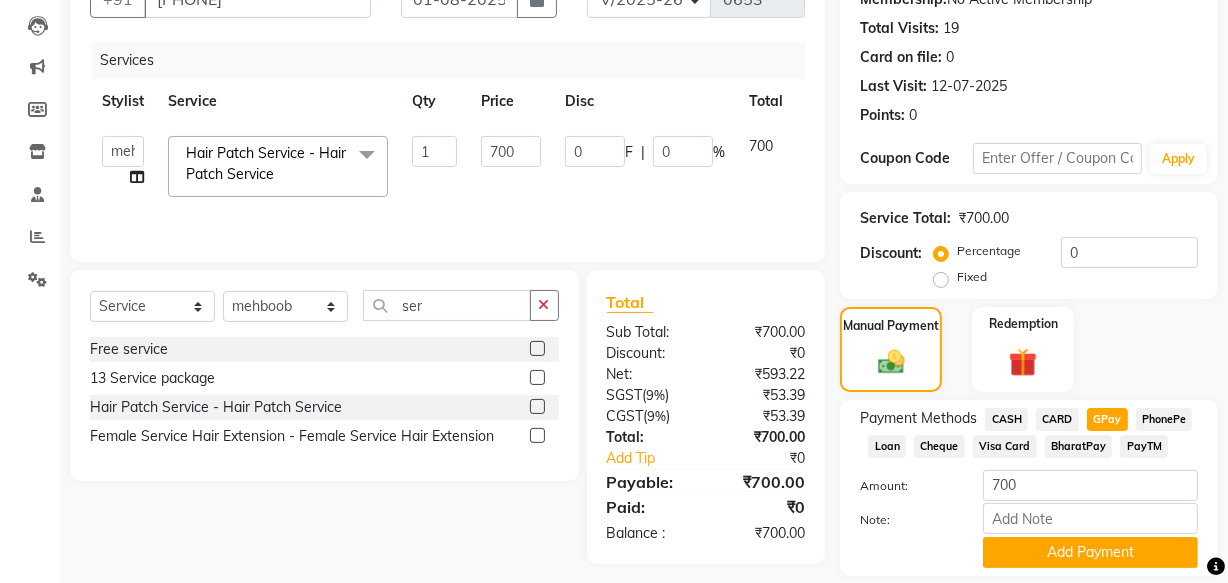 scroll, scrollTop: 270, scrollLeft: 0, axis: vertical 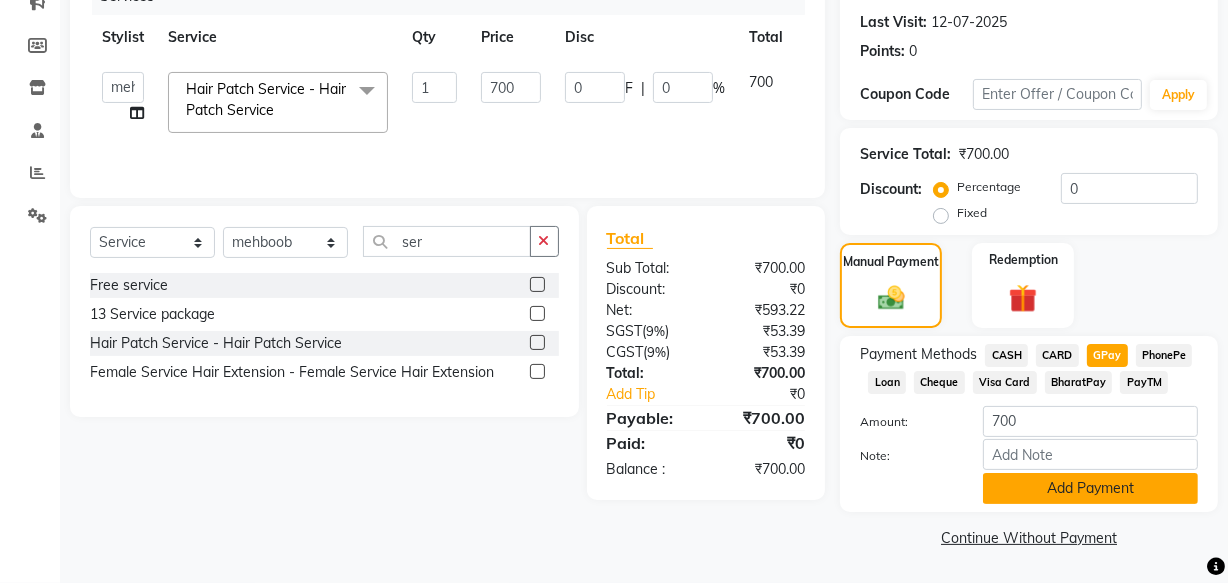 click on "Add Payment" 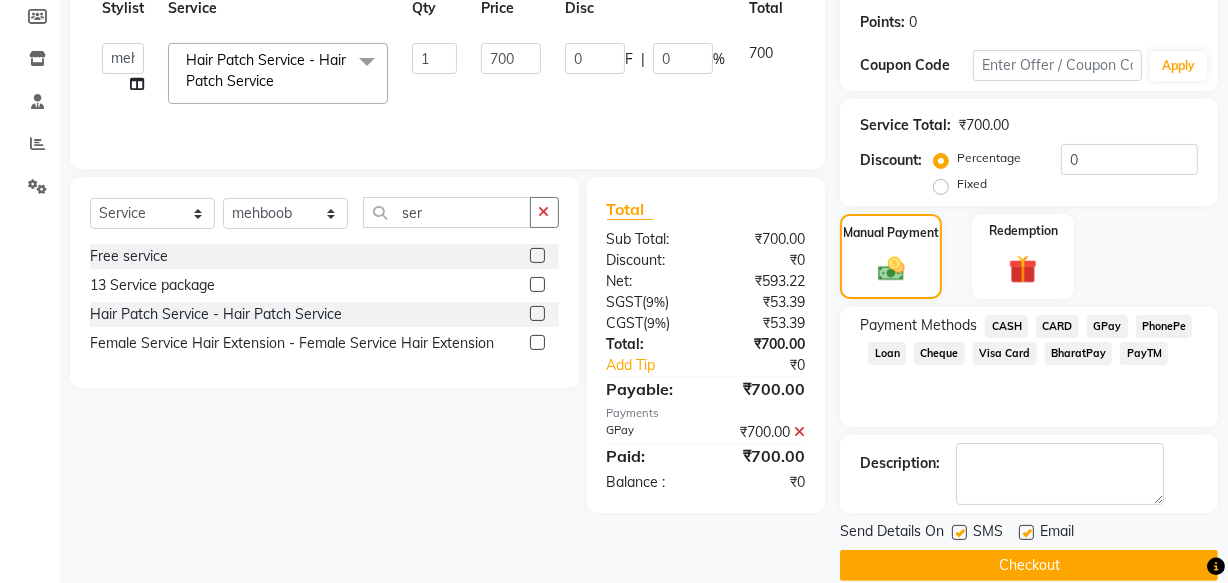 scroll, scrollTop: 326, scrollLeft: 0, axis: vertical 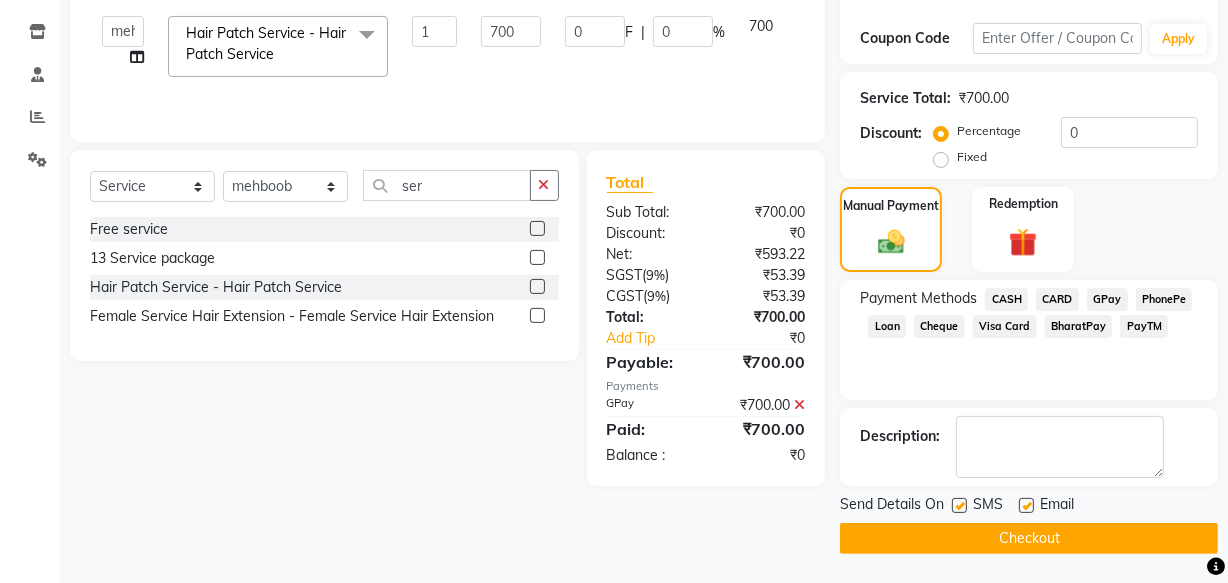 click 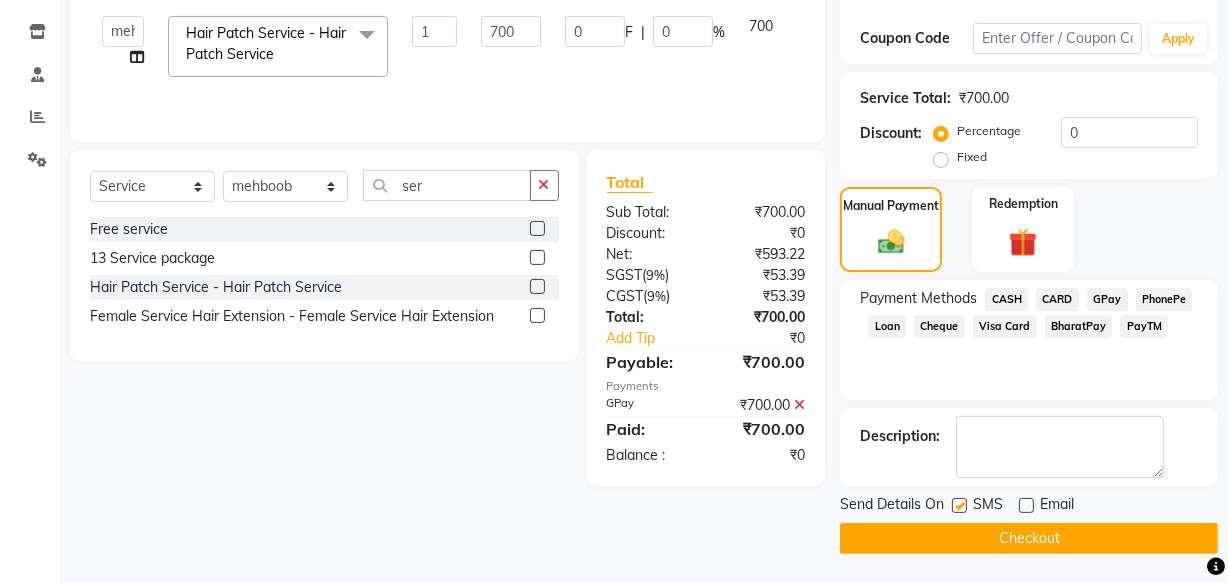 click 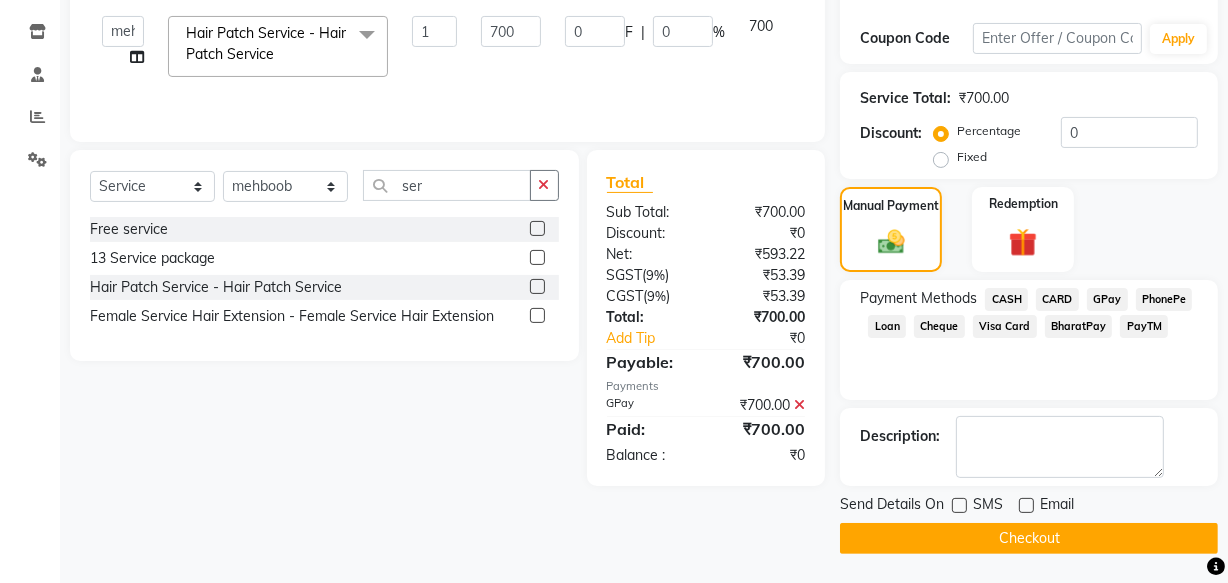 click on "Checkout" 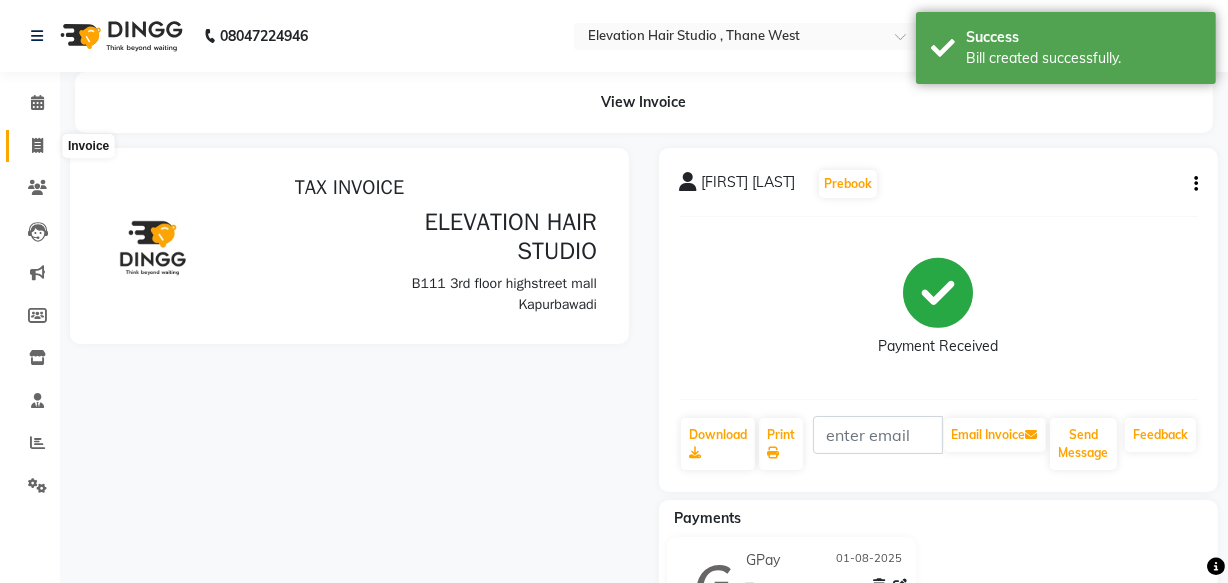 scroll, scrollTop: 0, scrollLeft: 0, axis: both 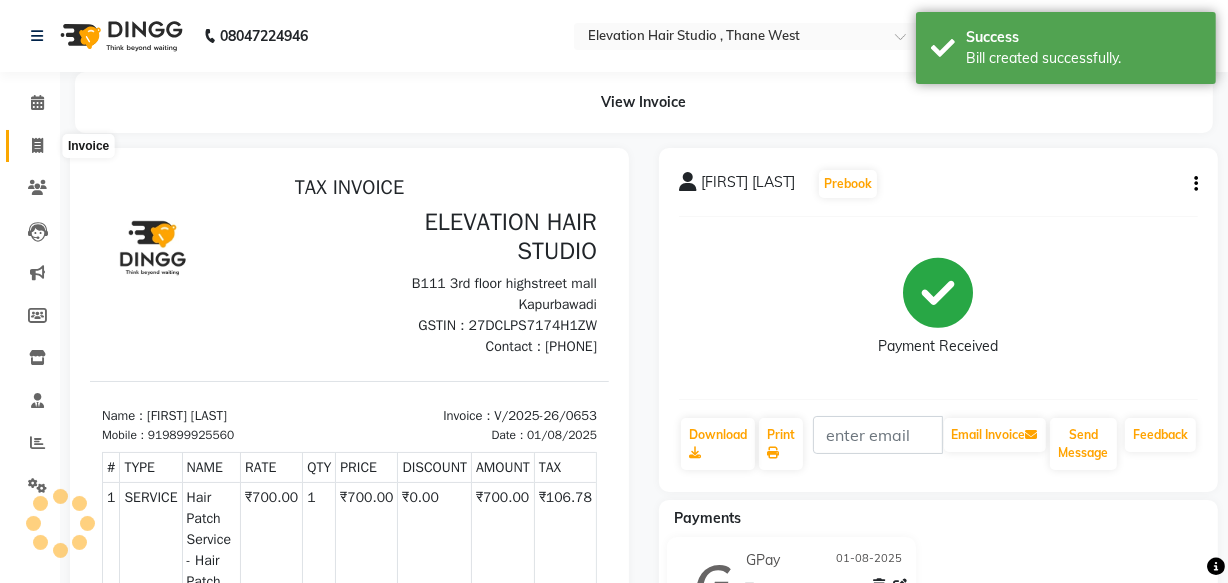 click 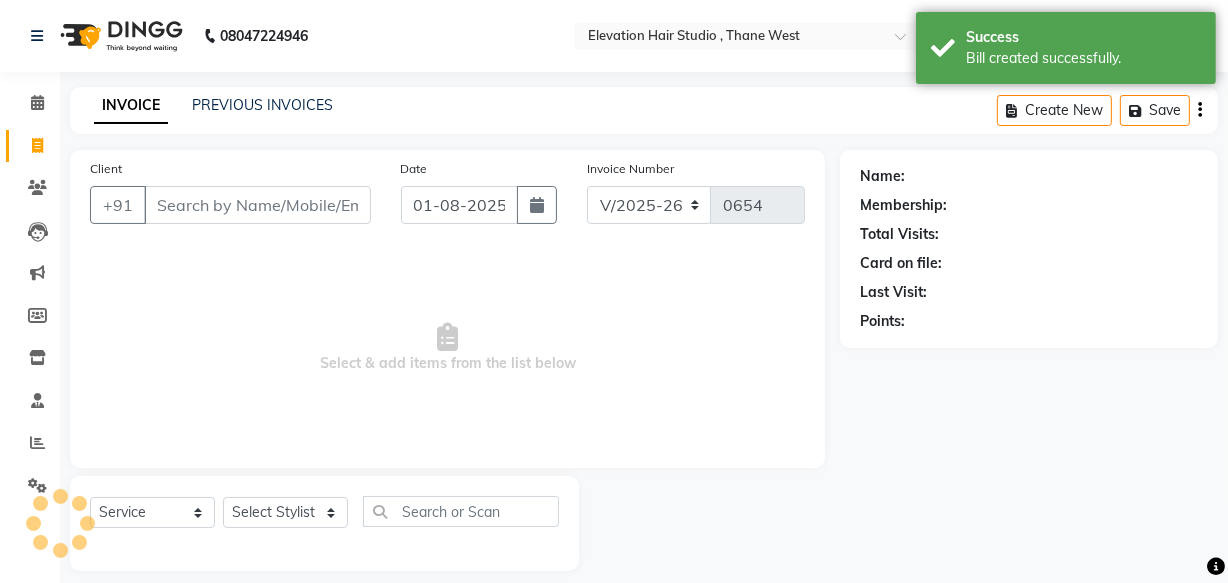 scroll, scrollTop: 19, scrollLeft: 0, axis: vertical 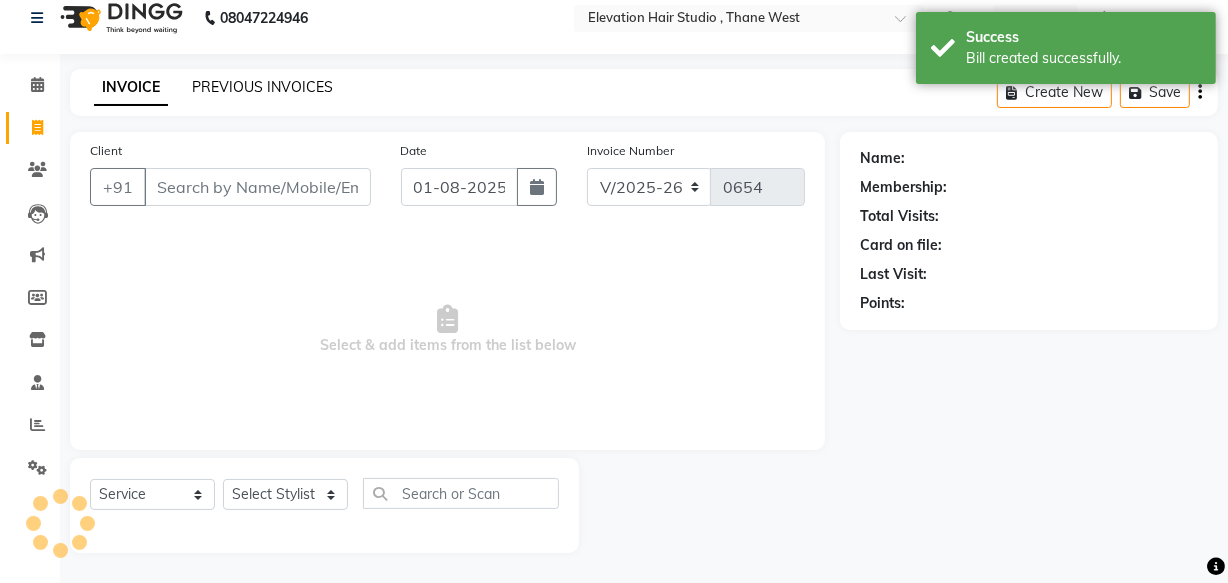 click on "PREVIOUS INVOICES" 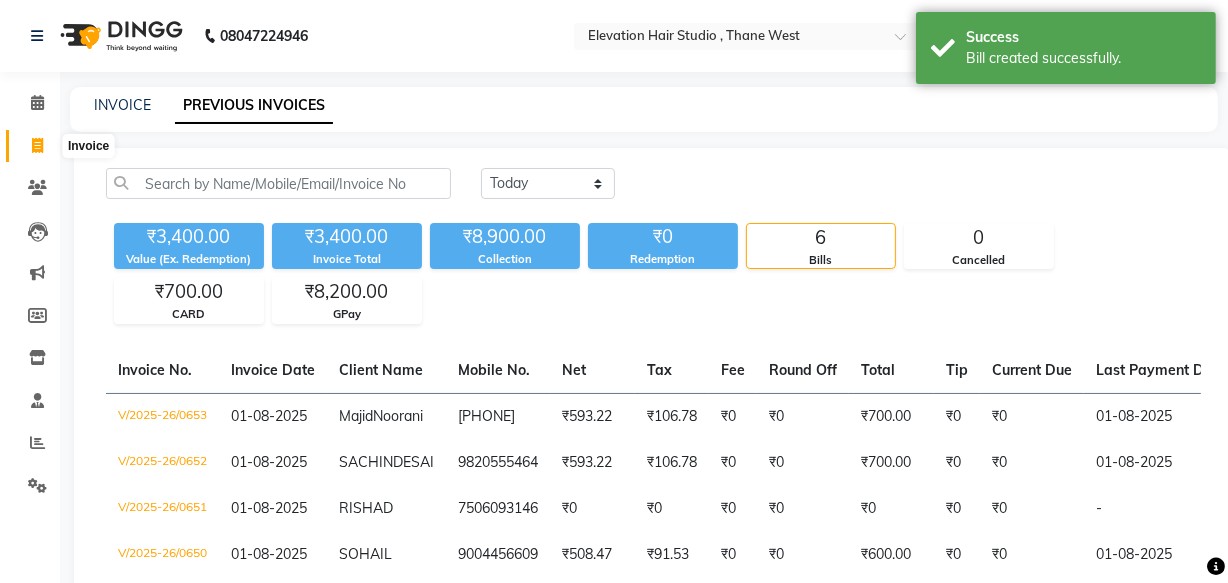 click 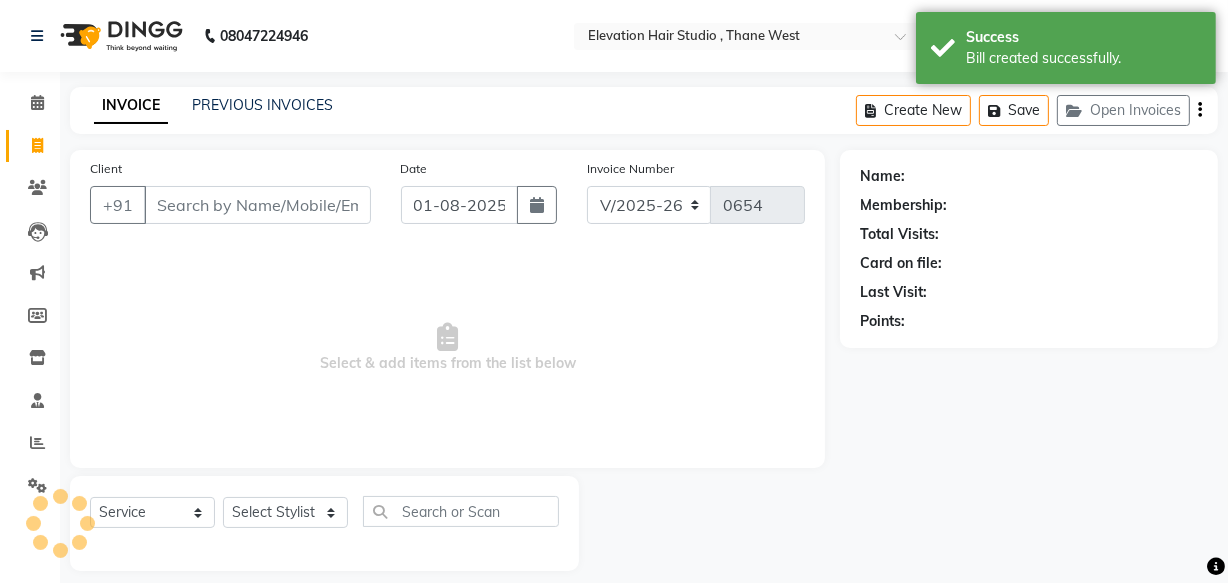scroll, scrollTop: 19, scrollLeft: 0, axis: vertical 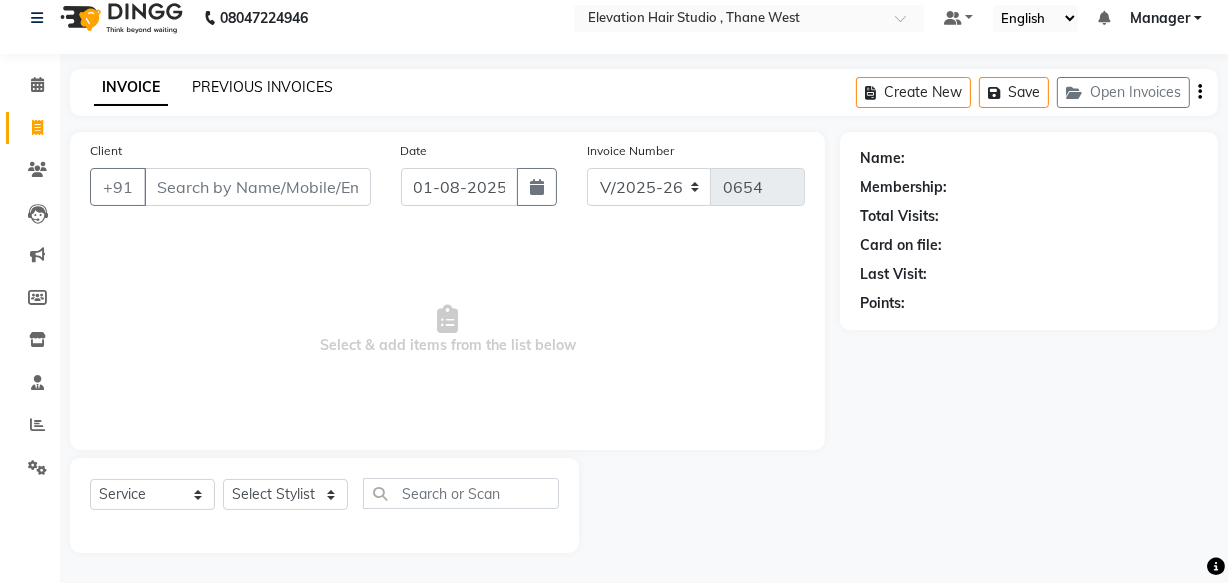 click on "PREVIOUS INVOICES" 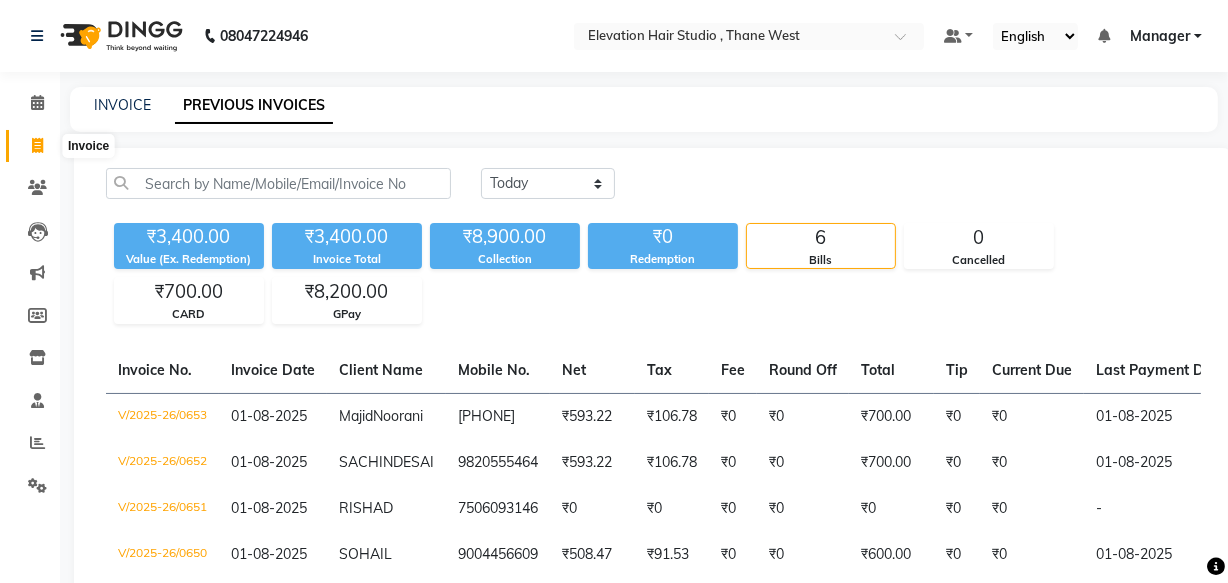click 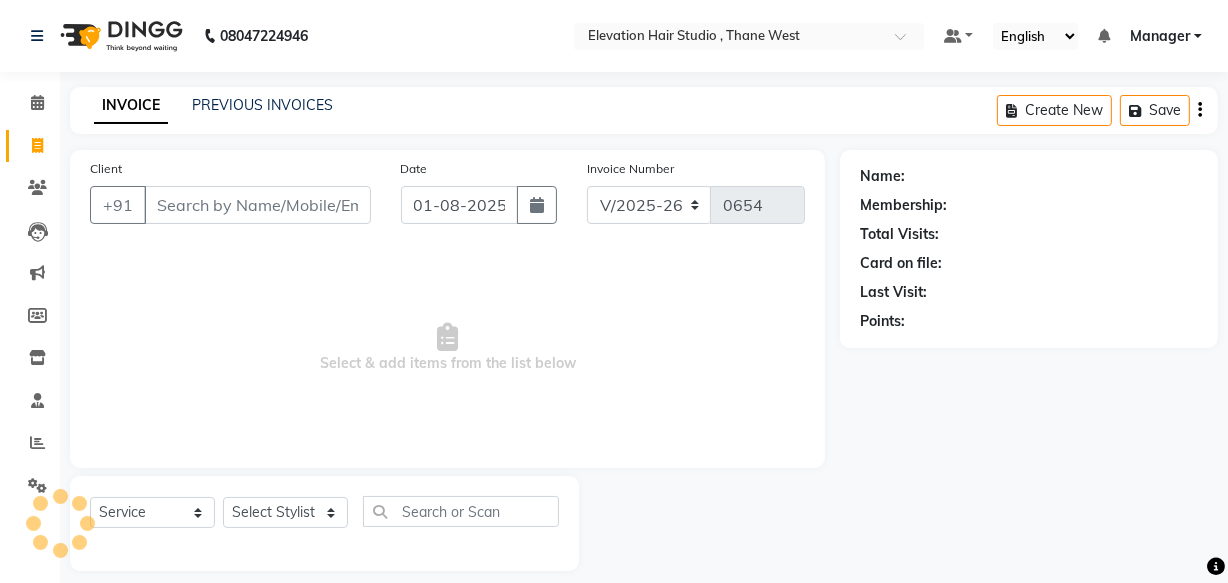 scroll, scrollTop: 19, scrollLeft: 0, axis: vertical 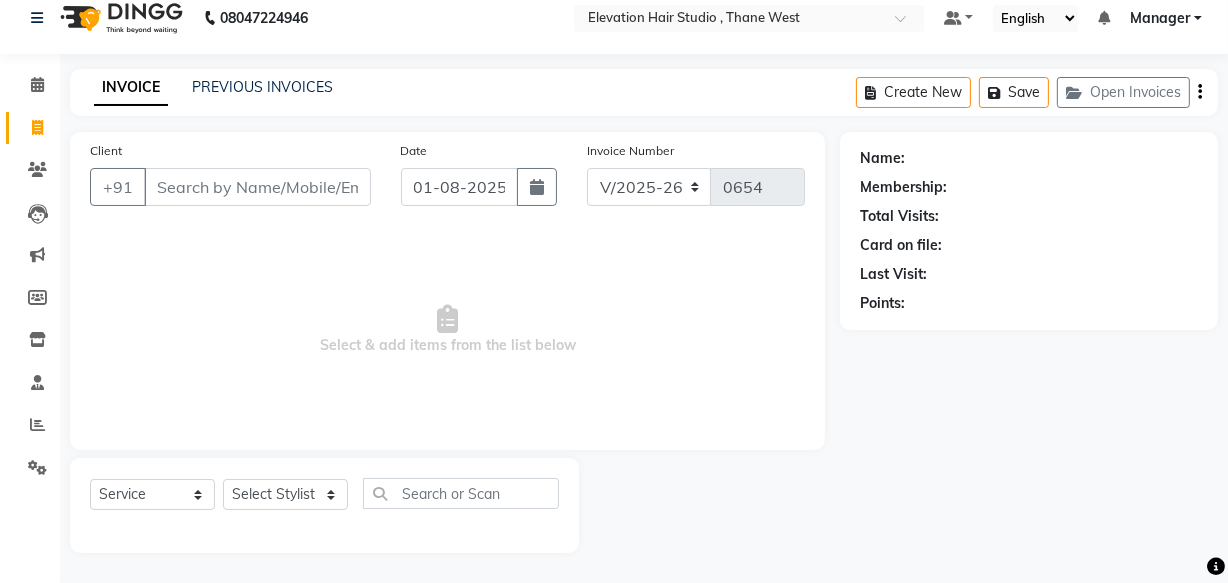 click on "Client" at bounding box center (257, 187) 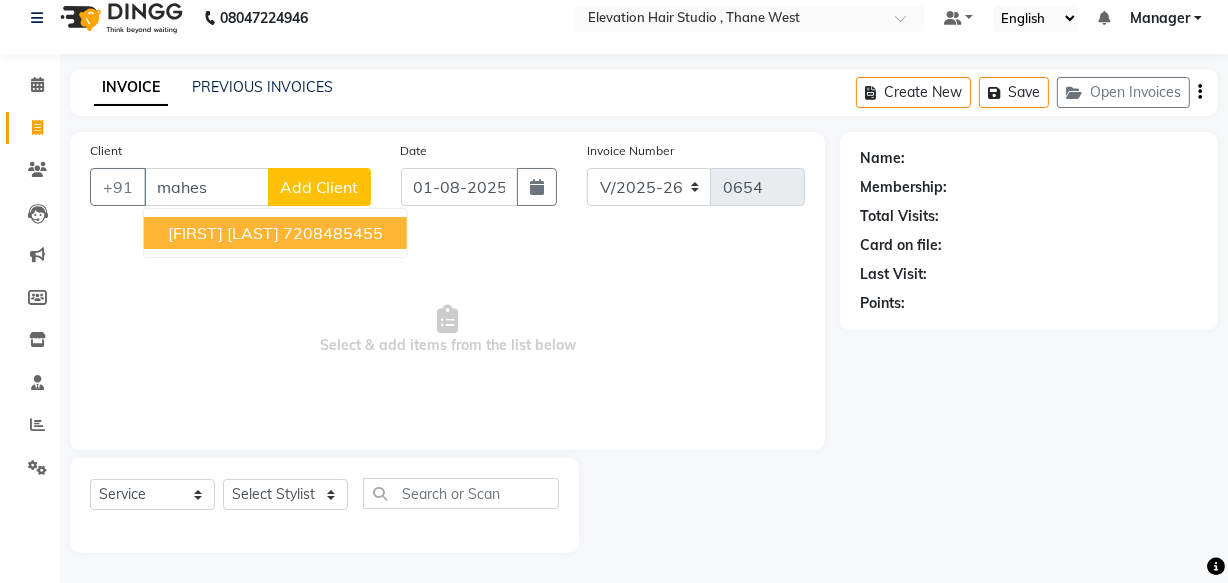 click on "7208485455" at bounding box center (333, 233) 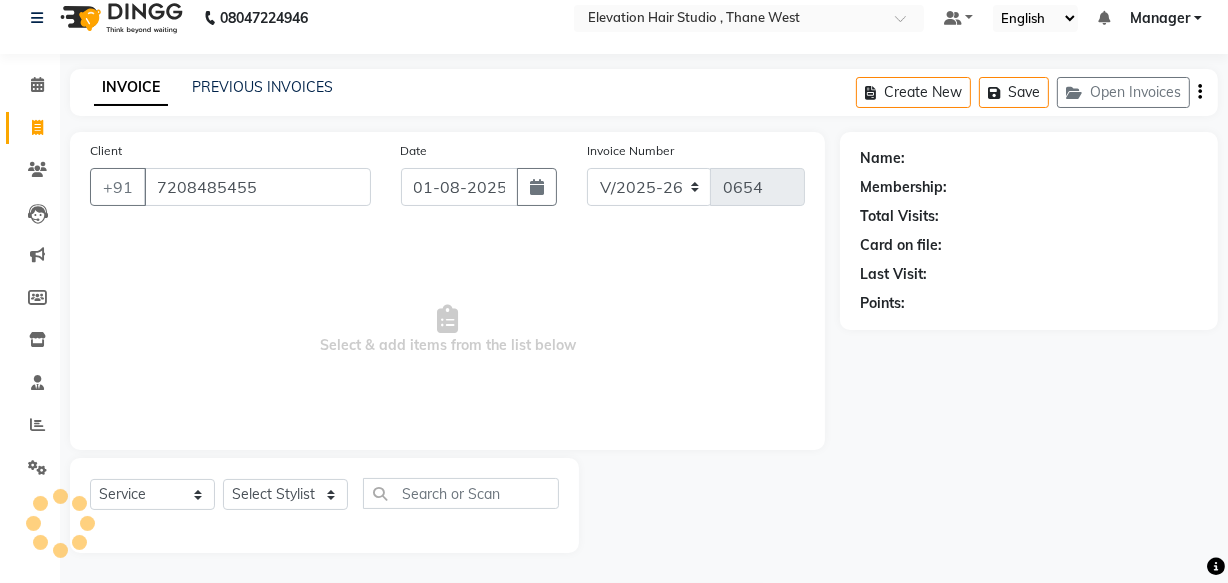 type on "7208485455" 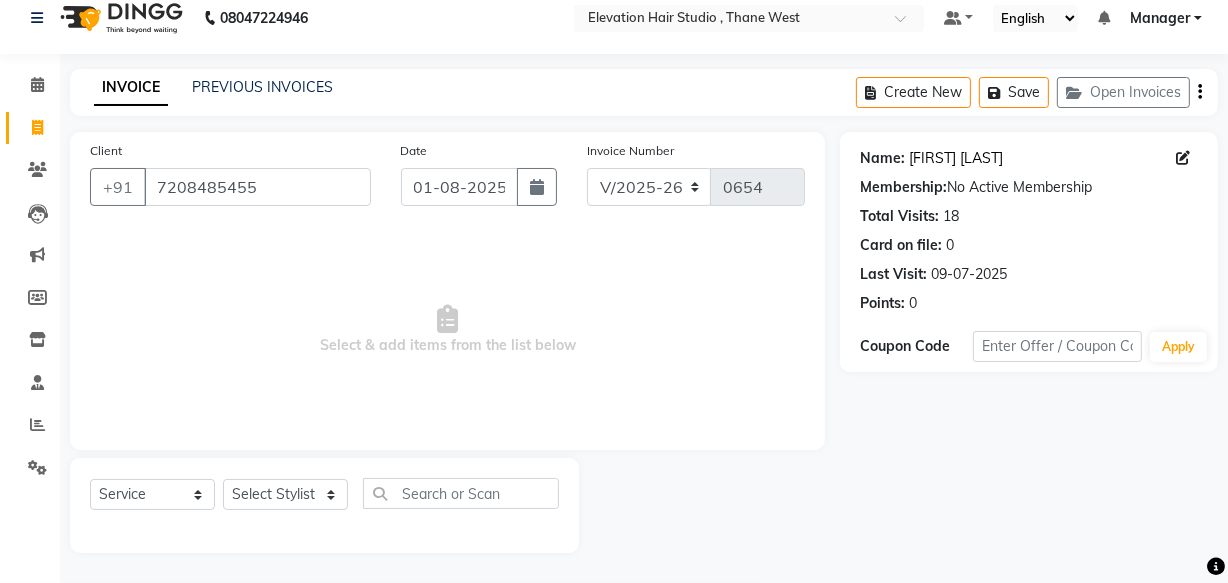 click on "Mahesh Shrigiri" 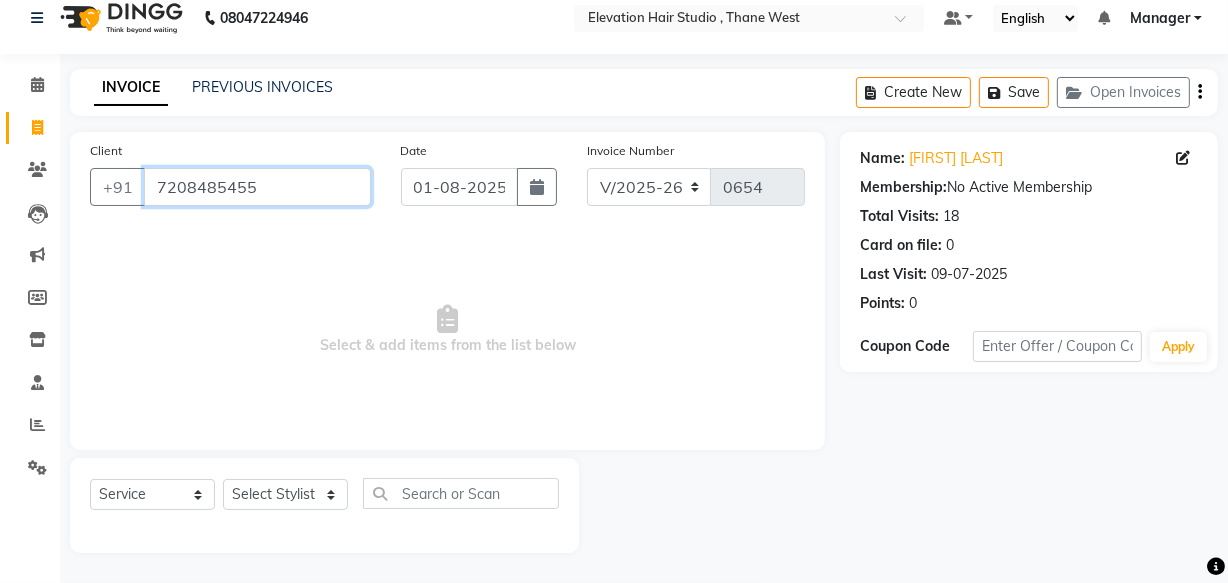 drag, startPoint x: 326, startPoint y: 178, endPoint x: 0, endPoint y: 169, distance: 326.1242 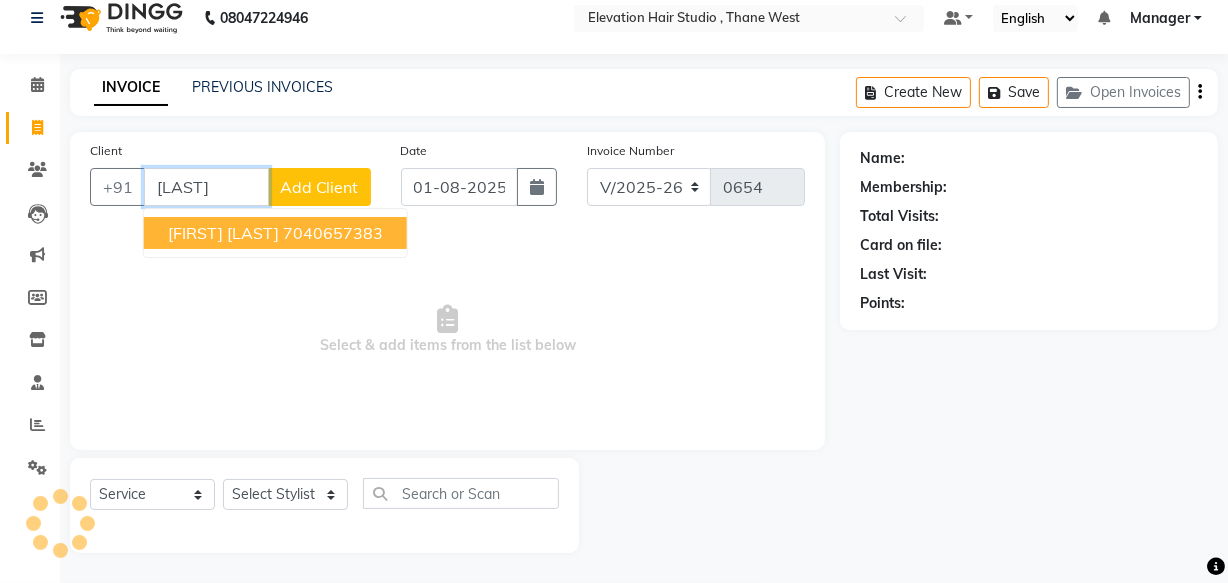 click on "7040657383" at bounding box center [333, 233] 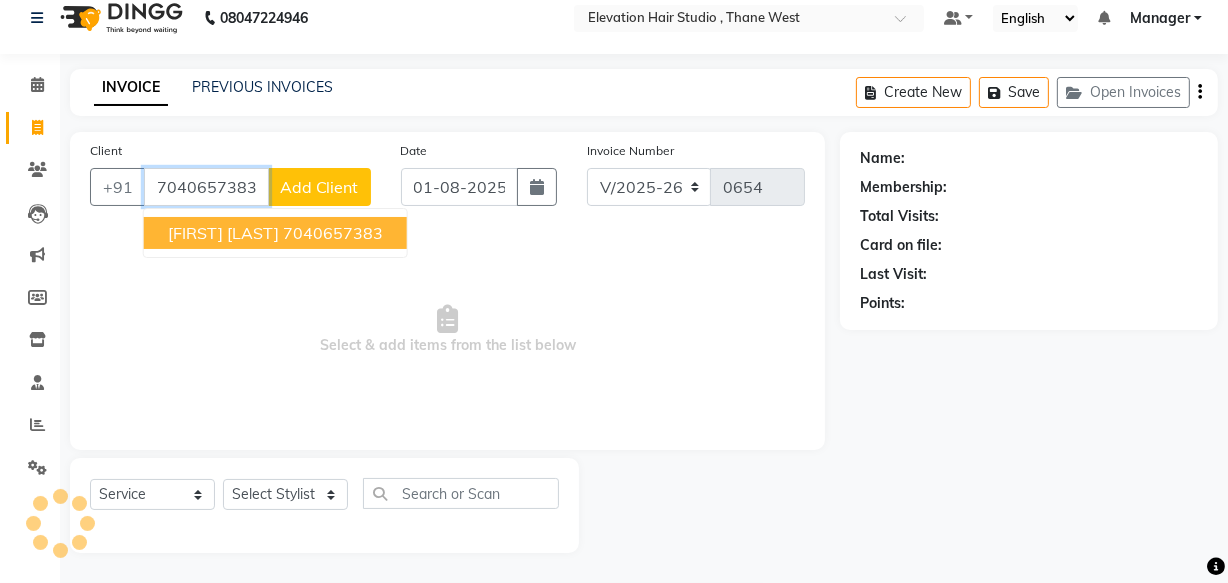 type on "7040657383" 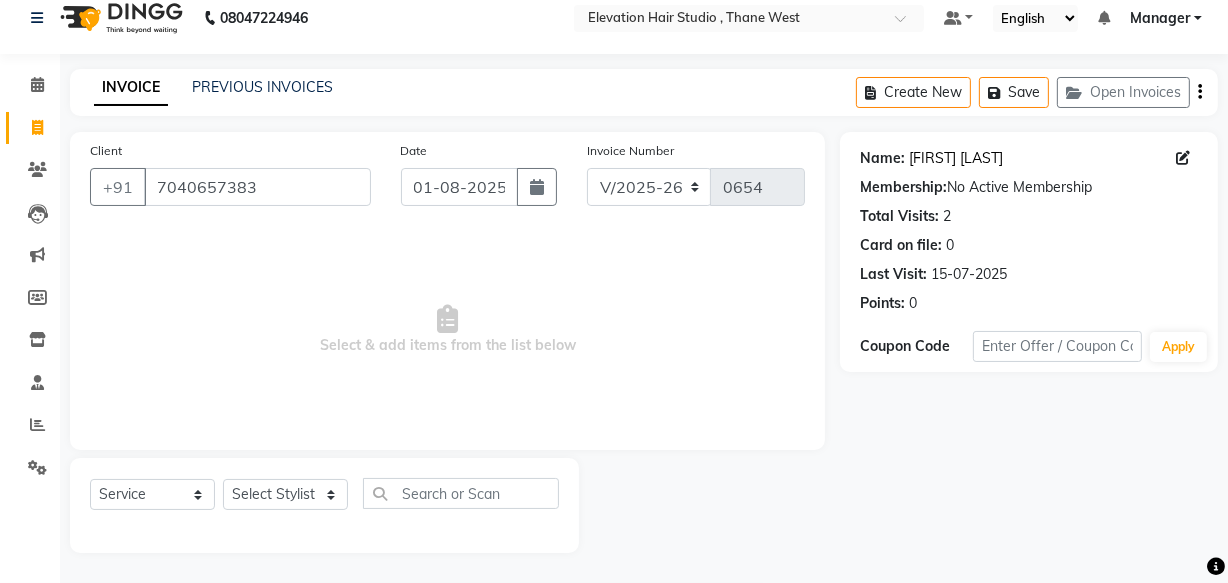 click on "Bhavesh Jain" 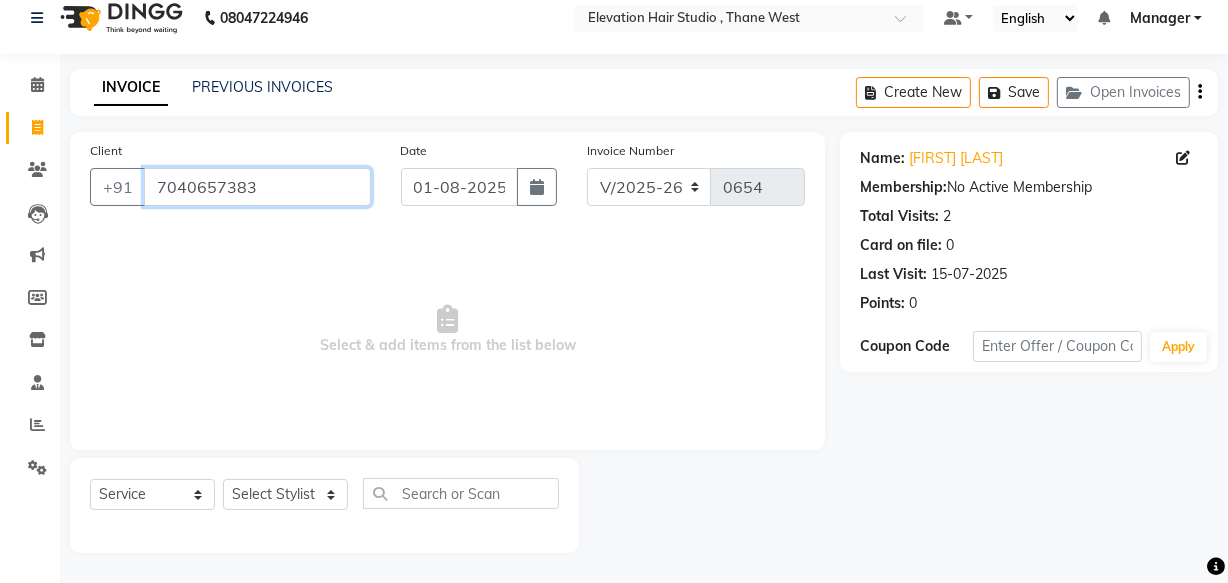 drag, startPoint x: 266, startPoint y: 185, endPoint x: 0, endPoint y: 119, distance: 274.06567 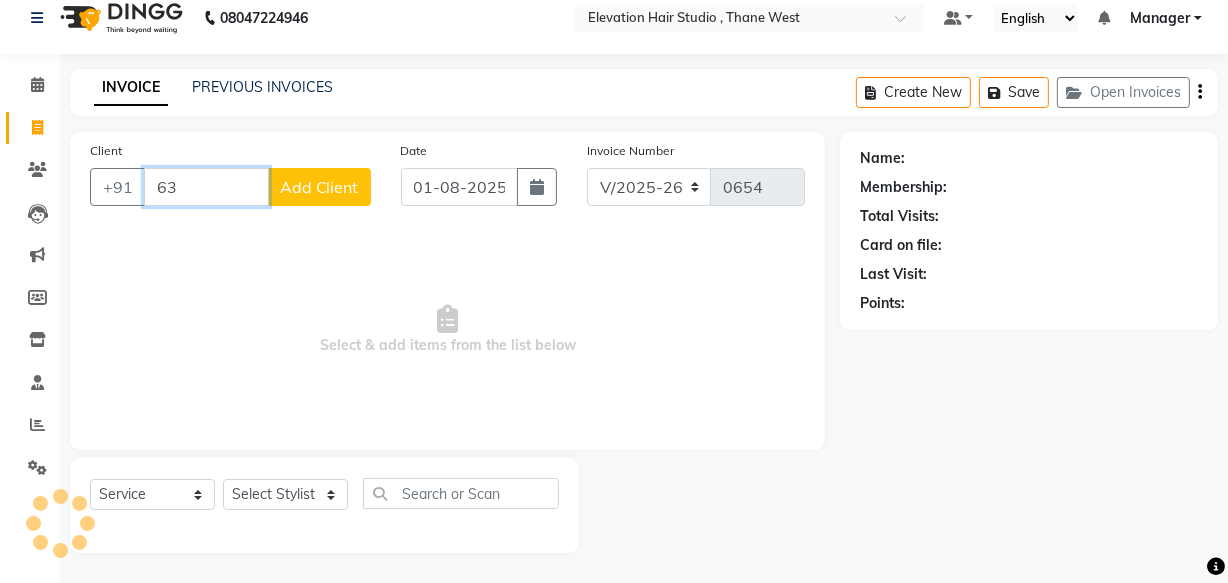 type on "6" 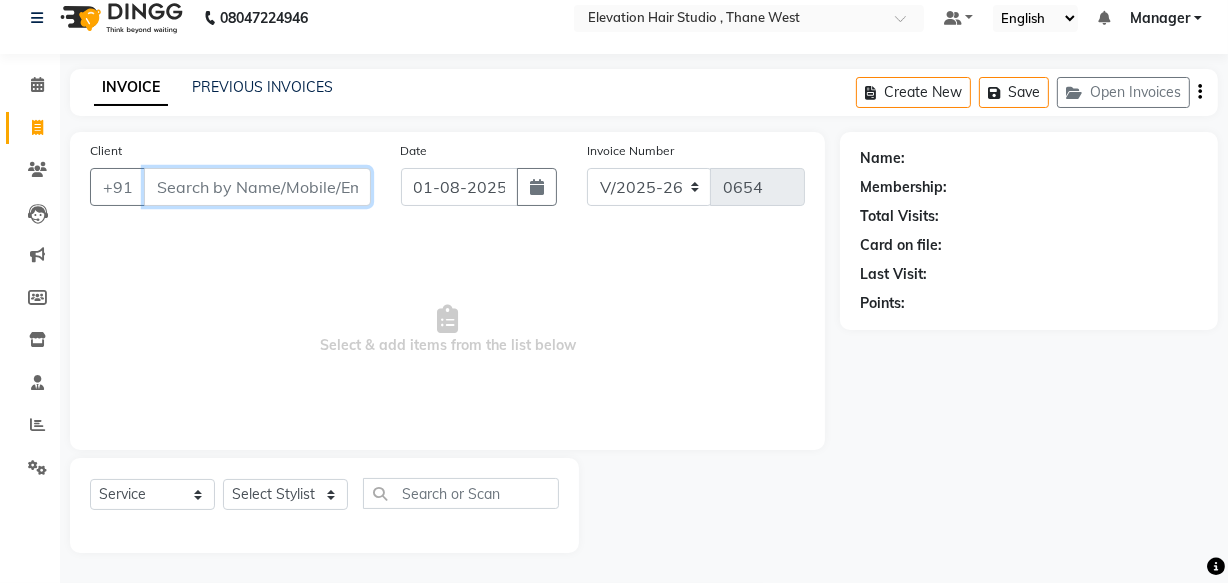 click on "Client" at bounding box center [257, 187] 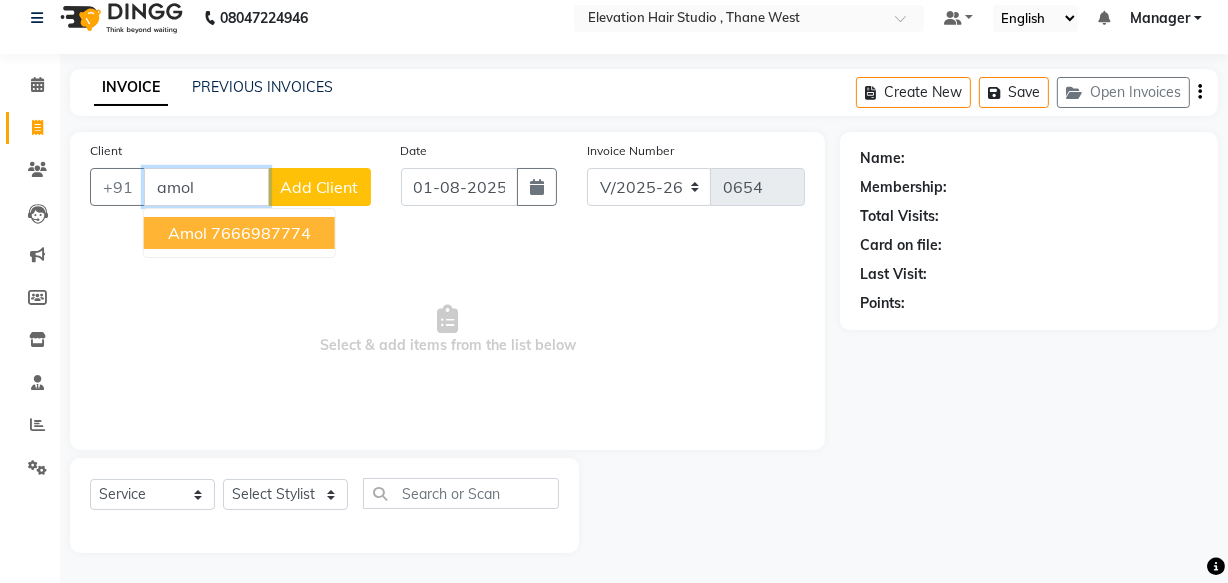 click on "7666987774" at bounding box center (261, 233) 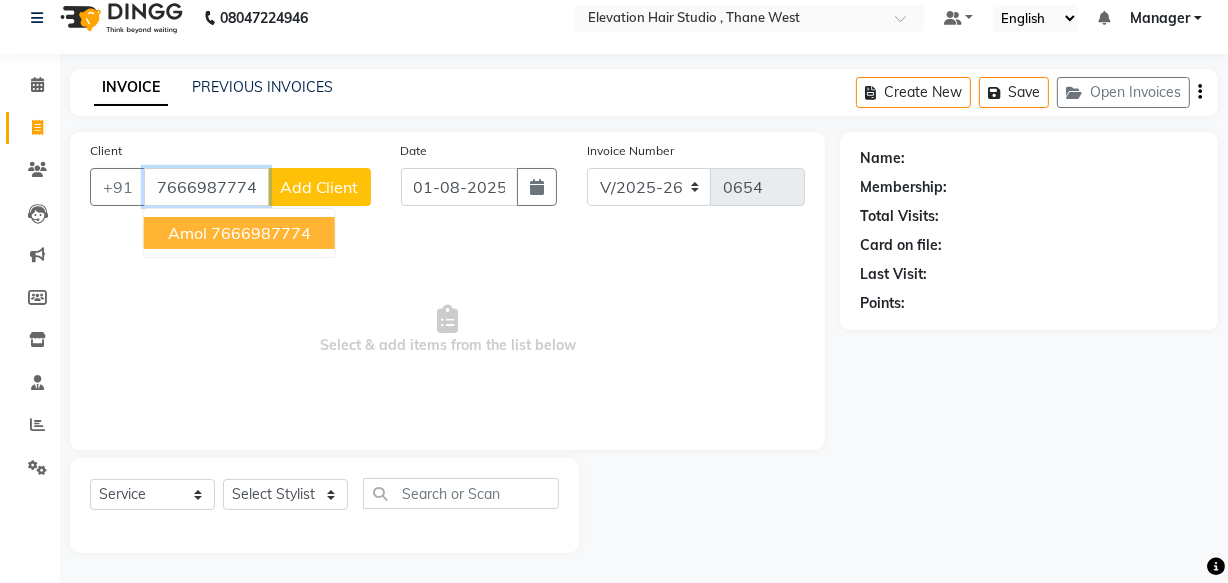 type on "7666987774" 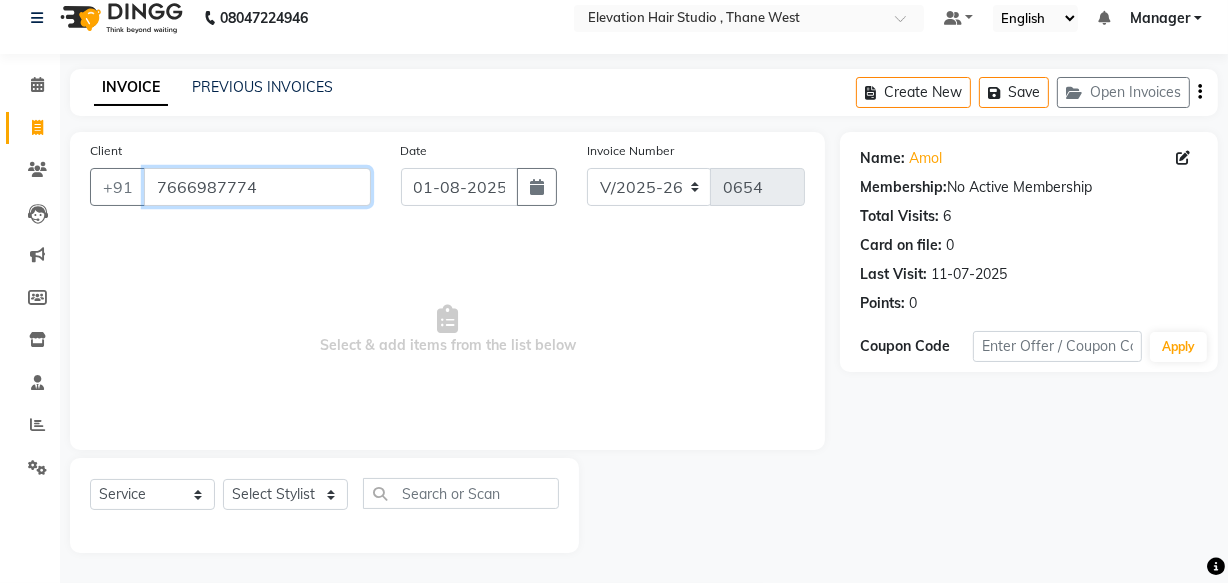 drag, startPoint x: 273, startPoint y: 185, endPoint x: 0, endPoint y: 197, distance: 273.2636 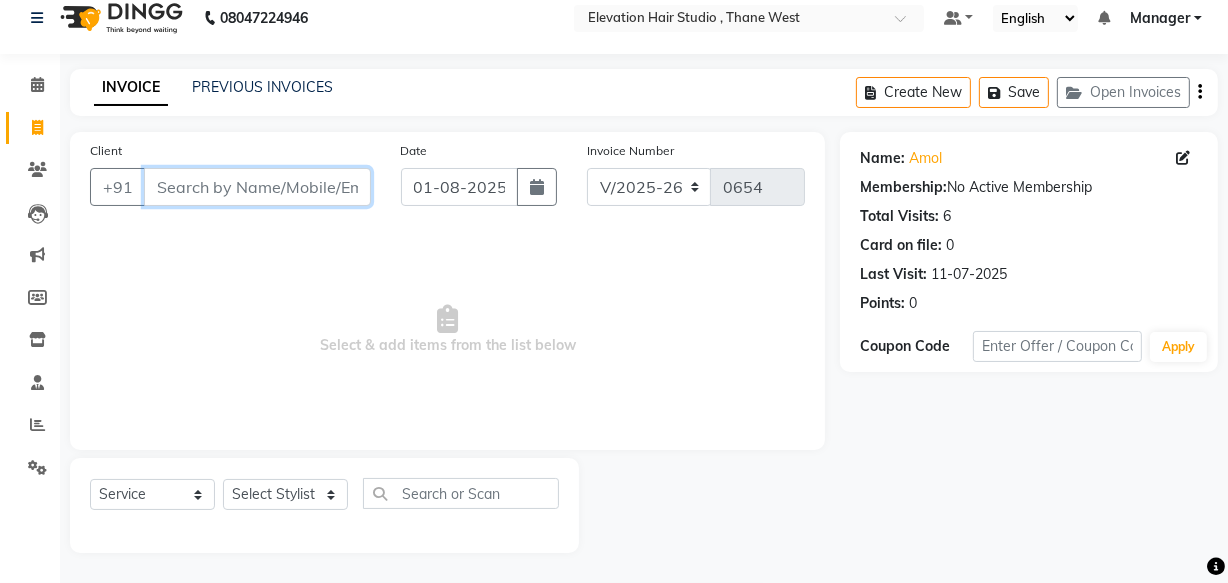 drag, startPoint x: 232, startPoint y: 195, endPoint x: 244, endPoint y: 166, distance: 31.38471 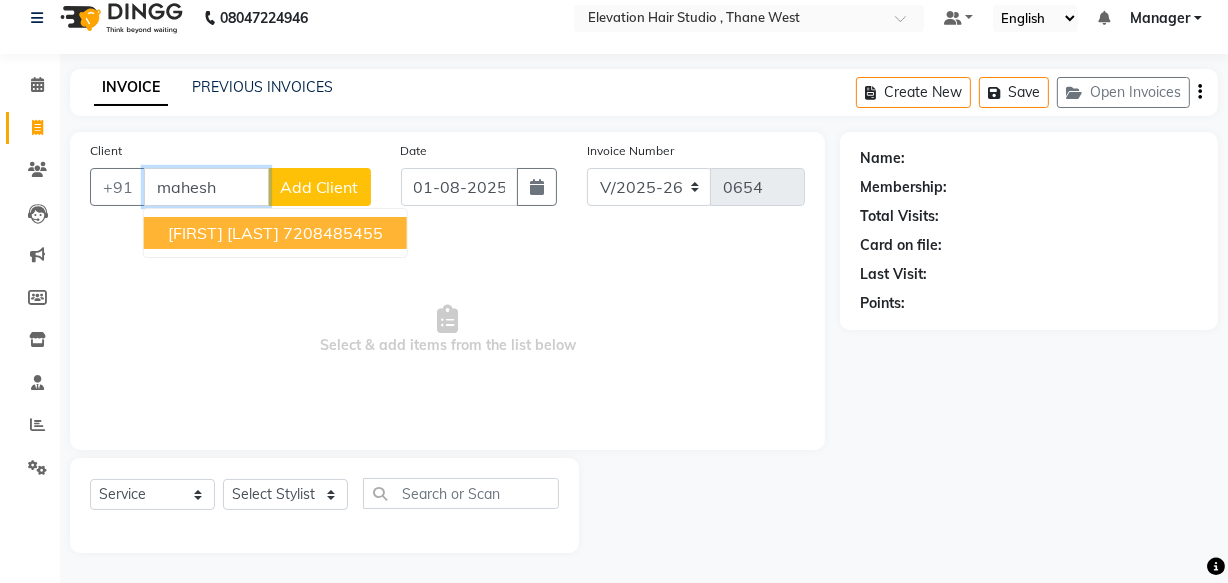 click on "7208485455" at bounding box center (333, 233) 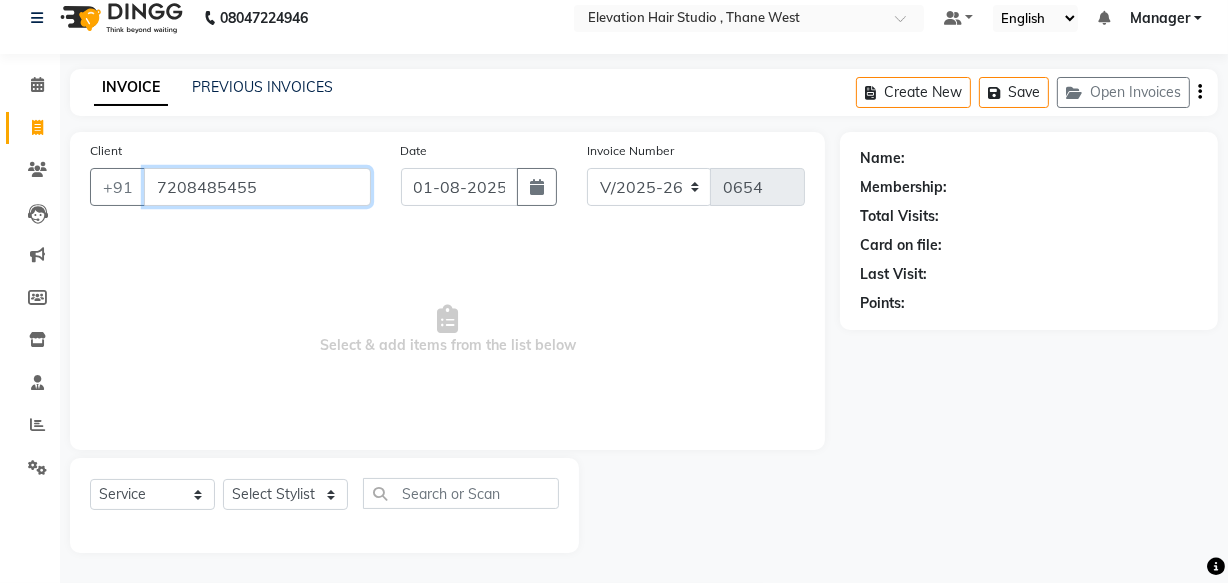 type on "7208485455" 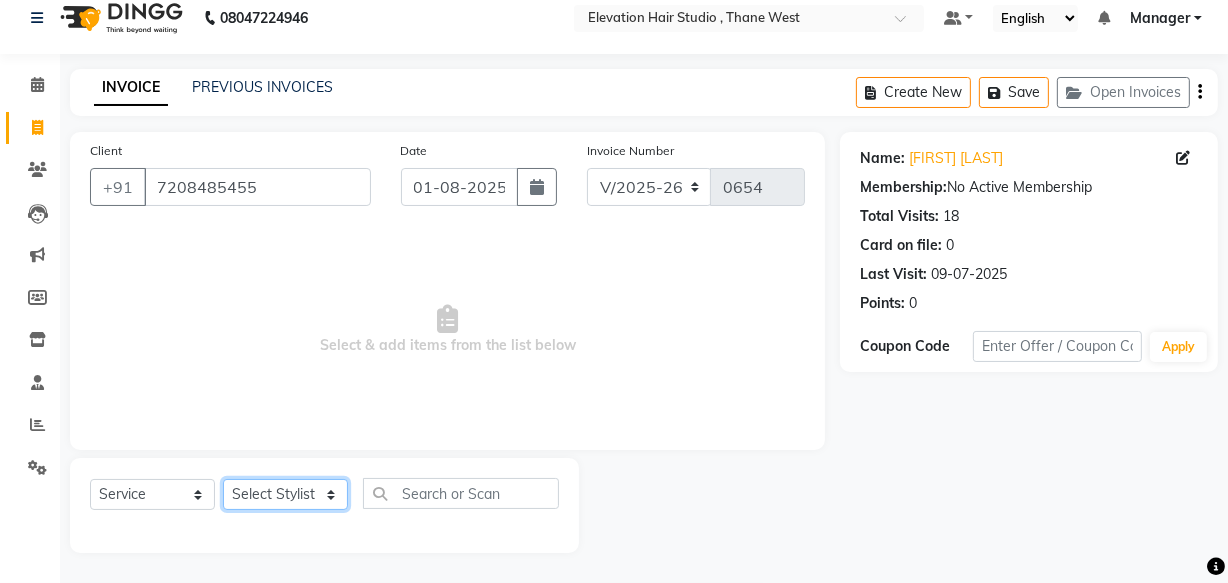 click on "Select Stylist Anish shaikh Dilip Manager mehboob  PARVEEN sahil  SAKSHI sameer Sanjay Sarfaraz" 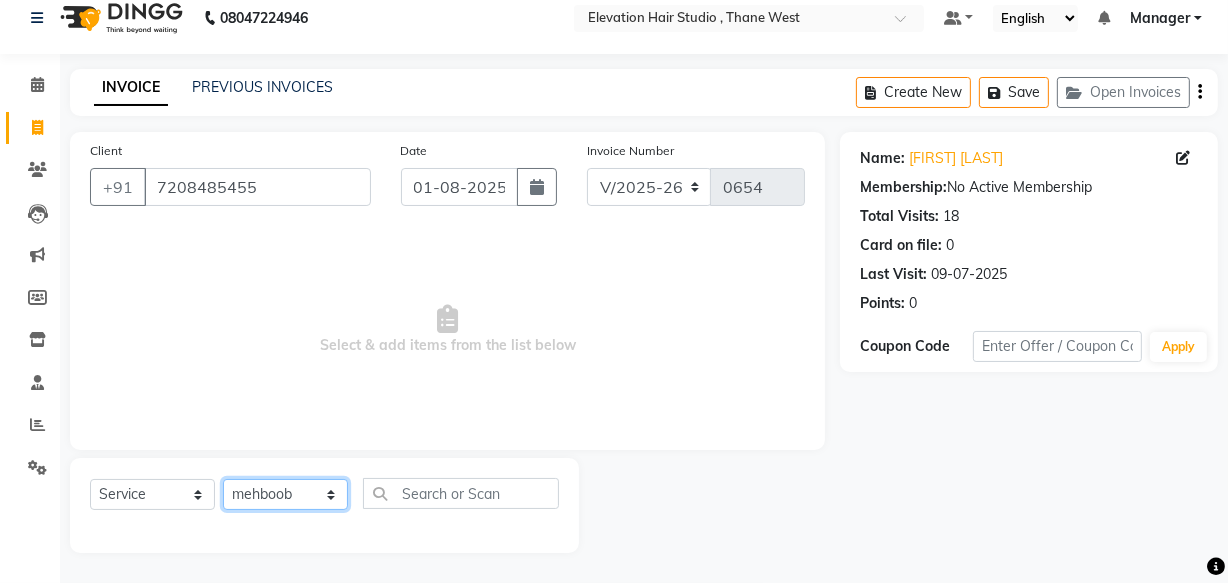 click on "Select Stylist Anish shaikh Dilip Manager mehboob  PARVEEN sahil  SAKSHI sameer Sanjay Sarfaraz" 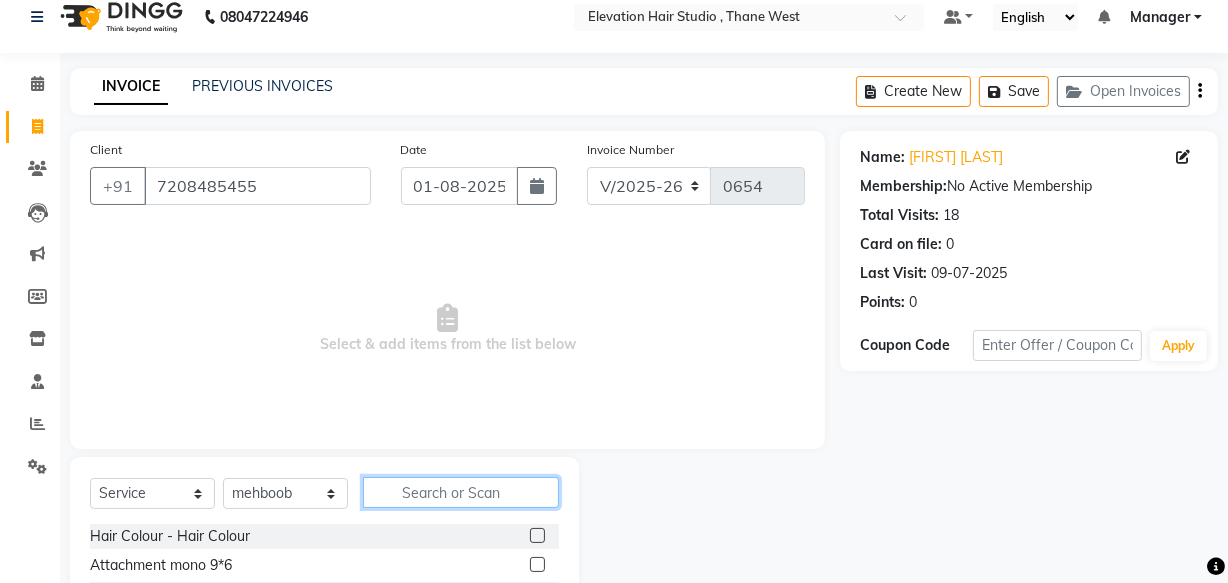drag, startPoint x: 429, startPoint y: 493, endPoint x: 439, endPoint y: 499, distance: 11.661903 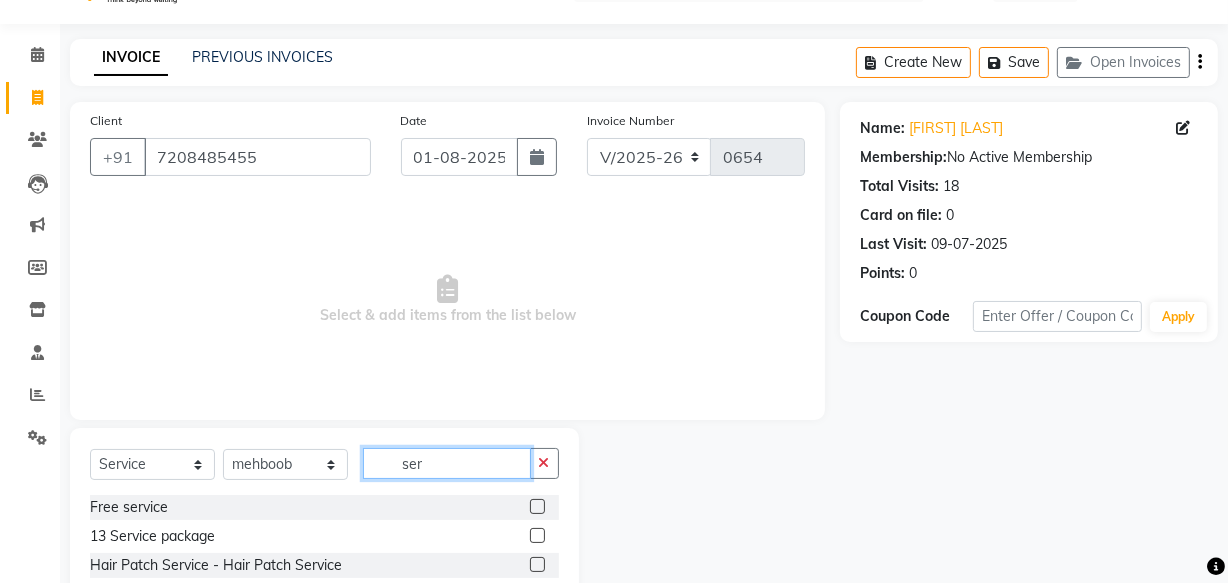 scroll, scrollTop: 134, scrollLeft: 0, axis: vertical 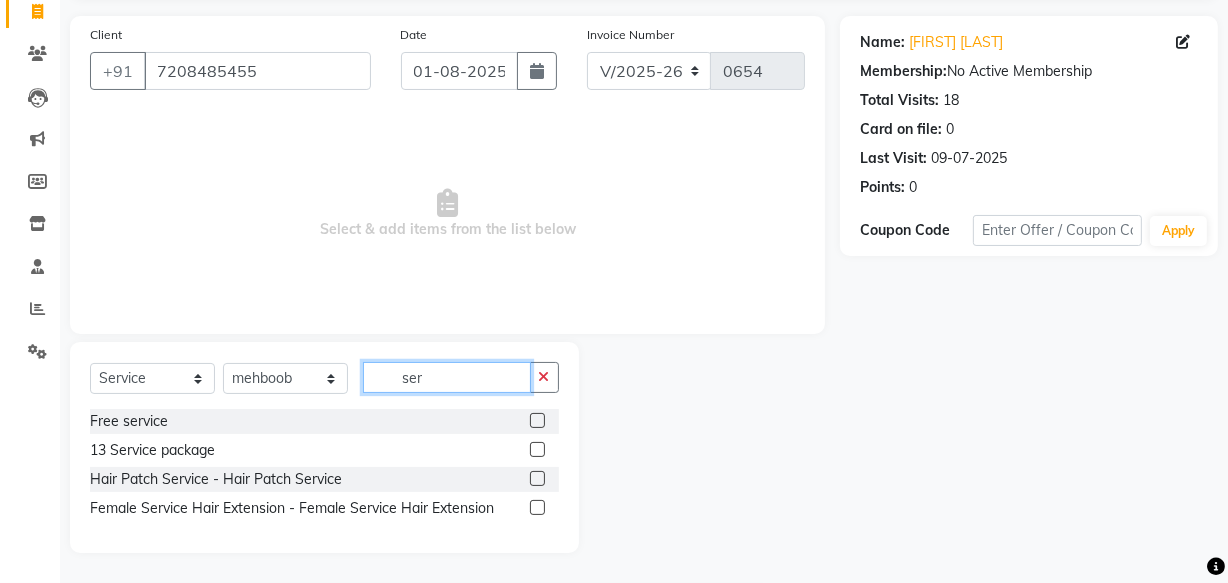 type on "ser" 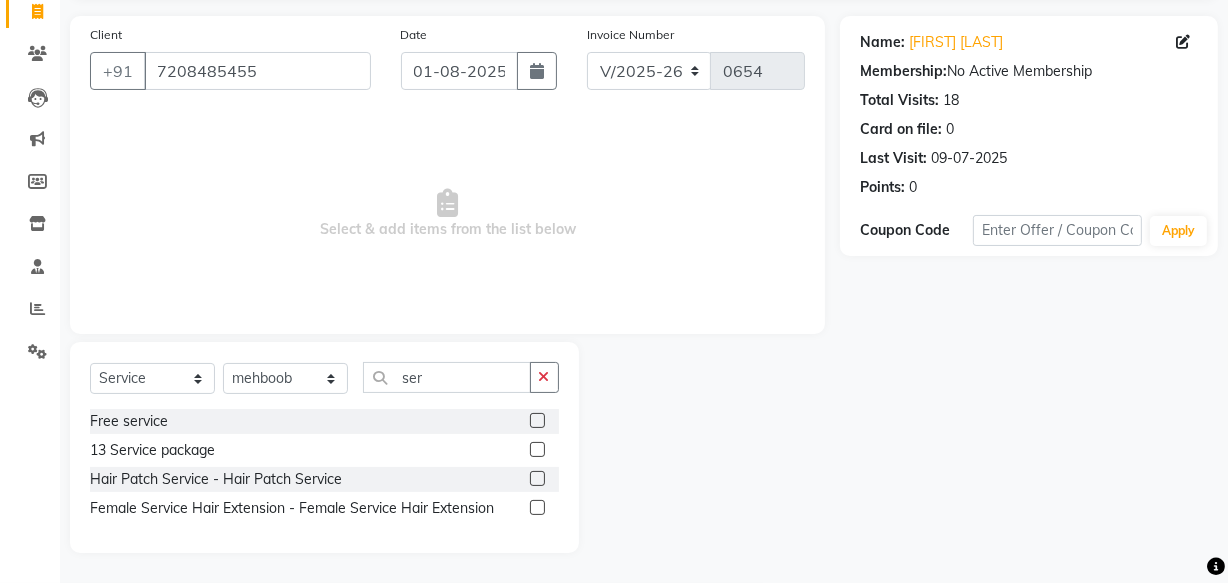 click 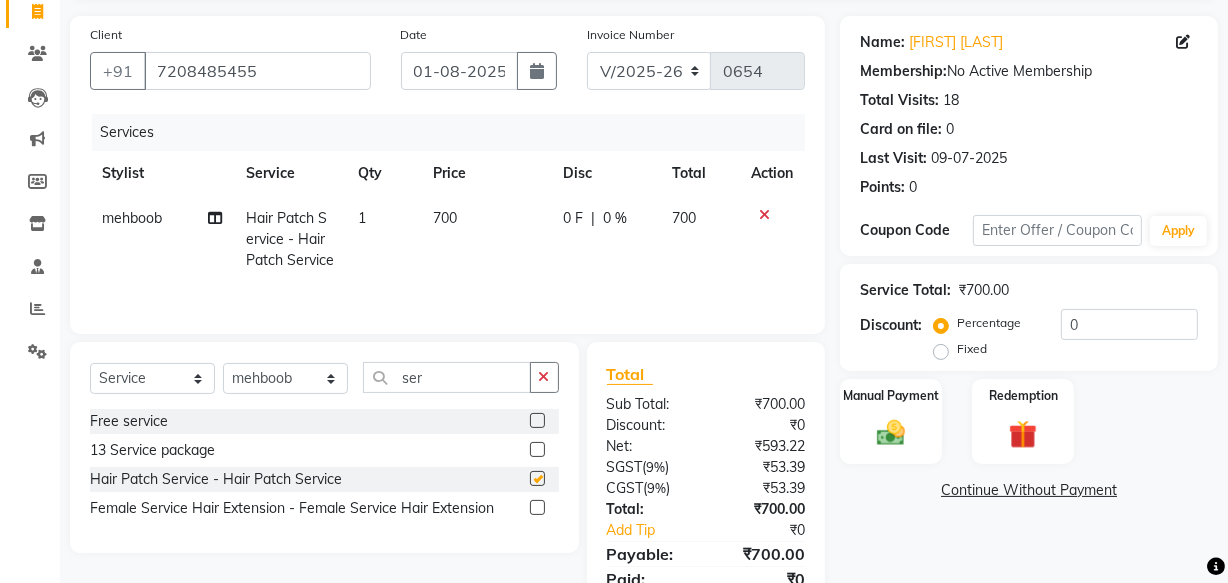 checkbox on "false" 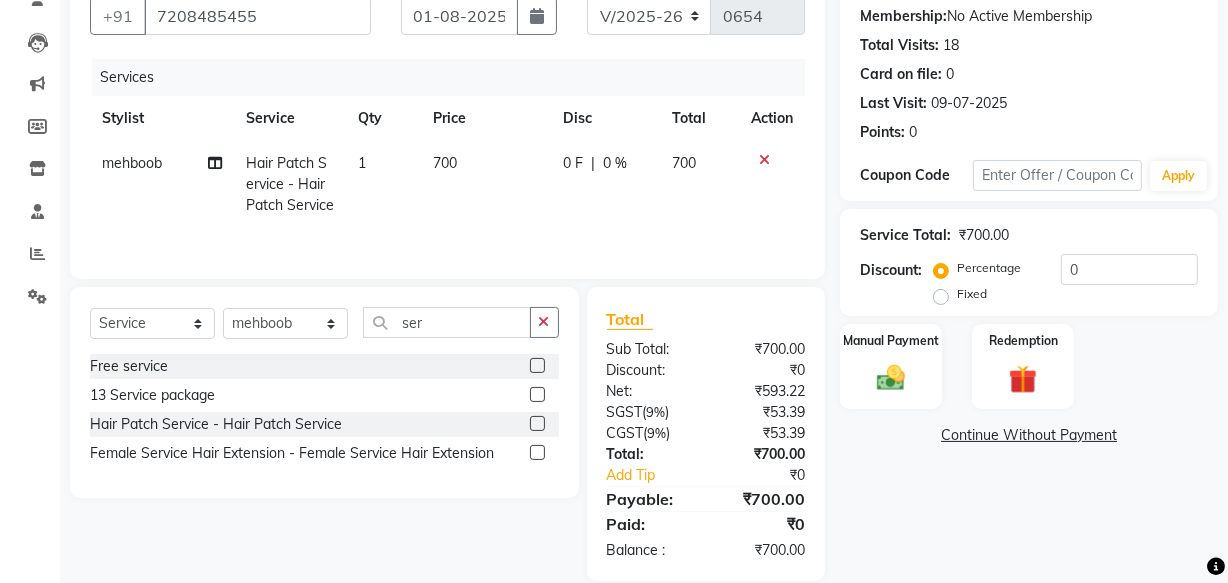 scroll, scrollTop: 218, scrollLeft: 0, axis: vertical 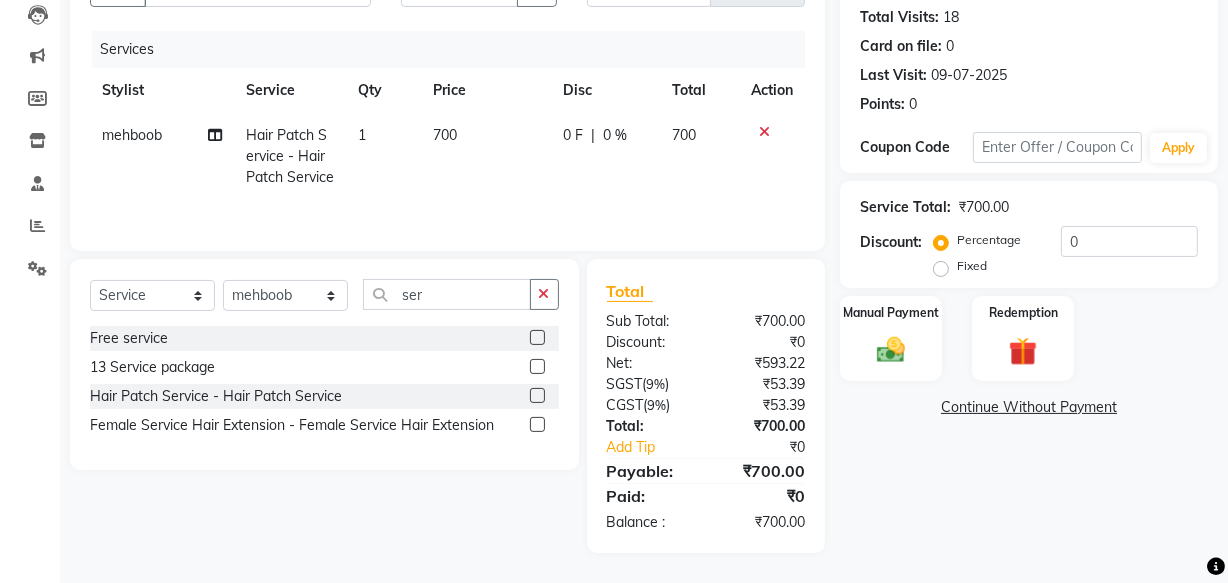 click on "700" 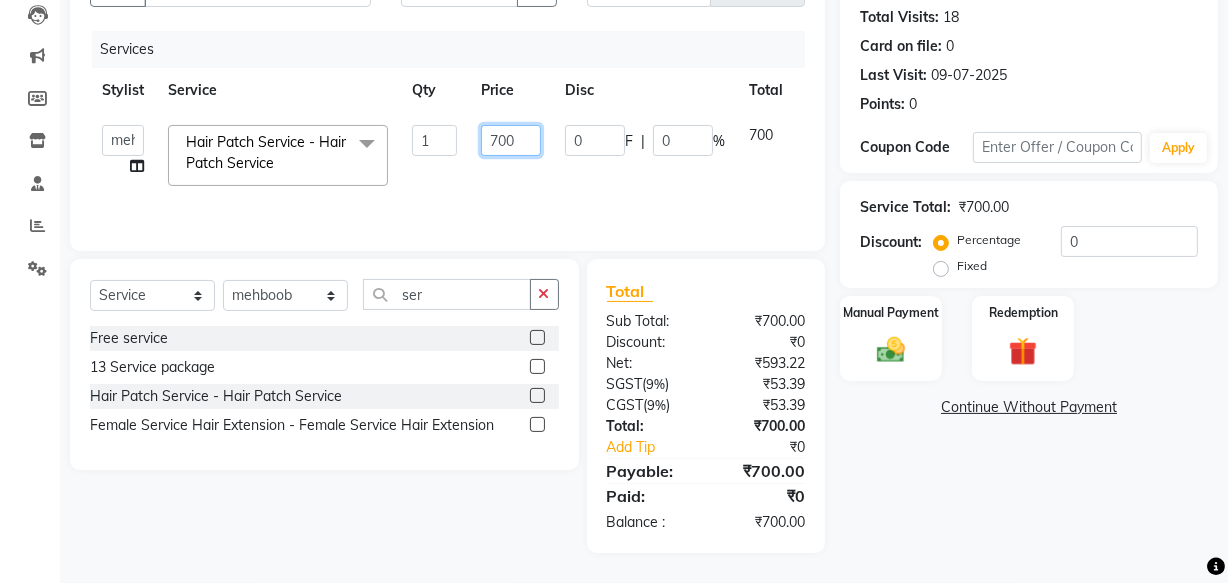 drag, startPoint x: 497, startPoint y: 136, endPoint x: 225, endPoint y: 192, distance: 277.70486 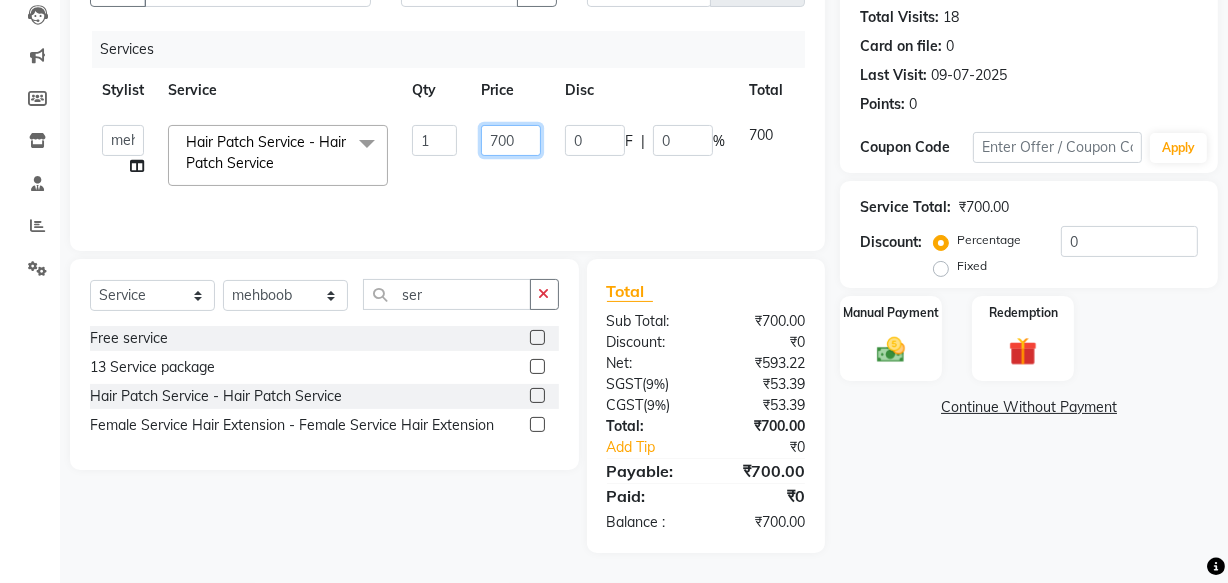 click on "Anish shaikh   Dilip   Manager   mehboob    PARVEEN   sahil    SAKSHI   sameer   Sanjay   Sarfaraz   Hair Patch Service - Hair Patch Service  x Hair Colour - Hair Colour Attachment mono 9*6 Attachment 9*6 switch lace Attachment silk 9*7 Attachment 9*6 dura Attachment 9*6 front lace Attachment 8*6 miraj Highlights Refilling Attachment 8*6 dura mono Attachment 8*6 front lace Attachment 5*5 topper Attachment 7*5 topper Attachment 8*6 poly Patch hair cutting CONSULTATION Attachment 10*8 silk Free service Attachment of 9*7 miraj 13 Service package Attachment 5*5 mono hairline Hair cutting Miraj 8*6 Front line Attachment front lace miraj 8*6 Attachment 10*7  front lace Attachment 9*7  dura hair Attachment of 9*7 black mono Attachment of 7*5 mono silk Attachment 10*8 miraj Attachment 10*7 Australian Full wig Attachment full lace 8*6 Patch Replacement Attachment 4*4 mono Hair style tongs poly 9*6 Attachment 10*7 mono Attachment 7*5 mono Attachment 8*6 Premium mono Olaplex Treatment Attachment 9*7 poly Smoothening 1" 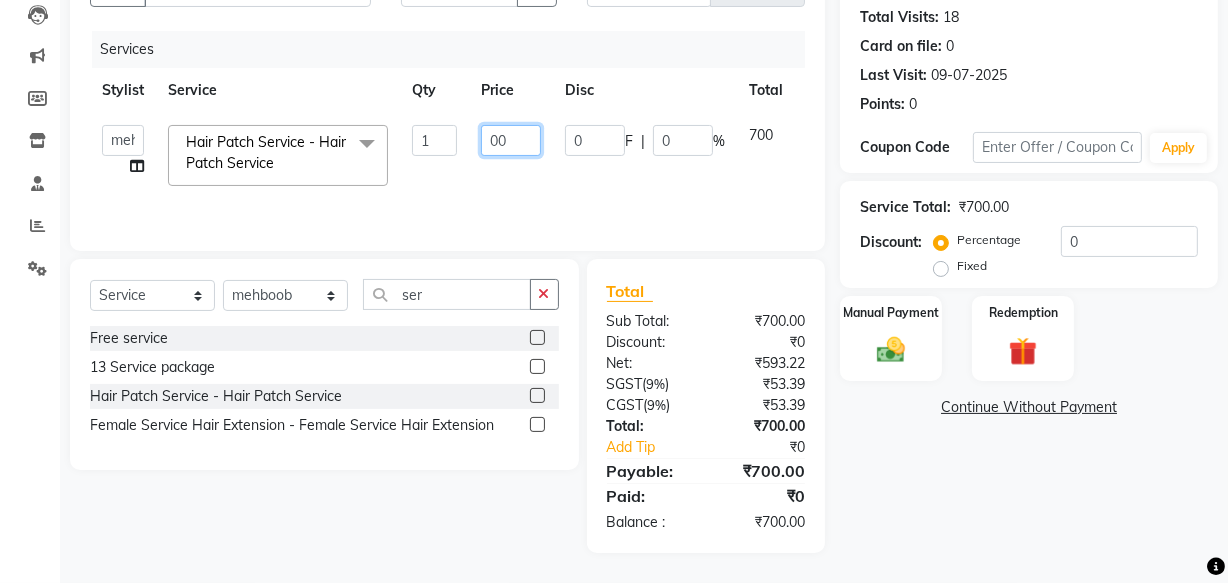 type on "600" 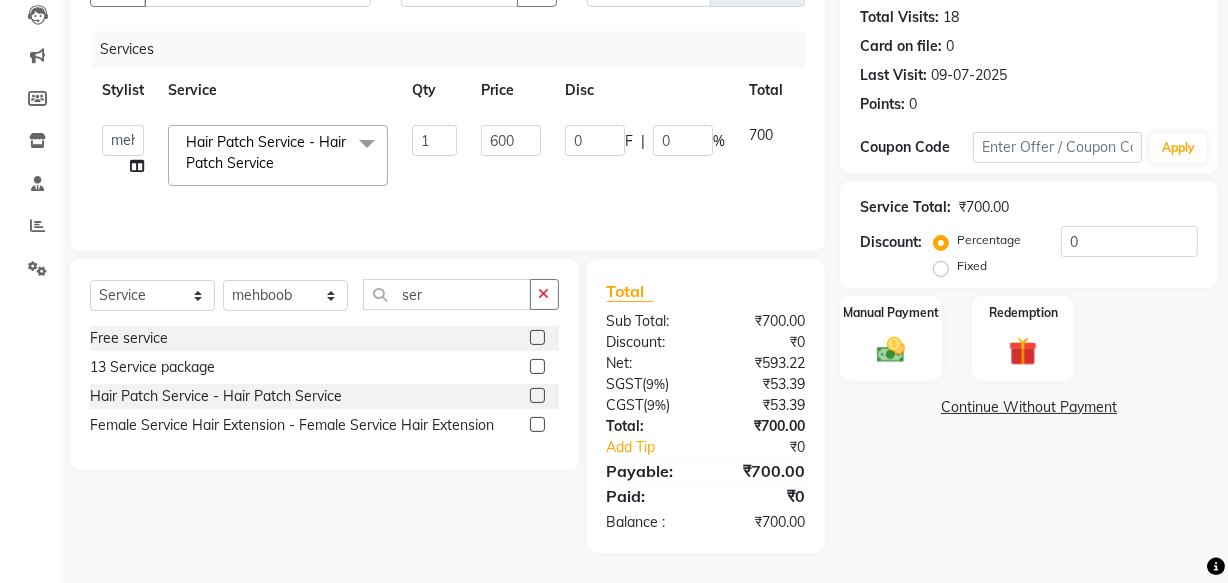 click on "Anish shaikh   Dilip   Manager   mehboob    PARVEEN   sahil    SAKSHI   sameer   Sanjay   Sarfaraz   Hair Patch Service - Hair Patch Service  x Hair Colour - Hair Colour Attachment mono 9*6 Attachment 9*6 switch lace Attachment silk 9*7 Attachment 9*6 dura Attachment 9*6 front lace Attachment 8*6 miraj Highlights Refilling Attachment 8*6 dura mono Attachment 8*6 front lace Attachment 5*5 topper Attachment 7*5 topper Attachment 8*6 poly Patch hair cutting CONSULTATION Attachment 10*8 silk Free service Attachment of 9*7 miraj 13 Service package Attachment 5*5 mono hairline Hair cutting Miraj 8*6 Front line Attachment front lace miraj 8*6 Attachment 10*7  front lace Attachment 9*7  dura hair Attachment of 9*7 black mono Attachment of 7*5 mono silk Attachment 10*8 miraj Attachment 10*7 Australian Full wig Attachment full lace 8*6 Patch Replacement Attachment 4*4 mono Hair style tongs poly 9*6 Attachment 10*7 mono Attachment 7*5 mono Attachment 8*6 Premium mono Olaplex Treatment Attachment 9*7 poly Smoothening 1" 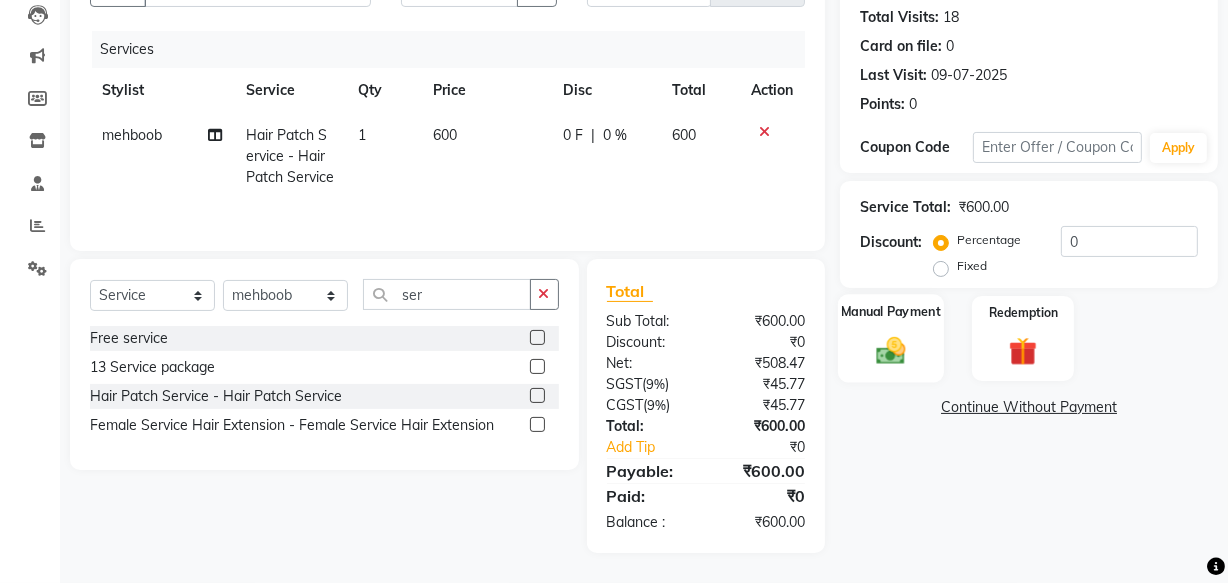 click on "Manual Payment" 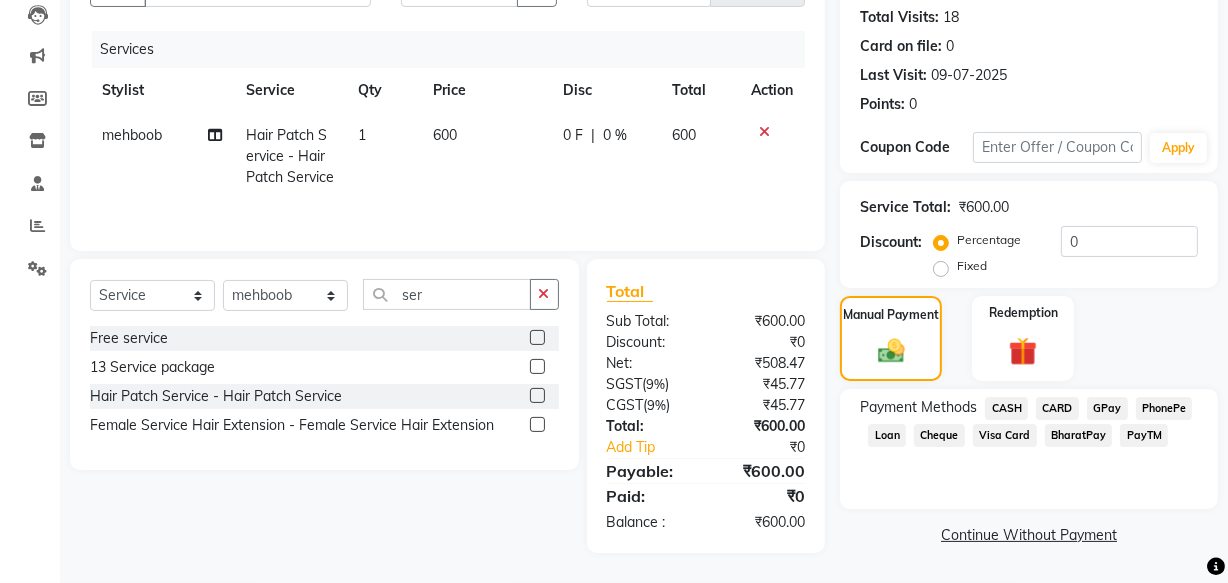 click on "GPay" 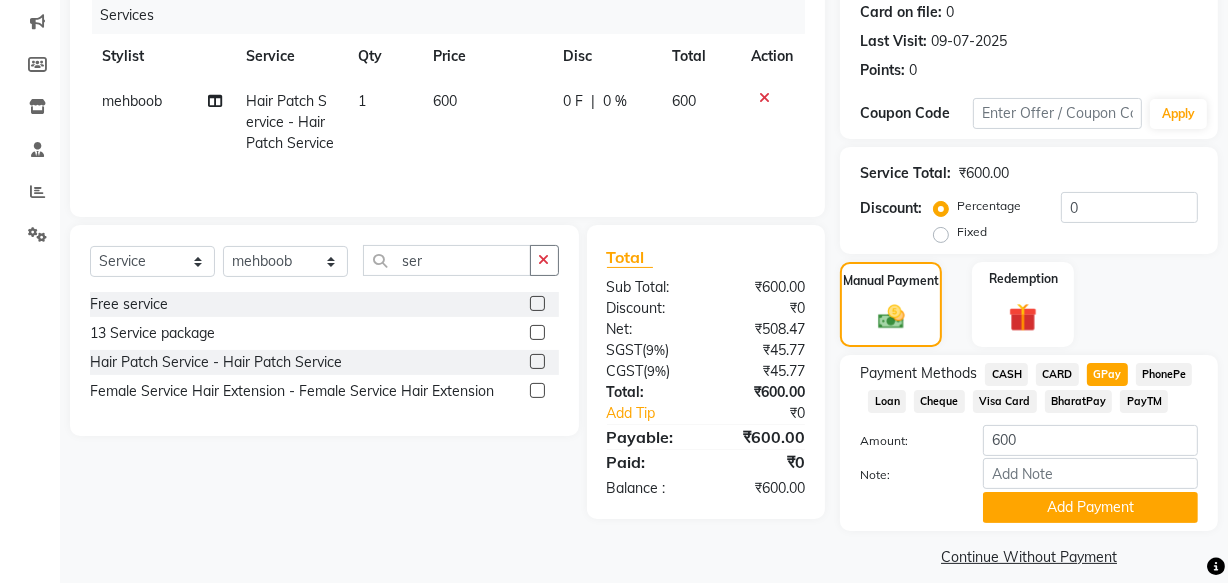 scroll, scrollTop: 270, scrollLeft: 0, axis: vertical 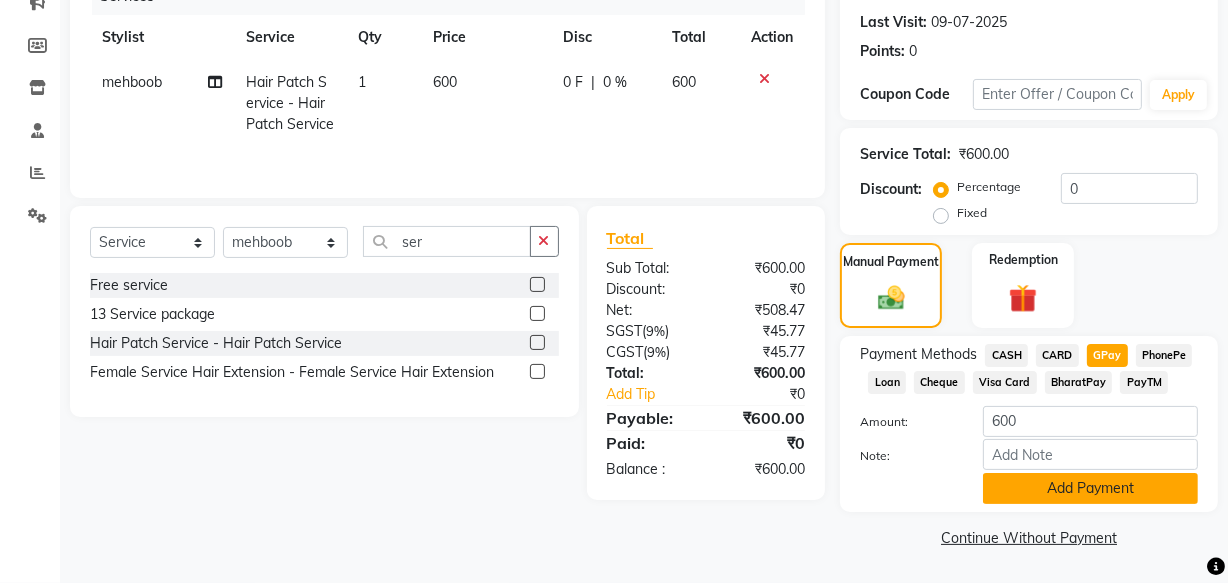 click on "Add Payment" 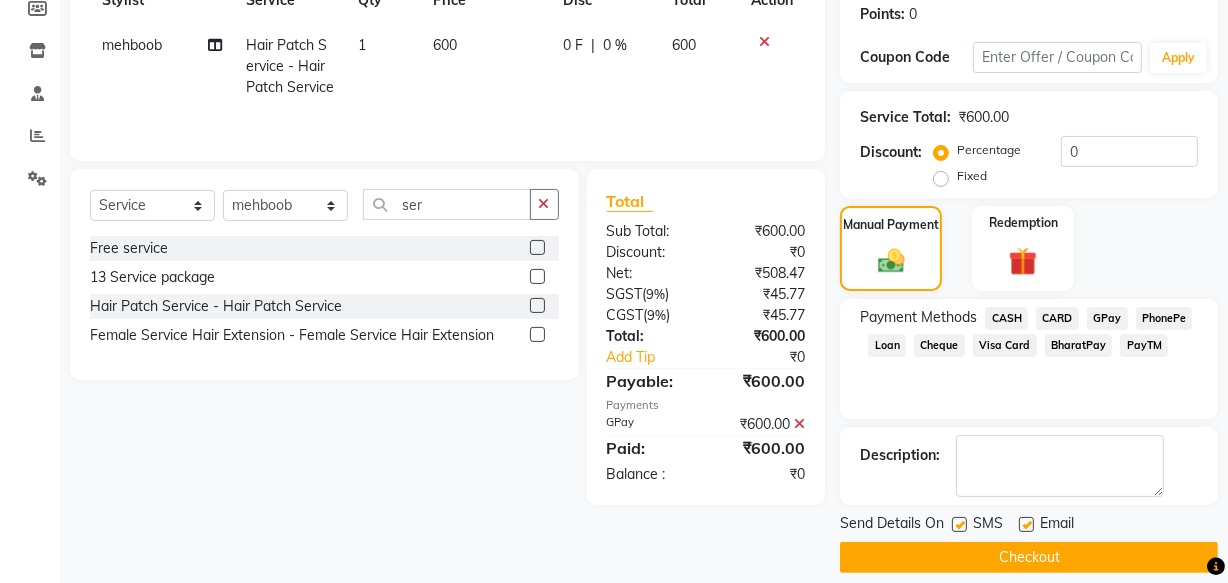 scroll, scrollTop: 326, scrollLeft: 0, axis: vertical 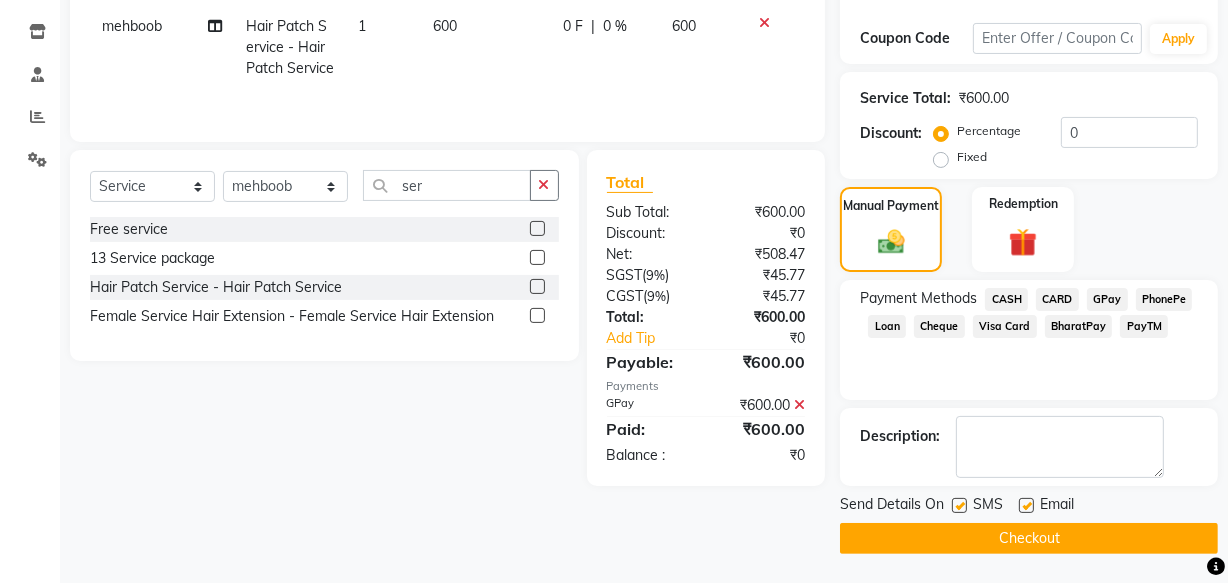 click 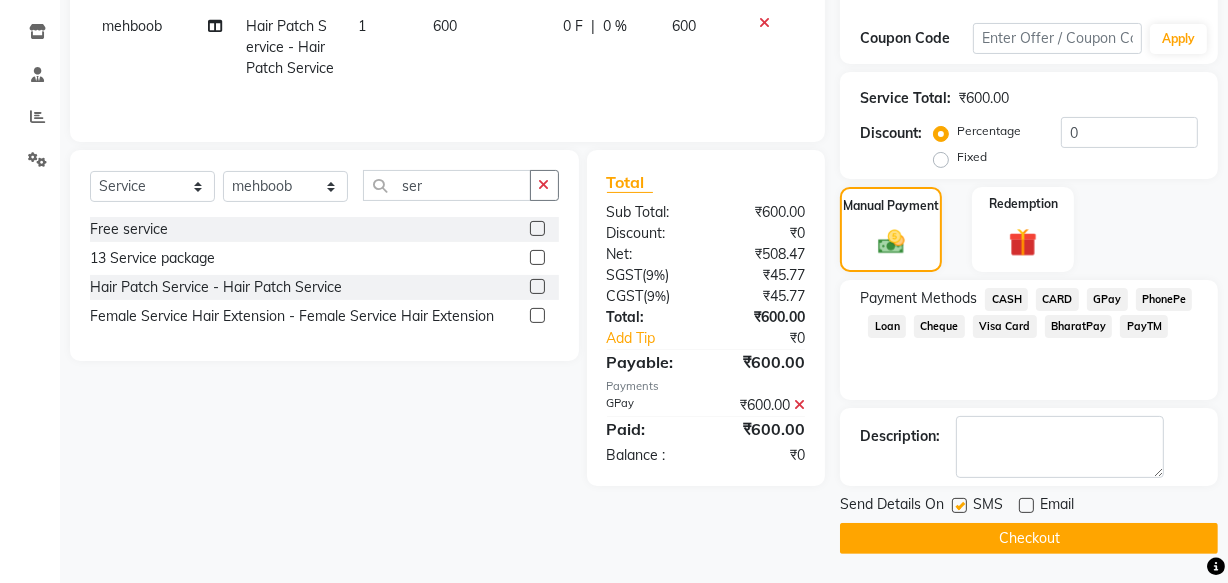 click 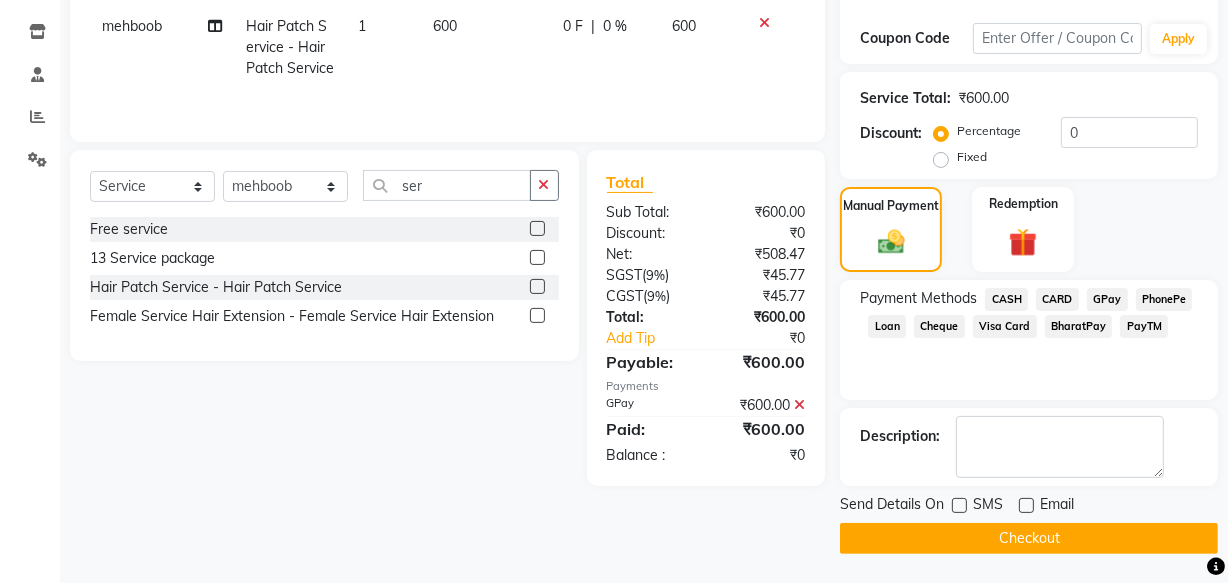 drag, startPoint x: 1048, startPoint y: 531, endPoint x: 1045, endPoint y: 521, distance: 10.440307 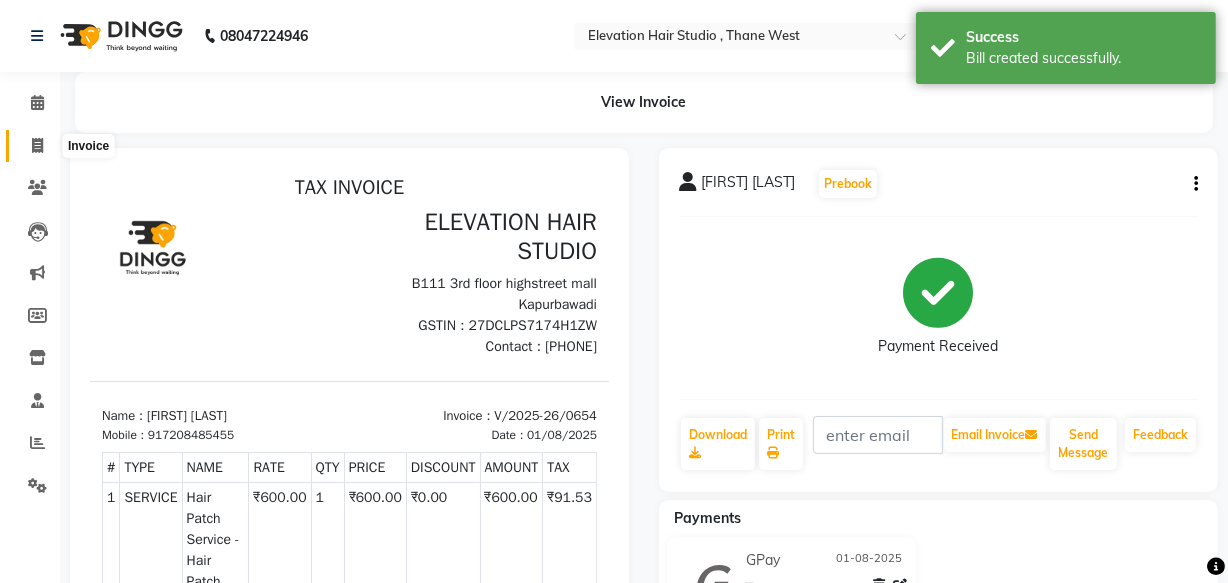 scroll, scrollTop: 0, scrollLeft: 0, axis: both 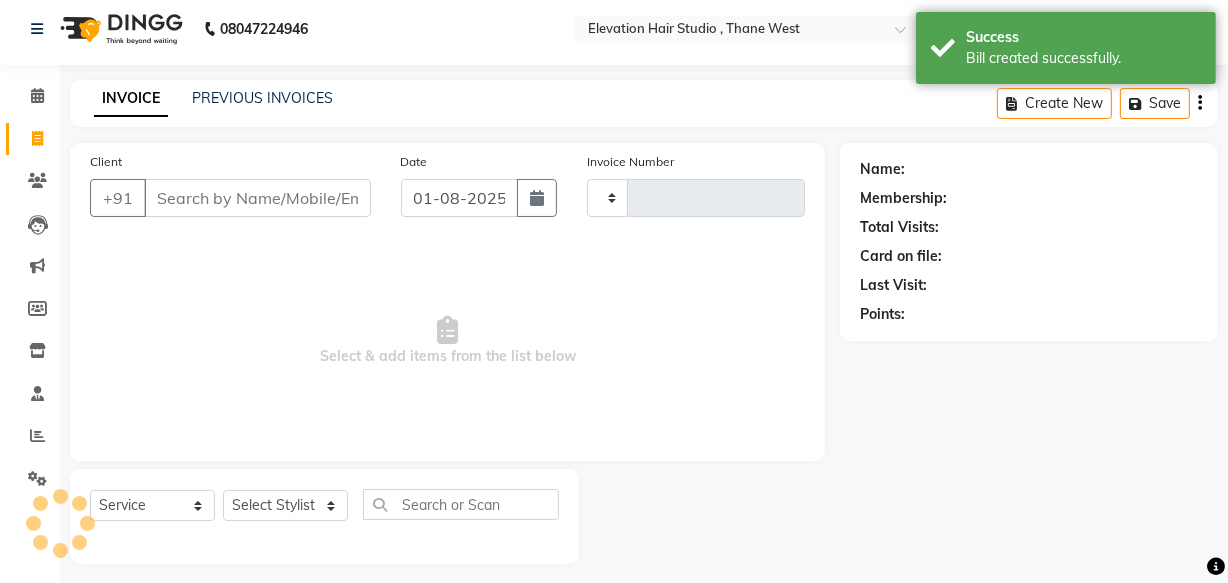 type on "0655" 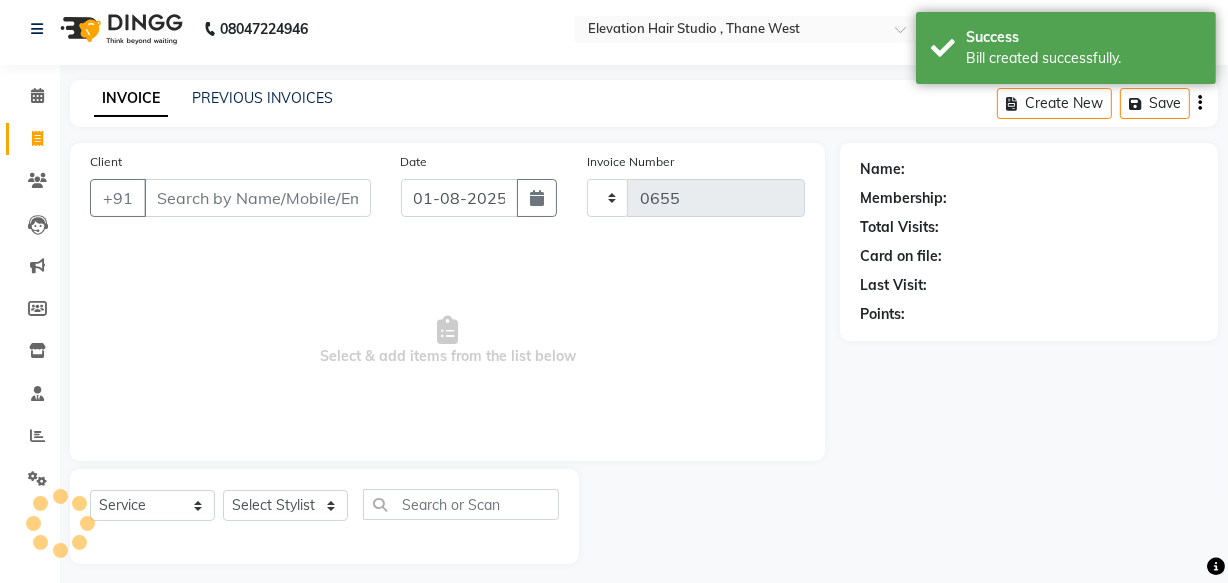 select on "6886" 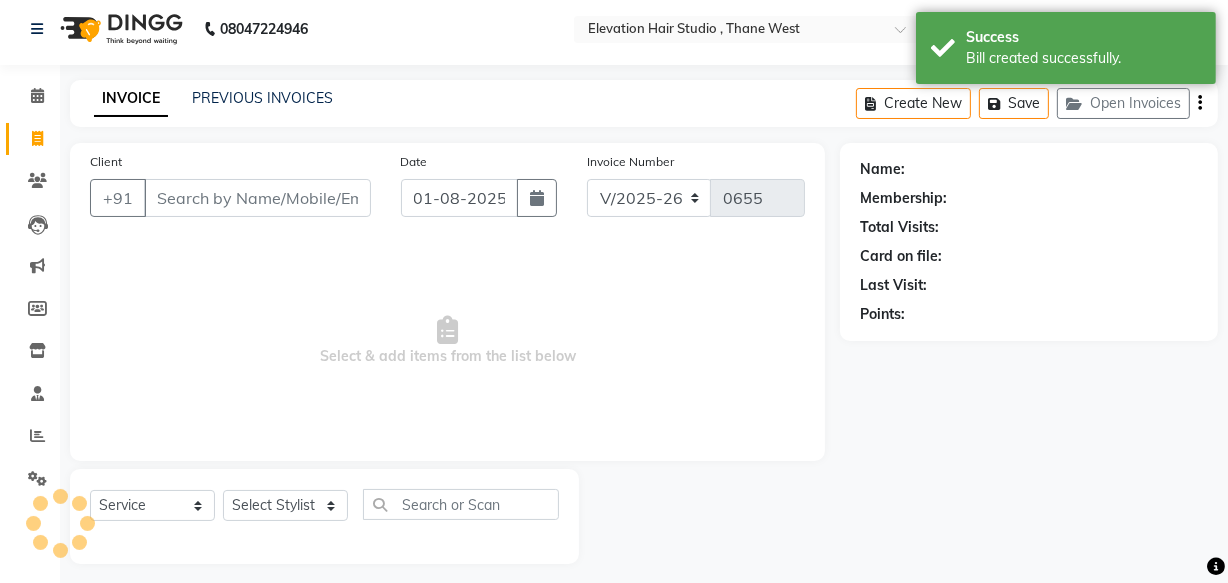 scroll, scrollTop: 19, scrollLeft: 0, axis: vertical 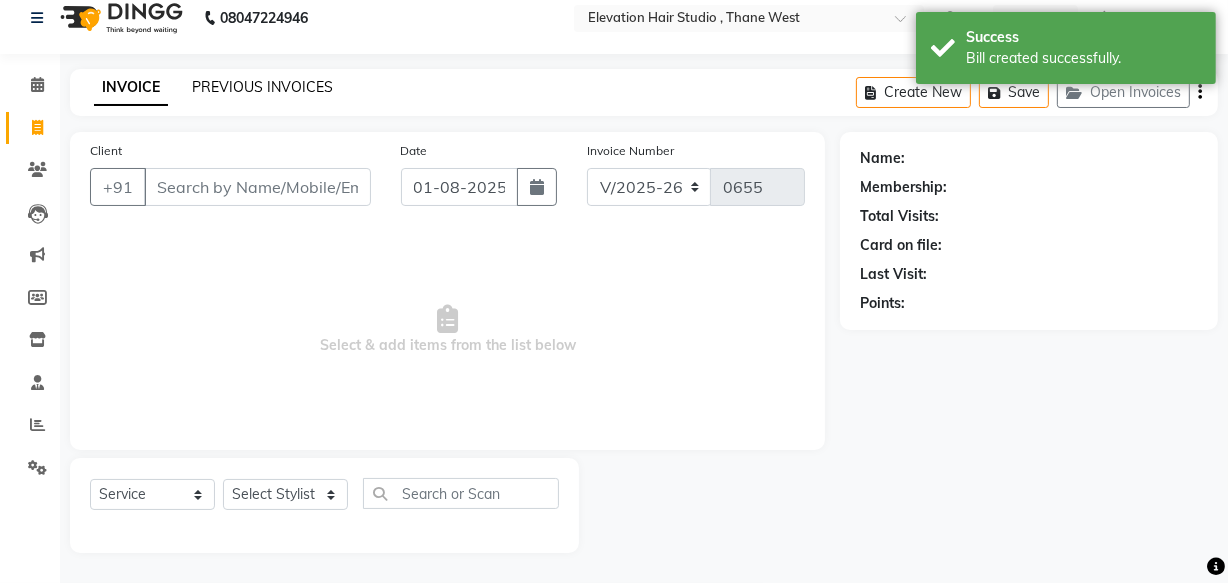 click on "PREVIOUS INVOICES" 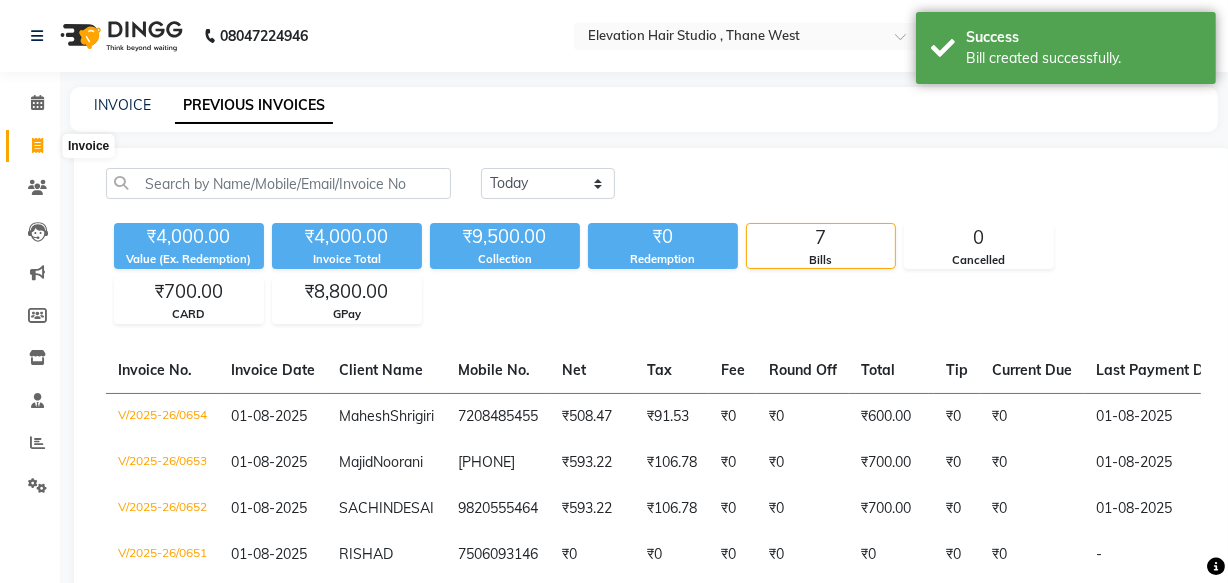 click 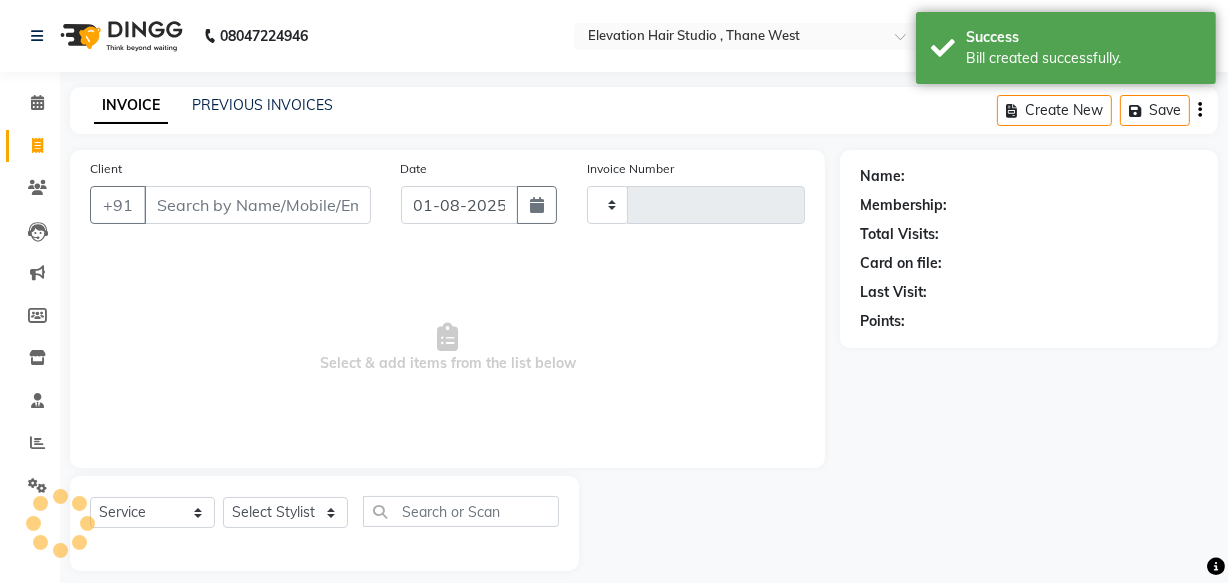 type on "0655" 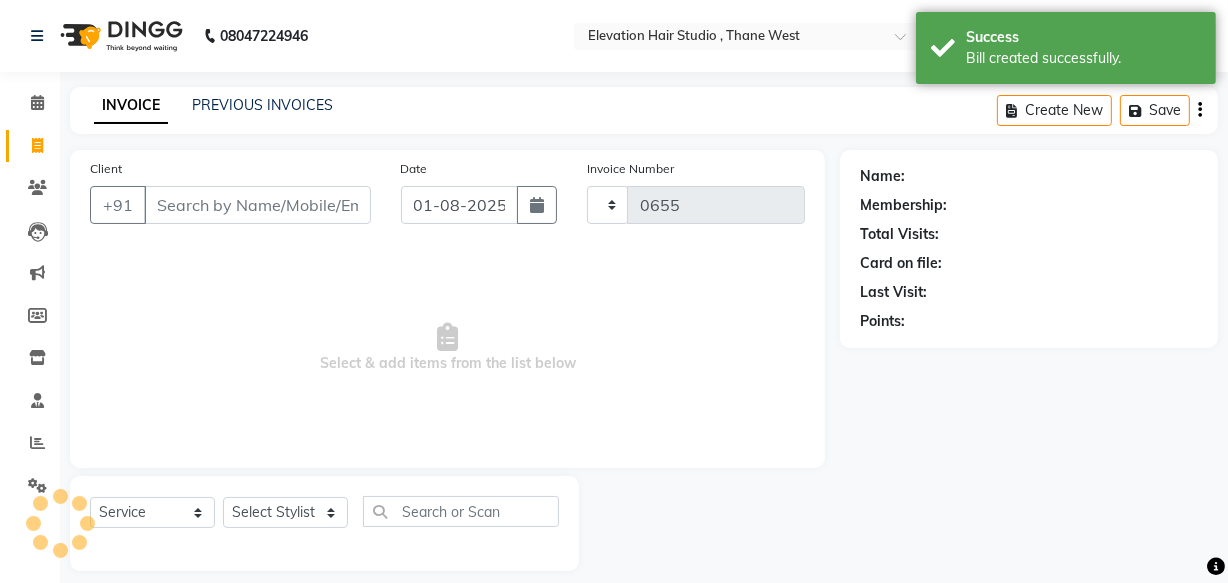 scroll, scrollTop: 19, scrollLeft: 0, axis: vertical 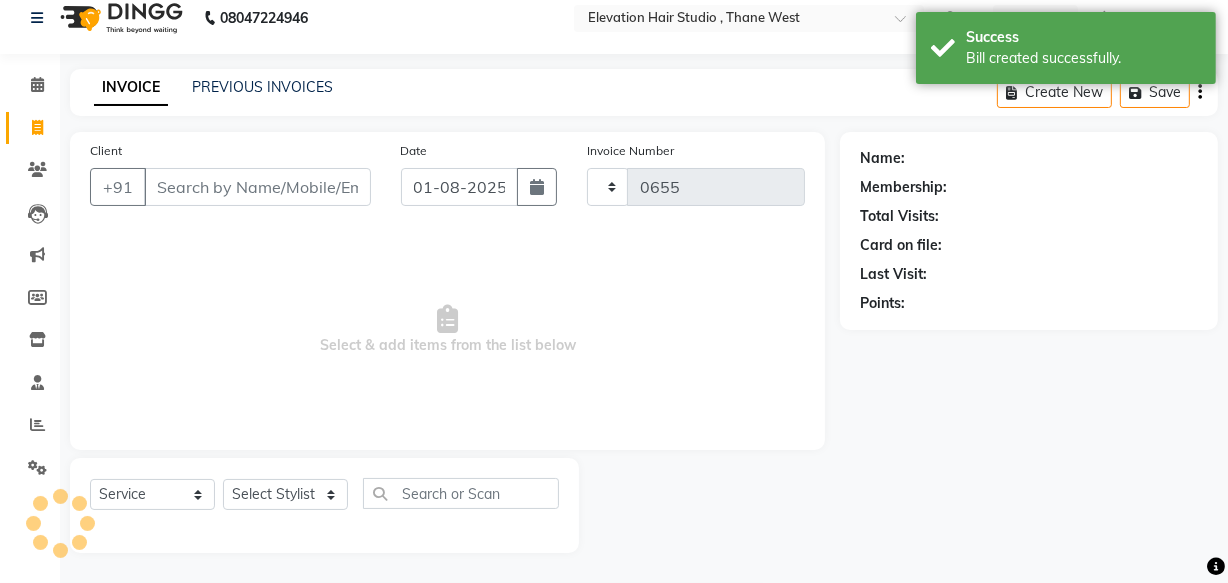 select on "6886" 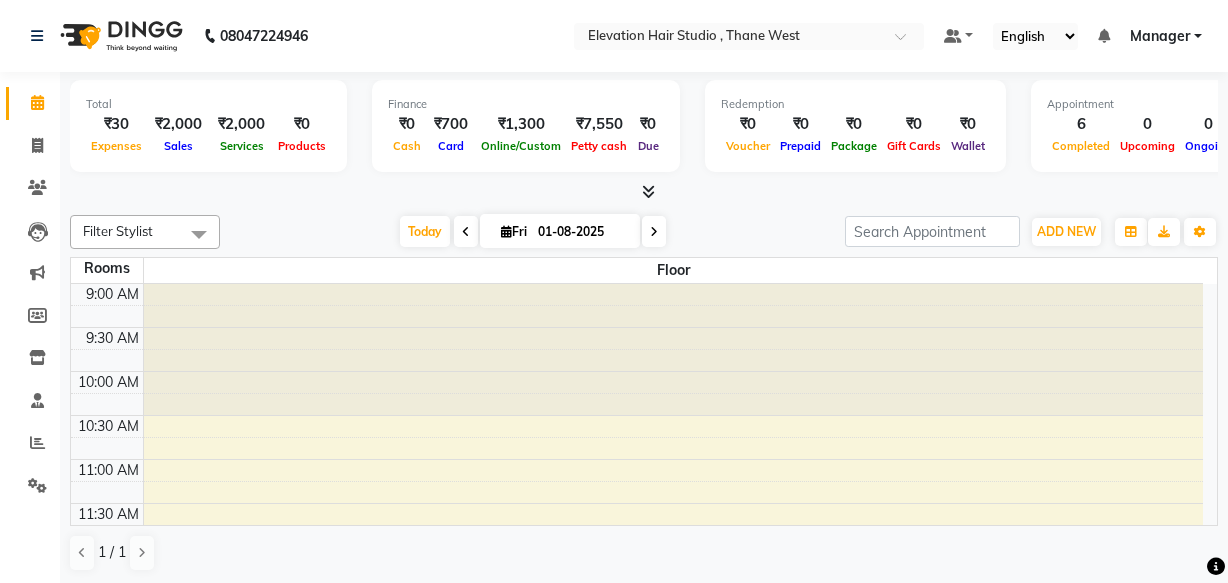 scroll, scrollTop: 0, scrollLeft: 0, axis: both 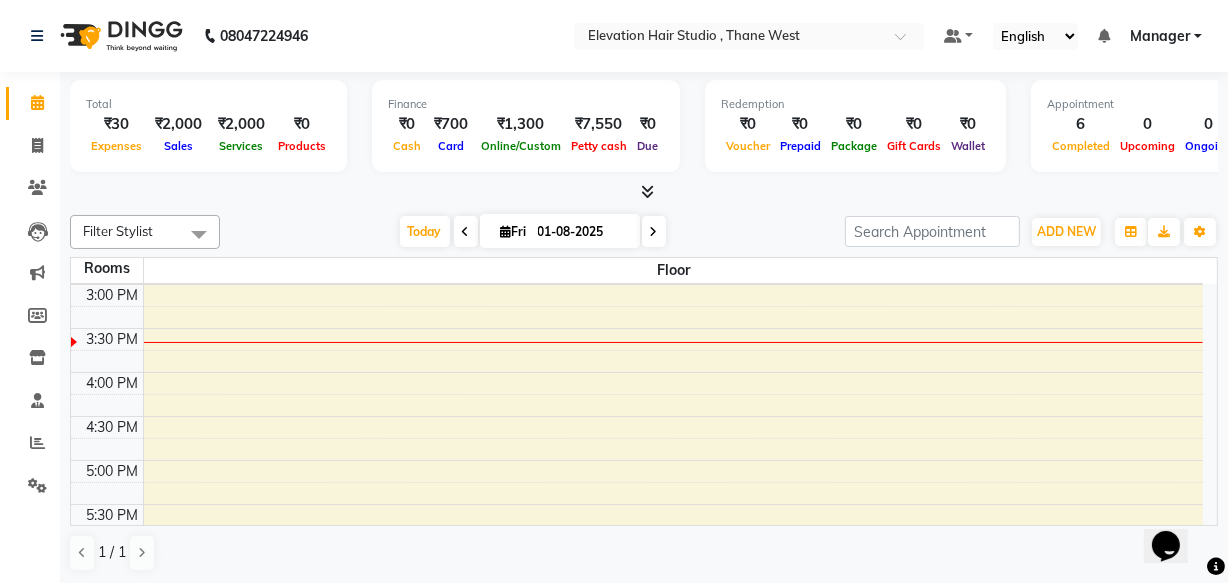 click at bounding box center (654, 232) 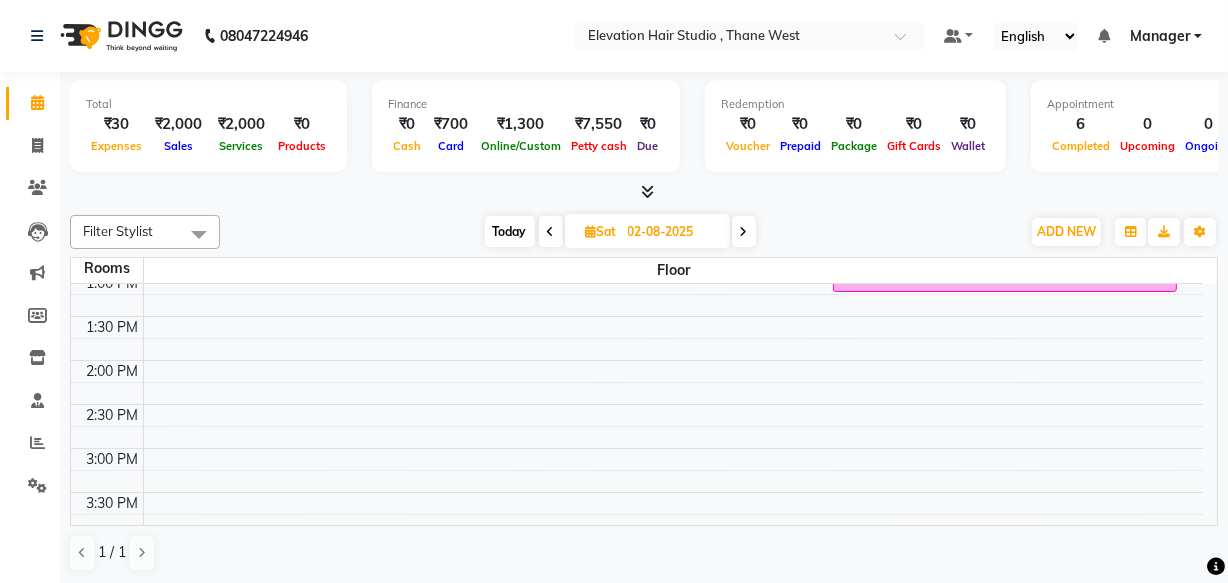 scroll, scrollTop: 181, scrollLeft: 0, axis: vertical 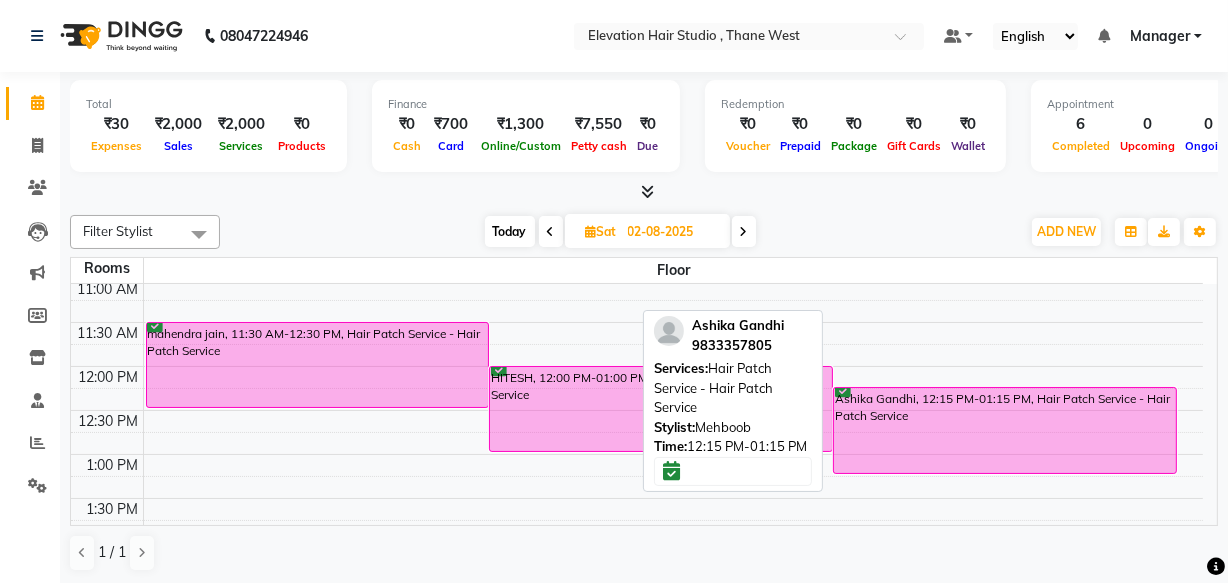 click on "Ashika Gandhi, 12:15 PM-01:15 PM, Hair Patch Service - Hair Patch Service" at bounding box center [1005, 430] 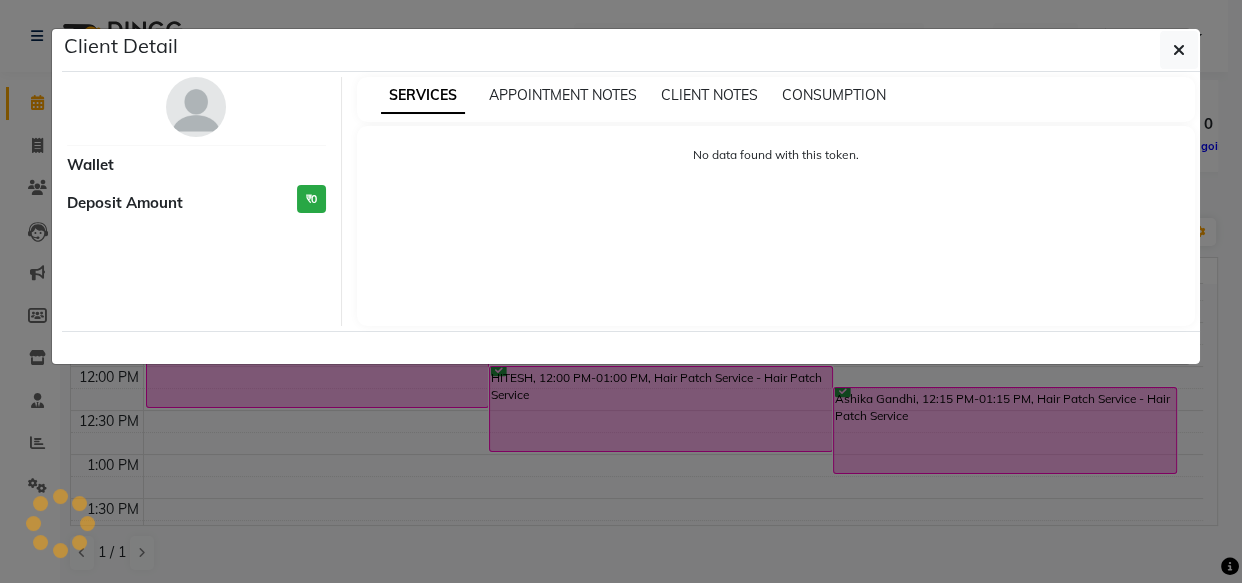 select on "6" 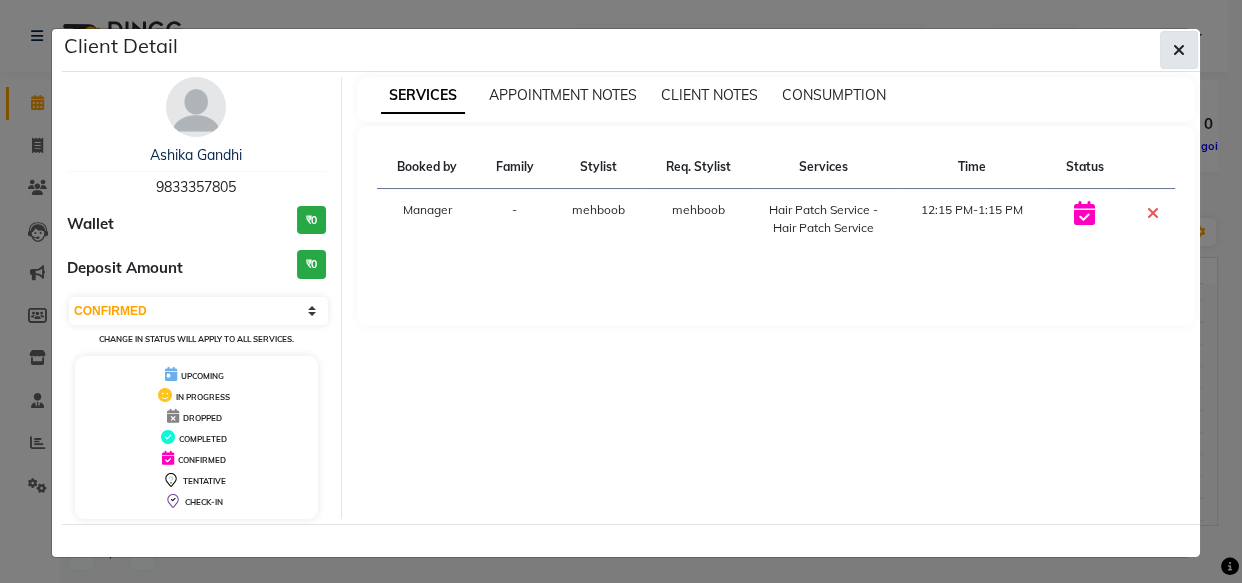 click 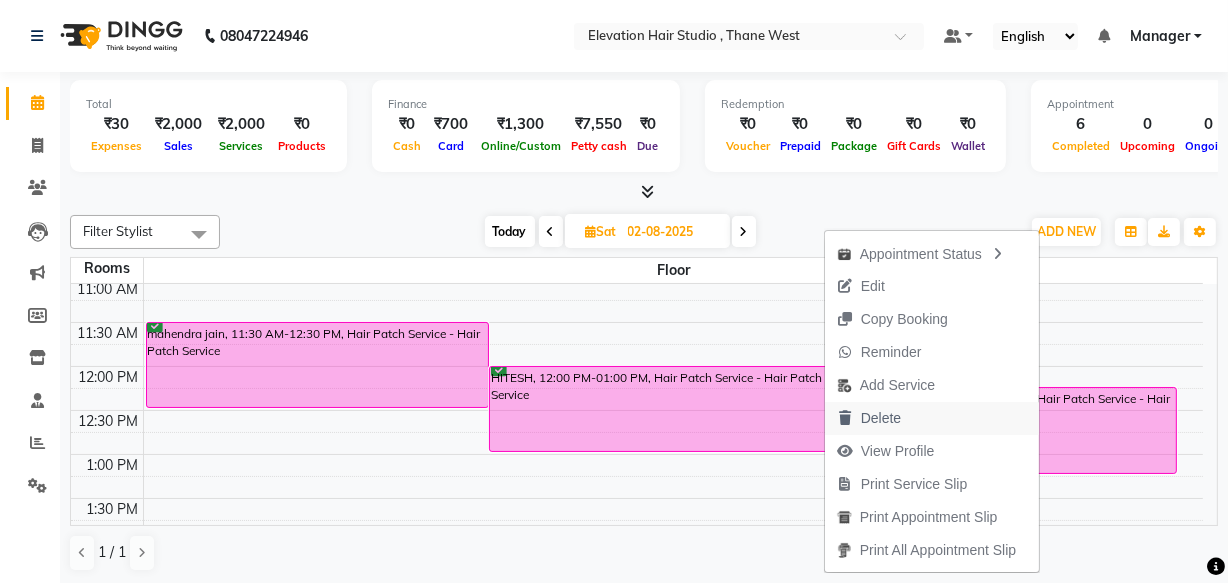 click on "Delete" at bounding box center (932, 418) 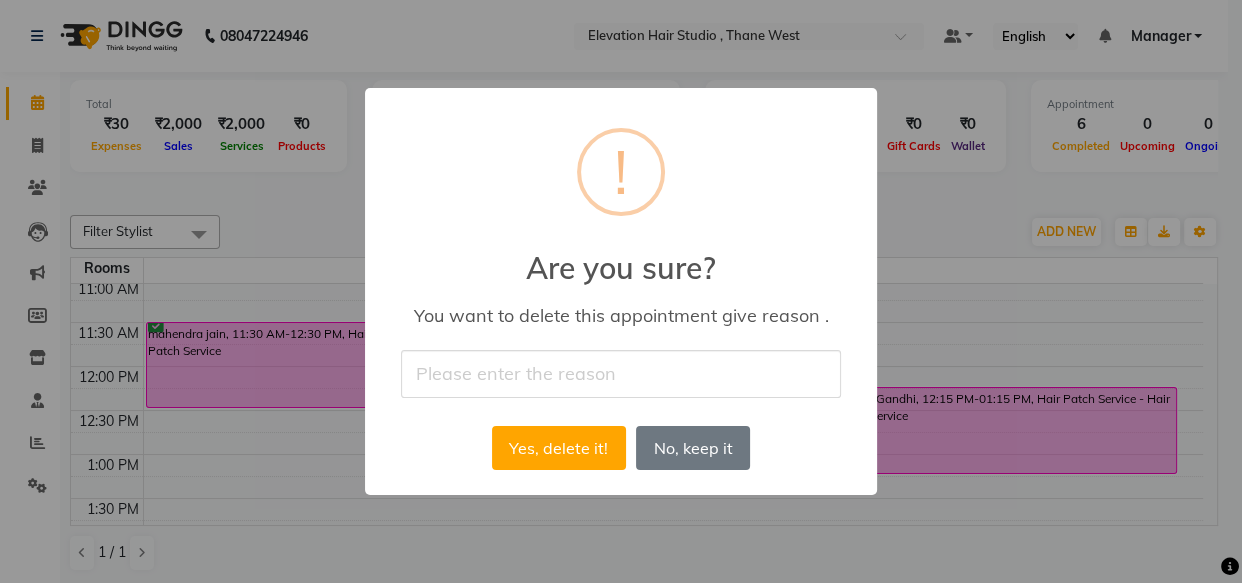 click on "× ! Are you sure? You want to delete this appointment give reason . Yes, delete it! No No, keep it" at bounding box center (621, 291) 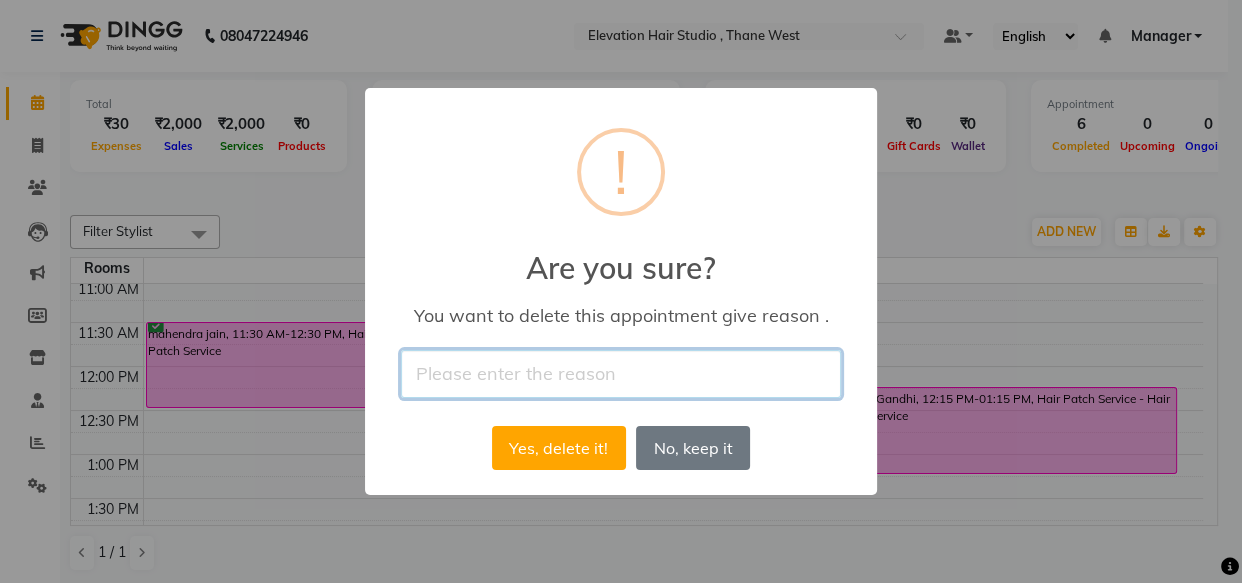 click at bounding box center [621, 373] 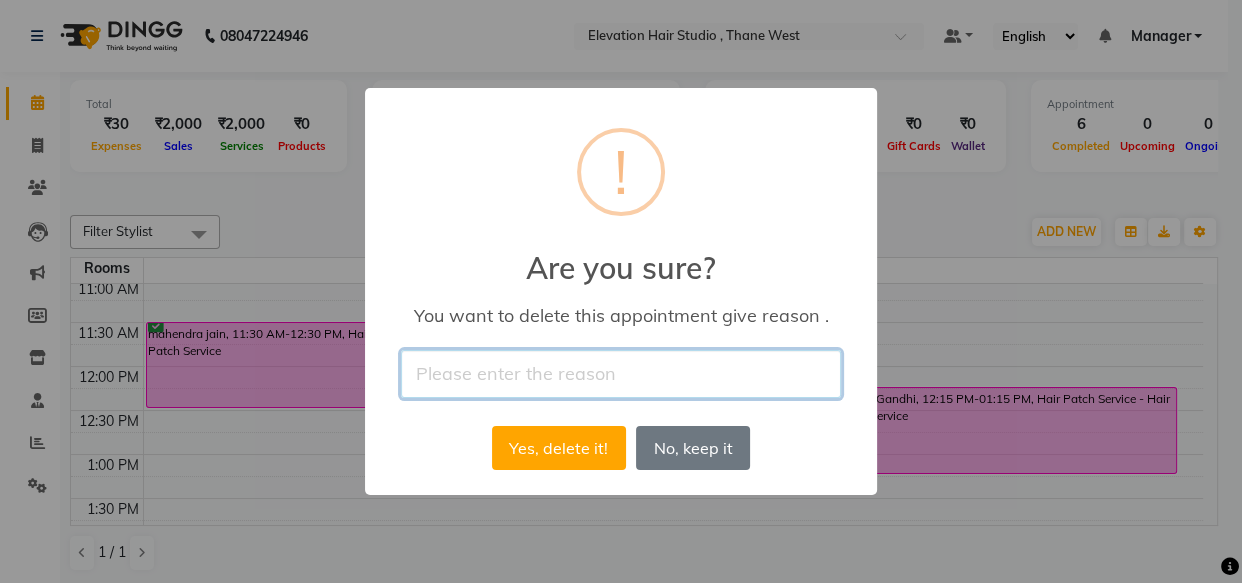 type on "delete" 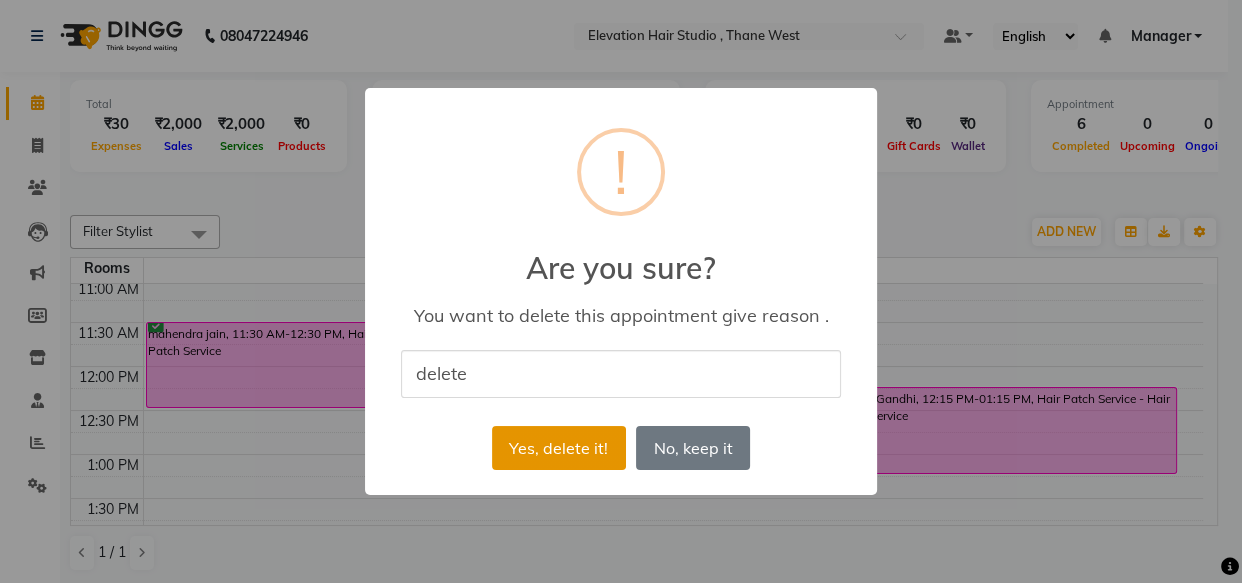 click on "Yes, delete it!" at bounding box center [559, 448] 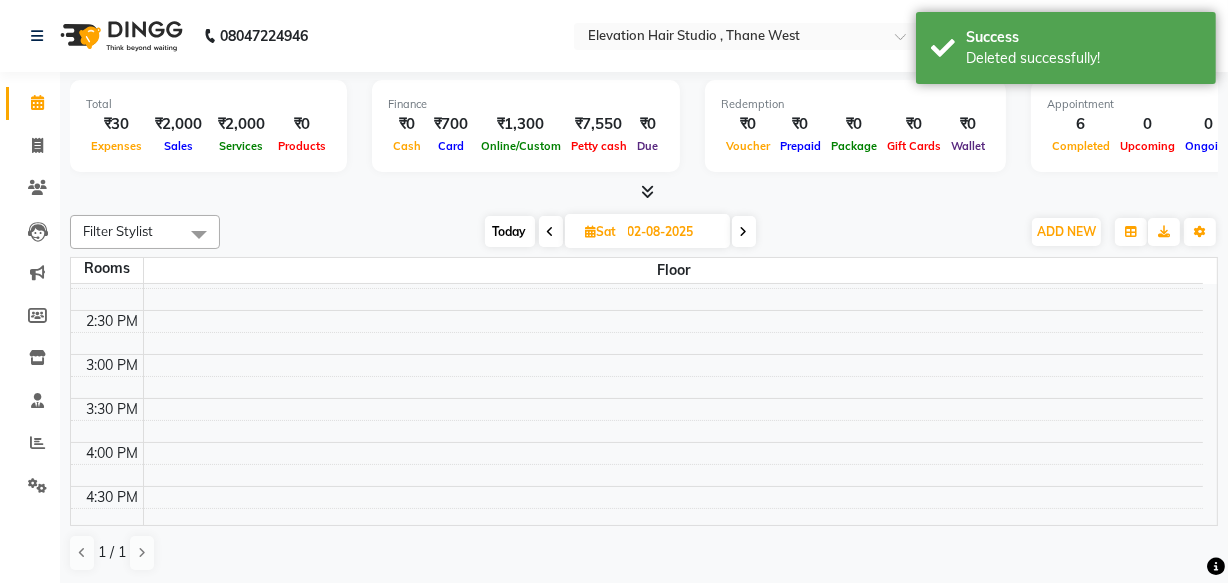 scroll, scrollTop: 90, scrollLeft: 0, axis: vertical 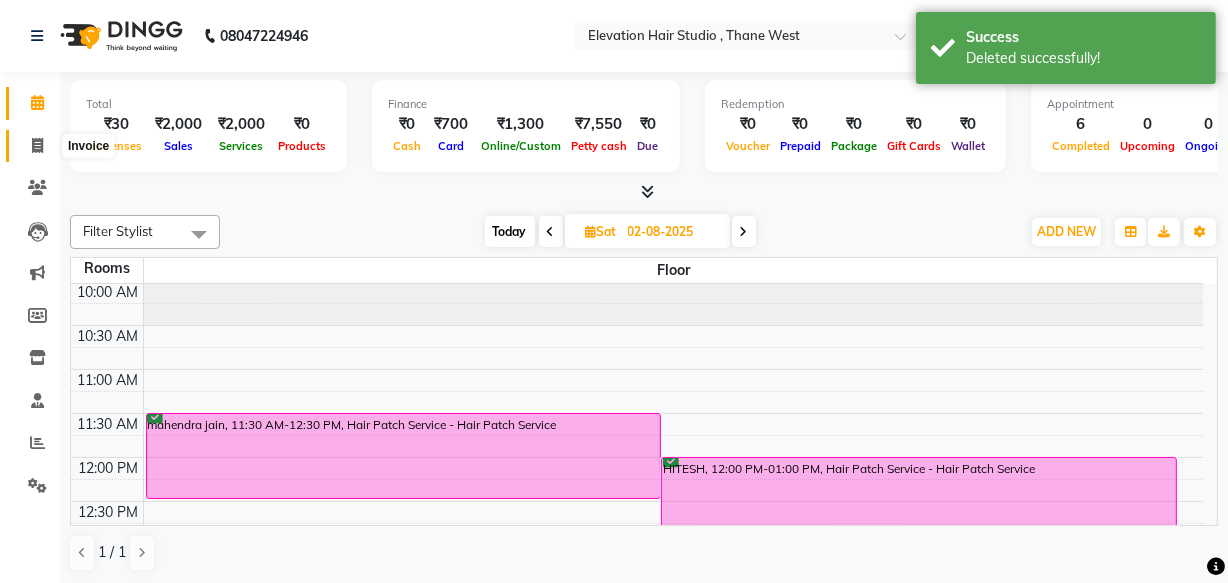 click 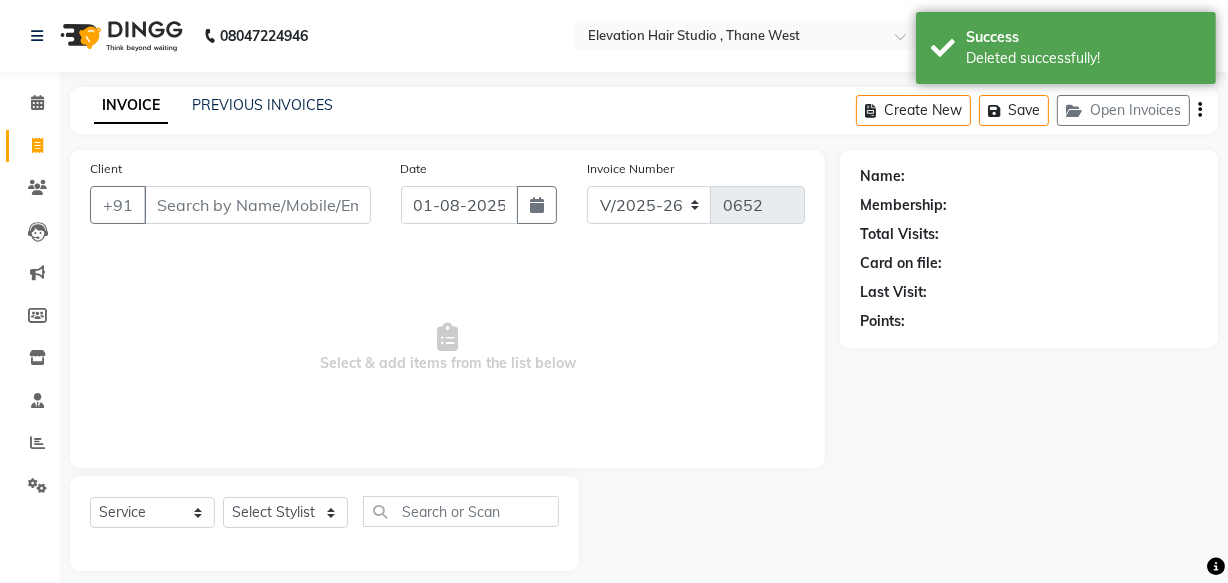 click on "Client" at bounding box center (257, 205) 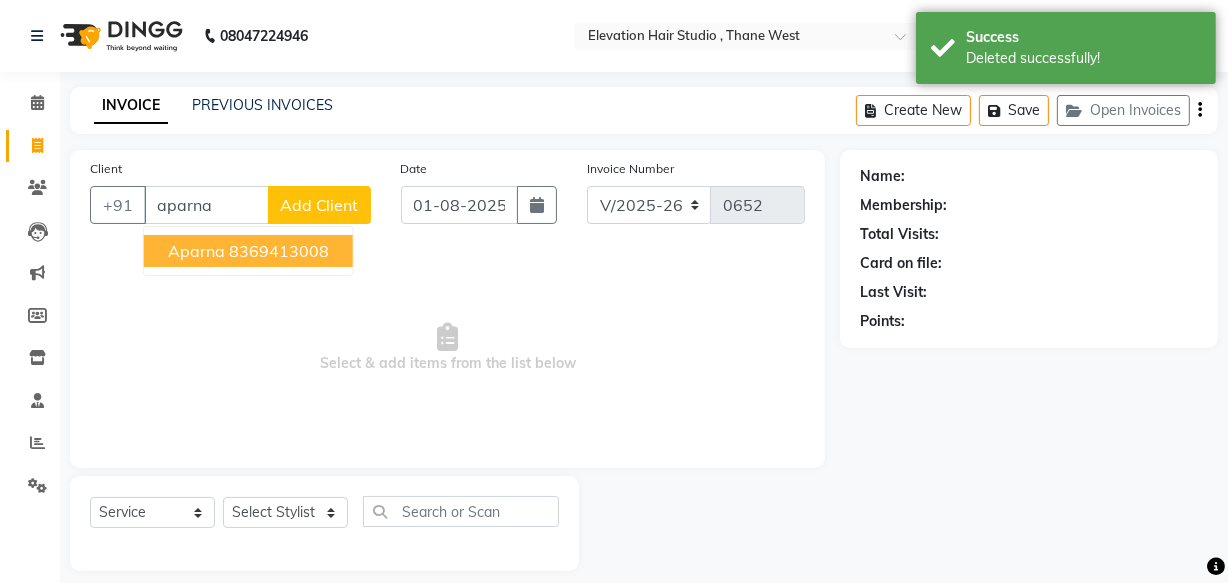 click on "aparna" at bounding box center [196, 251] 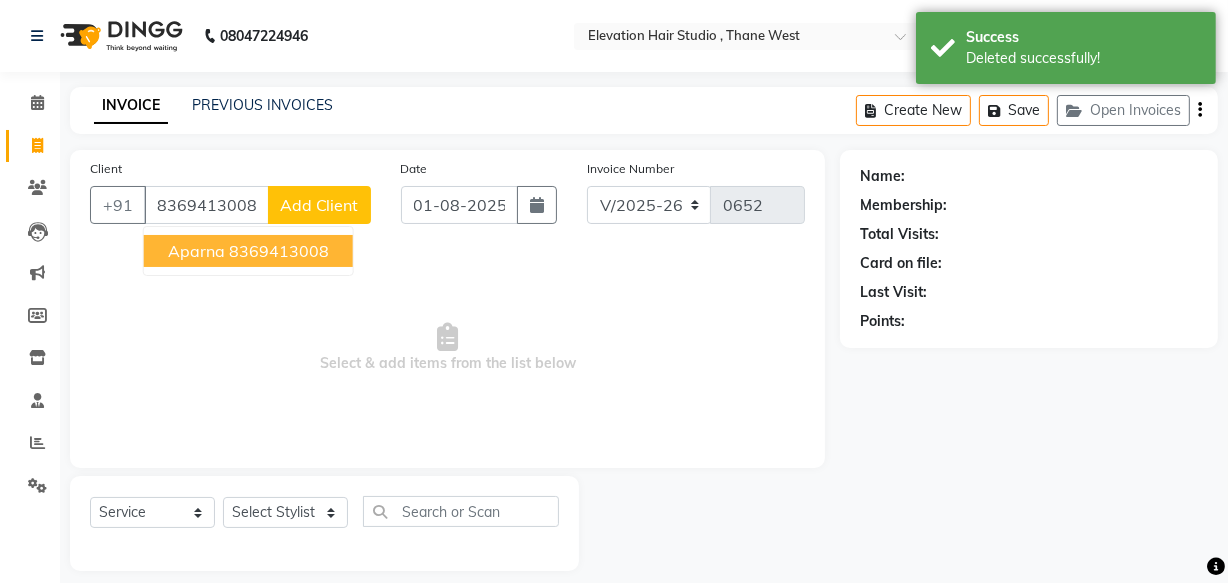 type on "8369413008" 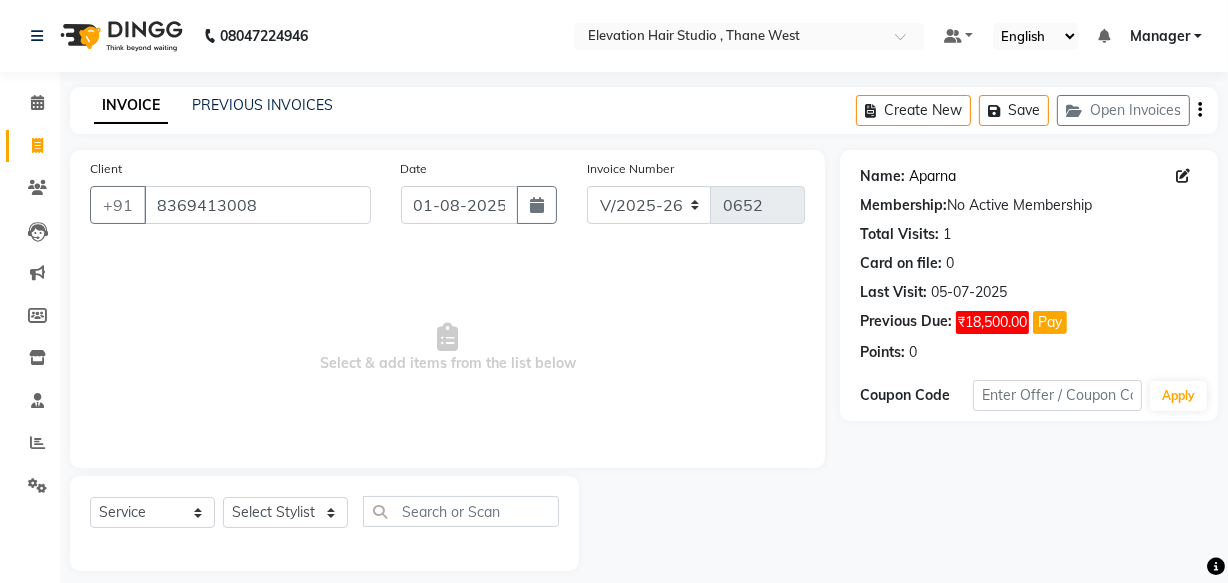 click on "Aparna" 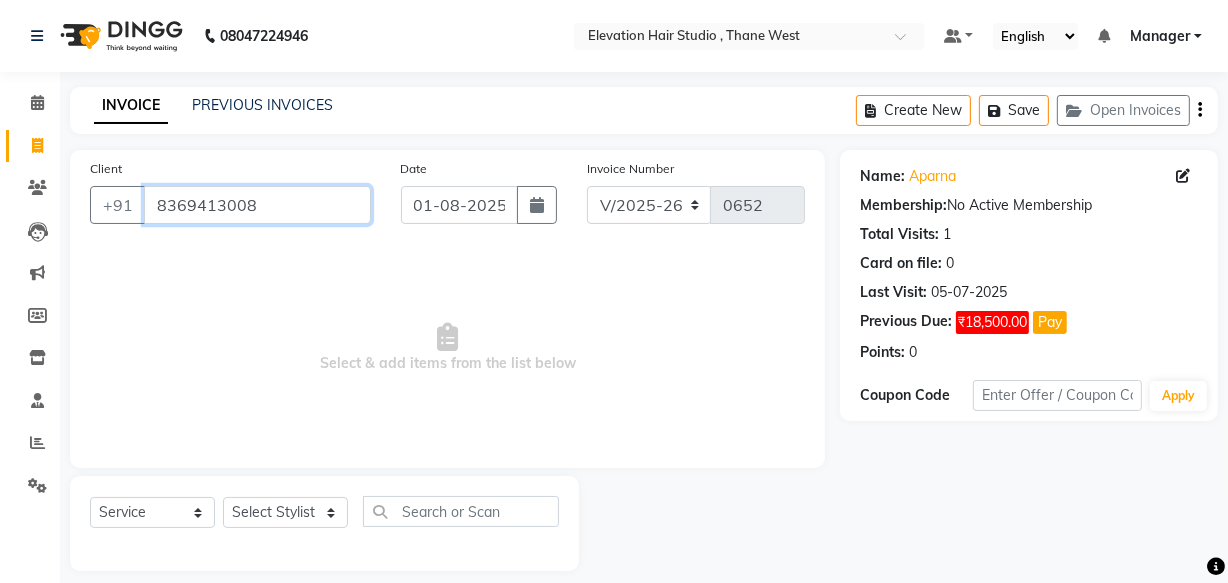 drag, startPoint x: 265, startPoint y: 214, endPoint x: 0, endPoint y: 119, distance: 281.51376 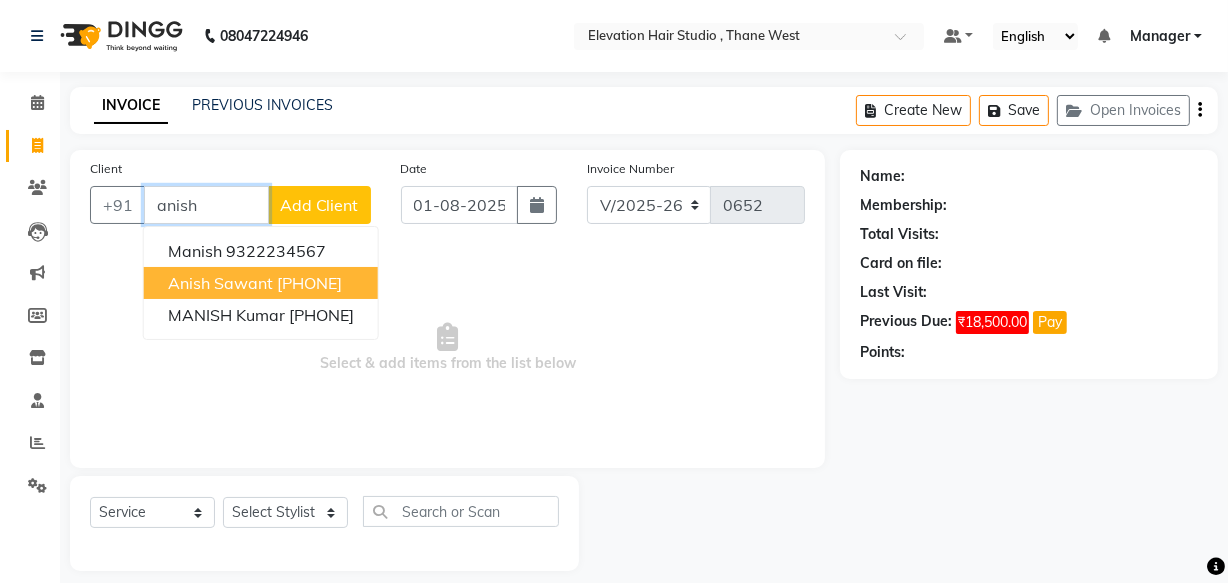 click on "7738938884" at bounding box center (309, 283) 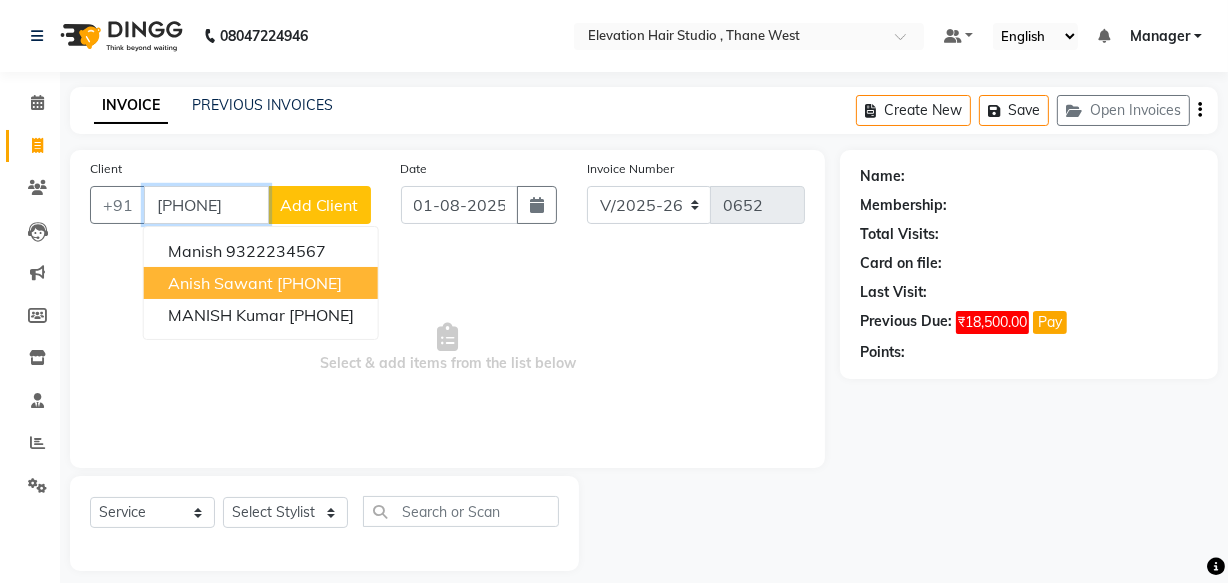 type on "7738938884" 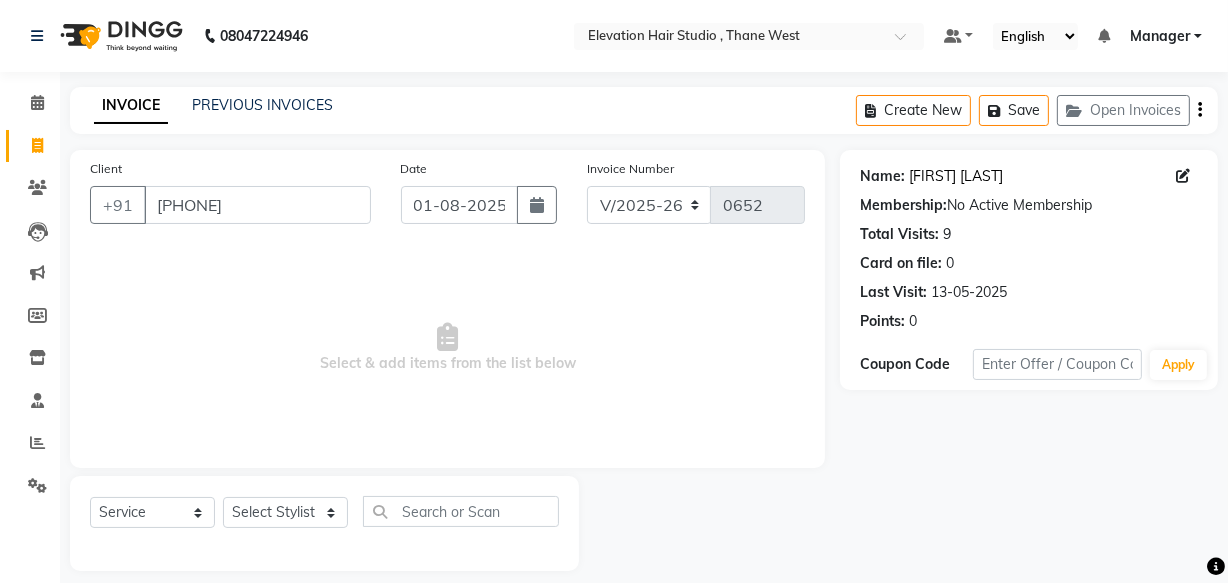 click on "Anish Sawant" 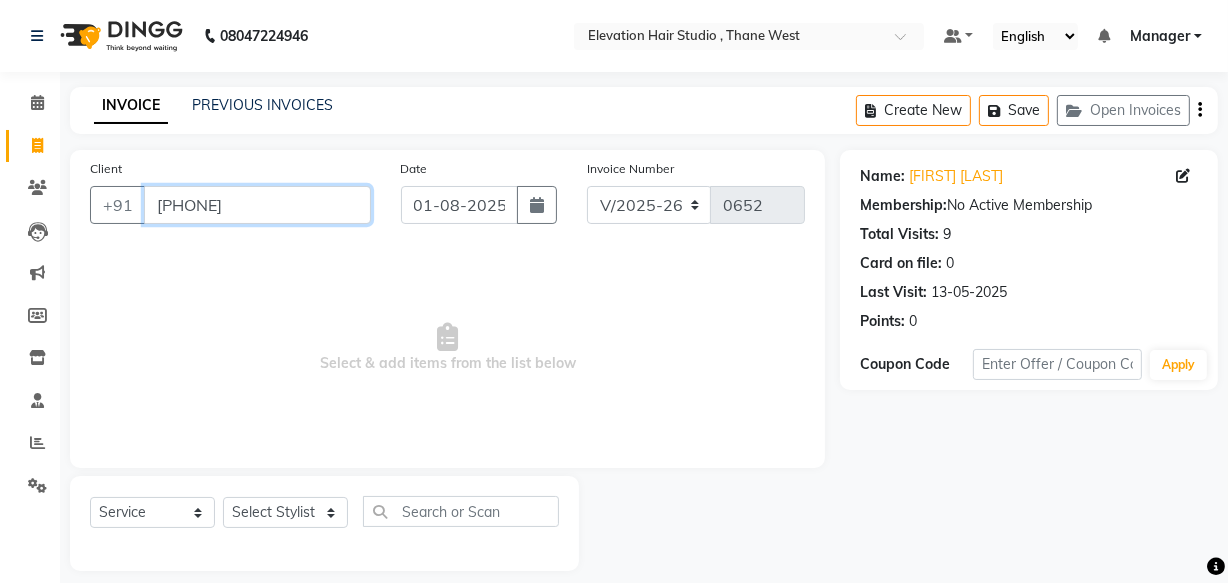 drag, startPoint x: 290, startPoint y: 195, endPoint x: 33, endPoint y: 209, distance: 257.38104 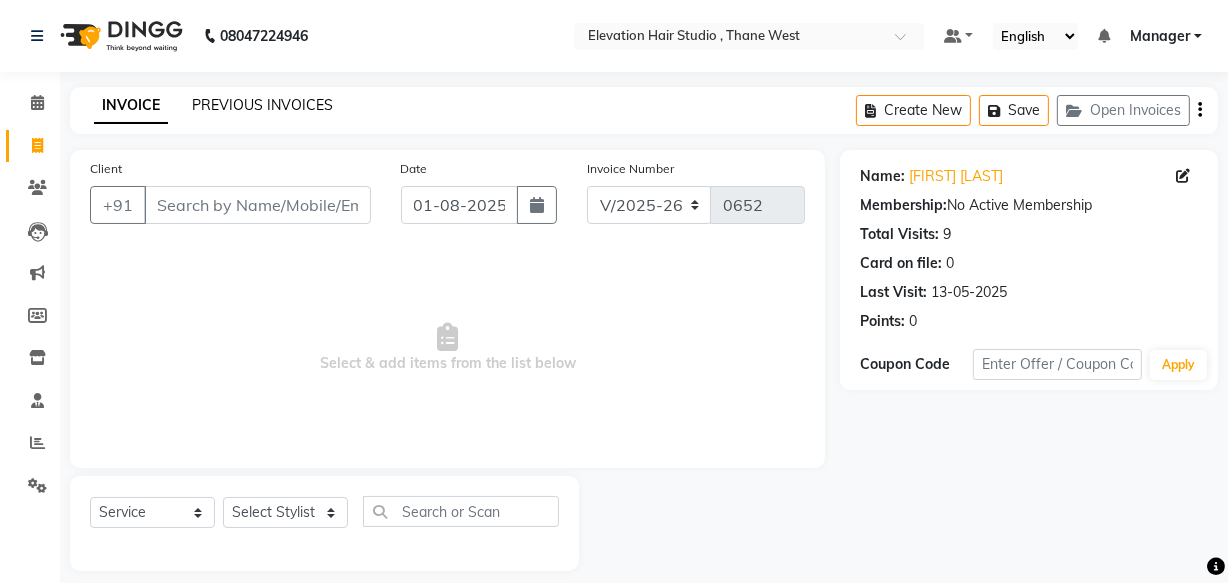 click on "PREVIOUS INVOICES" 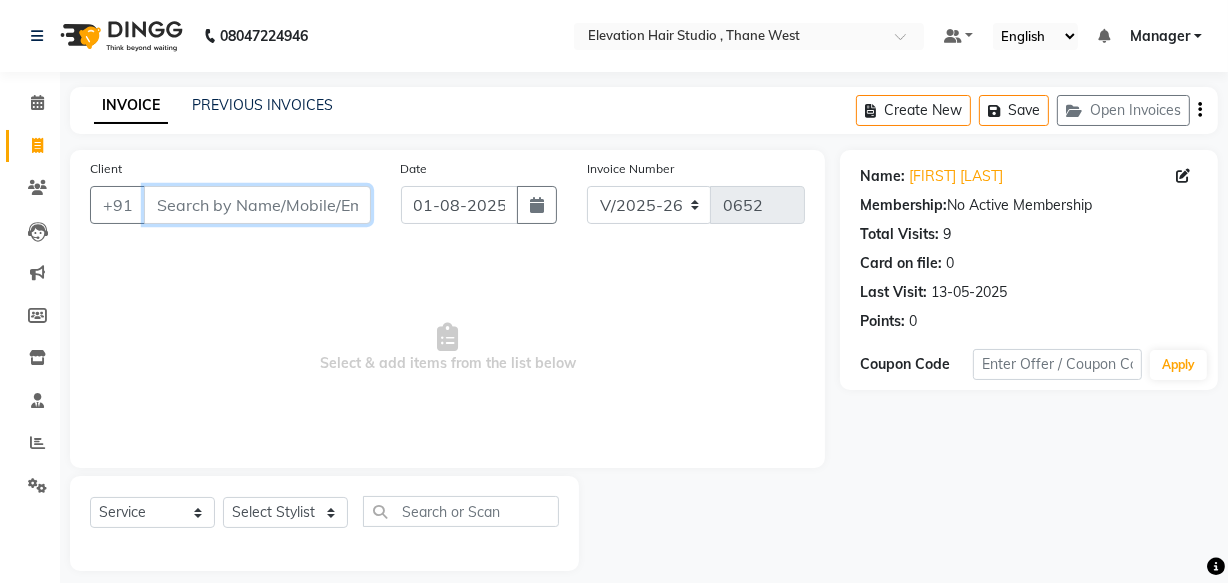 click on "Client" at bounding box center (257, 205) 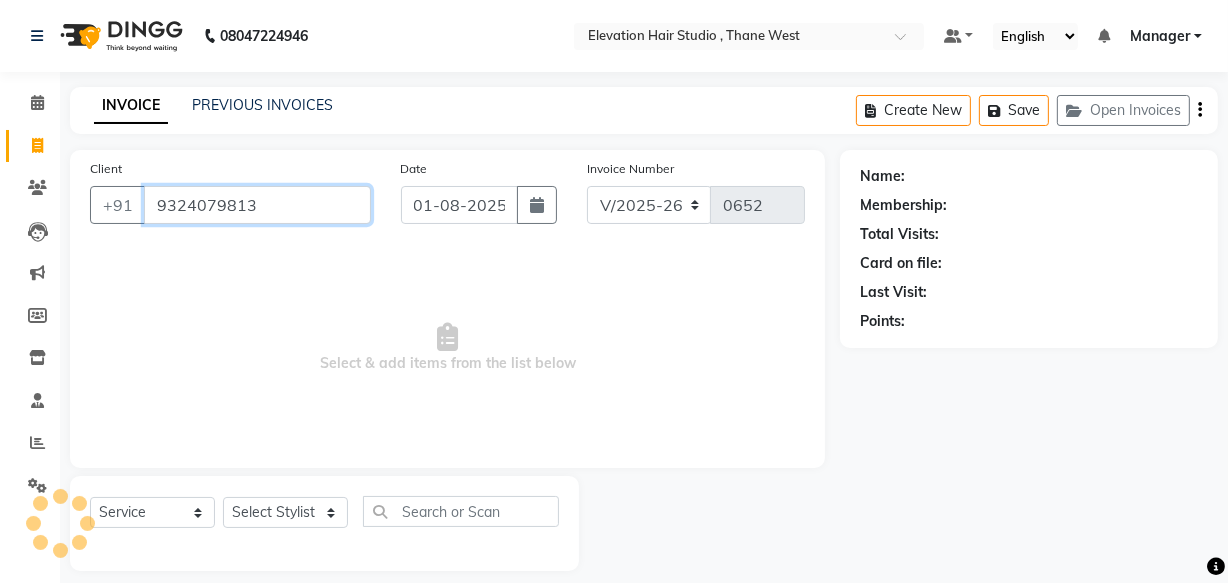 type on "9324079813" 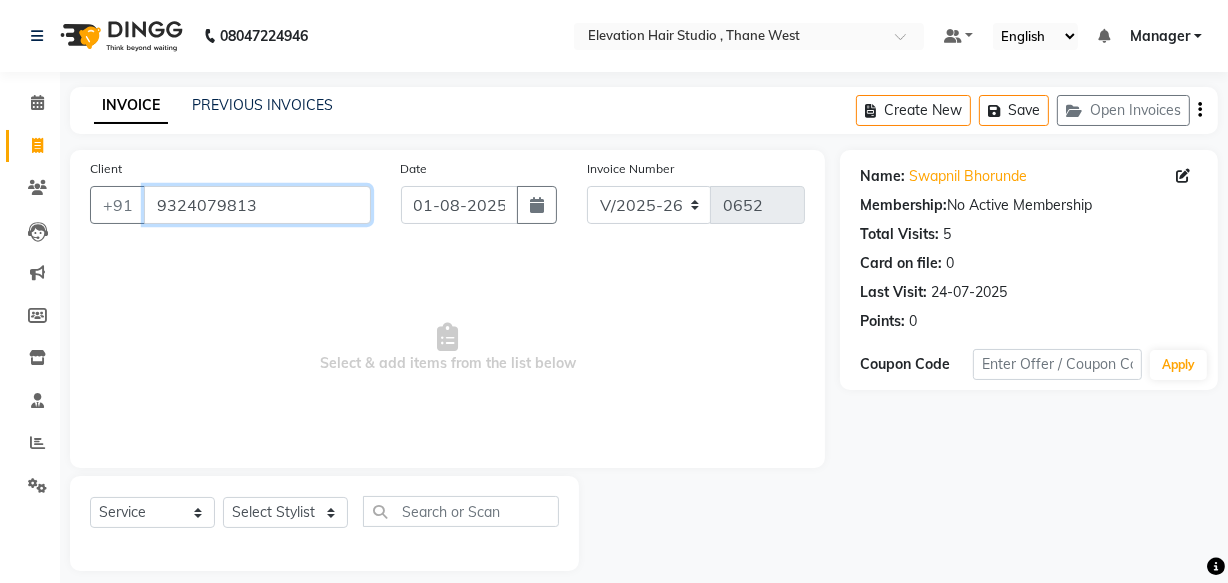 drag, startPoint x: 270, startPoint y: 200, endPoint x: 0, endPoint y: 210, distance: 270.18512 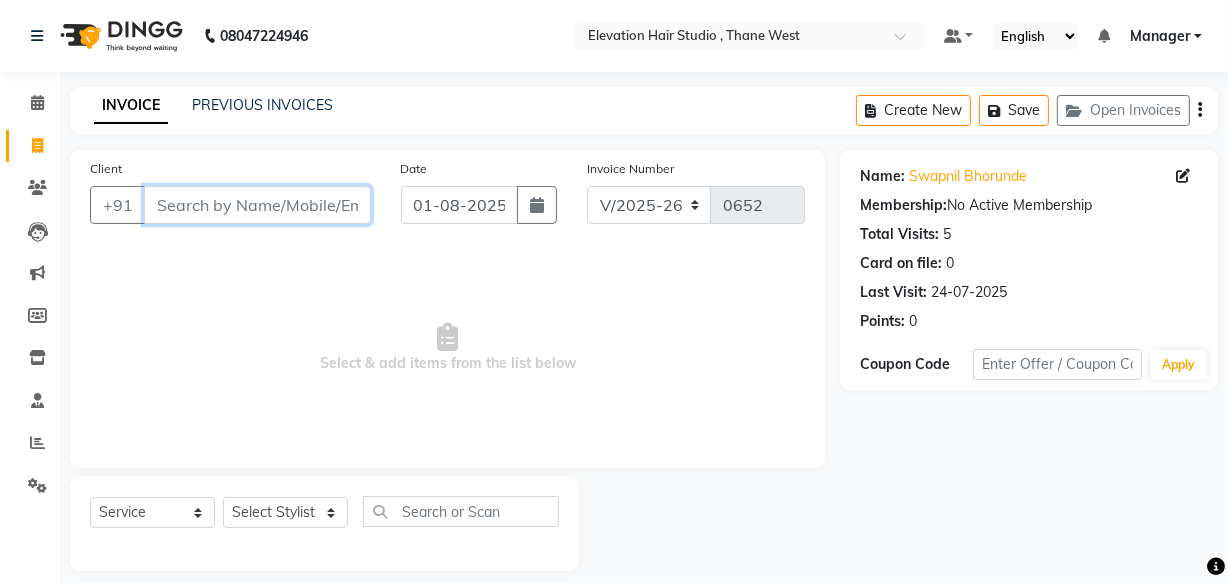 click on "Client" at bounding box center [257, 205] 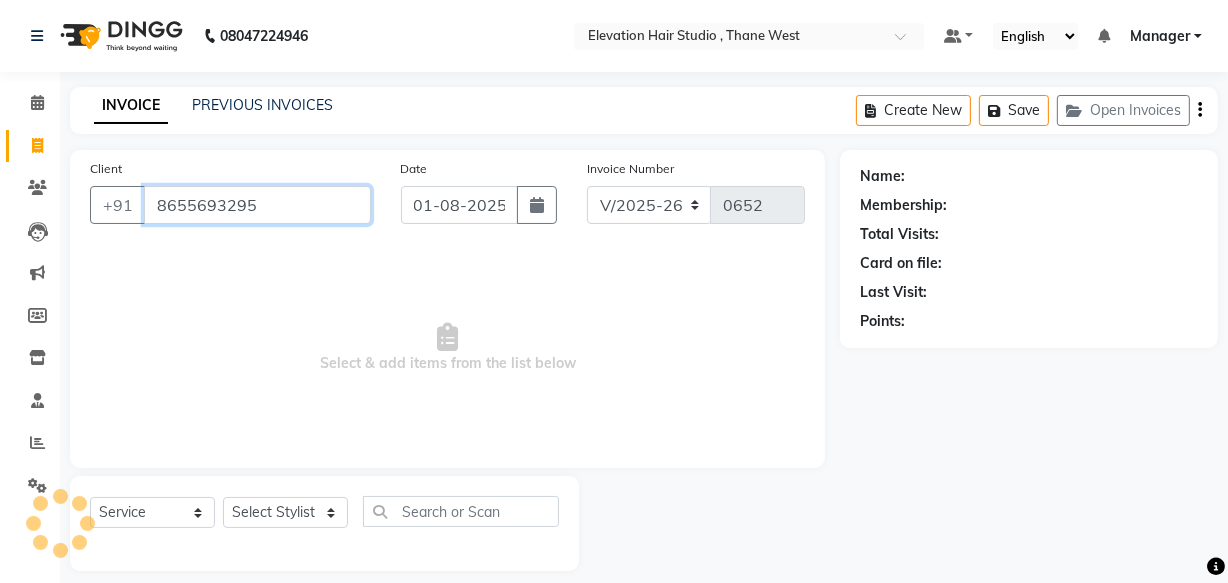 type on "8655693295" 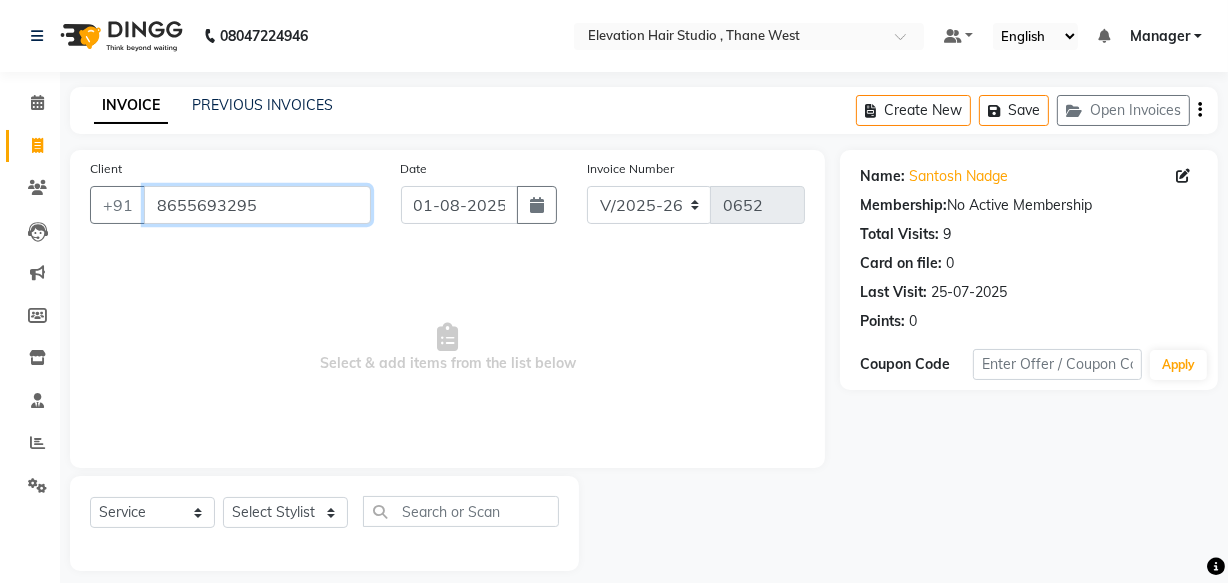 drag, startPoint x: 259, startPoint y: 190, endPoint x: 60, endPoint y: 13, distance: 266.32687 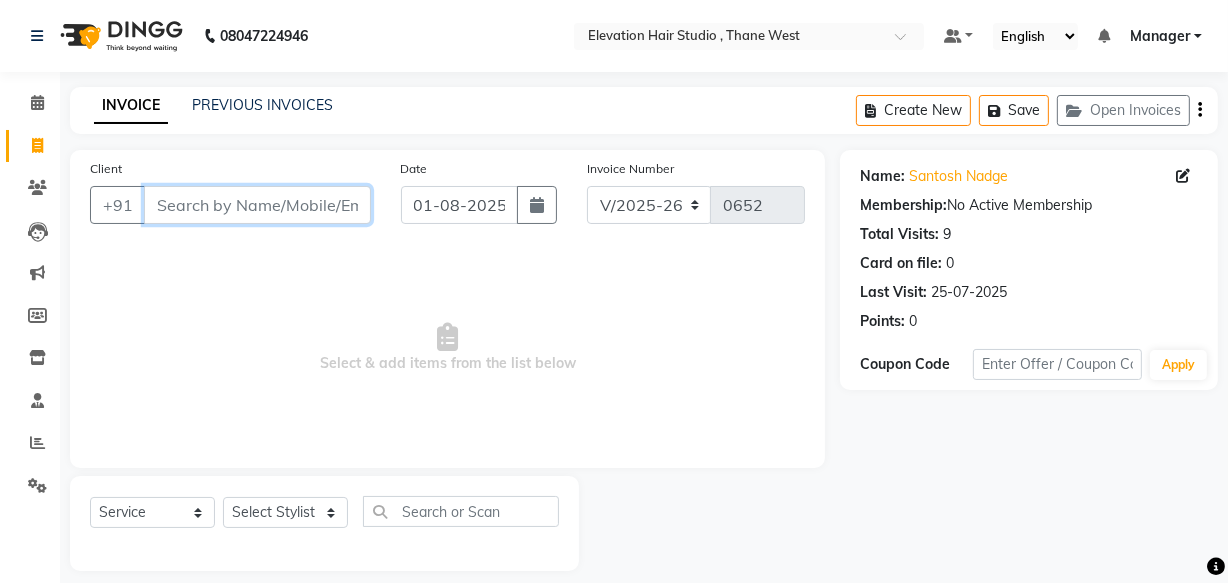 paste on "9860617288" 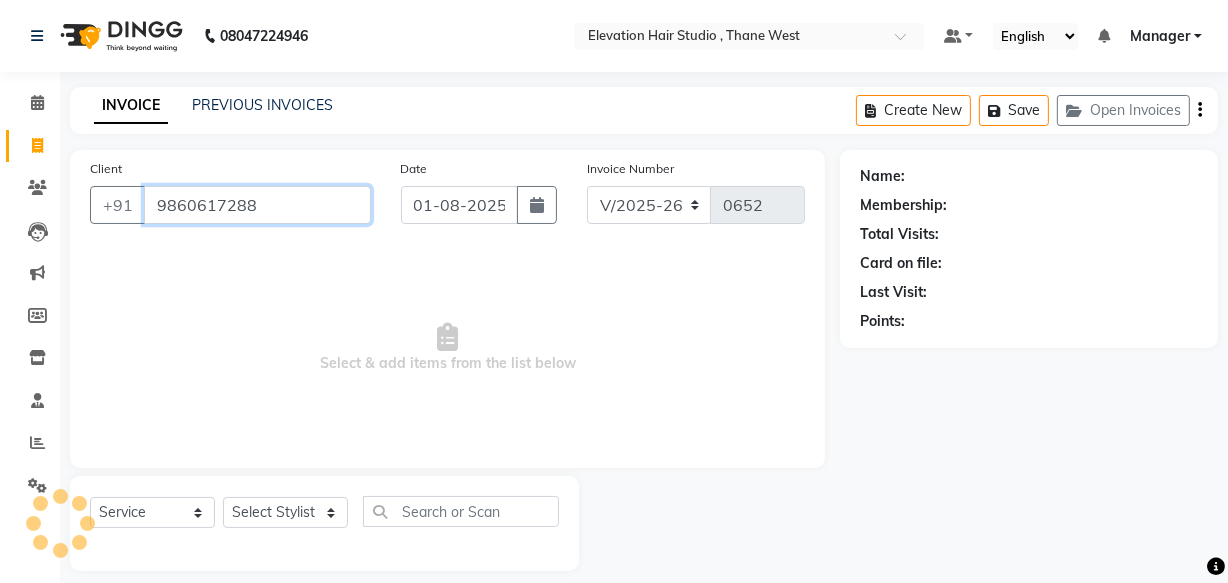 type on "9860617288" 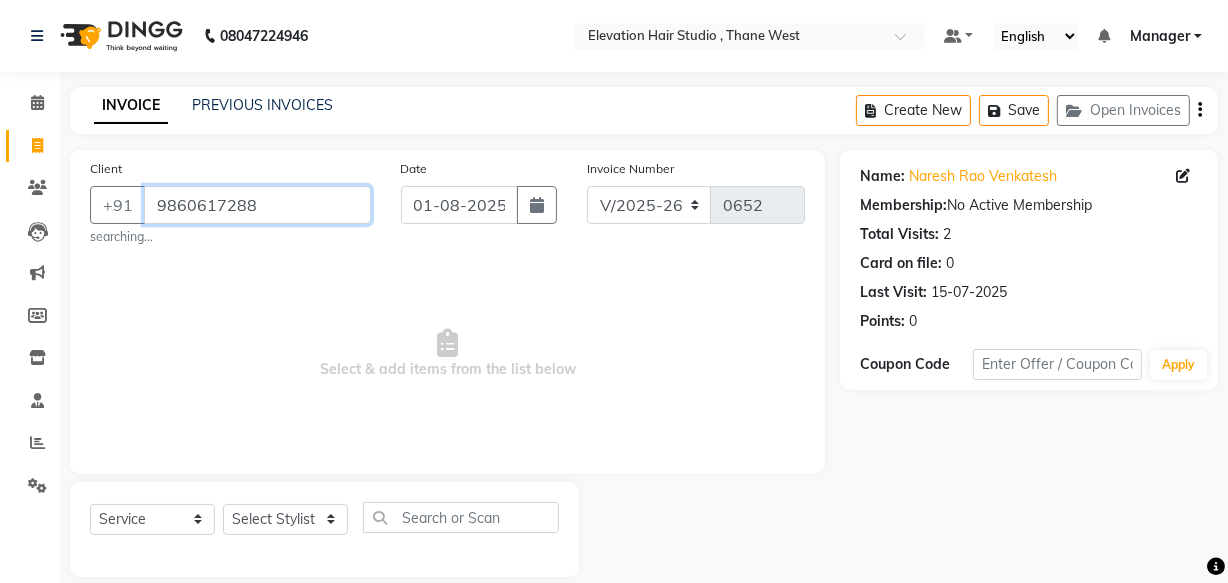 drag, startPoint x: 299, startPoint y: 203, endPoint x: 0, endPoint y: 165, distance: 301.40503 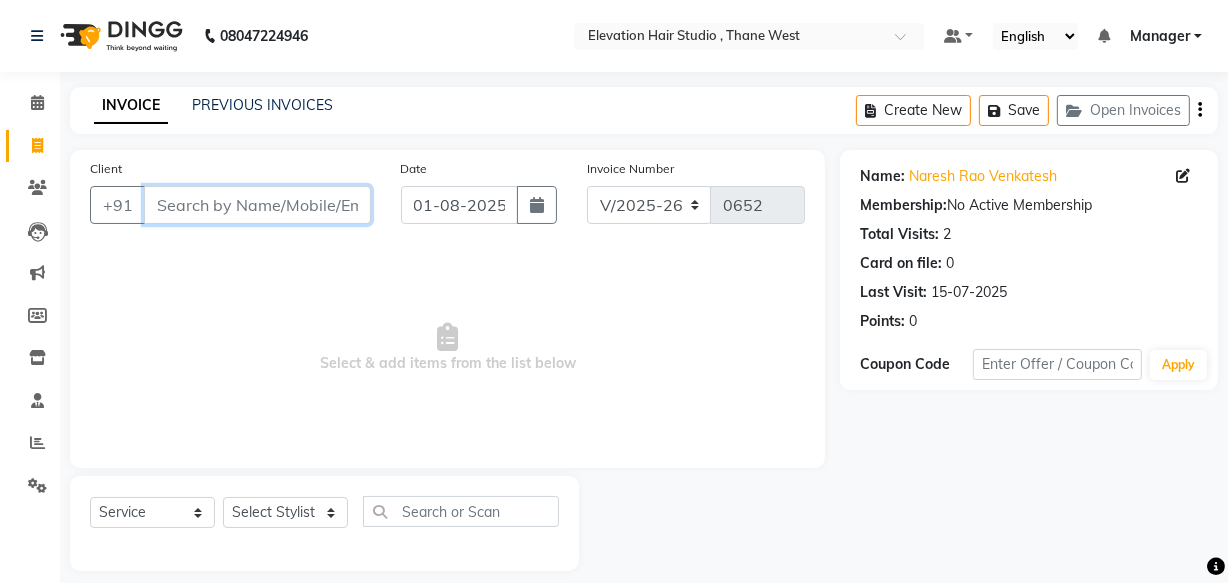 paste on "7506014154" 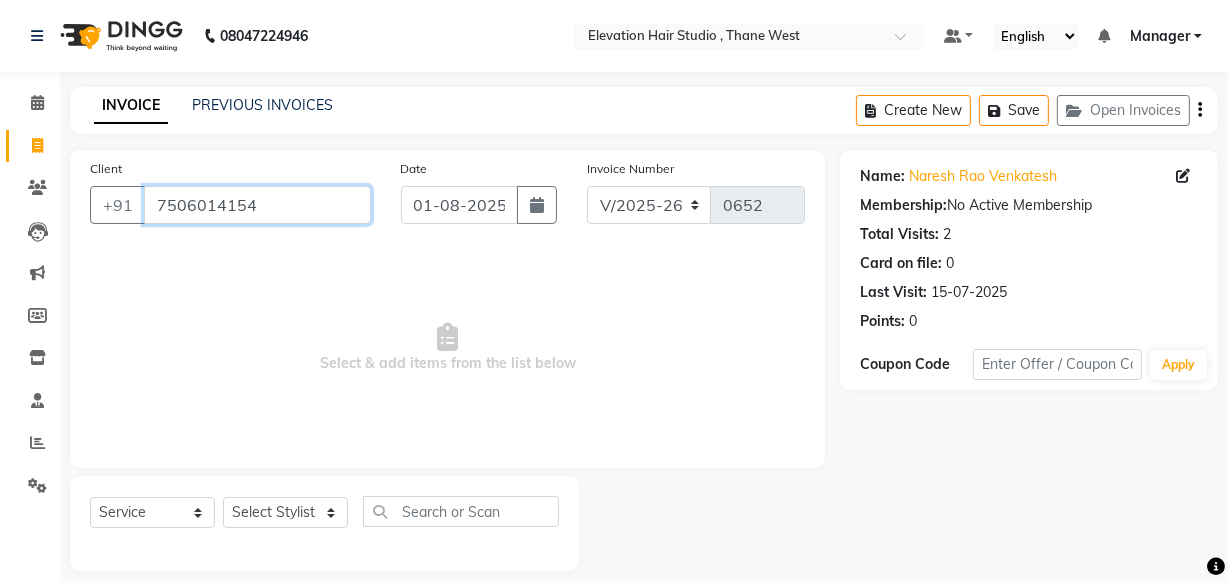 type on "7506014154" 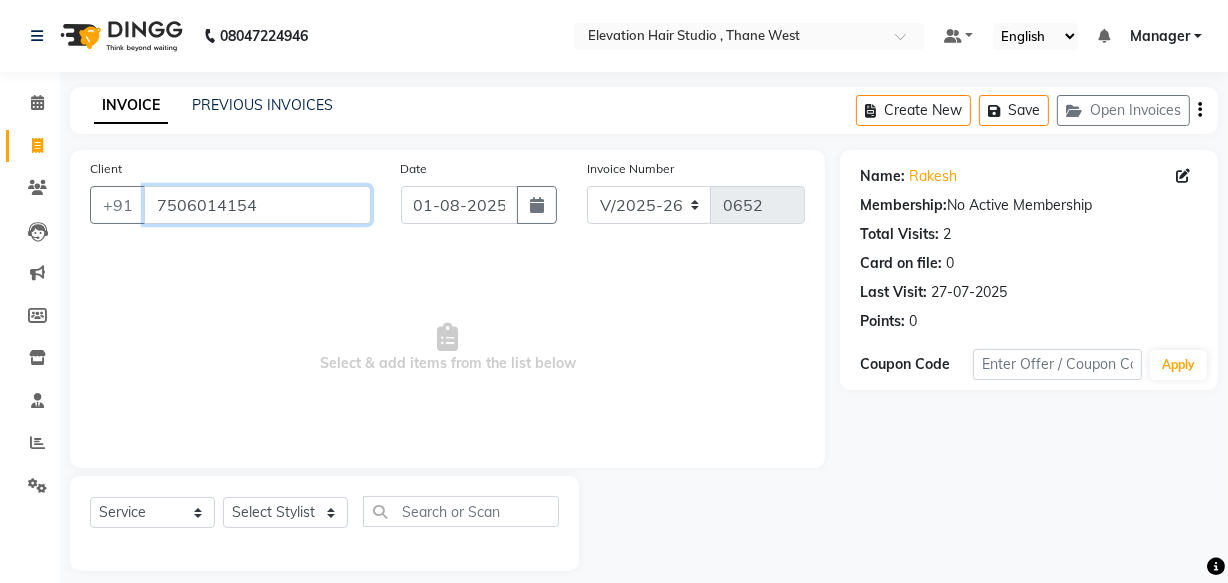 drag, startPoint x: 276, startPoint y: 213, endPoint x: 82, endPoint y: 22, distance: 272.2444 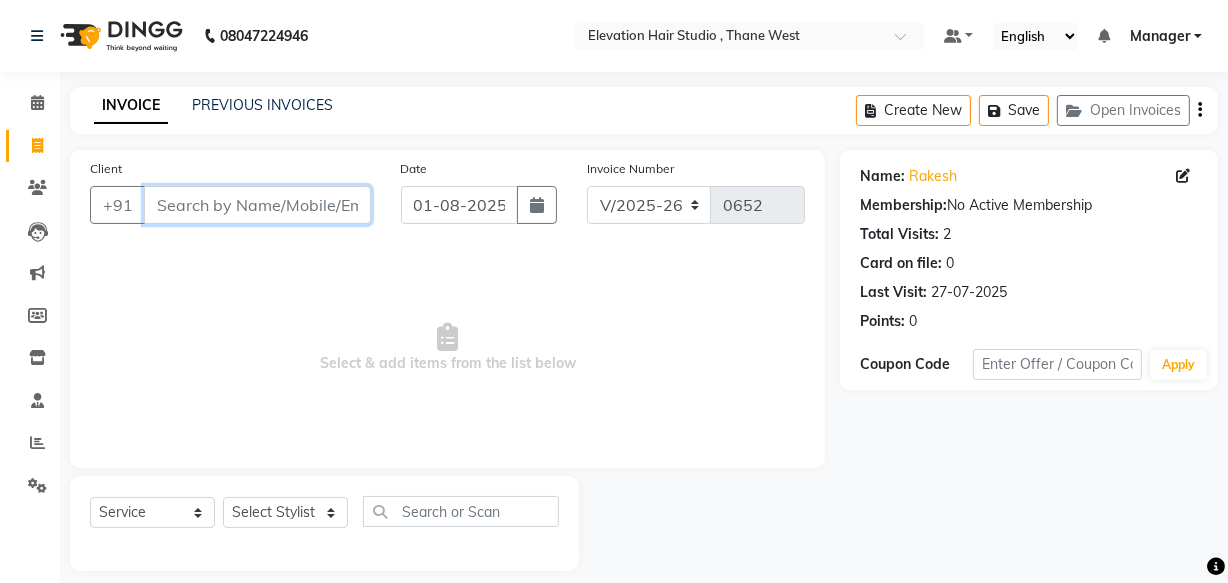 paste on "9372093009" 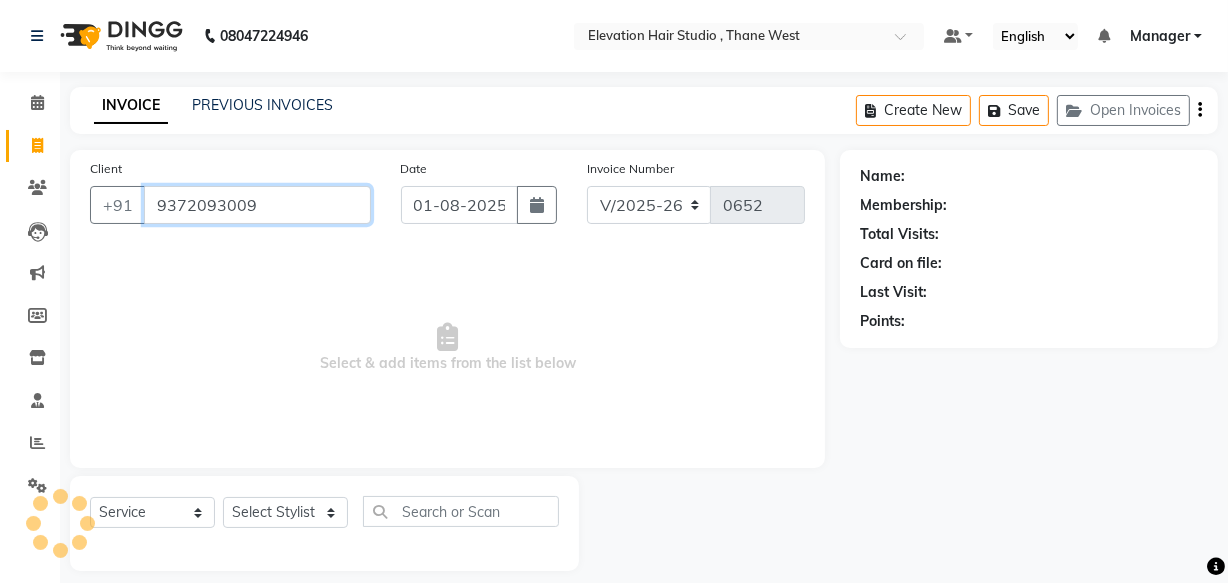 type on "9372093009" 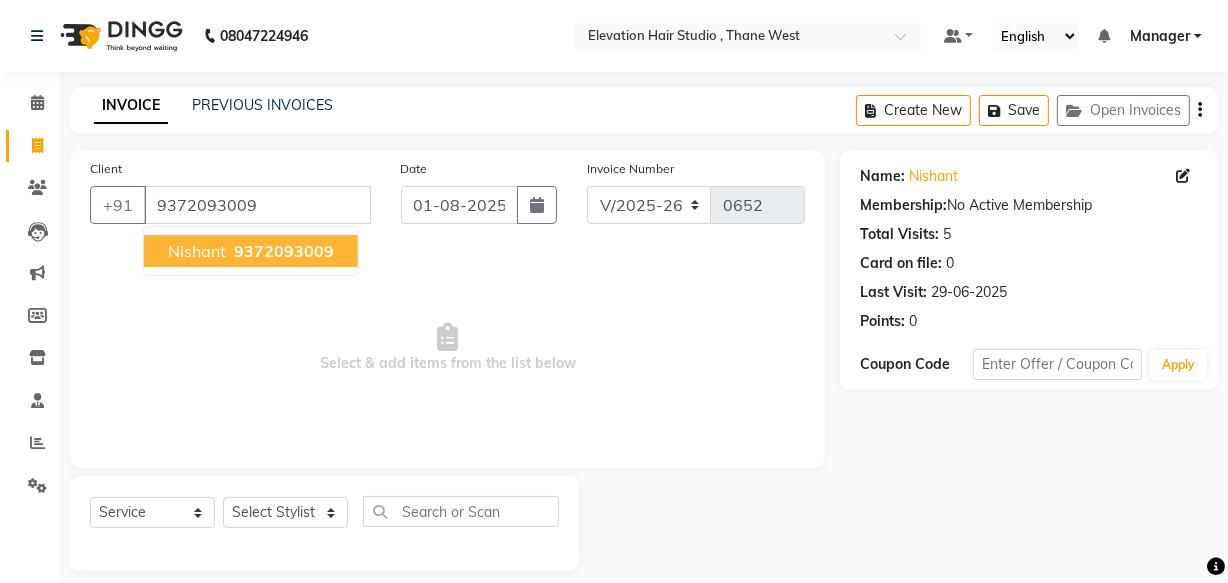 drag, startPoint x: 226, startPoint y: 276, endPoint x: 226, endPoint y: 265, distance: 11 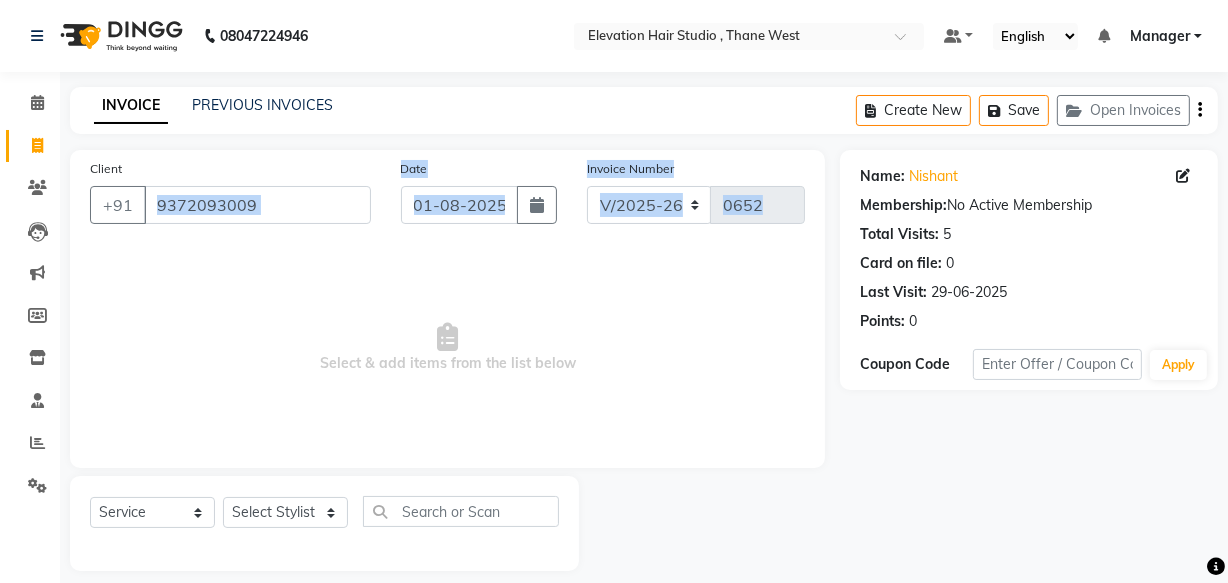 click on "Select & add items from the list below" at bounding box center (447, 348) 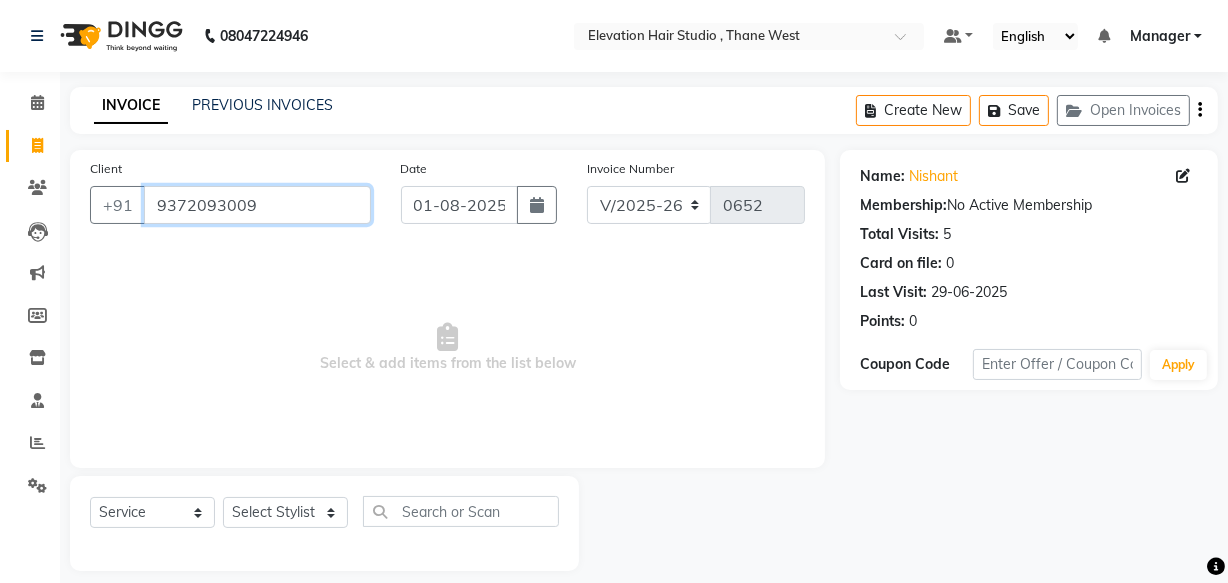 click on "9372093009" at bounding box center [257, 205] 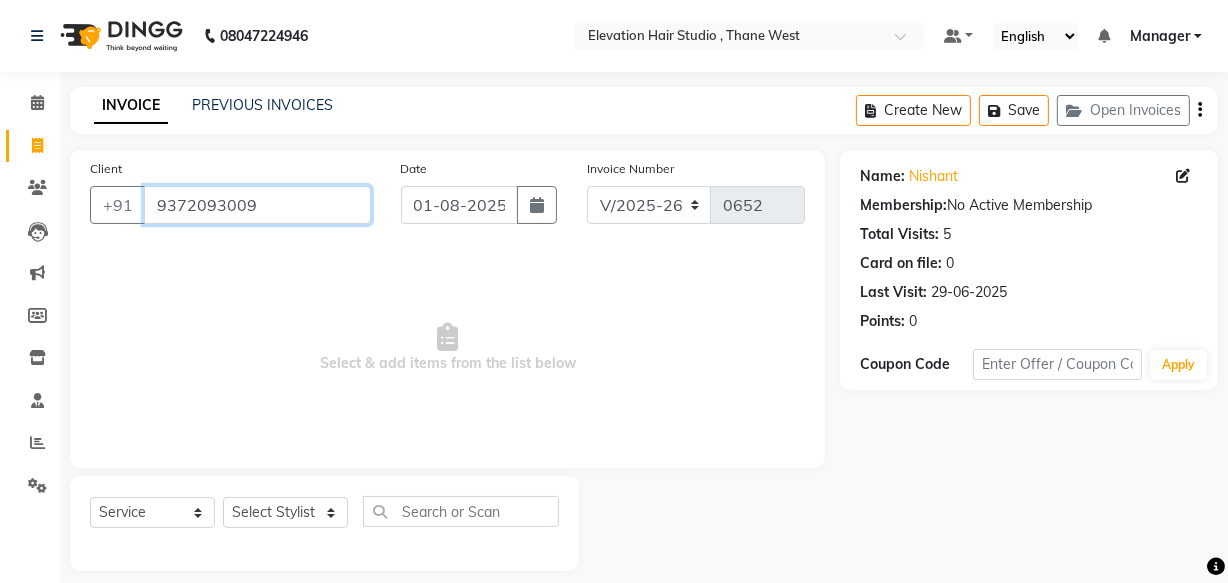 drag, startPoint x: 259, startPoint y: 215, endPoint x: 0, endPoint y: -39, distance: 362.763 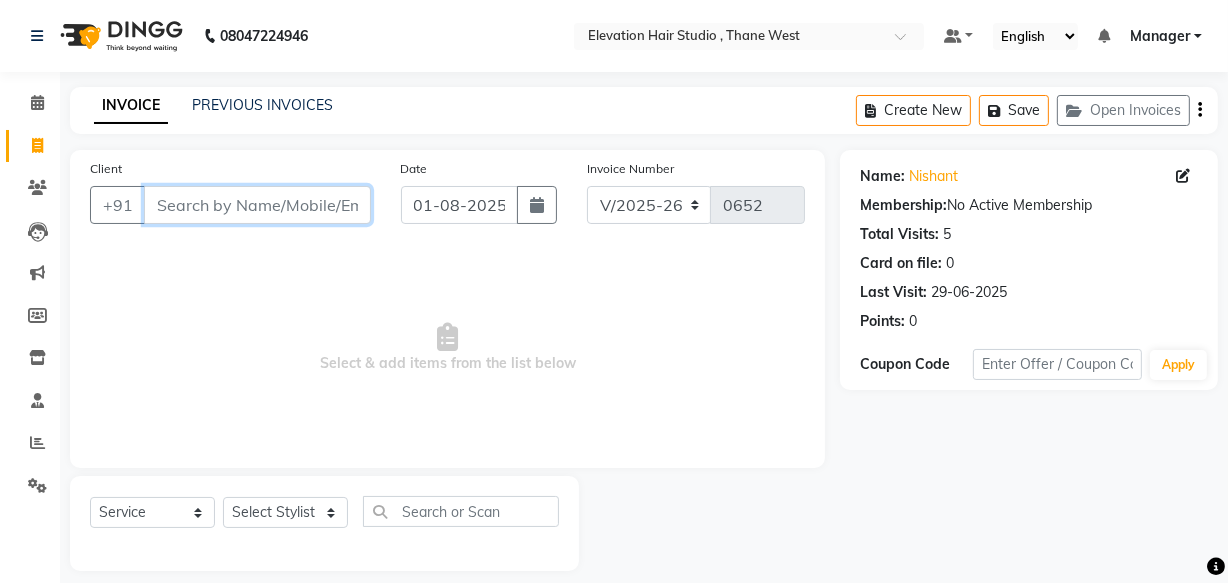 paste on "8261023549" 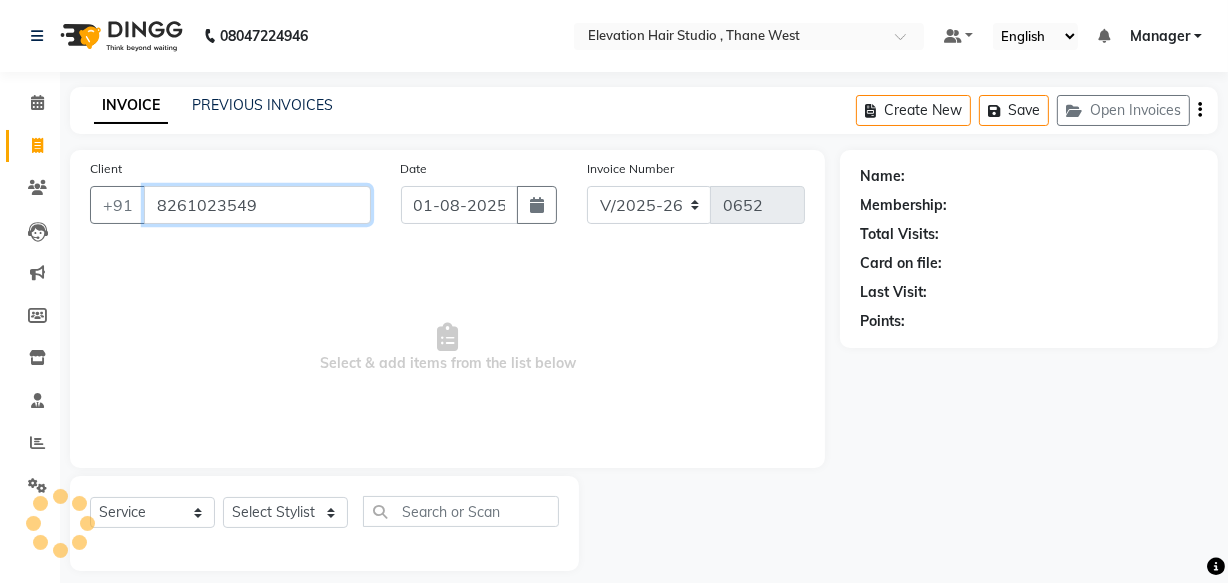 type on "8261023549" 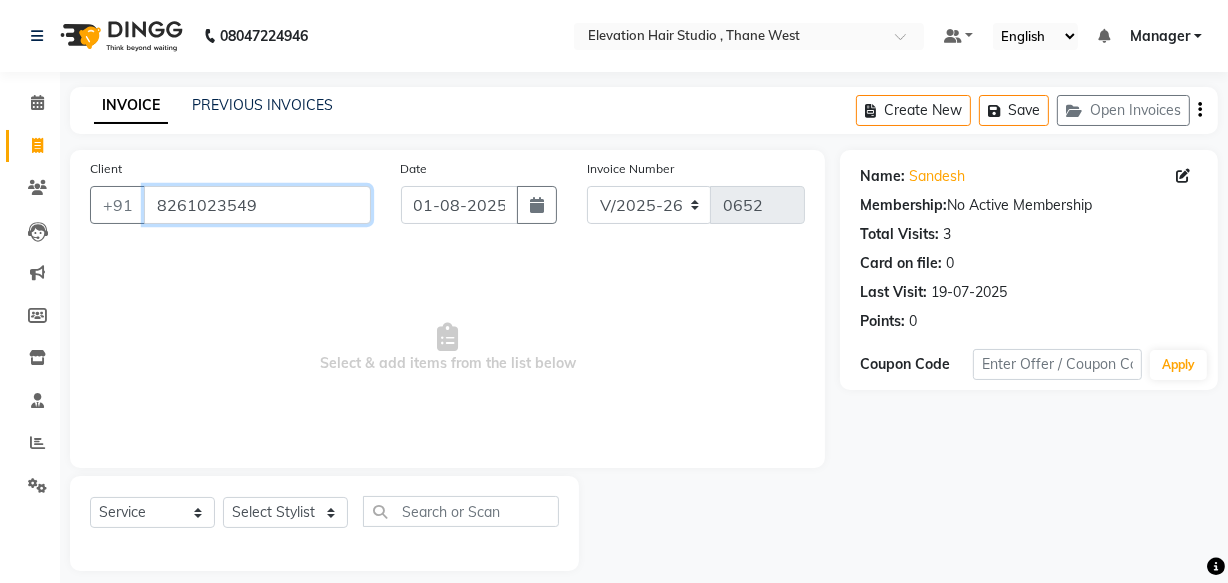 drag, startPoint x: 284, startPoint y: 200, endPoint x: 81, endPoint y: 108, distance: 222.8744 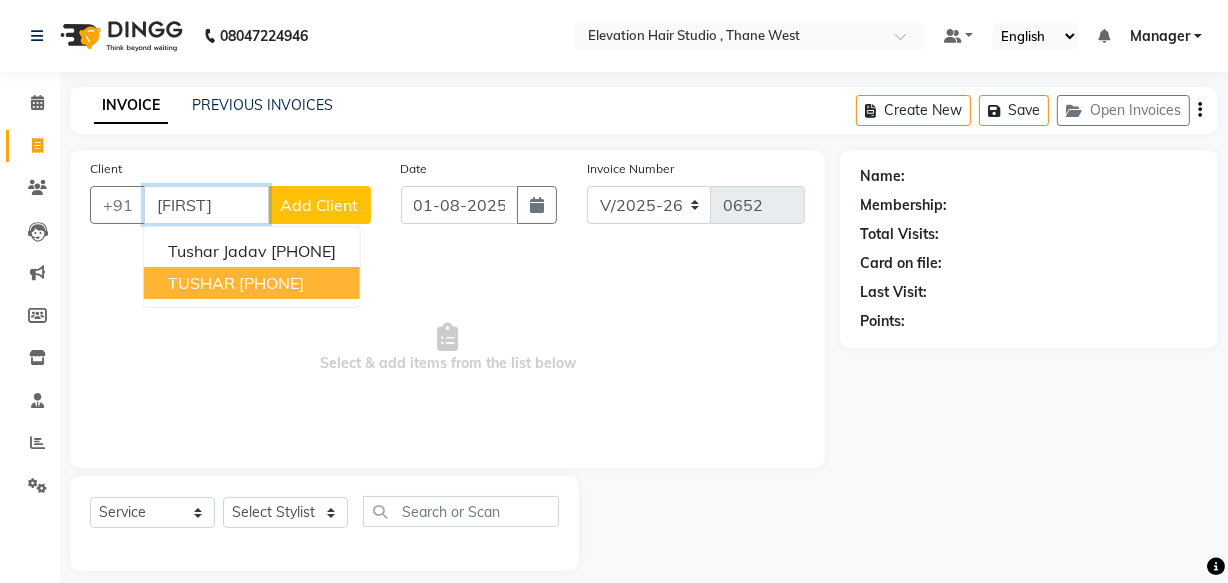 click on "[PHONE]" at bounding box center (271, 283) 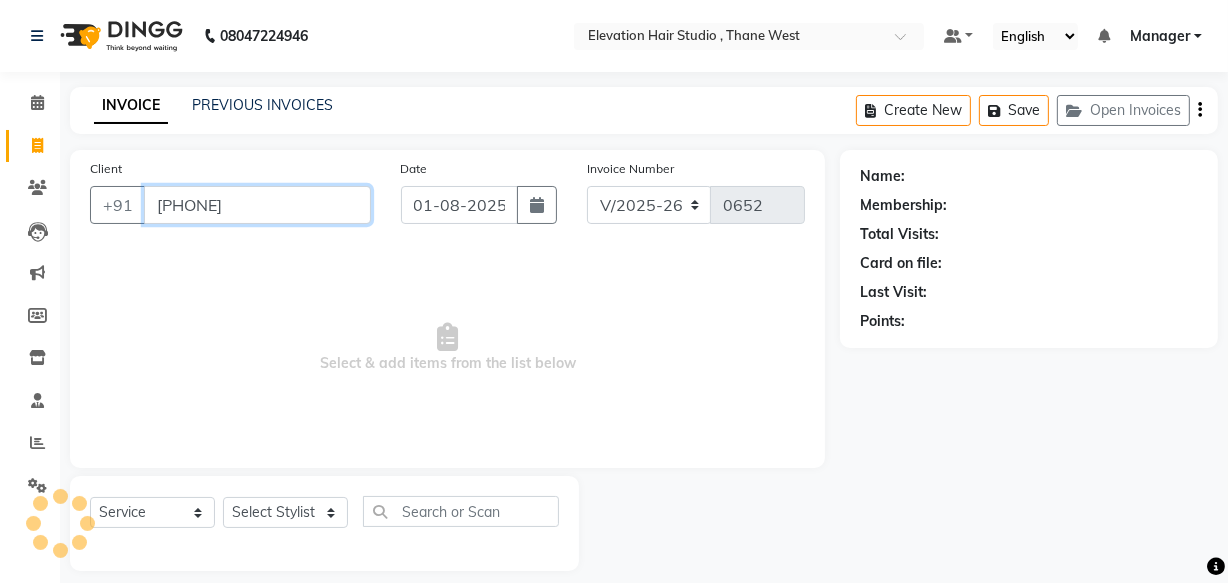type on "[PHONE]" 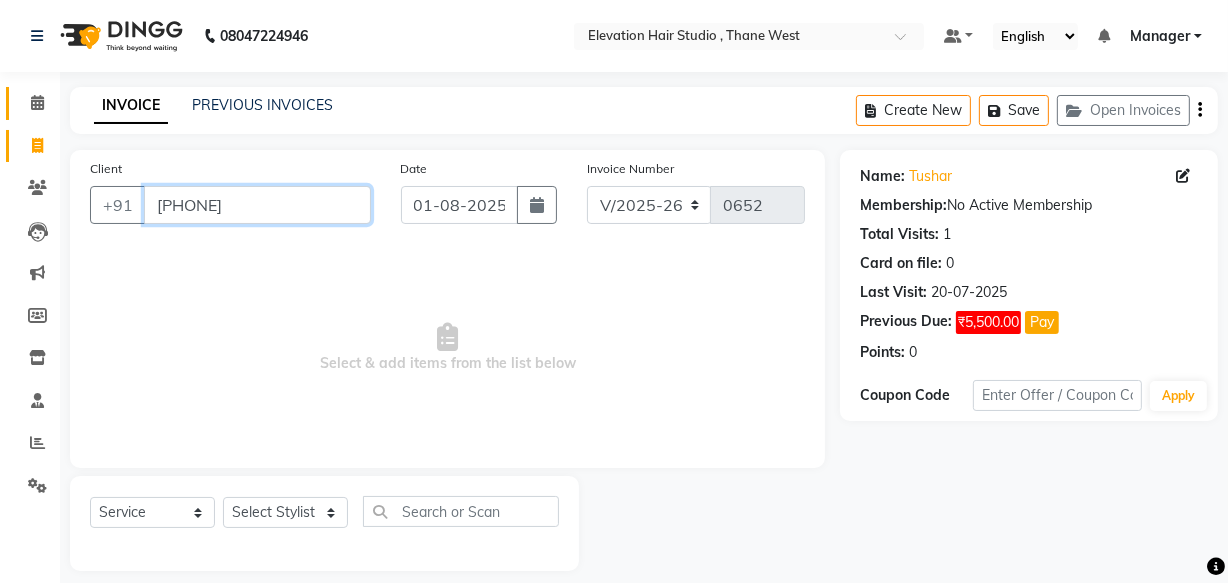 drag, startPoint x: 280, startPoint y: 211, endPoint x: 14, endPoint y: 110, distance: 284.52945 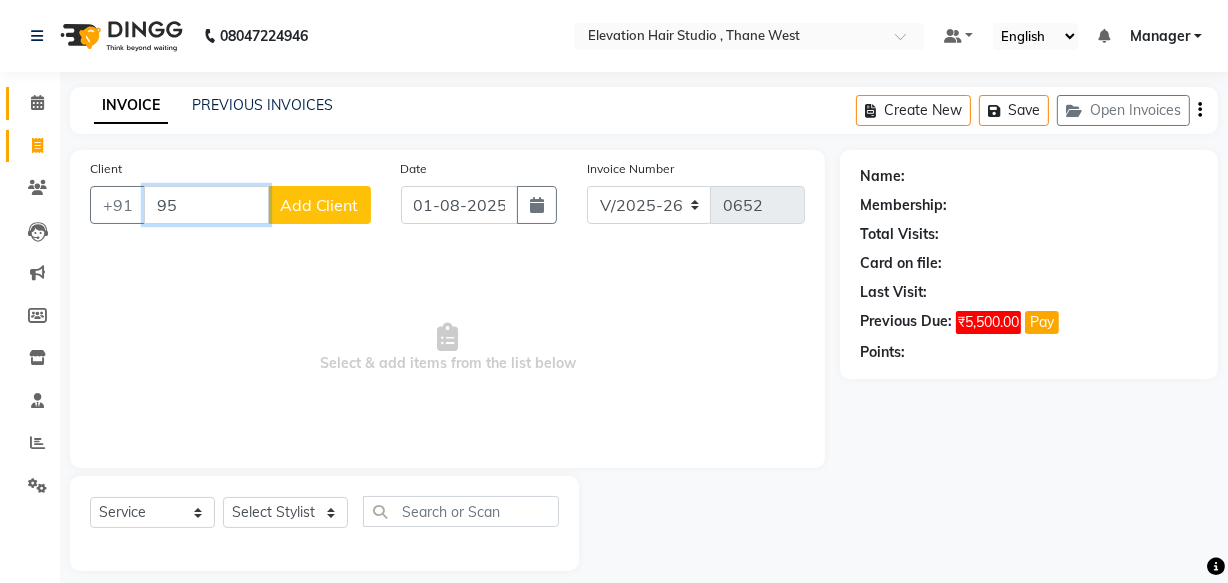 type on "9" 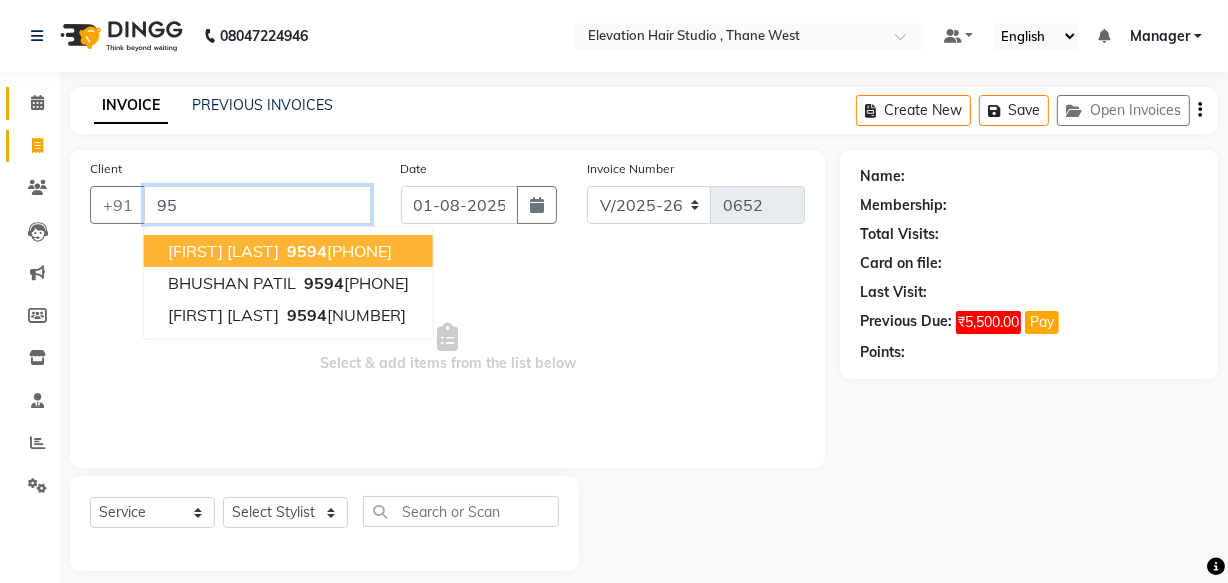 type on "9" 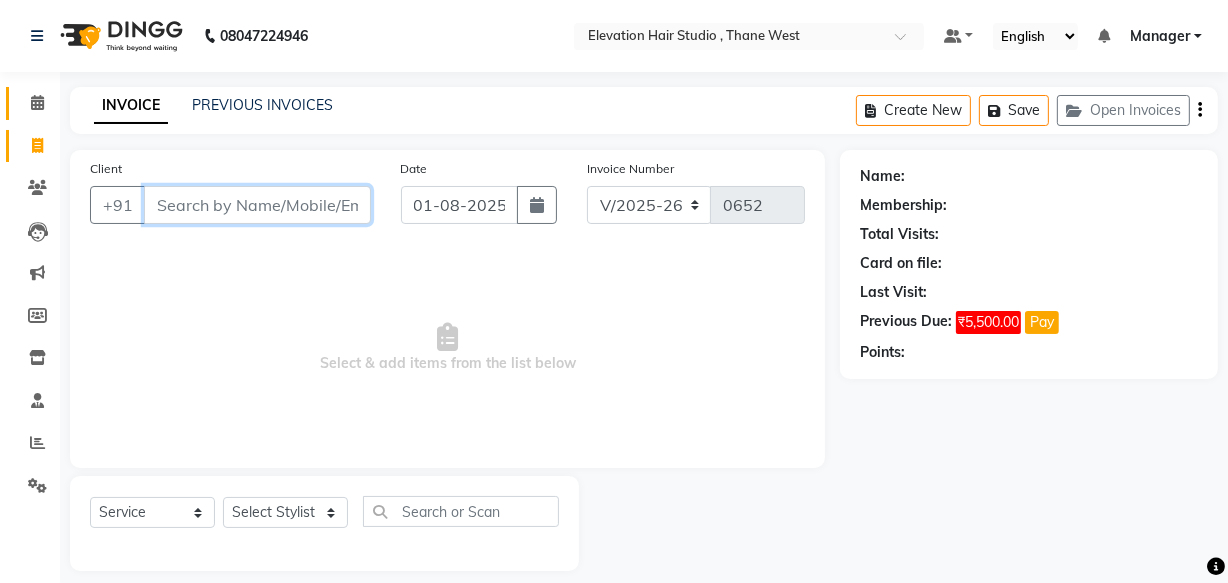 type 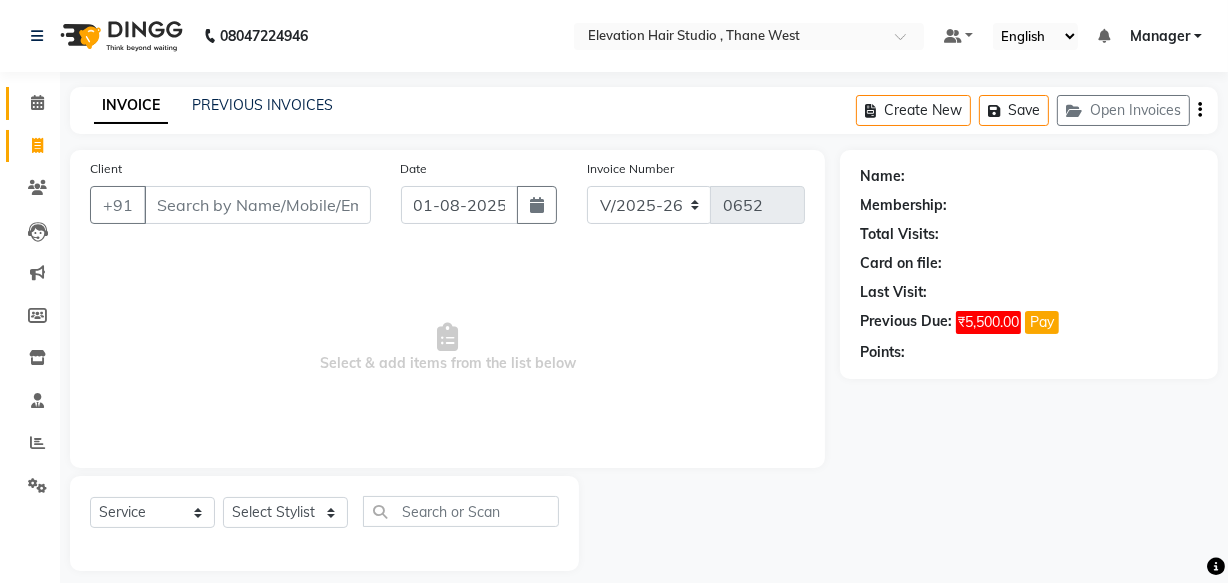 click 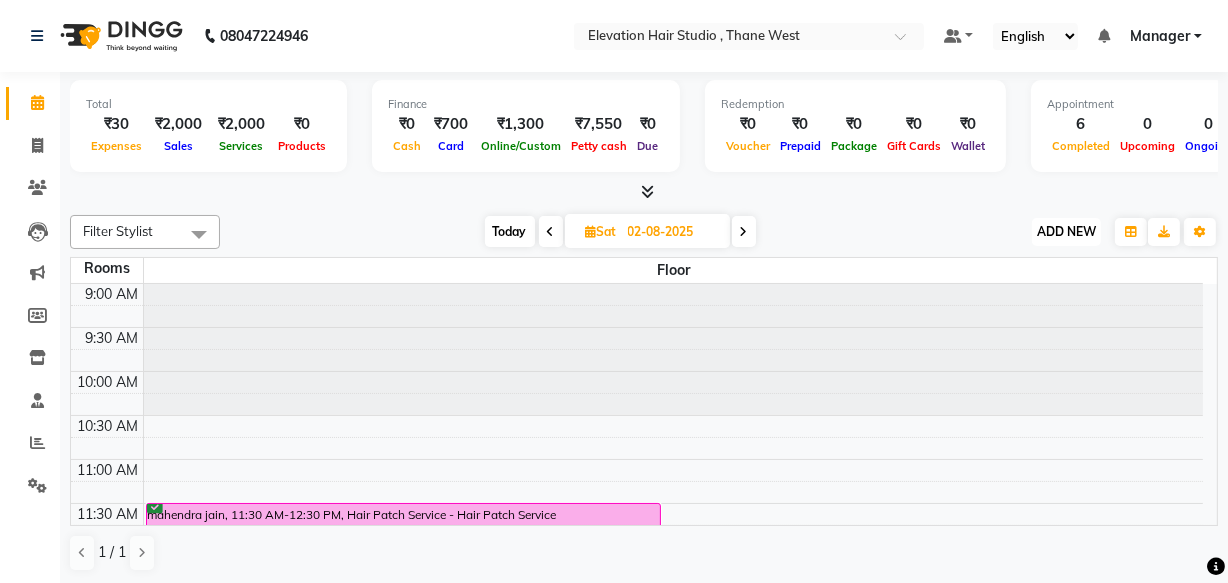 click on "ADD NEW Toggle Dropdown" at bounding box center [1066, 232] 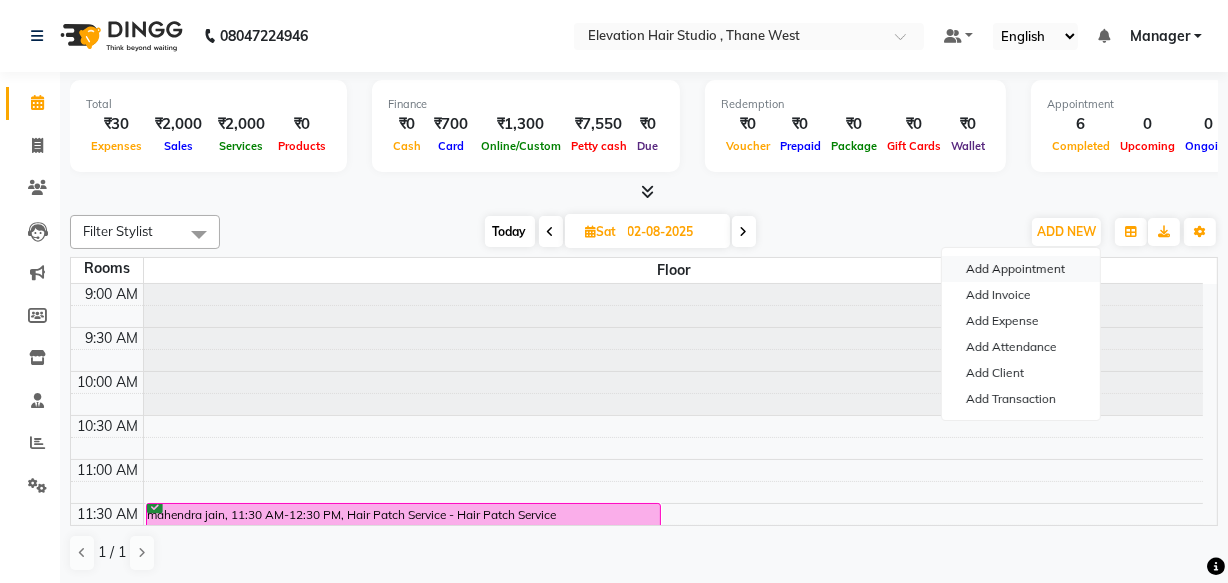 click on "Add Appointment" at bounding box center (1021, 269) 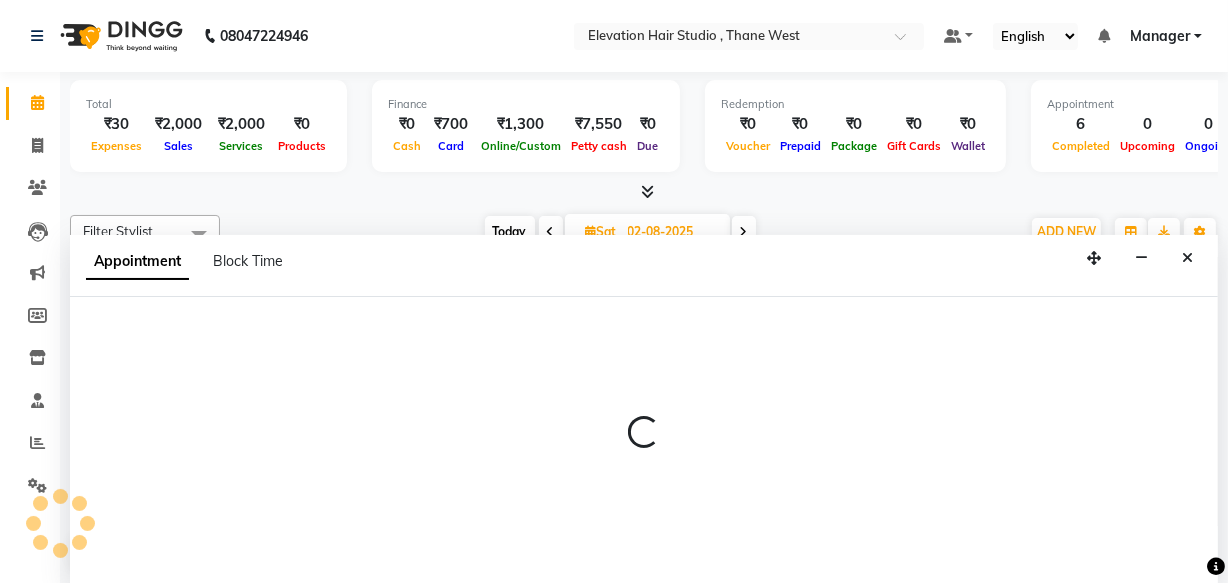 scroll, scrollTop: 0, scrollLeft: 0, axis: both 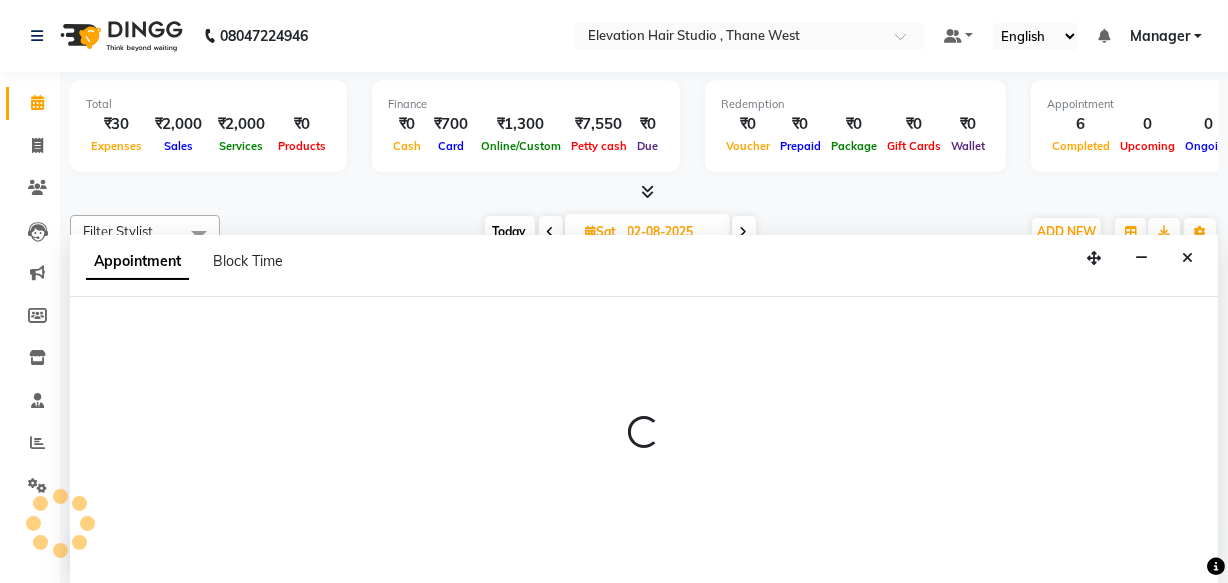 select on "tentative" 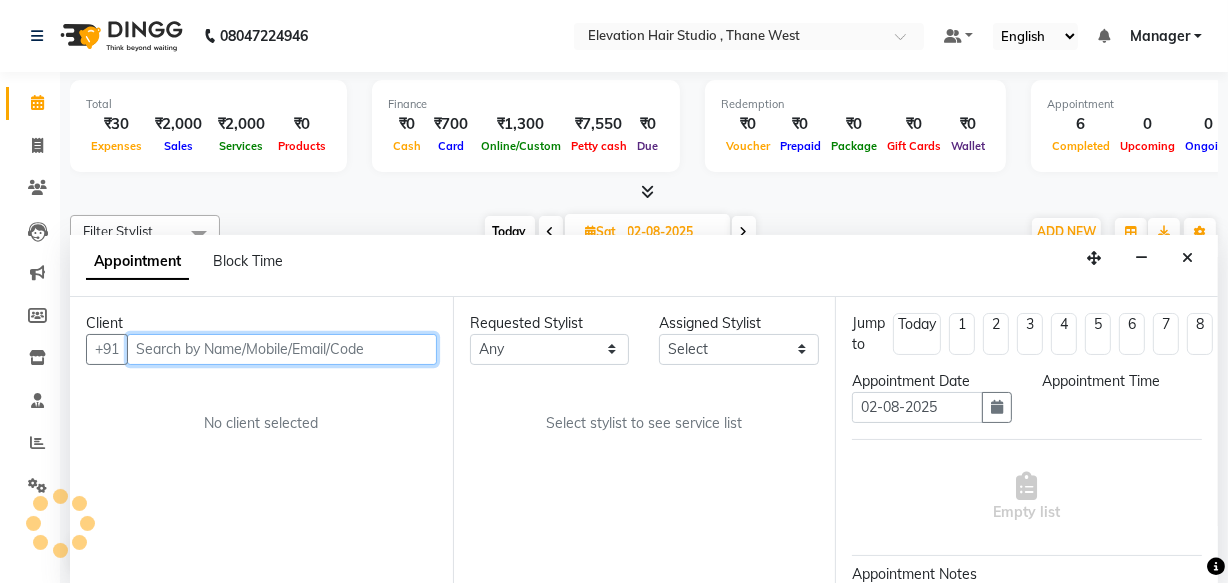 select on "600" 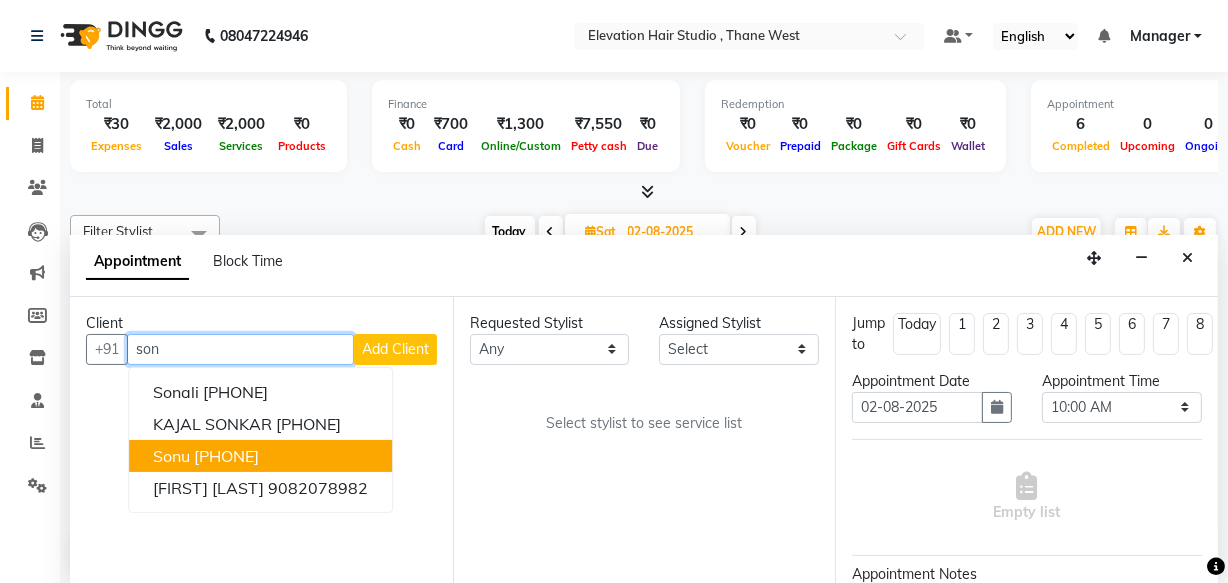 click on "[PHONE]" at bounding box center (226, 456) 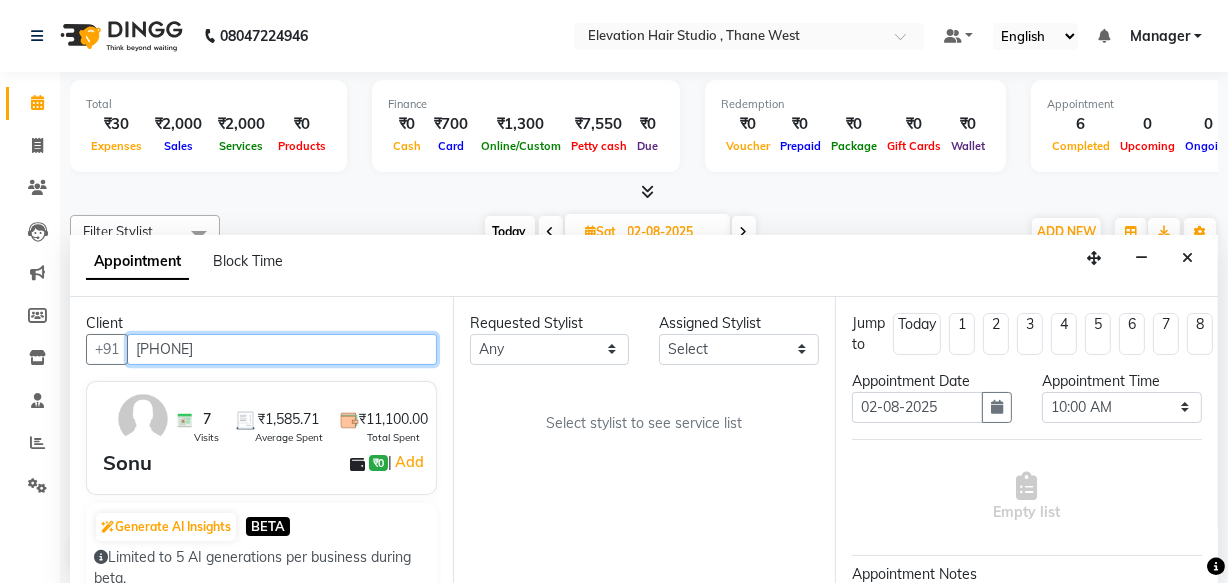 type on "[PHONE]" 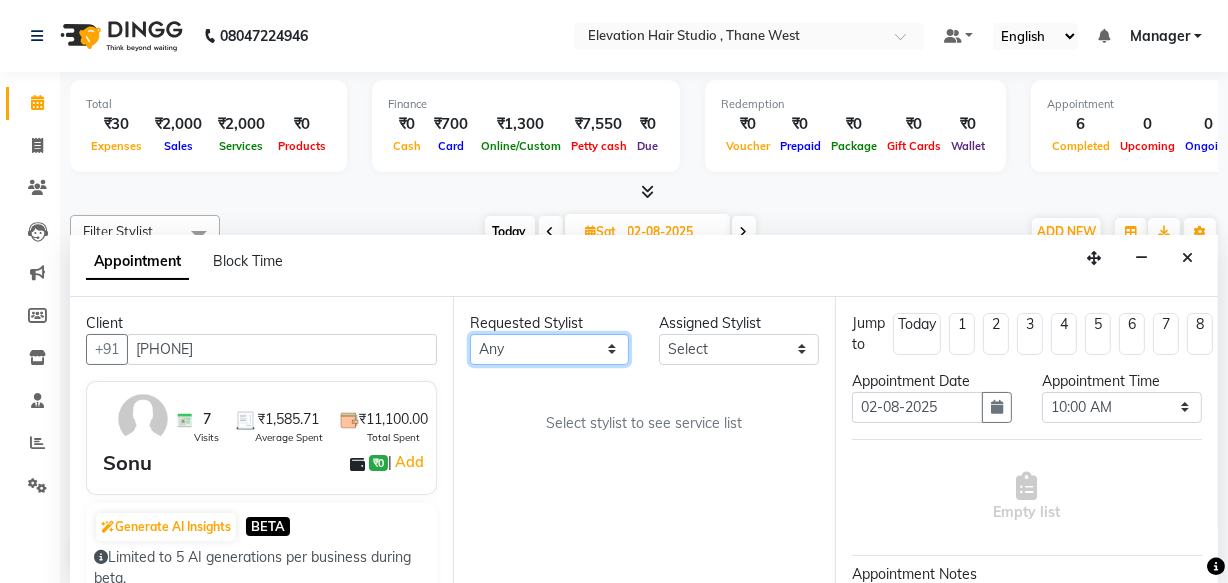 click on "Any Anish shaikh Dilip Manager mehboob  PARVEEN sahil  SAKSHI sameer Sanjay Sarfaraz" at bounding box center [550, 349] 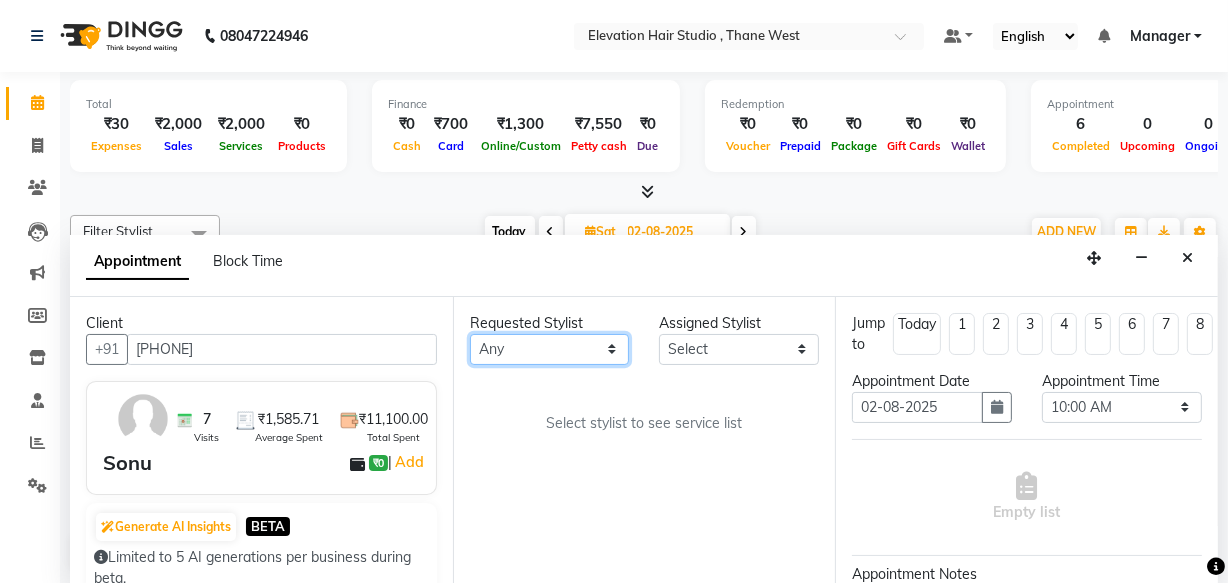 select on "62586" 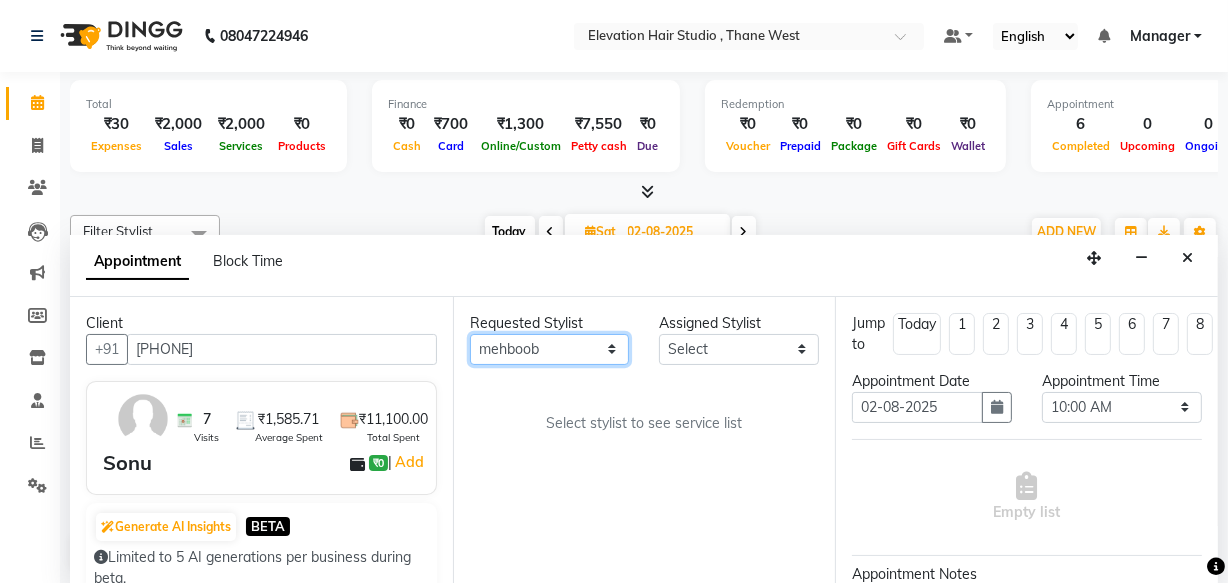 click on "Any Anish shaikh Dilip Manager mehboob  PARVEEN sahil  SAKSHI sameer Sanjay Sarfaraz" at bounding box center [550, 349] 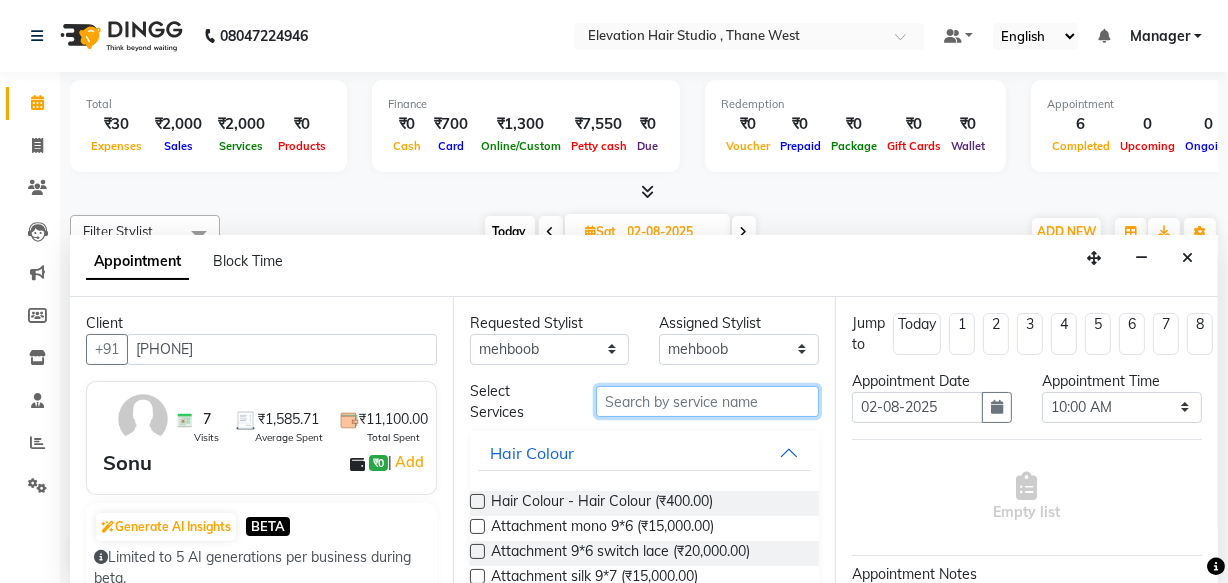 click at bounding box center (707, 401) 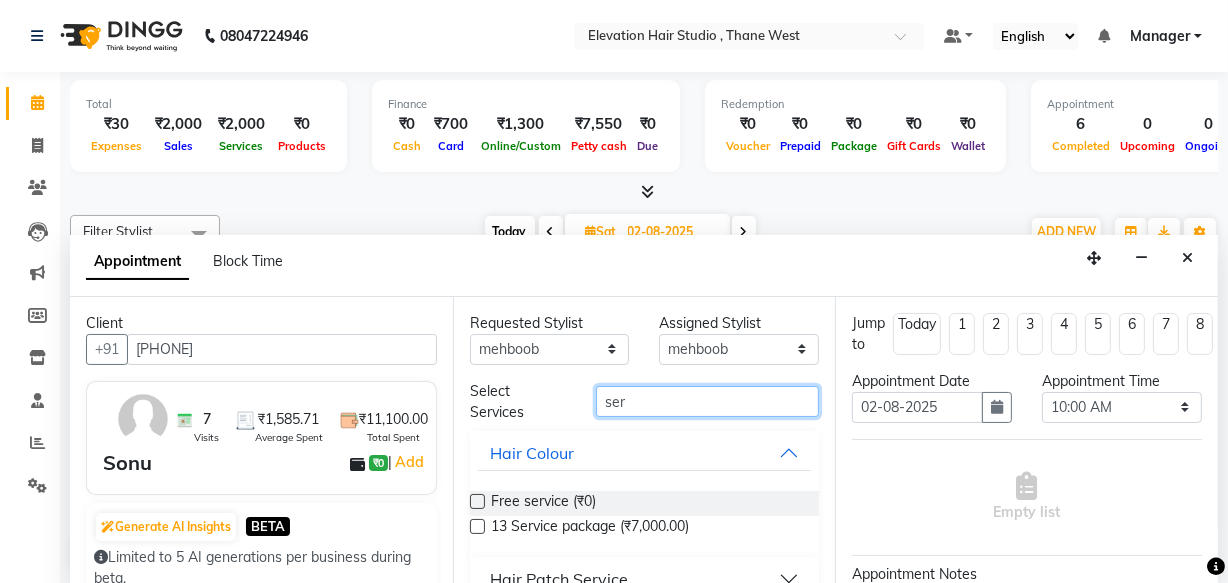 type on "ser" 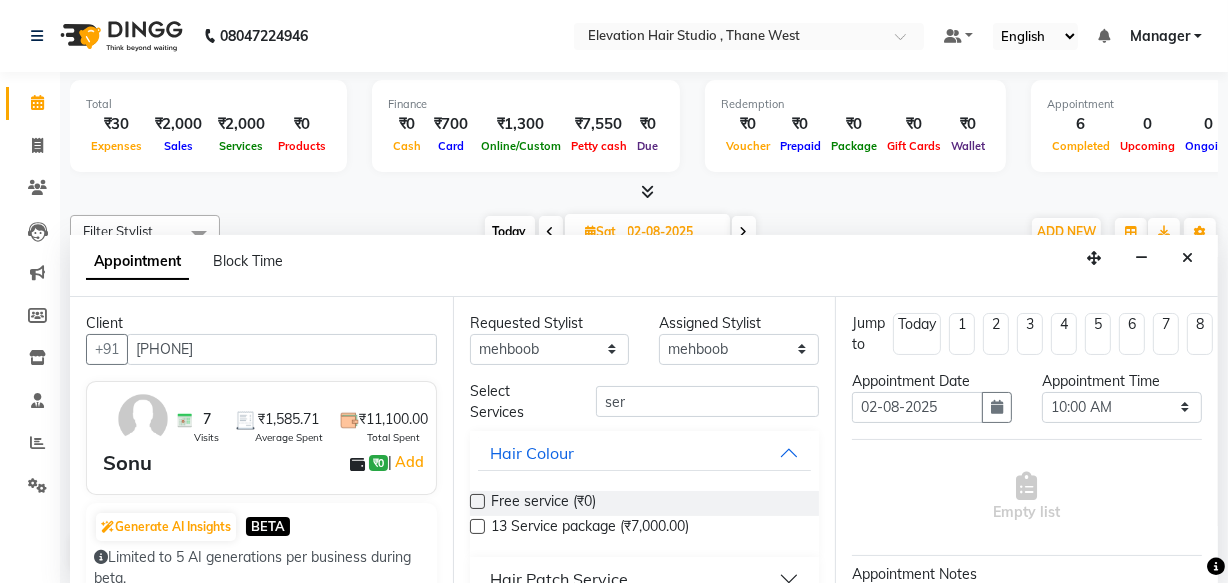 click on "Hair Patch Service" at bounding box center [559, 579] 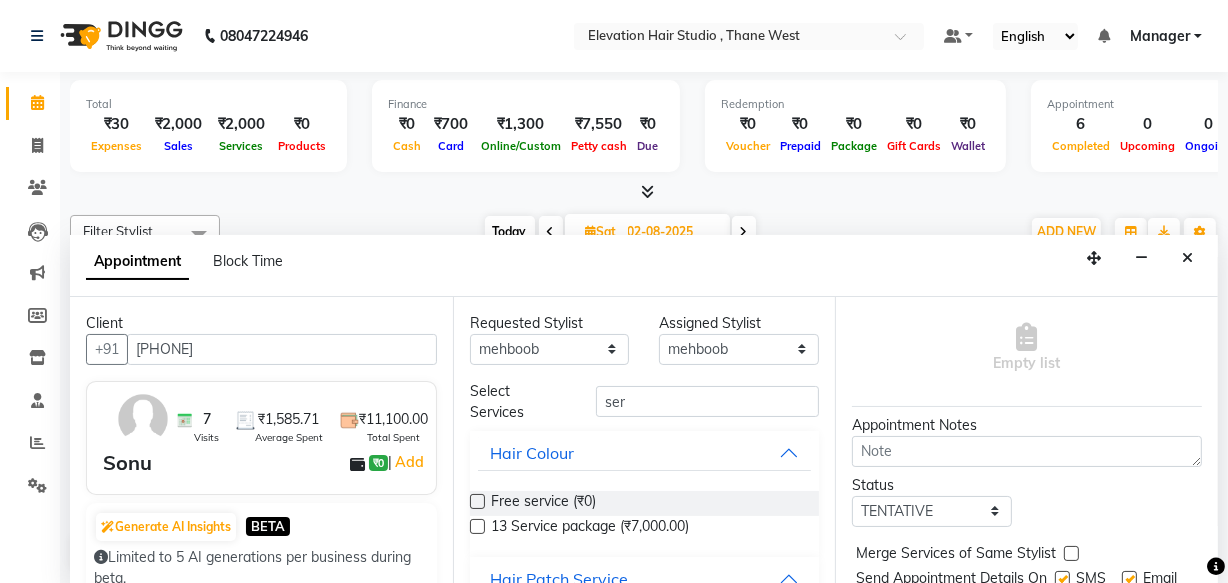 scroll, scrollTop: 0, scrollLeft: 0, axis: both 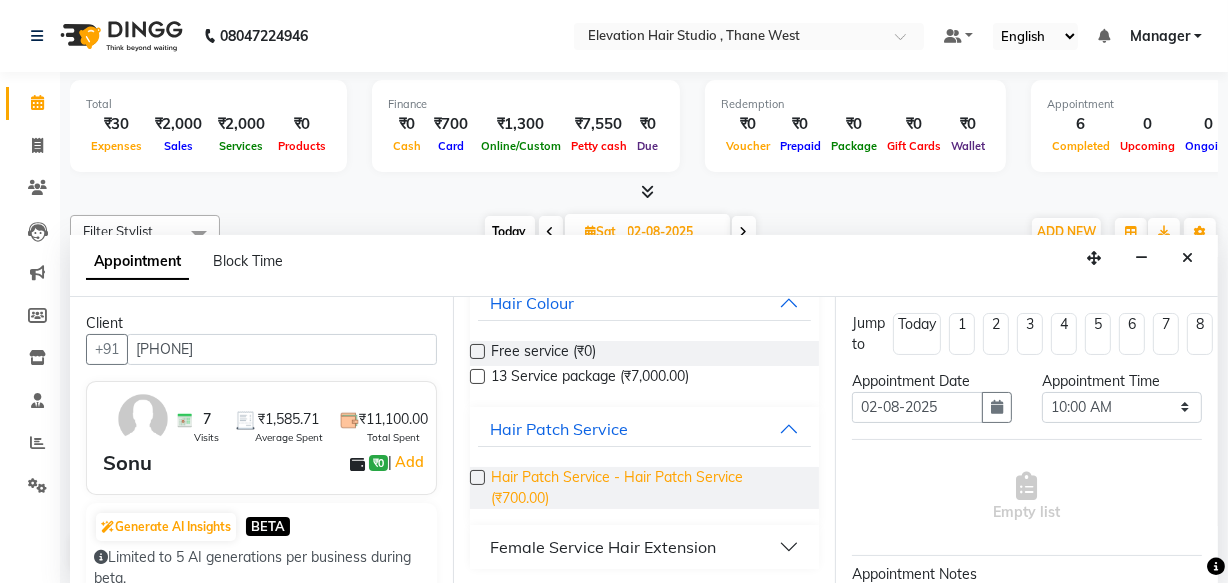 click on "Hair Patch Service - Hair Patch Service (₹700.00)" at bounding box center [647, 488] 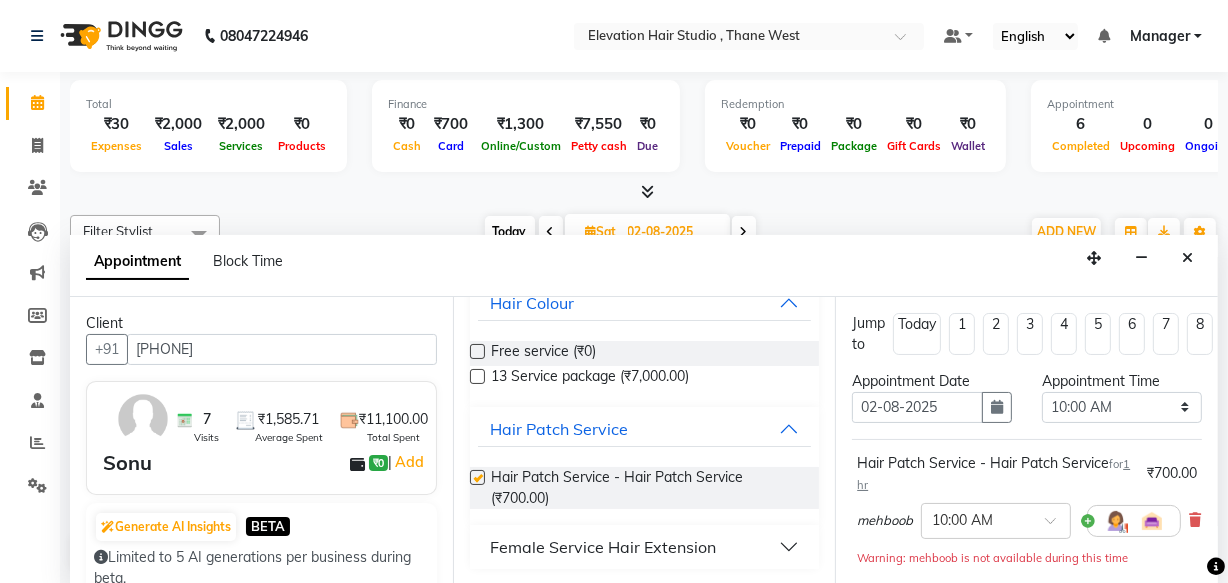 checkbox on "false" 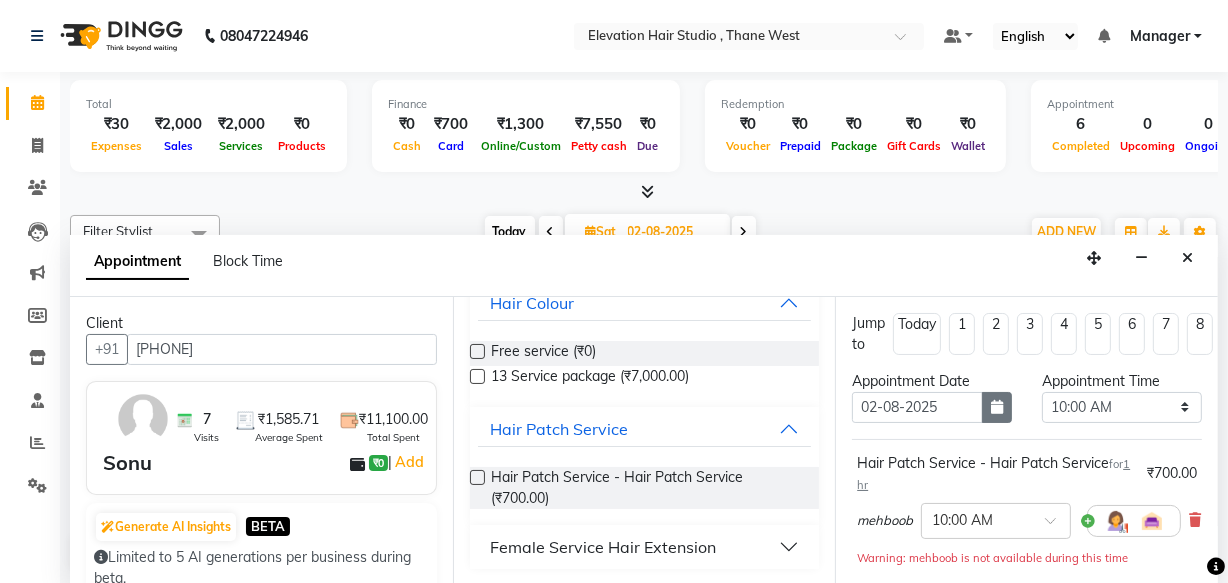click at bounding box center [997, 407] 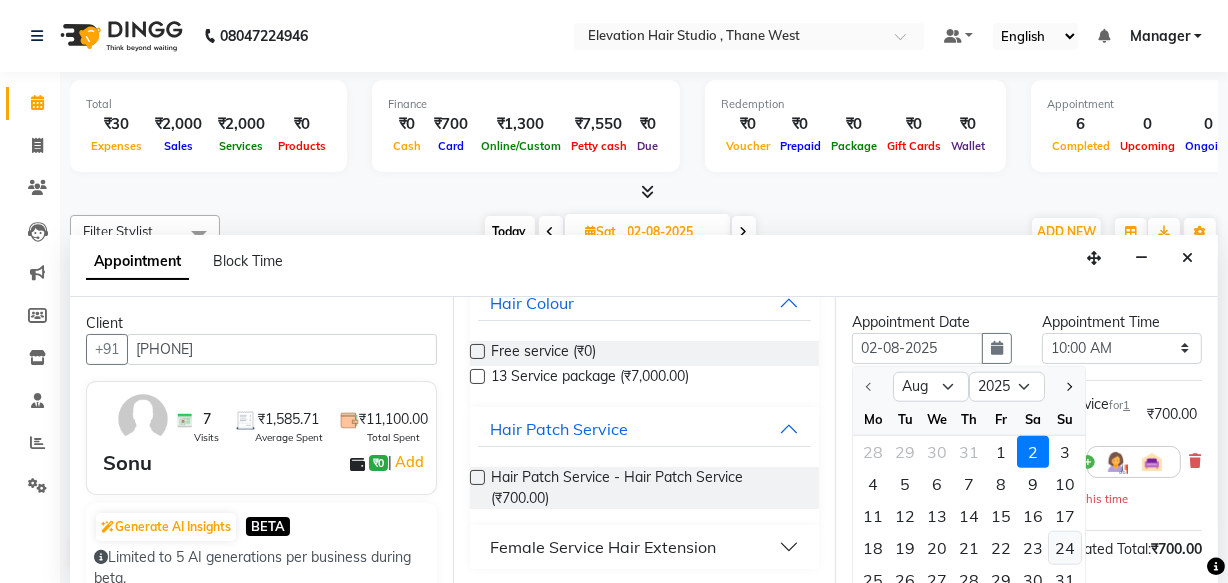 scroll, scrollTop: 90, scrollLeft: 0, axis: vertical 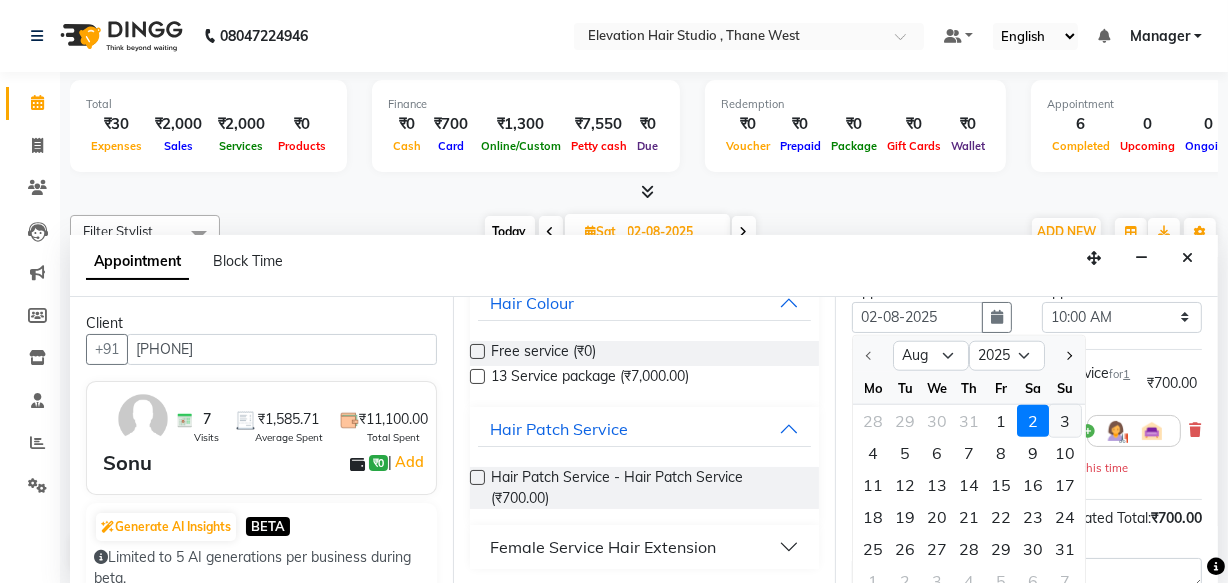 click on "3" at bounding box center (1065, 421) 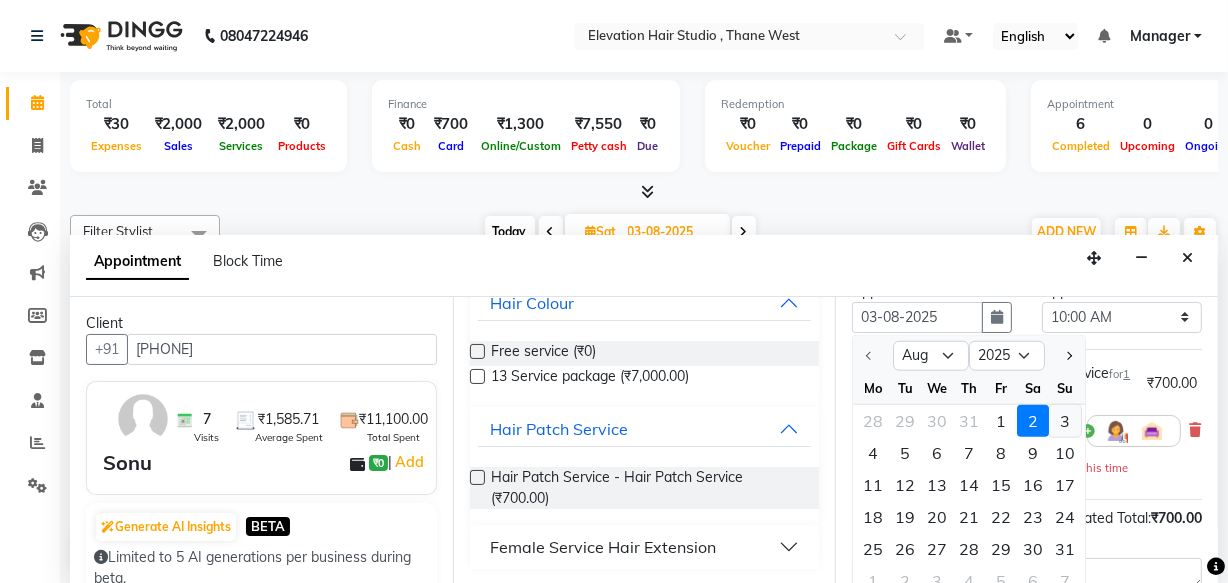 select on "600" 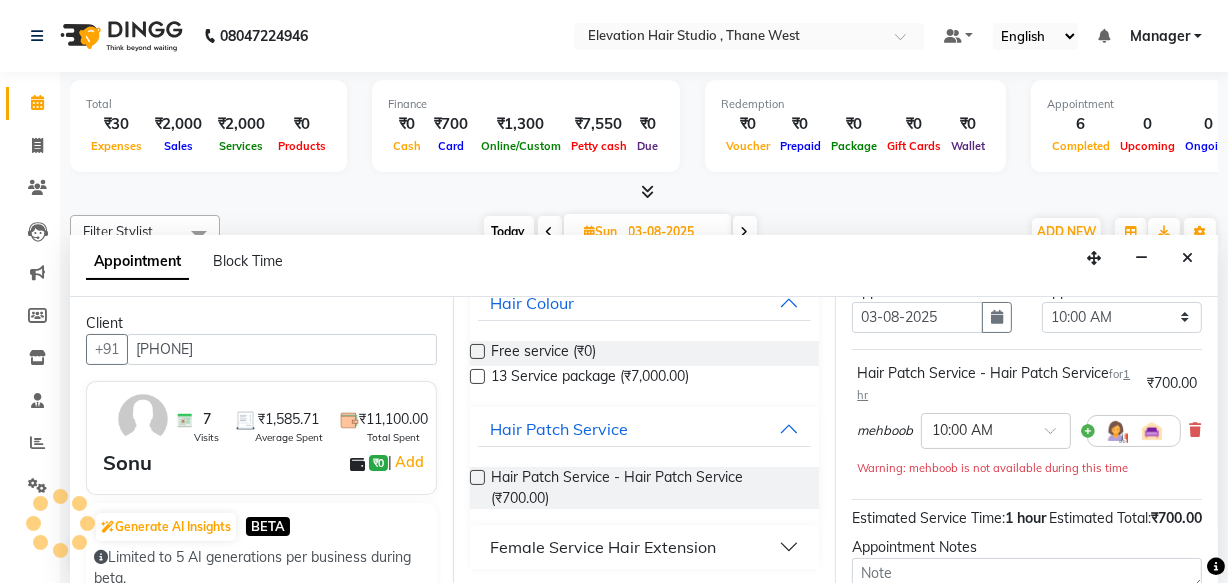 scroll, scrollTop: 615, scrollLeft: 0, axis: vertical 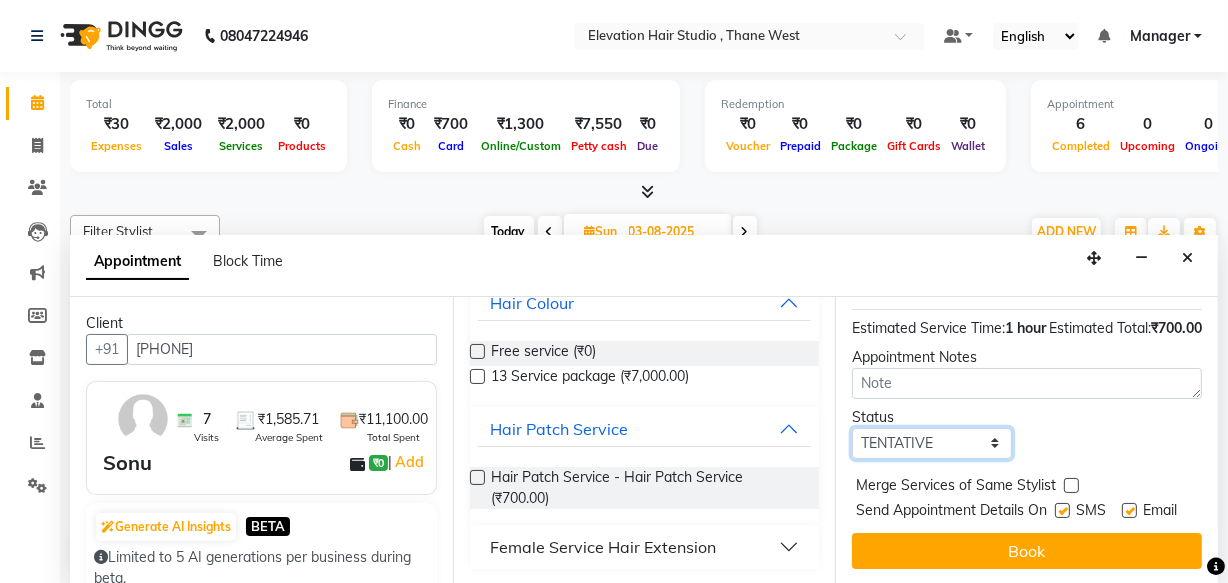 click on "Select TENTATIVE CONFIRM UPCOMING" at bounding box center (932, 443) 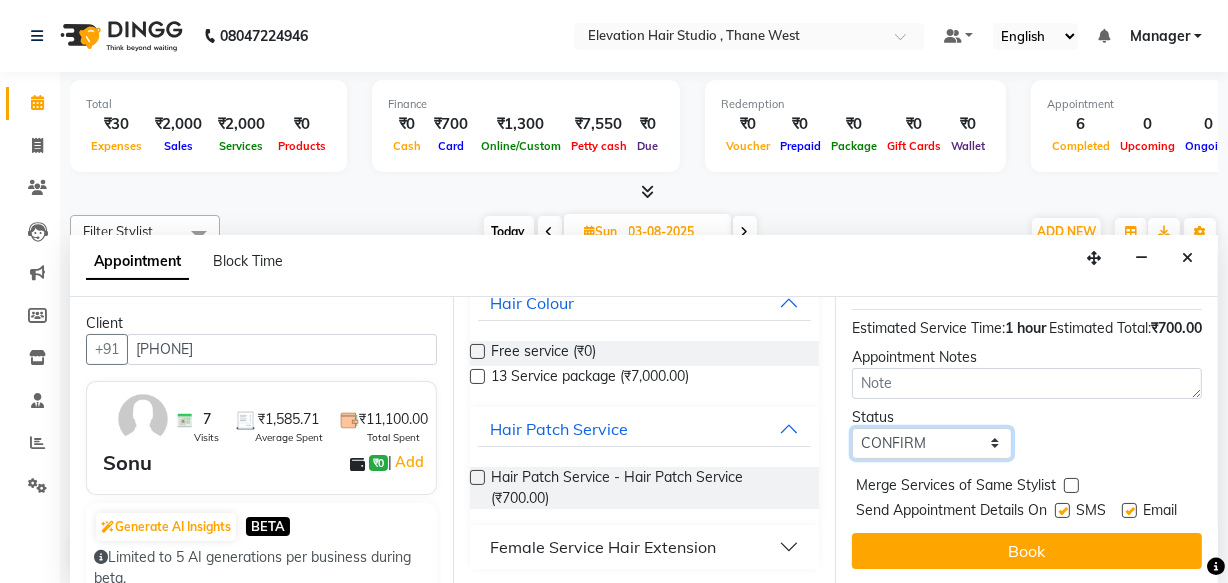 click on "Select TENTATIVE CONFIRM UPCOMING" at bounding box center (932, 443) 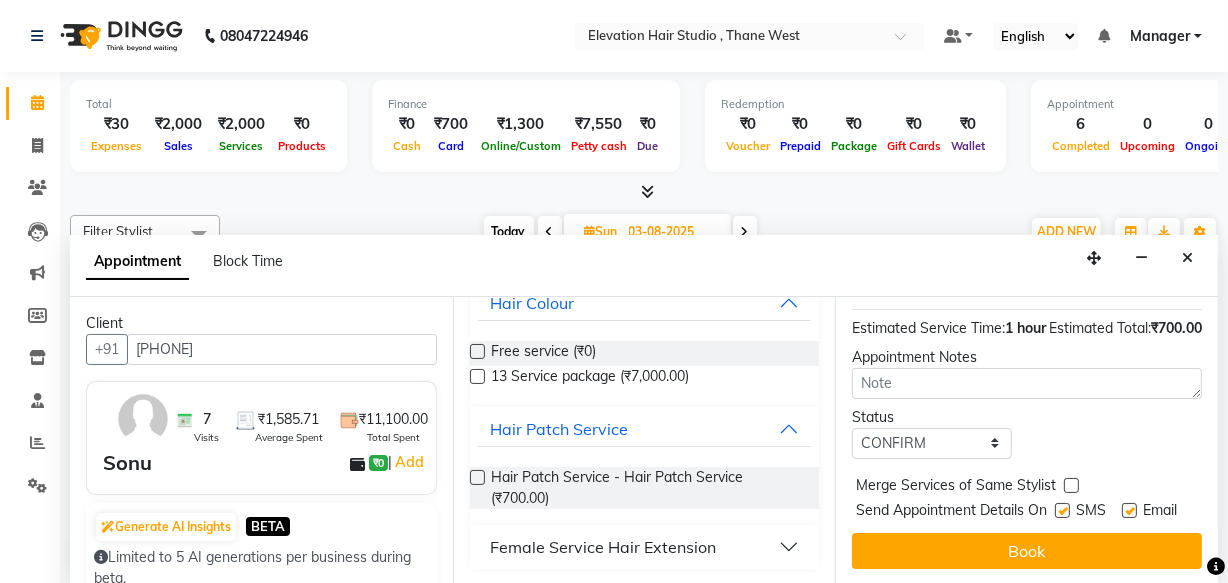 click at bounding box center [1129, 510] 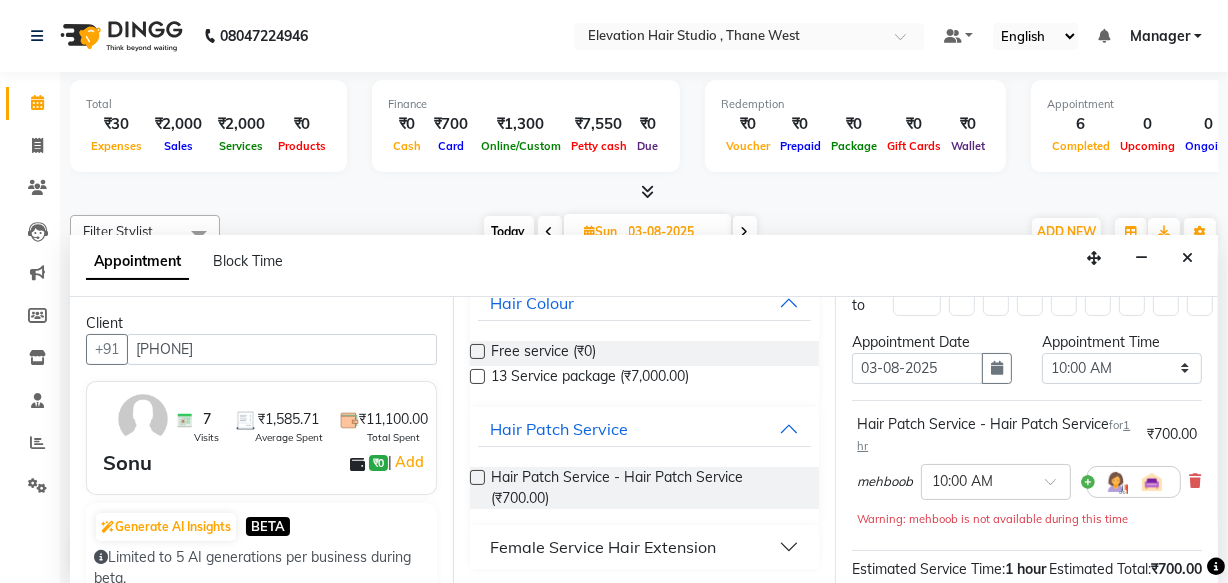 scroll, scrollTop: 0, scrollLeft: 0, axis: both 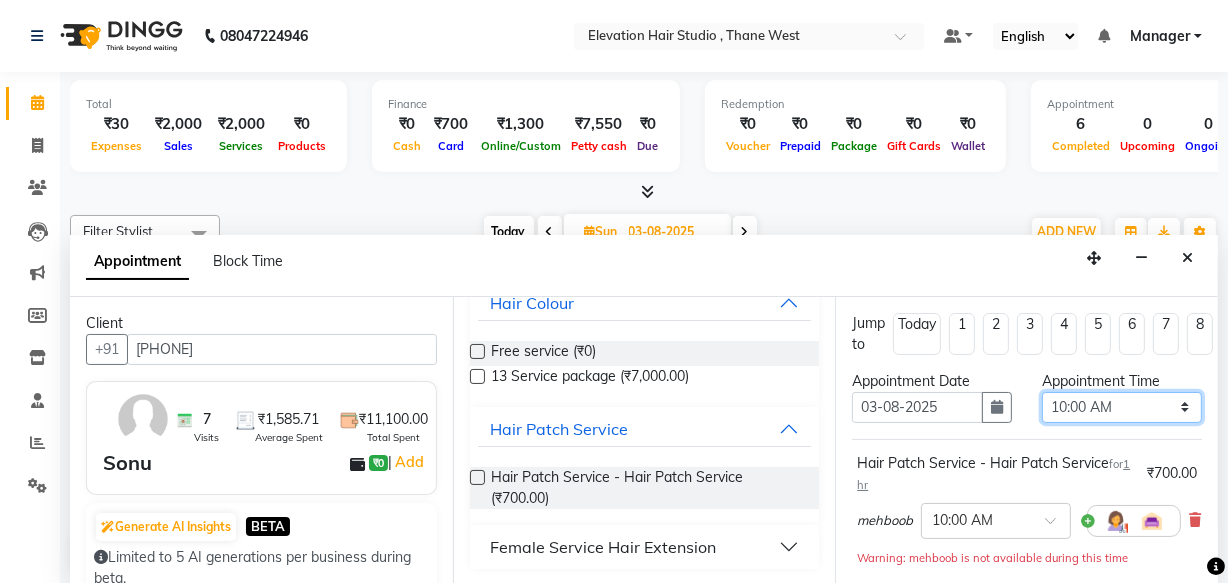 click on "Select 10:00 AM 10:15 AM 10:30 AM 10:45 AM 11:00 AM 11:15 AM 11:30 AM 11:45 AM 12:00 PM 12:15 PM 12:30 PM 12:45 PM 01:00 PM 01:15 PM 01:30 PM 01:45 PM 02:00 PM 02:15 PM 02:30 PM 02:45 PM 03:00 PM 03:15 PM 03:30 PM 03:45 PM 04:00 PM 04:15 PM 04:30 PM 04:45 PM 05:00 PM 05:15 PM 05:30 PM 05:45 PM 06:00 PM 06:15 PM 06:30 PM 06:45 PM 07:00 PM 07:15 PM 07:30 PM 07:45 PM 08:00 PM 08:15 PM 08:30 PM" at bounding box center [1122, 407] 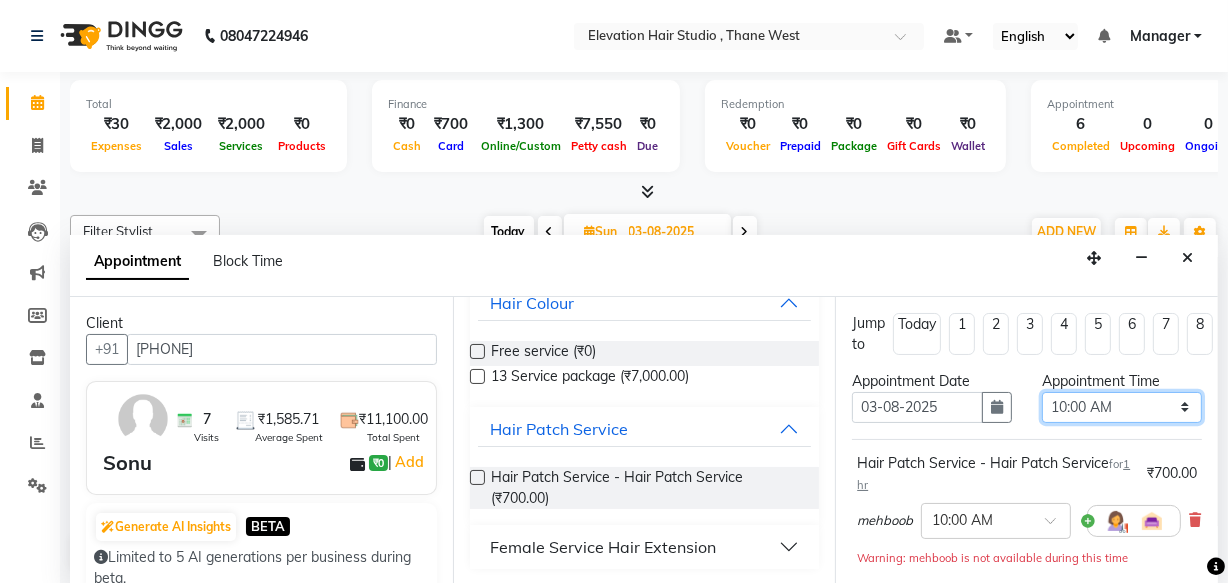 select on "735" 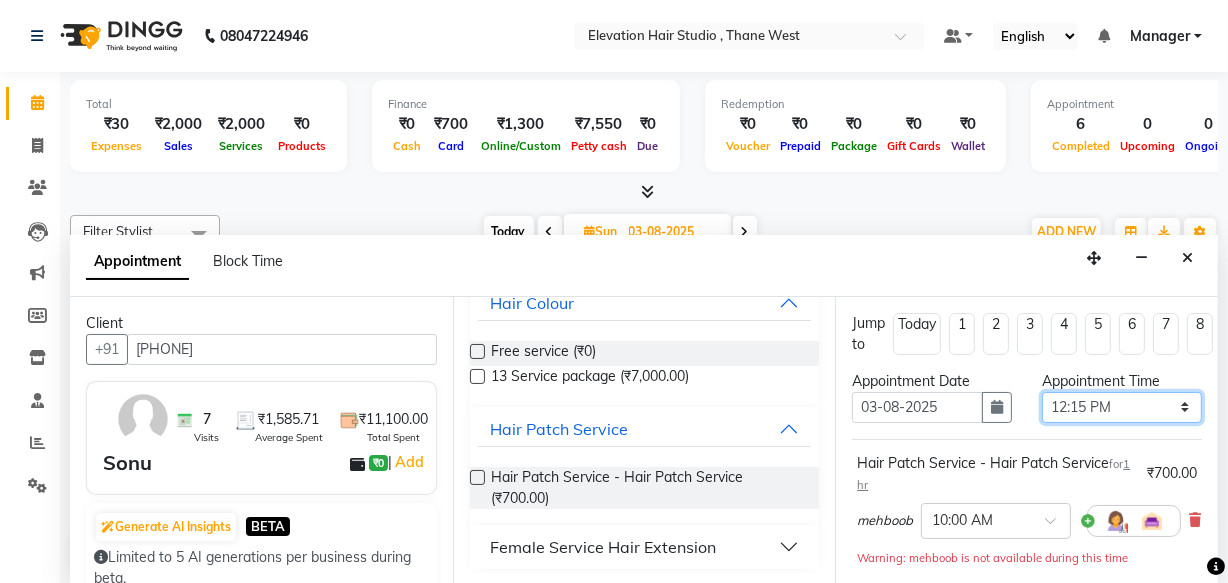 click on "Select 10:00 AM 10:15 AM 10:30 AM 10:45 AM 11:00 AM 11:15 AM 11:30 AM 11:45 AM 12:00 PM 12:15 PM 12:30 PM 12:45 PM 01:00 PM 01:15 PM 01:30 PM 01:45 PM 02:00 PM 02:15 PM 02:30 PM 02:45 PM 03:00 PM 03:15 PM 03:30 PM 03:45 PM 04:00 PM 04:15 PM 04:30 PM 04:45 PM 05:00 PM 05:15 PM 05:30 PM 05:45 PM 06:00 PM 06:15 PM 06:30 PM 06:45 PM 07:00 PM 07:15 PM 07:30 PM 07:45 PM 08:00 PM 08:15 PM 08:30 PM" at bounding box center (1122, 407) 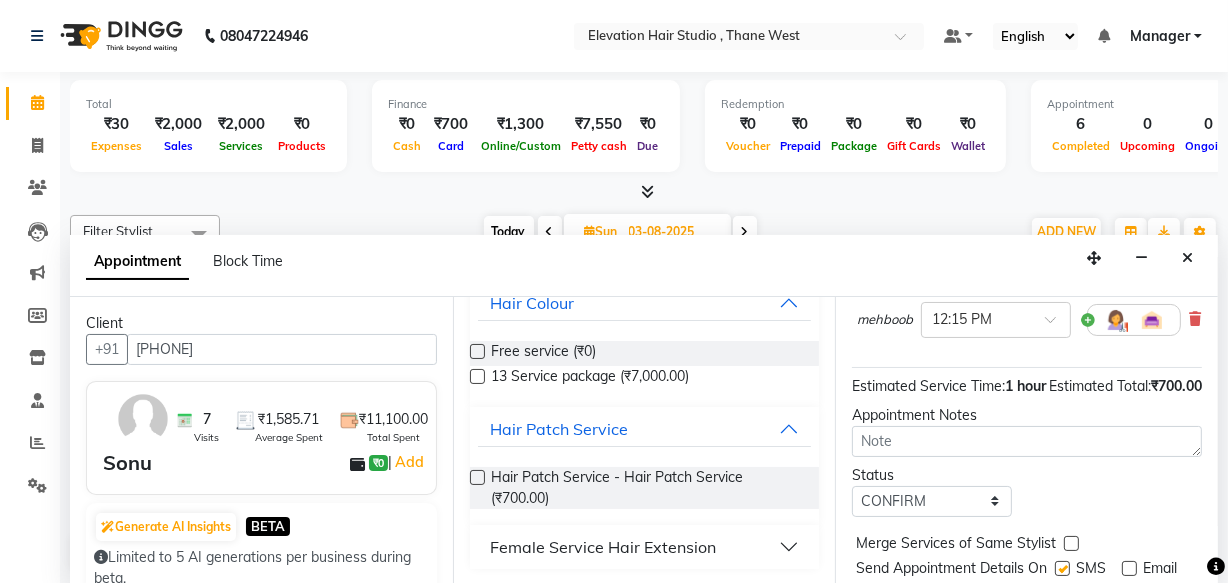 scroll, scrollTop: 310, scrollLeft: 0, axis: vertical 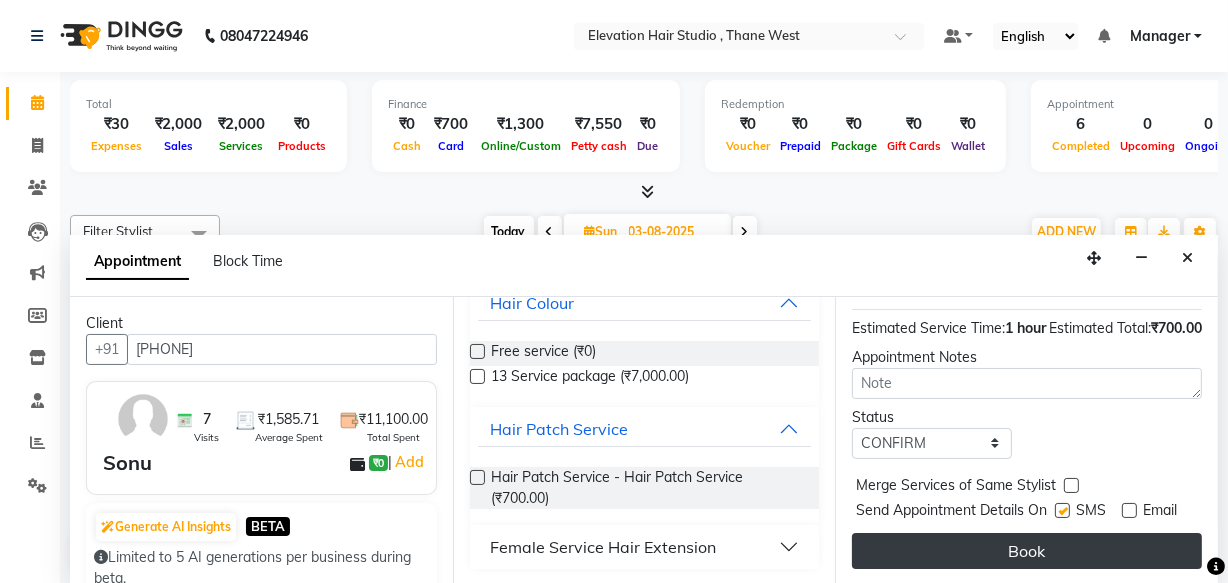 click on "Book" at bounding box center [1027, 551] 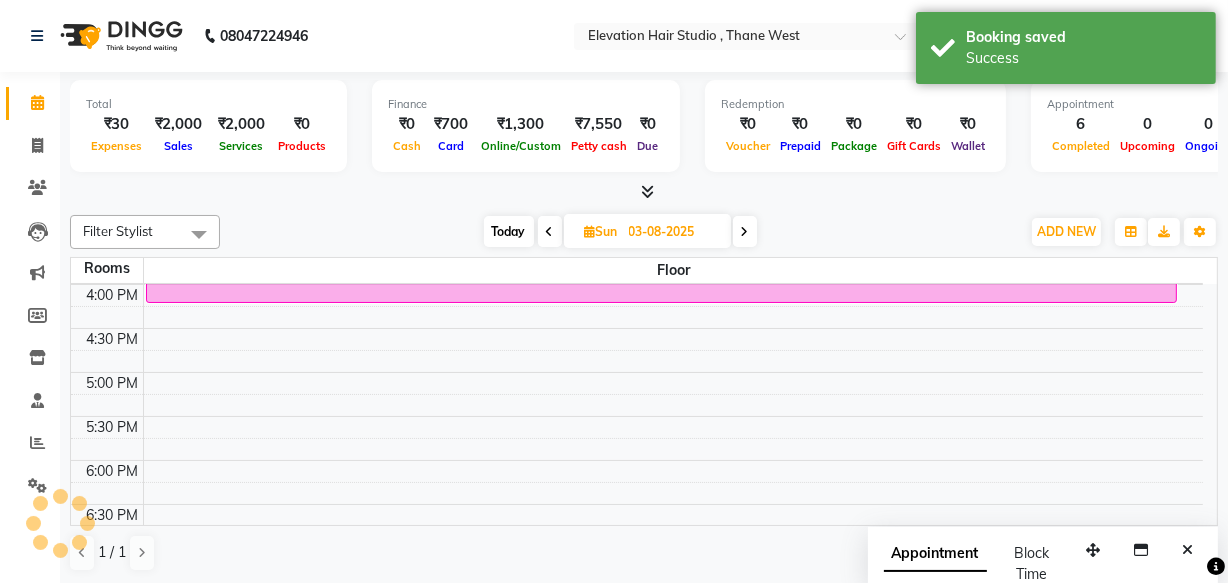 scroll, scrollTop: 0, scrollLeft: 0, axis: both 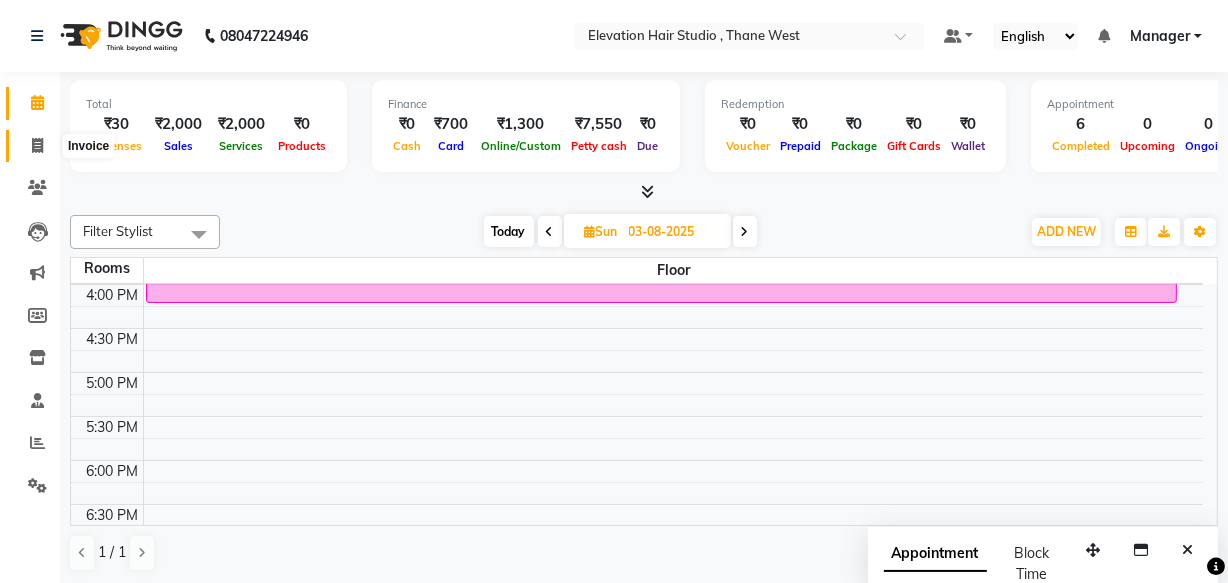 click 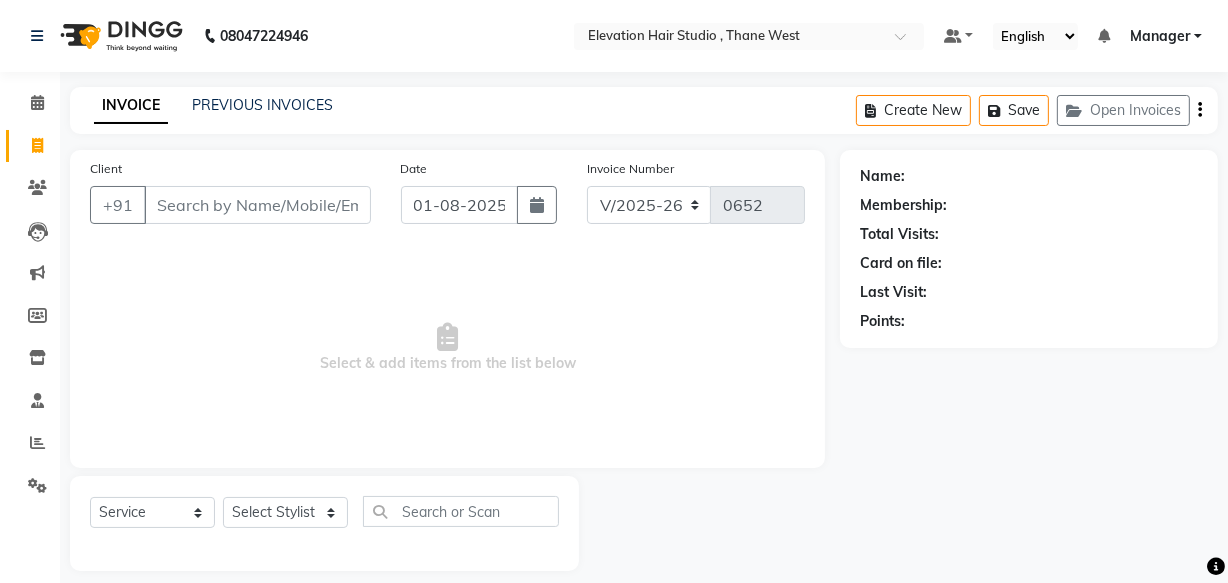 click on "Client" at bounding box center [257, 205] 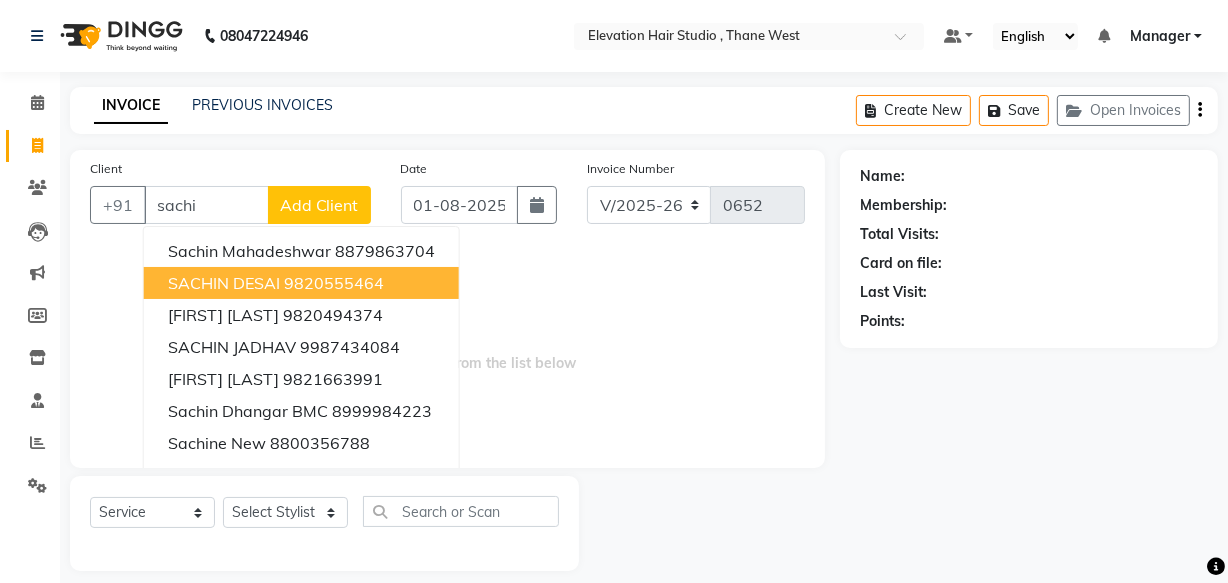 click on "9820555464" at bounding box center [334, 283] 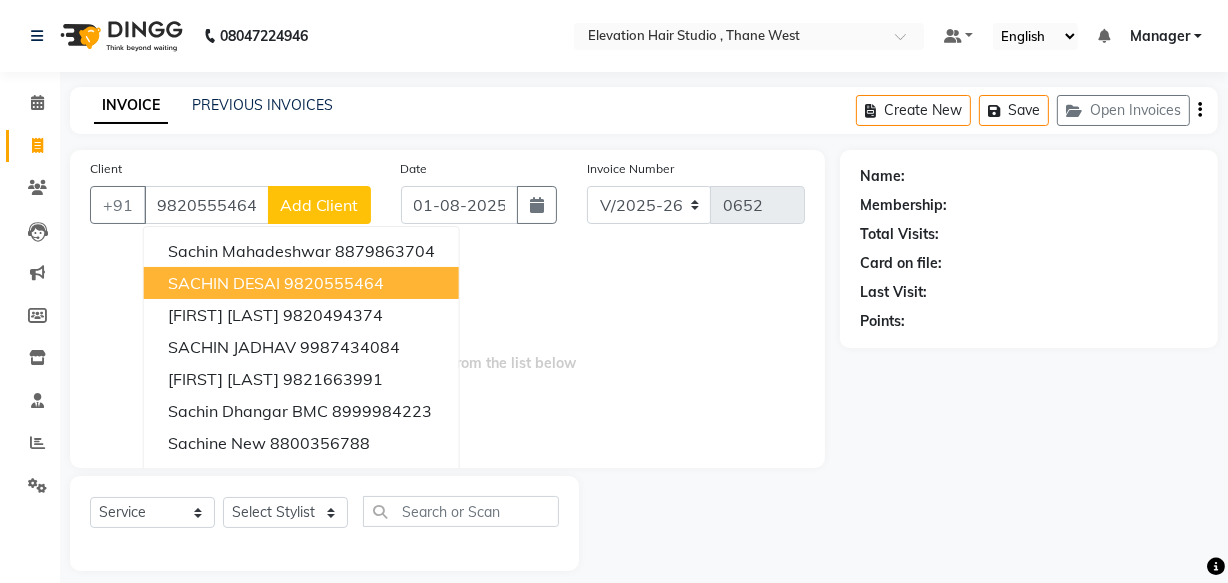 type on "9820555464" 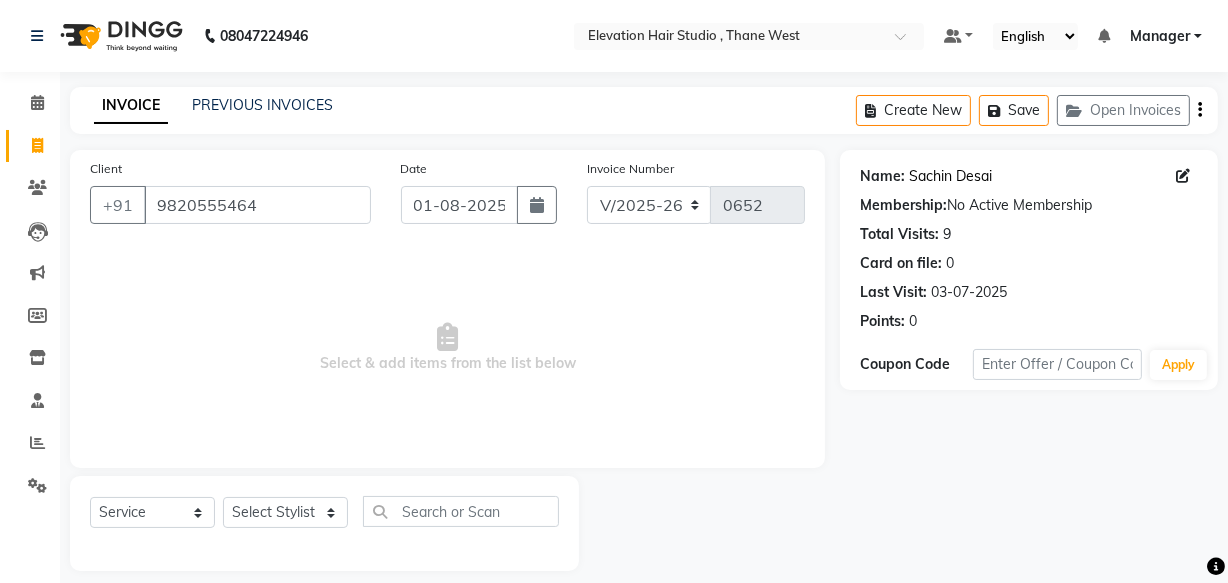 click on "Sachin Desai" 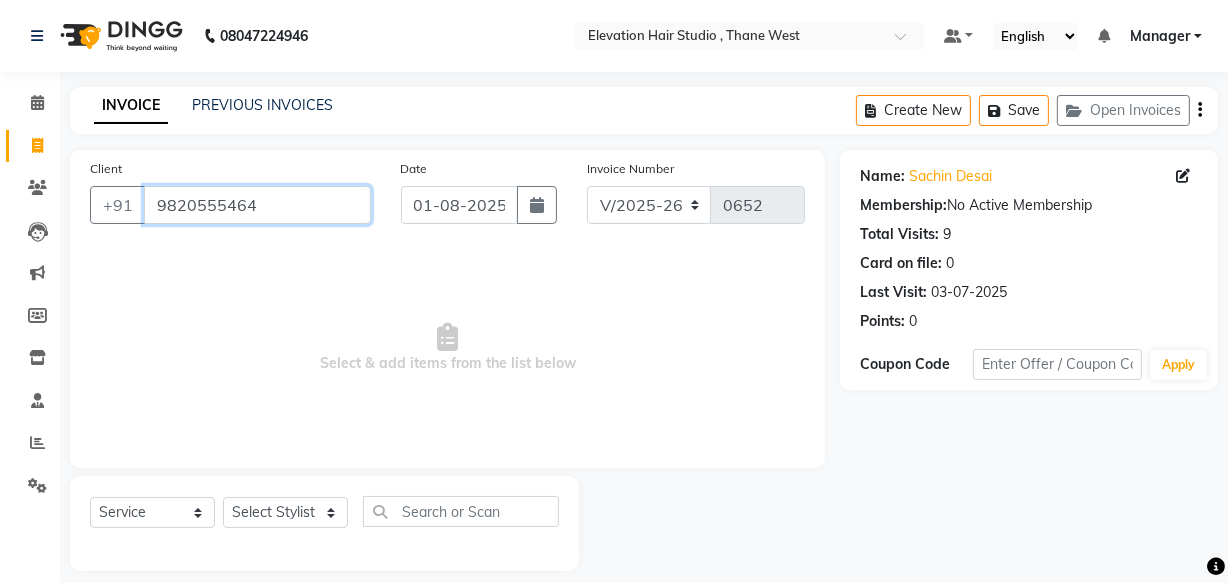 drag, startPoint x: 266, startPoint y: 204, endPoint x: 0, endPoint y: 90, distance: 289.39938 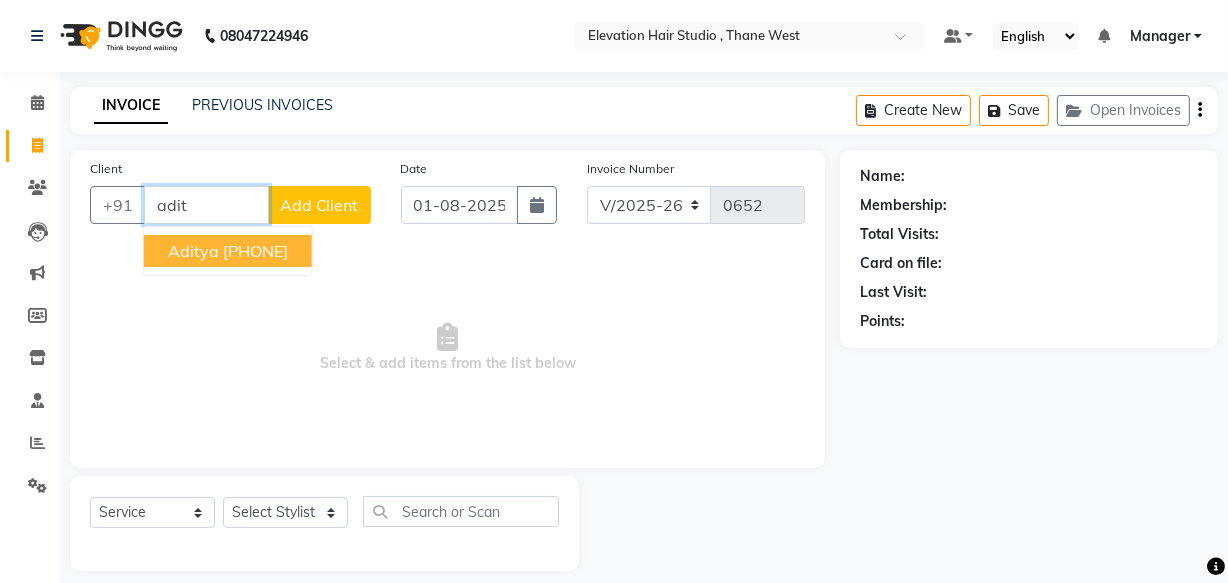 click on "8825321740" at bounding box center [255, 251] 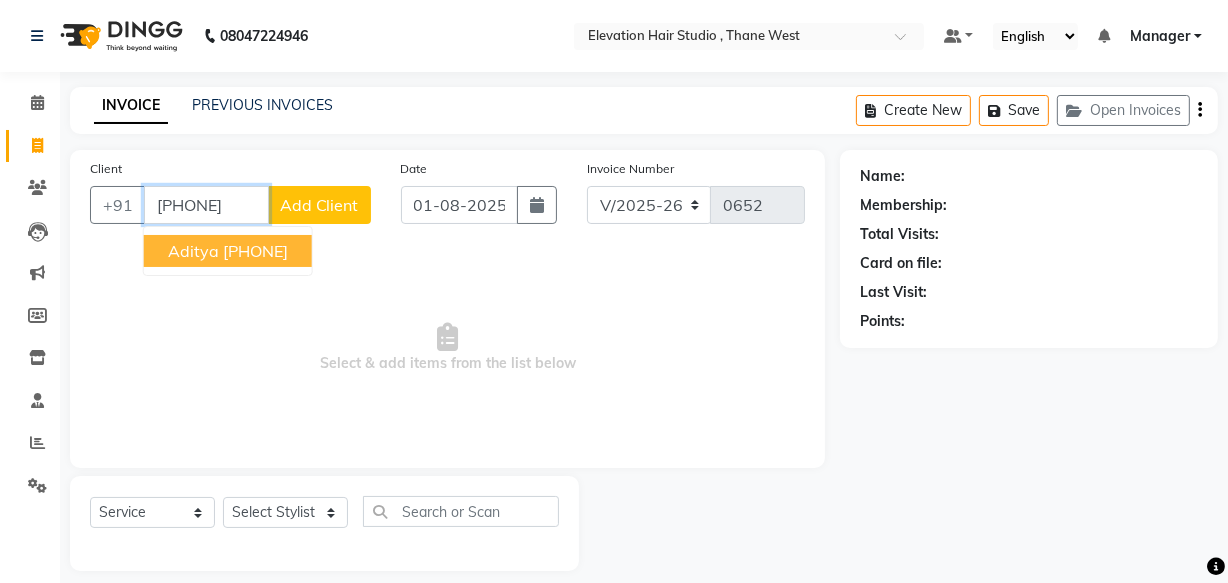 type on "8825321740" 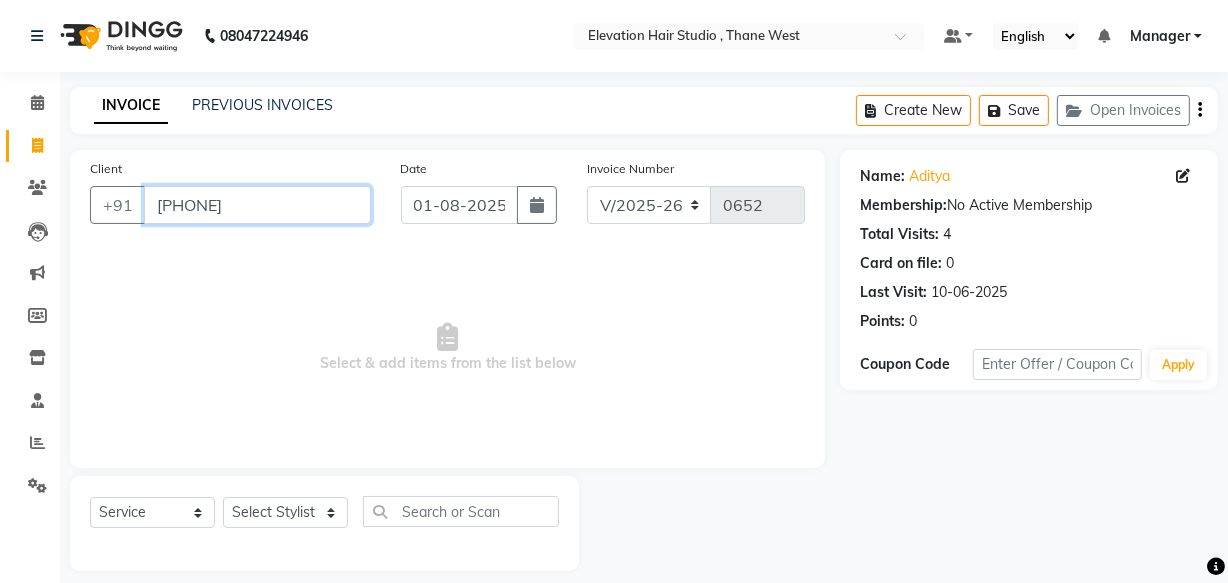 drag, startPoint x: 286, startPoint y: 195, endPoint x: 36, endPoint y: 136, distance: 256.86768 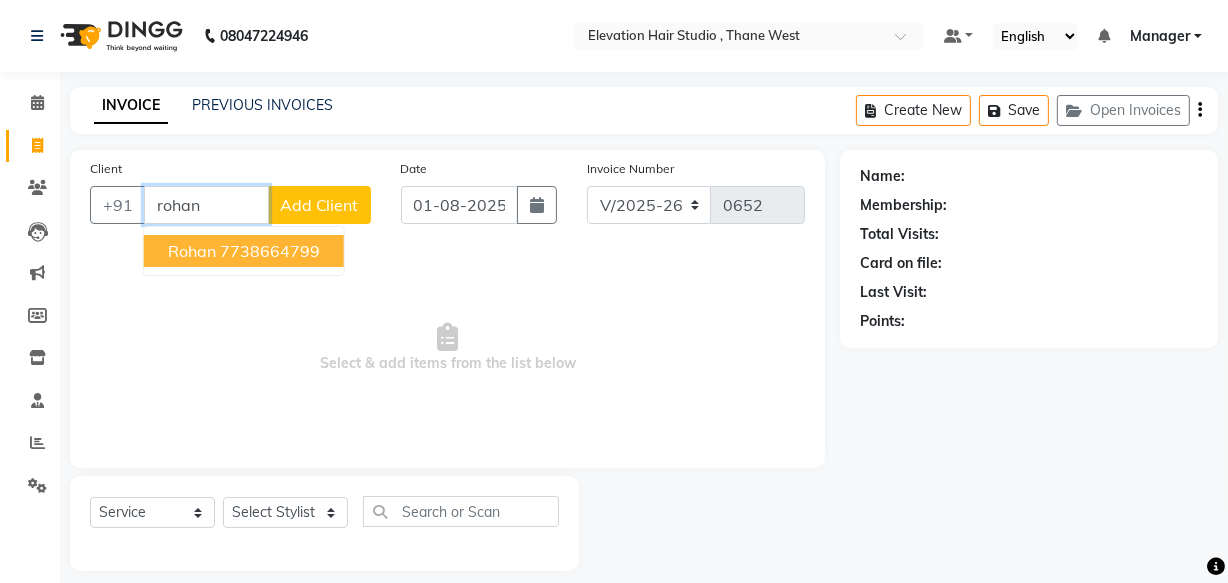 click on "7738664799" at bounding box center [270, 251] 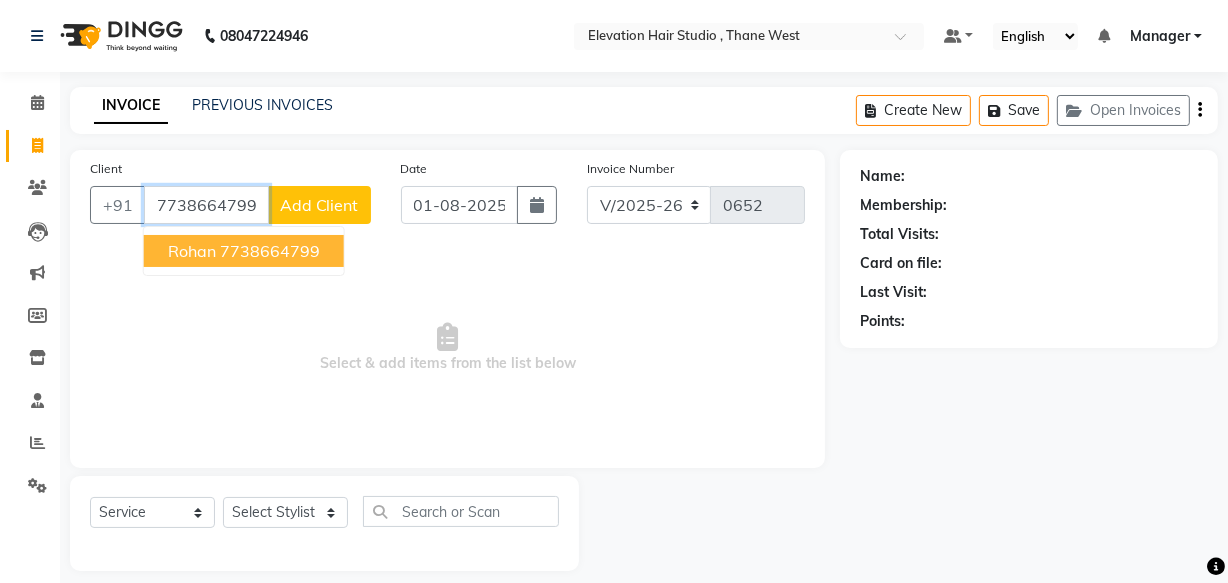 type on "7738664799" 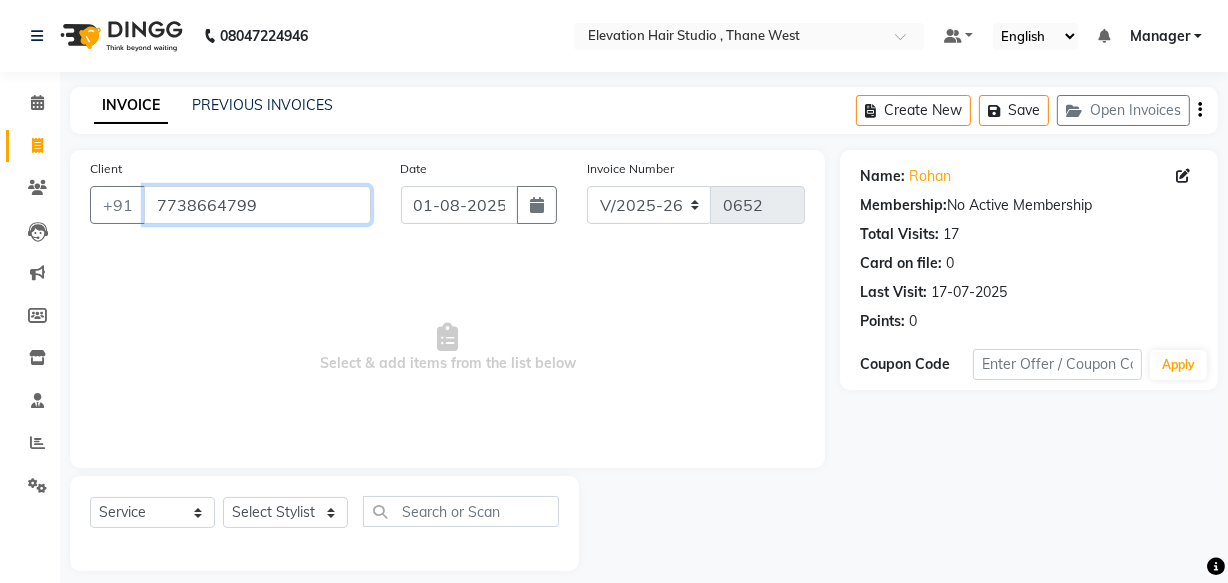 drag, startPoint x: 290, startPoint y: 212, endPoint x: 25, endPoint y: 168, distance: 268.628 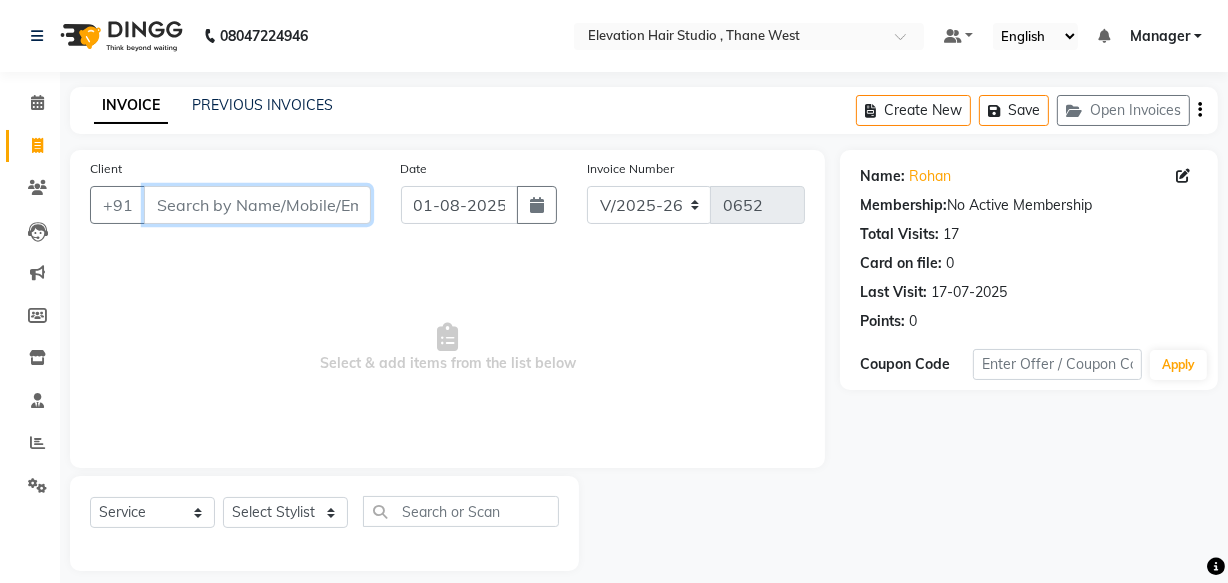 click on "Client" at bounding box center [257, 205] 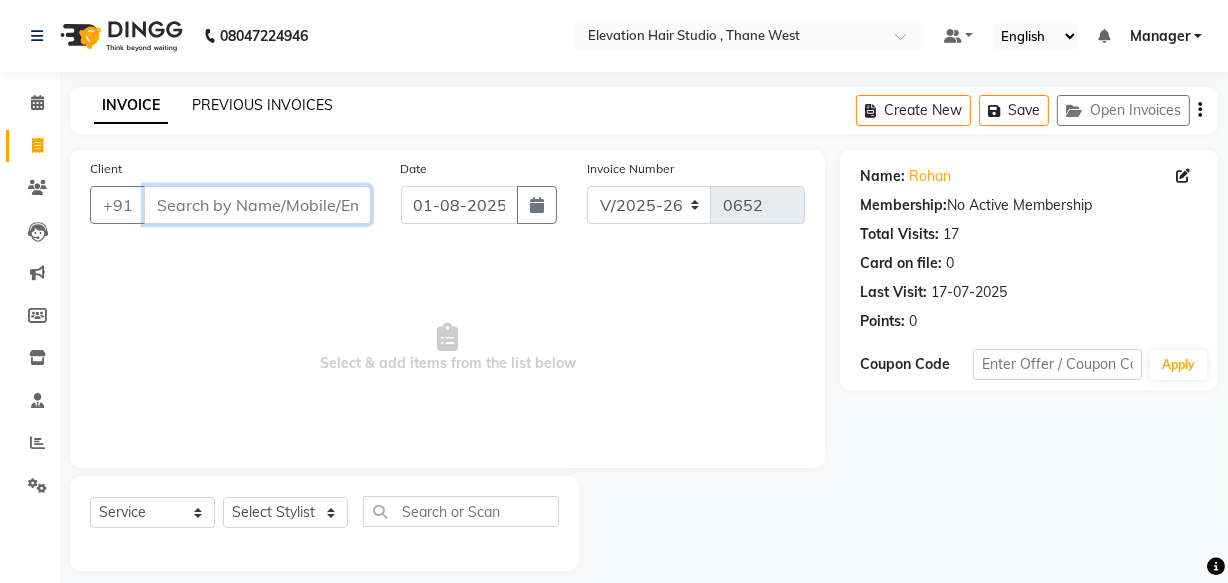 type 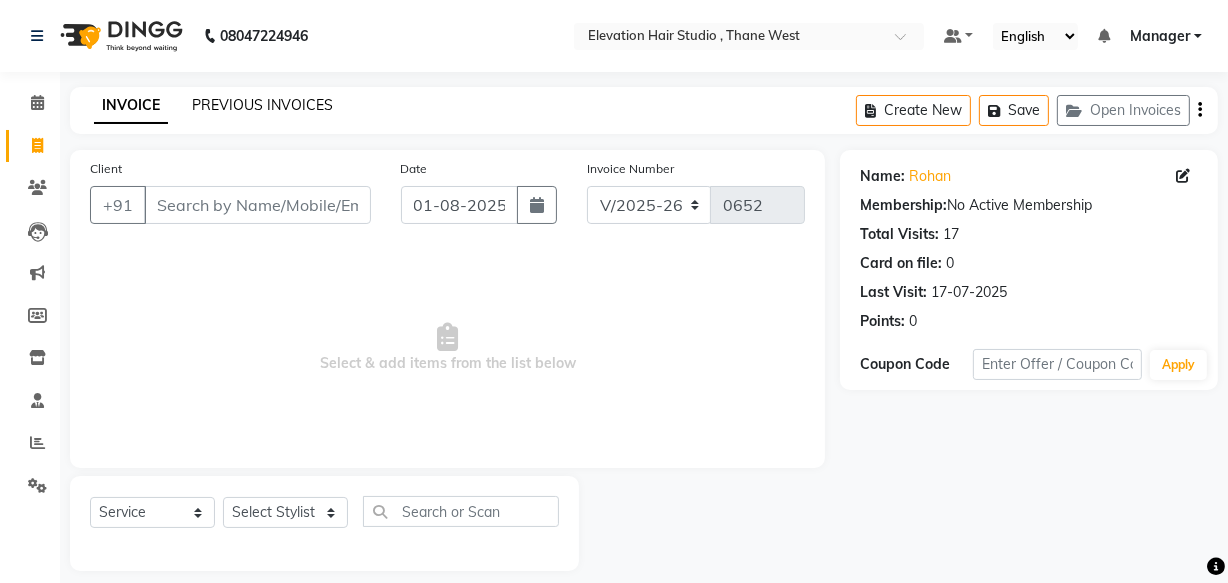 click on "PREVIOUS INVOICES" 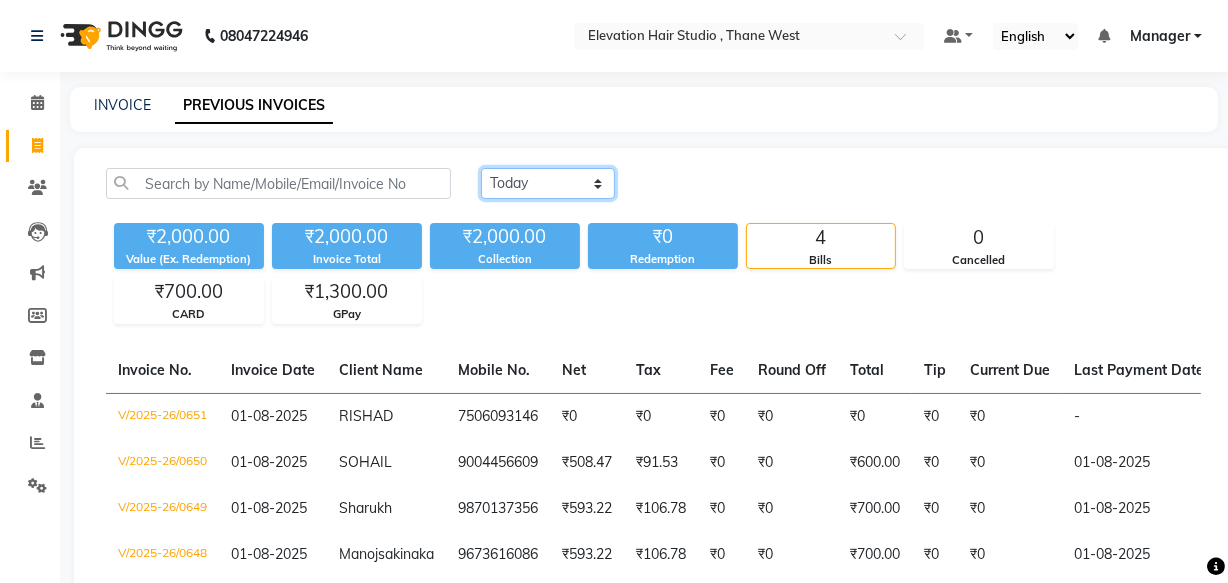 click on "Today Yesterday Custom Range" 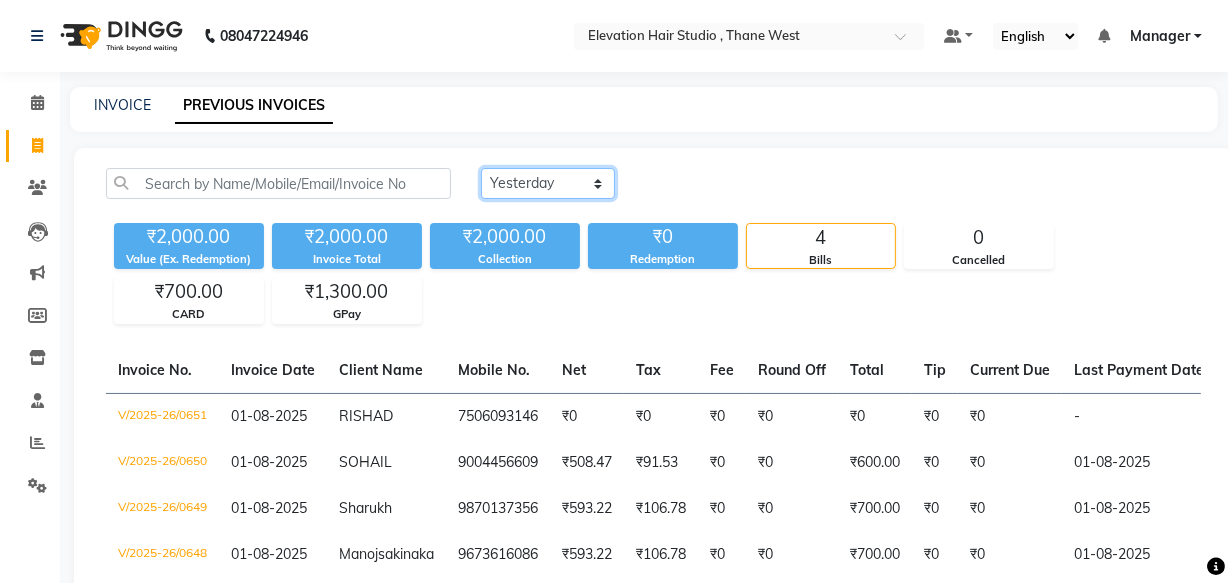 click on "Today Yesterday Custom Range" 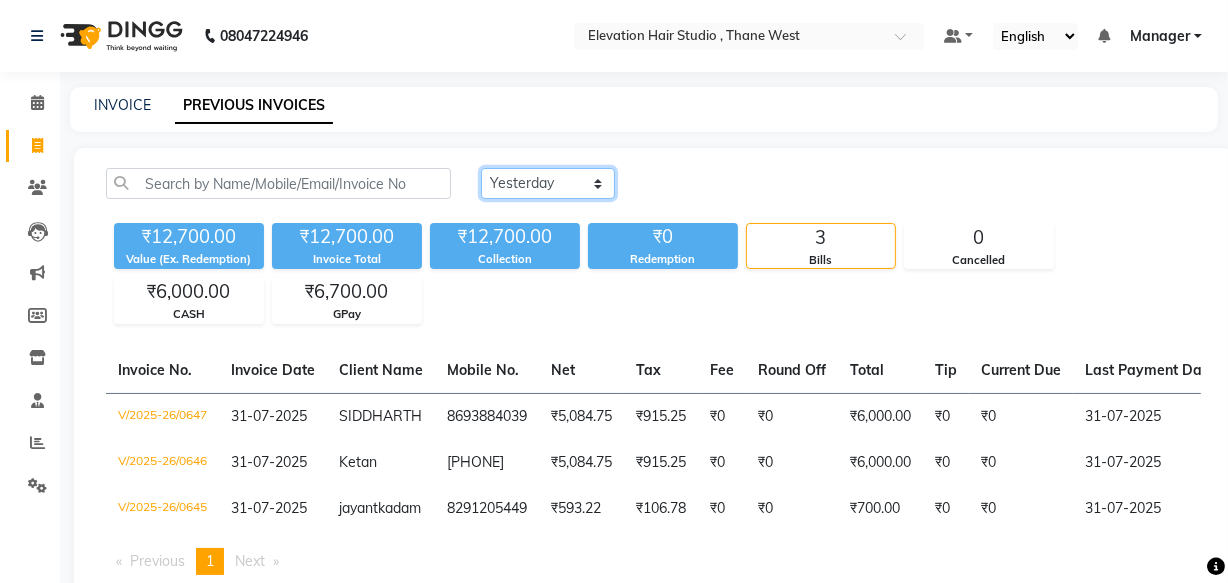 click on "Today Yesterday Custom Range" 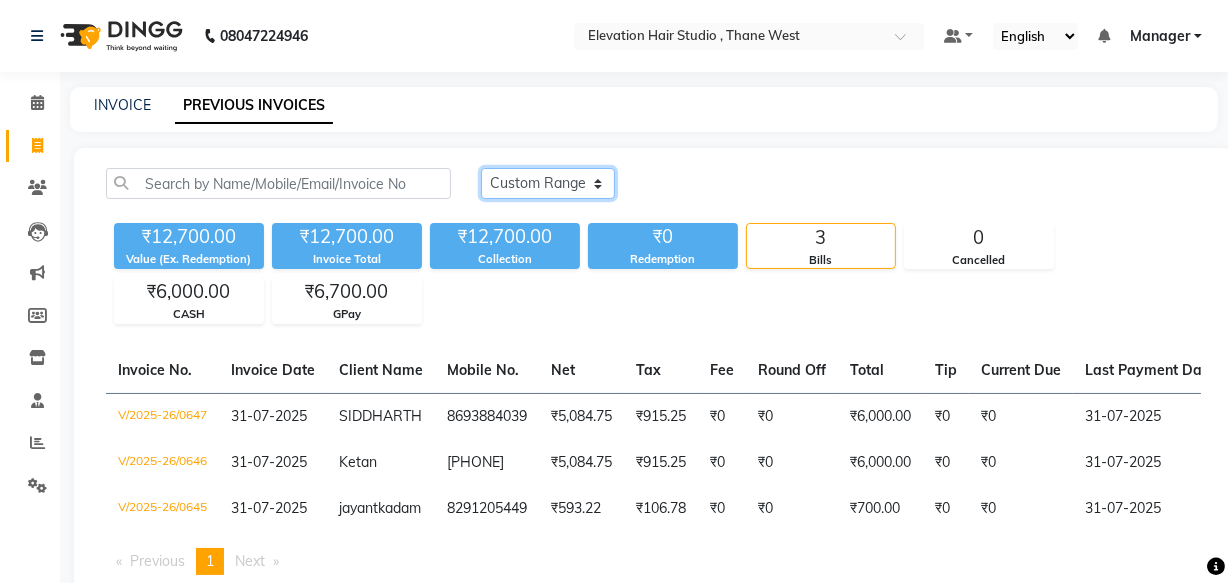 click on "Today Yesterday Custom Range" 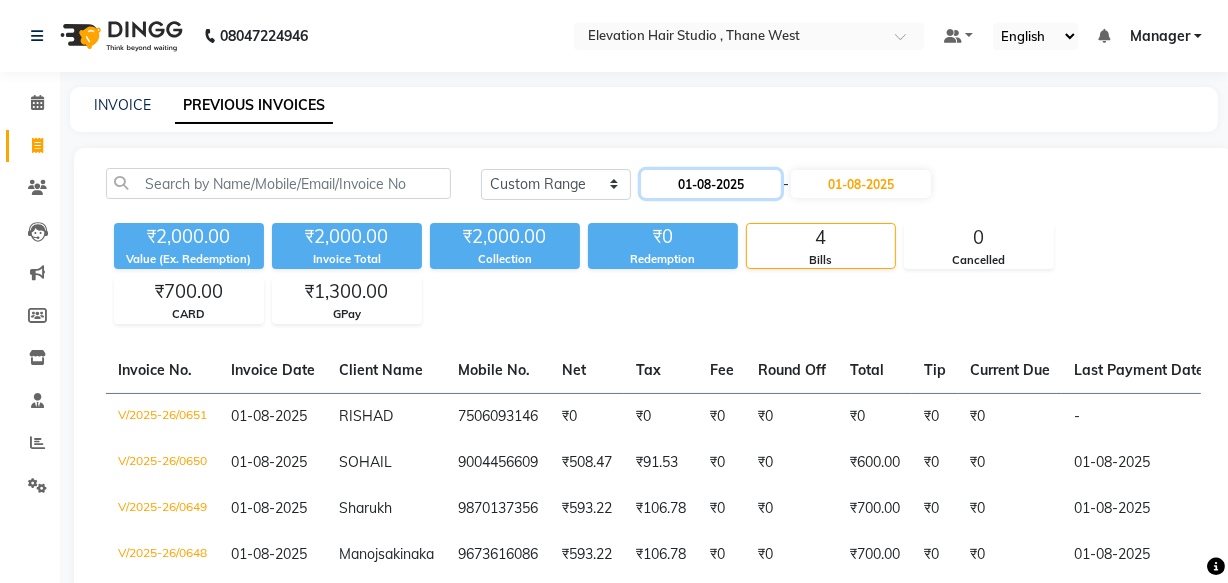 click on "01-08-2025" 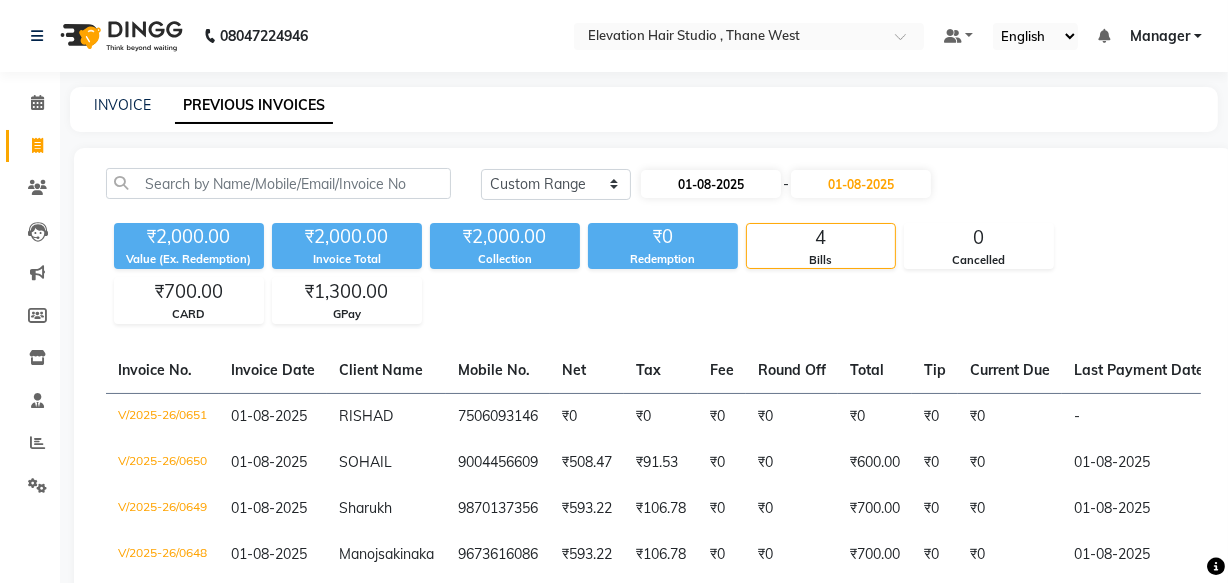 select on "8" 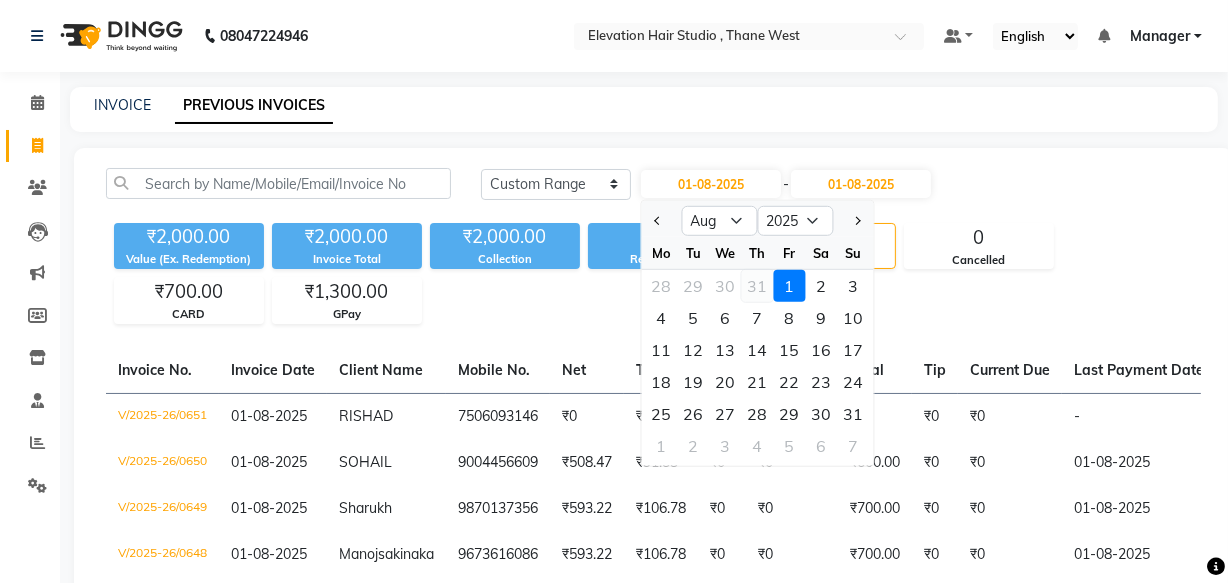 click on "31" 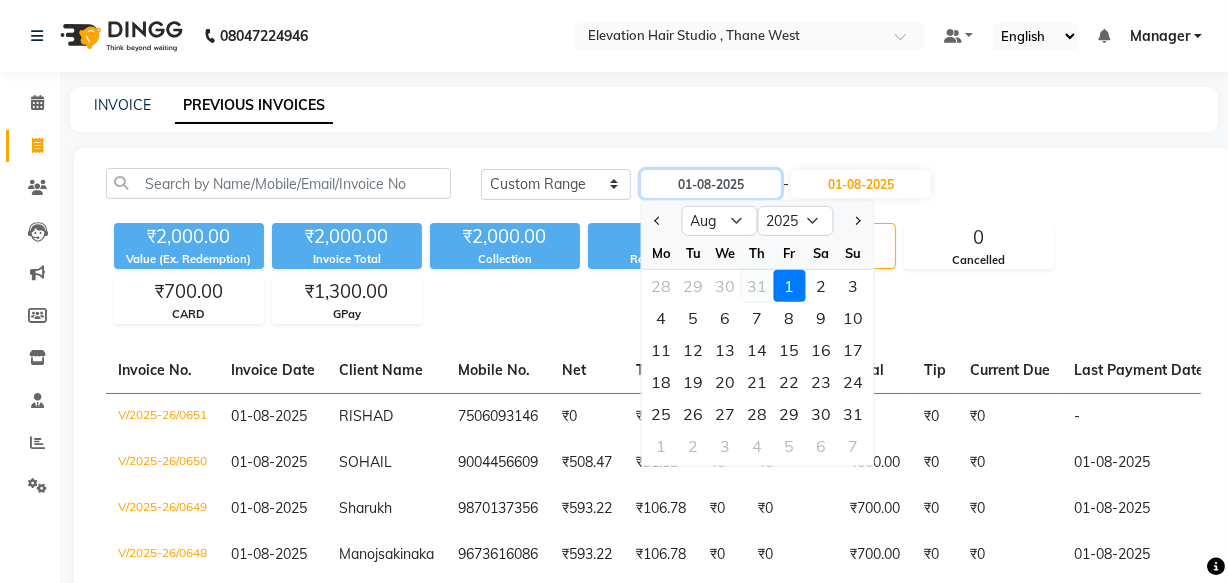 type on "31-07-2025" 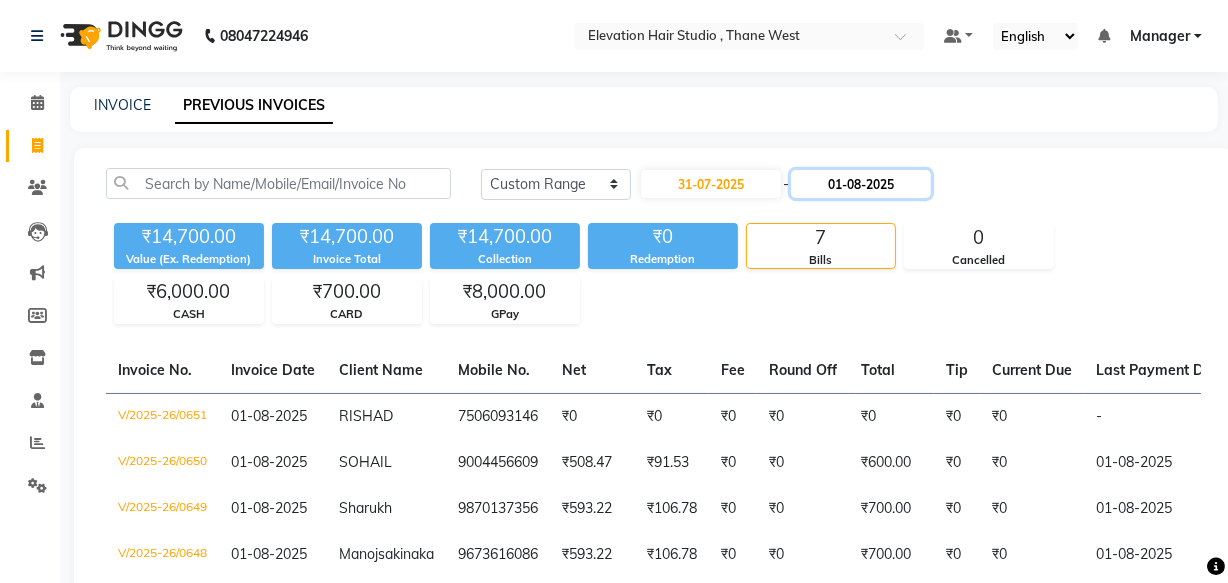 click on "01-08-2025" 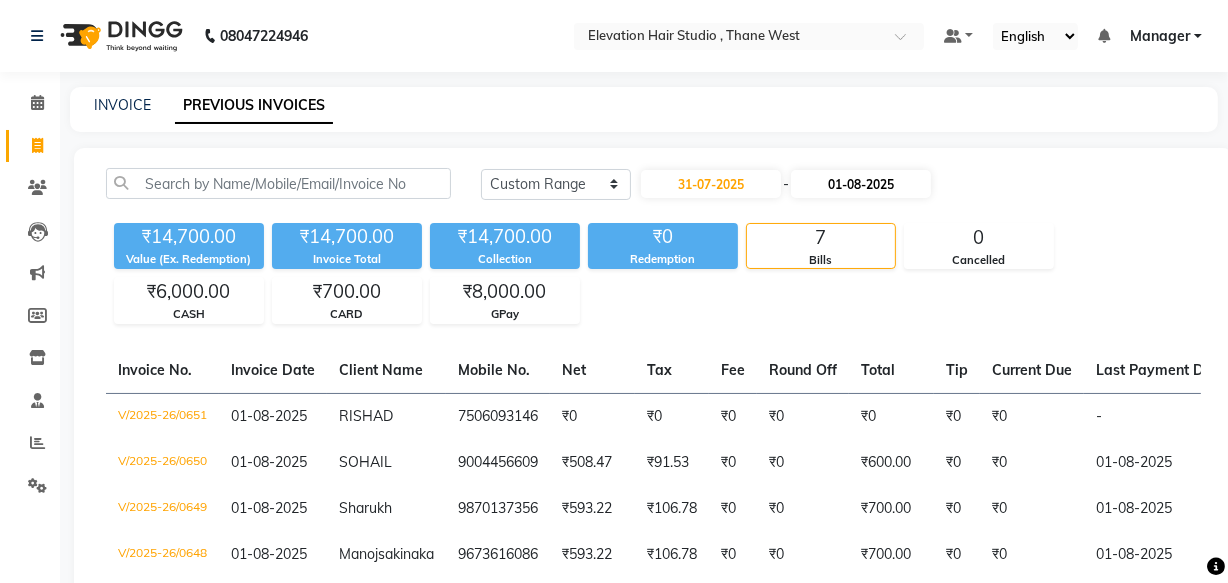 select on "8" 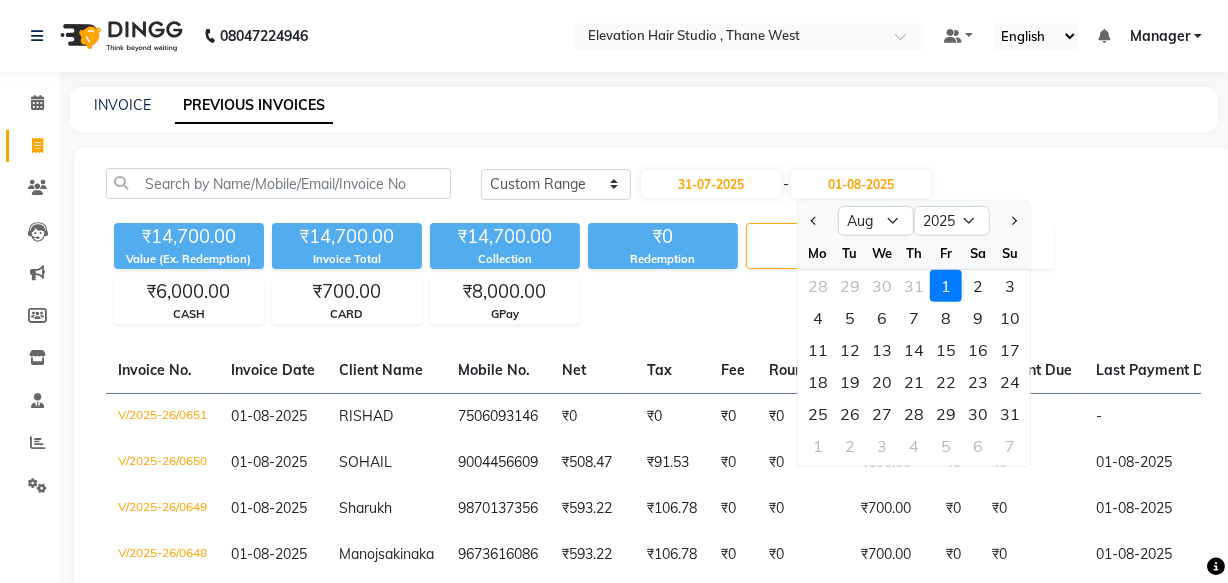 click on "28 29 30 31 1 2 3" 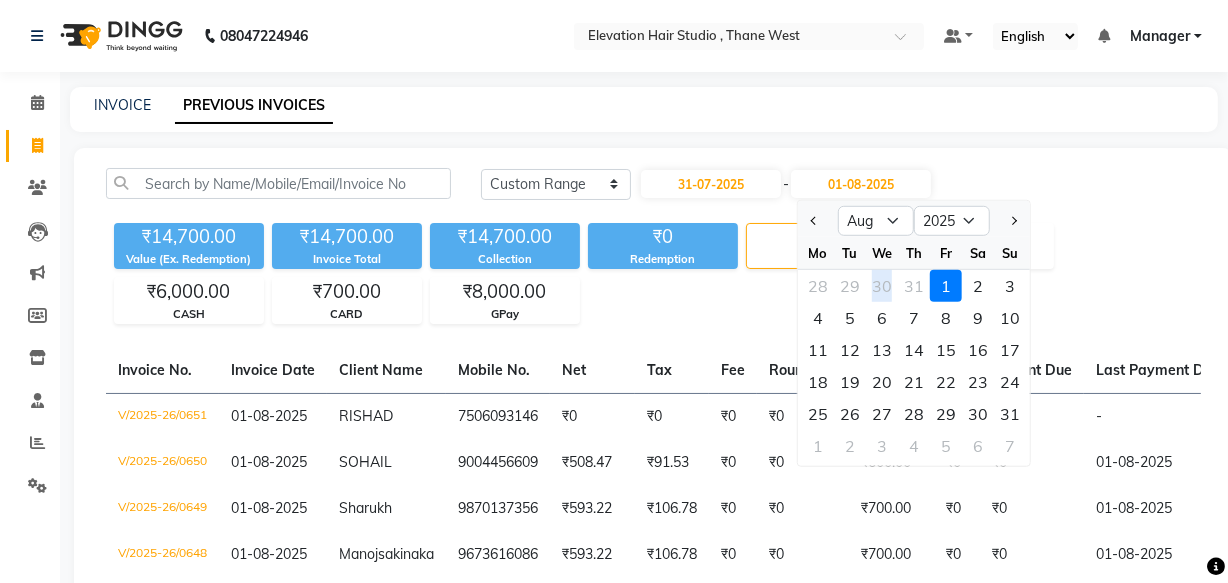 click on "28 29 30 31 1 2 3" 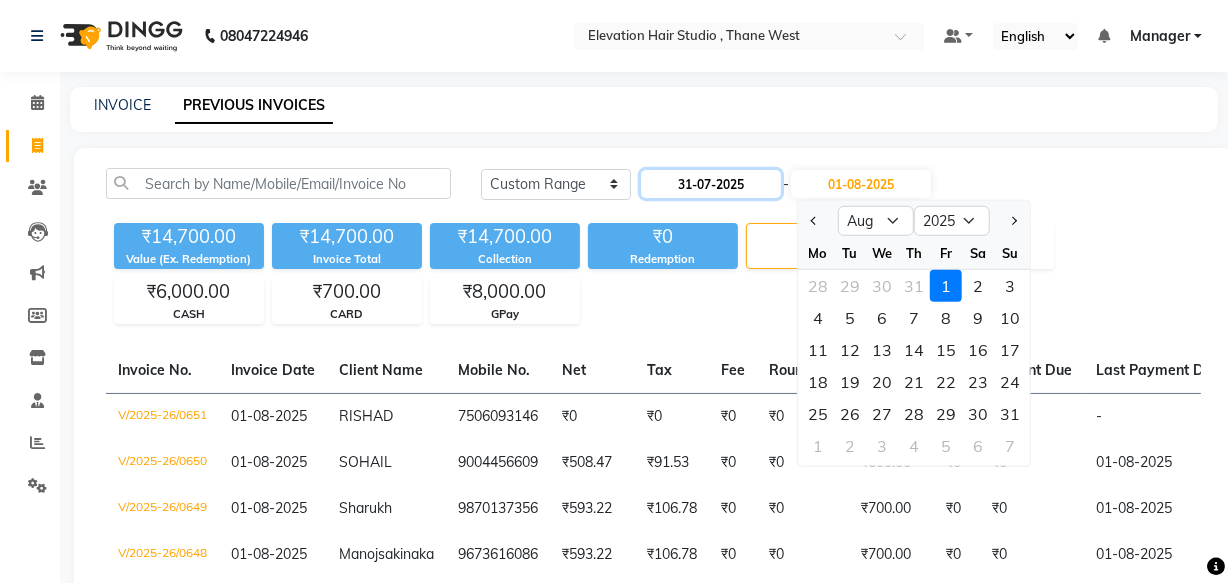 click on "31-07-2025" 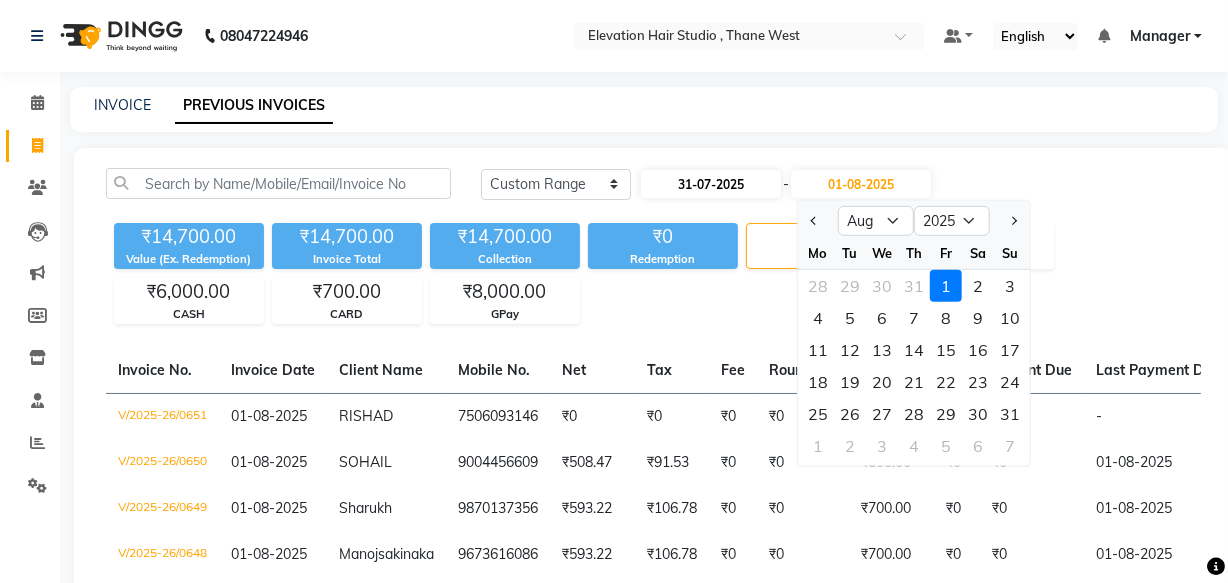 select on "7" 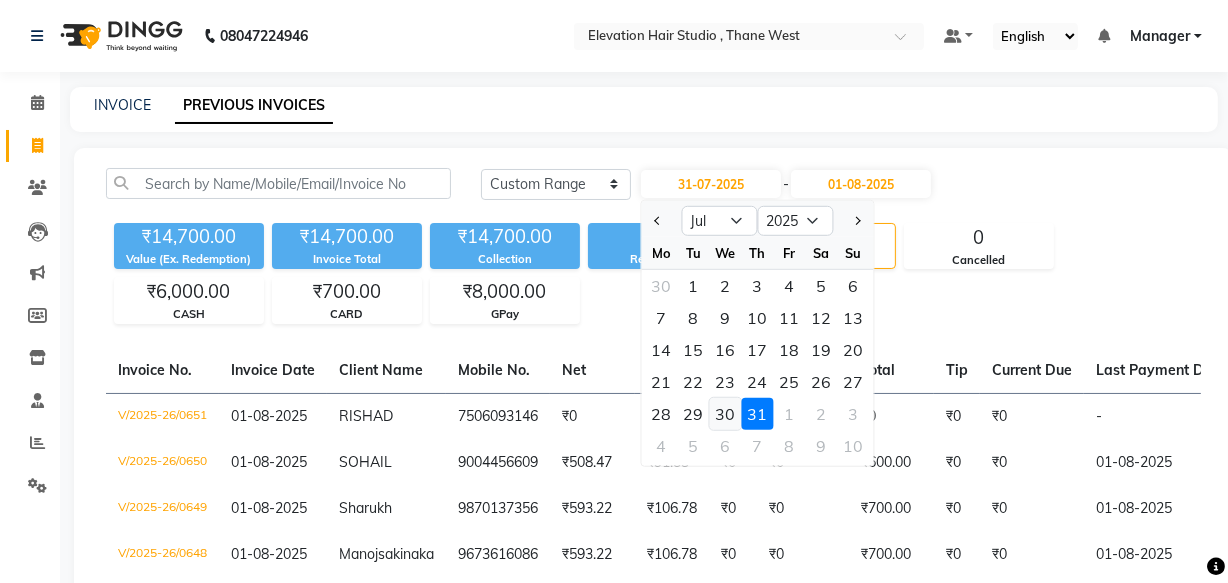 click on "30" 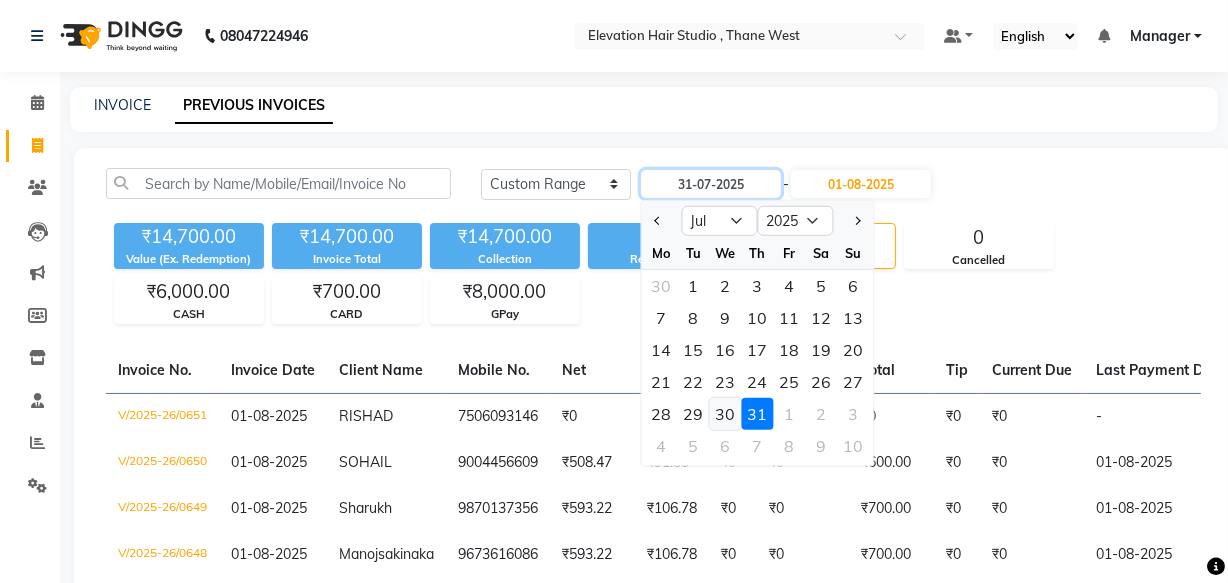 type on "30-07-2025" 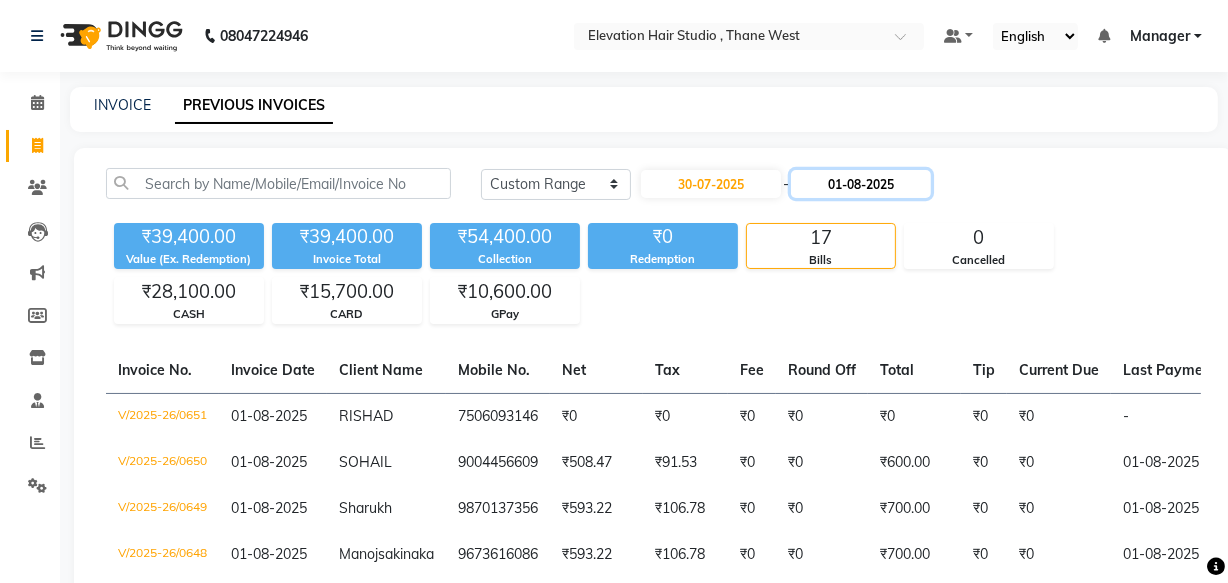 click on "01-08-2025" 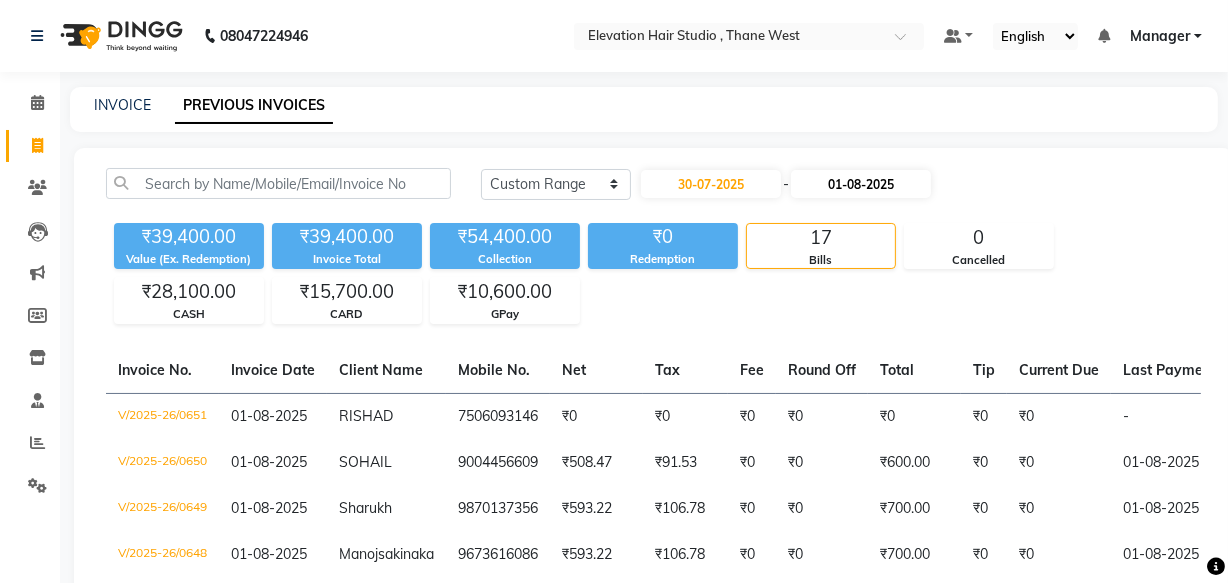 select on "8" 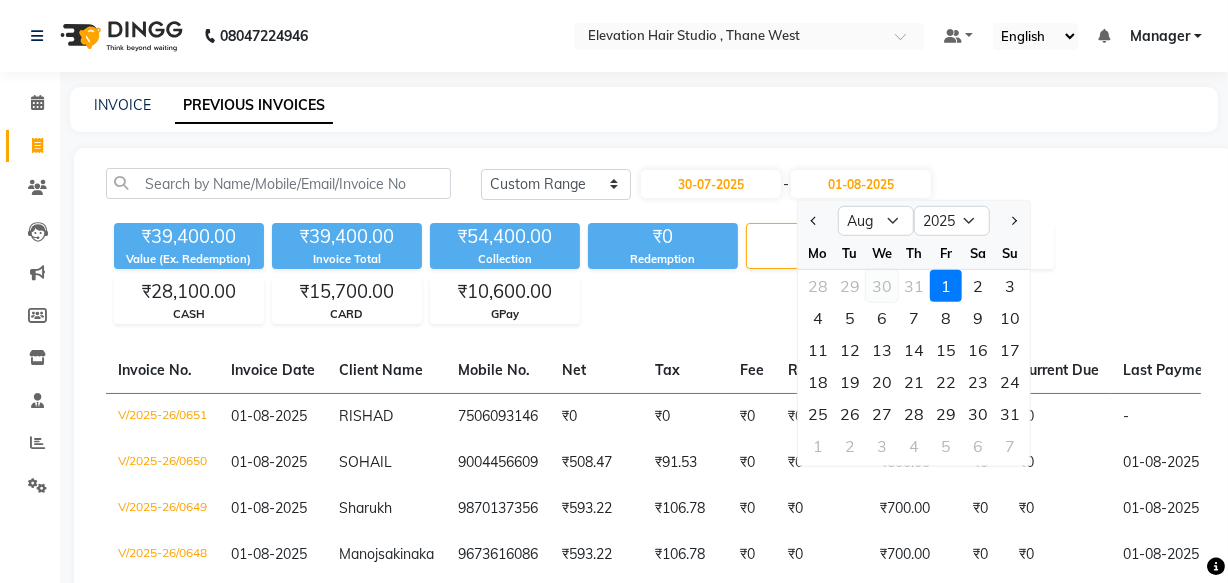 click on "30" 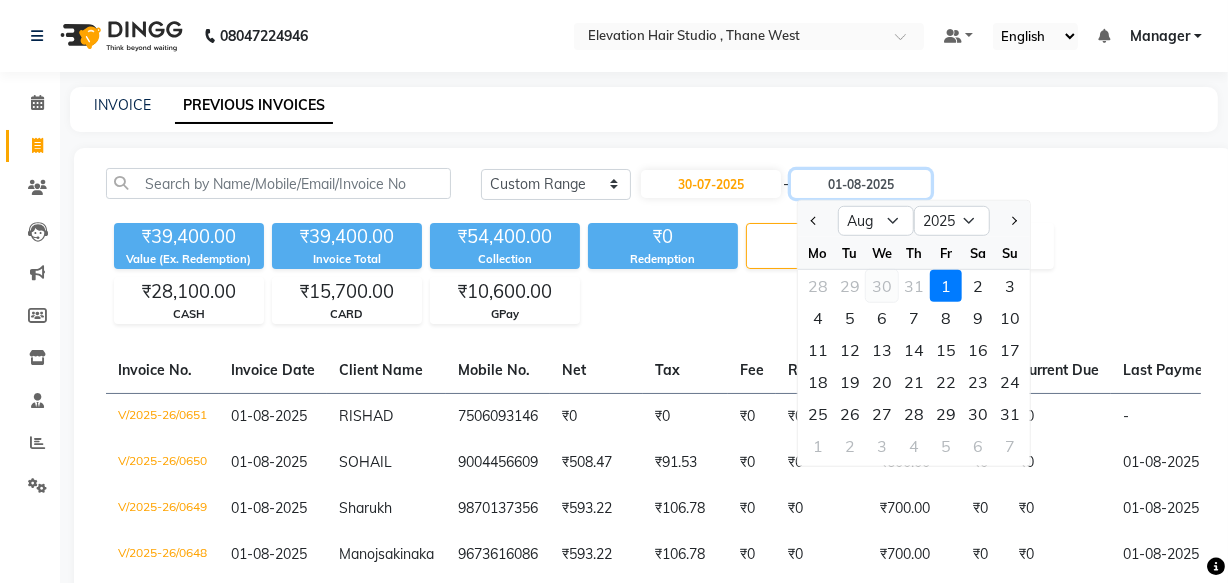 type on "30-07-2025" 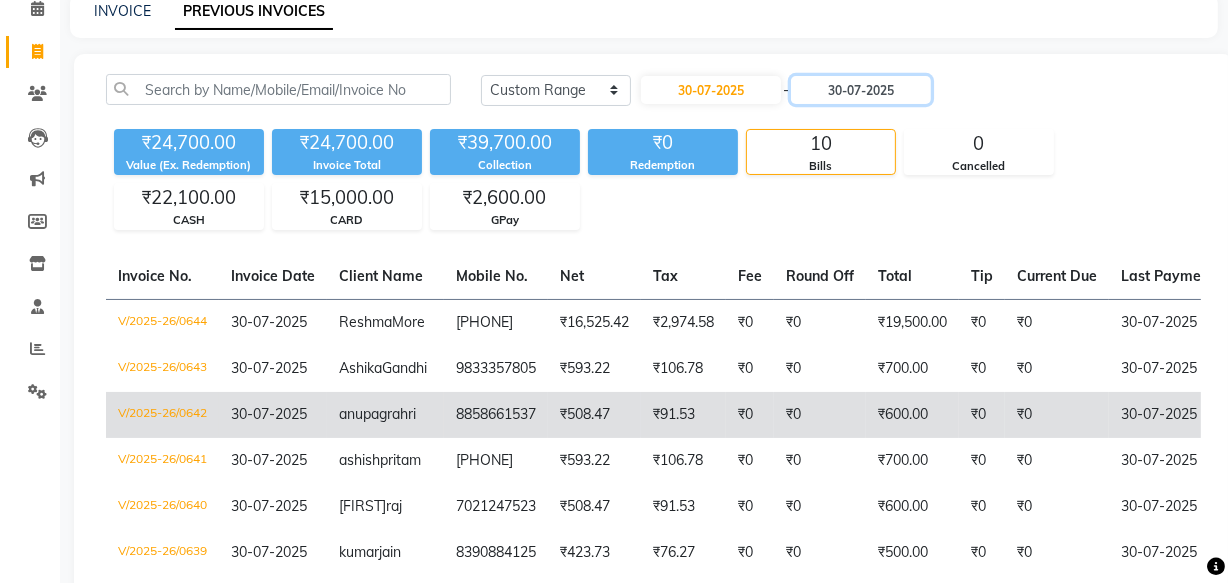 scroll, scrollTop: 90, scrollLeft: 0, axis: vertical 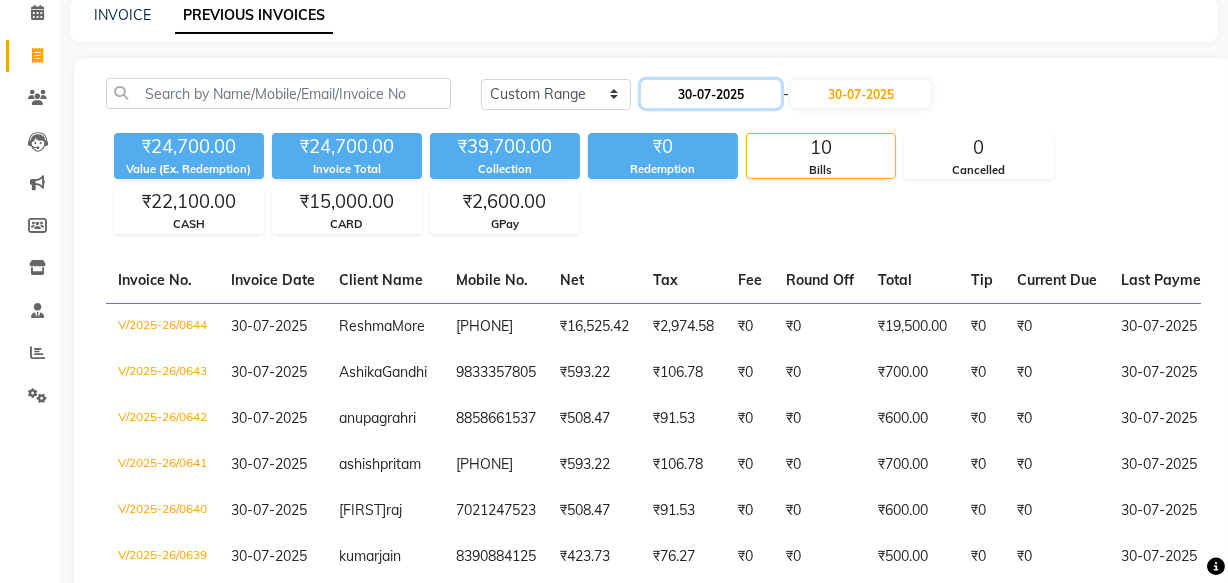 click on "30-07-2025" 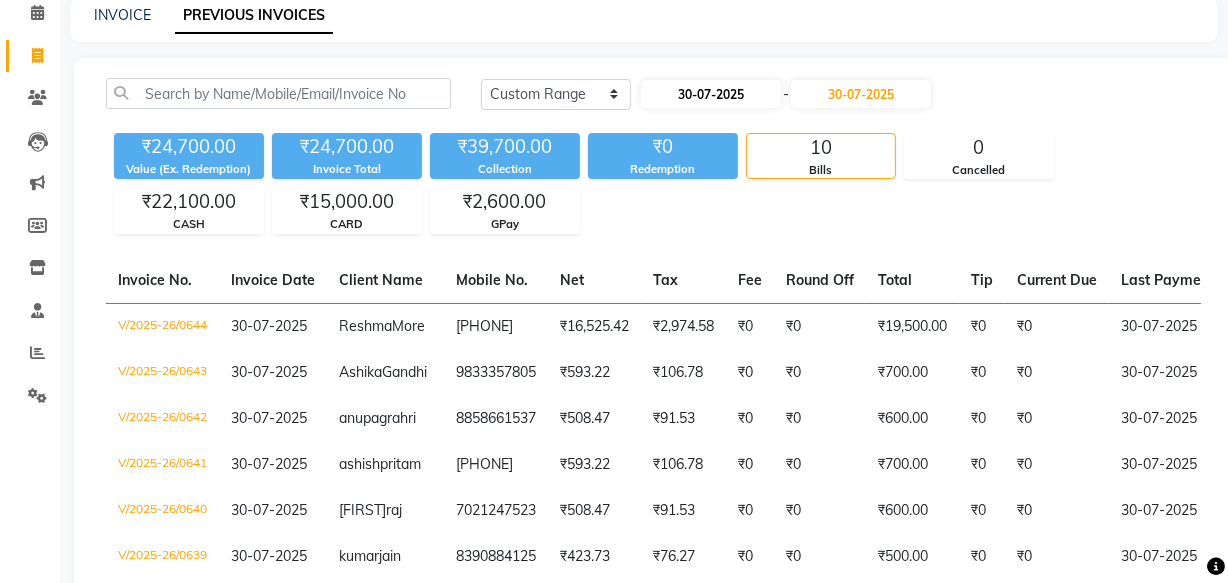 select on "7" 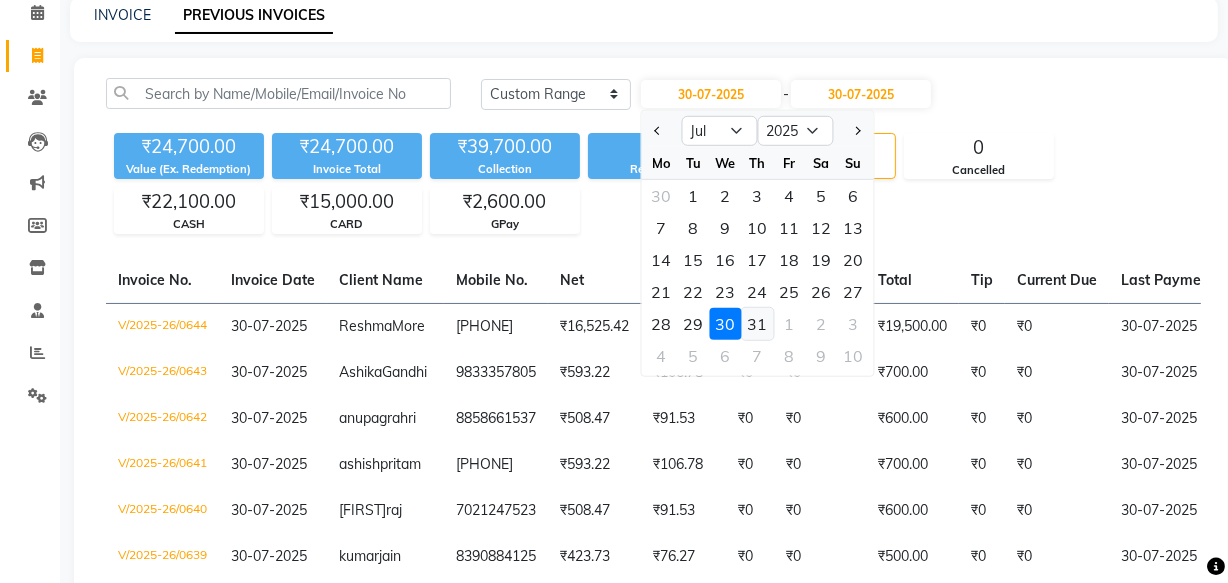 click on "31" 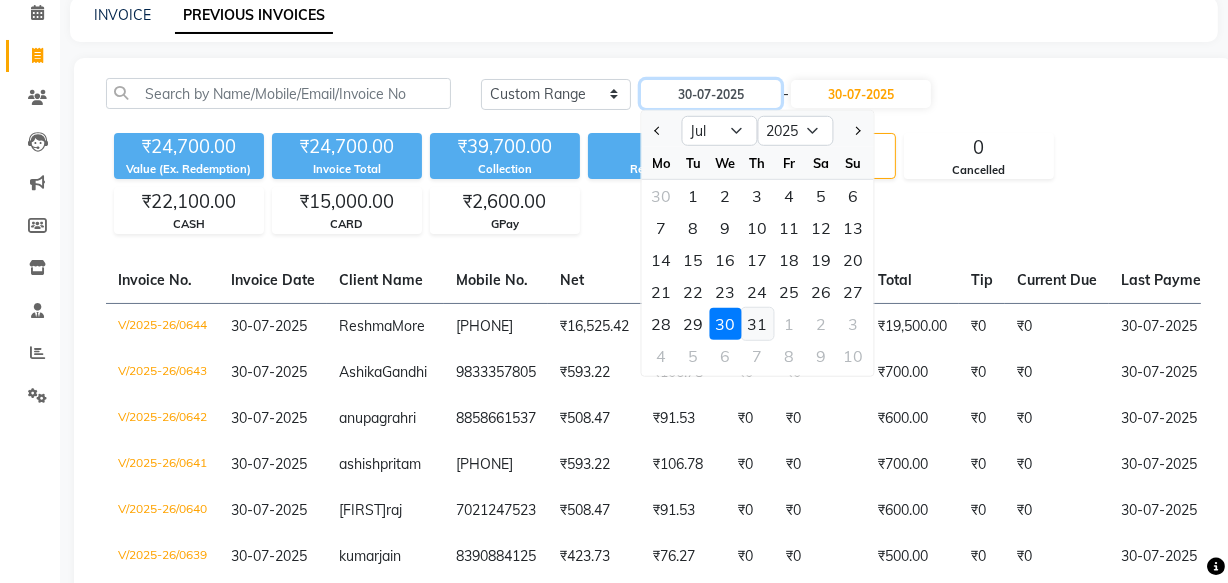 type on "31-07-2025" 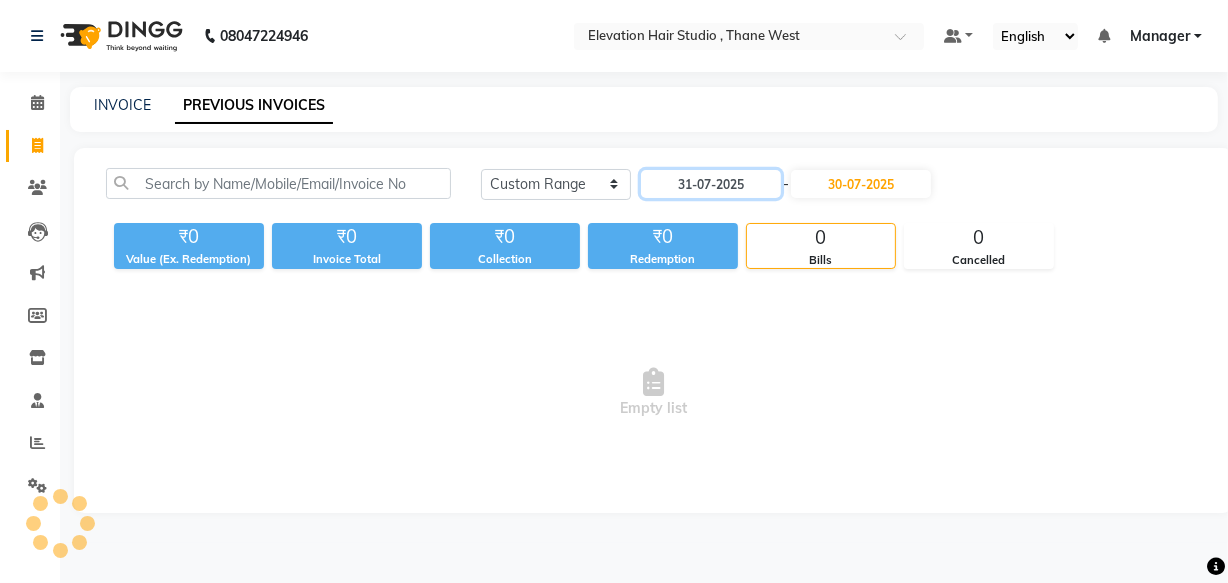 scroll, scrollTop: 0, scrollLeft: 0, axis: both 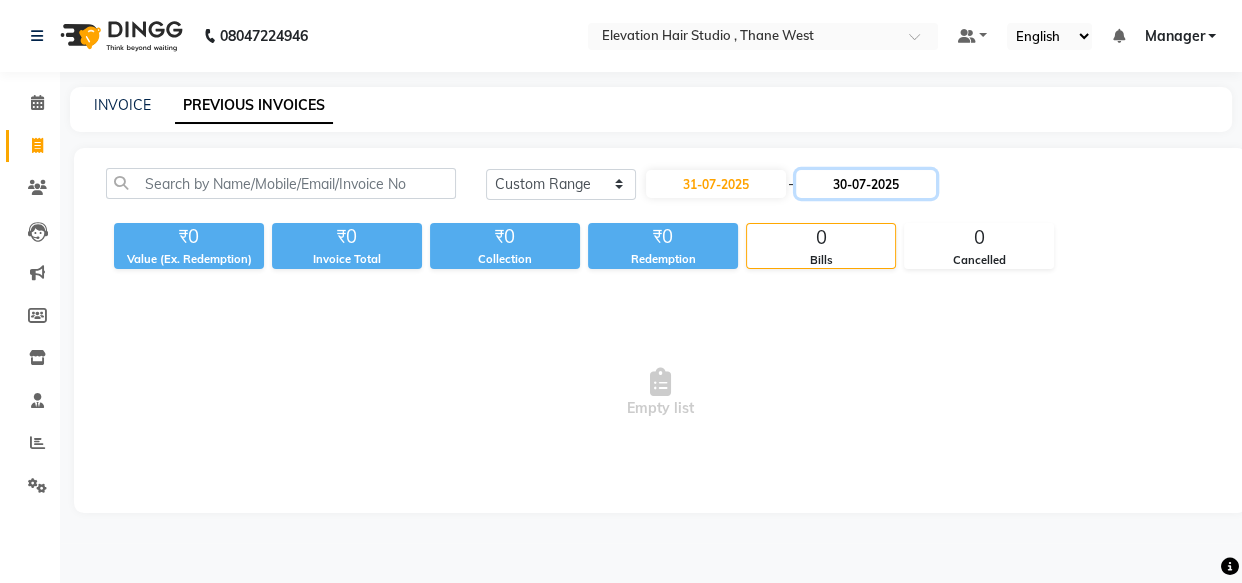 click on "30-07-2025" 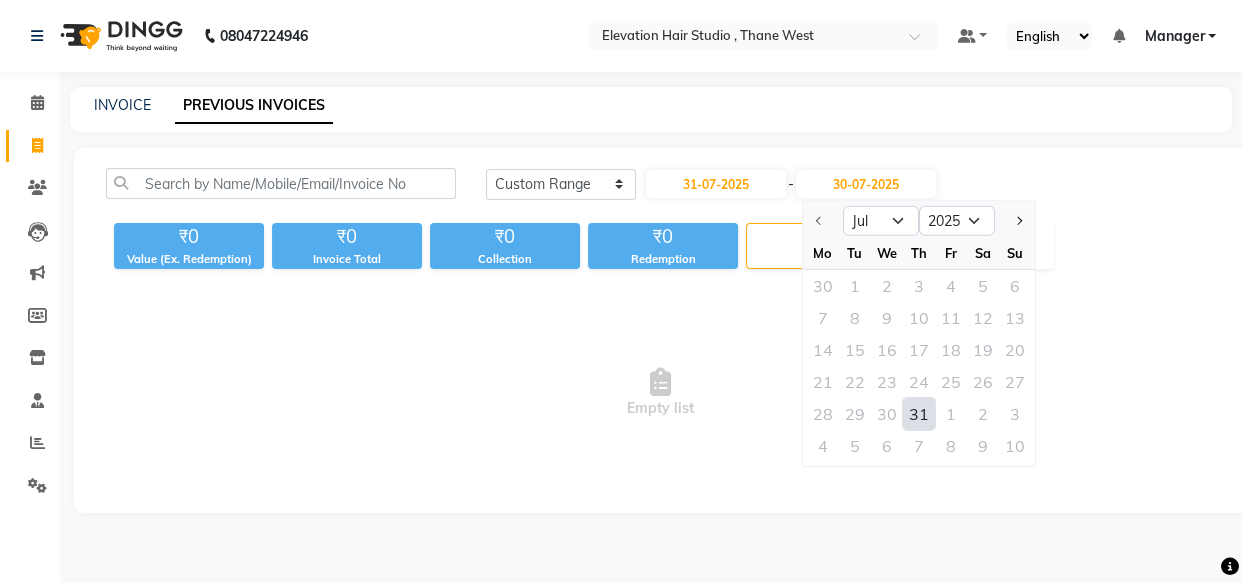 click on "31" 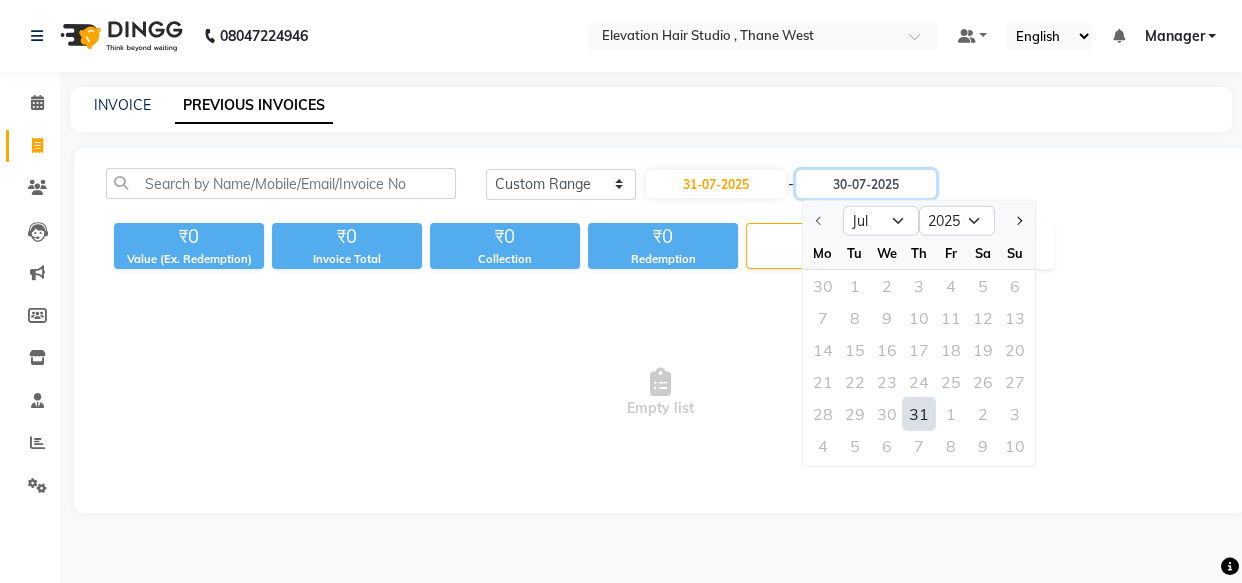 type on "31-07-2025" 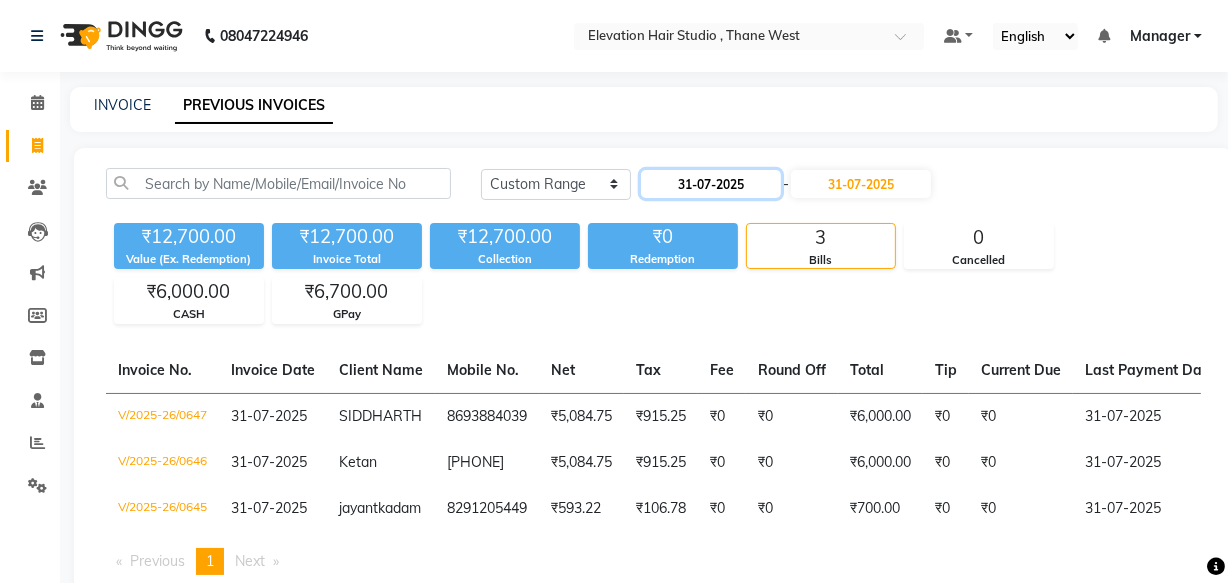 click on "31-07-2025" 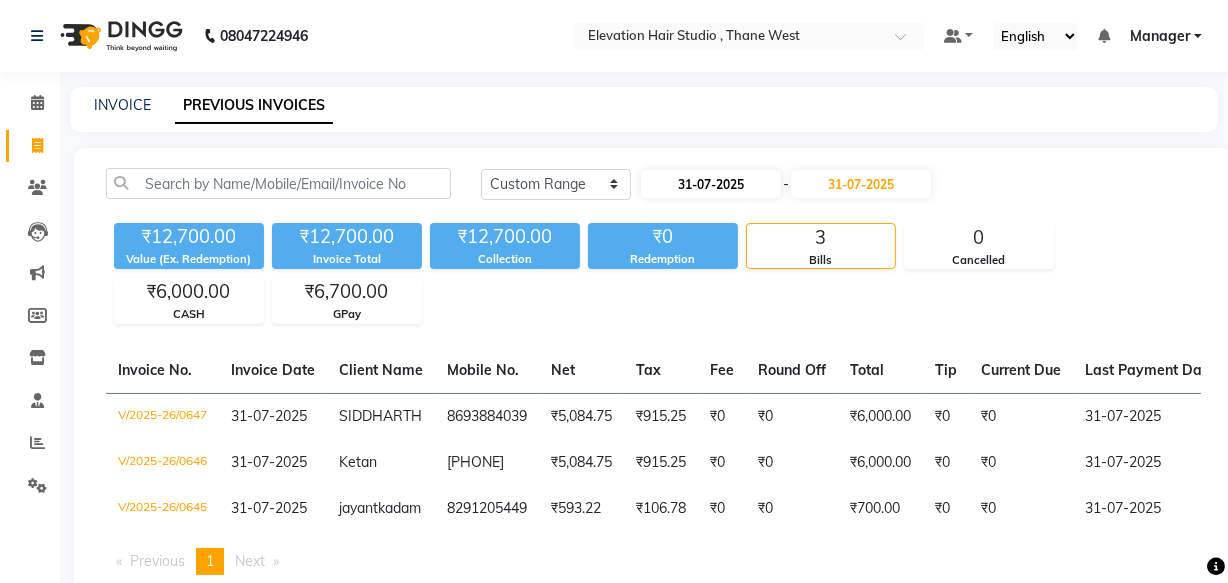 select on "7" 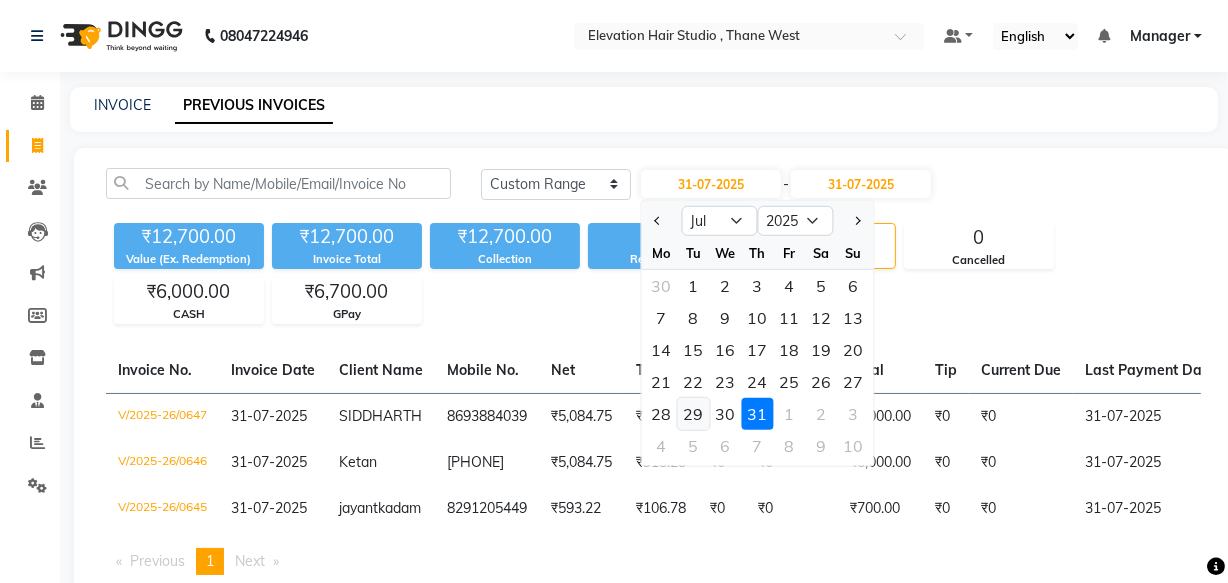 click on "29" 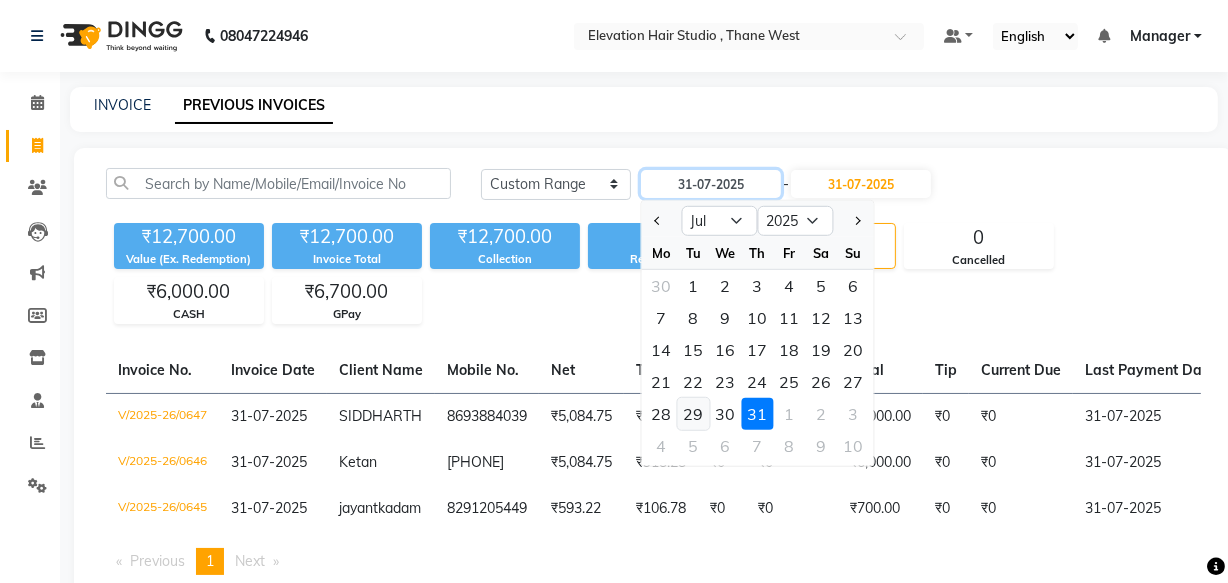 type on "29-07-2025" 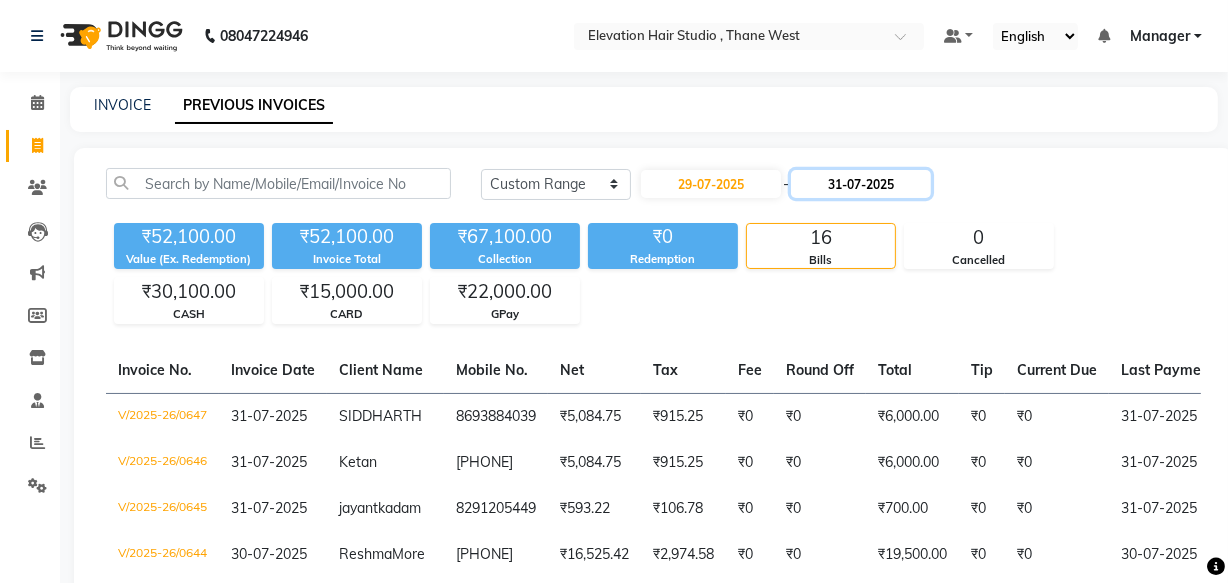 click on "31-07-2025" 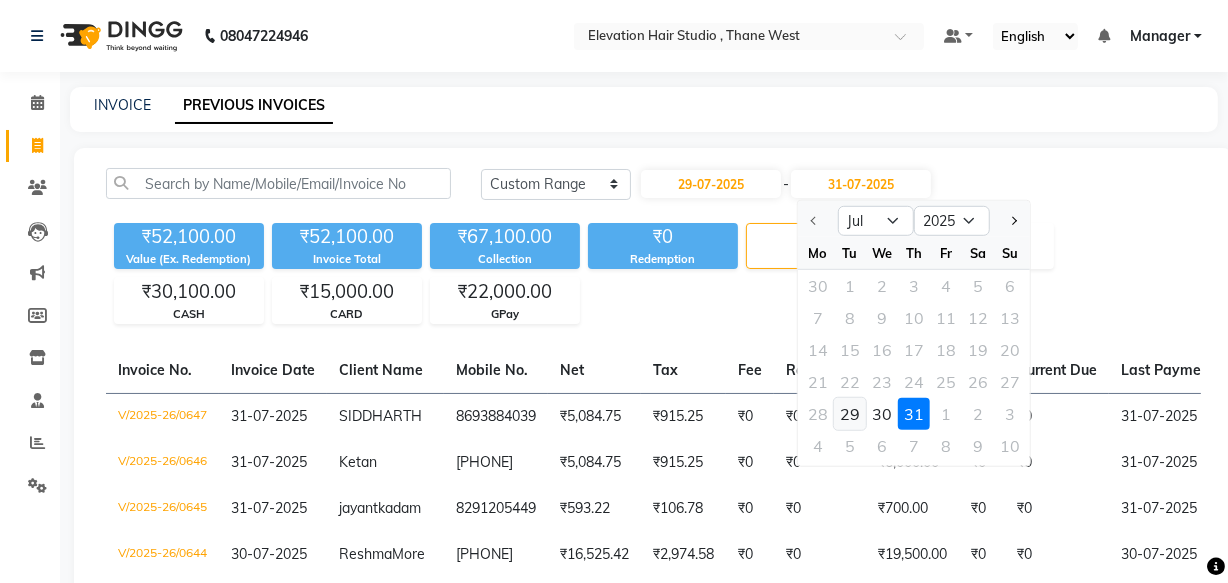 click on "29" 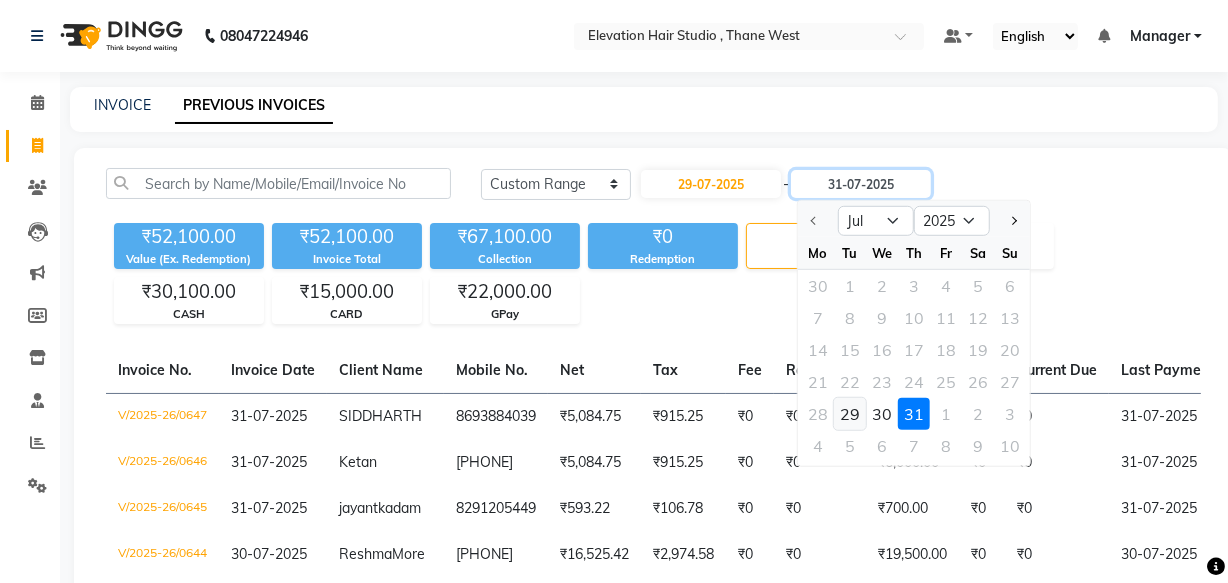 type on "29-07-2025" 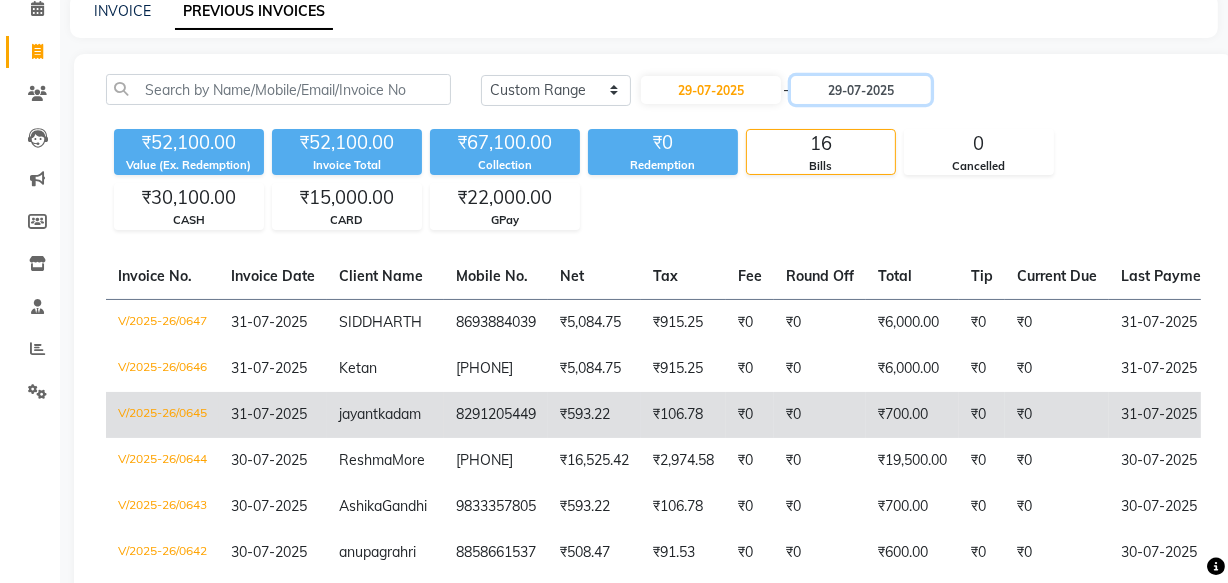 scroll, scrollTop: 90, scrollLeft: 0, axis: vertical 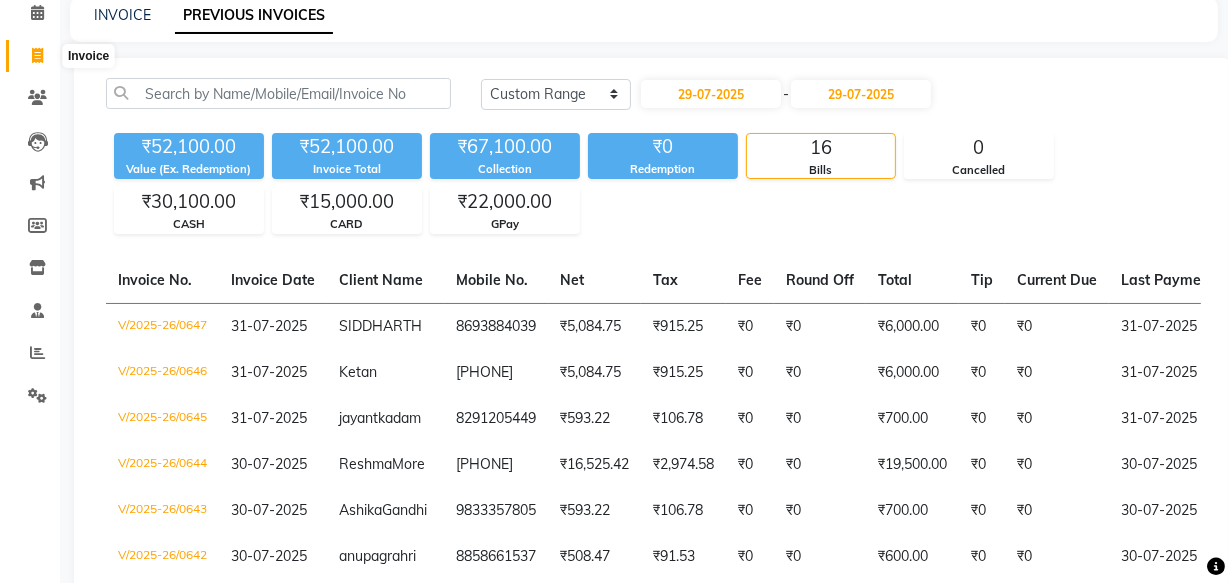 click 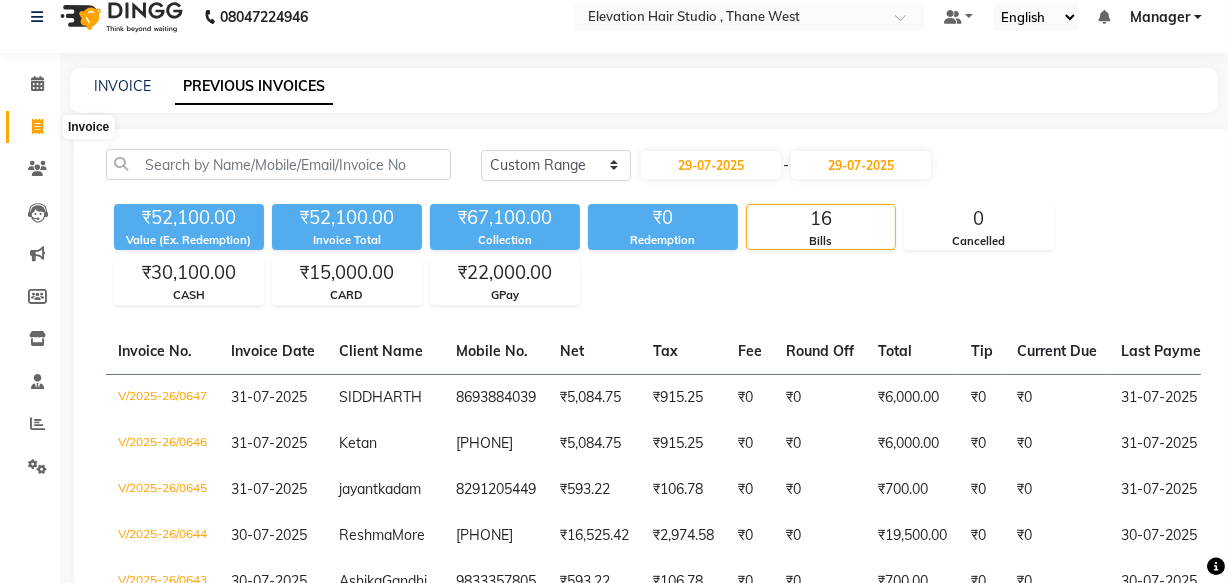 select on "service" 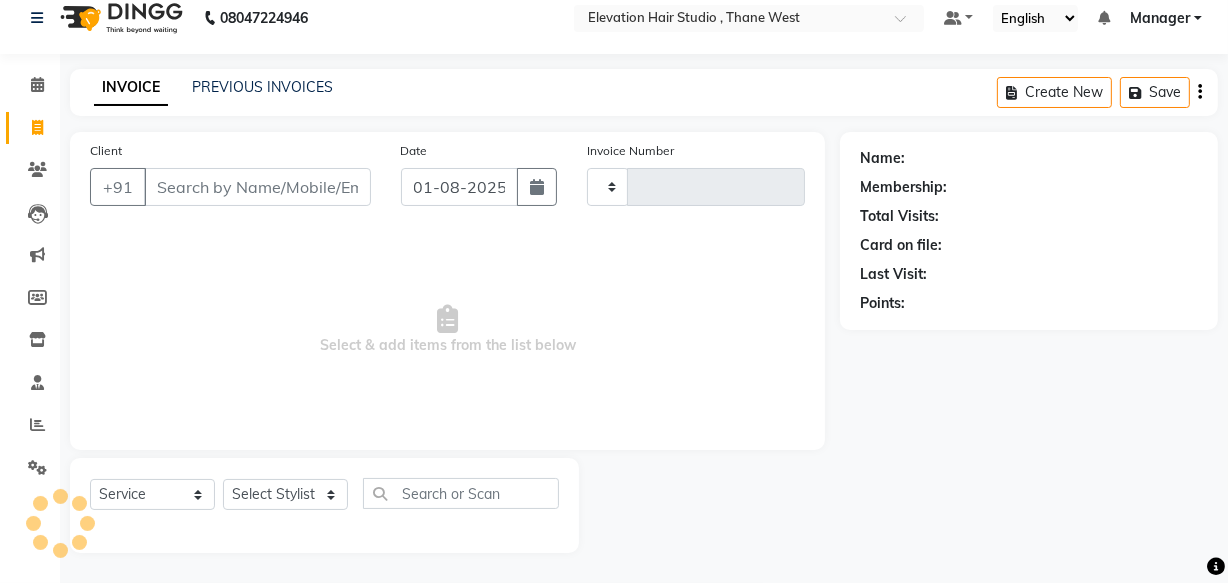 type on "0652" 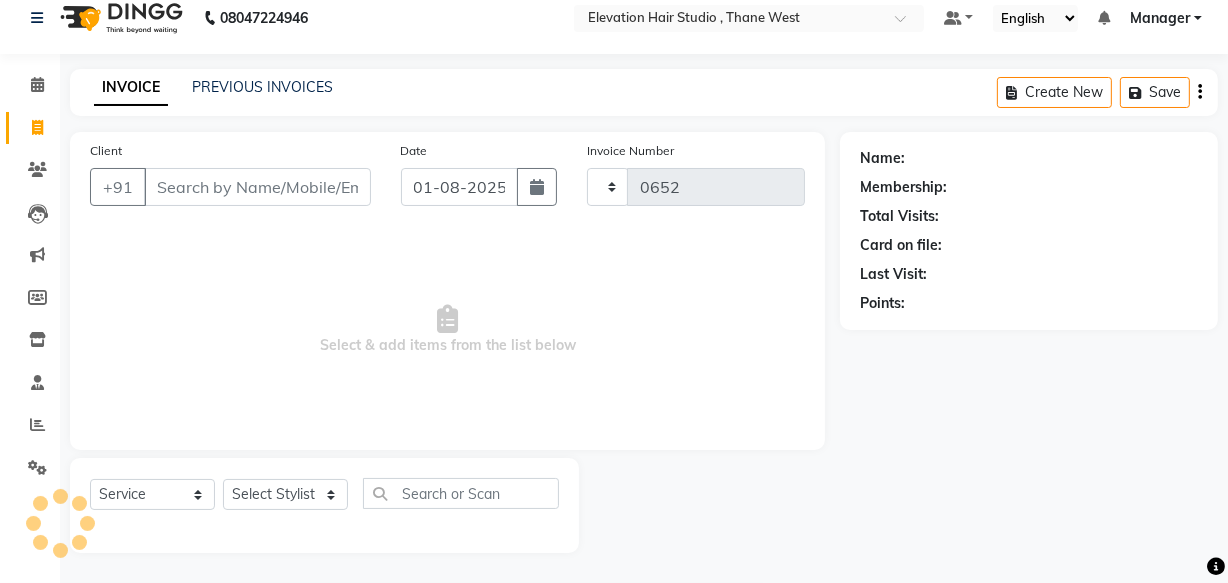 select on "6886" 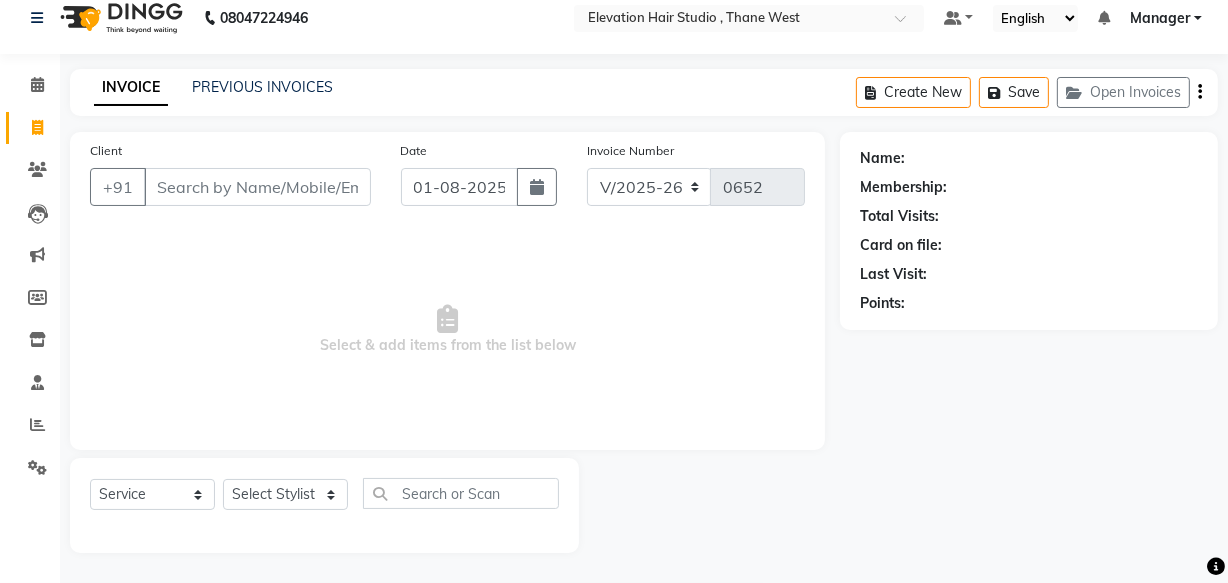 click on "Client" at bounding box center (257, 187) 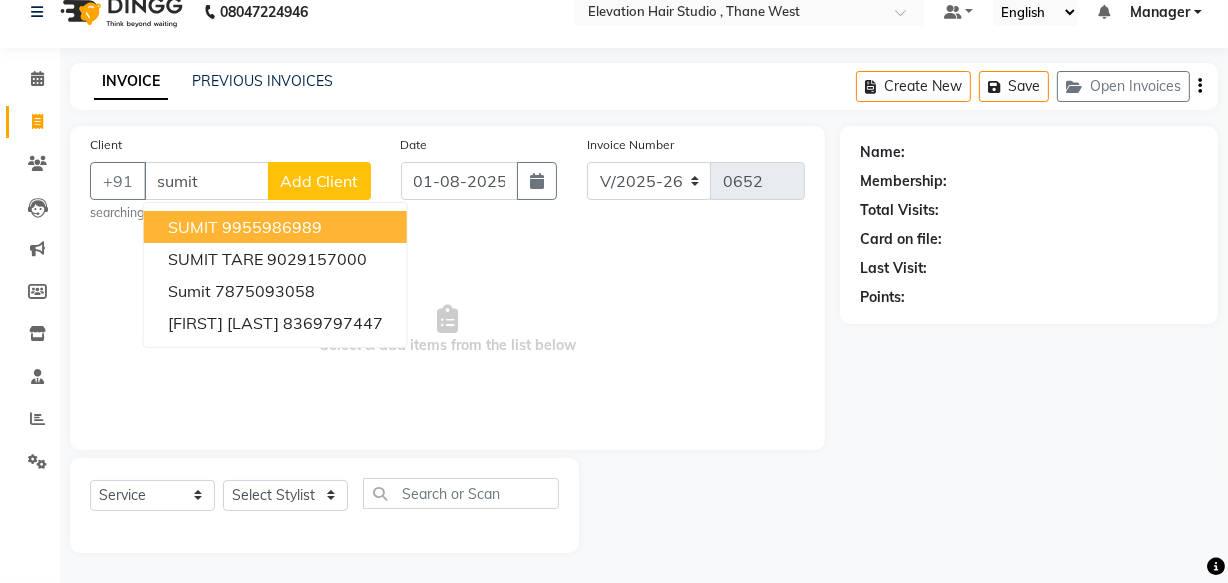 scroll, scrollTop: 19, scrollLeft: 0, axis: vertical 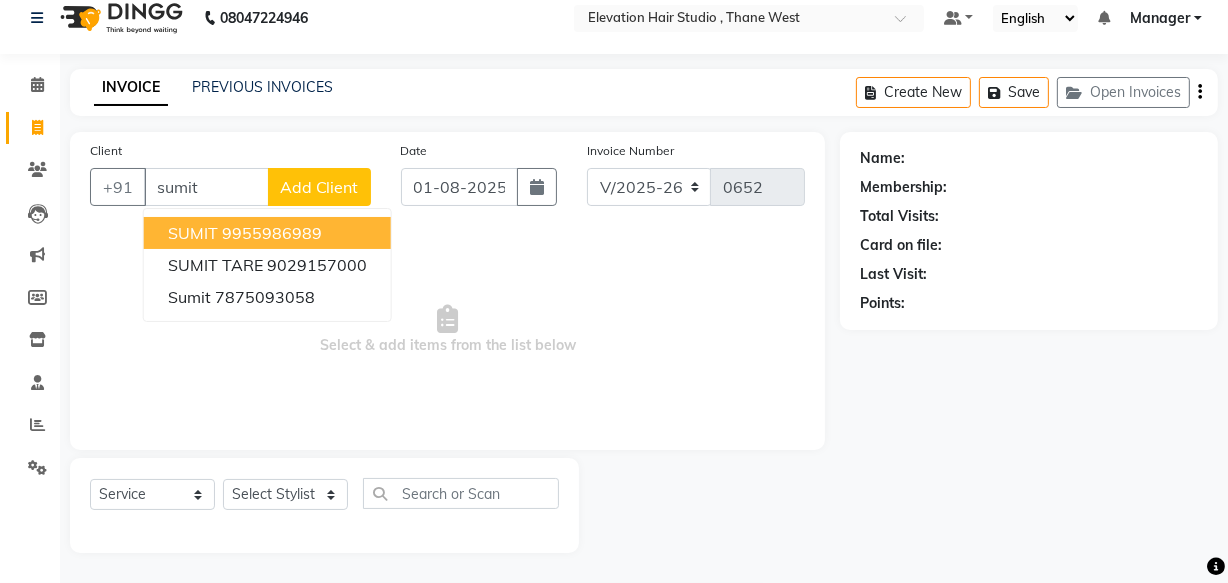 click on "9955986989" at bounding box center [272, 233] 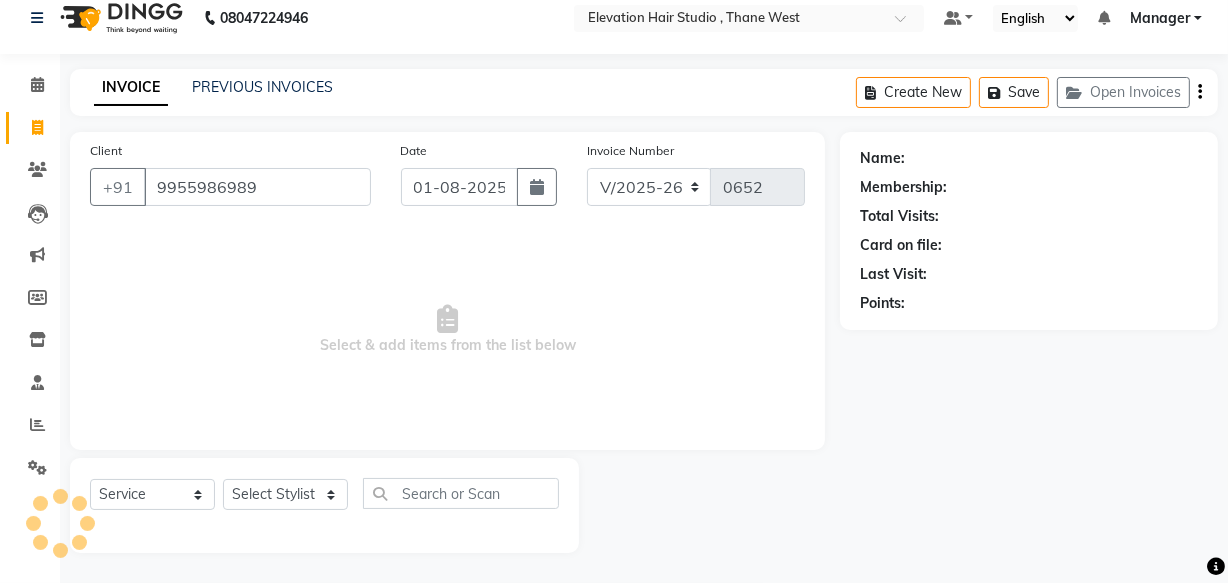 type on "9955986989" 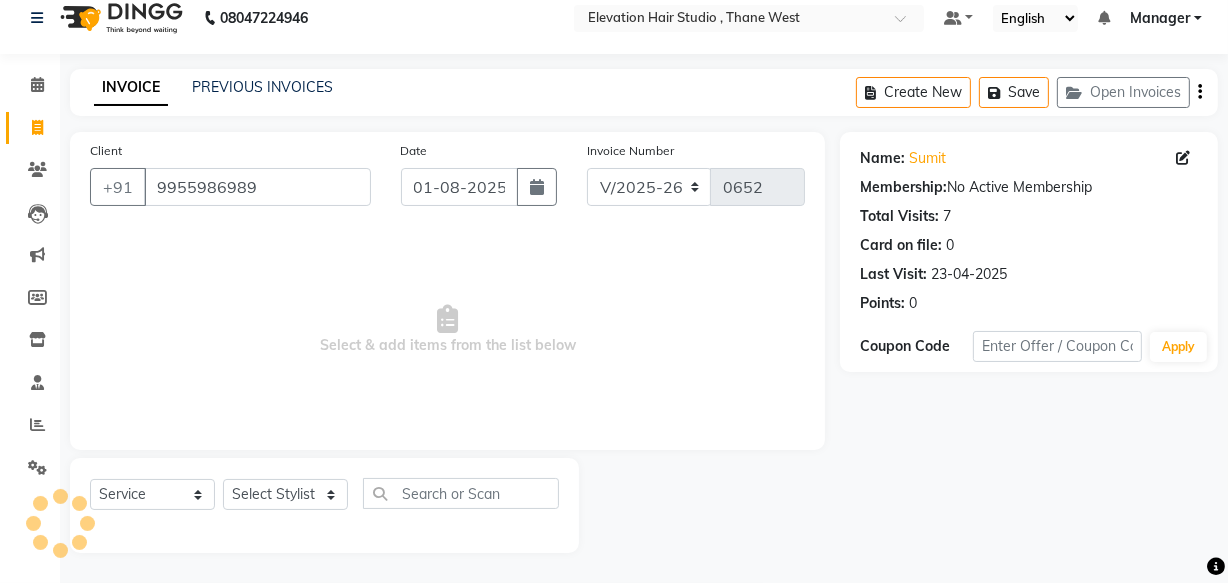 click on "Select & add items from the list below" at bounding box center (447, 330) 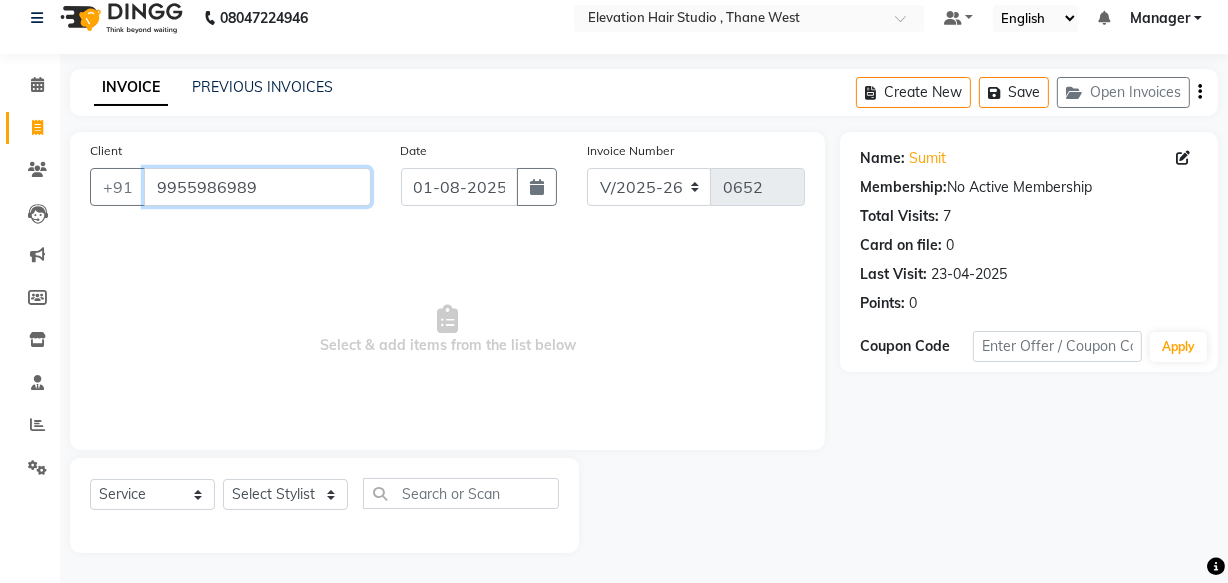 drag, startPoint x: 293, startPoint y: 174, endPoint x: 54, endPoint y: 210, distance: 241.69609 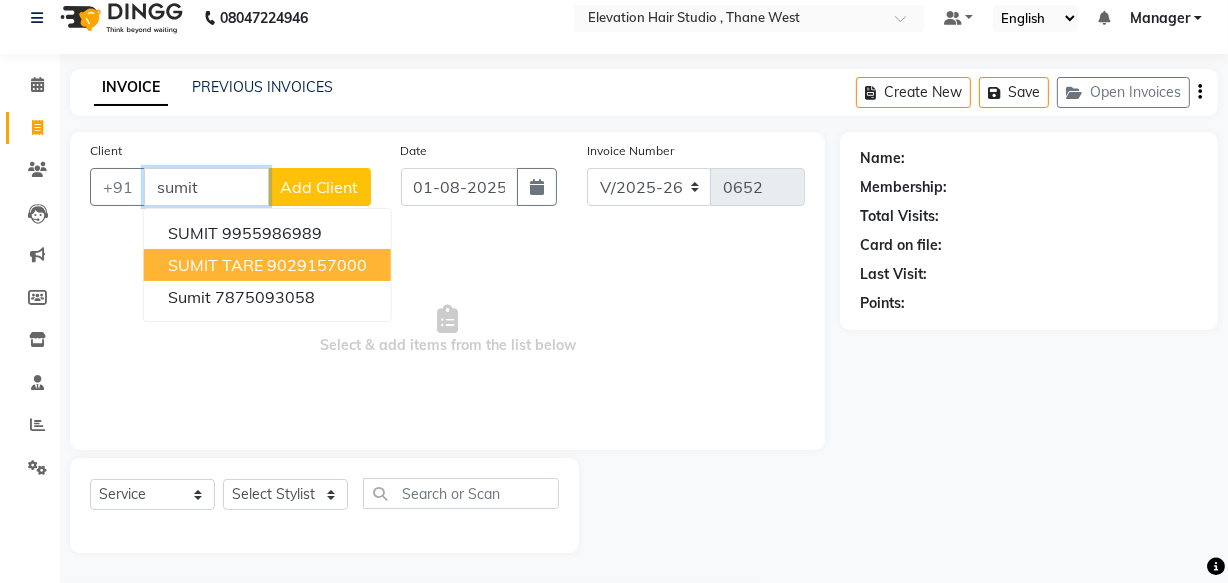 click on "9029157000" at bounding box center [317, 265] 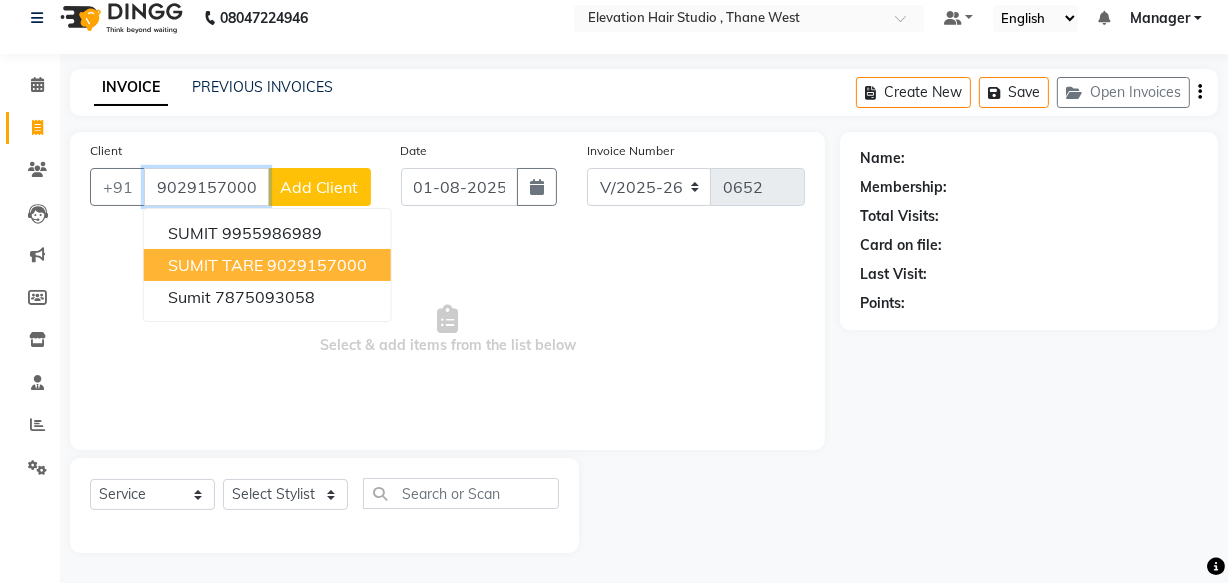 type on "9029157000" 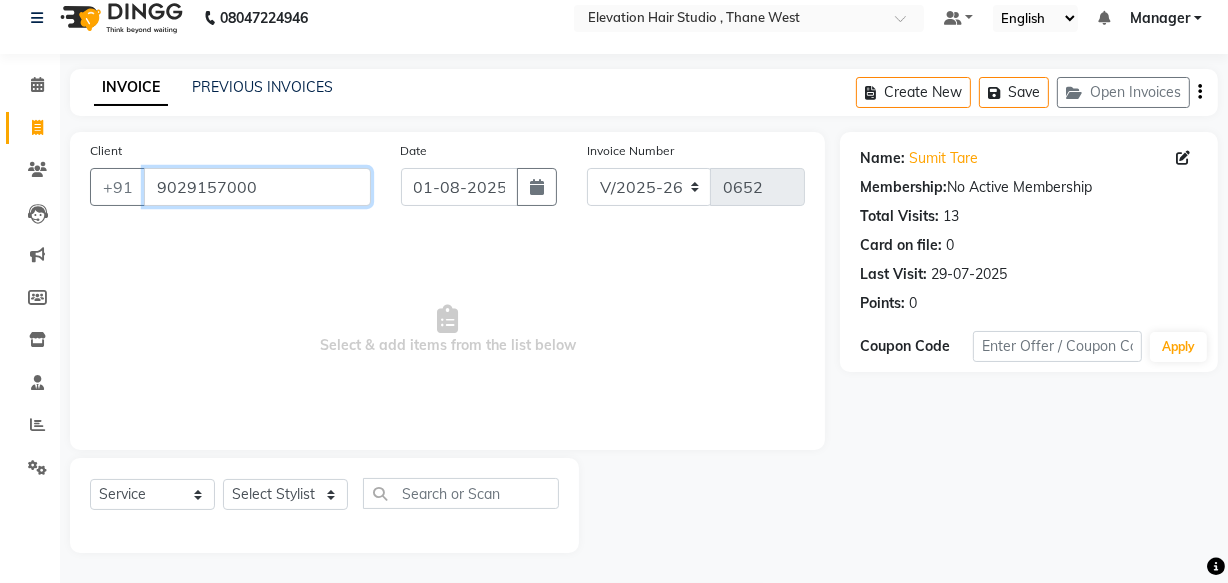 drag, startPoint x: 296, startPoint y: 196, endPoint x: 0, endPoint y: 305, distance: 315.43146 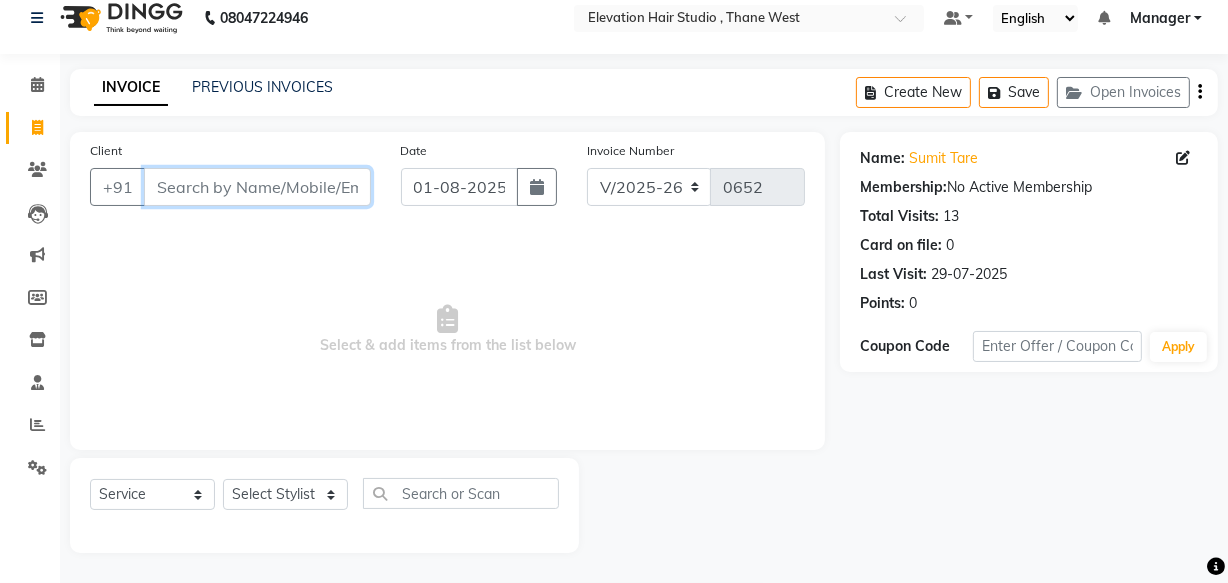click on "Client" at bounding box center (257, 187) 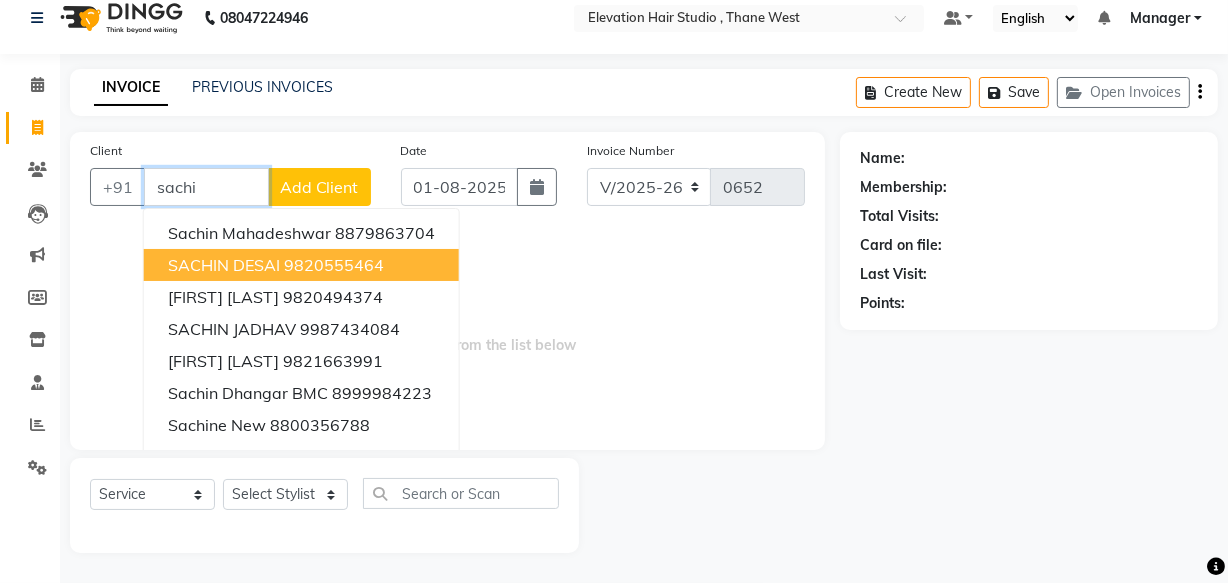 click on "9820555464" at bounding box center [334, 265] 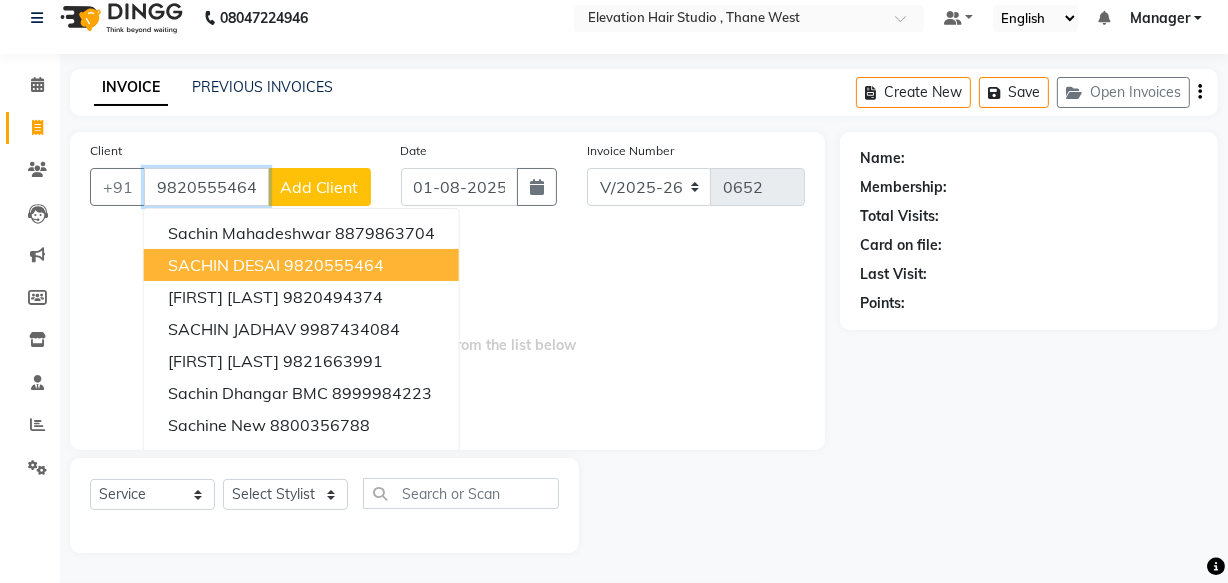 type on "9820555464" 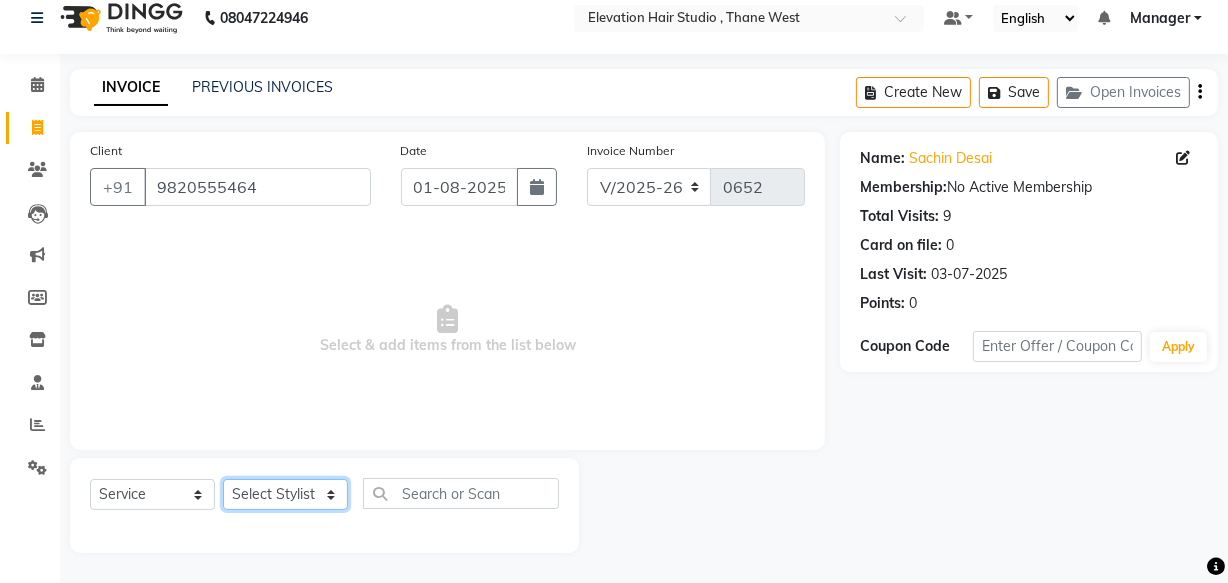 click on "Select Stylist Anish shaikh Dilip Manager mehboob  PARVEEN sahil  SAKSHI sameer Sanjay Sarfaraz" 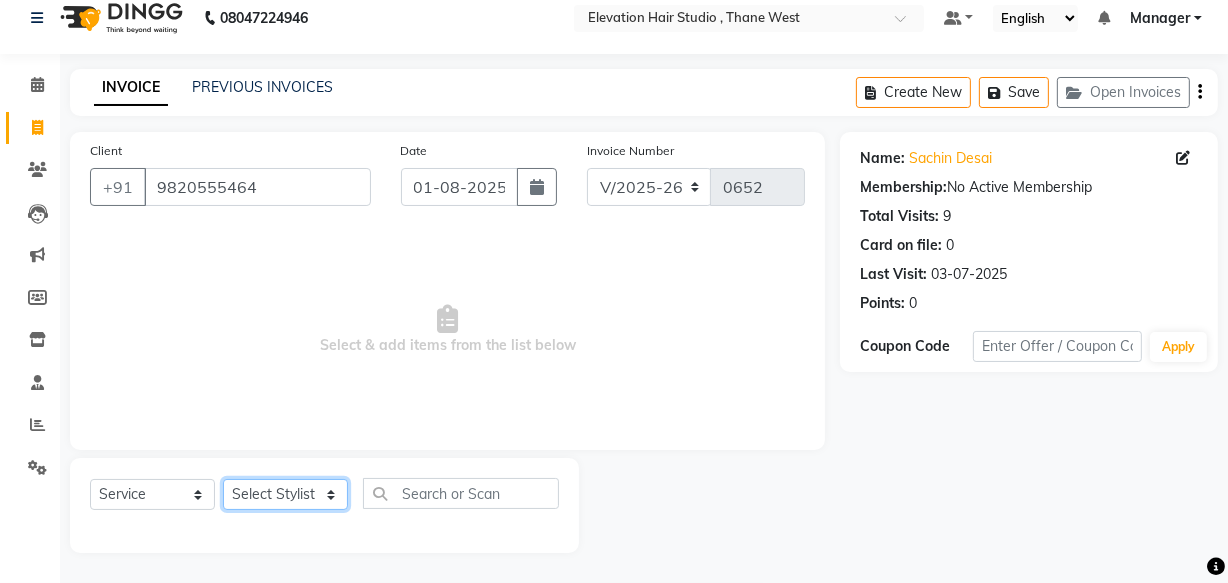 select on "62586" 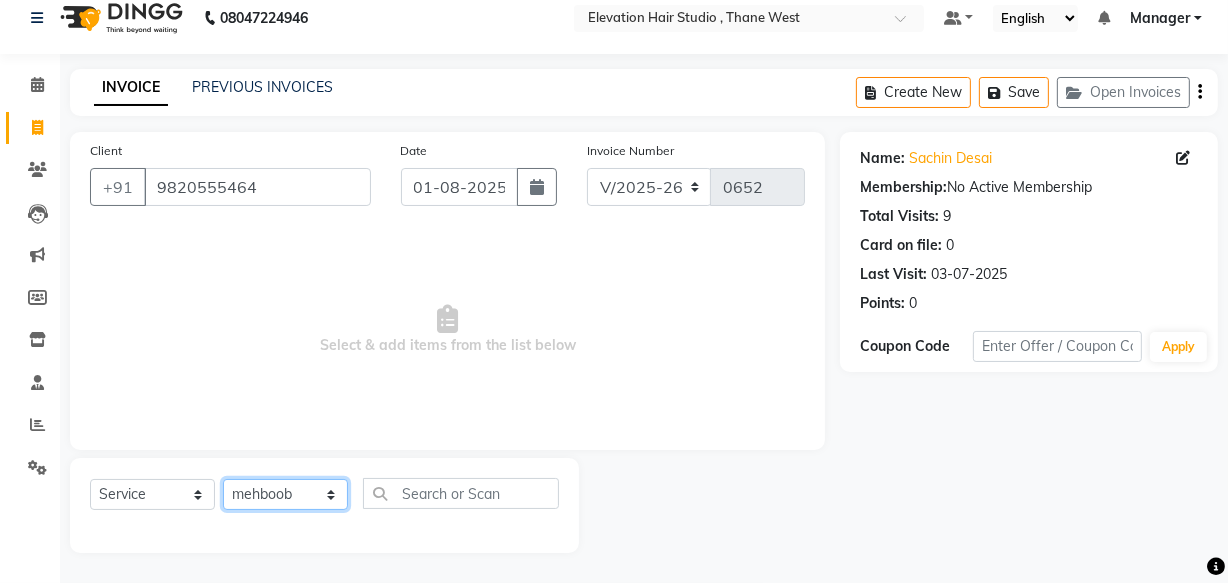click on "Select Stylist Anish shaikh Dilip Manager mehboob  PARVEEN sahil  SAKSHI sameer Sanjay Sarfaraz" 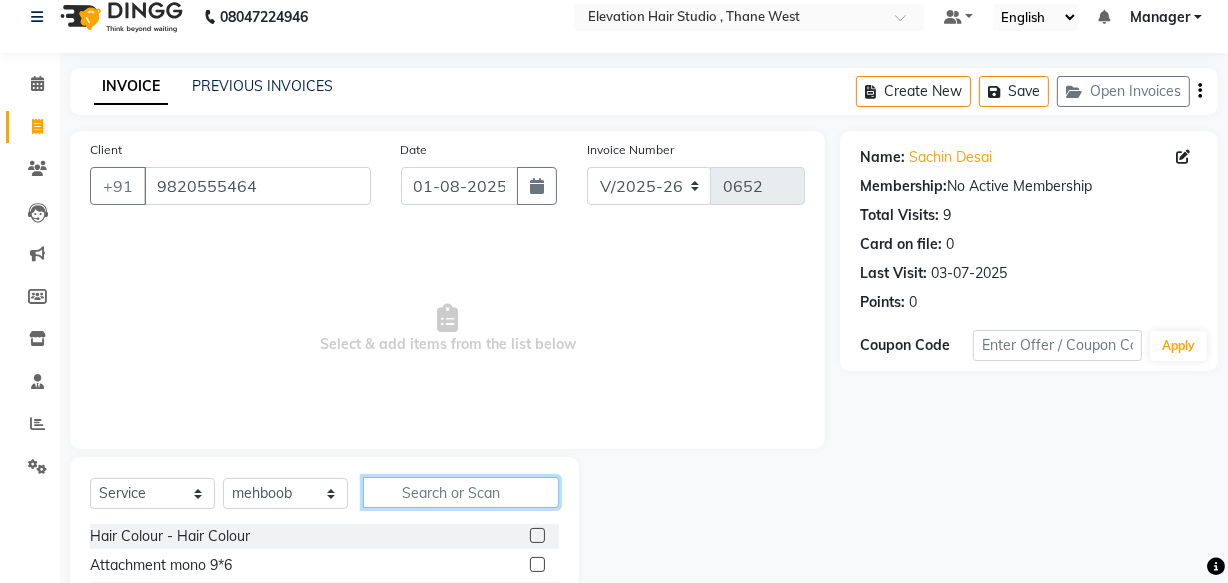 click 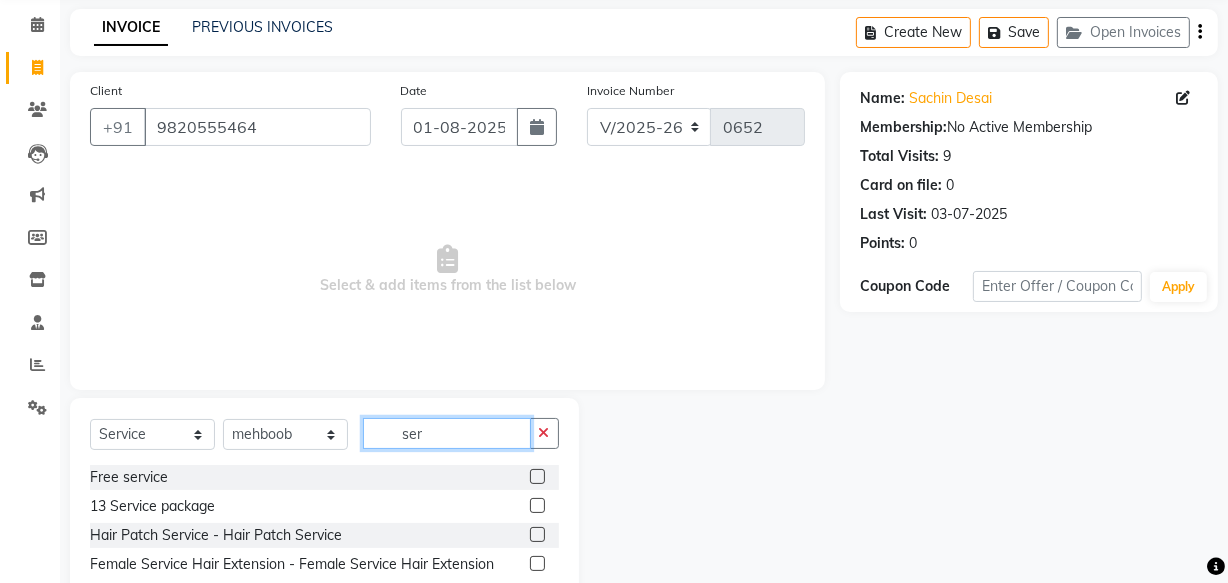 scroll, scrollTop: 110, scrollLeft: 0, axis: vertical 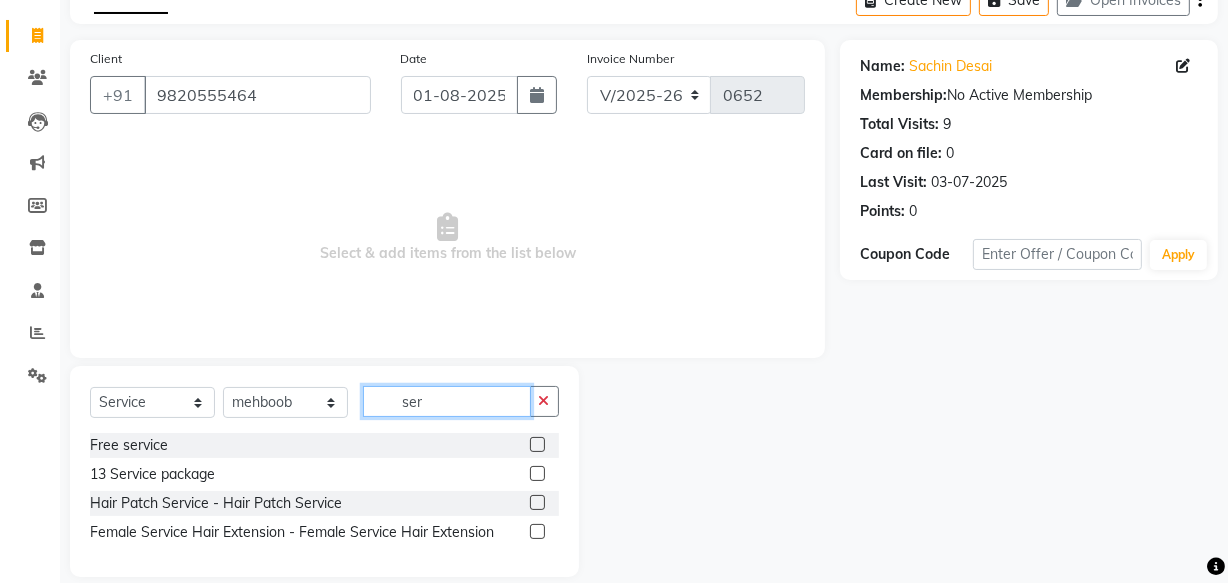 type on "ser" 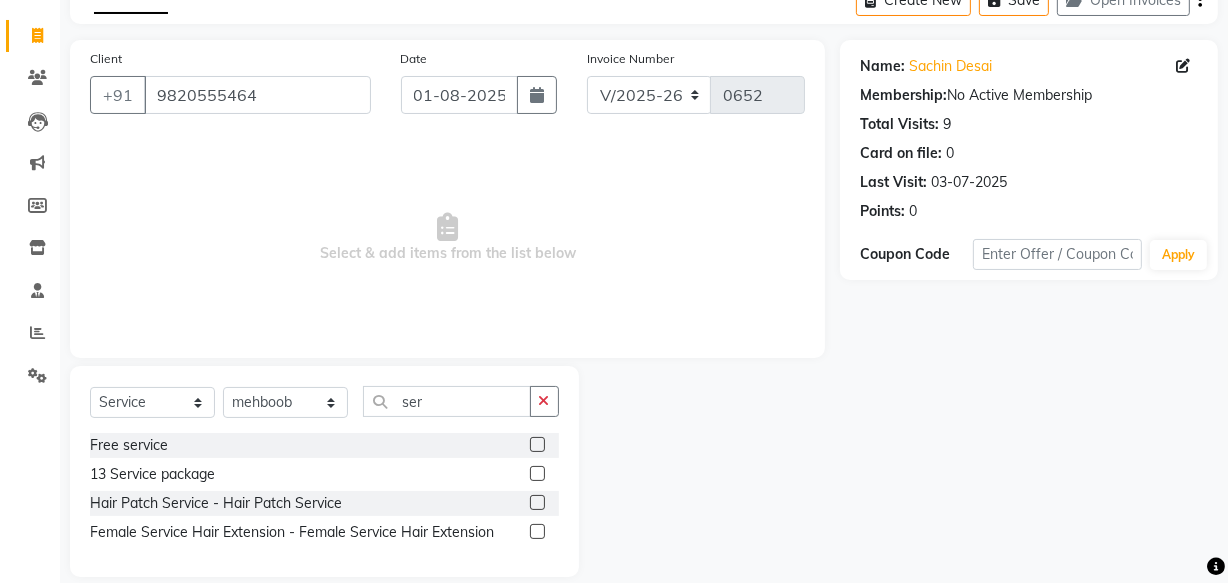 click 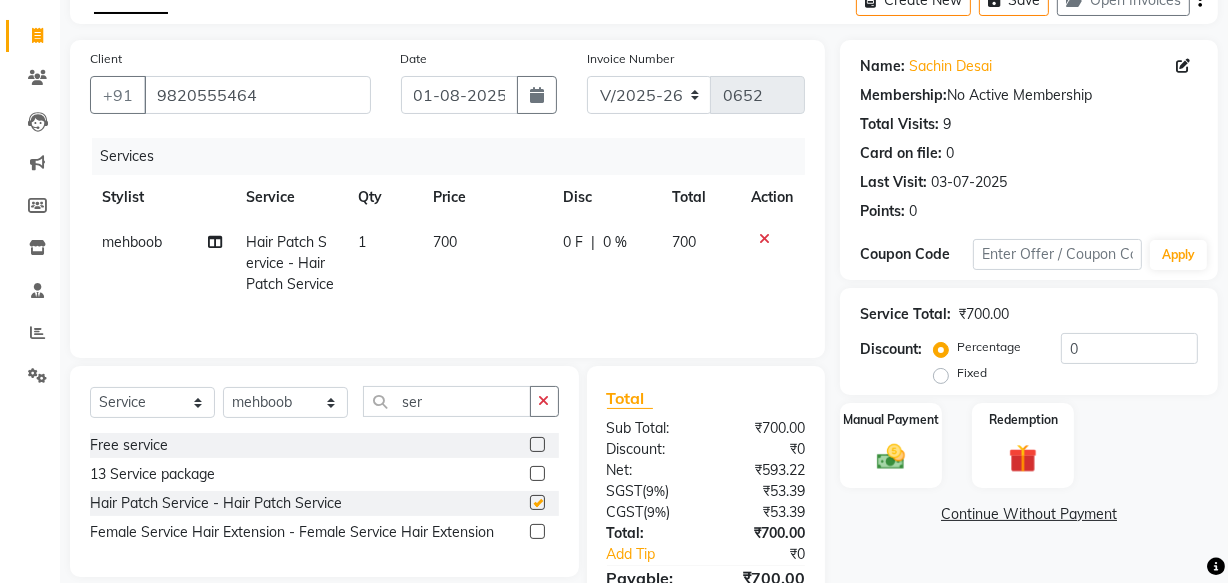 checkbox on "false" 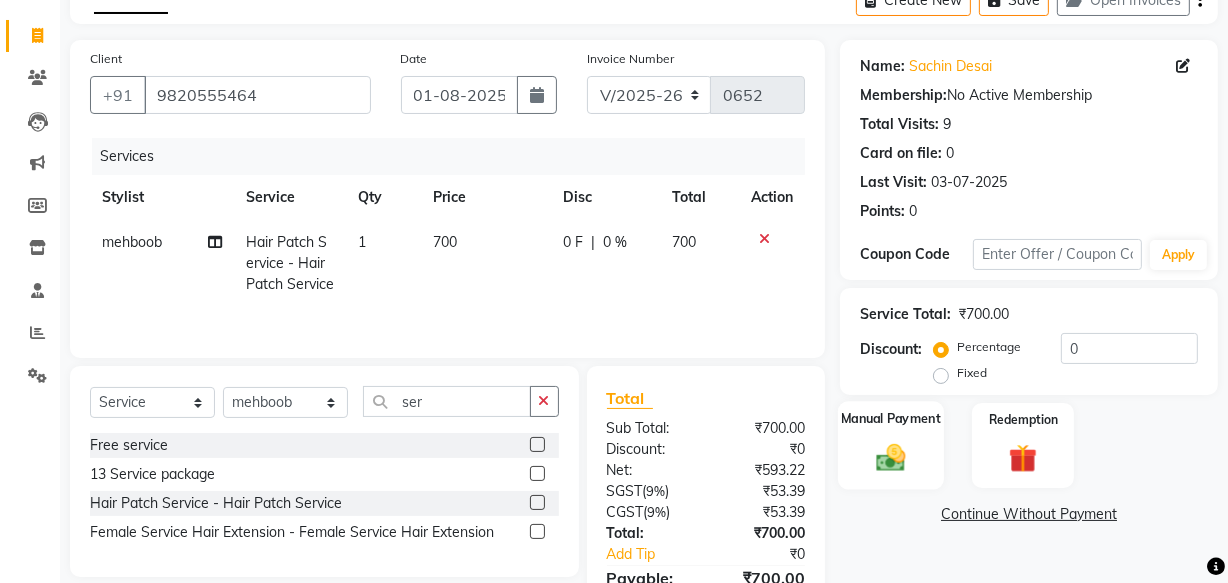 click on "Manual Payment" 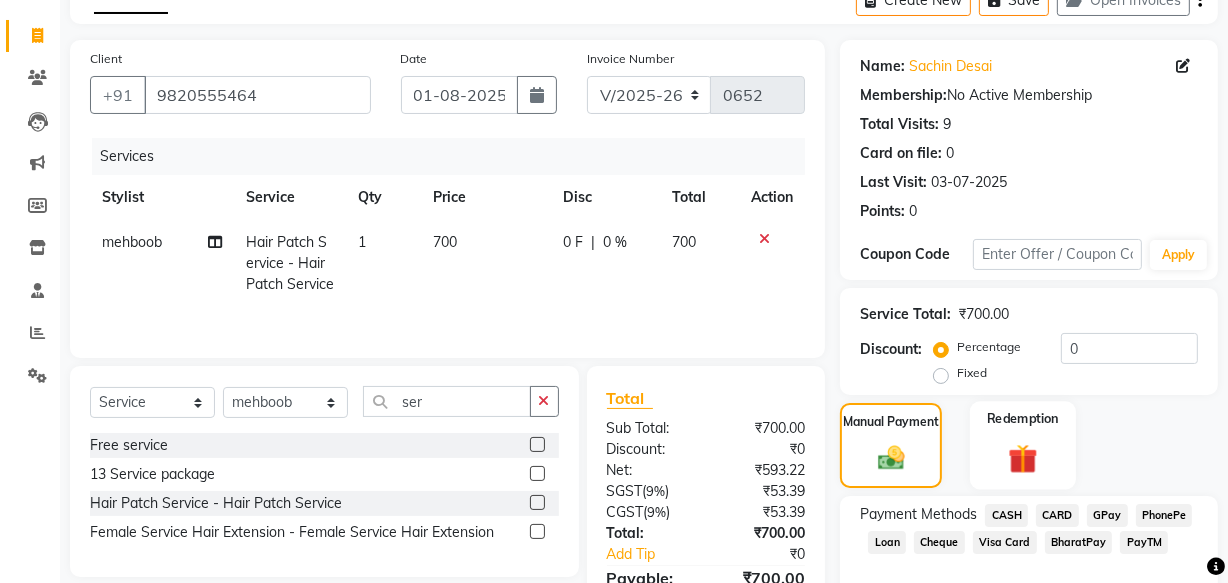 scroll, scrollTop: 218, scrollLeft: 0, axis: vertical 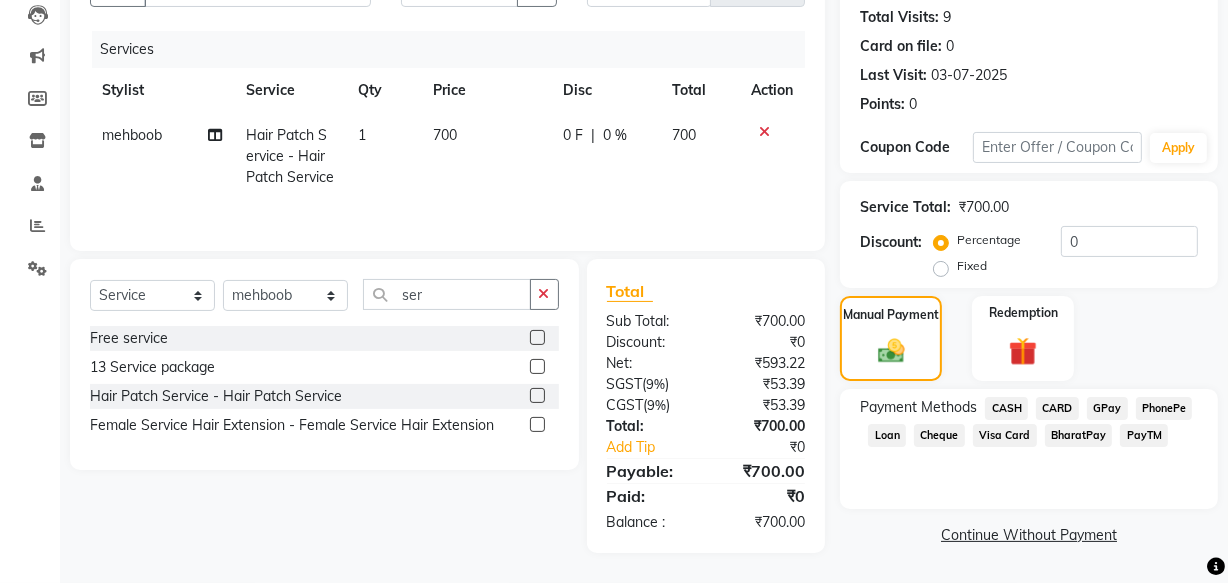 click on "GPay" 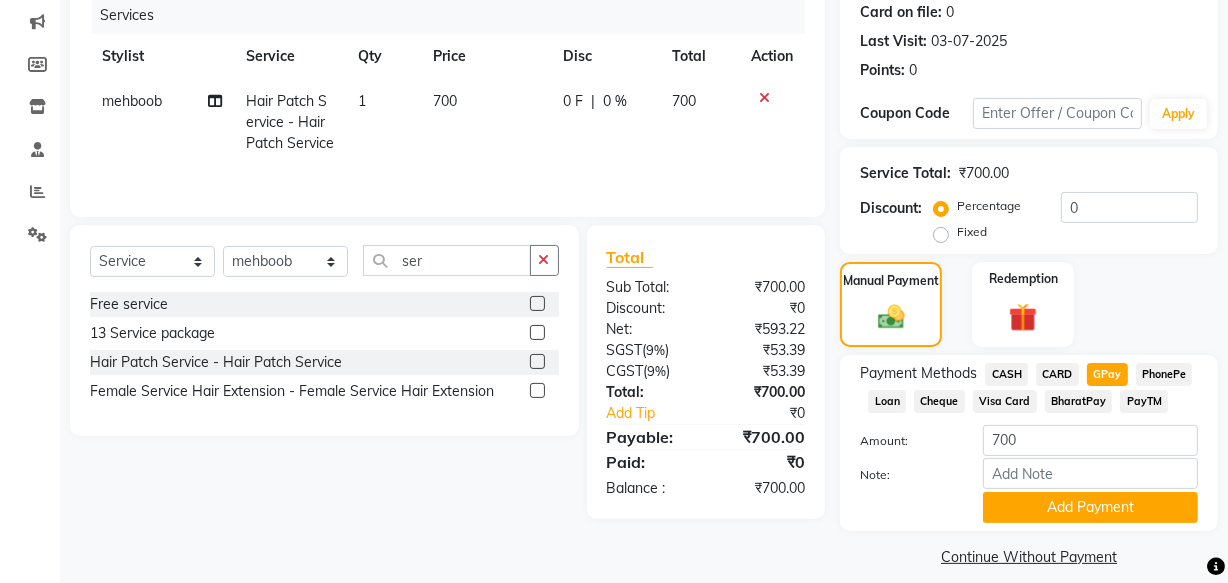 scroll, scrollTop: 270, scrollLeft: 0, axis: vertical 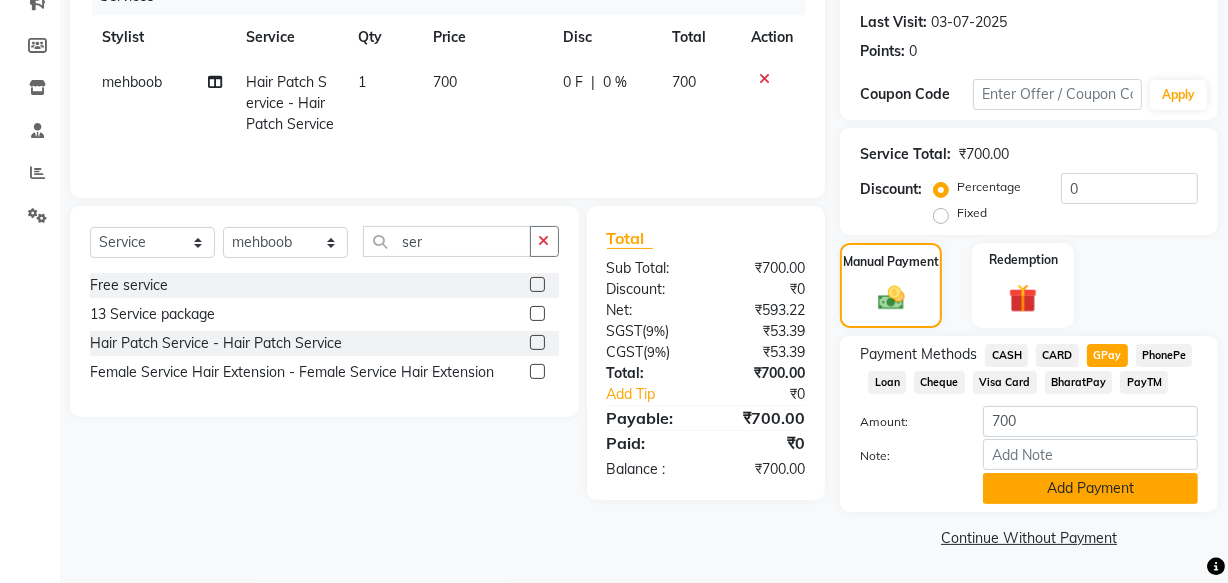 click on "Add Payment" 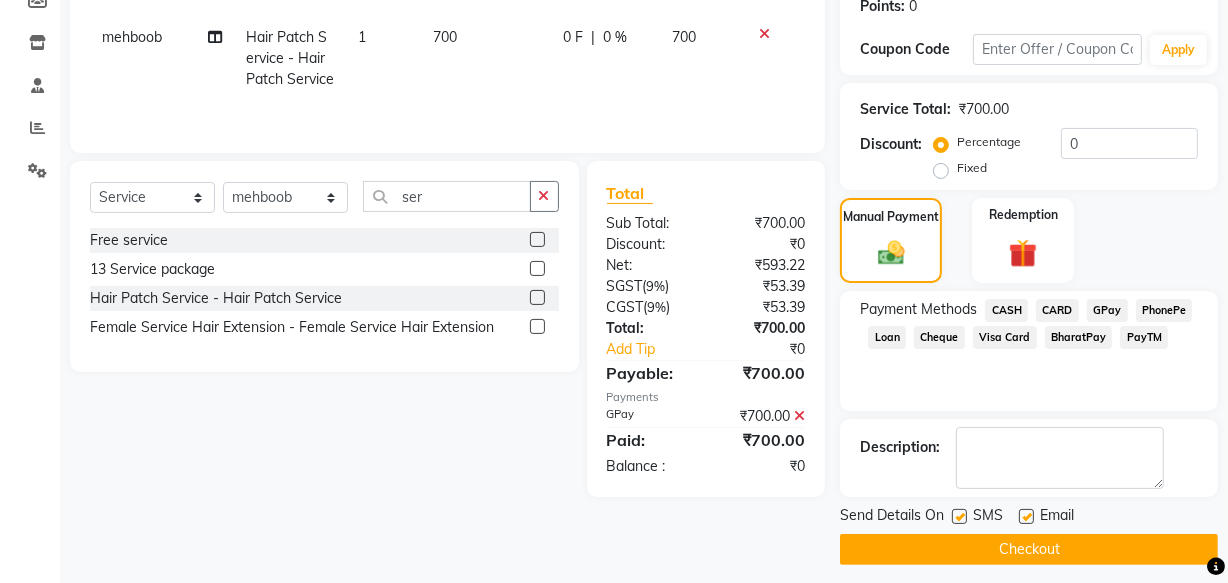 scroll, scrollTop: 326, scrollLeft: 0, axis: vertical 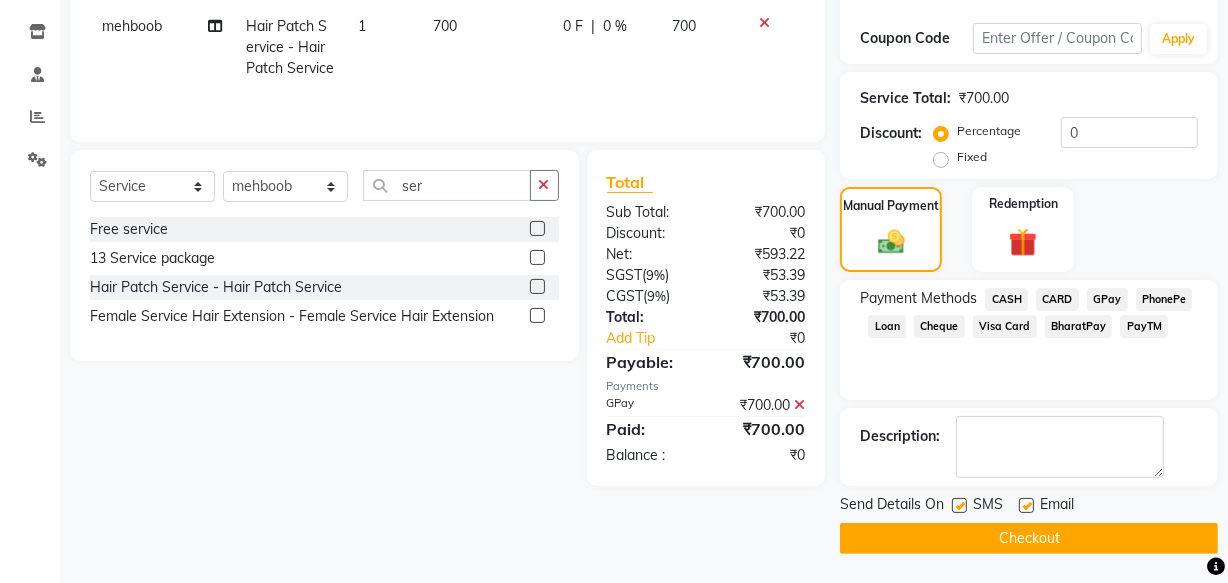 click 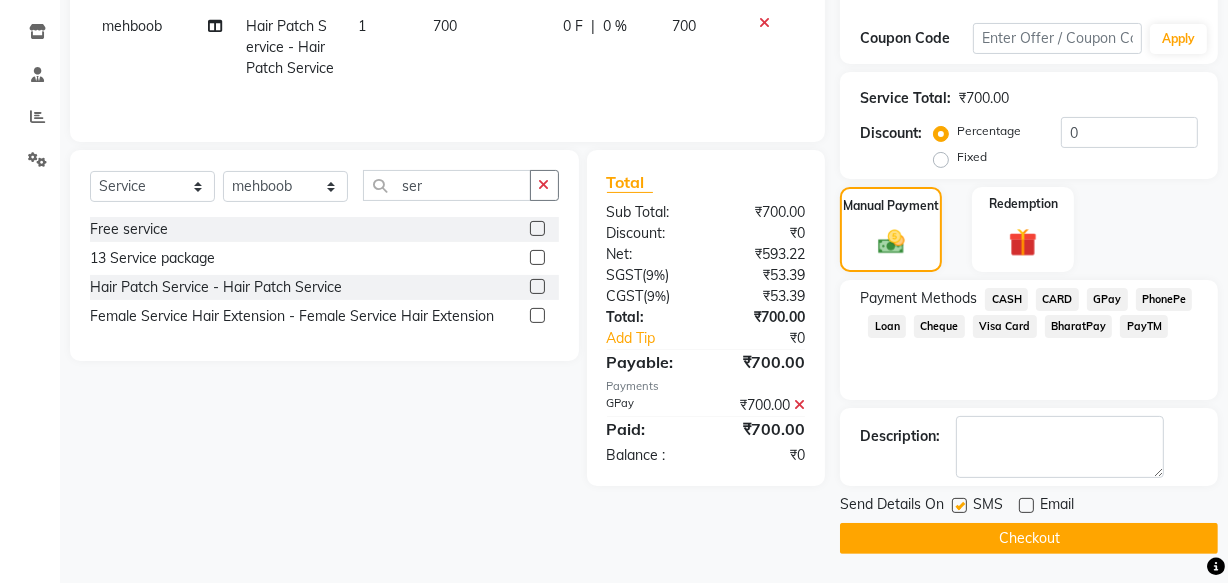 click 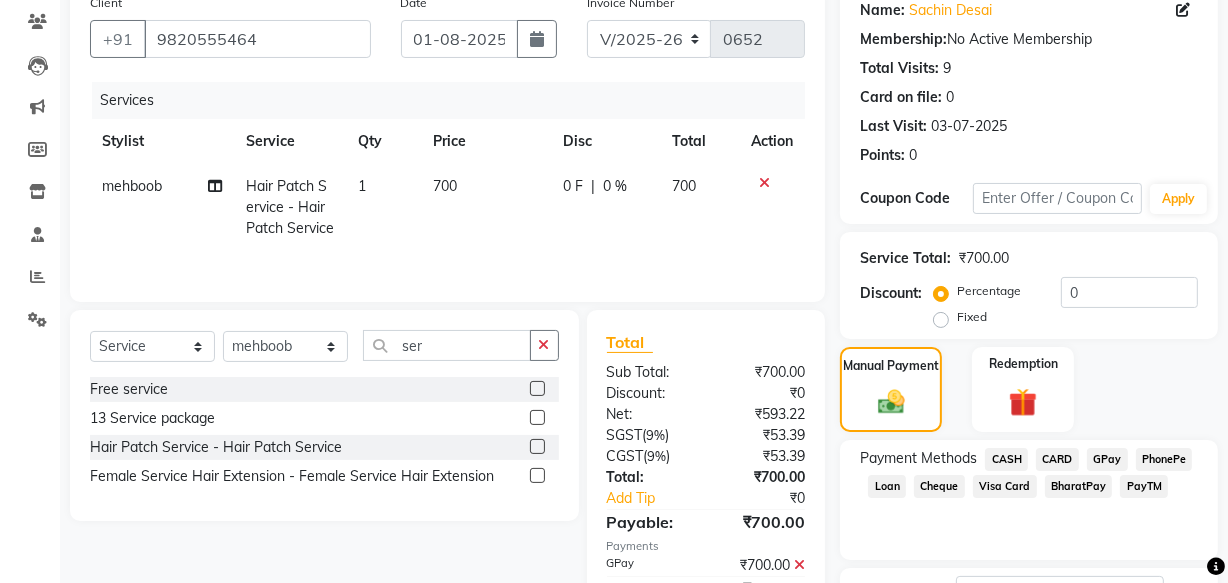 scroll, scrollTop: 326, scrollLeft: 0, axis: vertical 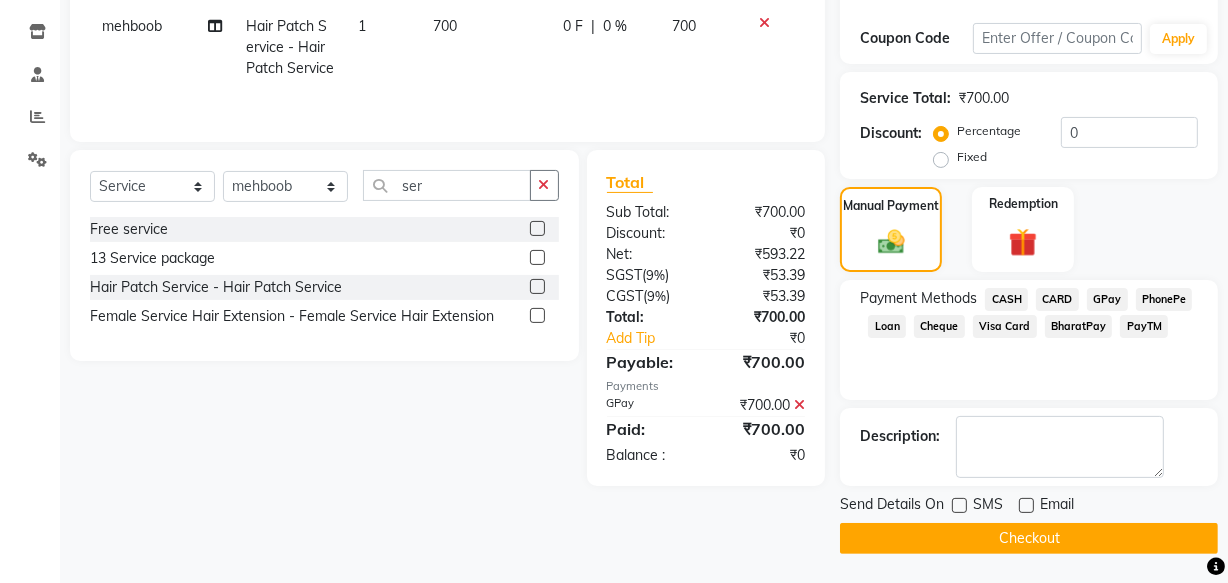 click on "Checkout" 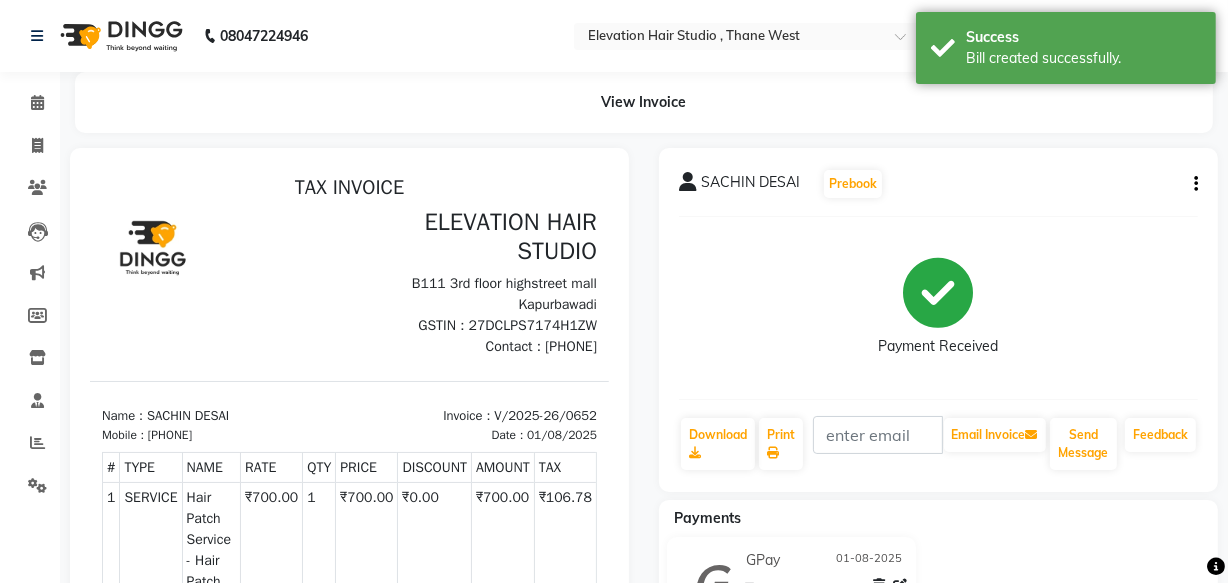 scroll, scrollTop: 0, scrollLeft: 0, axis: both 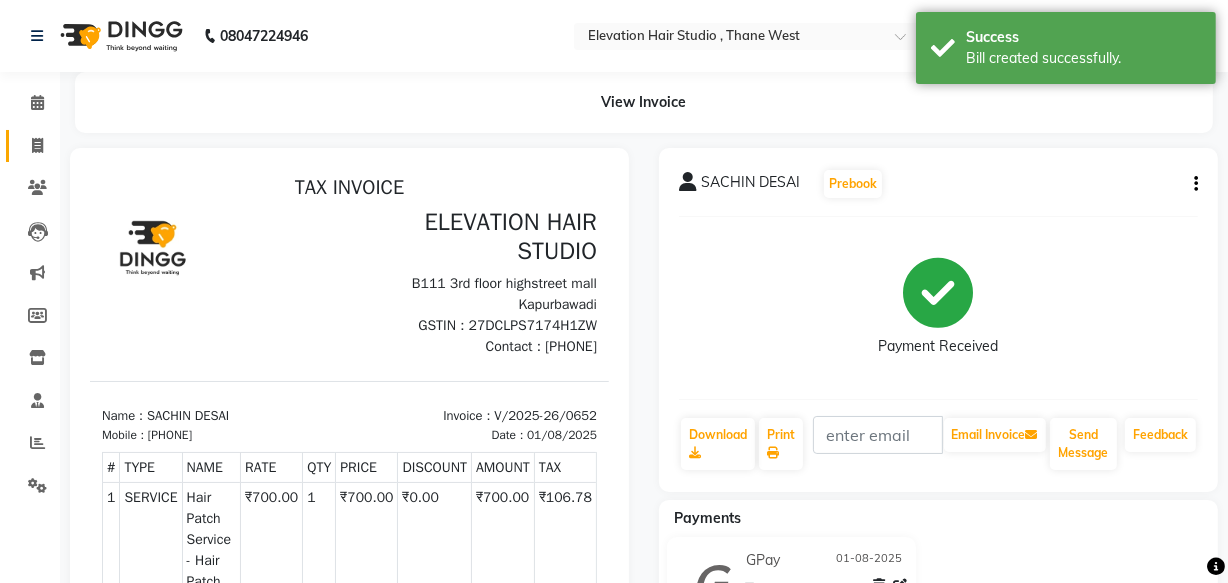 click 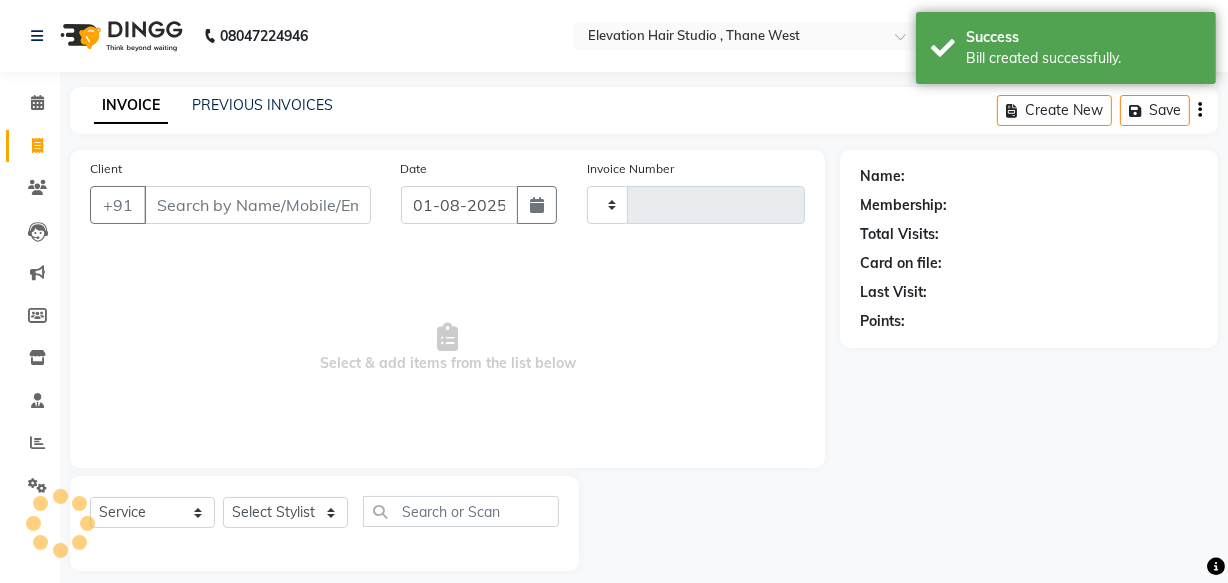 scroll, scrollTop: 19, scrollLeft: 0, axis: vertical 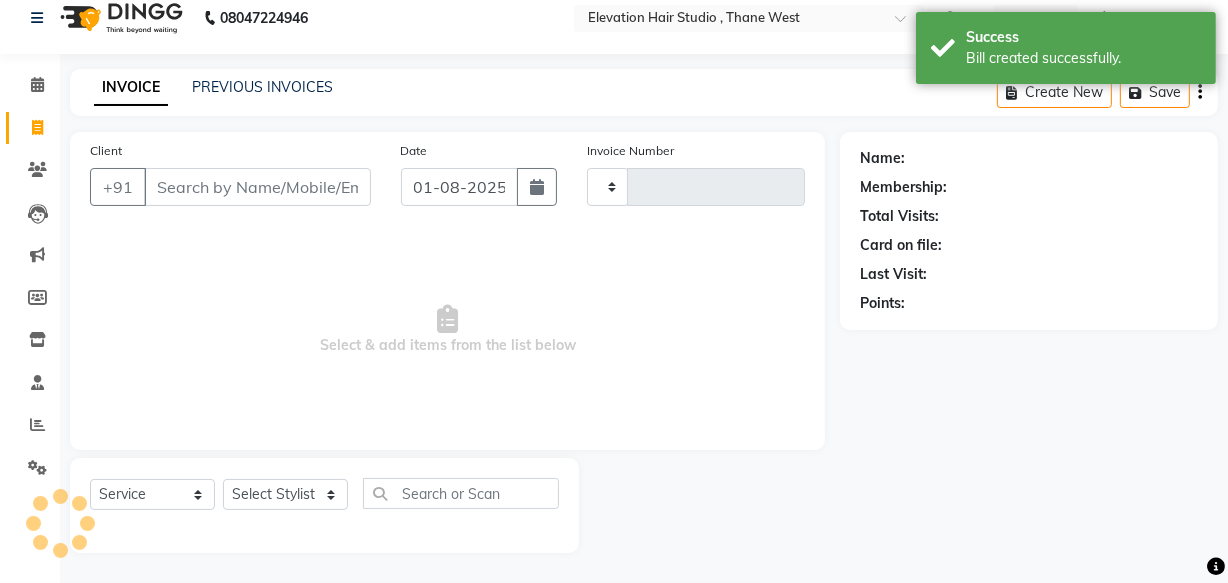 type on "0653" 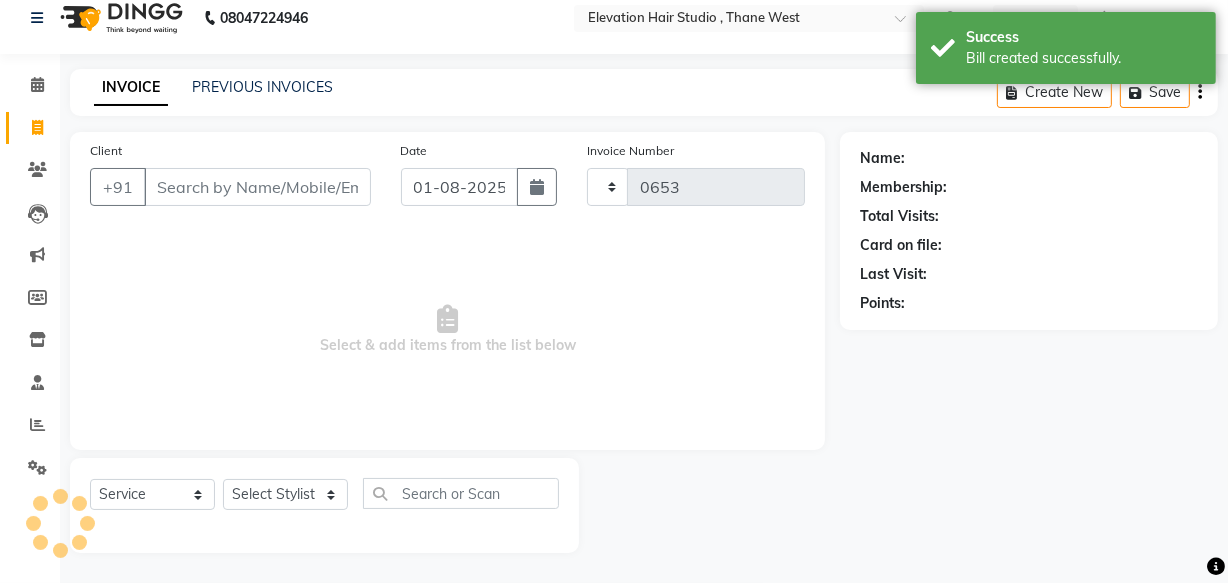 select on "6886" 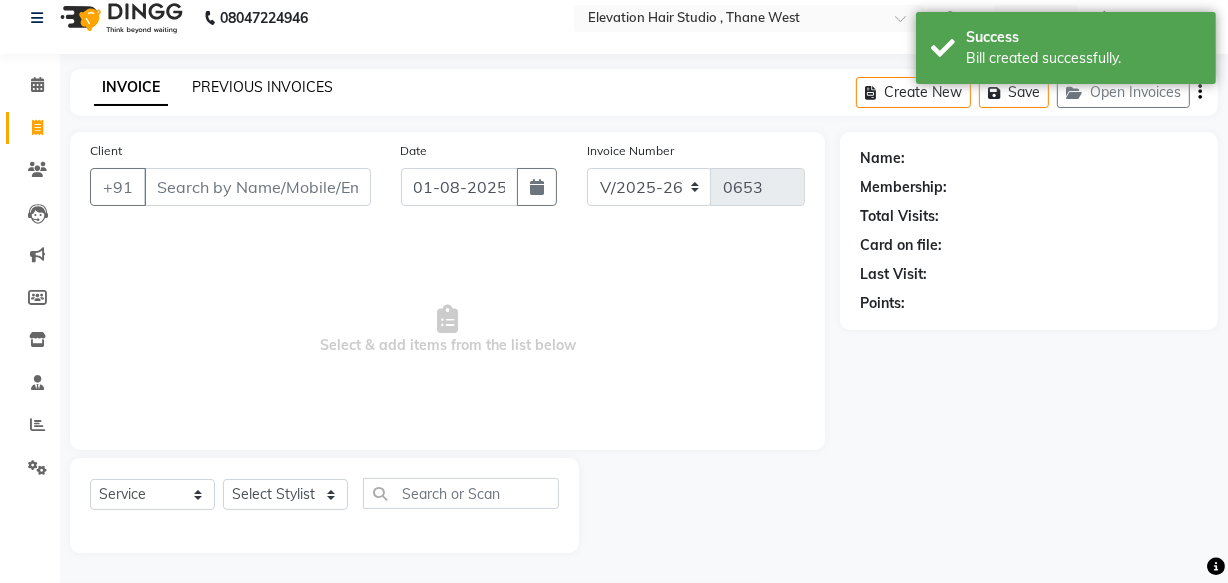 click on "PREVIOUS INVOICES" 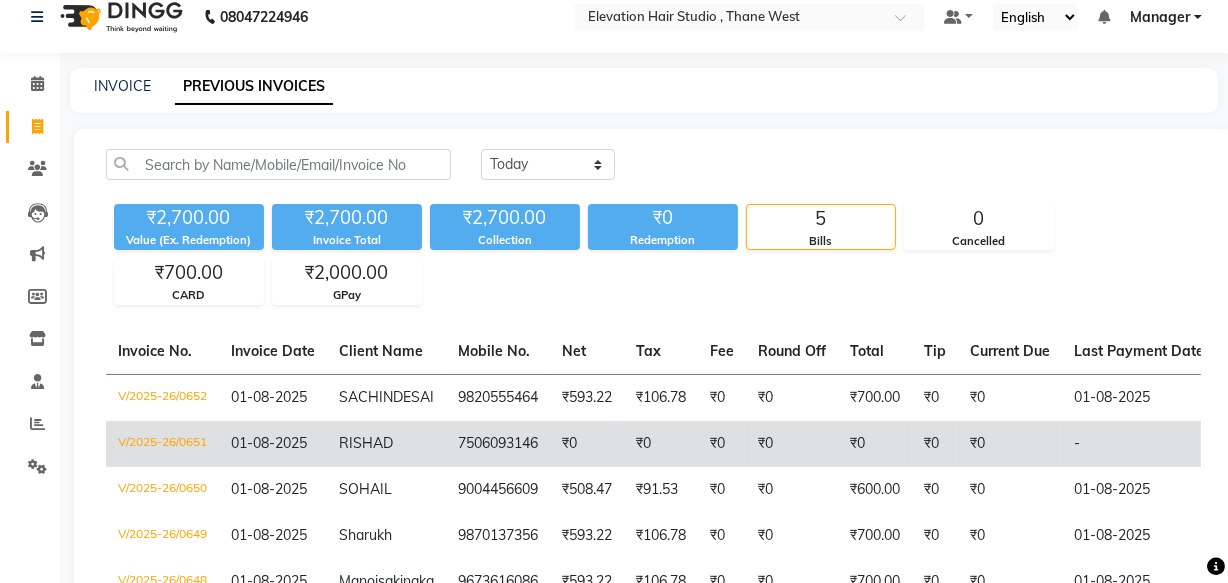 scroll, scrollTop: 0, scrollLeft: 0, axis: both 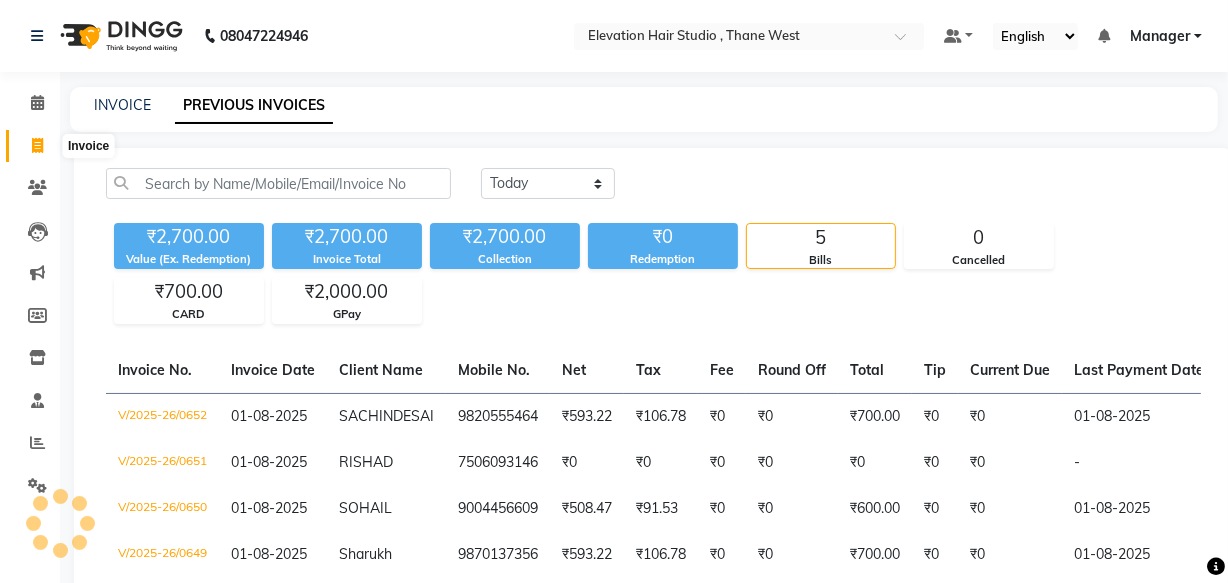 click 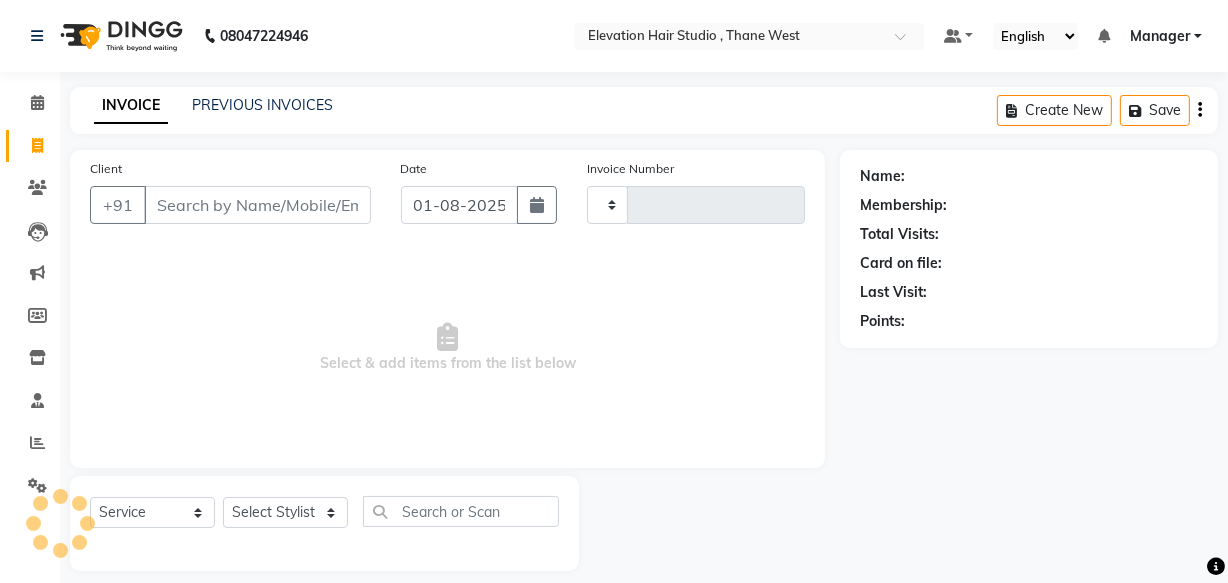 scroll, scrollTop: 19, scrollLeft: 0, axis: vertical 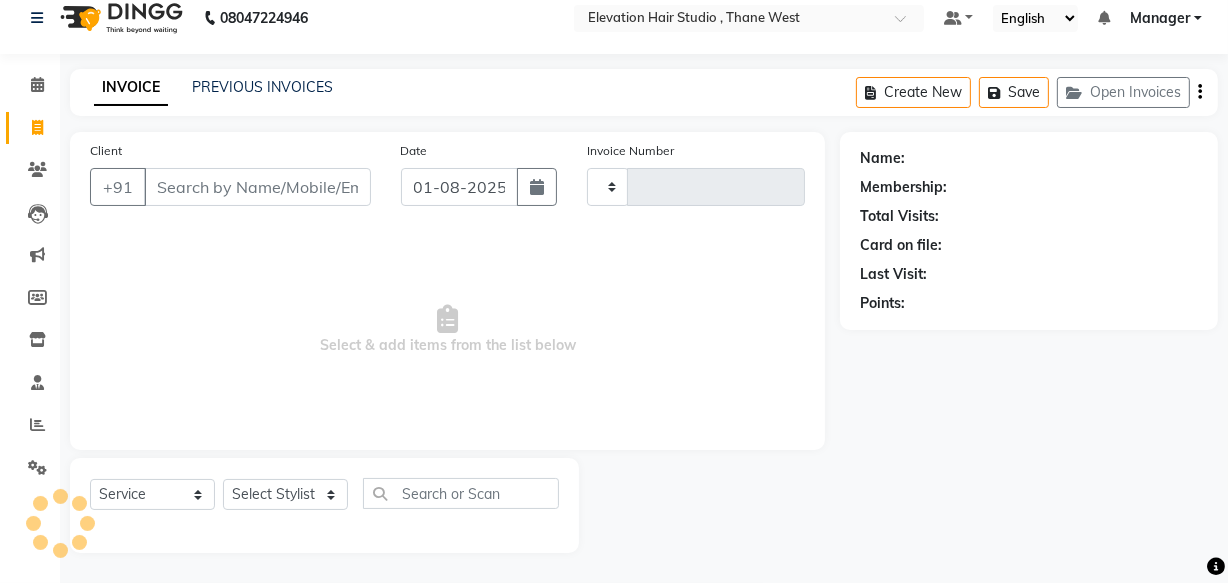 type on "0653" 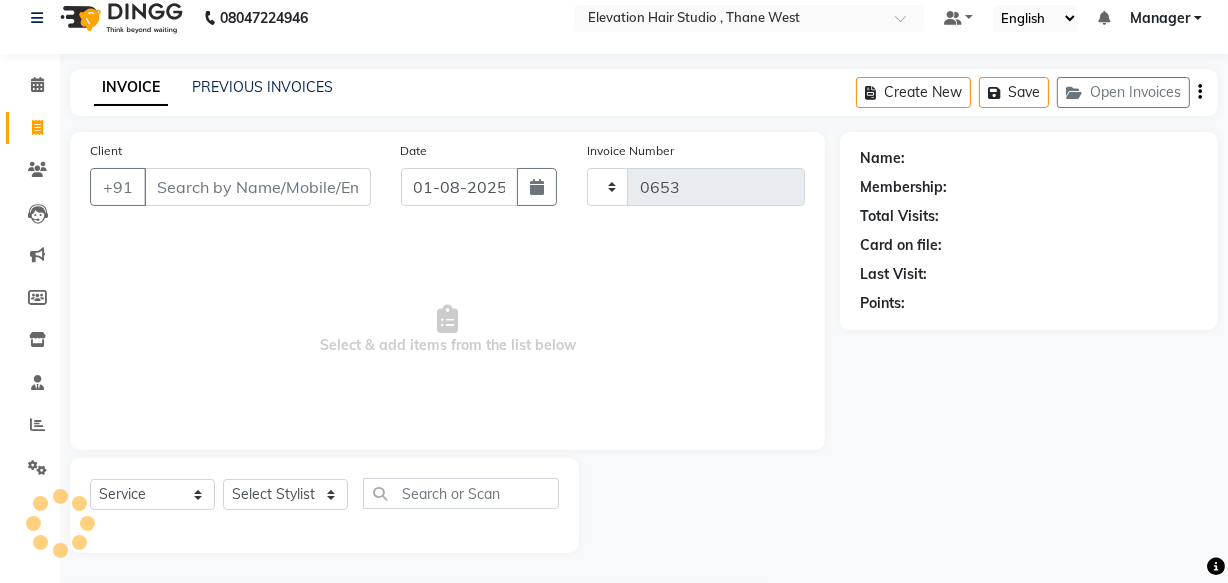 select on "6886" 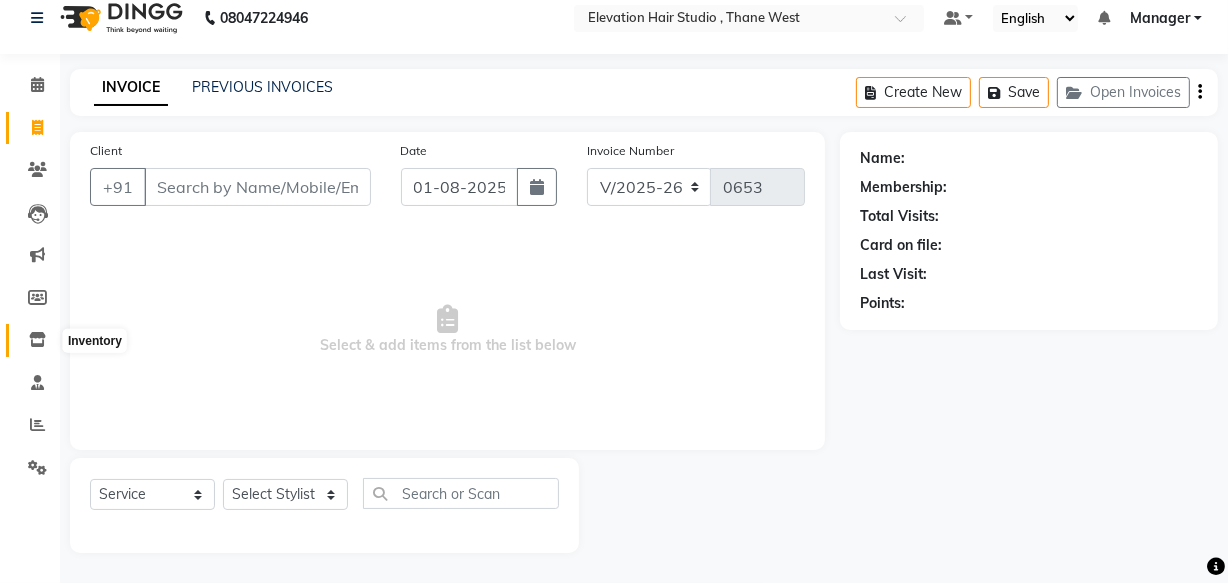 click 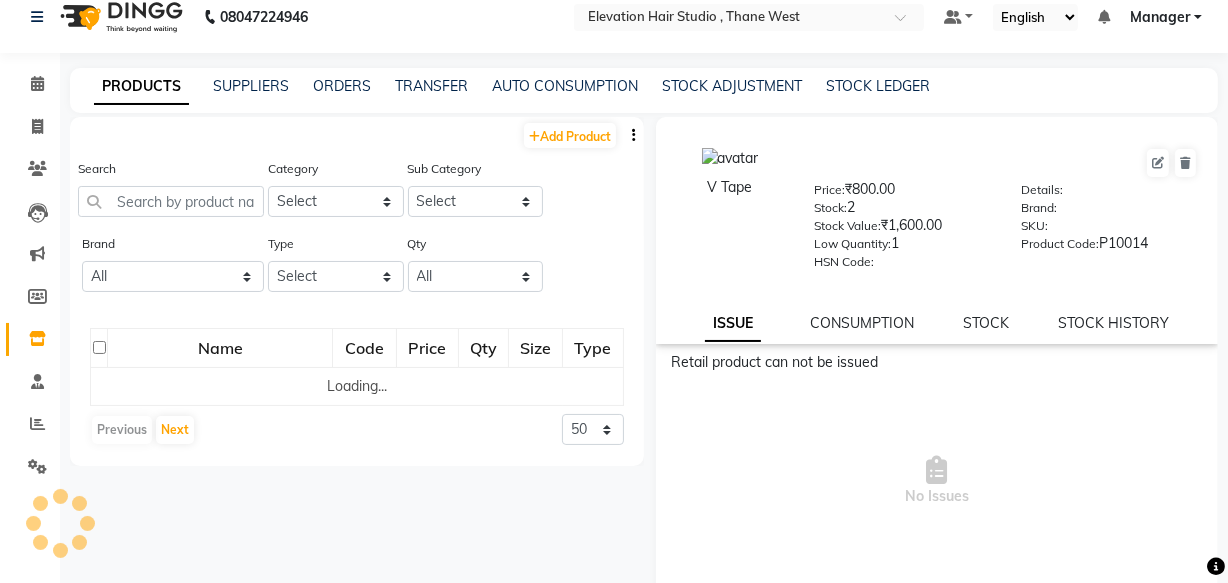 scroll, scrollTop: 0, scrollLeft: 0, axis: both 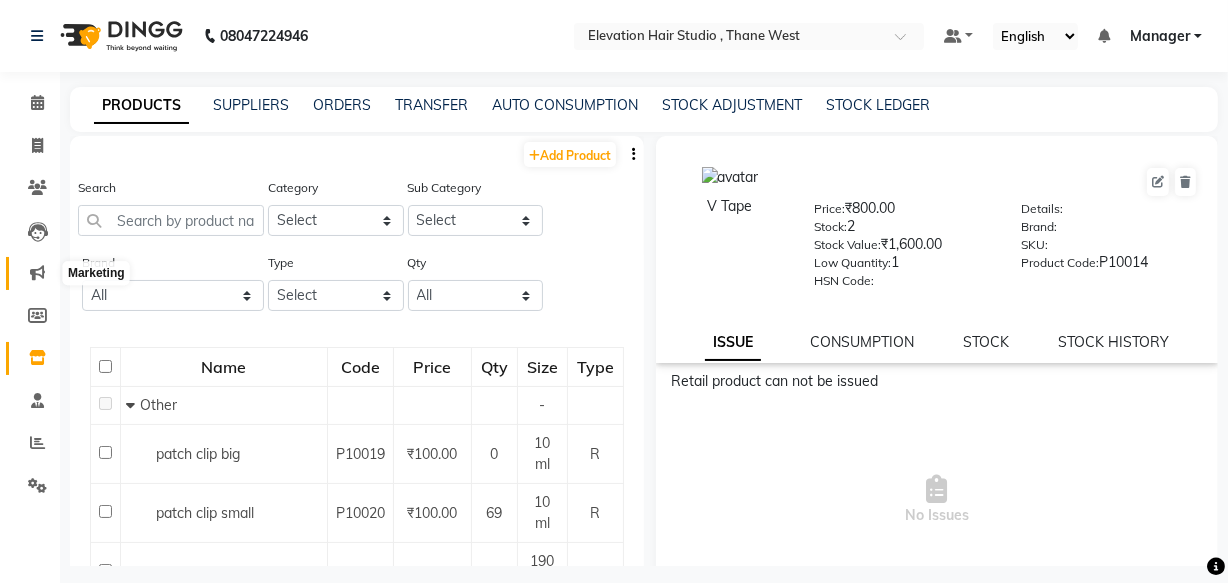 click 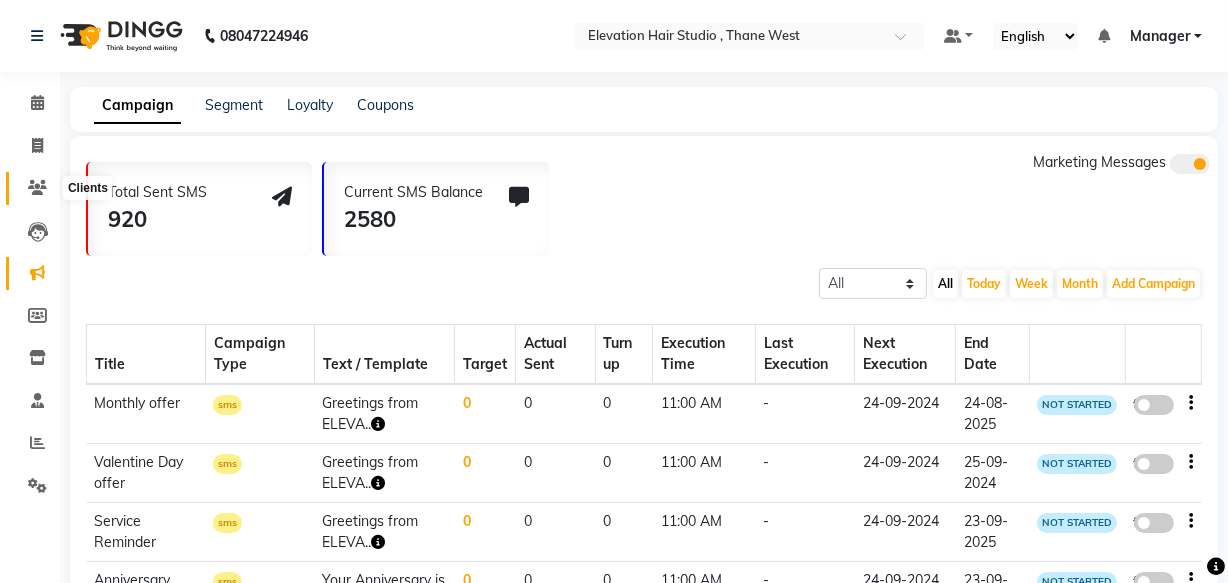 click 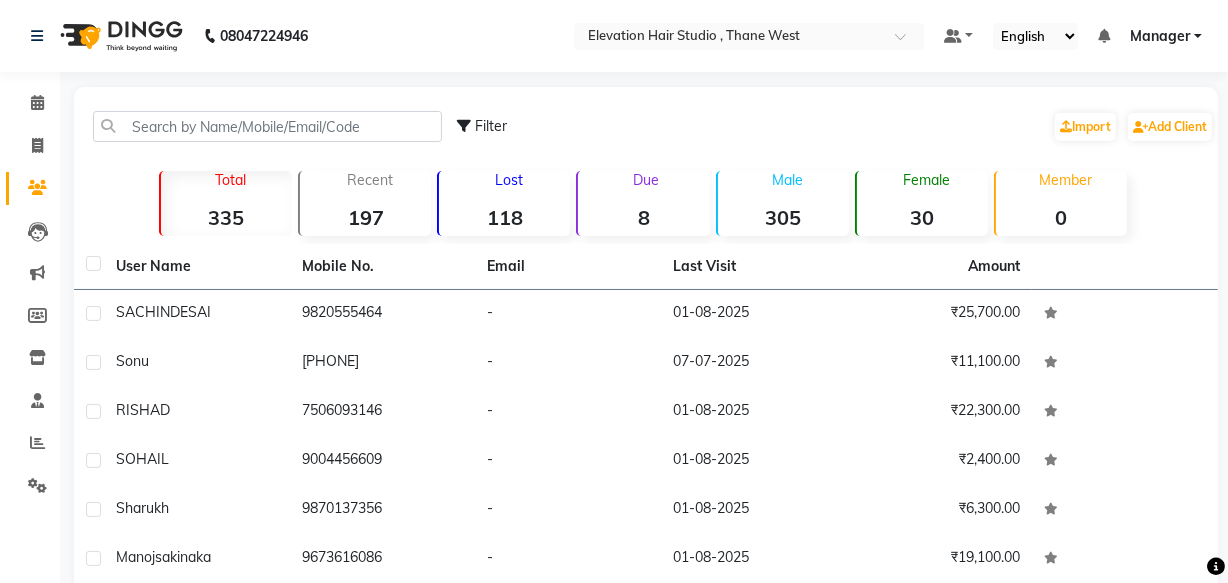 click on "Due  8" 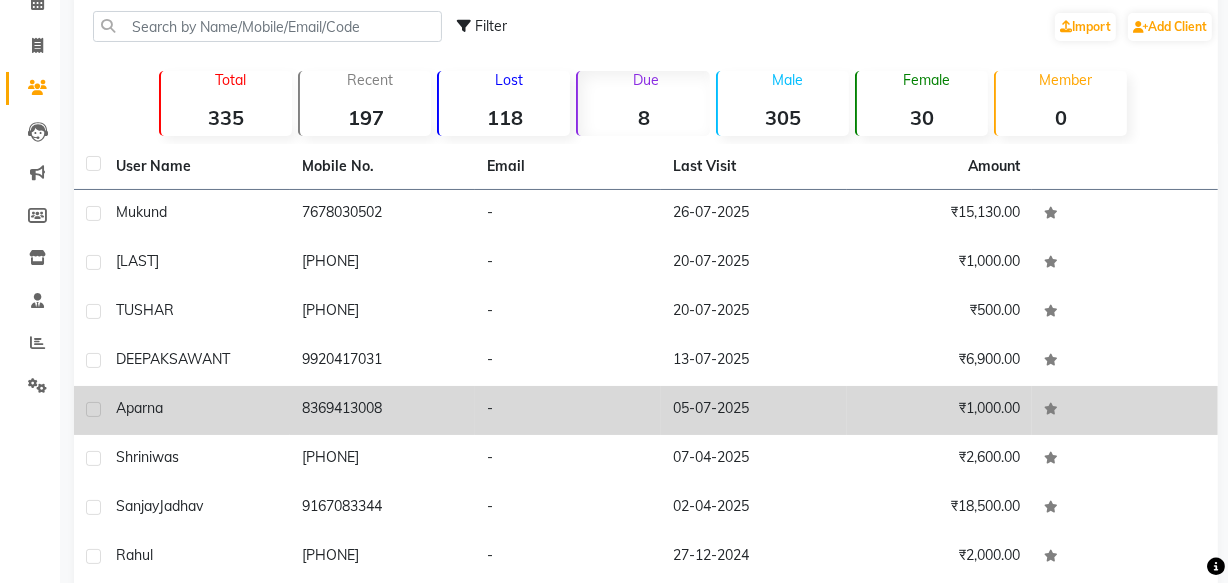 scroll, scrollTop: 184, scrollLeft: 0, axis: vertical 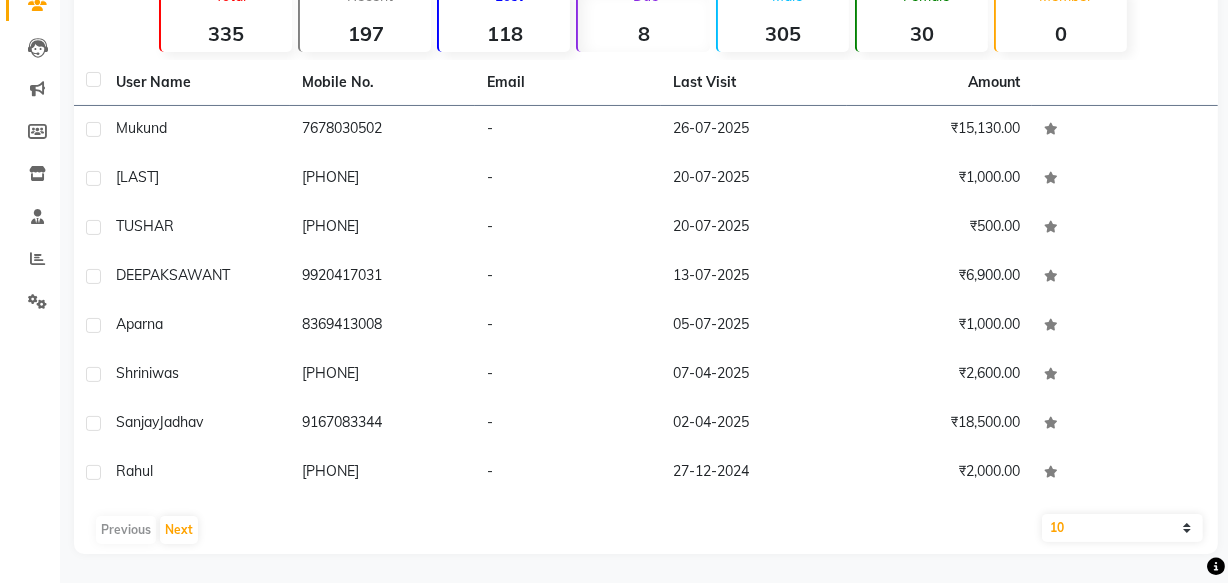click on "10   50   100" 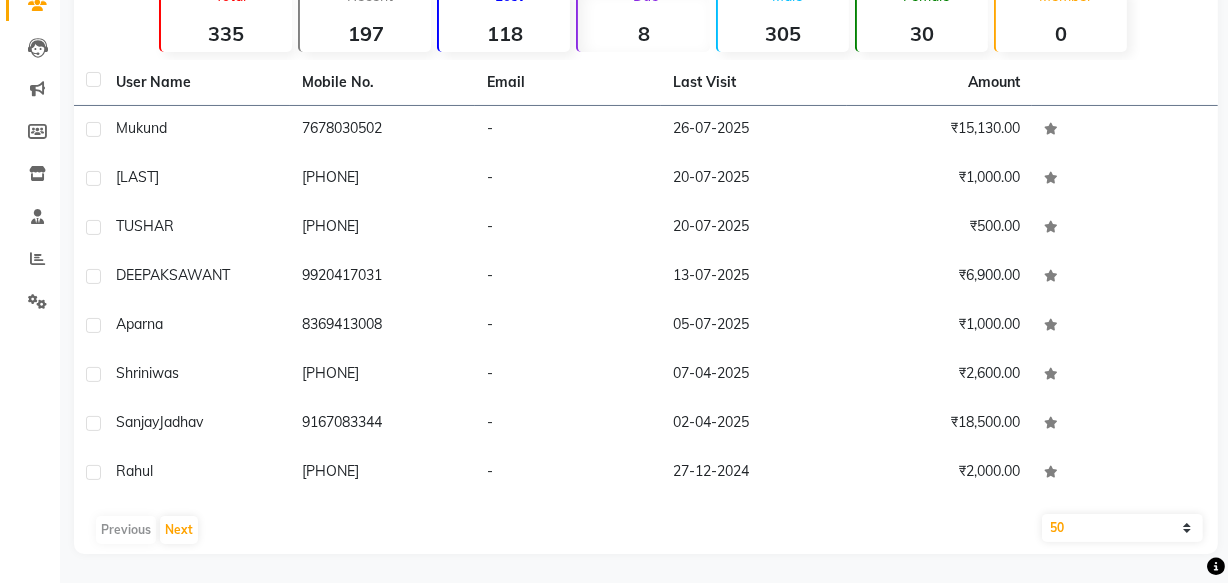 click on "10   50   100" 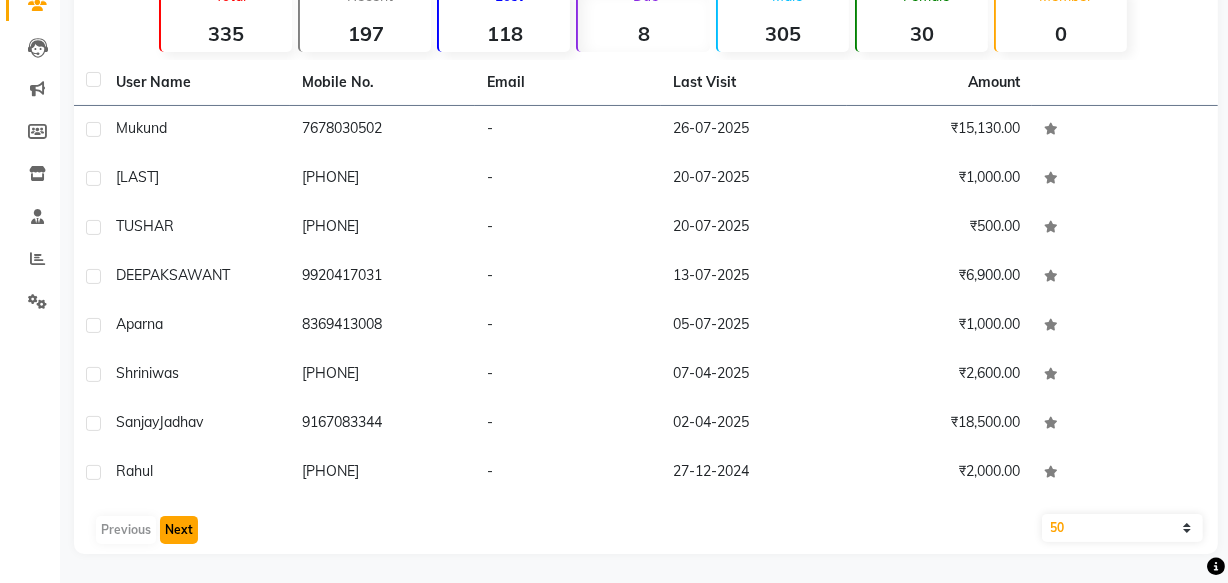click on "Next" 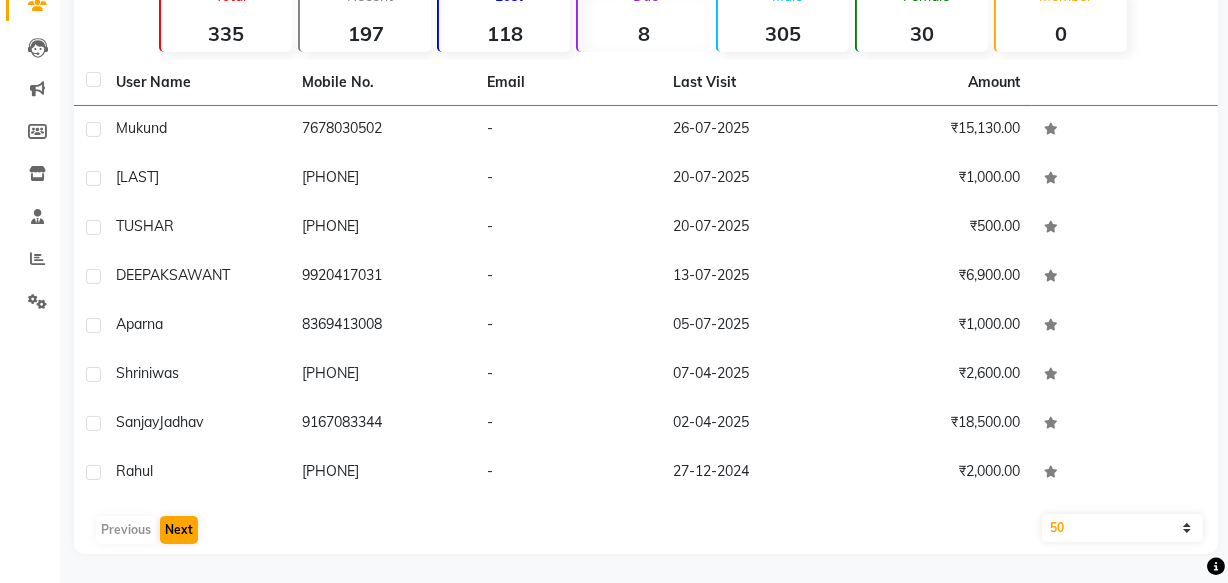 scroll, scrollTop: 180, scrollLeft: 0, axis: vertical 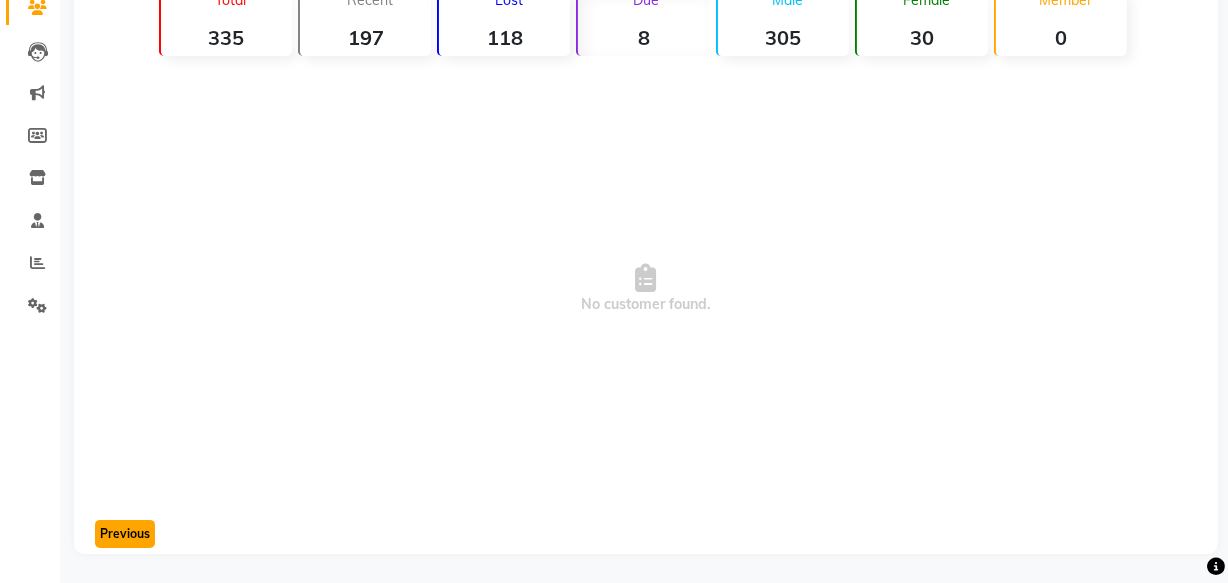click on "Previous" 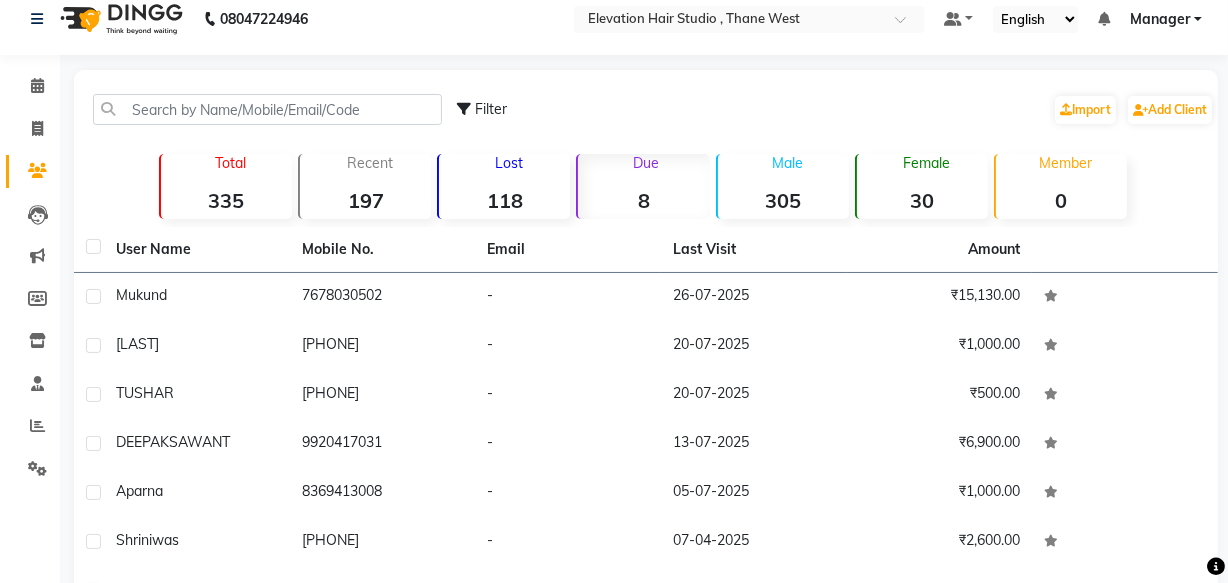 scroll, scrollTop: 0, scrollLeft: 0, axis: both 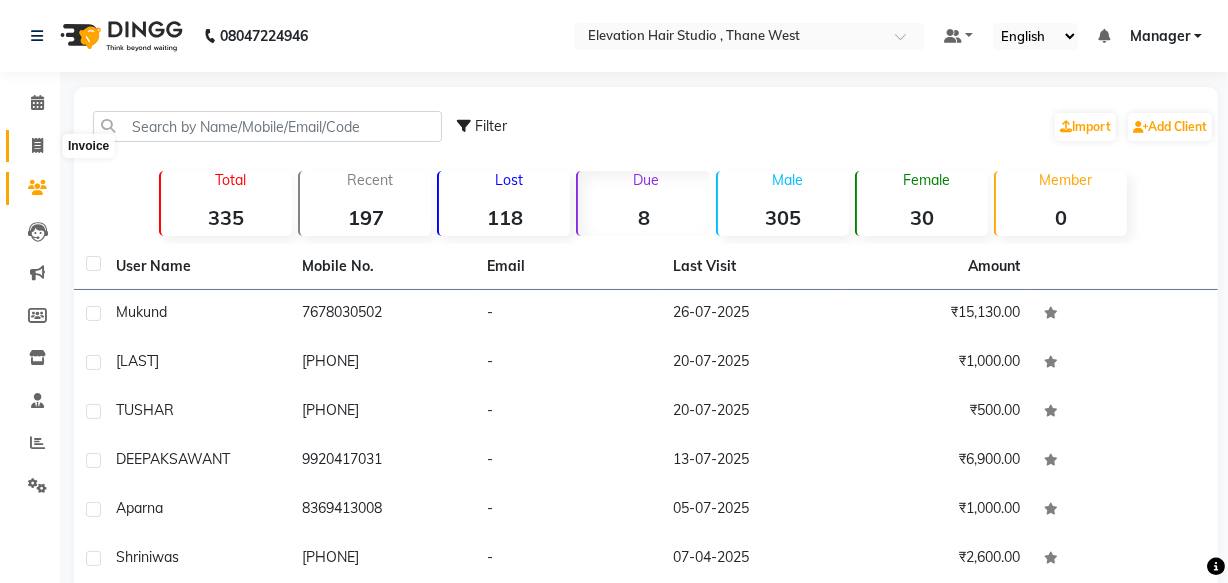 click 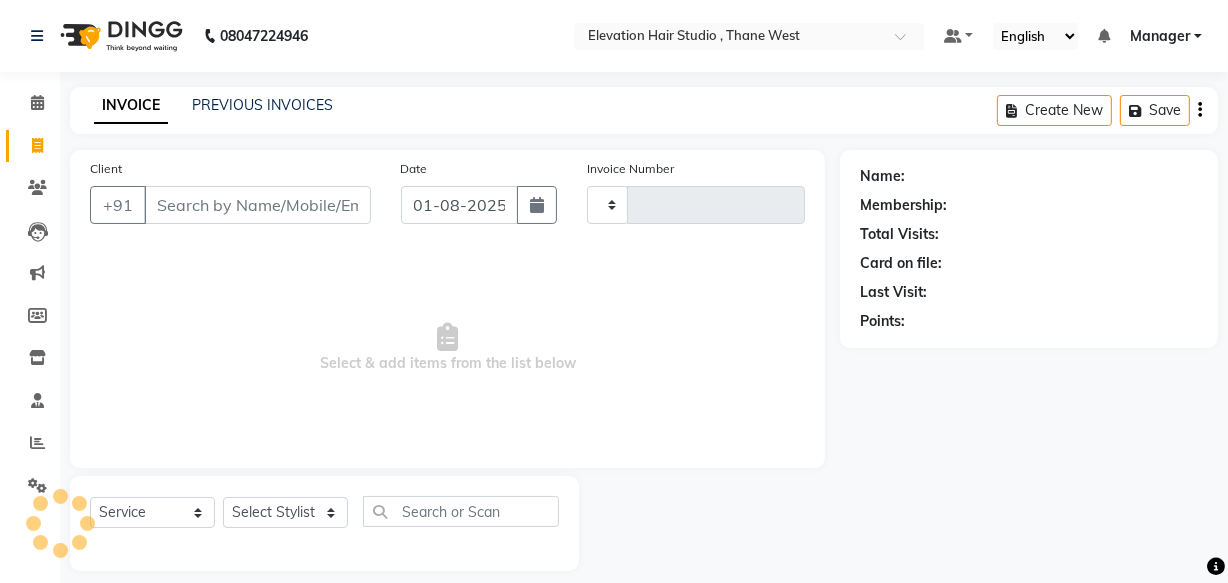 scroll, scrollTop: 19, scrollLeft: 0, axis: vertical 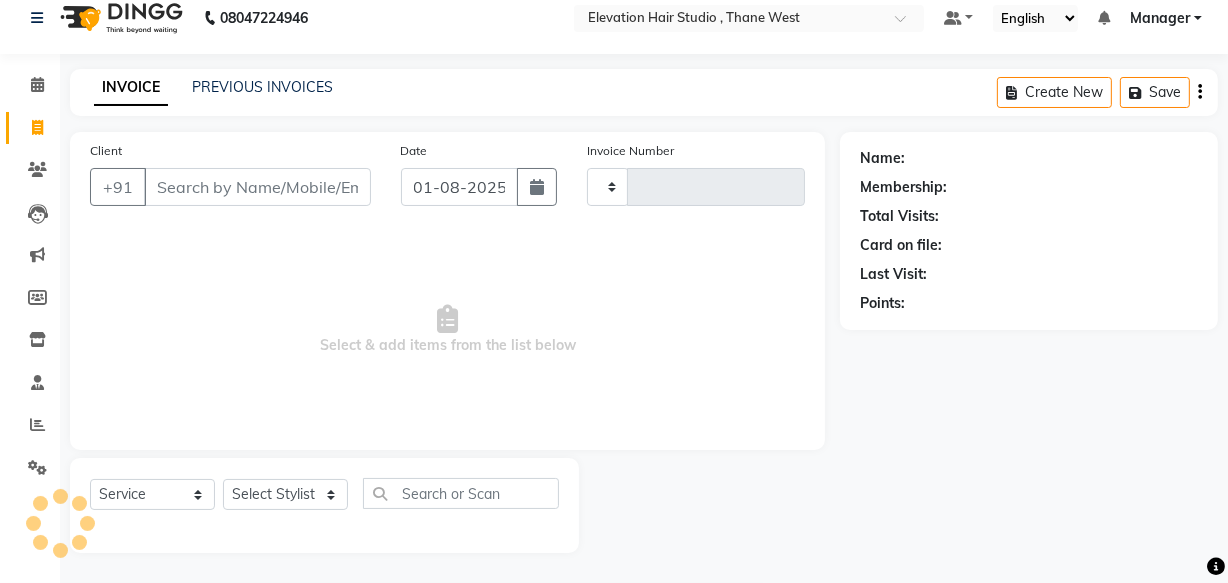 type on "0653" 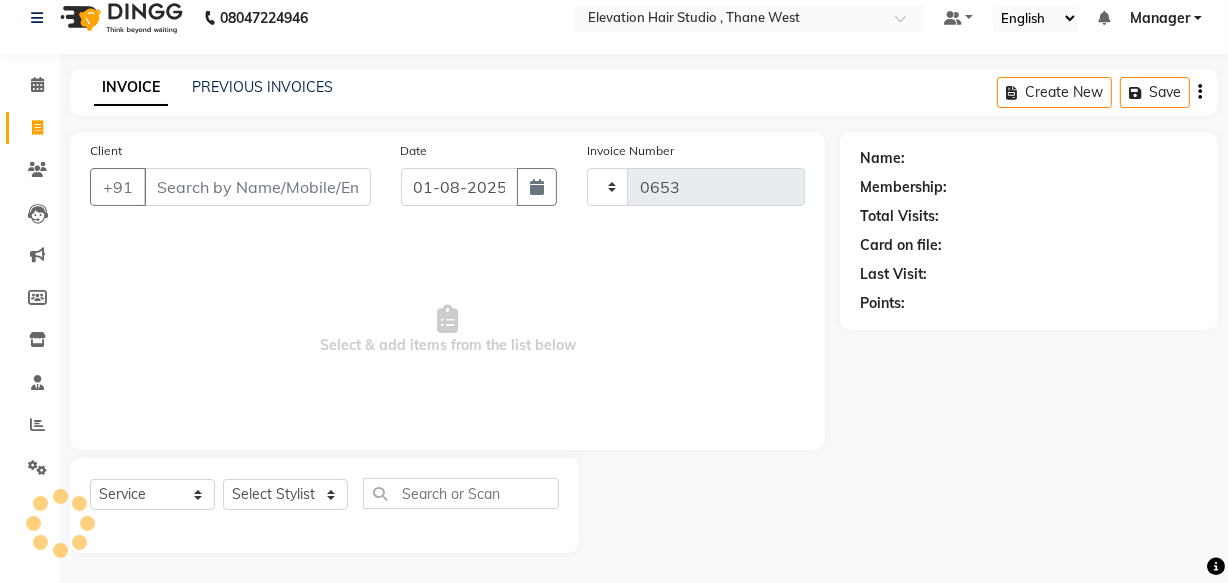 select on "6886" 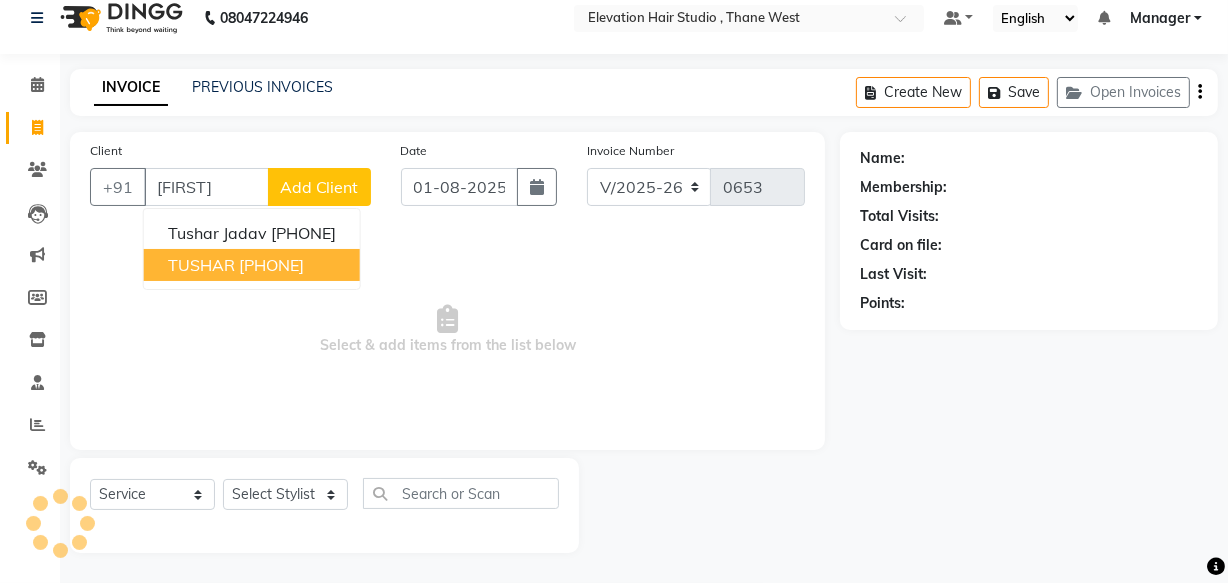 click on "[PHONE]" at bounding box center (271, 265) 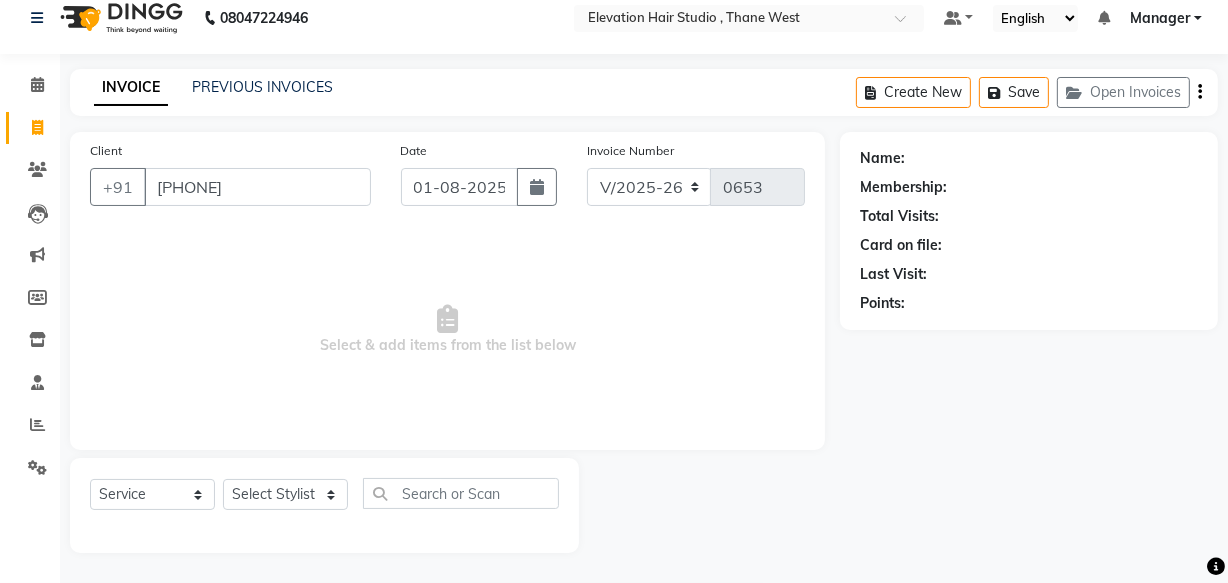 type on "[PHONE]" 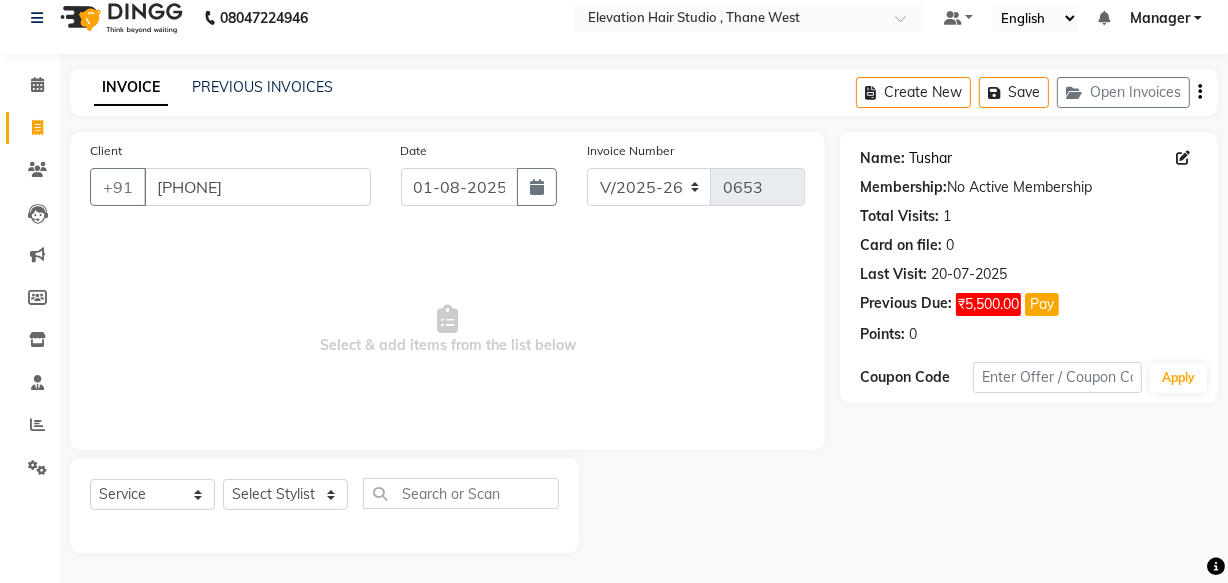 click on "Tushar" 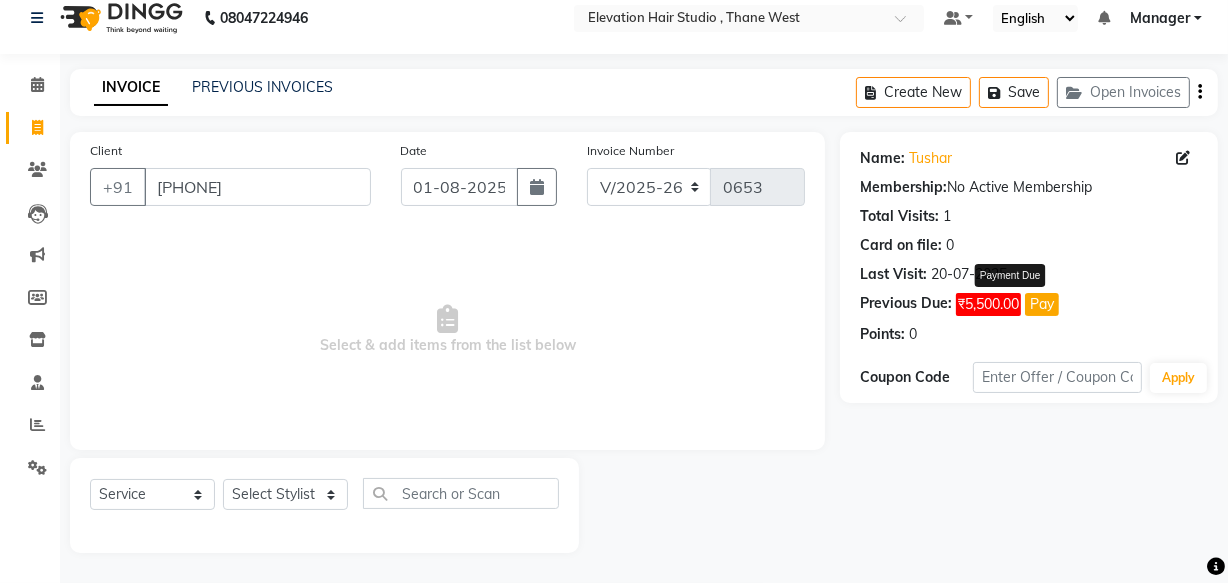 click on "Pay" 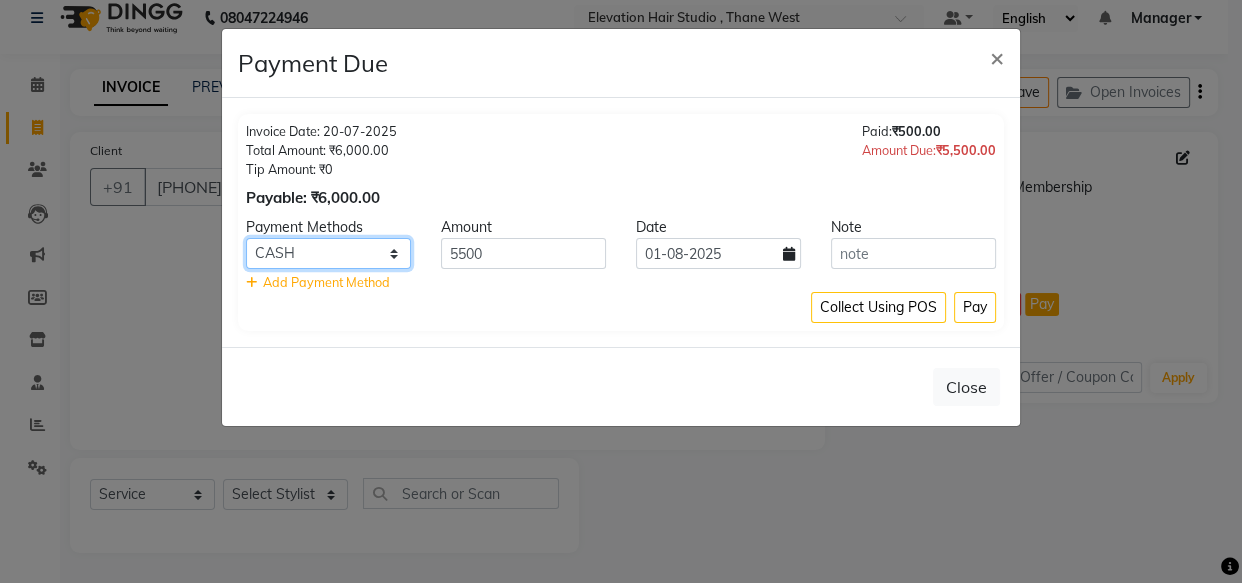 click on "CASH CARD GPay PhonePe Loan Cheque Visa Card BharatPay PayTM" 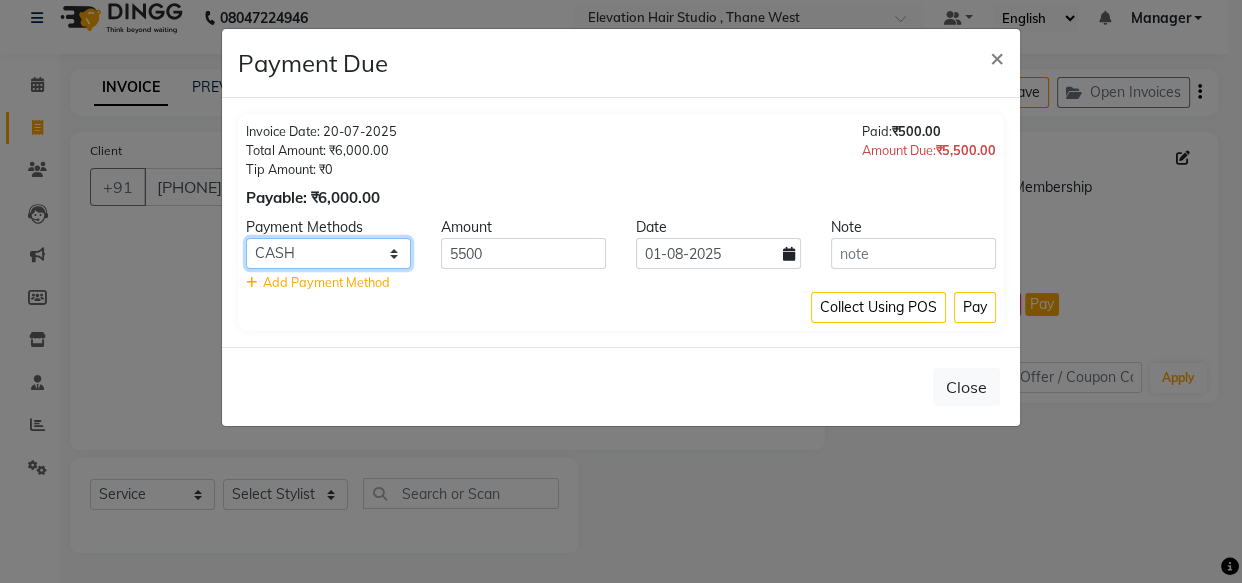 select on "5" 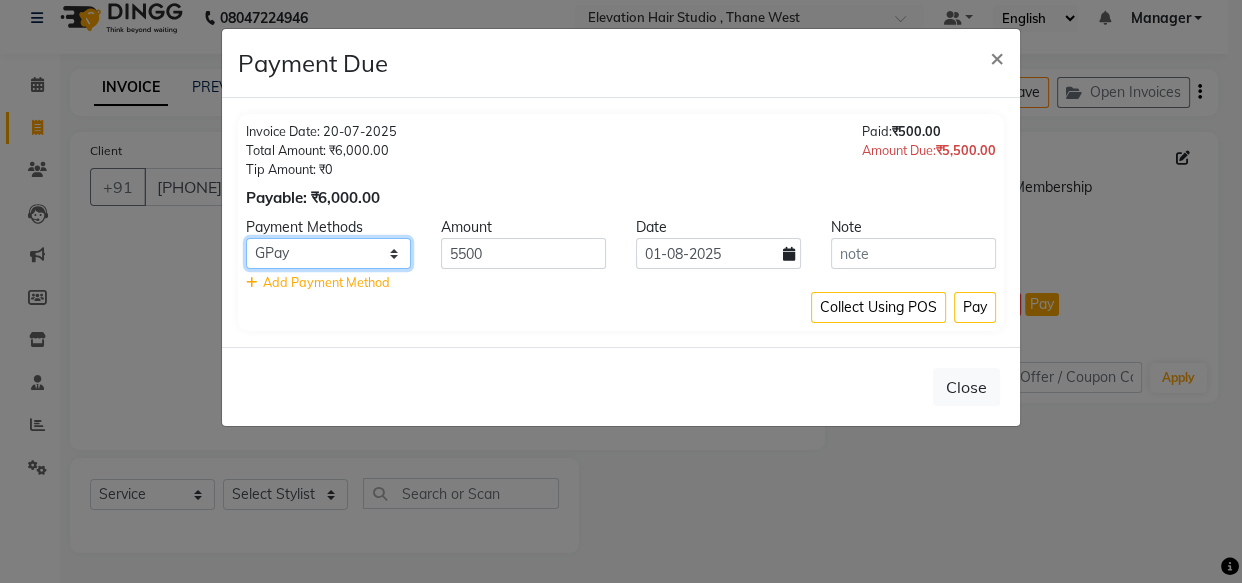click on "CASH CARD GPay PhonePe Loan Cheque Visa Card BharatPay PayTM" 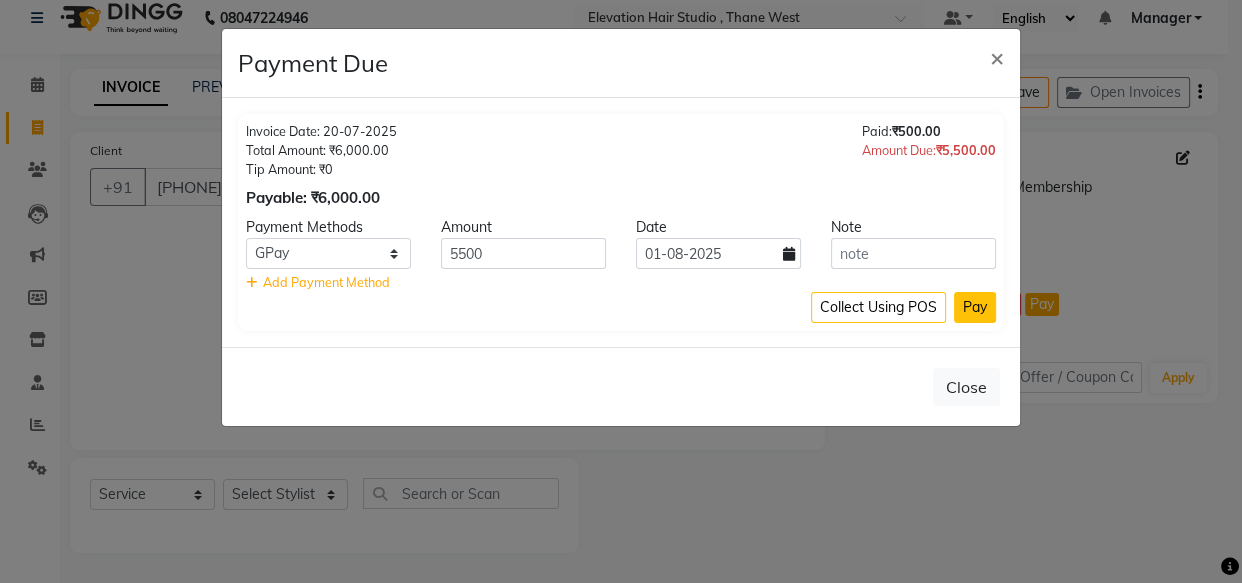 click on "Pay" 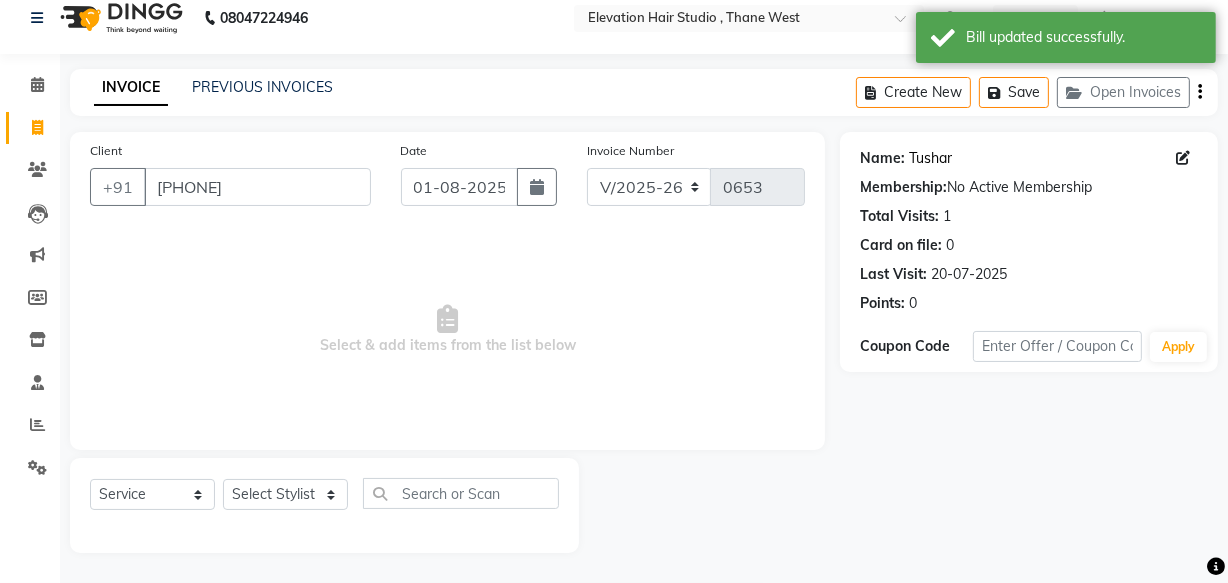 click on "Tushar" 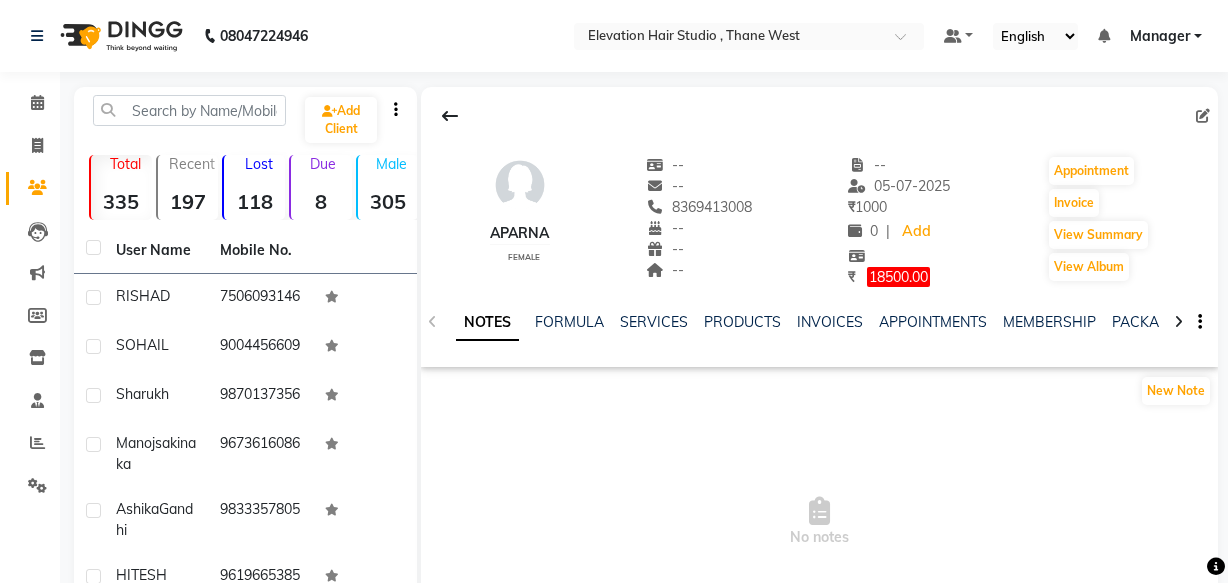 scroll, scrollTop: 0, scrollLeft: 0, axis: both 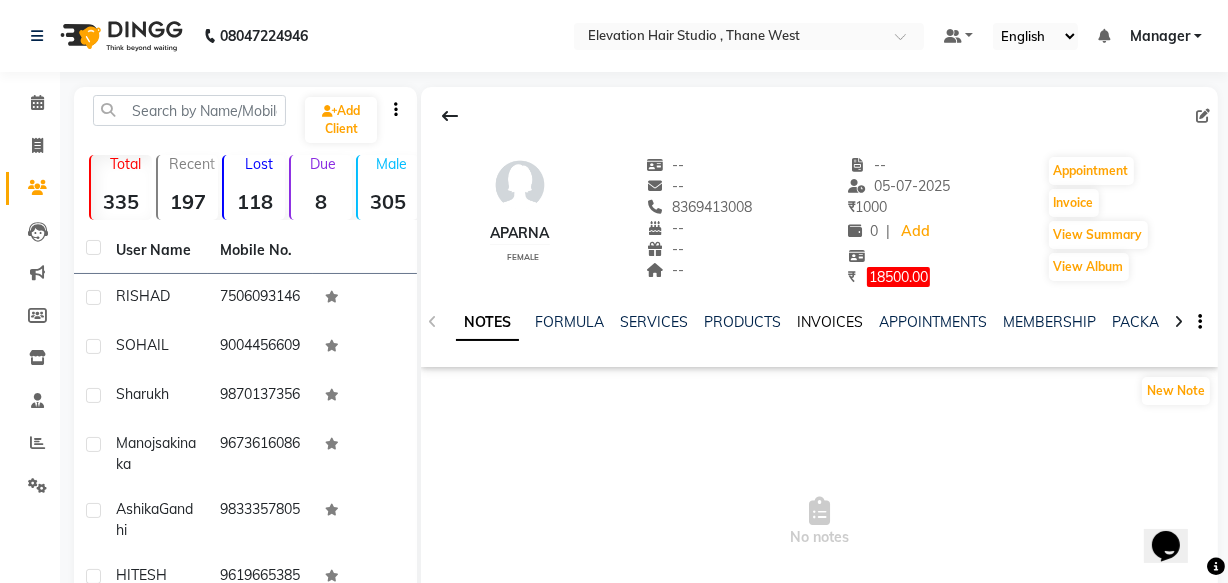 click on "INVOICES" 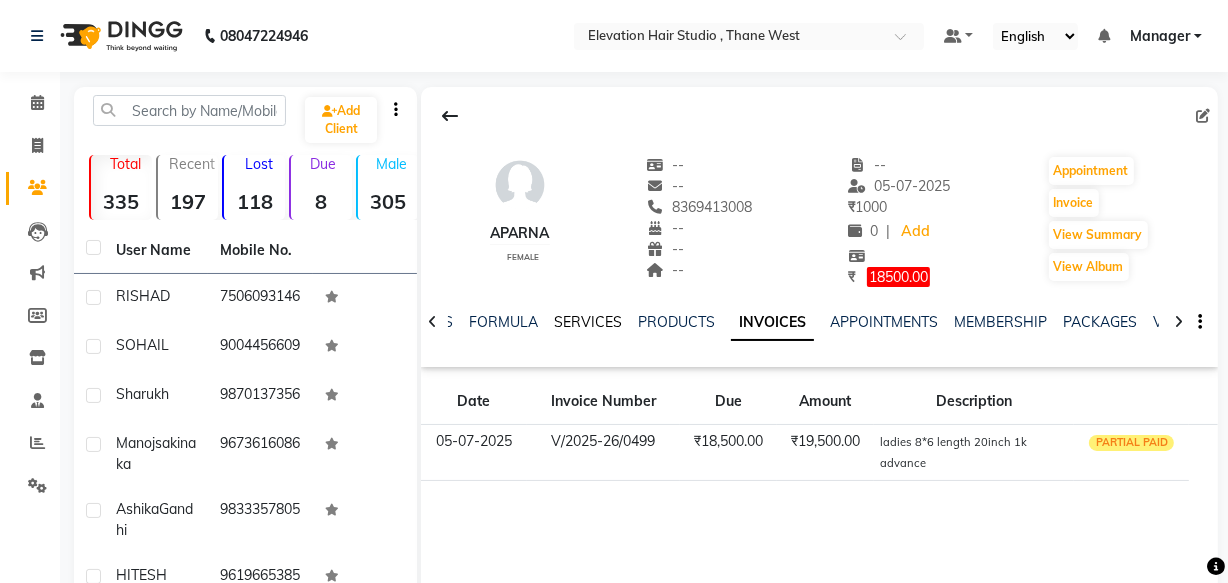 click on "SERVICES" 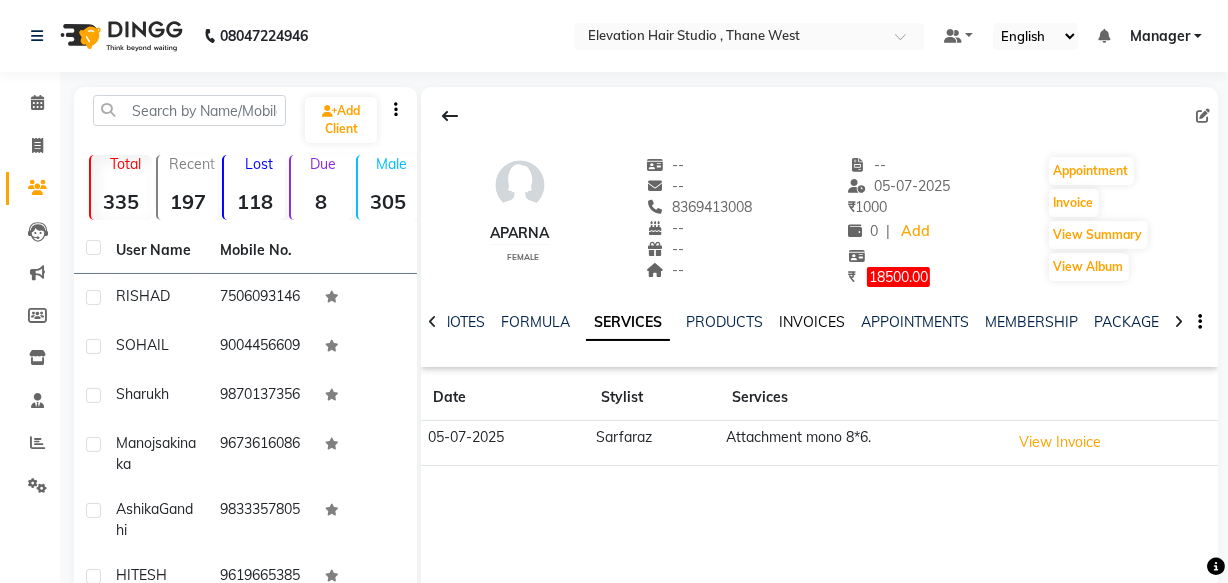 click on "INVOICES" 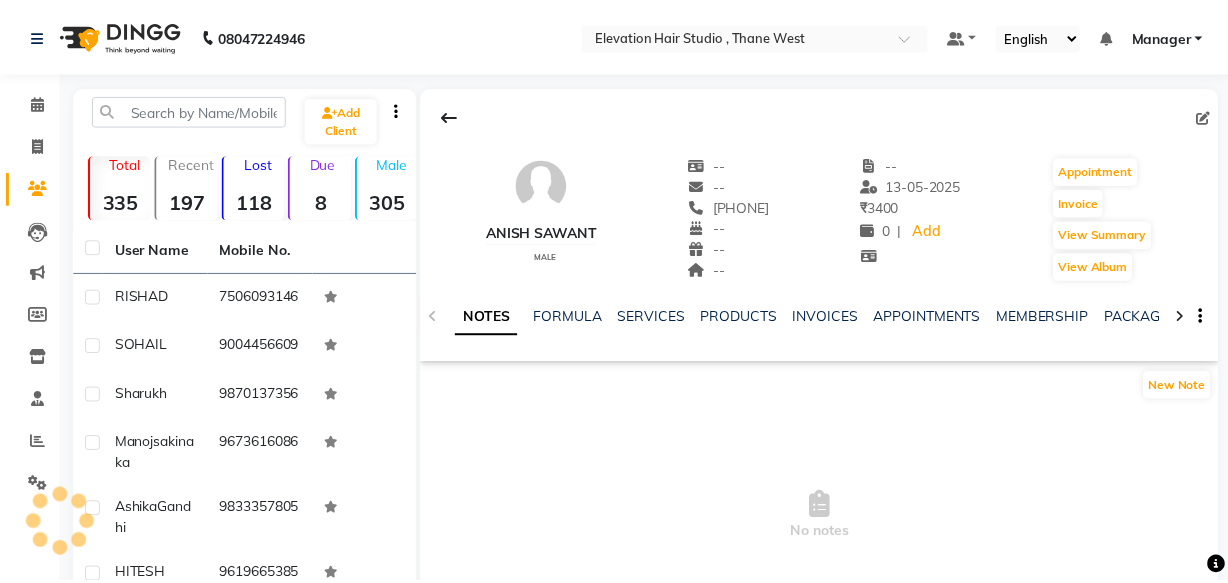 scroll, scrollTop: 0, scrollLeft: 0, axis: both 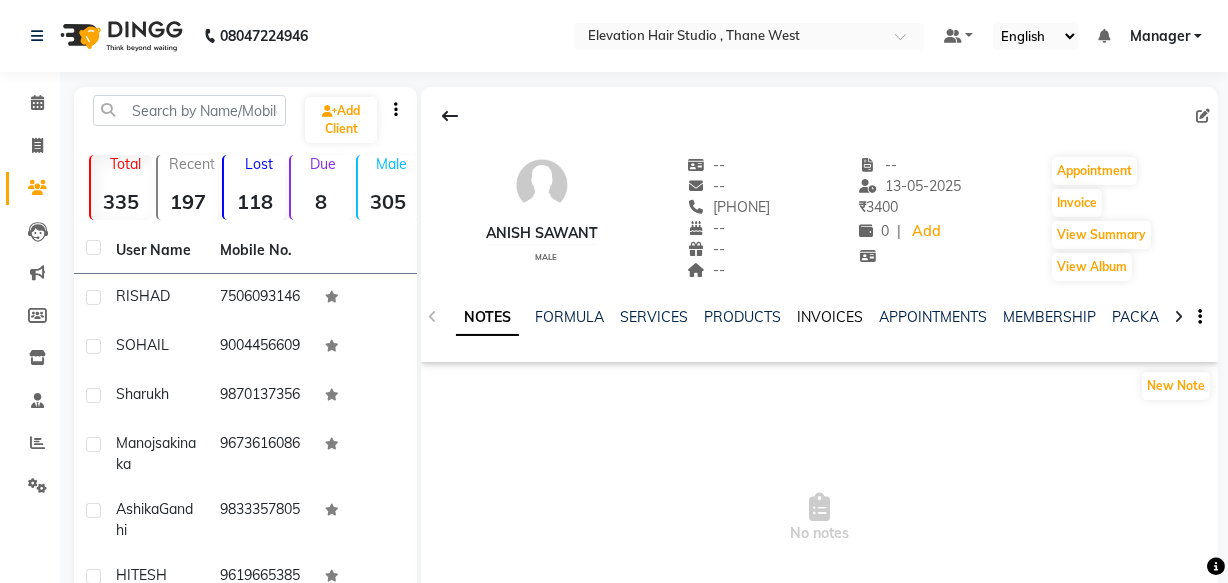 click on "INVOICES" 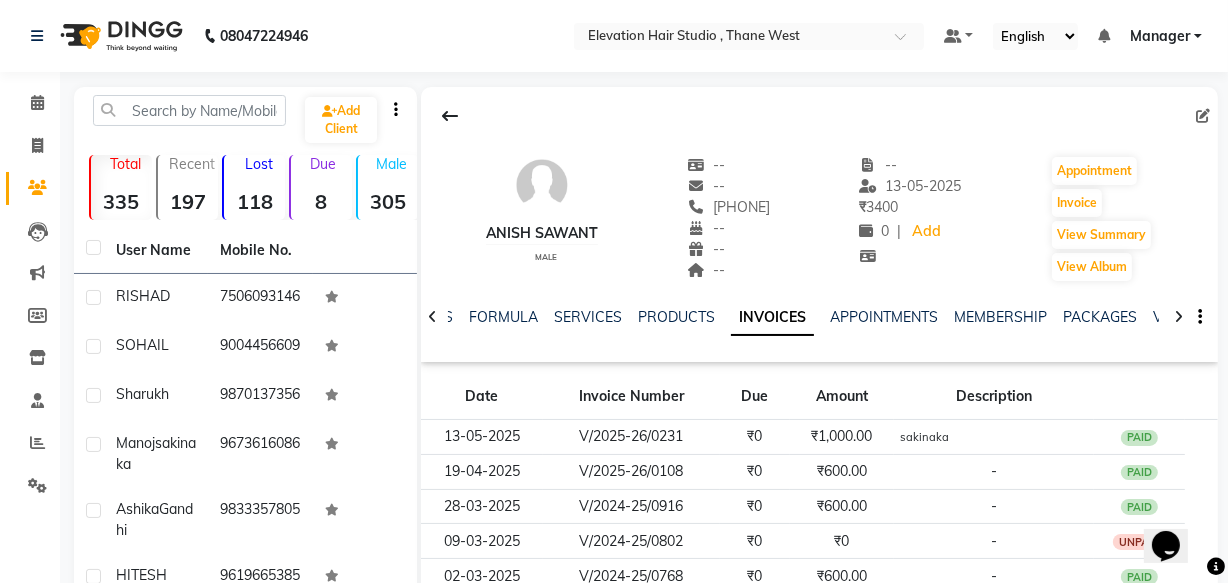 scroll, scrollTop: 0, scrollLeft: 0, axis: both 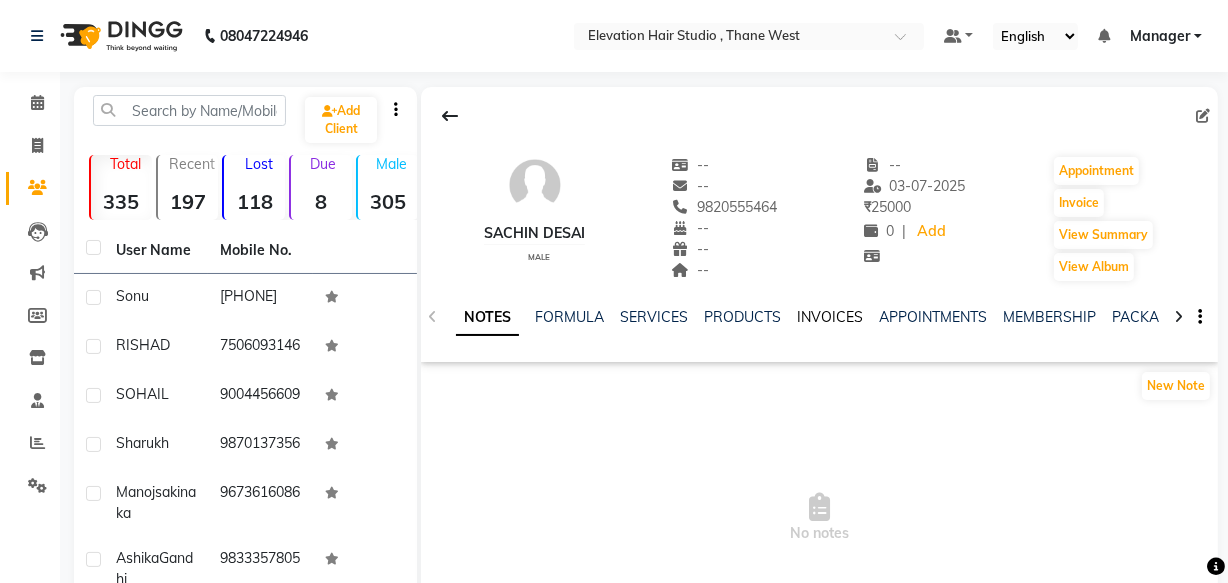 click on "INVOICES" 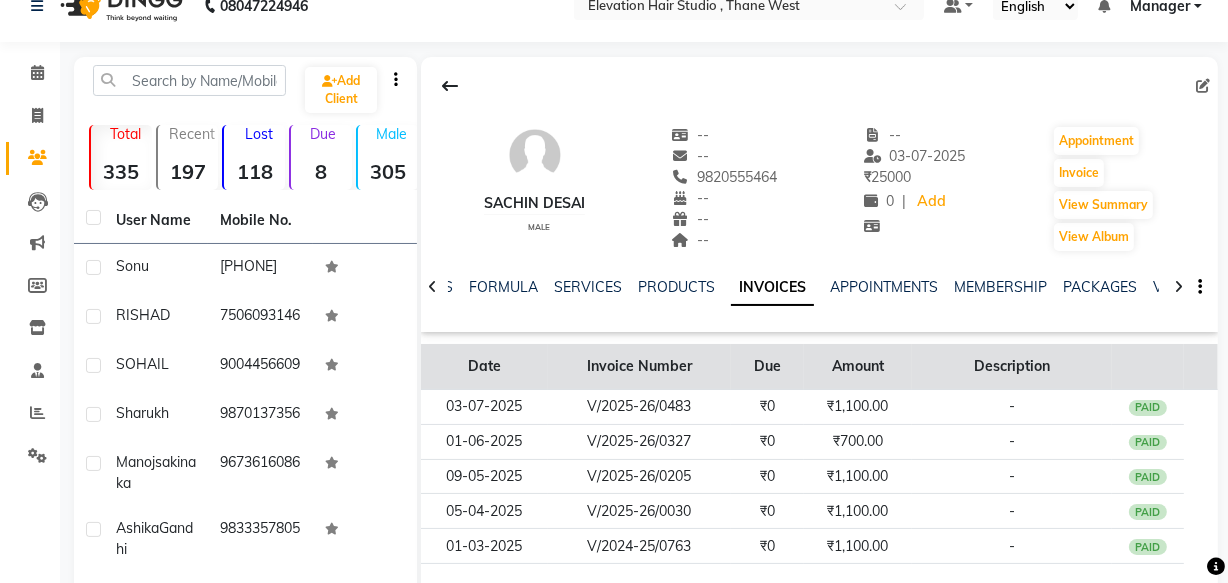 scroll, scrollTop: 272, scrollLeft: 0, axis: vertical 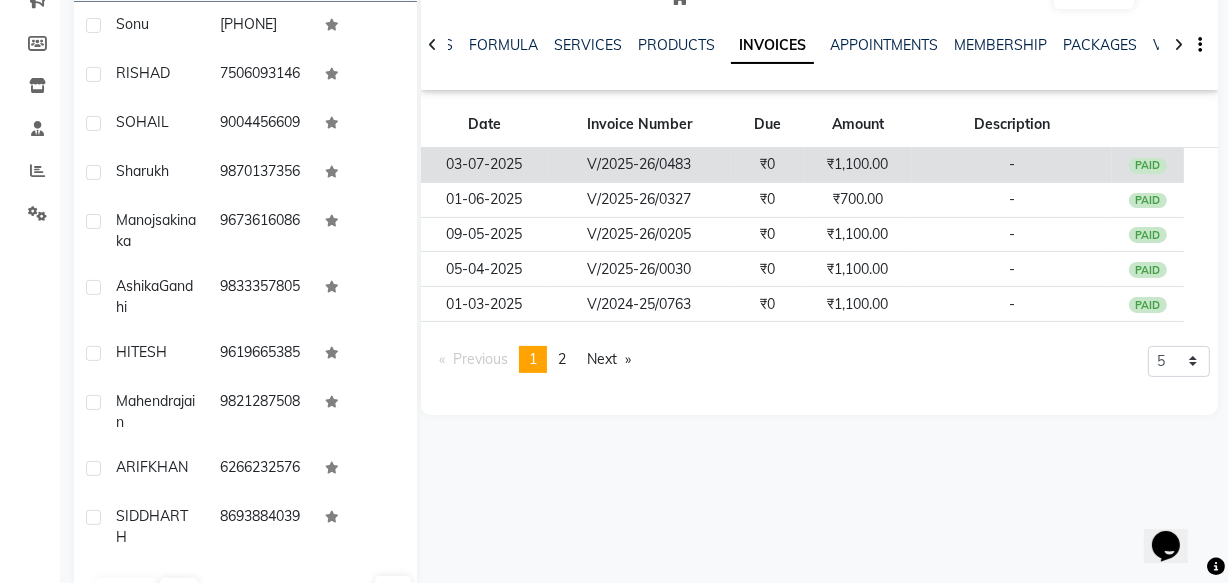 click on "₹1,100.00" 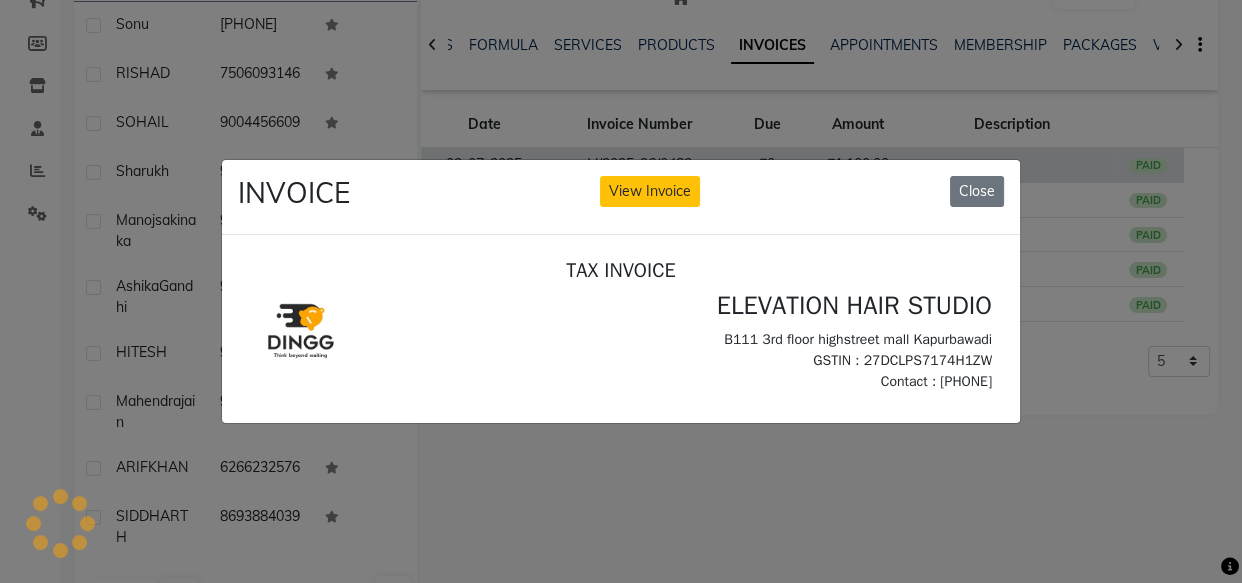 scroll, scrollTop: 0, scrollLeft: 0, axis: both 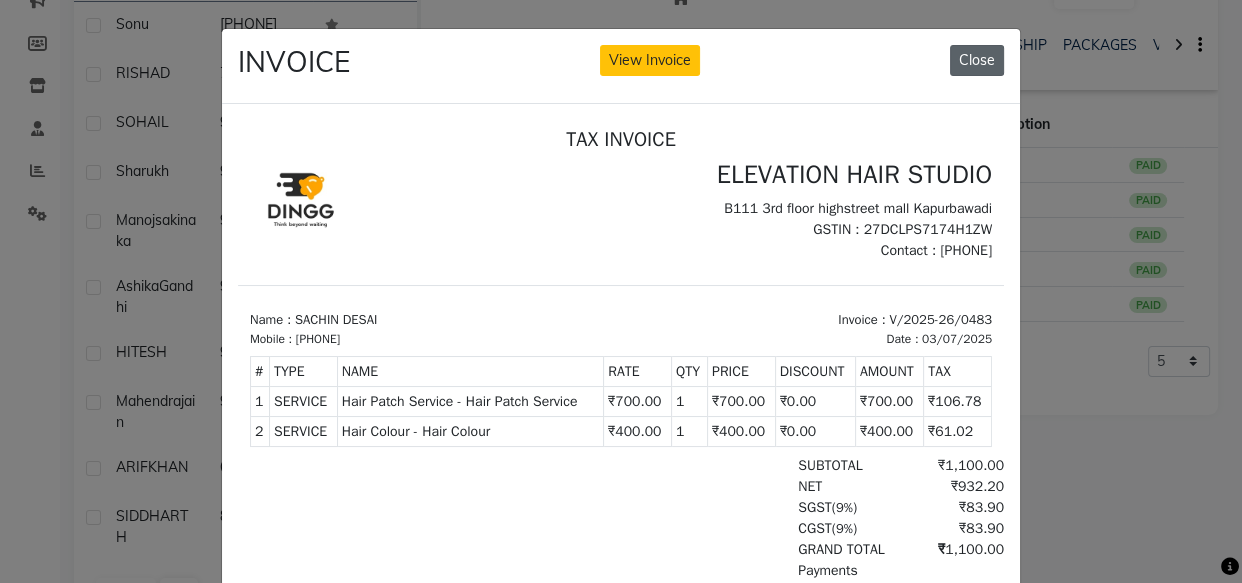 click on "Close" 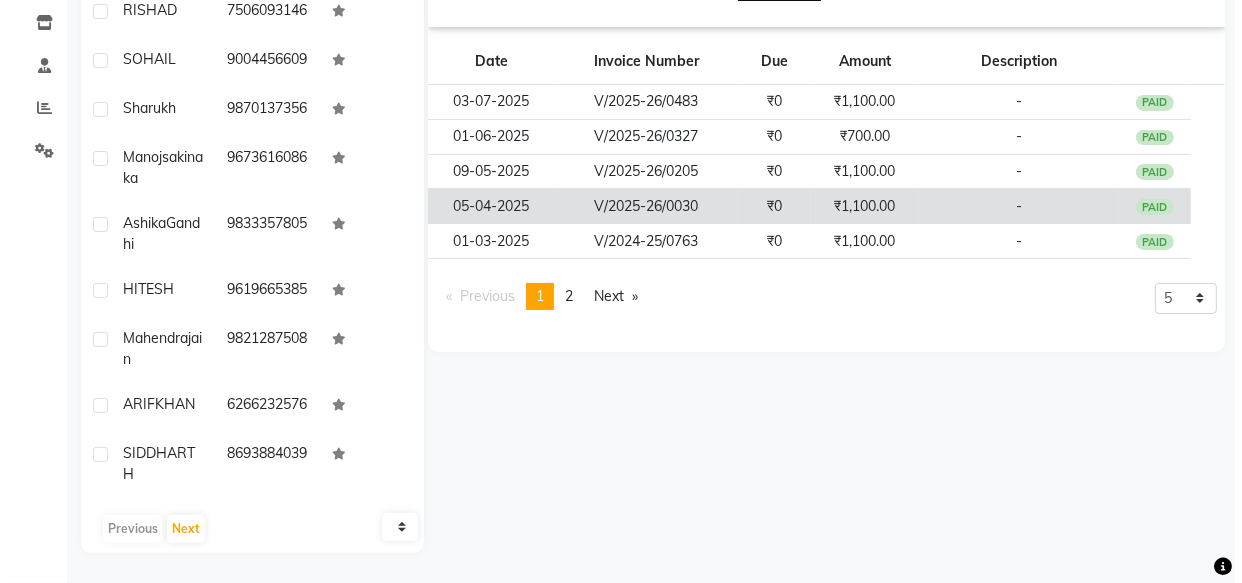 scroll, scrollTop: 269, scrollLeft: 0, axis: vertical 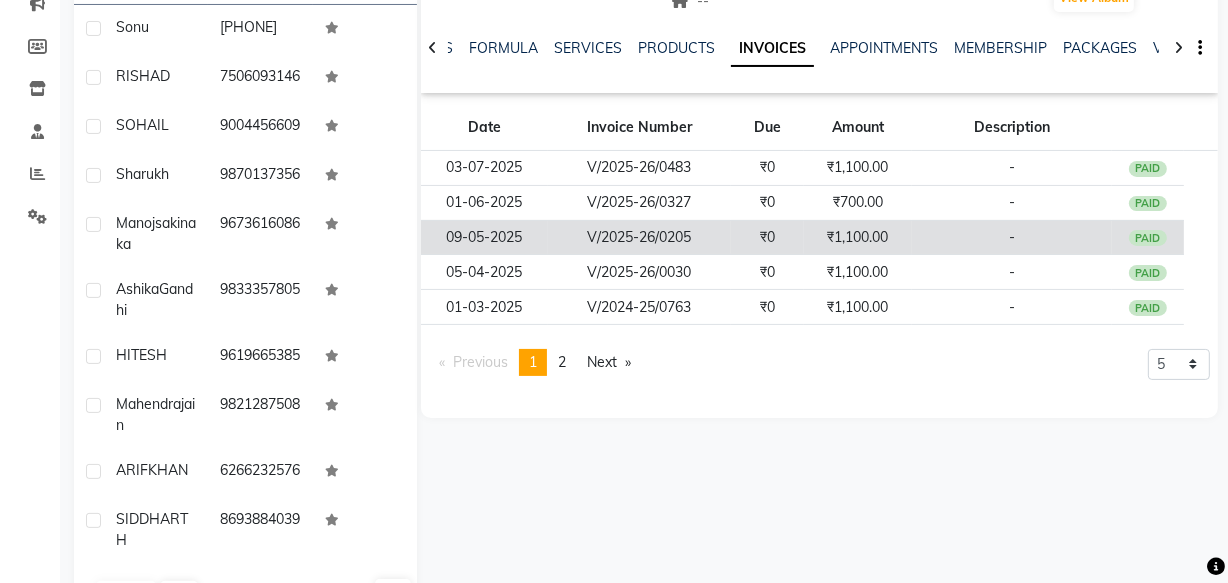click on "₹1,100.00" 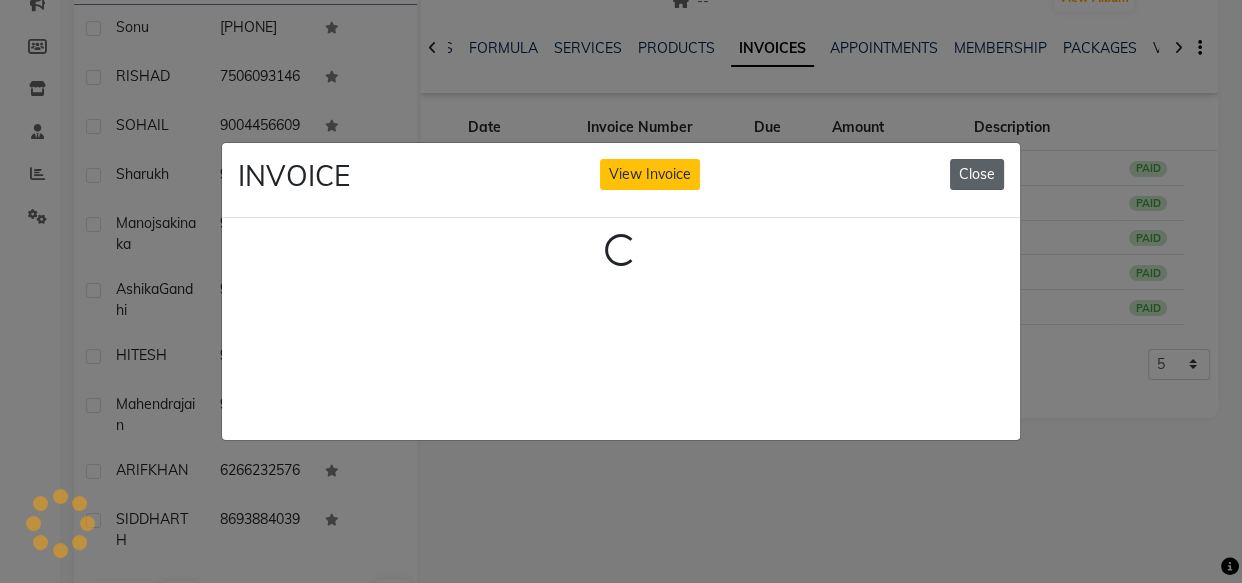 click on "Close" 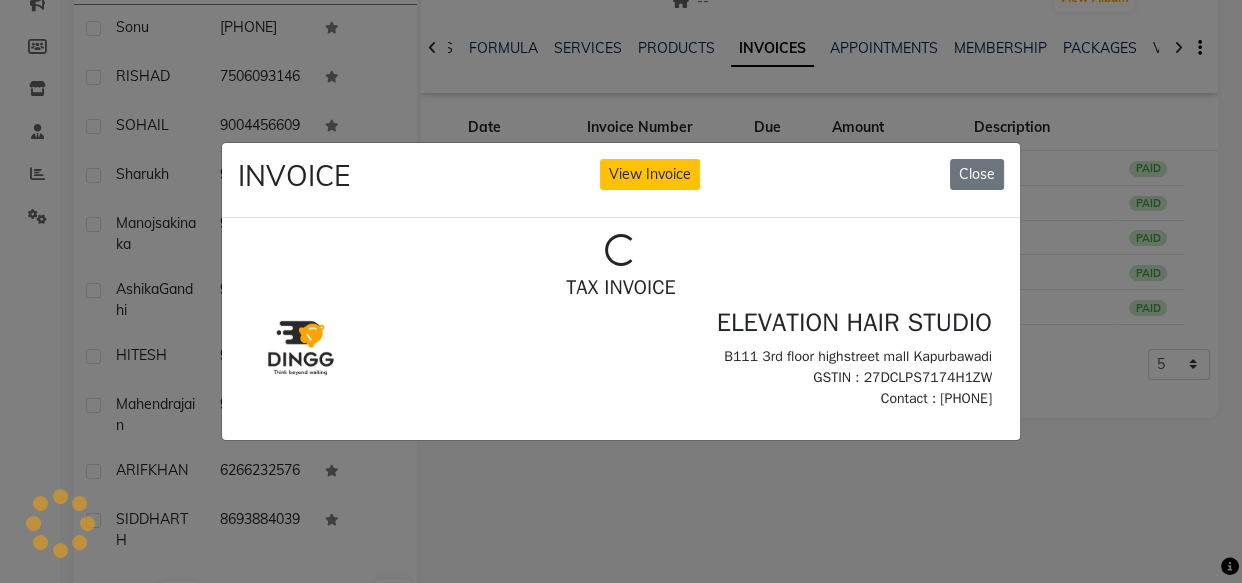 scroll, scrollTop: 0, scrollLeft: 0, axis: both 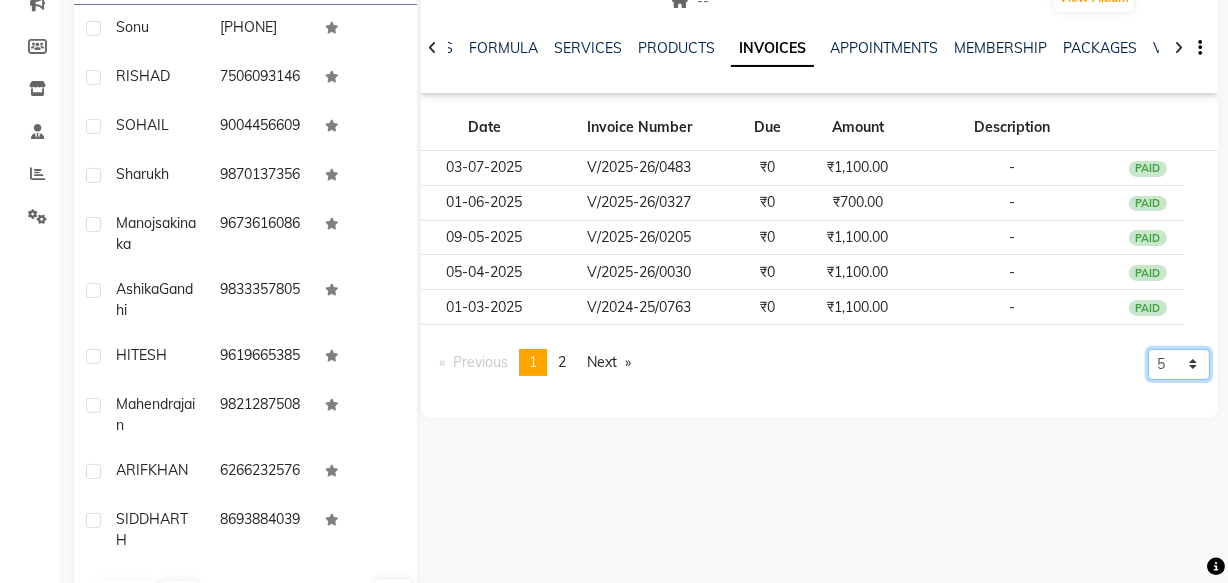 click on "5 10 50 100 500" 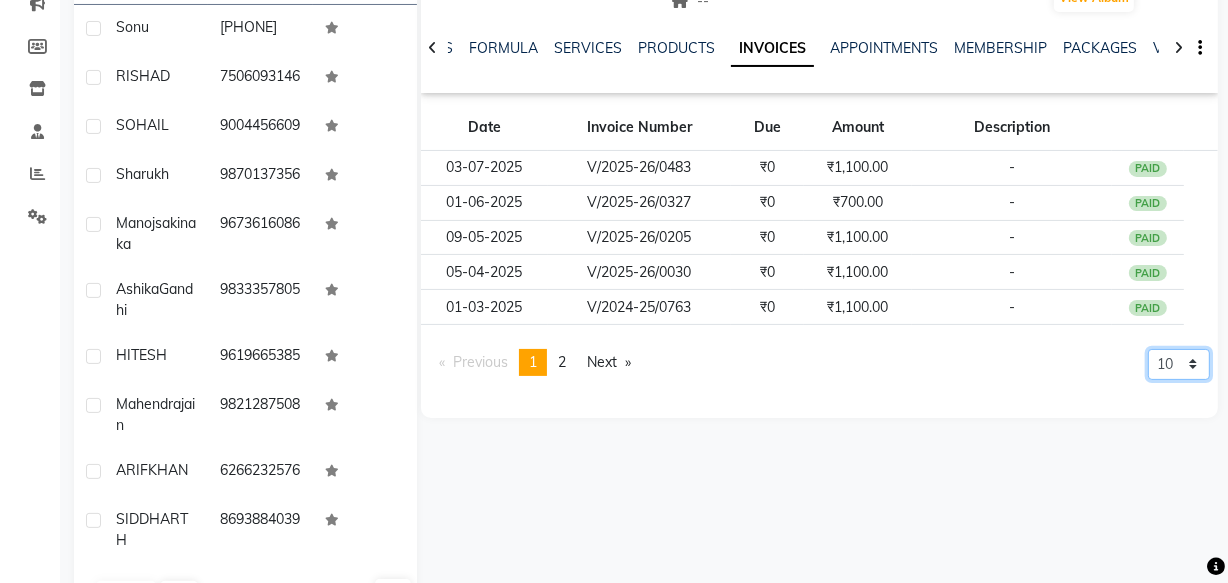 click on "5 10 50 100 500" 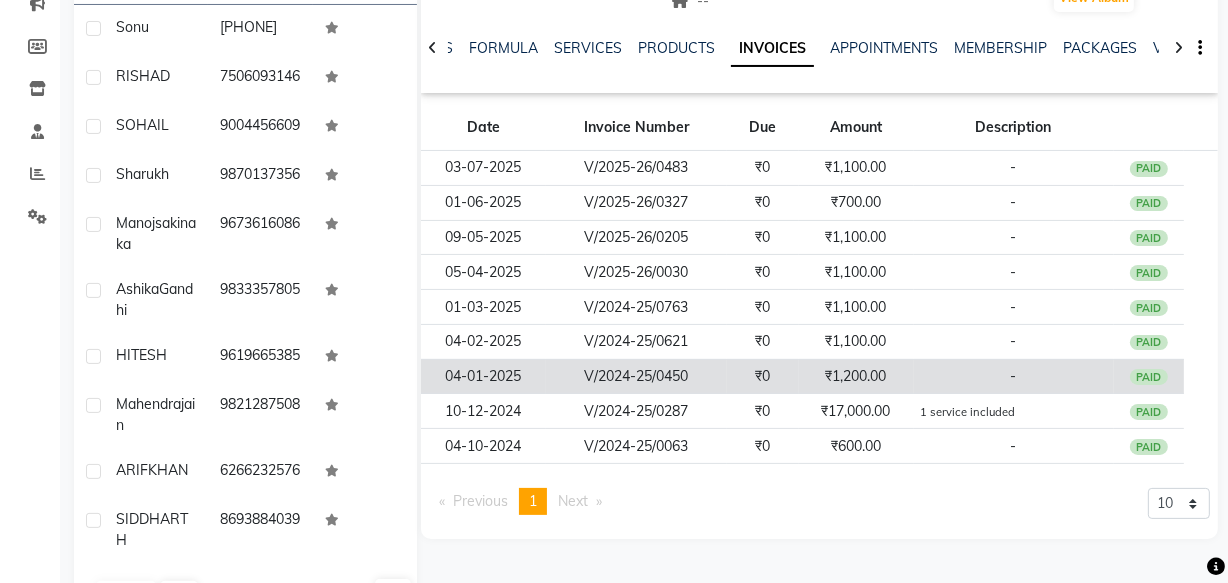 click on "-" 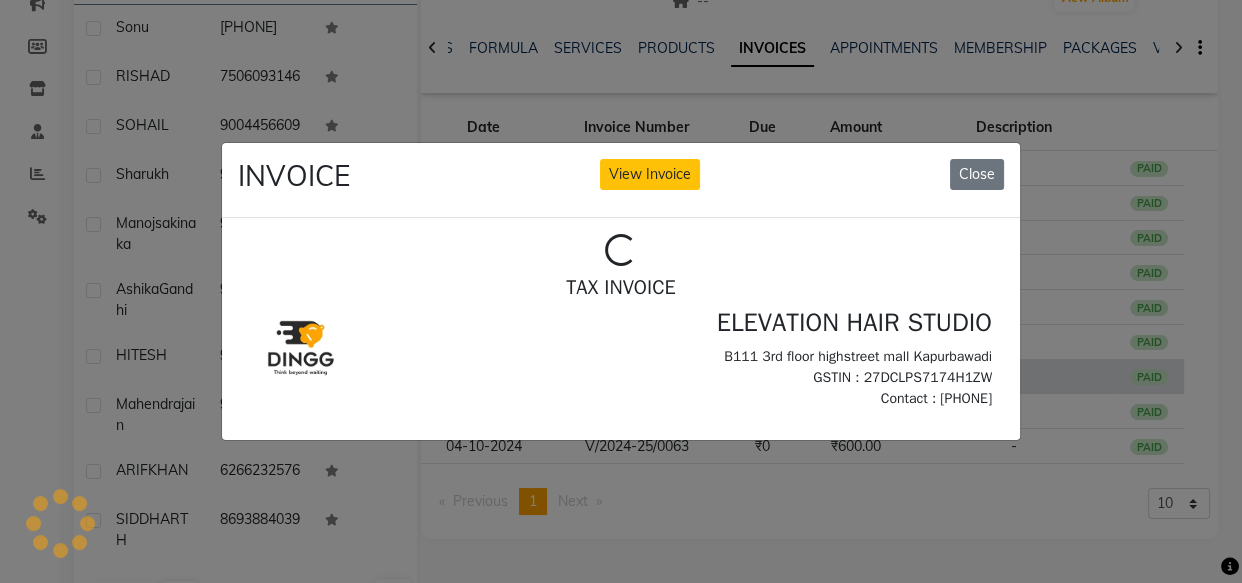 scroll, scrollTop: 0, scrollLeft: 0, axis: both 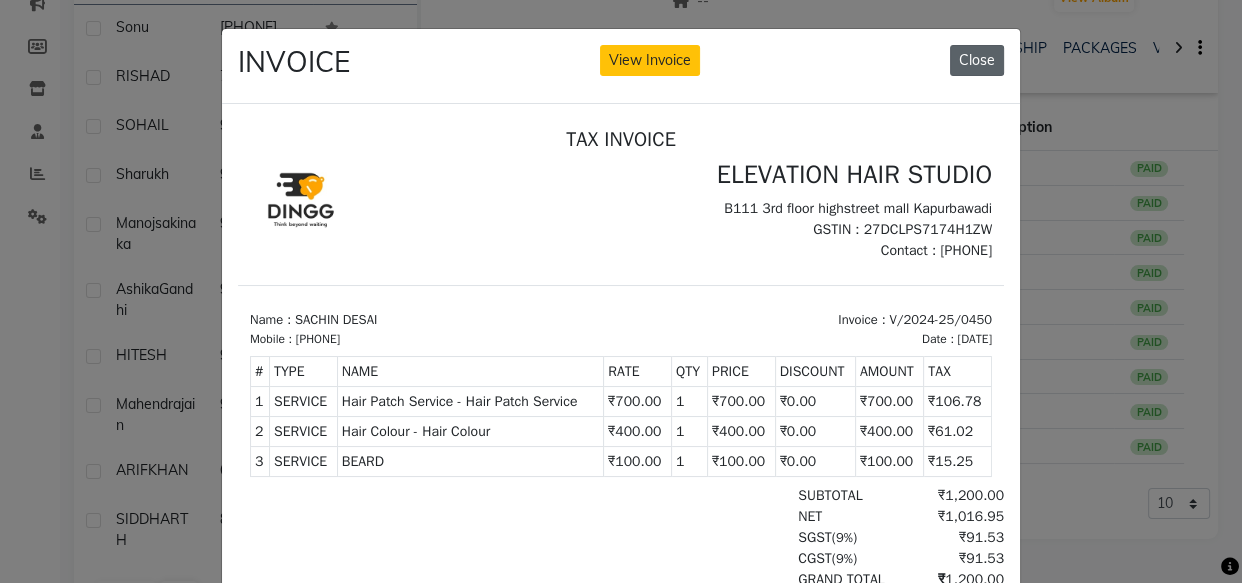 click on "Close" 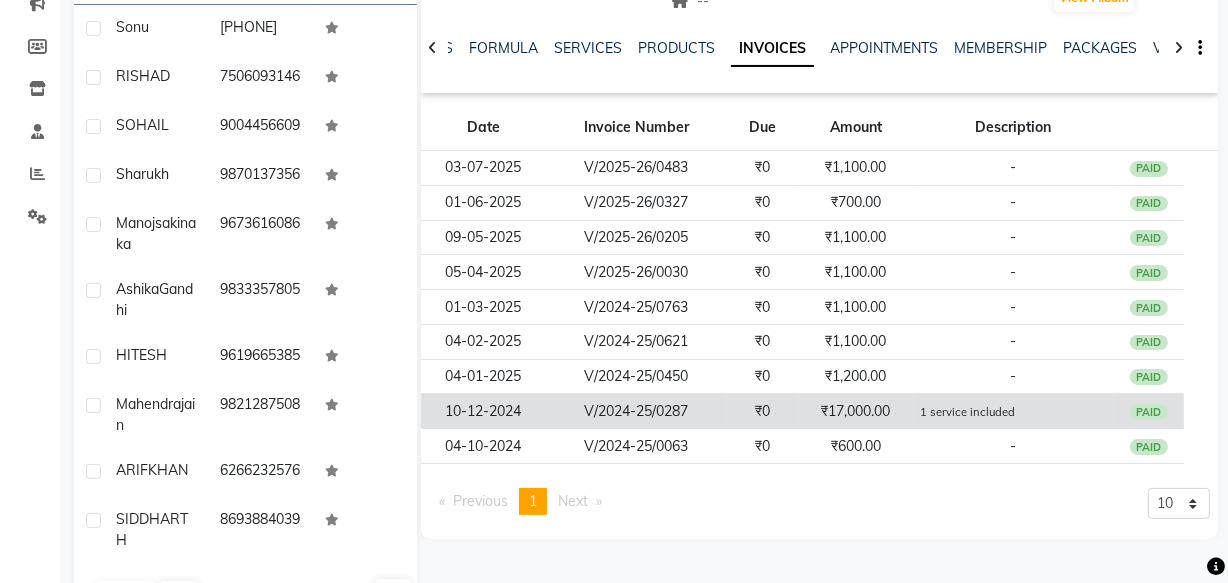 click on "1 service included" 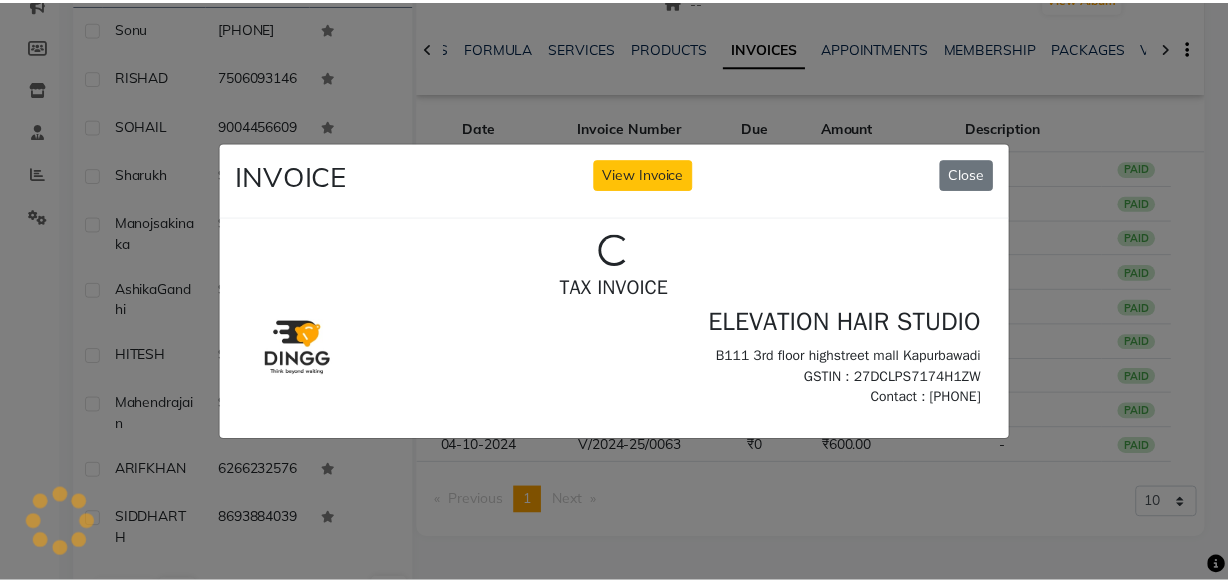 scroll, scrollTop: 0, scrollLeft: 0, axis: both 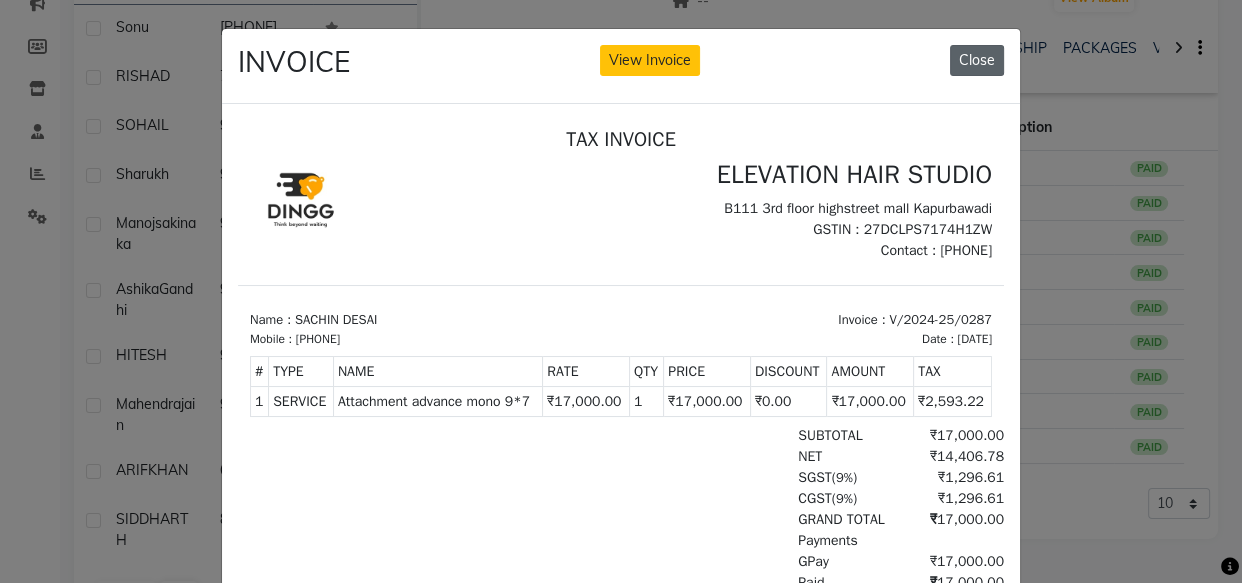 click on "Close" 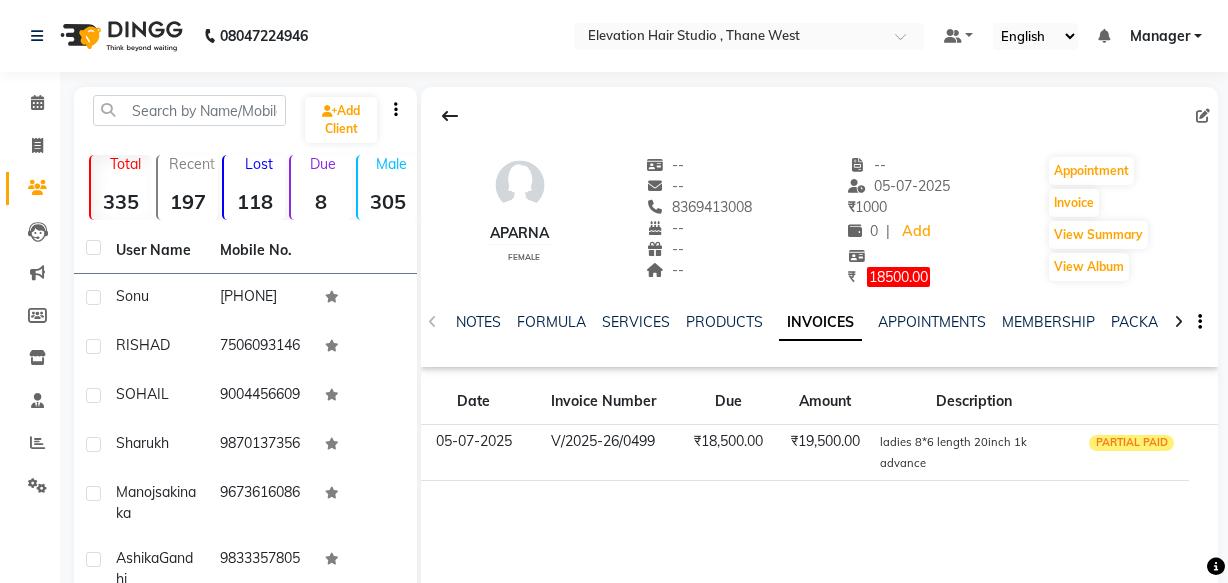 scroll, scrollTop: 0, scrollLeft: 0, axis: both 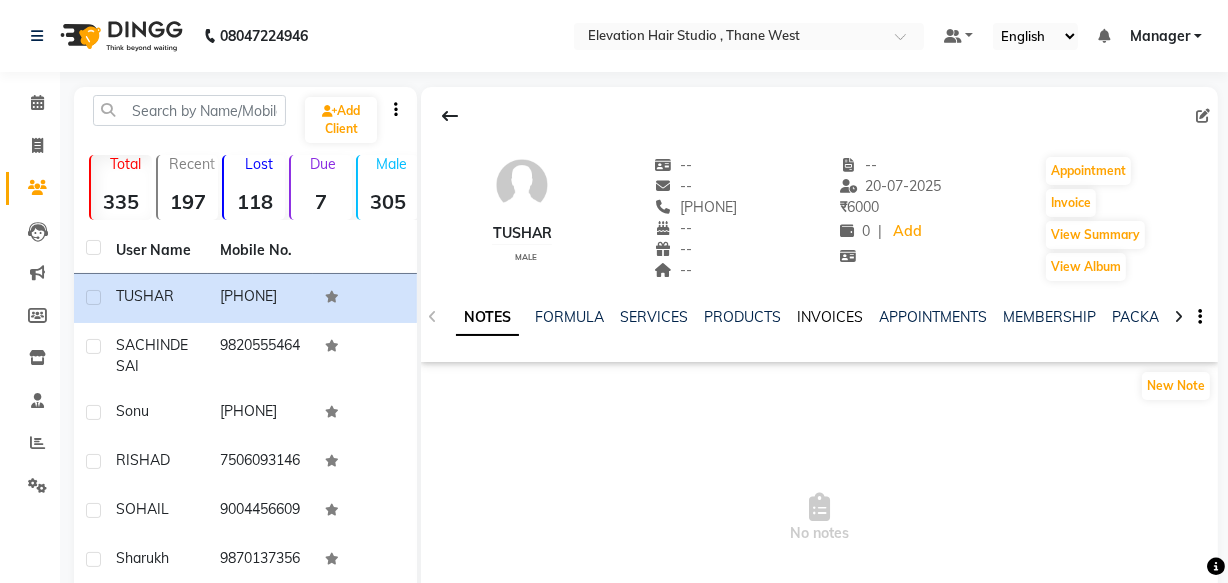 click on "INVOICES" 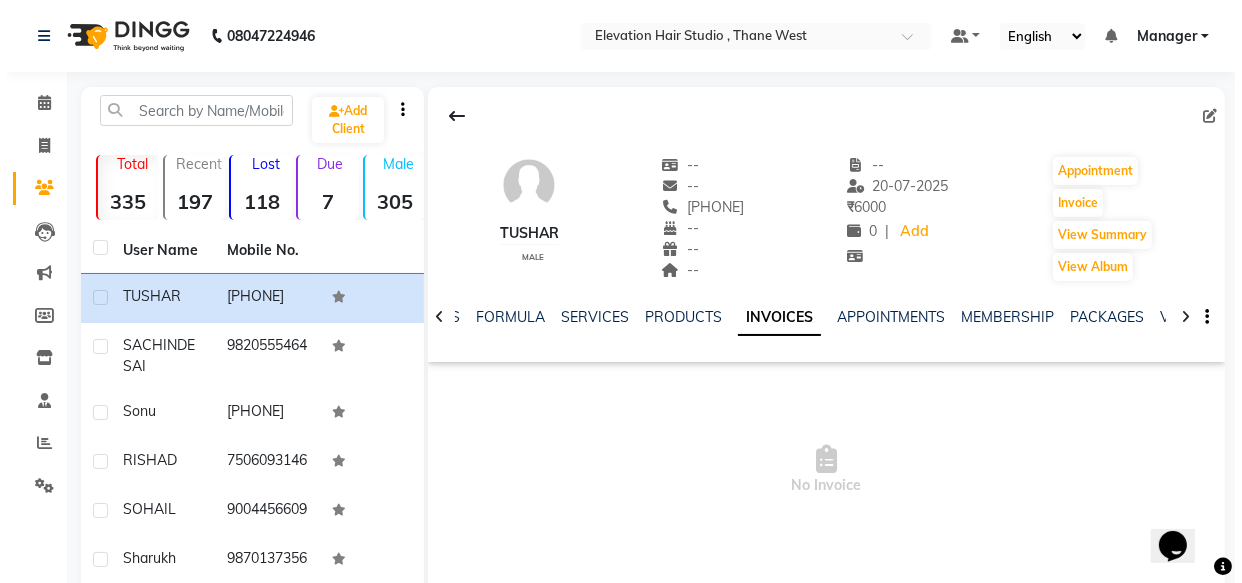 scroll, scrollTop: 0, scrollLeft: 0, axis: both 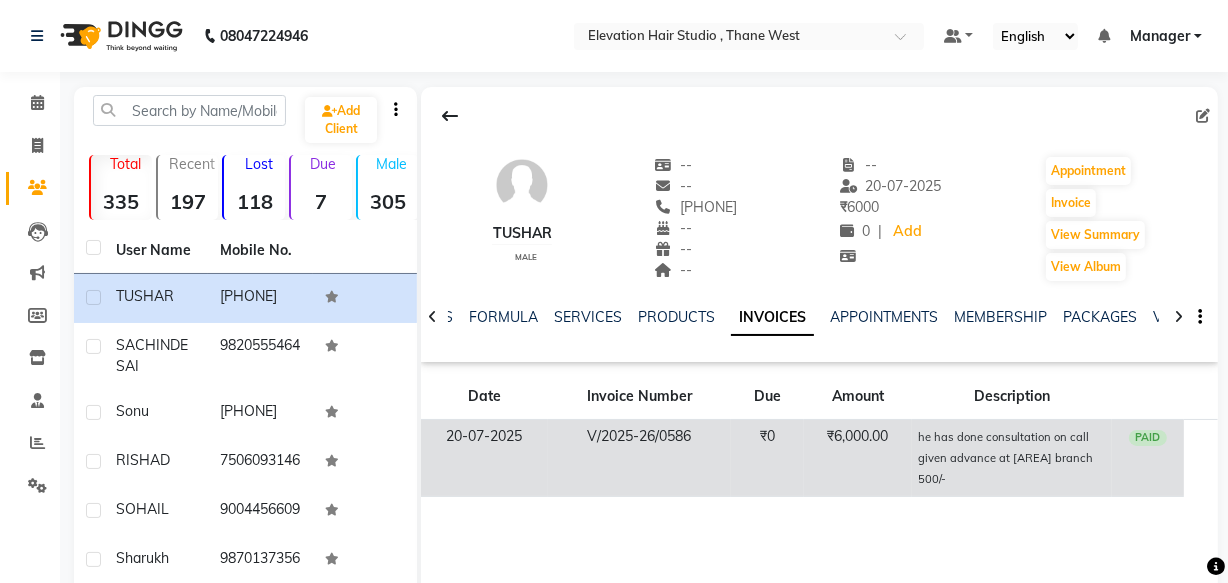 click on "₹6,000.00" 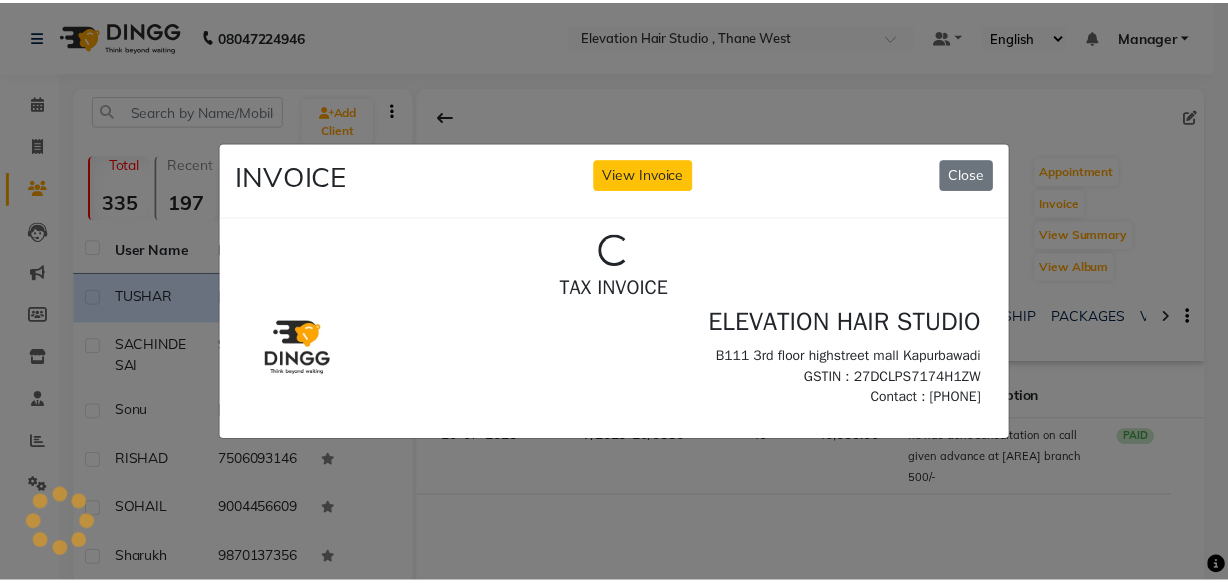 scroll, scrollTop: 0, scrollLeft: 0, axis: both 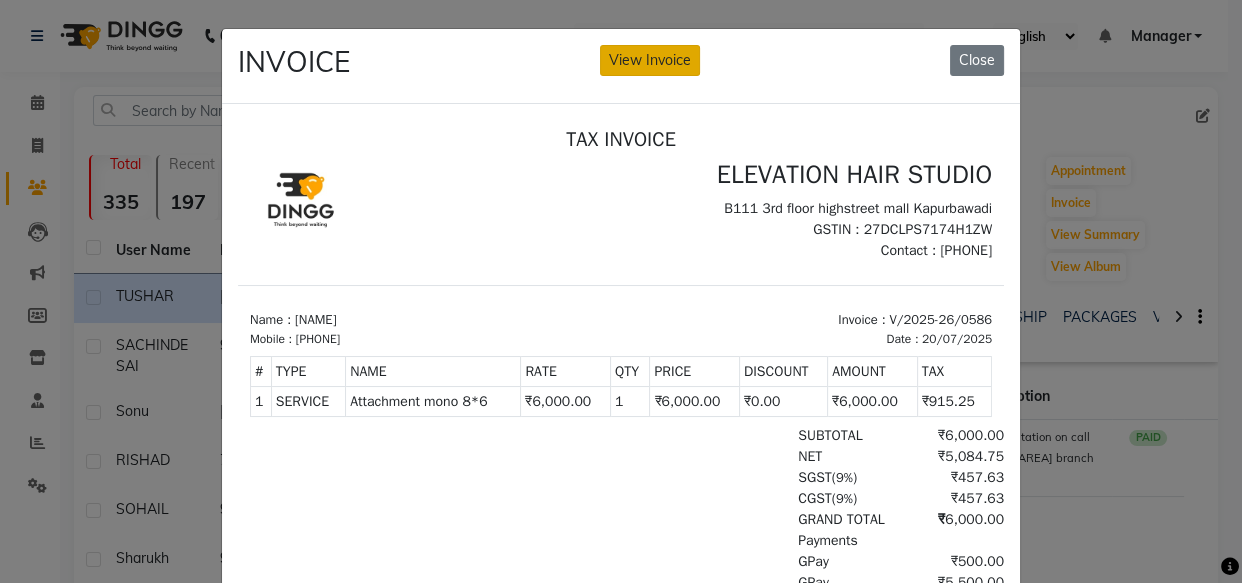 click on "View Invoice" 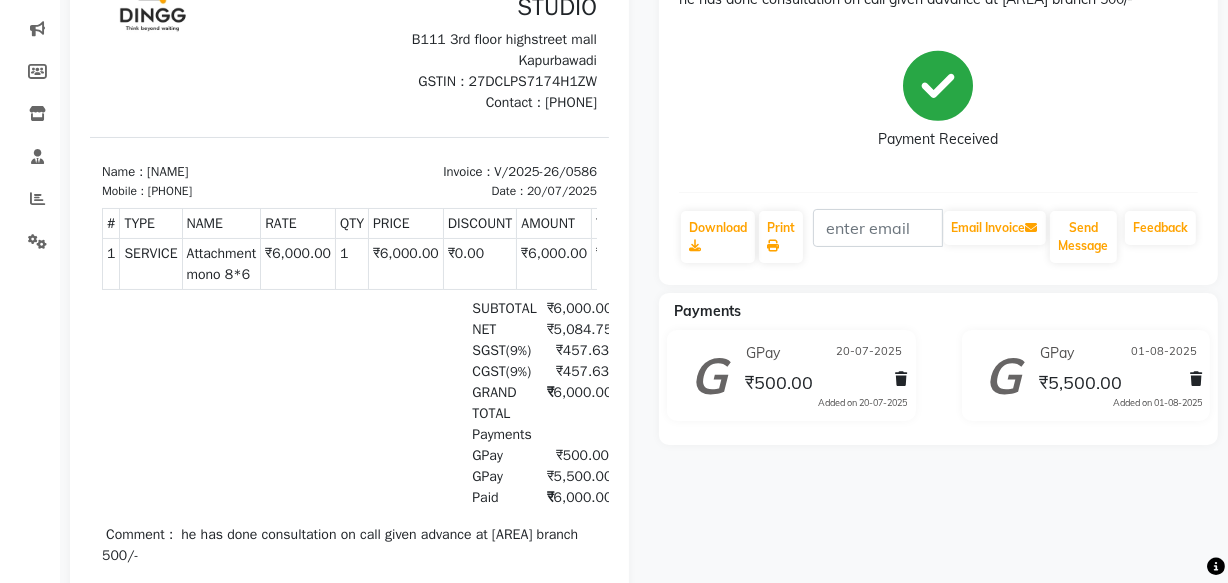 scroll, scrollTop: 272, scrollLeft: 0, axis: vertical 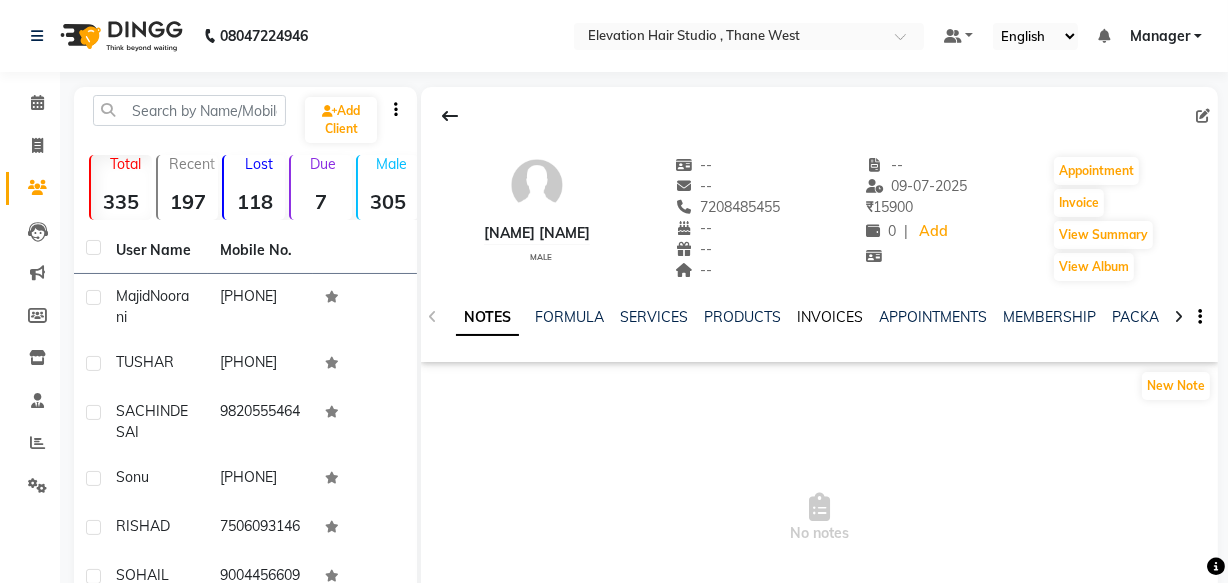 click on "INVOICES" 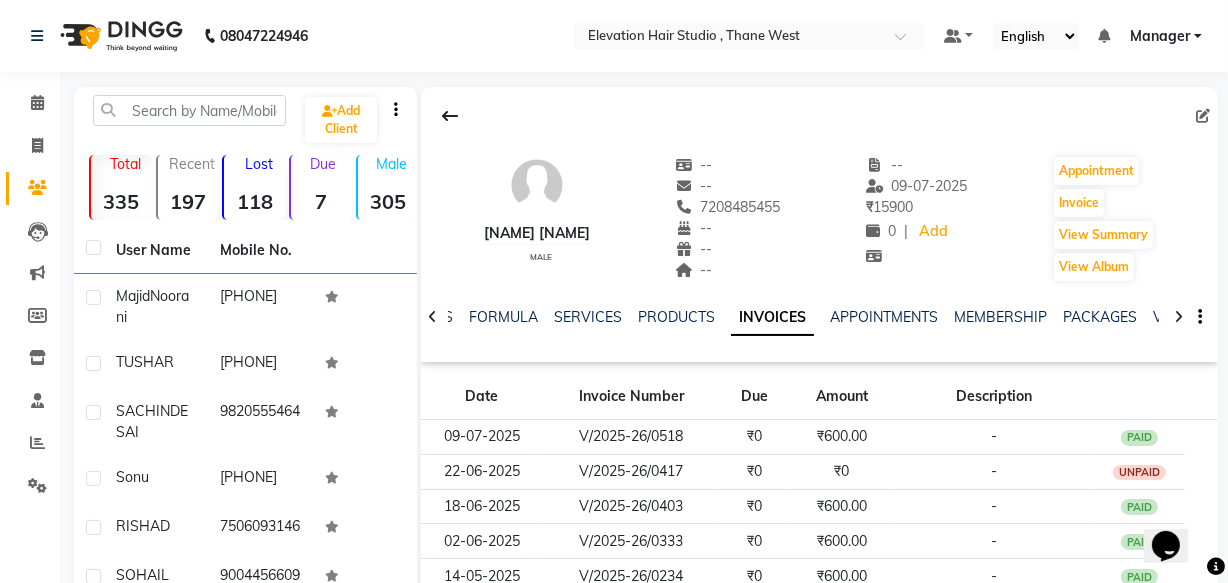 scroll, scrollTop: 0, scrollLeft: 0, axis: both 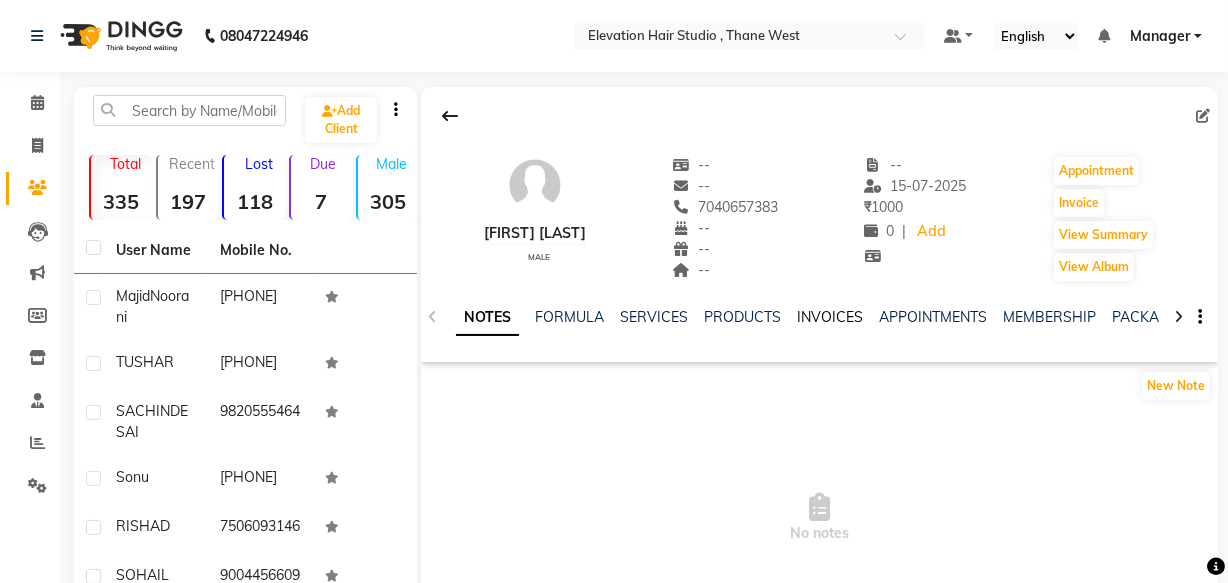 click on "INVOICES" 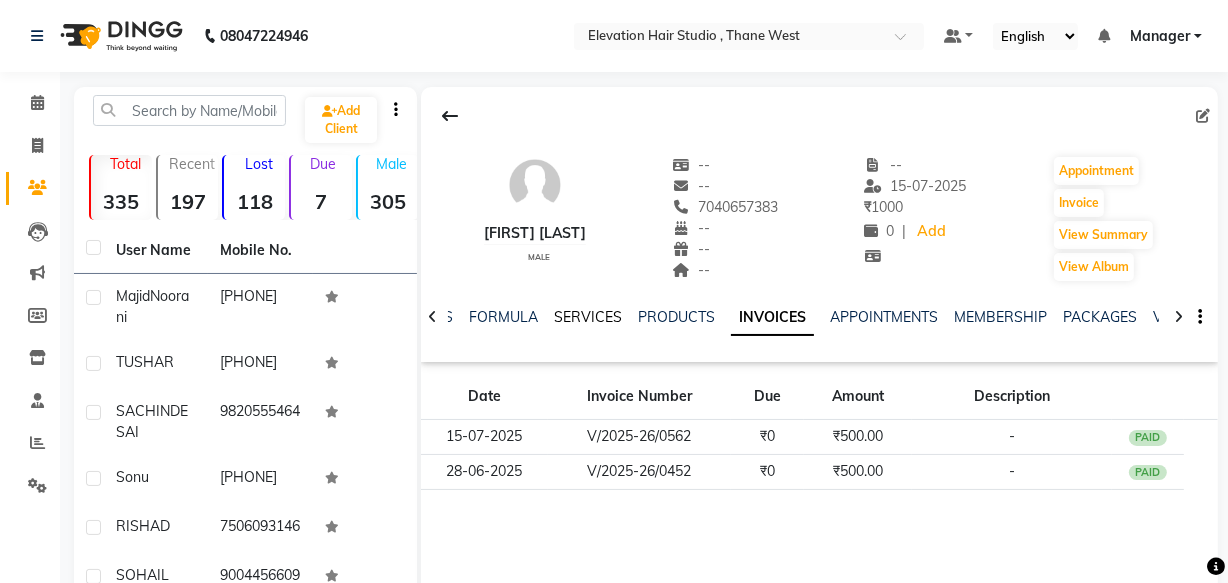 click on "SERVICES" 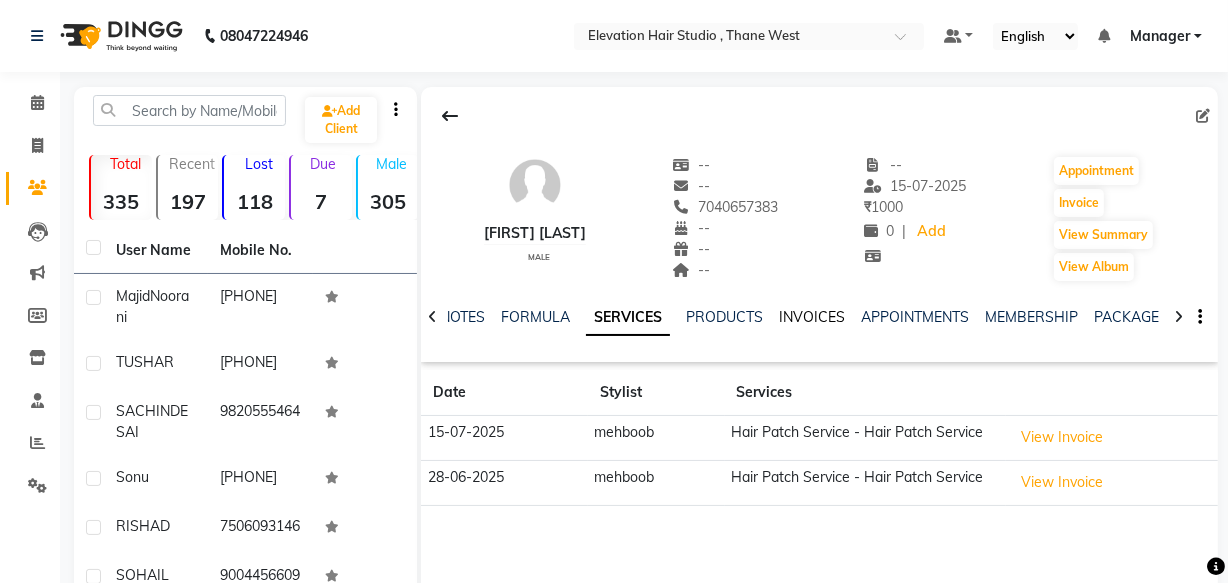 click on "INVOICES" 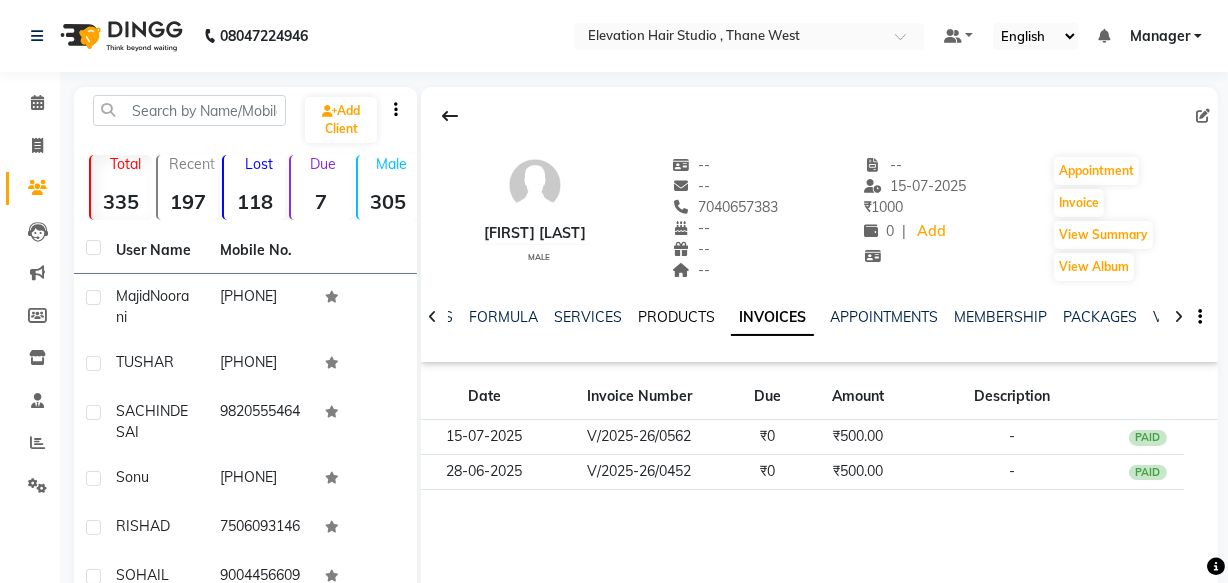 click on "PRODUCTS" 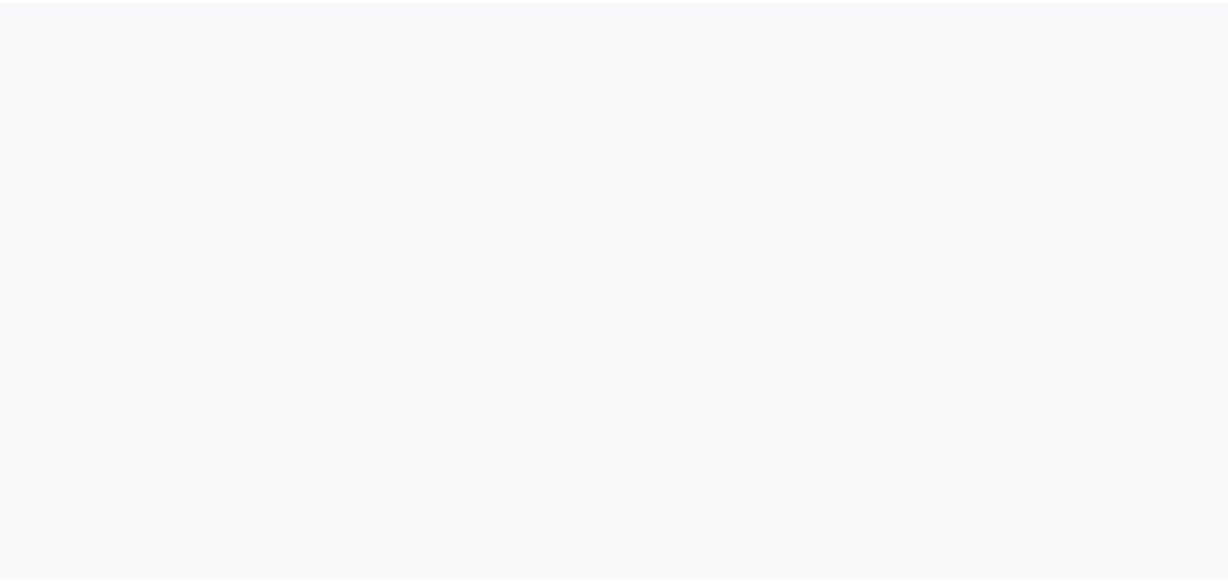 scroll, scrollTop: 0, scrollLeft: 0, axis: both 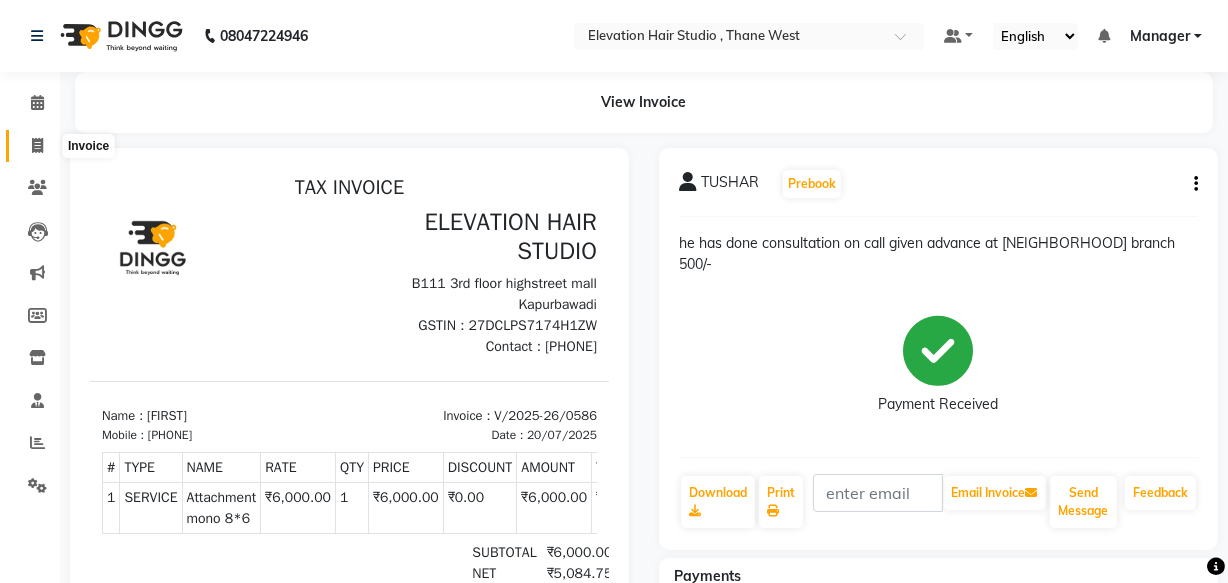 click 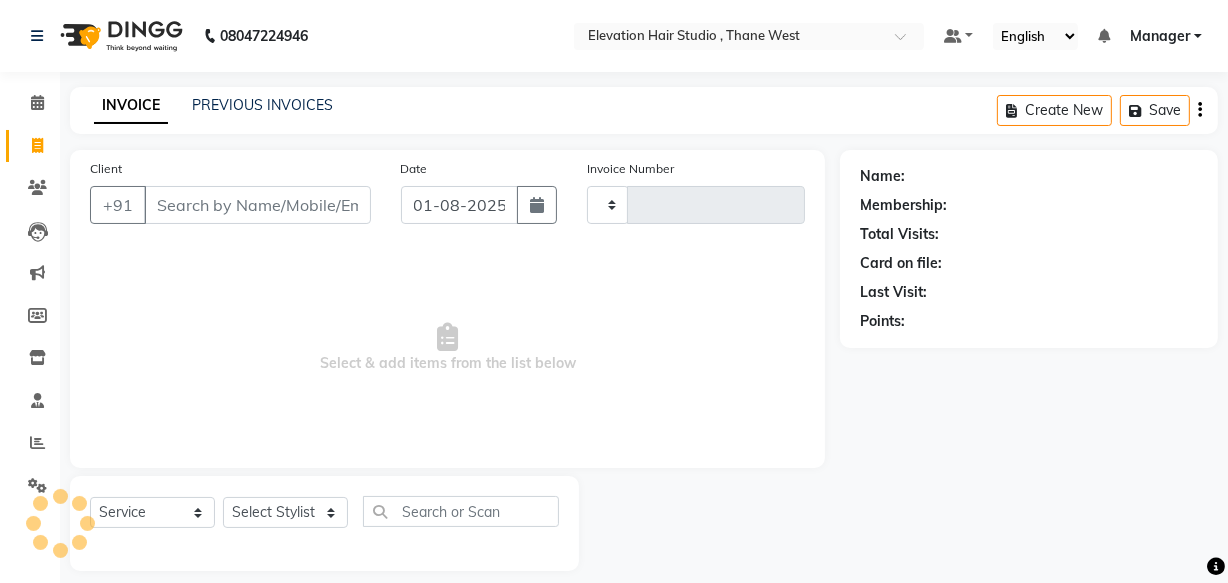 type on "0654" 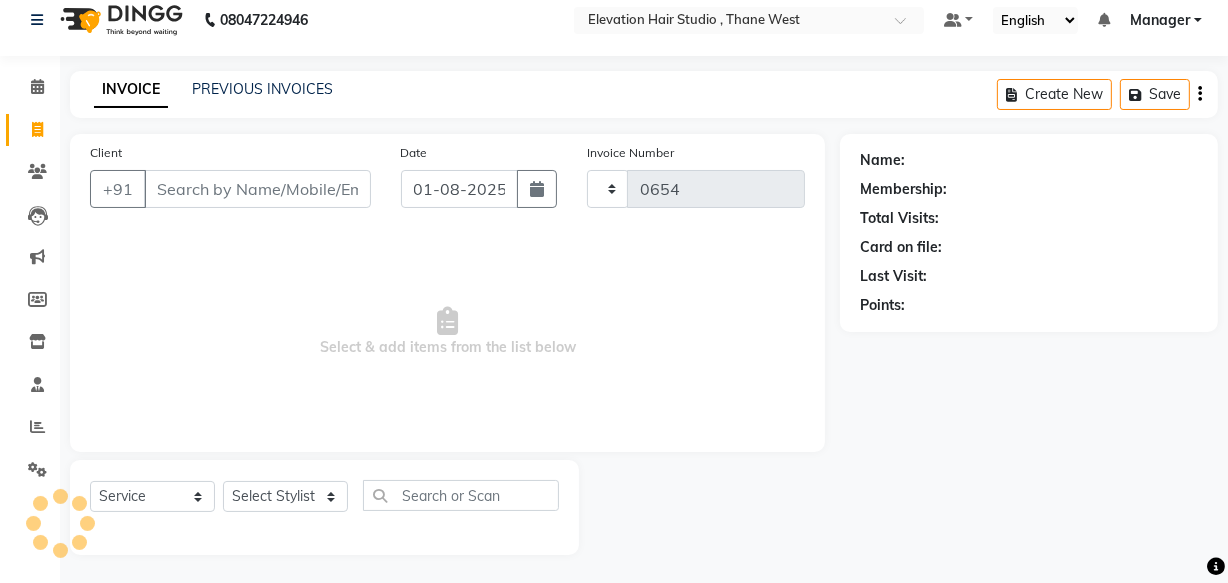 select on "6886" 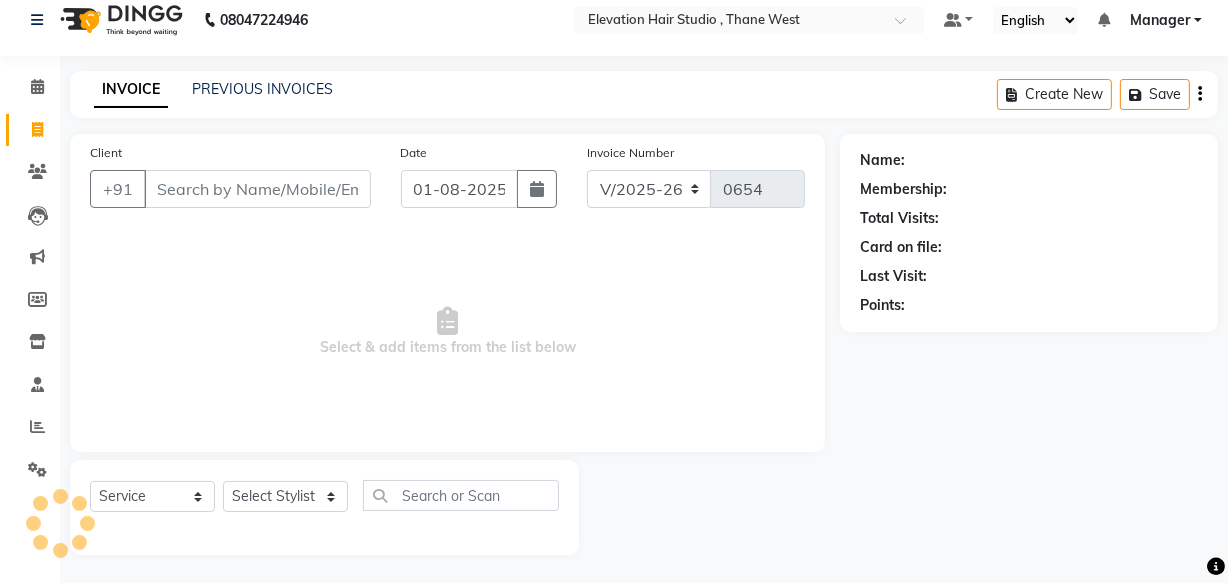 scroll, scrollTop: 19, scrollLeft: 0, axis: vertical 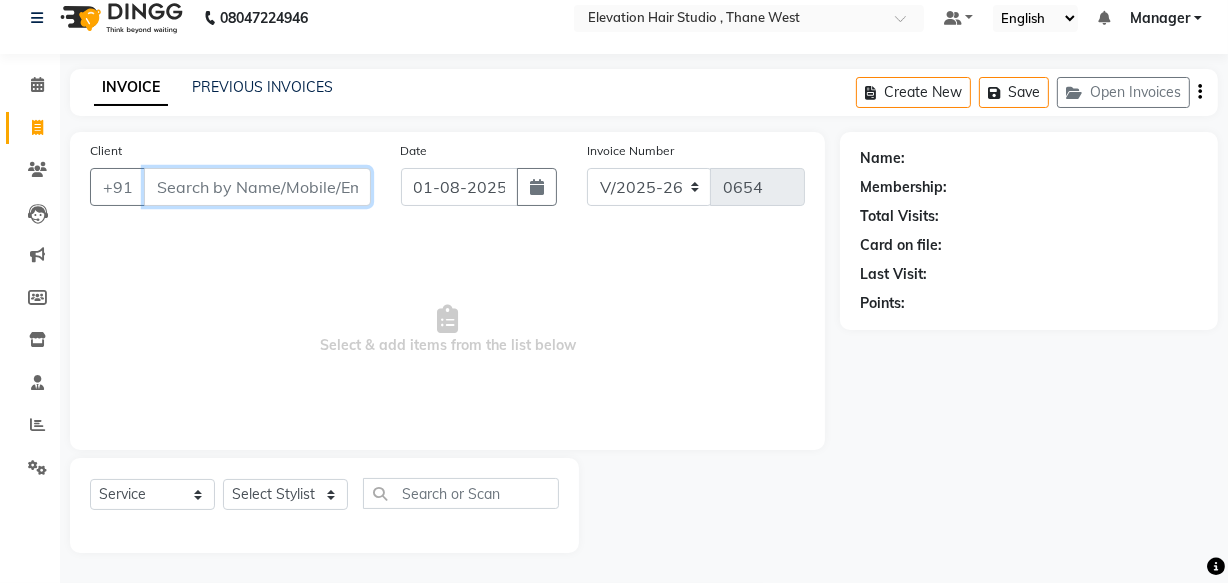 drag, startPoint x: 232, startPoint y: 193, endPoint x: 233, endPoint y: 182, distance: 11.045361 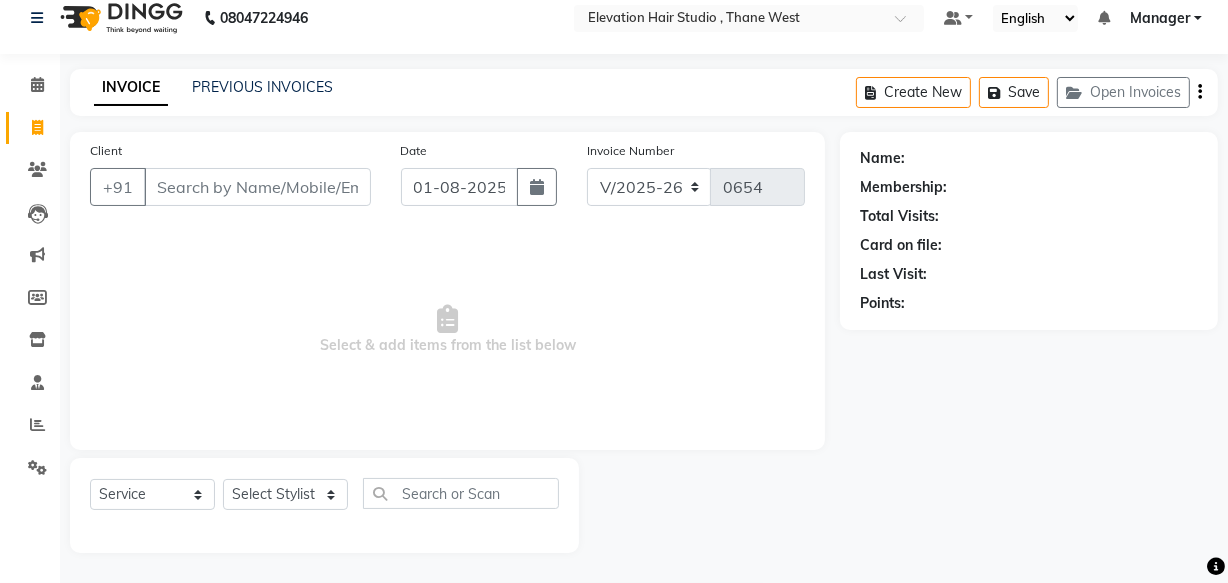 drag, startPoint x: 366, startPoint y: 98, endPoint x: 476, endPoint y: 70, distance: 113.507706 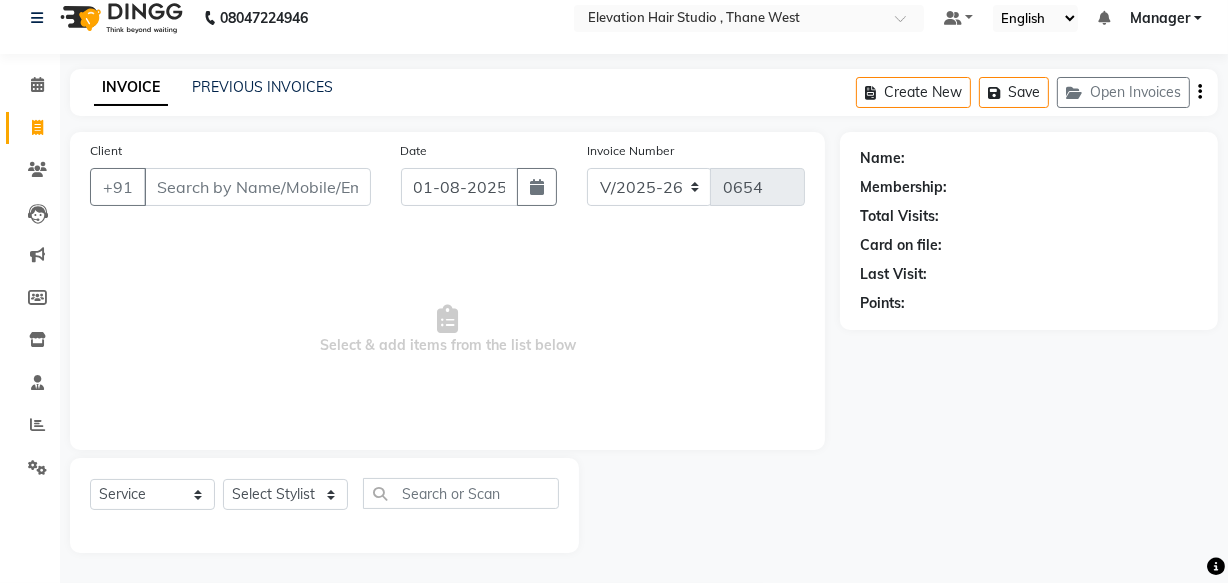 drag, startPoint x: 476, startPoint y: 70, endPoint x: 261, endPoint y: 137, distance: 225.1977 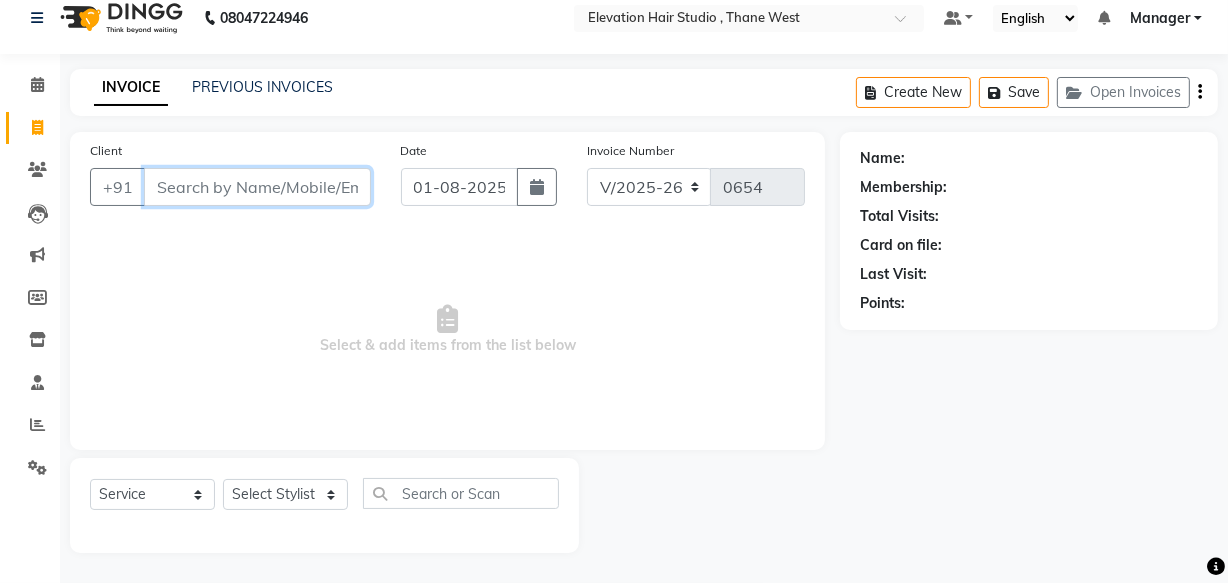 click on "Client" at bounding box center [257, 187] 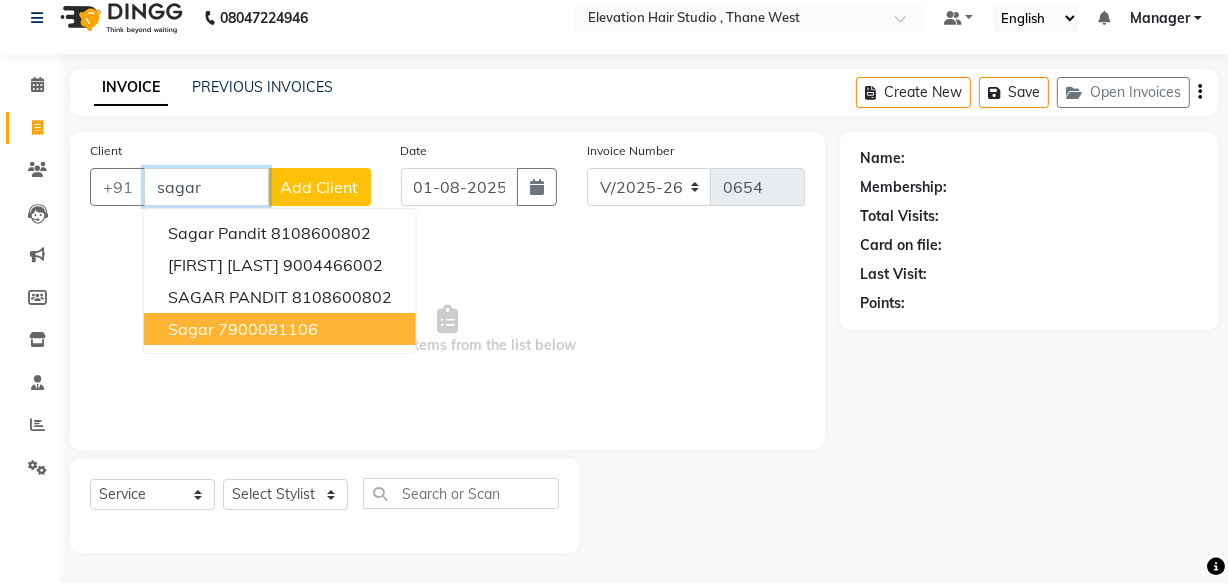 click on "7900081106" at bounding box center (268, 329) 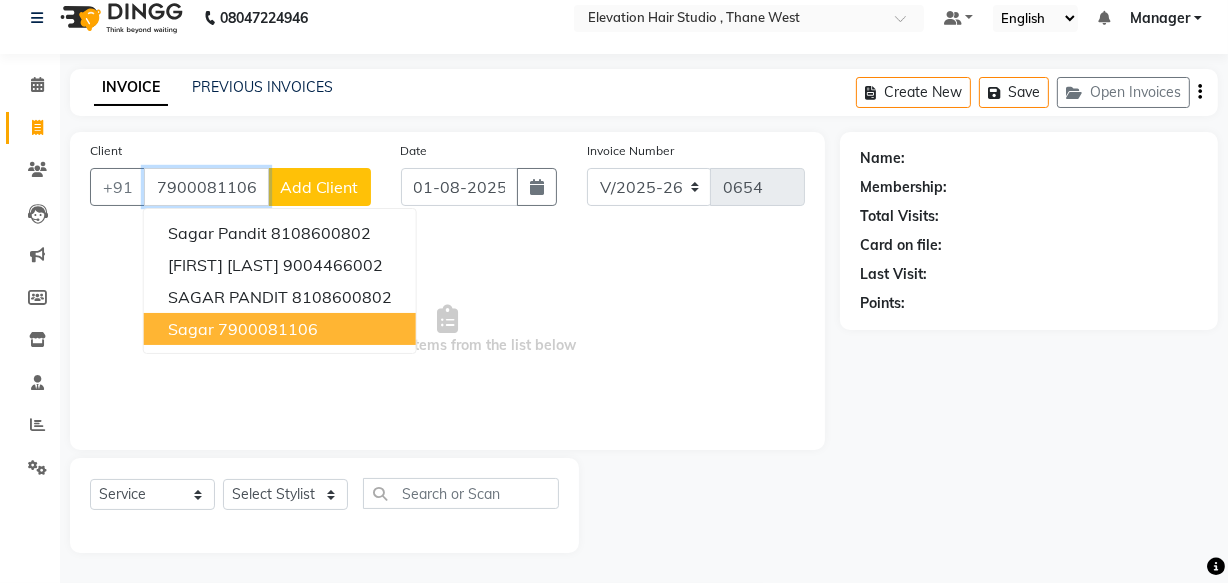 type on "7900081106" 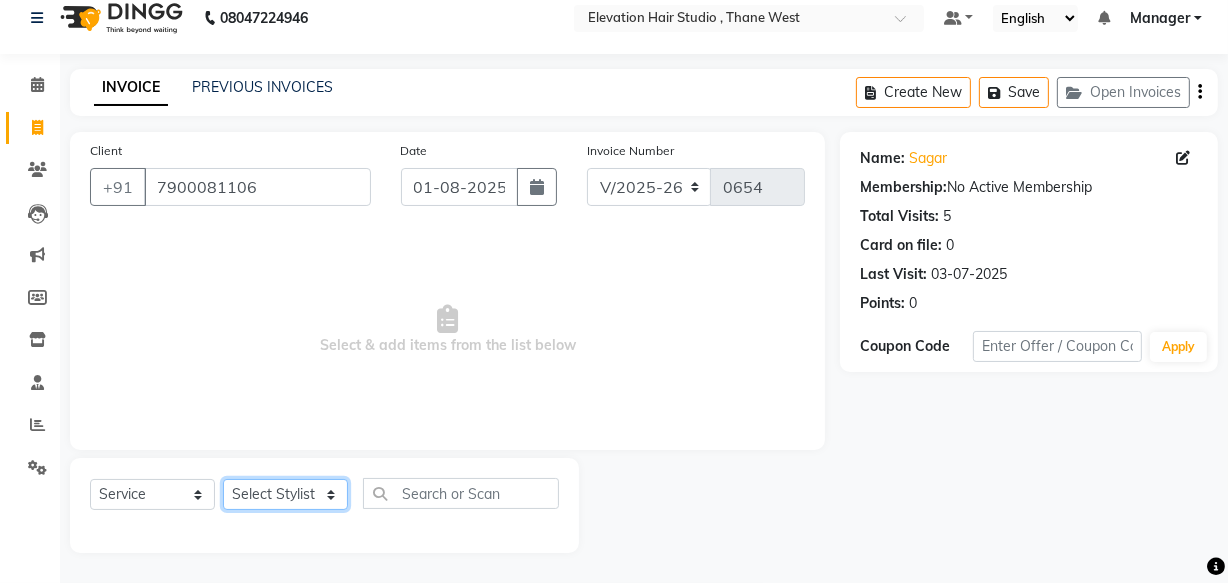 click on "Select Stylist Anish shaikh Dilip Manager mehboob  PARVEEN sahil  SAKSHI sameer Sanjay Sarfaraz" 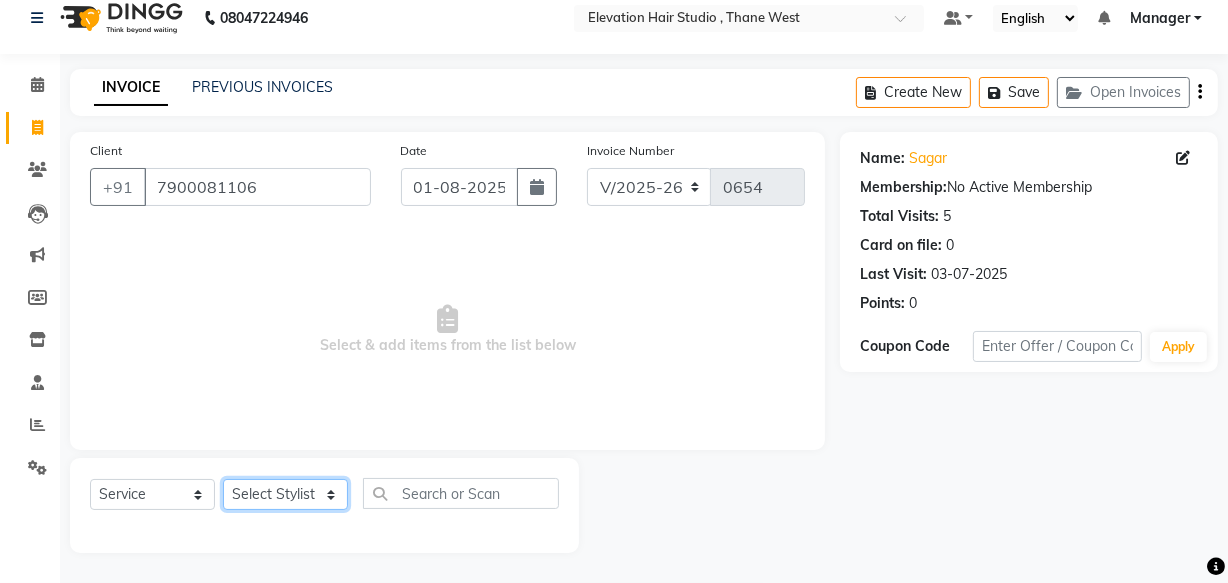 select on "62586" 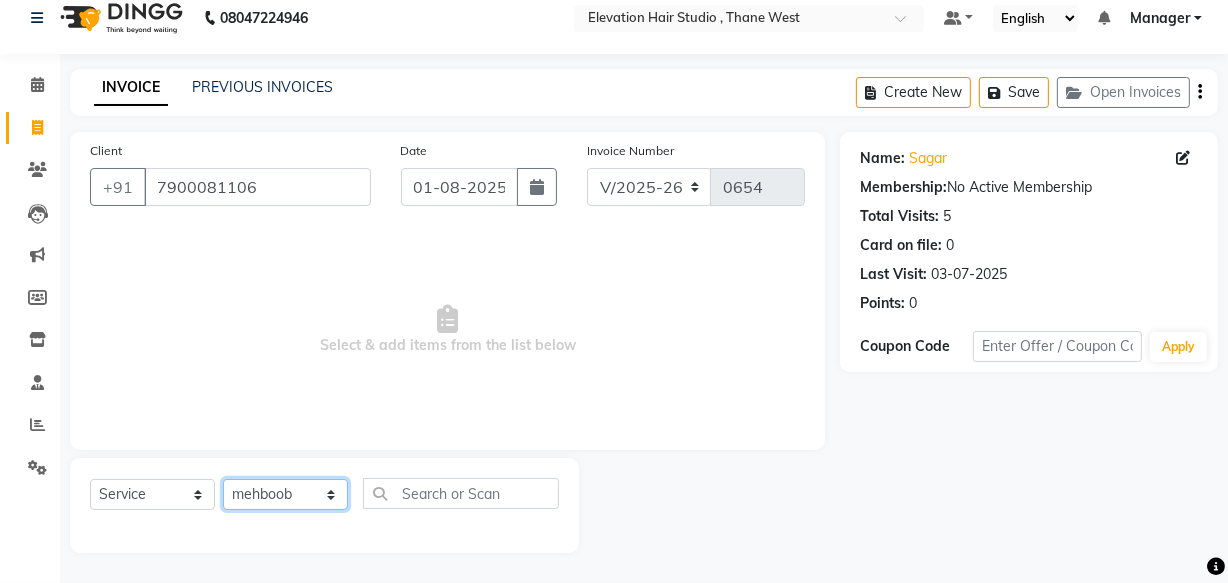 click on "Select Stylist Anish shaikh Dilip Manager mehboob  PARVEEN sahil  SAKSHI sameer Sanjay Sarfaraz" 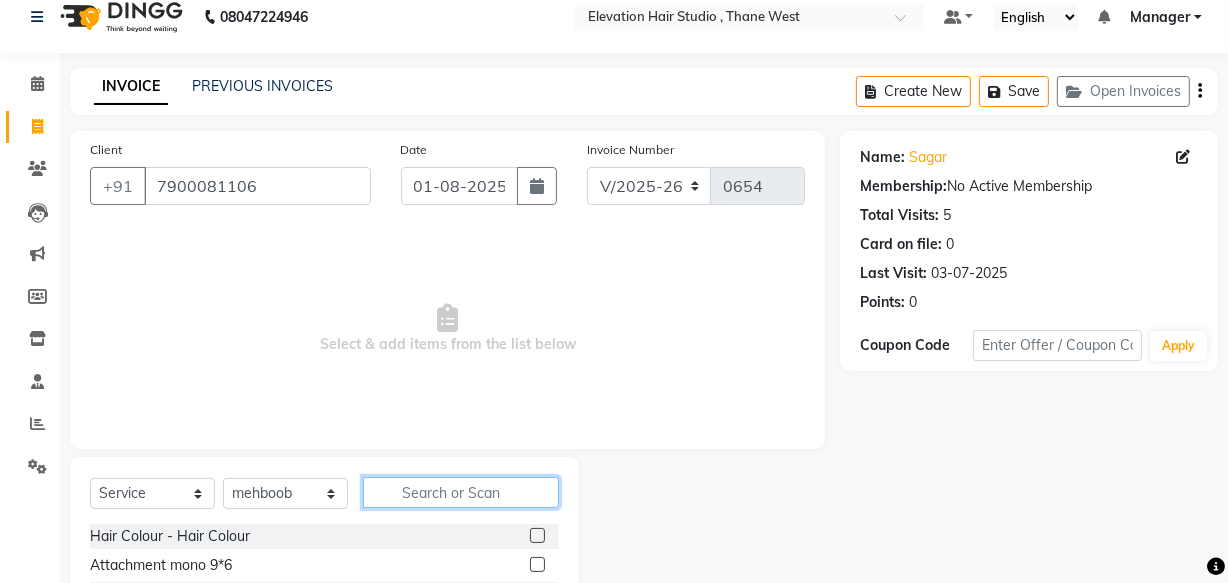 click 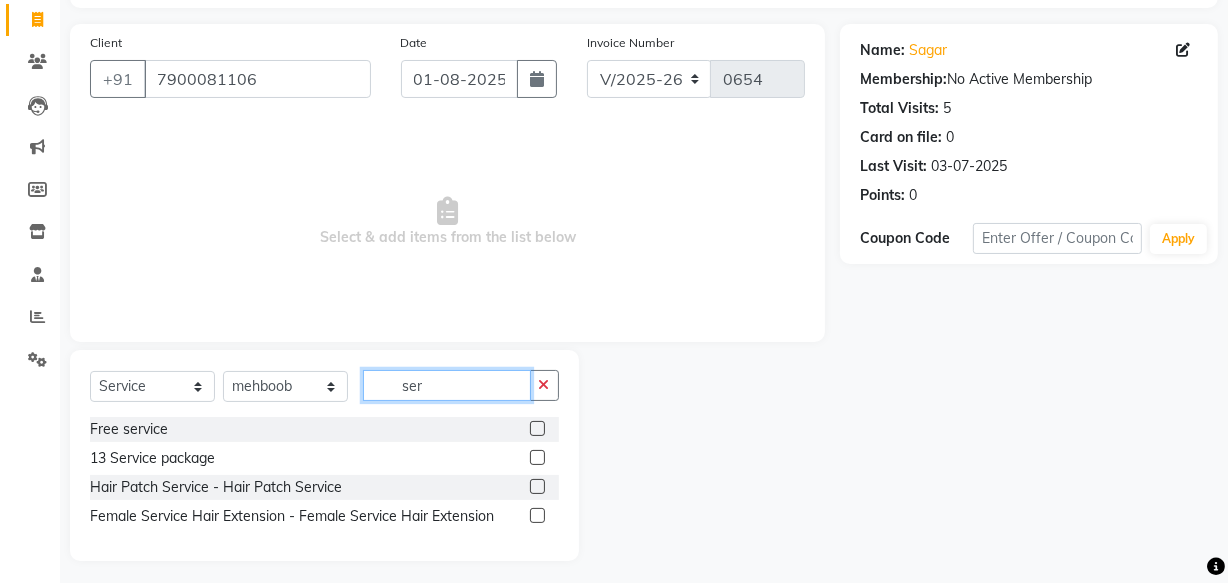 scroll, scrollTop: 134, scrollLeft: 0, axis: vertical 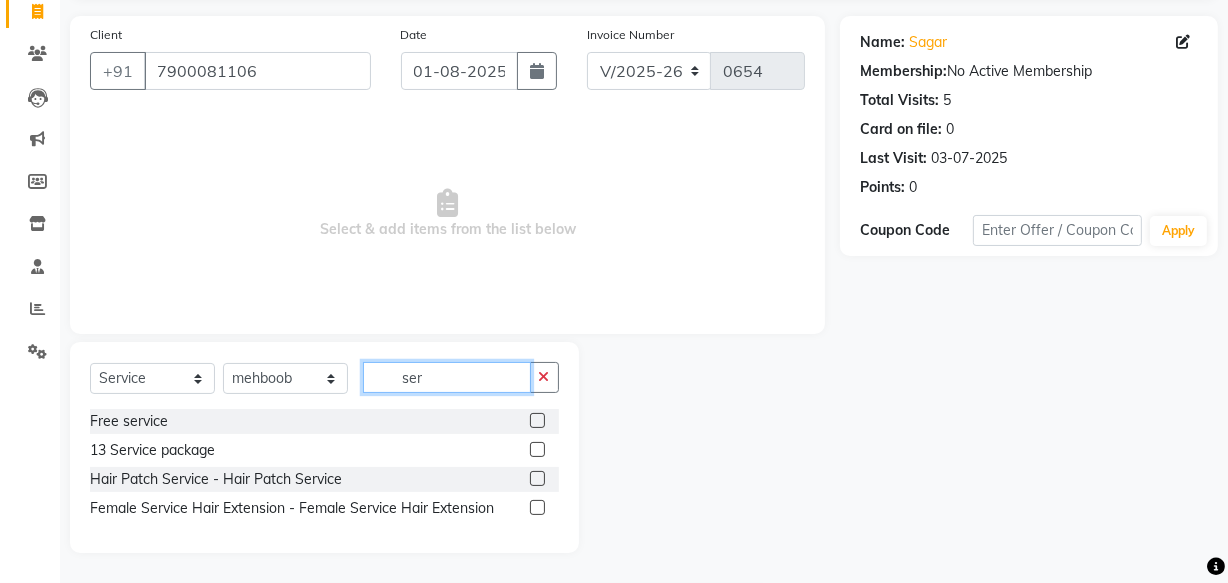 type on "ser" 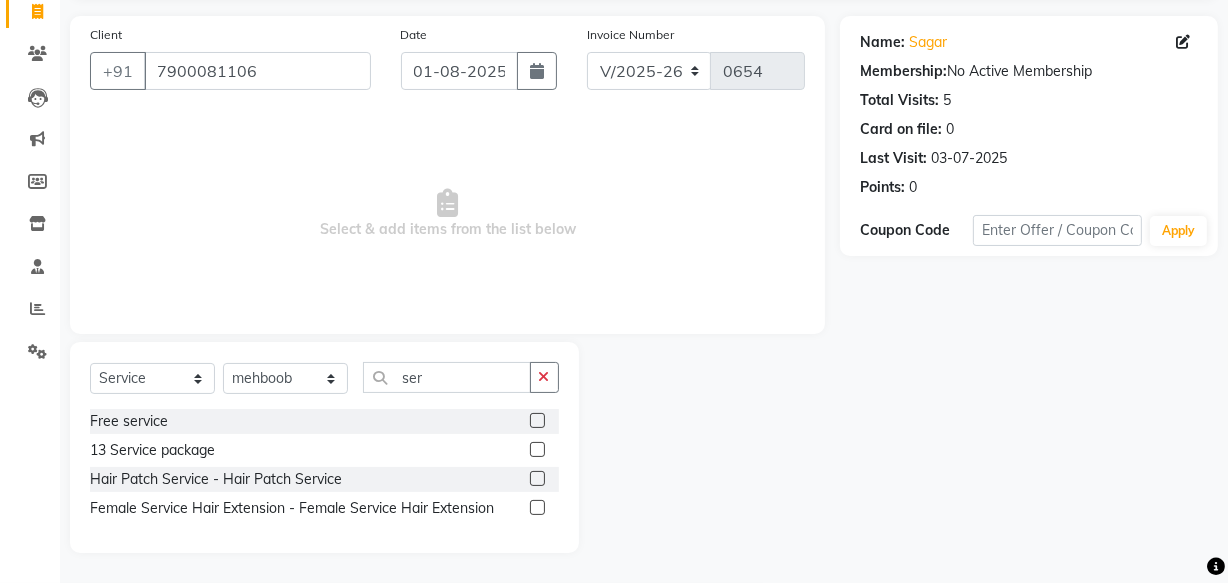 click 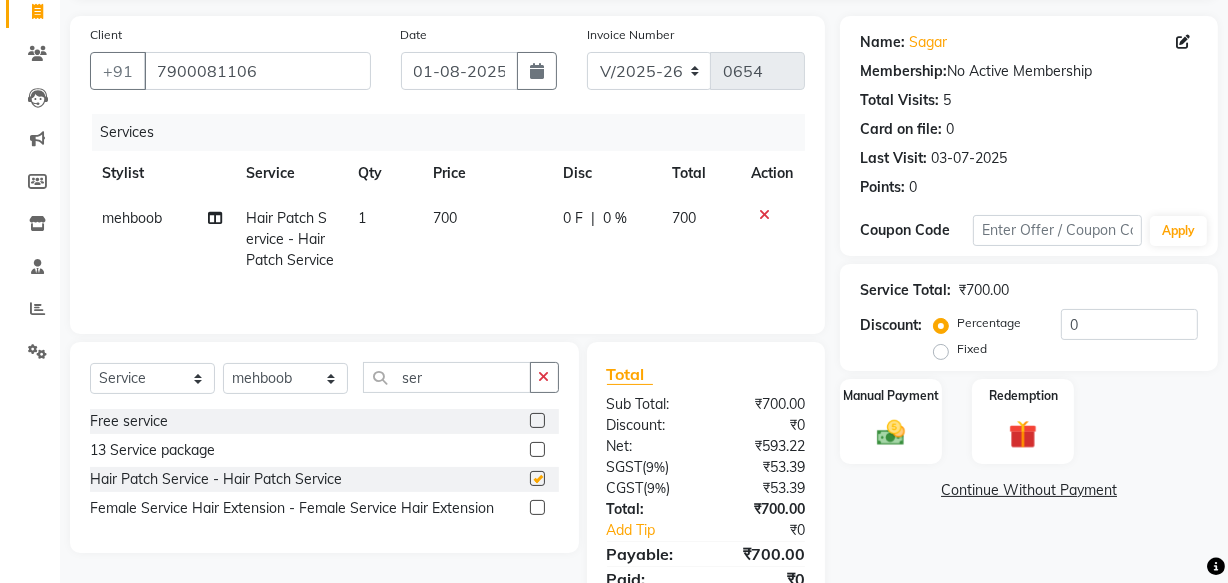 checkbox on "false" 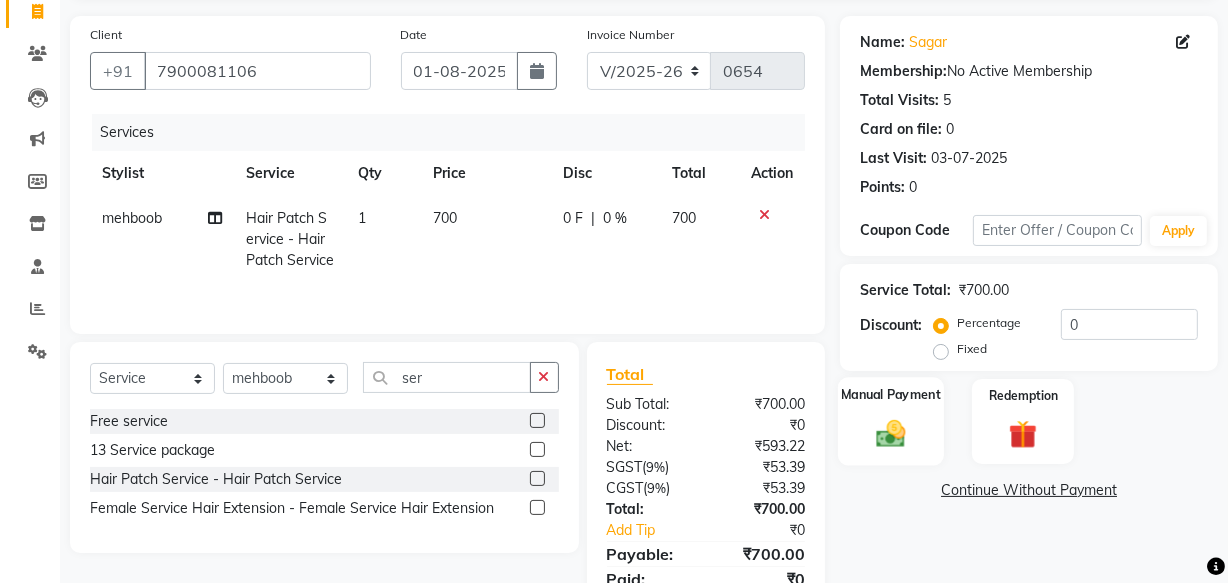 click on "Manual Payment" 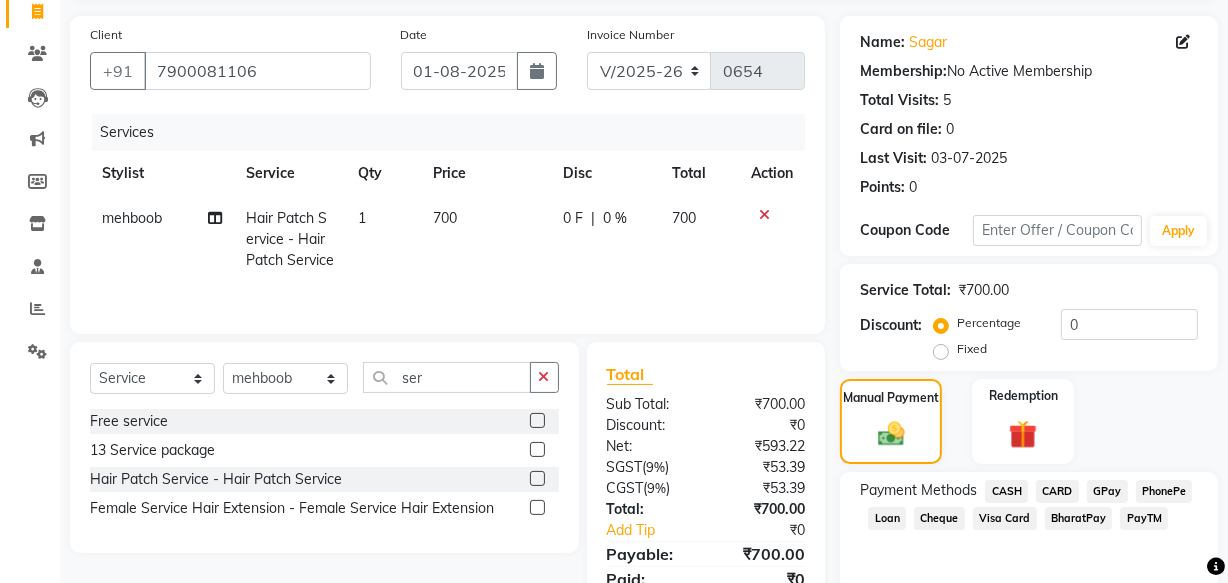 click on "CASH" 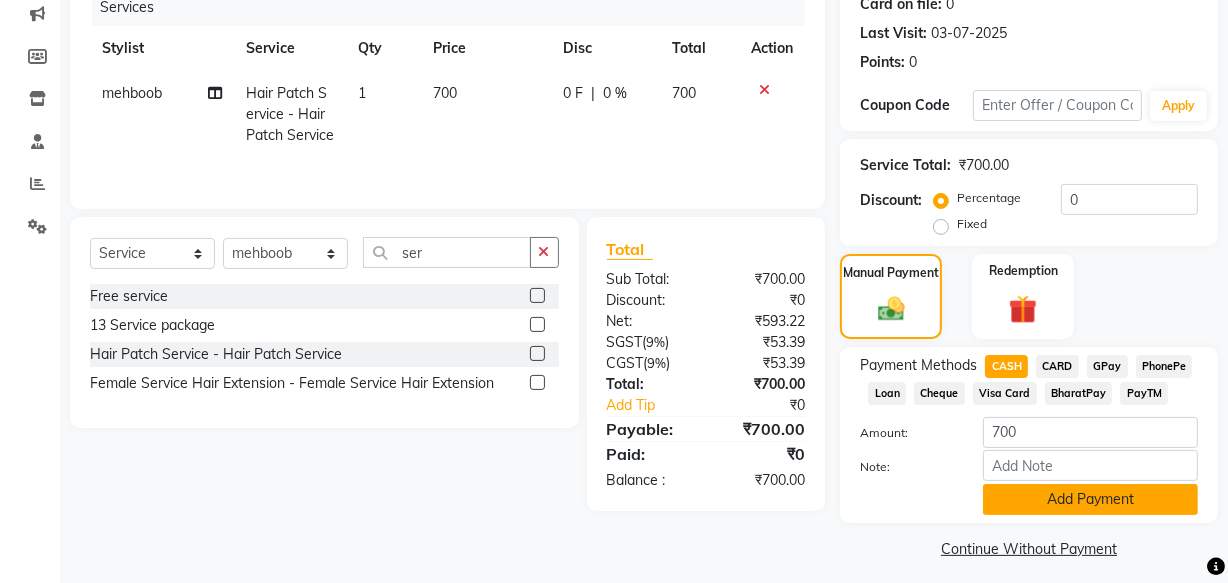 scroll, scrollTop: 270, scrollLeft: 0, axis: vertical 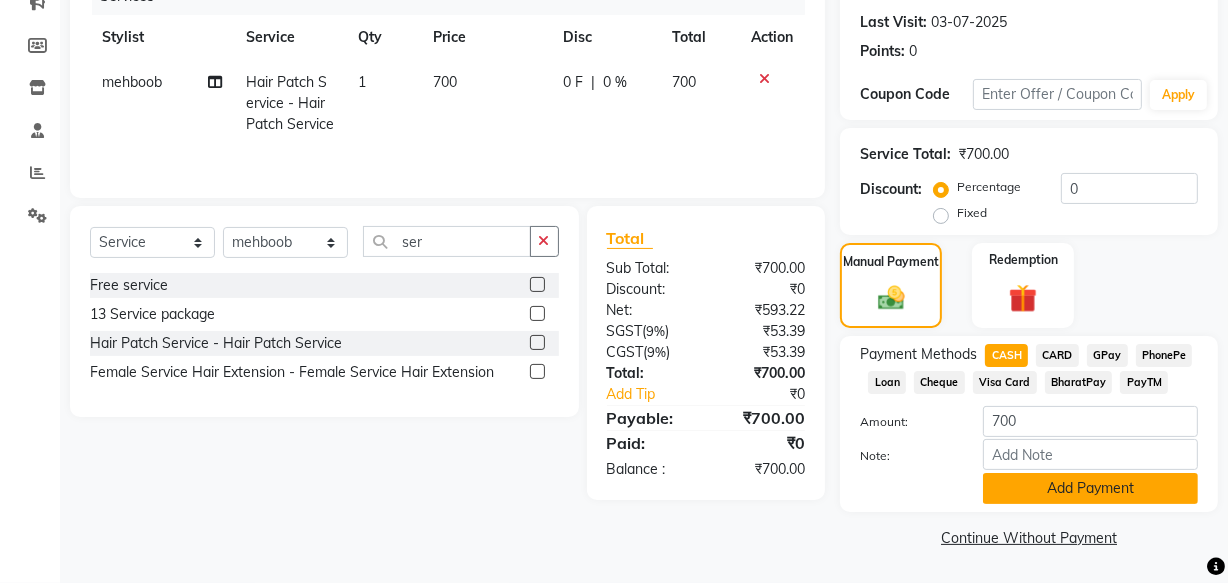 click on "Add Payment" 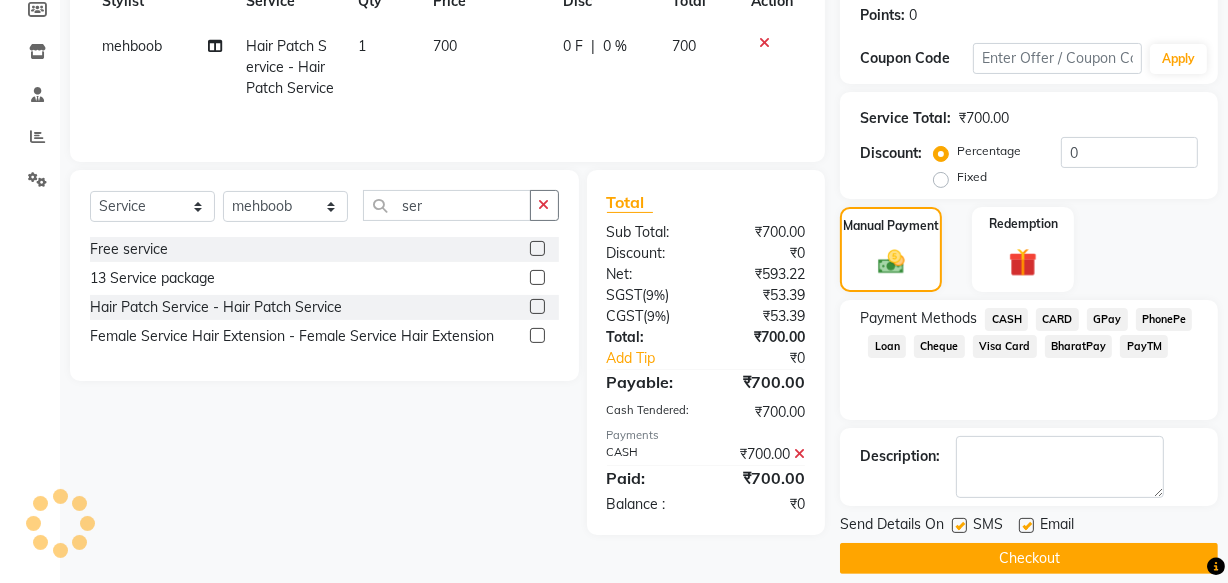 scroll, scrollTop: 326, scrollLeft: 0, axis: vertical 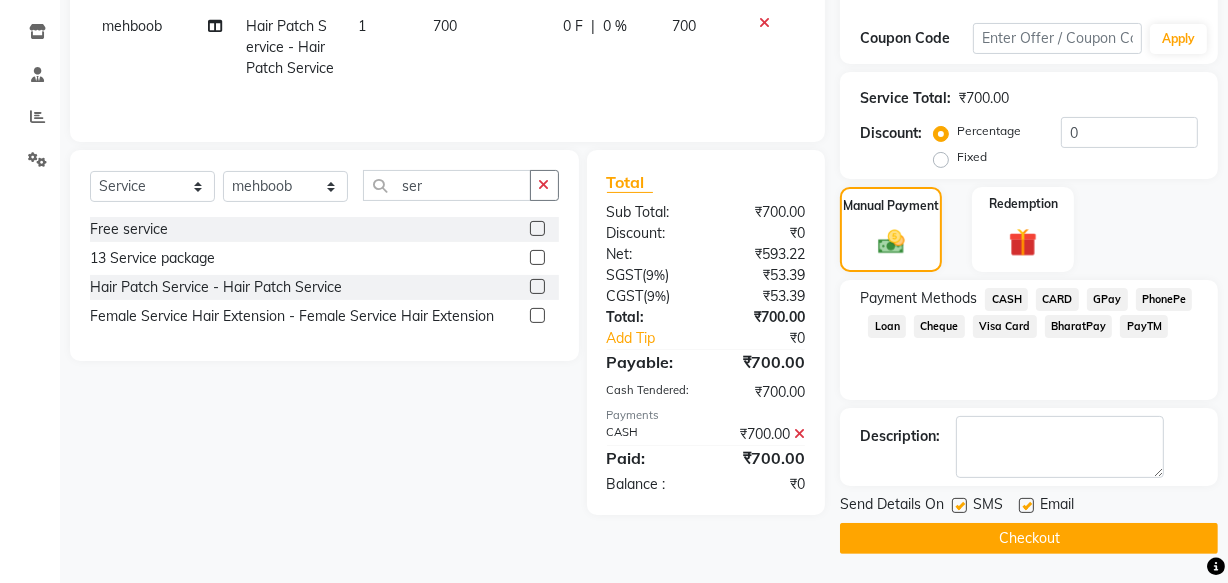 click 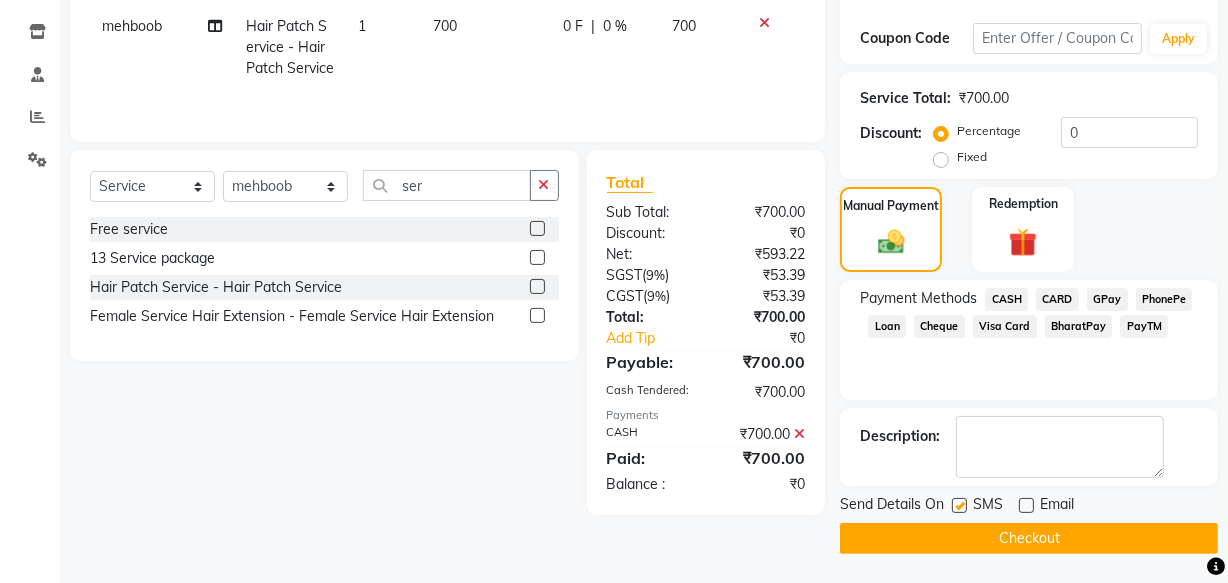 drag, startPoint x: 954, startPoint y: 529, endPoint x: 943, endPoint y: 524, distance: 12.083046 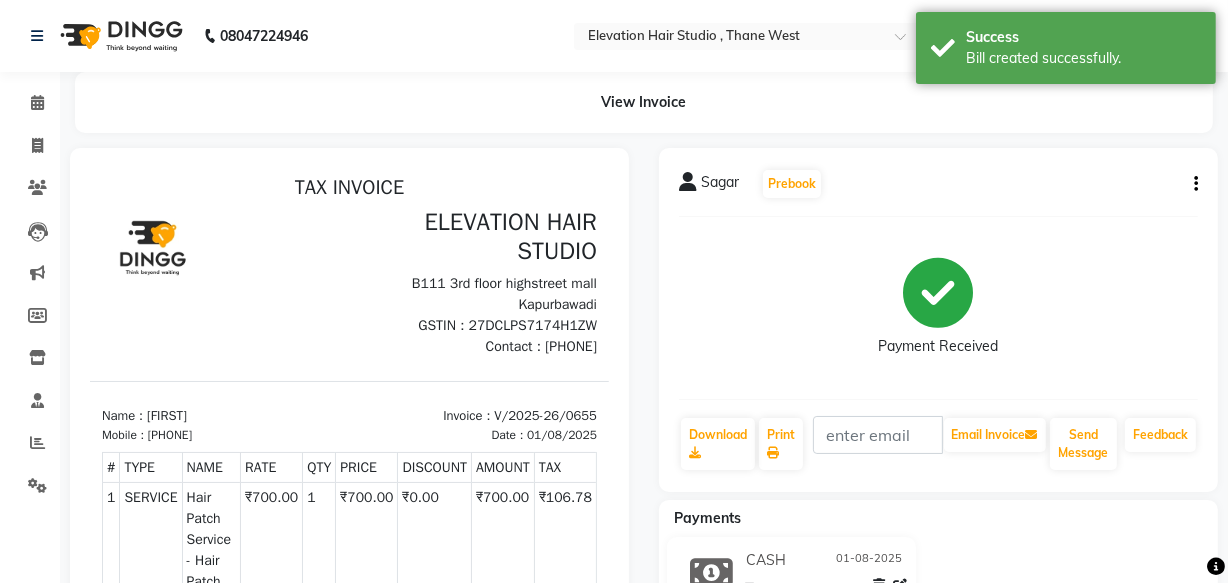 scroll, scrollTop: 0, scrollLeft: 0, axis: both 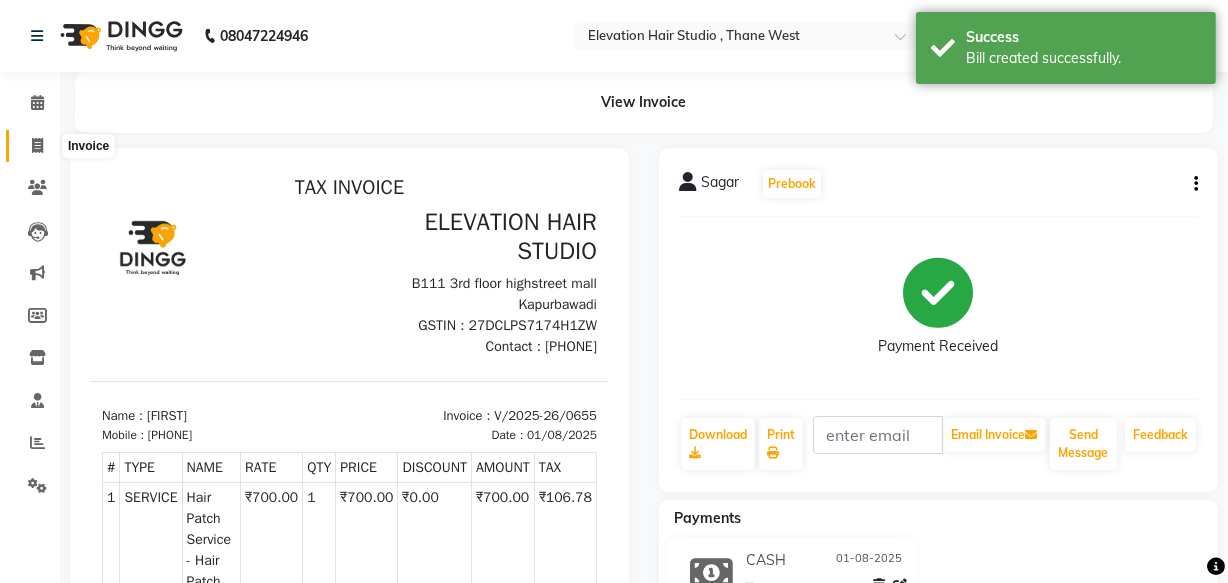 click 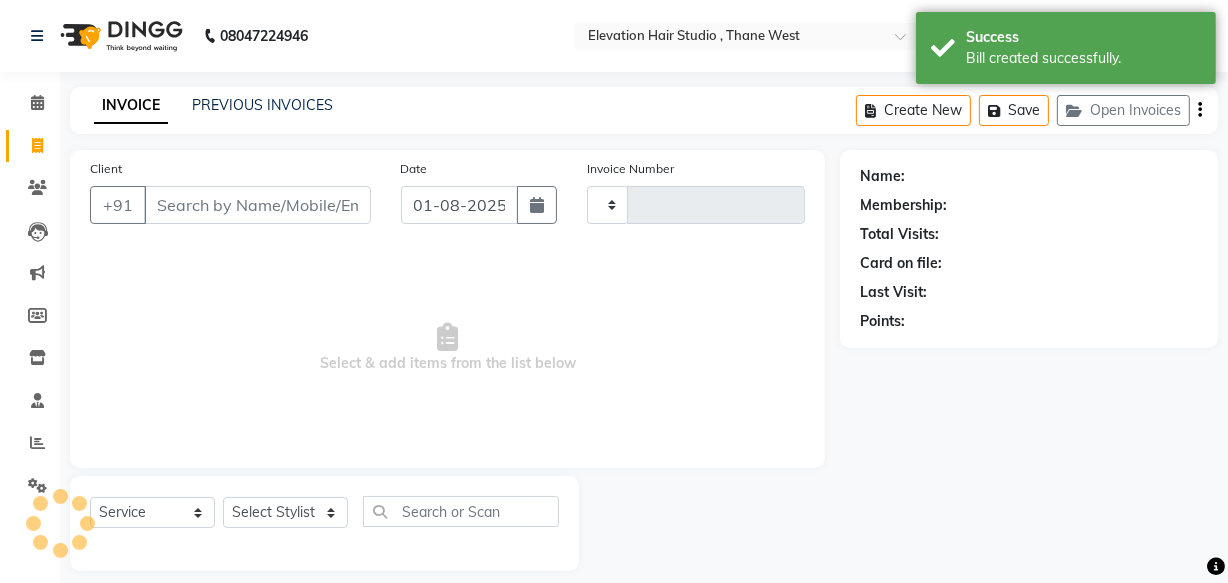 scroll, scrollTop: 19, scrollLeft: 0, axis: vertical 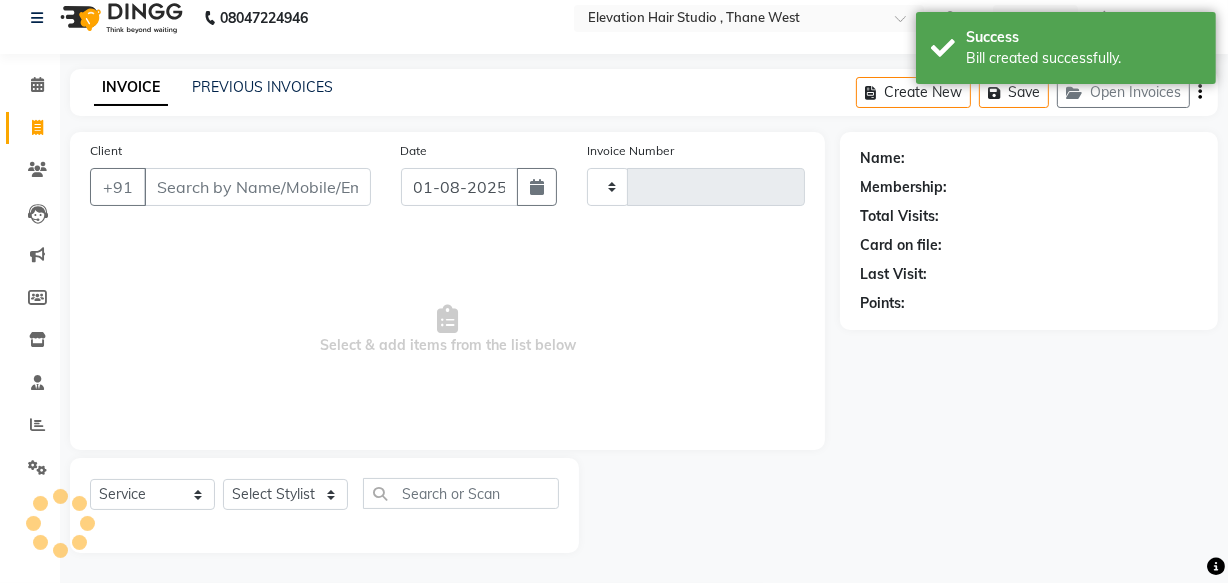 type on "0656" 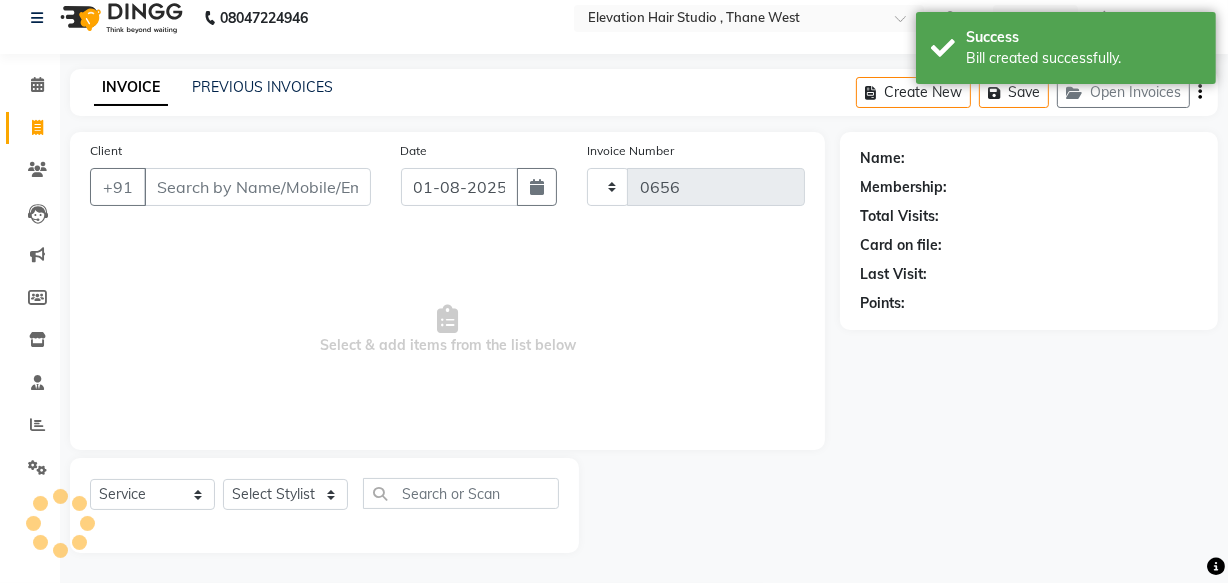 select on "6886" 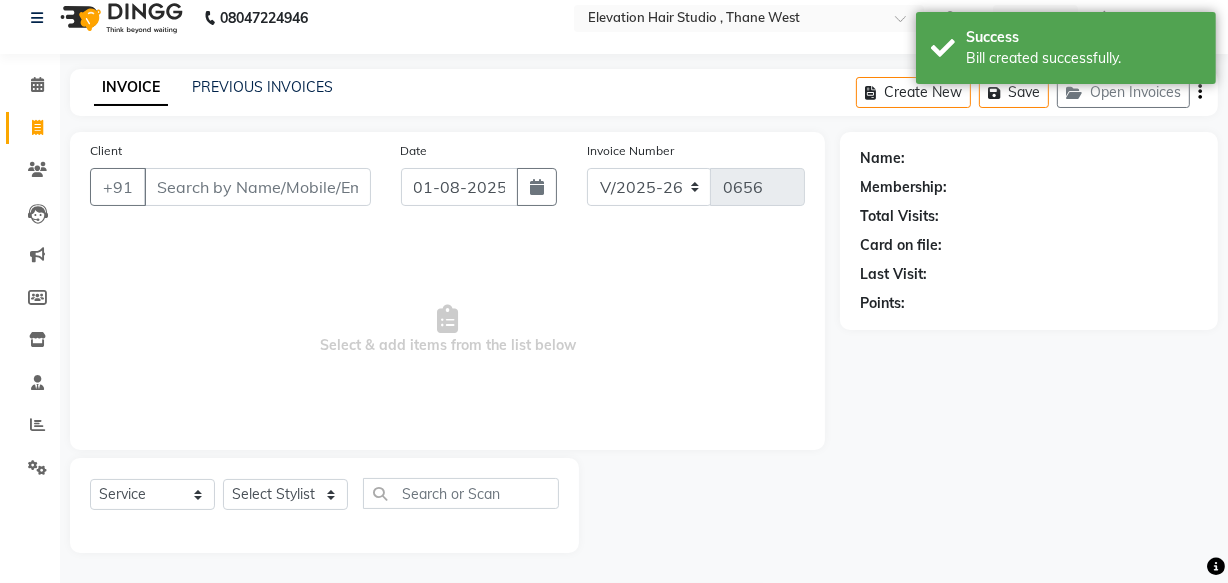 click on "Client" at bounding box center [257, 187] 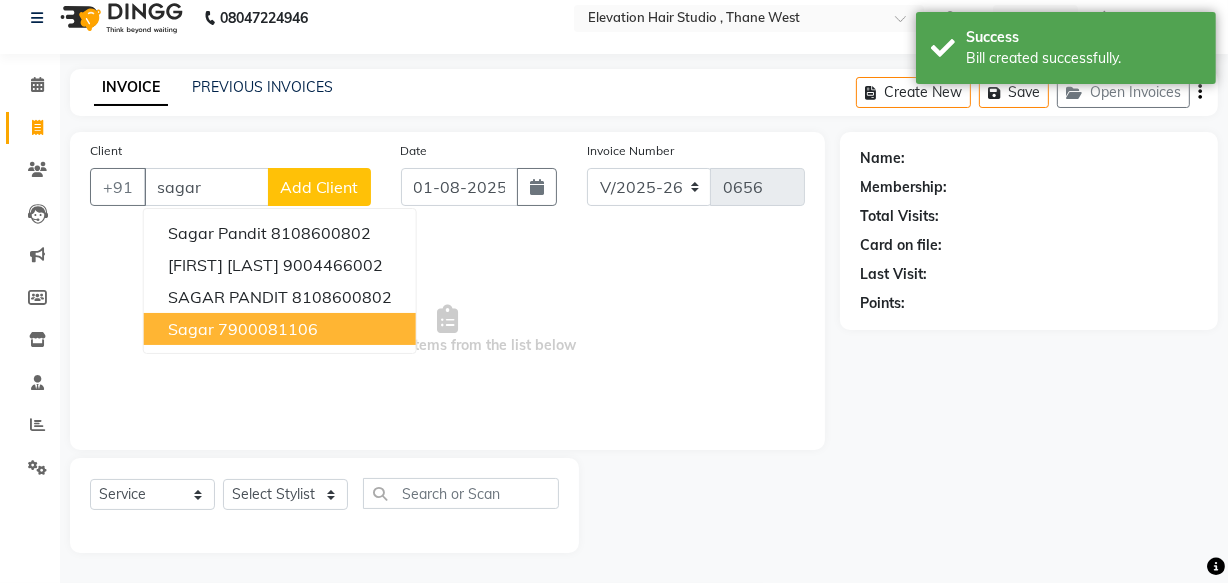 click on "7900081106" at bounding box center [268, 329] 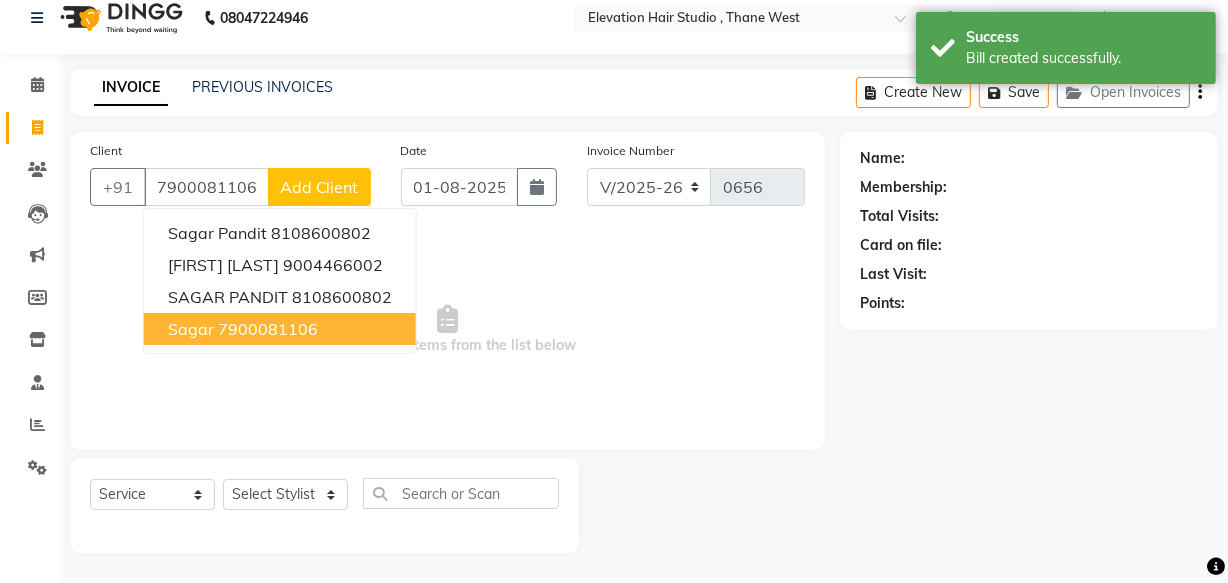 type on "7900081106" 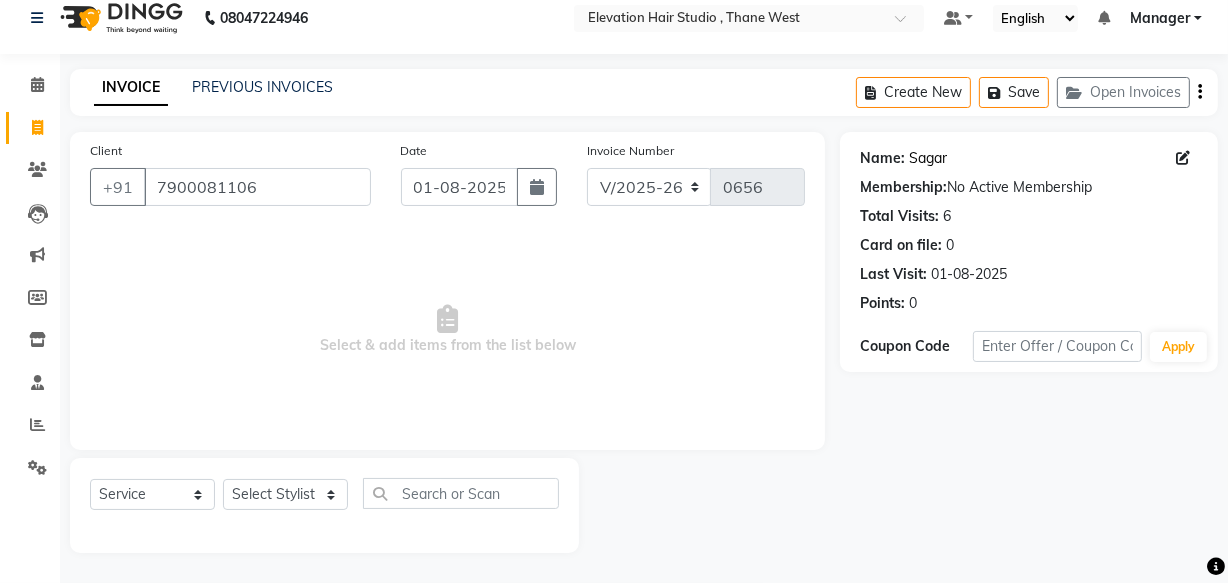 click on "Sagar" 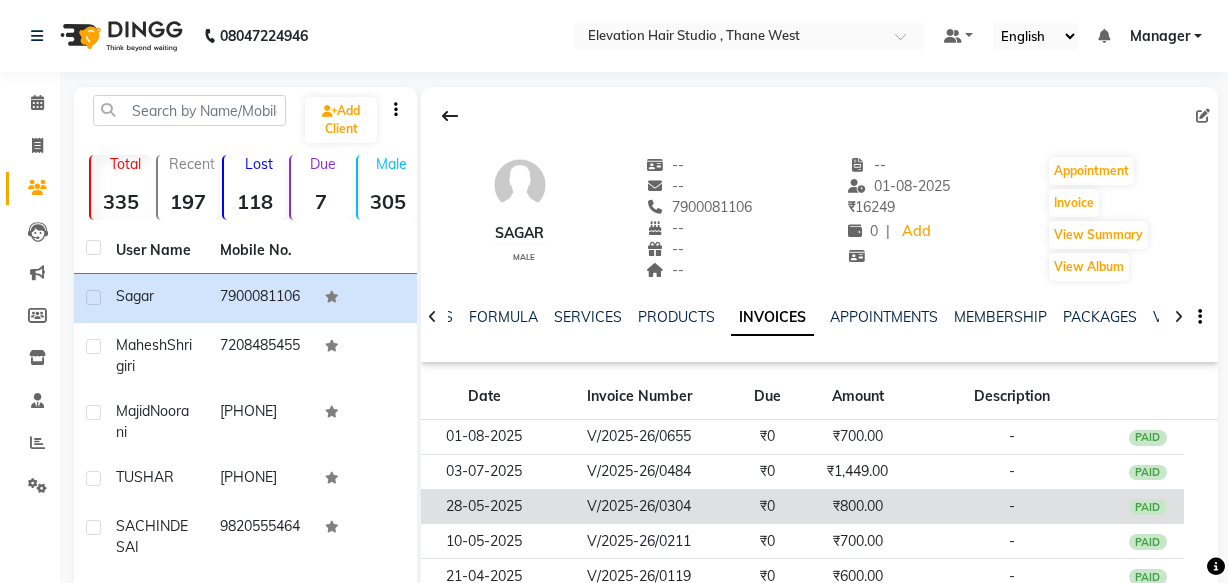 scroll, scrollTop: 0, scrollLeft: 0, axis: both 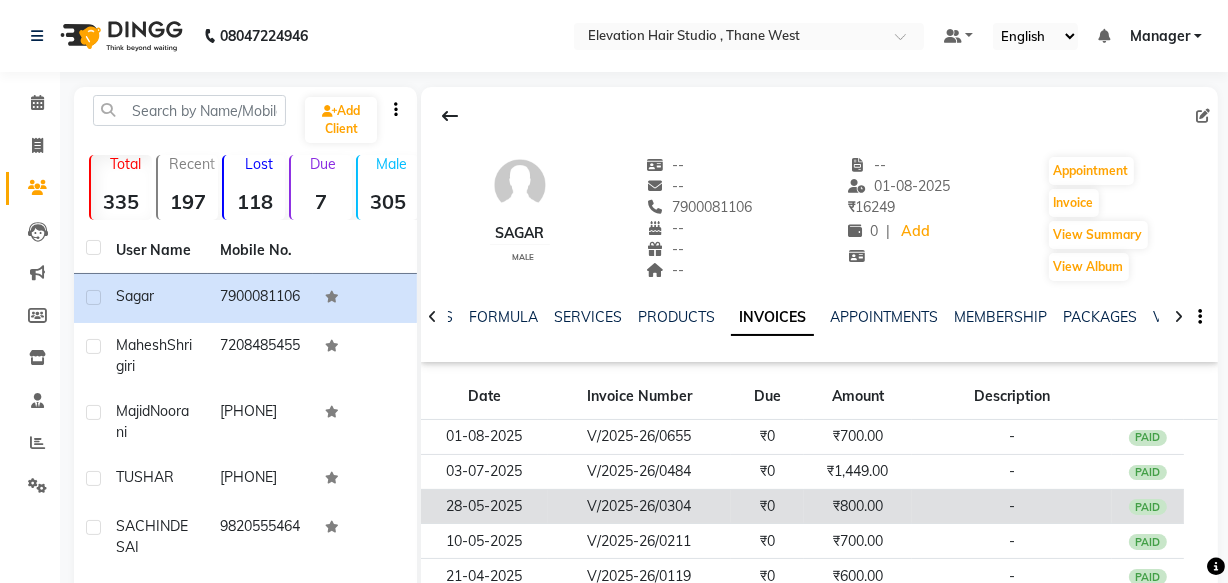 click on "₹800.00" 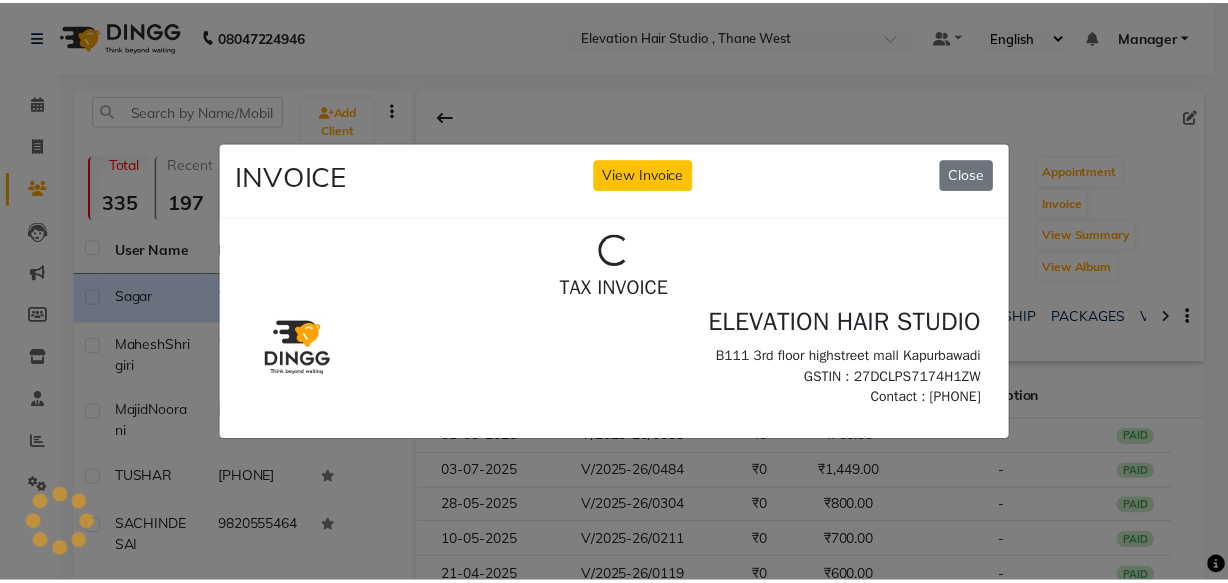 scroll, scrollTop: 0, scrollLeft: 0, axis: both 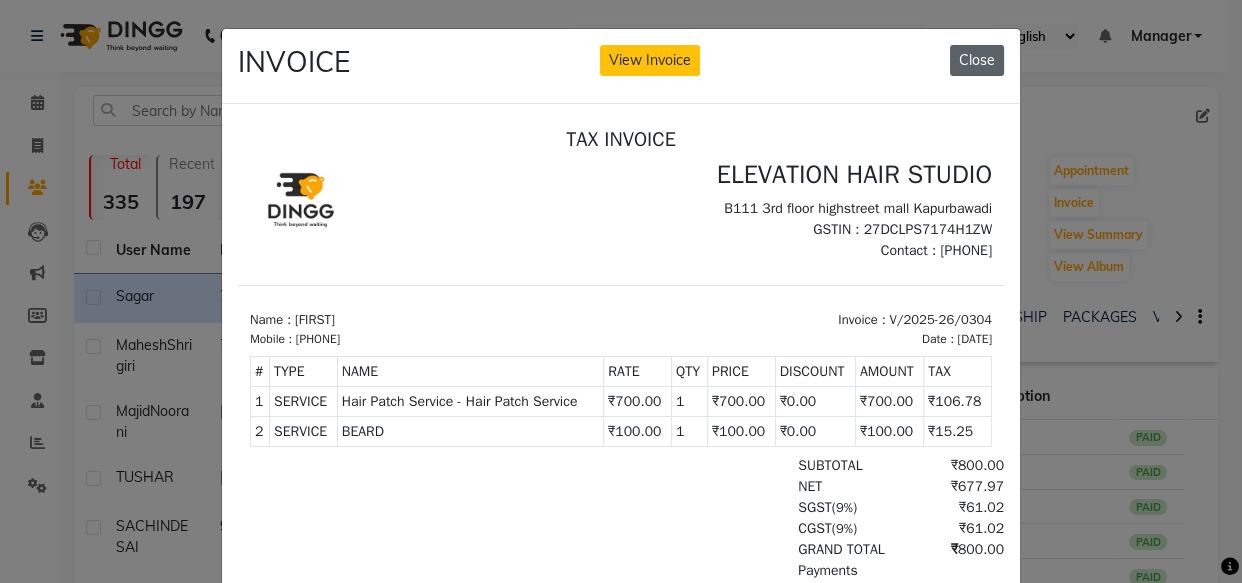 click on "Close" 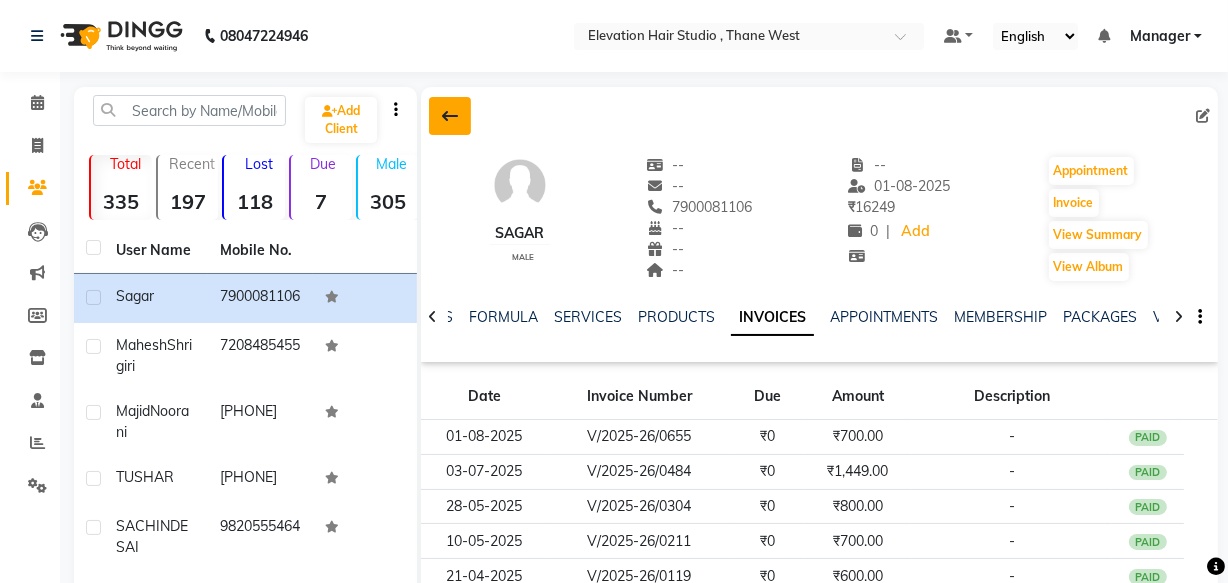 click 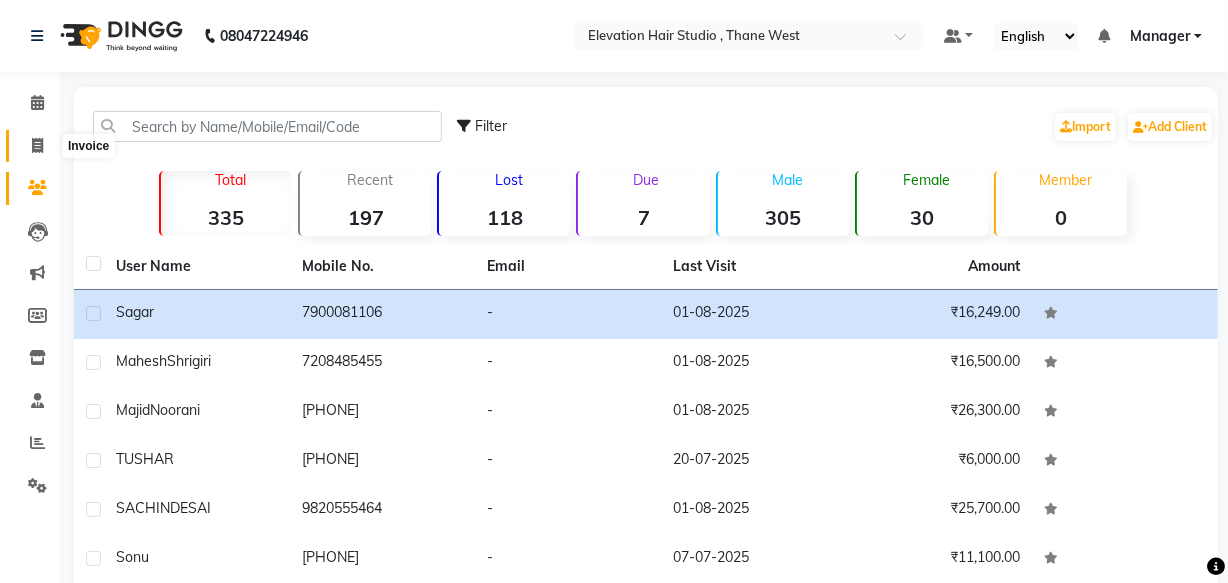 click 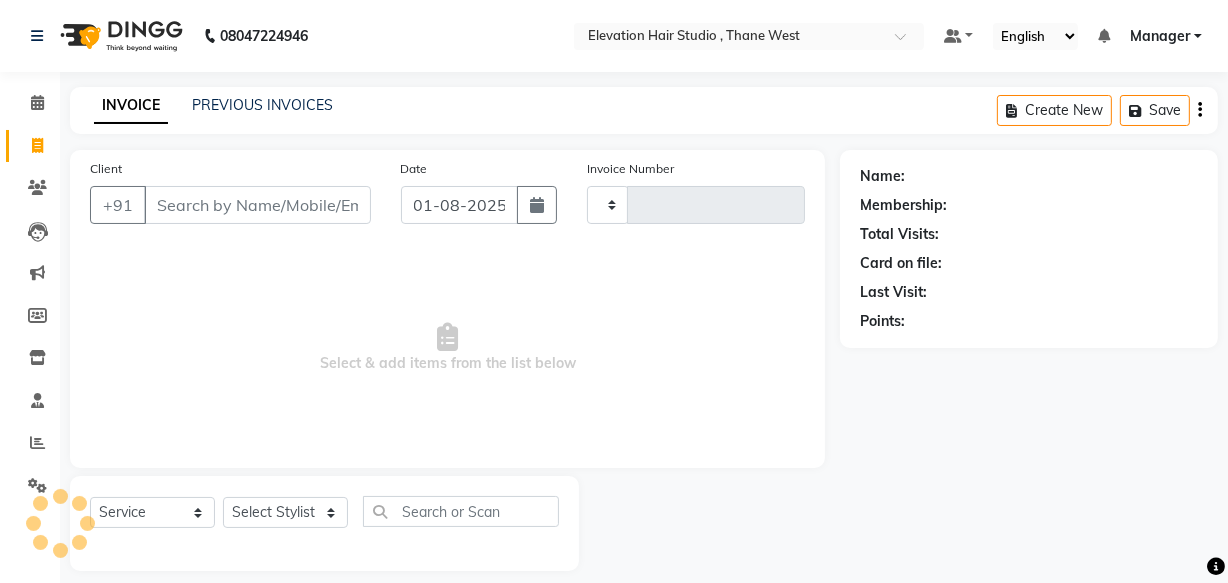 scroll, scrollTop: 19, scrollLeft: 0, axis: vertical 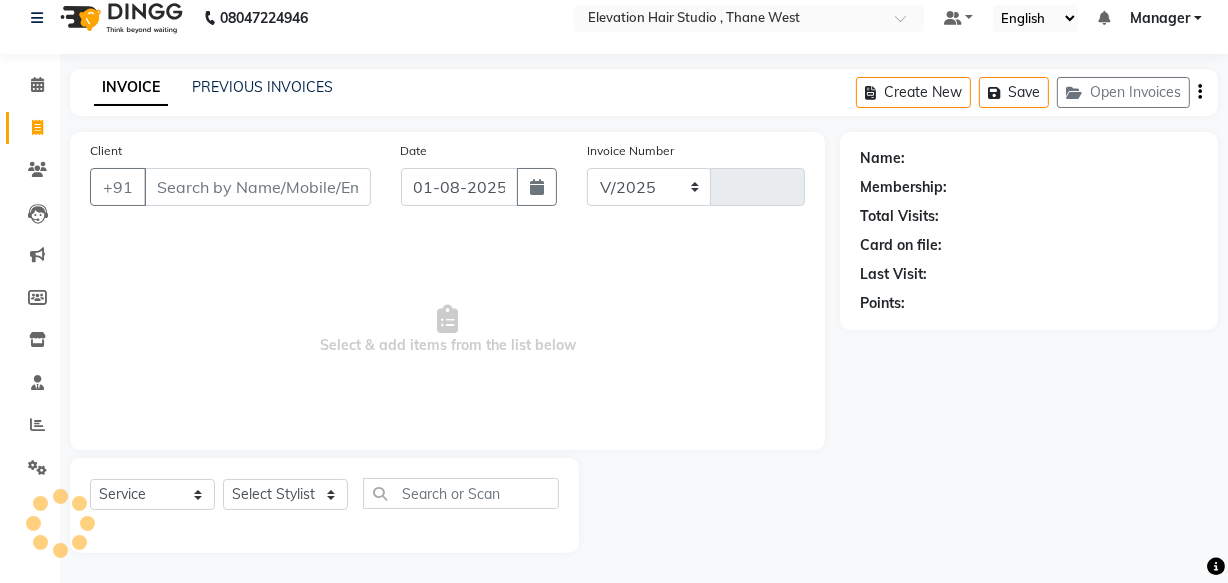 select on "6886" 